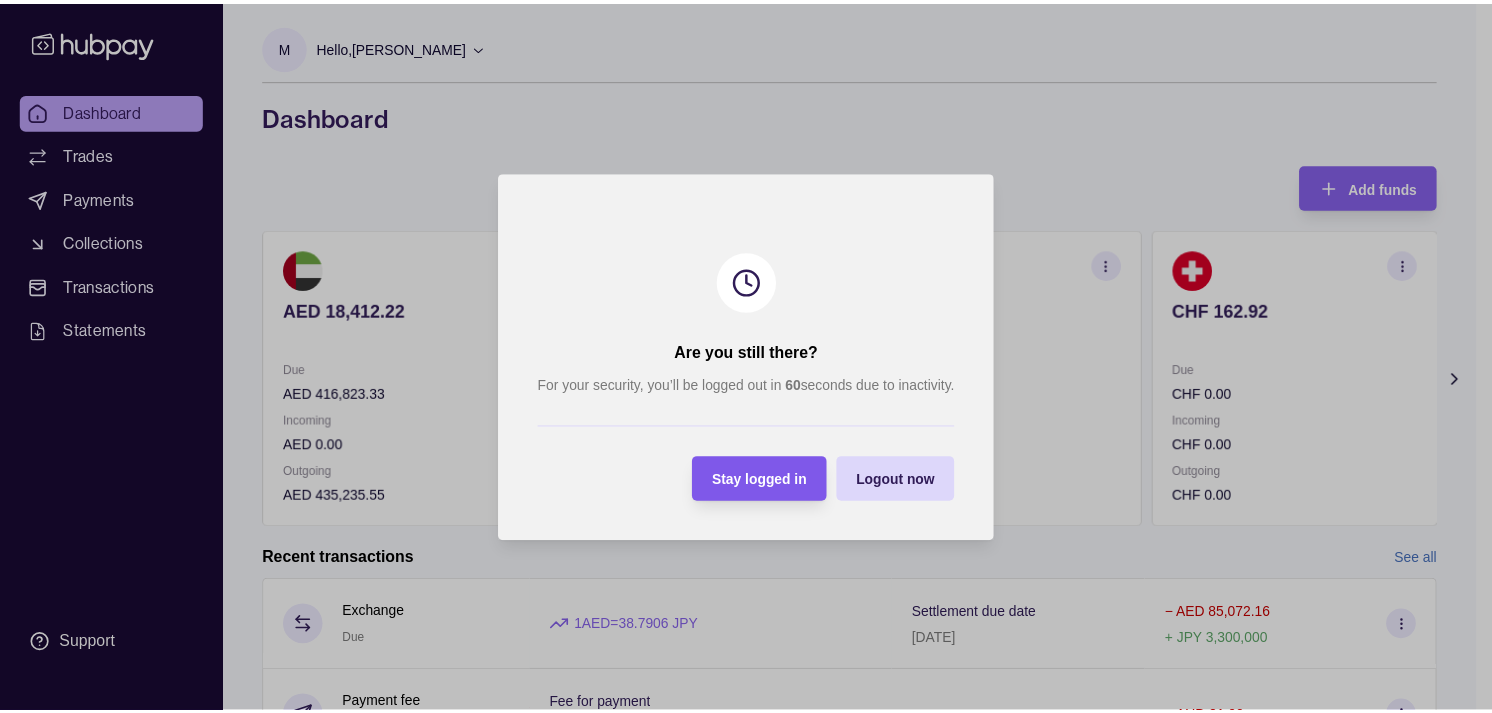 scroll, scrollTop: 0, scrollLeft: 0, axis: both 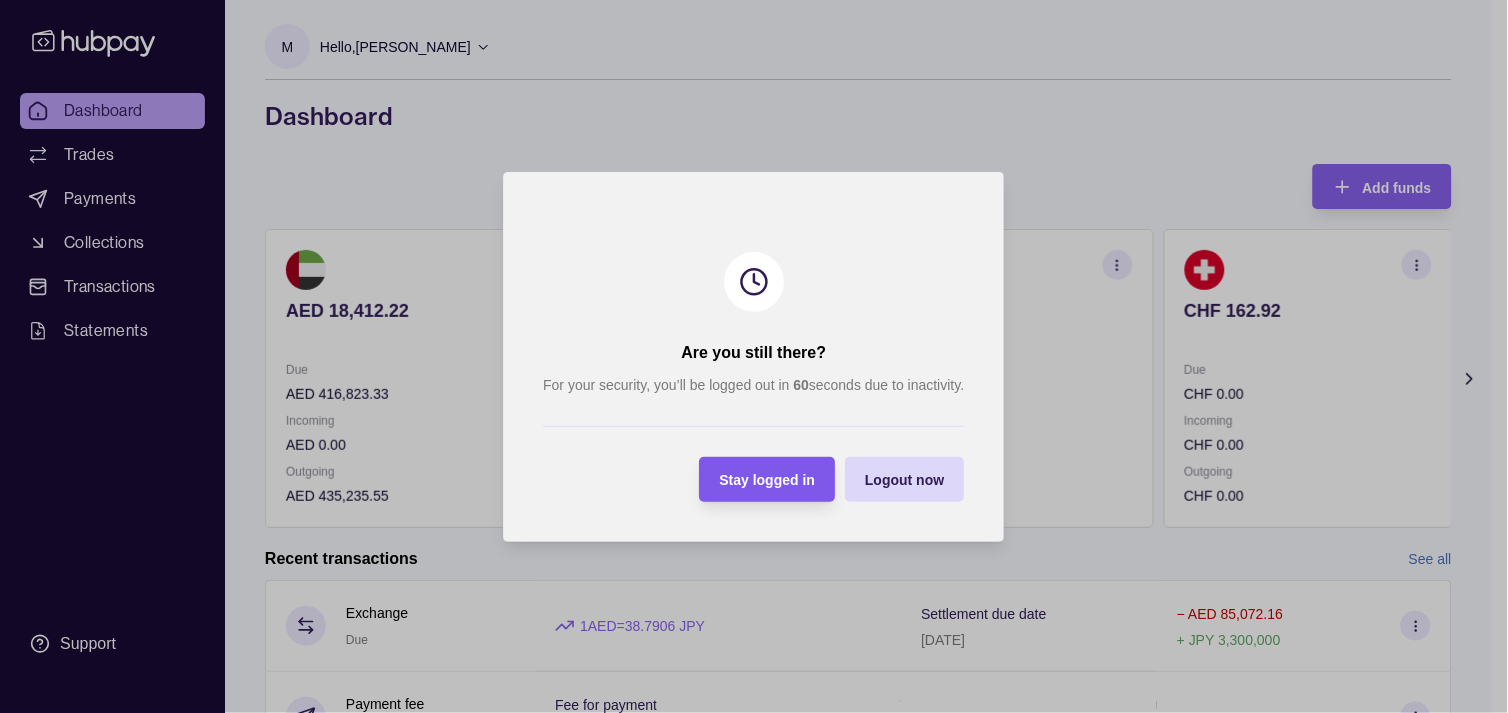 click on "Stay logged in" at bounding box center (753, 479) 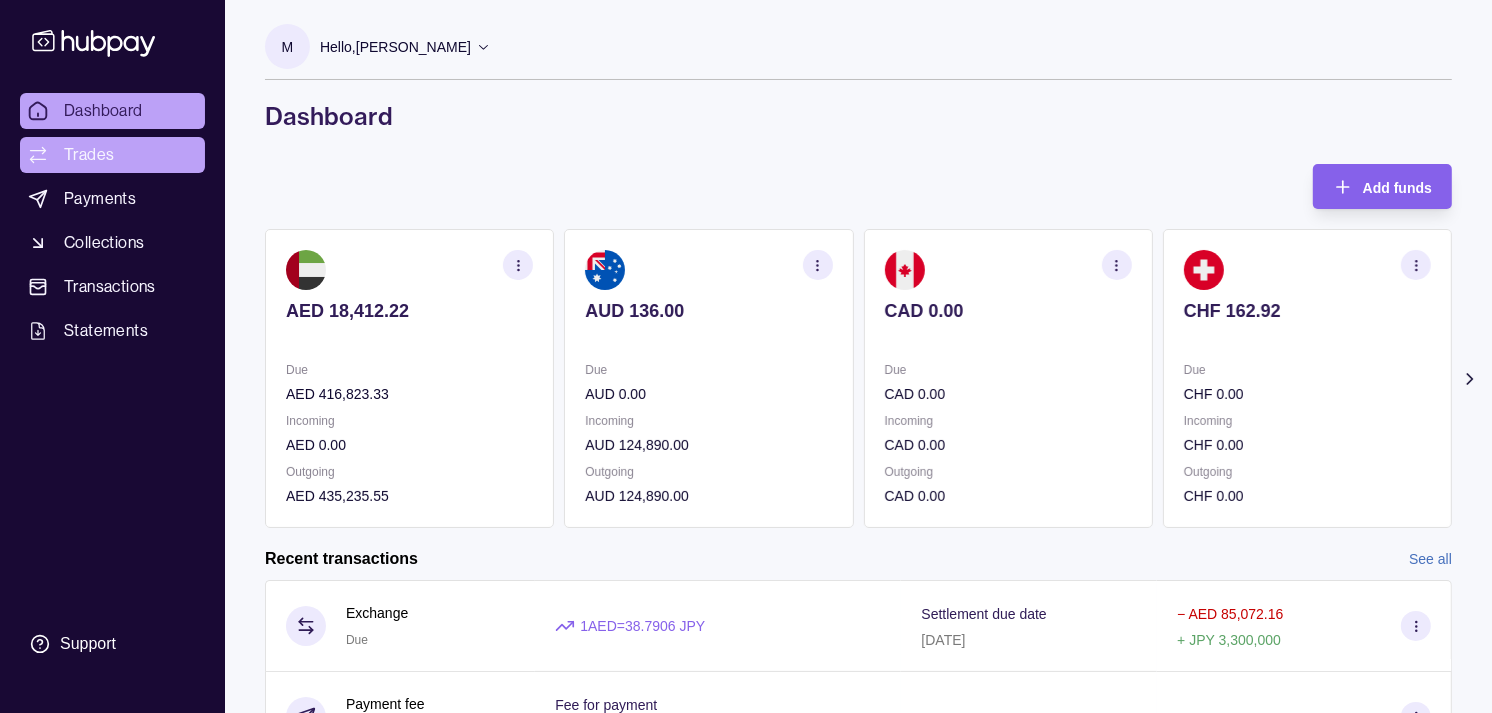 click on "Trades" at bounding box center [89, 155] 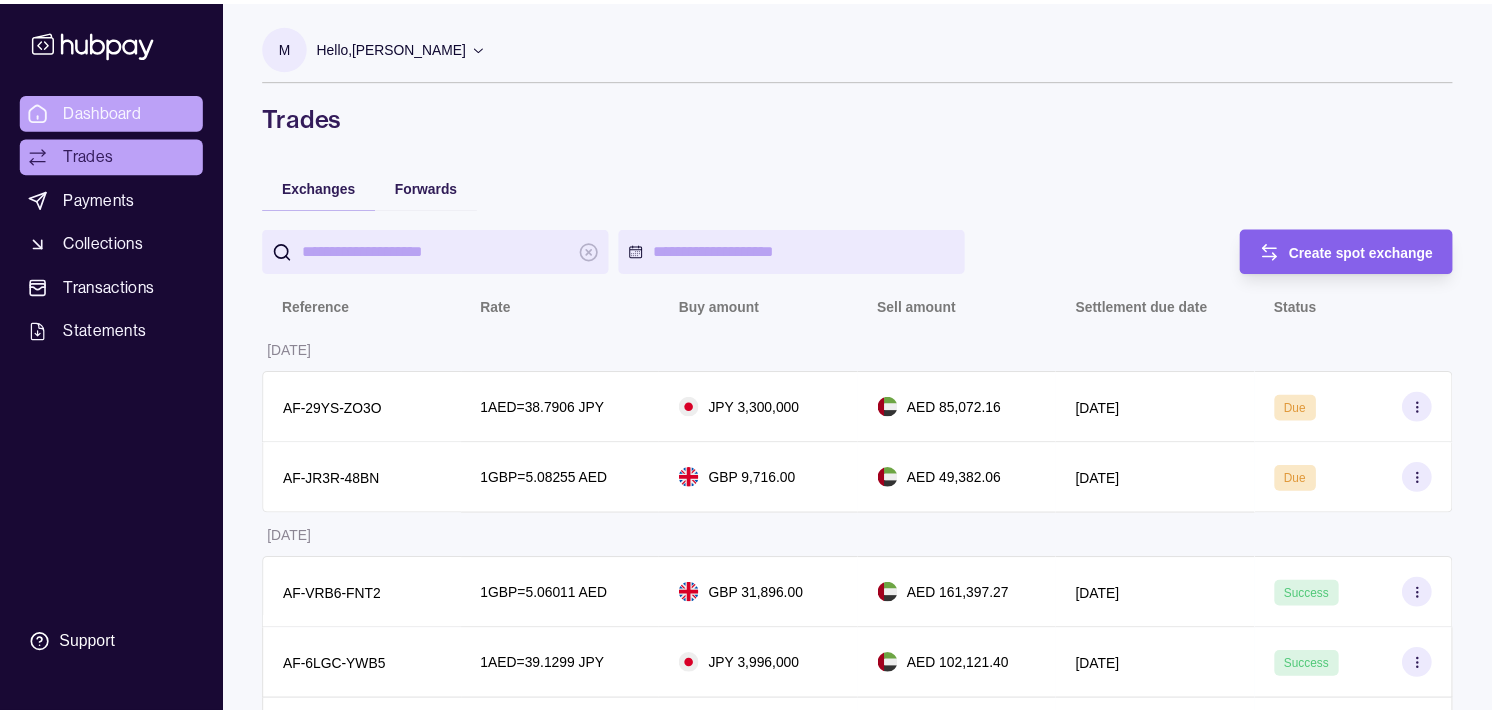 scroll, scrollTop: 0, scrollLeft: 0, axis: both 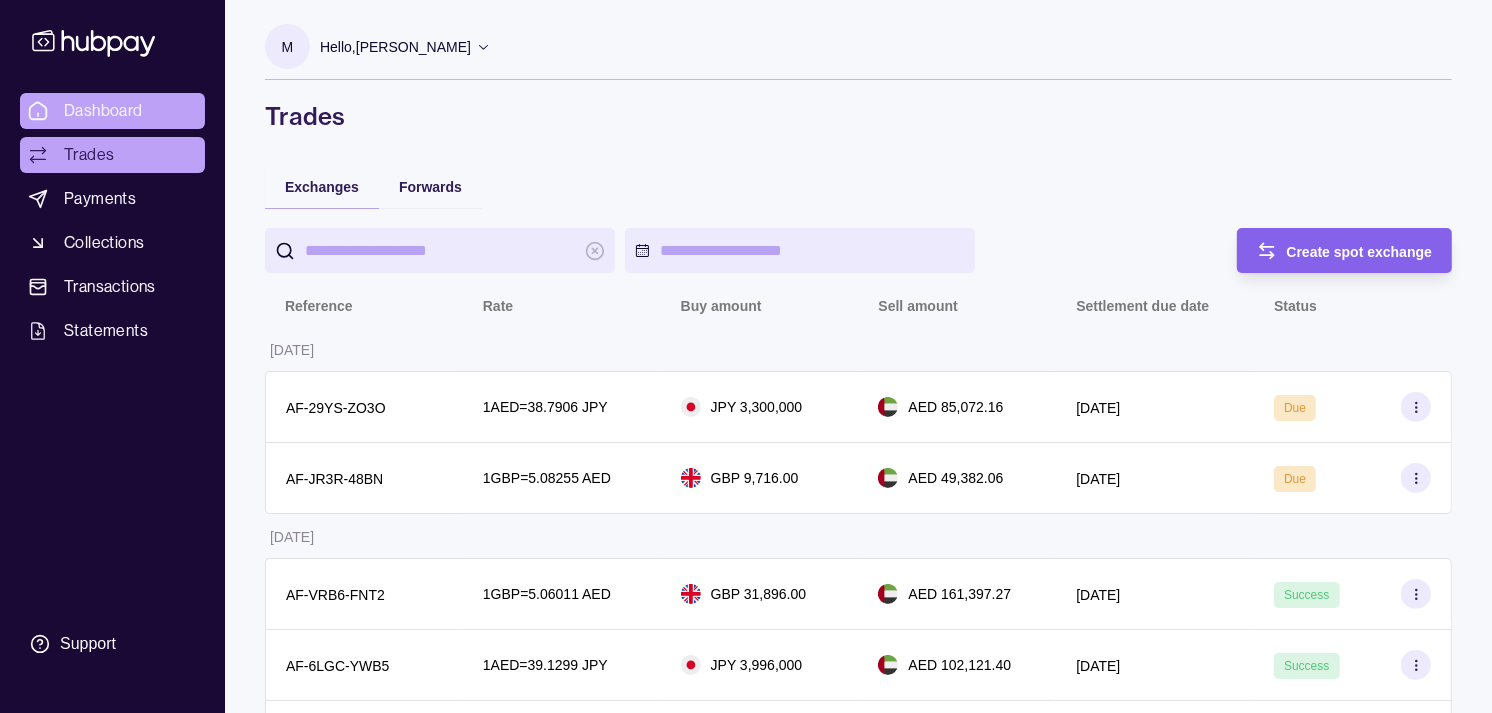 click on "Dashboard" at bounding box center [103, 111] 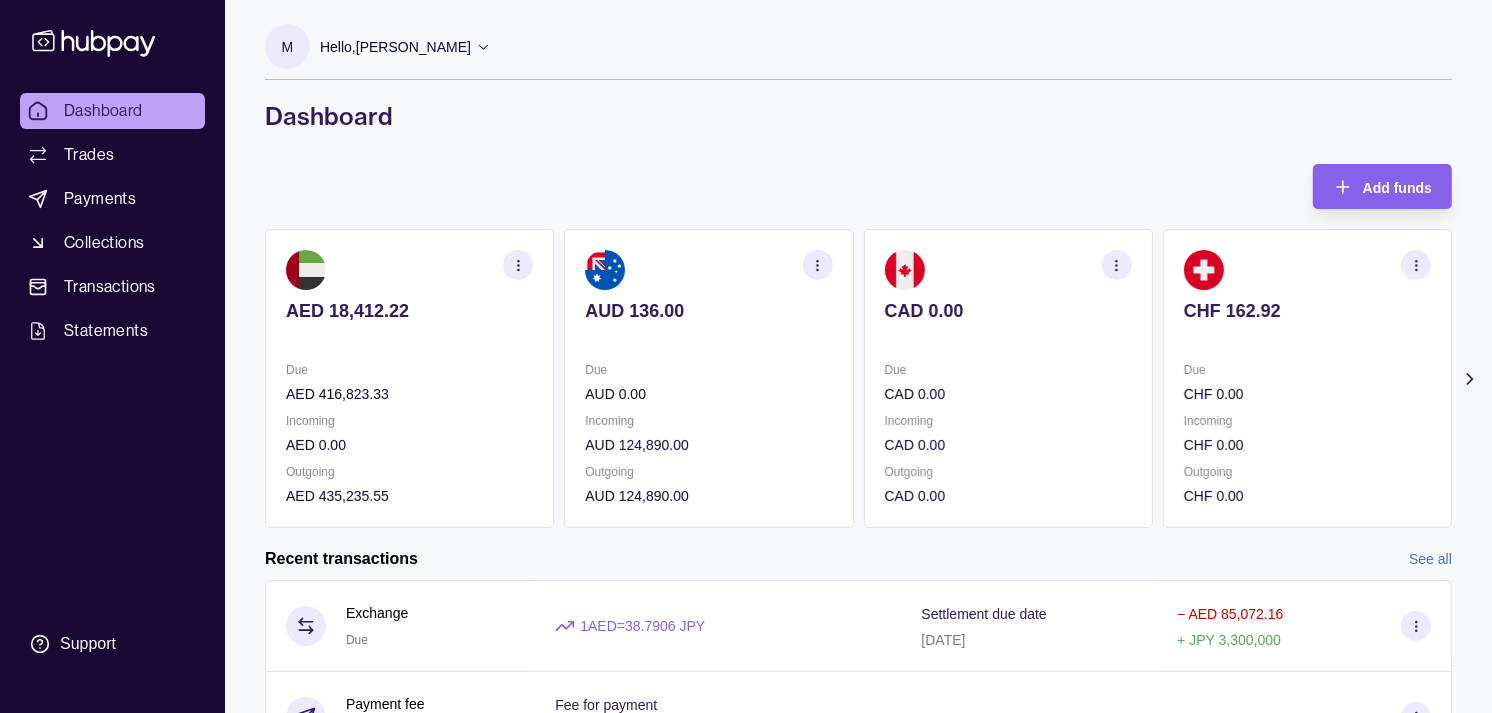 click on "CAD 0.00                                                                                                               Due CAD 0.00 Incoming CAD 0.00 Outgoing CAD 0.00" at bounding box center [1008, 378] 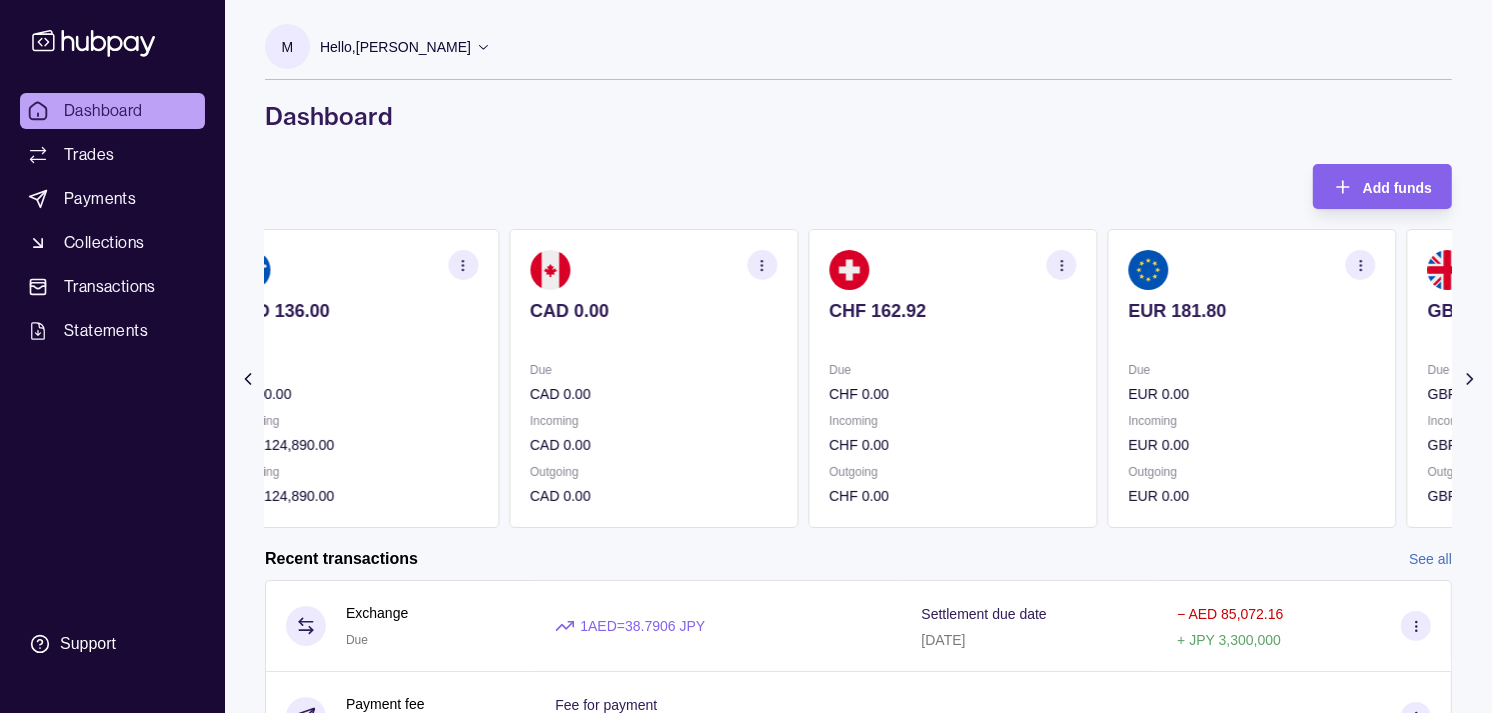 click on "Due CHF 0.00" at bounding box center [952, 382] 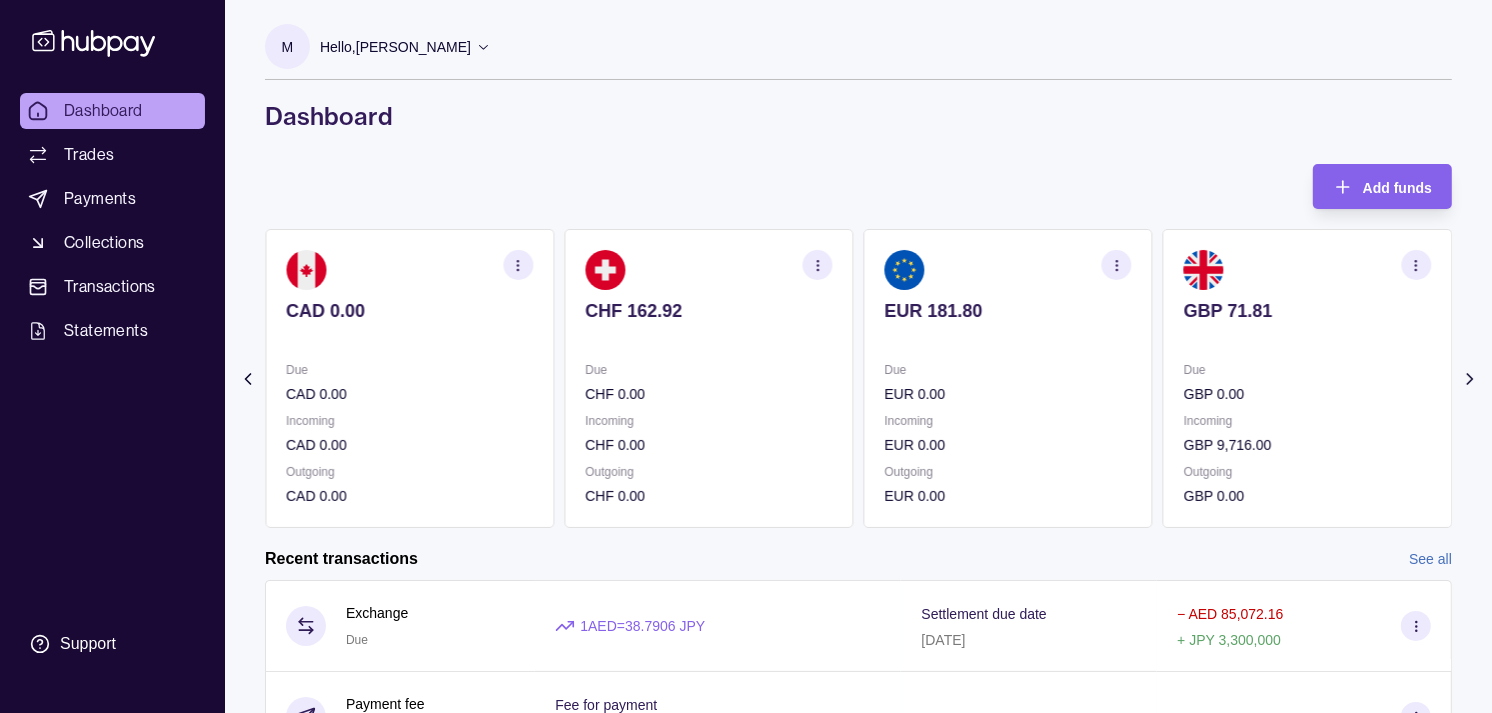 click on "Due" at bounding box center [1008, 370] 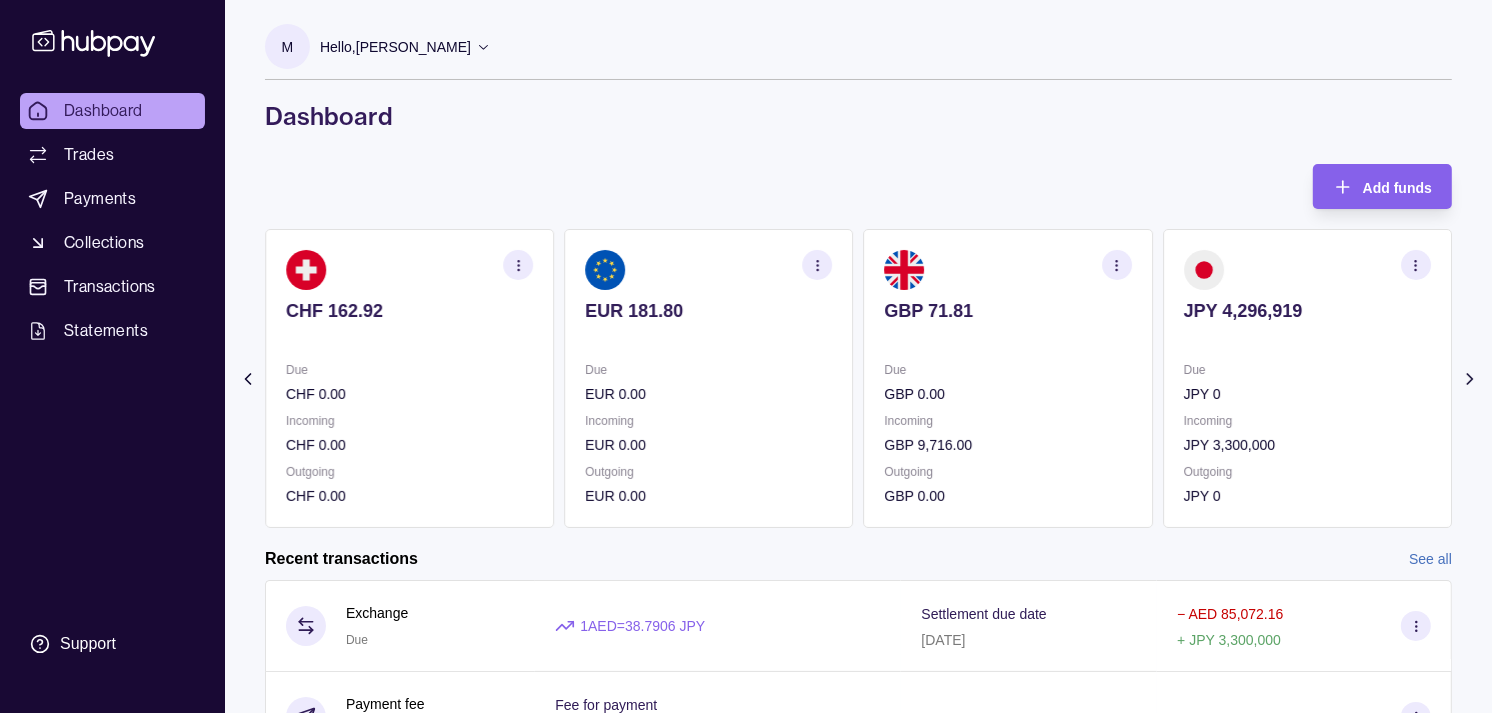 click on "Due" at bounding box center [1008, 370] 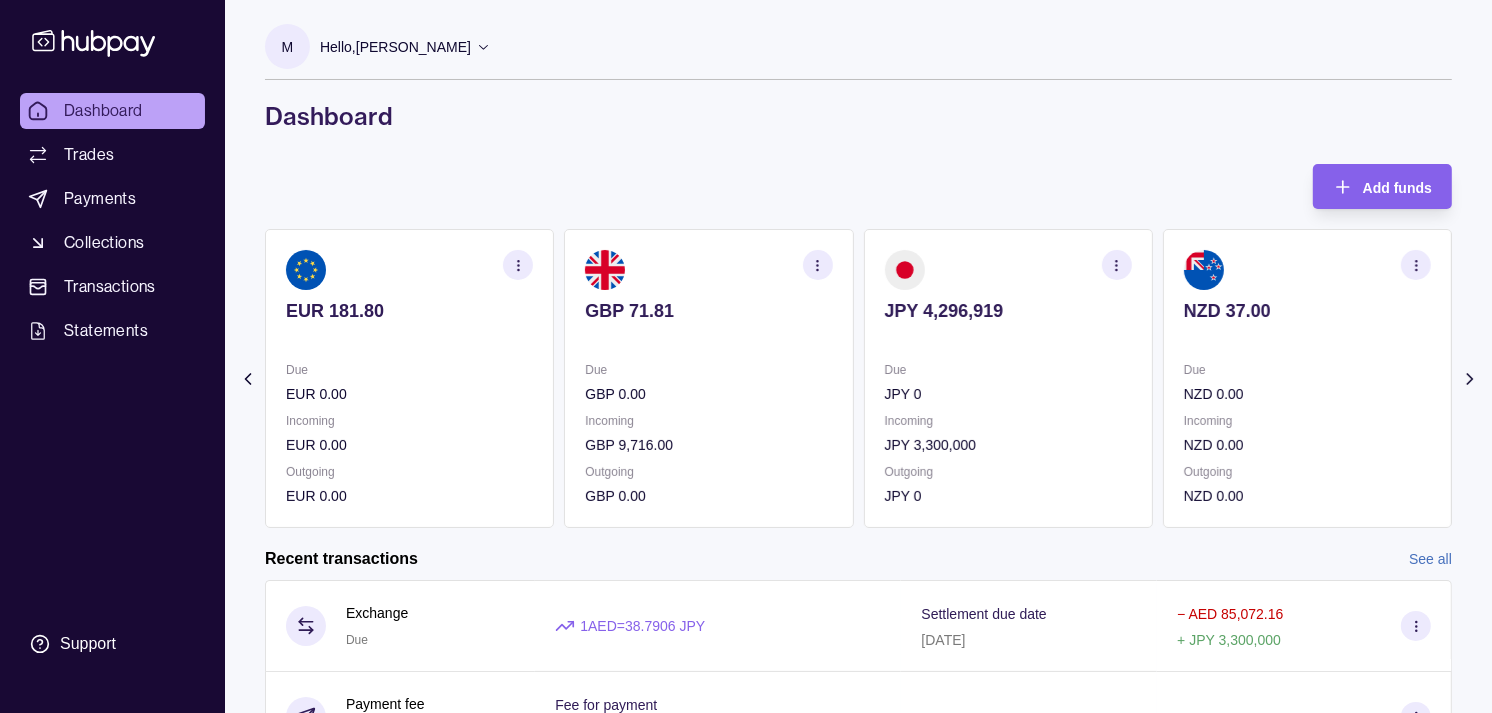 click 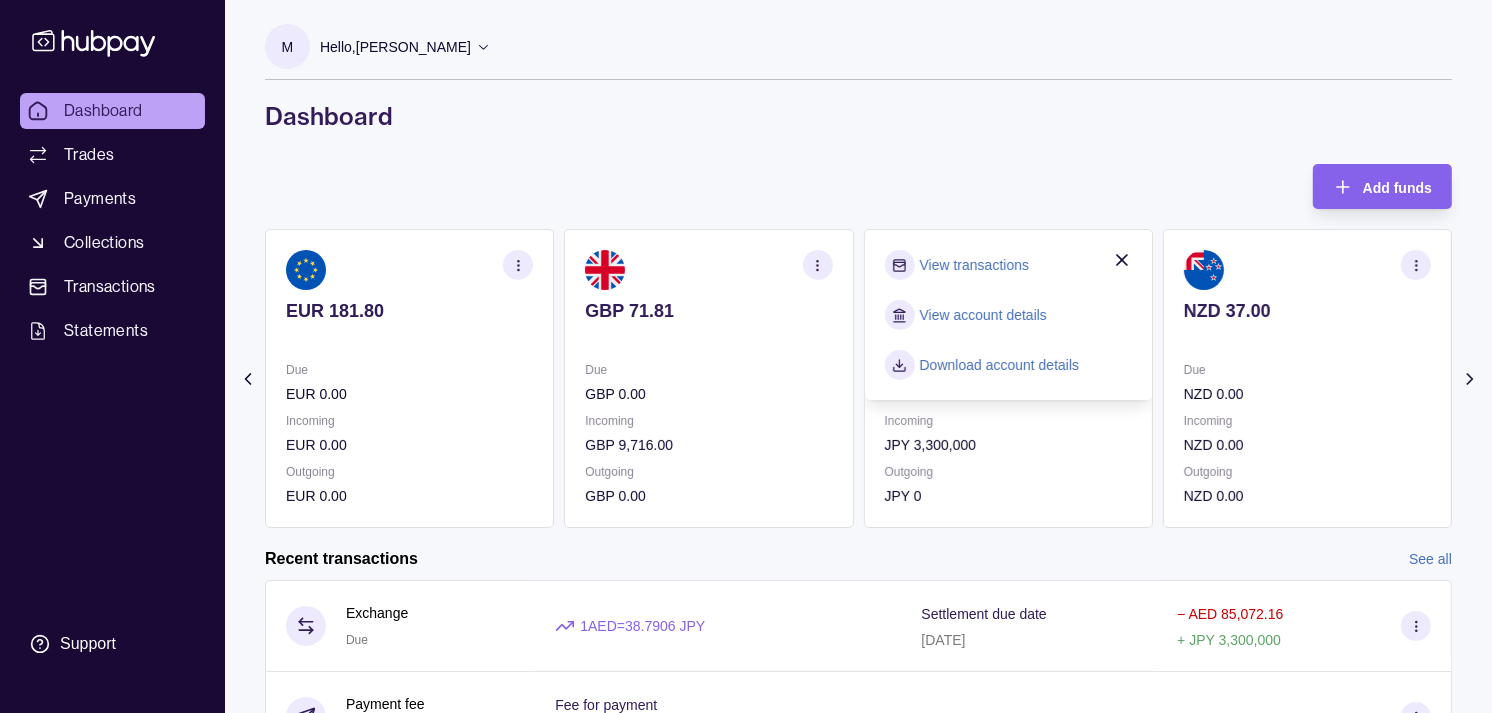 click on "View transactions" at bounding box center (974, 265) 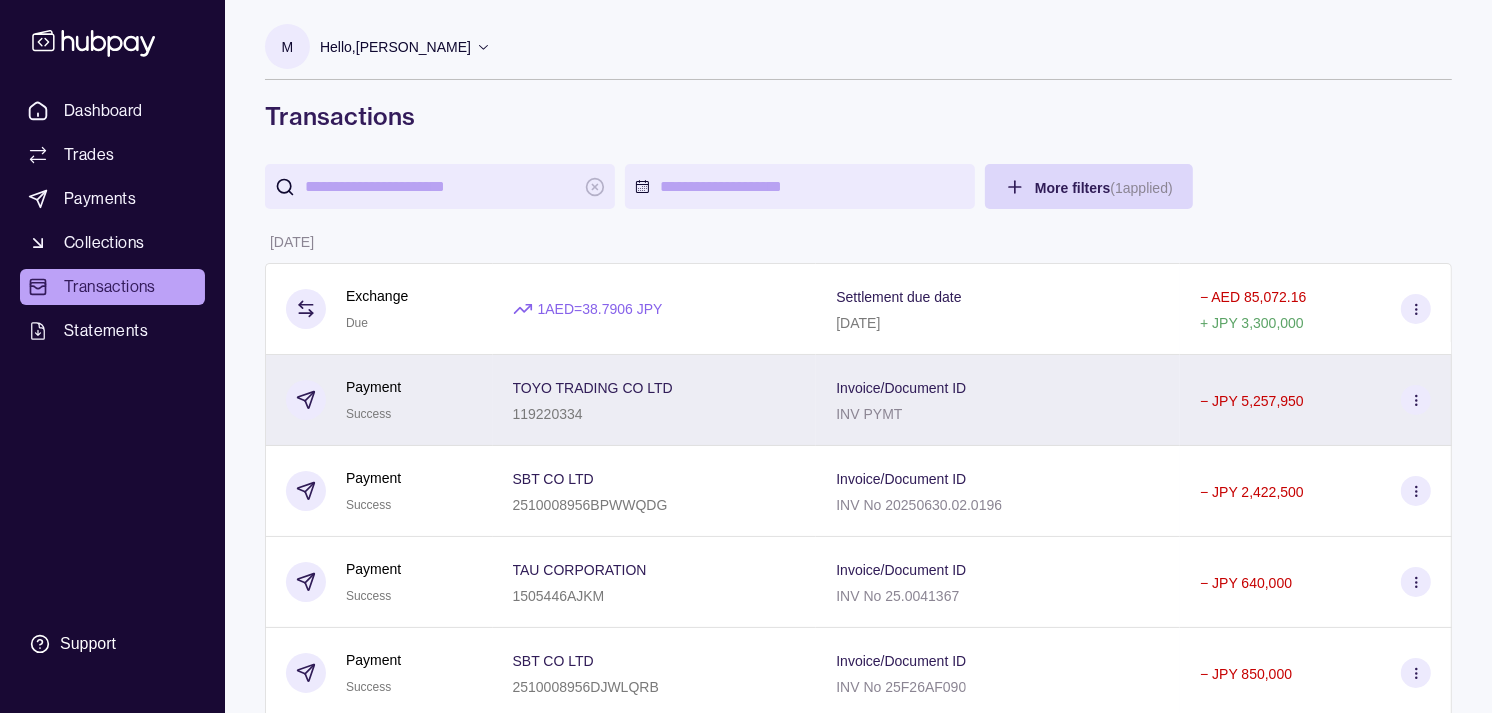 click on "Payment Success" at bounding box center (379, 400) 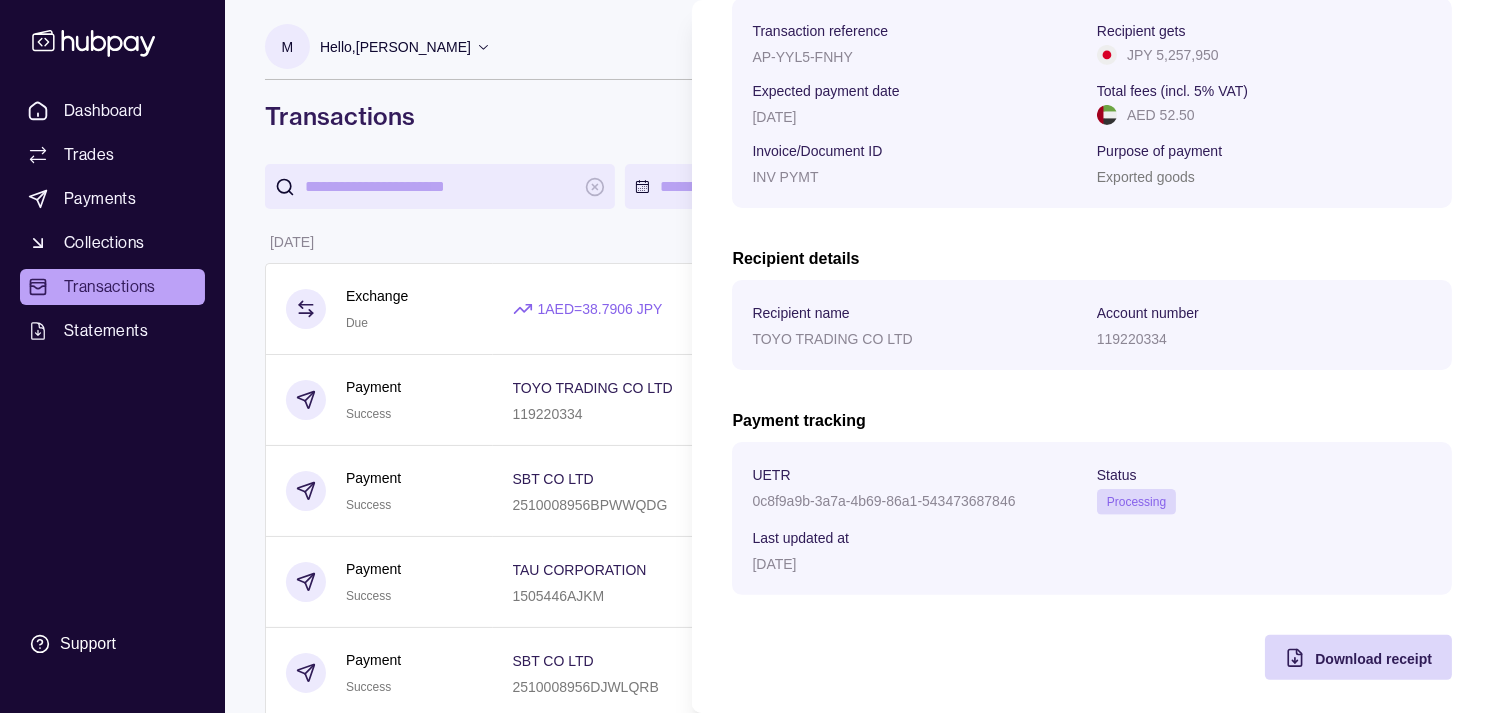 scroll, scrollTop: 334, scrollLeft: 0, axis: vertical 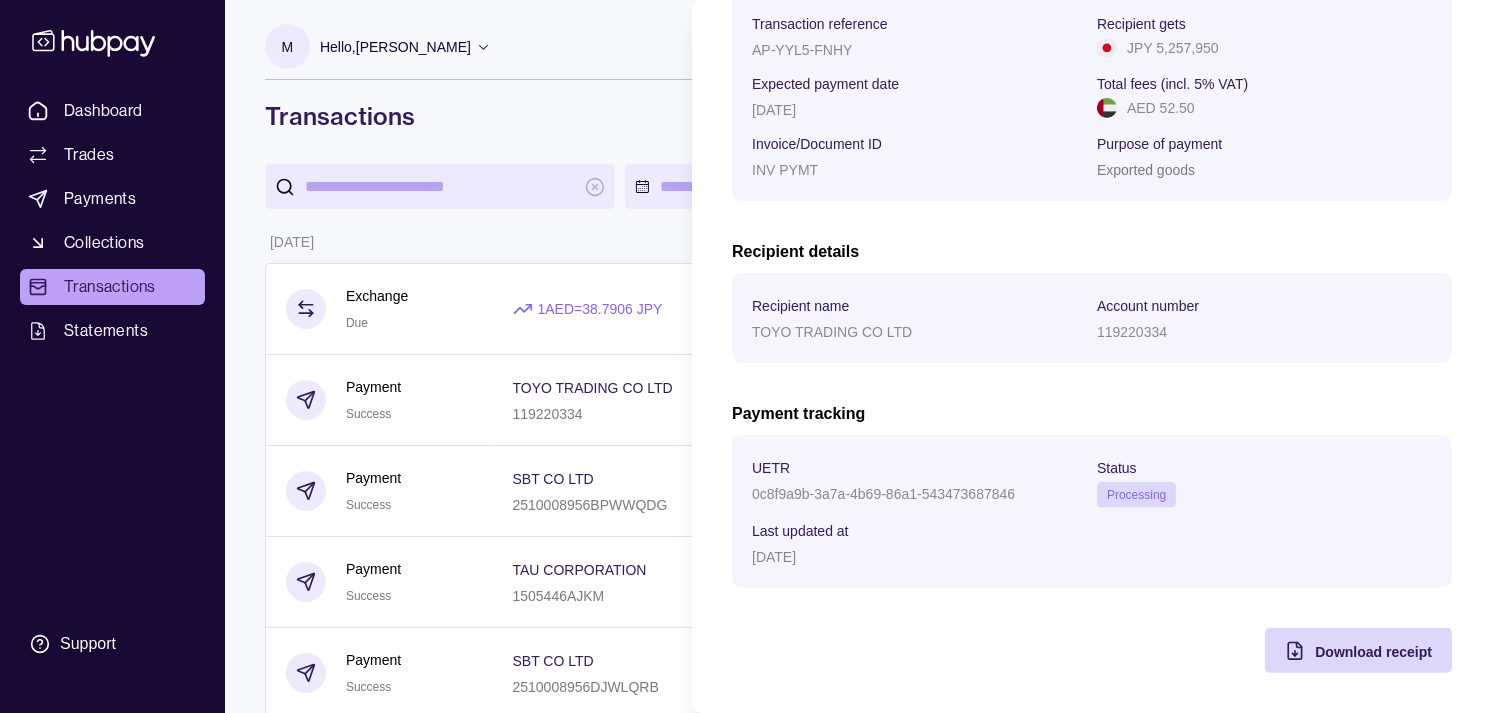click on "Dashboard Trades Payments Collections Transactions Statements Support M Hello,  Muralenath Nadarajah Strides Trading LLC Account Terms and conditions Privacy policy Sign out Transactions More filters  ( 1  applied) Details Amount 01 Jul 2025 Exchange Due 1  AED  =  38.7906   JPY Settlement due date 02 Jul 2025 −   AED 85,072.16 +   JPY 3,300,000 Payment Success TOYO TRADING CO LTD 119220334 Invoice/Document ID INV PYMT −   JPY 5,257,950 Payment Success SBT CO LTD 2510008956BPWWQDG Invoice/Document ID INV No 20250630.02.0196 −   JPY 2,422,500 Payment Success TAU CORPORATION 1505446AJKM Invoice/Document ID INV No 25.0041367 −   JPY 640,000 Payment Success SBT CO LTD 2510008956DJWLQRB Invoice/Document ID INV No 25F26AF090 −   JPY 850,000 Payment Success MDK CORPORATION CO LTD 0043215 Invoice/Document ID INV PYMT −   JPY 4,990,000 30 Jun 2025 Exchange Success 1  AED  =  39.1299   JPY Settlement due date 01 Jul 2025 −   AED 102,121.40 +   JPY 3,996,000 Exchange Success 1  AED  =  39.1837   JPY −" at bounding box center (746, 1152) 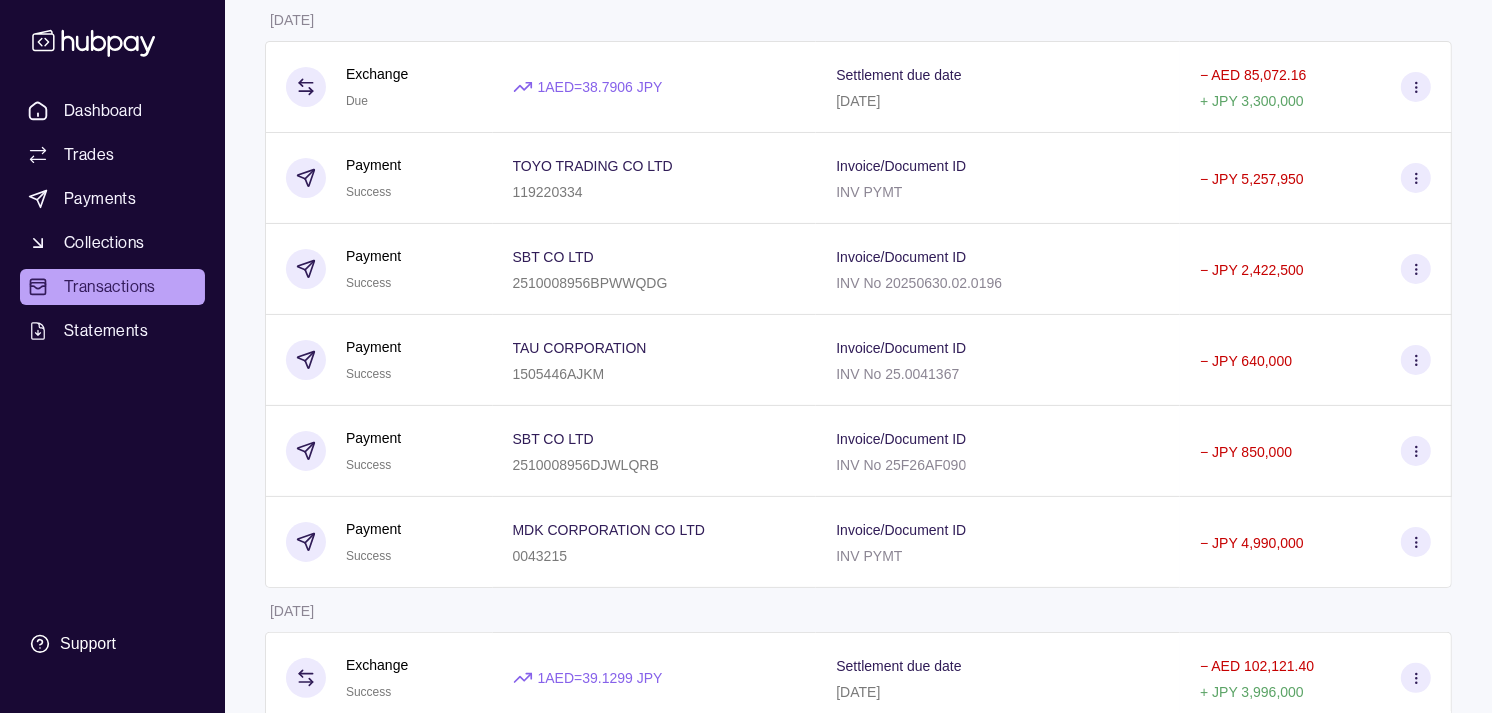 scroll, scrollTop: 333, scrollLeft: 0, axis: vertical 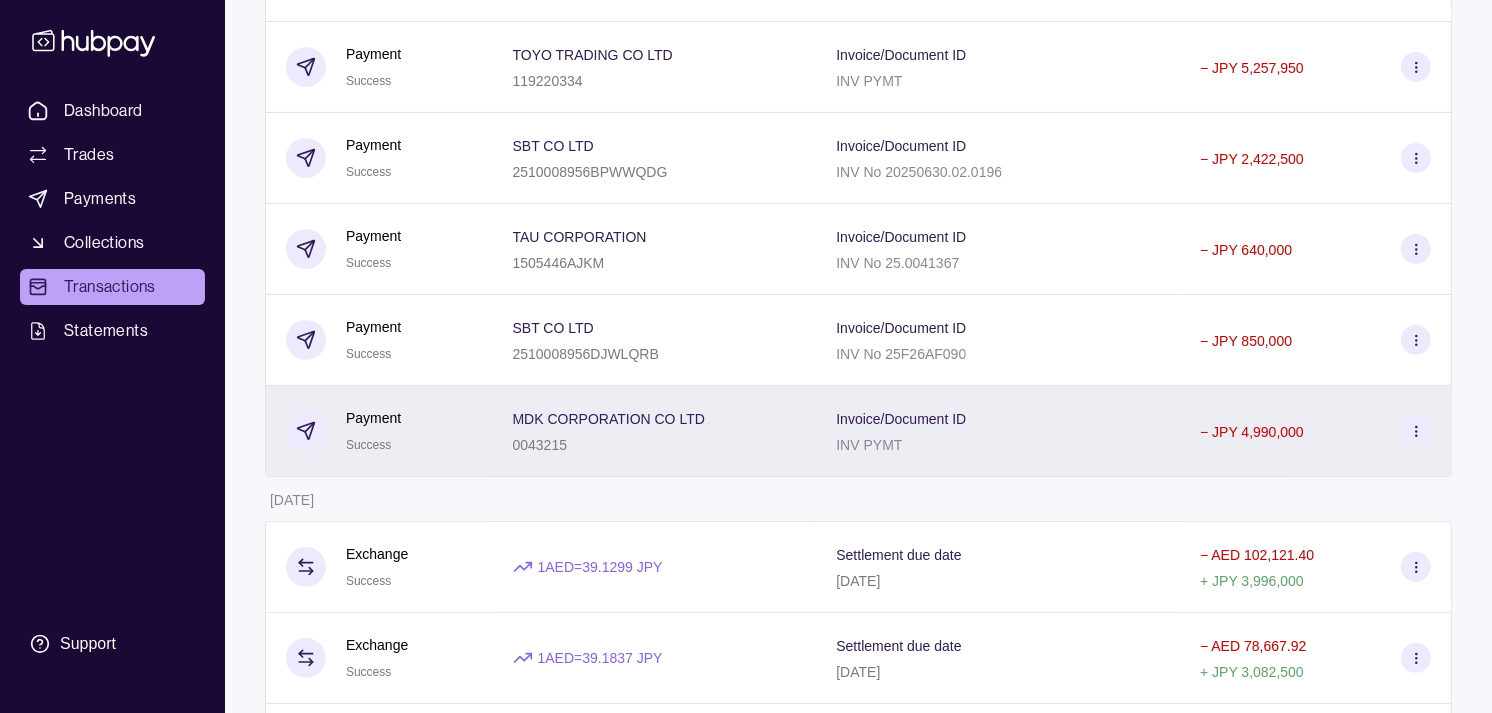 click on "Payment Success" at bounding box center [379, 431] 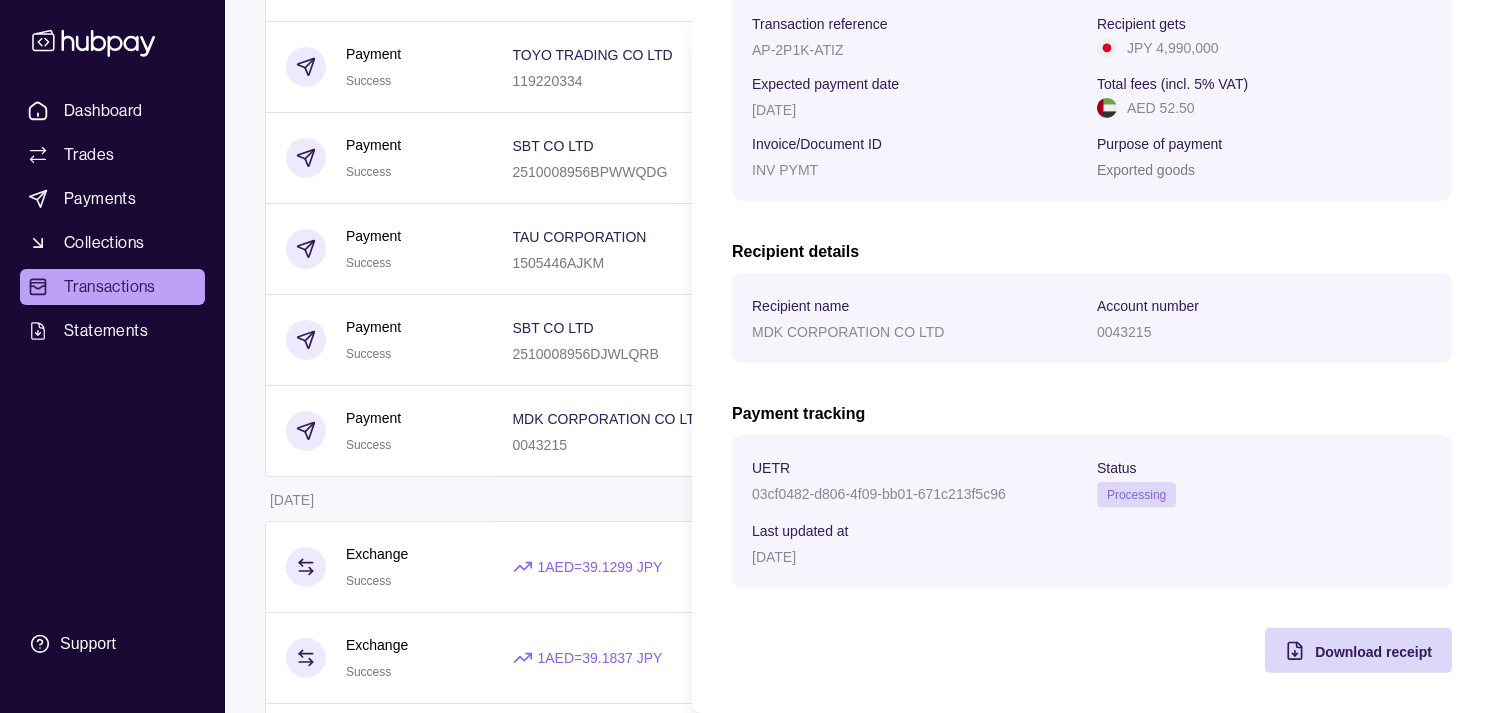 scroll, scrollTop: 0, scrollLeft: 0, axis: both 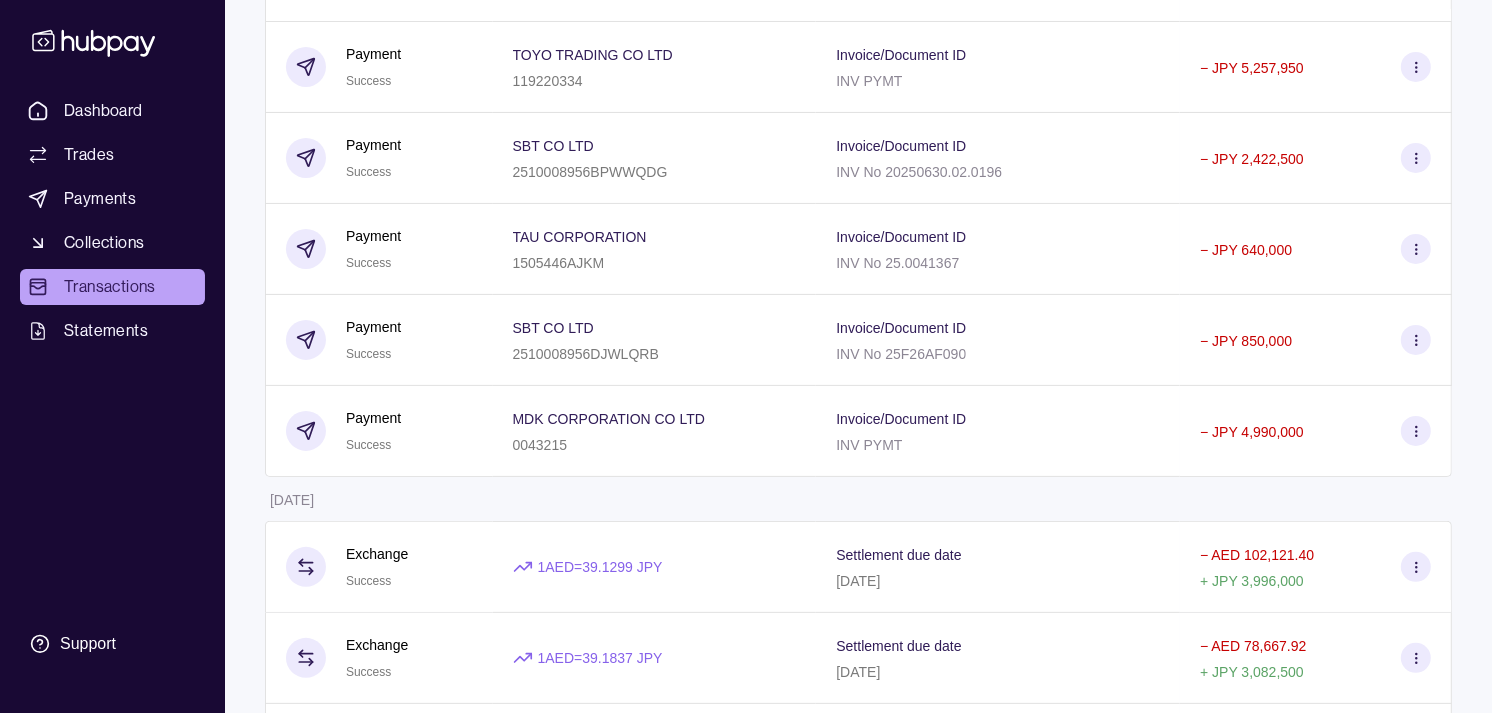 click on "Dashboard Trades Payments Collections Transactions Statements Support M Hello,  Muralenath Nadarajah Strides Trading LLC Account Terms and conditions Privacy policy Sign out Transactions More filters  ( 1  applied) Details Amount 01 Jul 2025 Exchange Due 1  AED  =  38.7906   JPY Settlement due date 02 Jul 2025 −   AED 85,072.16 +   JPY 3,300,000 Payment Success TOYO TRADING CO LTD 119220334 Invoice/Document ID INV PYMT −   JPY 5,257,950 Payment Success SBT CO LTD 2510008956BPWWQDG Invoice/Document ID INV No 20250630.02.0196 −   JPY 2,422,500 Payment Success TAU CORPORATION 1505446AJKM Invoice/Document ID INV No 25.0041367 −   JPY 640,000 Payment Success SBT CO LTD 2510008956DJWLQRB Invoice/Document ID INV No 25F26AF090 −   JPY 850,000 Payment Success MDK CORPORATION CO LTD 0043215 Invoice/Document ID INV PYMT −   JPY 4,990,000 30 Jun 2025 Exchange Success 1  AED  =  39.1299   JPY Settlement due date 01 Jul 2025 −   AED 102,121.40 +   JPY 3,996,000 Exchange Success 1  AED  =  39.1837   JPY −" at bounding box center [746, 819] 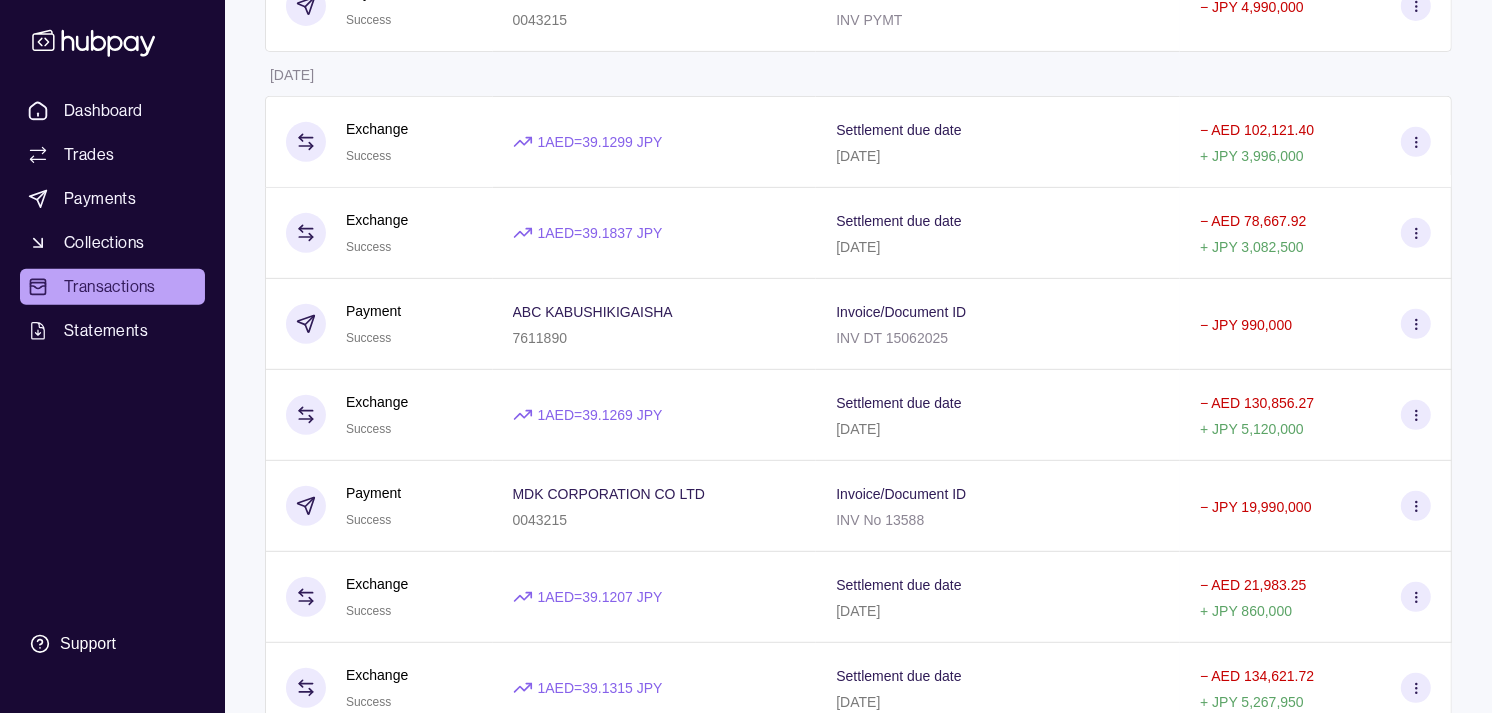 scroll, scrollTop: 777, scrollLeft: 0, axis: vertical 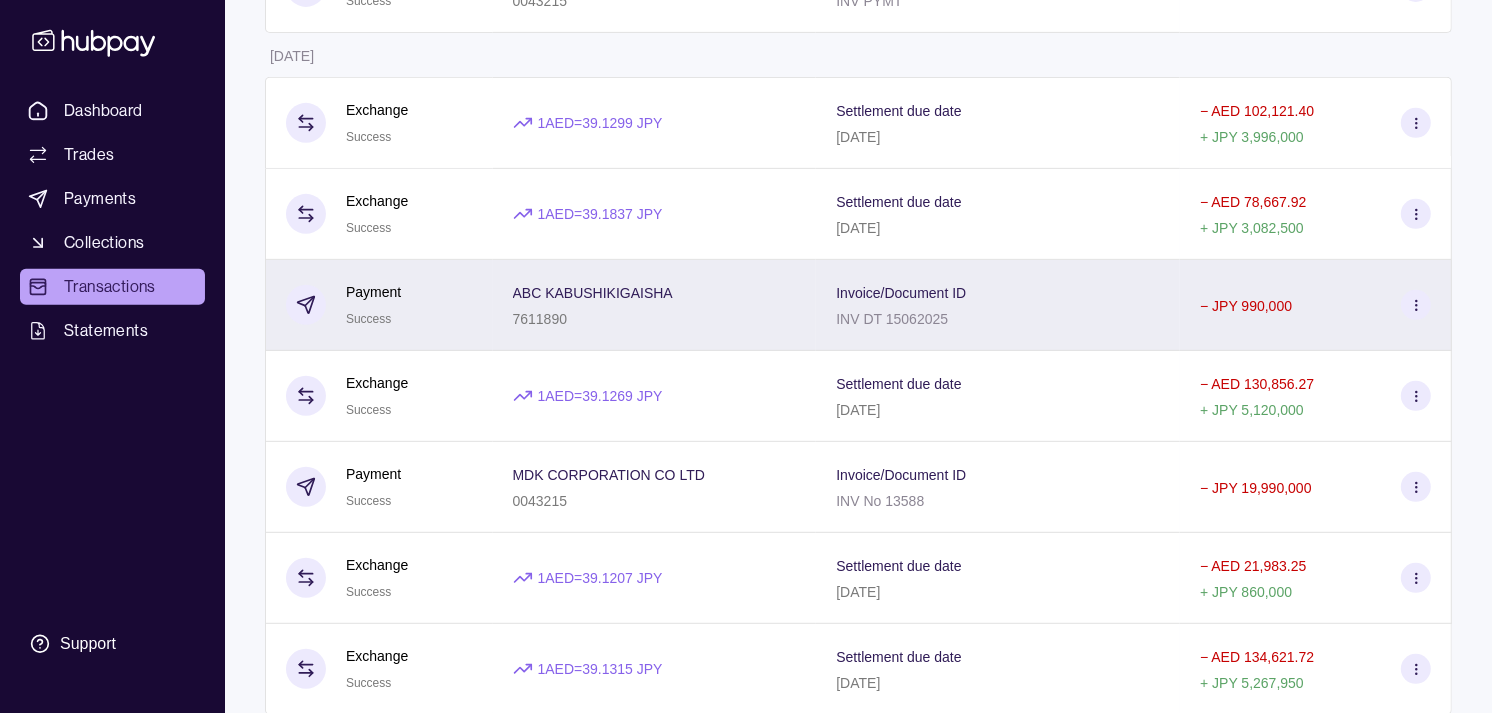 click on "ABC KABUSHIKIGAISHA" at bounding box center [593, 293] 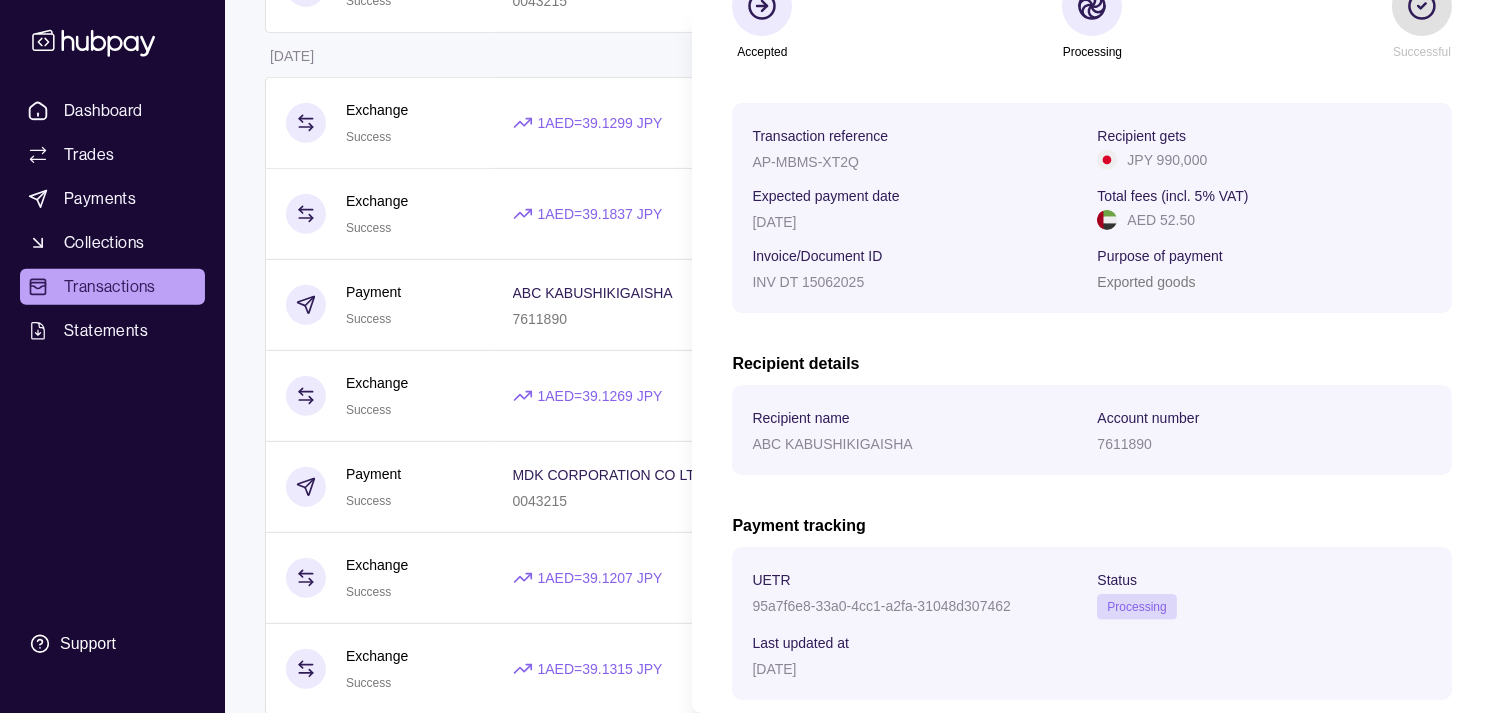 scroll, scrollTop: 222, scrollLeft: 0, axis: vertical 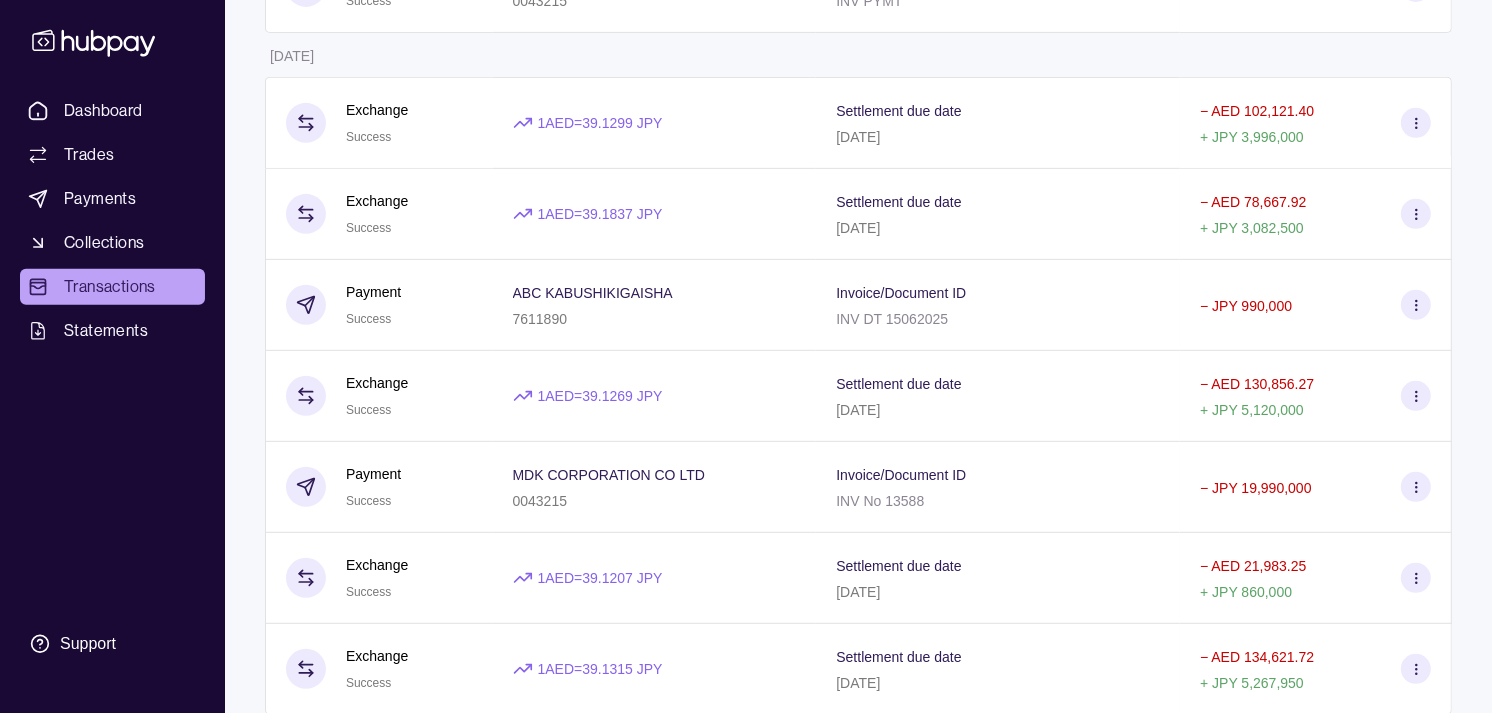 click on "Dashboard Trades Payments Collections Transactions Statements Support M Hello,  Muralenath Nadarajah Strides Trading LLC Account Terms and conditions Privacy policy Sign out Transactions More filters  ( 1  applied) Details Amount 01 Jul 2025 Exchange Due 1  AED  =  38.7906   JPY Settlement due date 02 Jul 2025 −   AED 85,072.16 +   JPY 3,300,000 Payment Success TOYO TRADING CO LTD 119220334 Invoice/Document ID INV PYMT −   JPY 5,257,950 Payment Success SBT CO LTD 2510008956BPWWQDG Invoice/Document ID INV No 20250630.02.0196 −   JPY 2,422,500 Payment Success TAU CORPORATION 1505446AJKM Invoice/Document ID INV No 25.0041367 −   JPY 640,000 Payment Success SBT CO LTD 2510008956DJWLQRB Invoice/Document ID INV No 25F26AF090 −   JPY 850,000 Payment Success MDK CORPORATION CO LTD 0043215 Invoice/Document ID INV PYMT −   JPY 4,990,000 30 Jun 2025 Exchange Success 1  AED  =  39.1299   JPY Settlement due date 01 Jul 2025 −   AED 102,121.40 +   JPY 3,996,000 Exchange Success 1  AED  =  39.1837   JPY −" at bounding box center [746, 375] 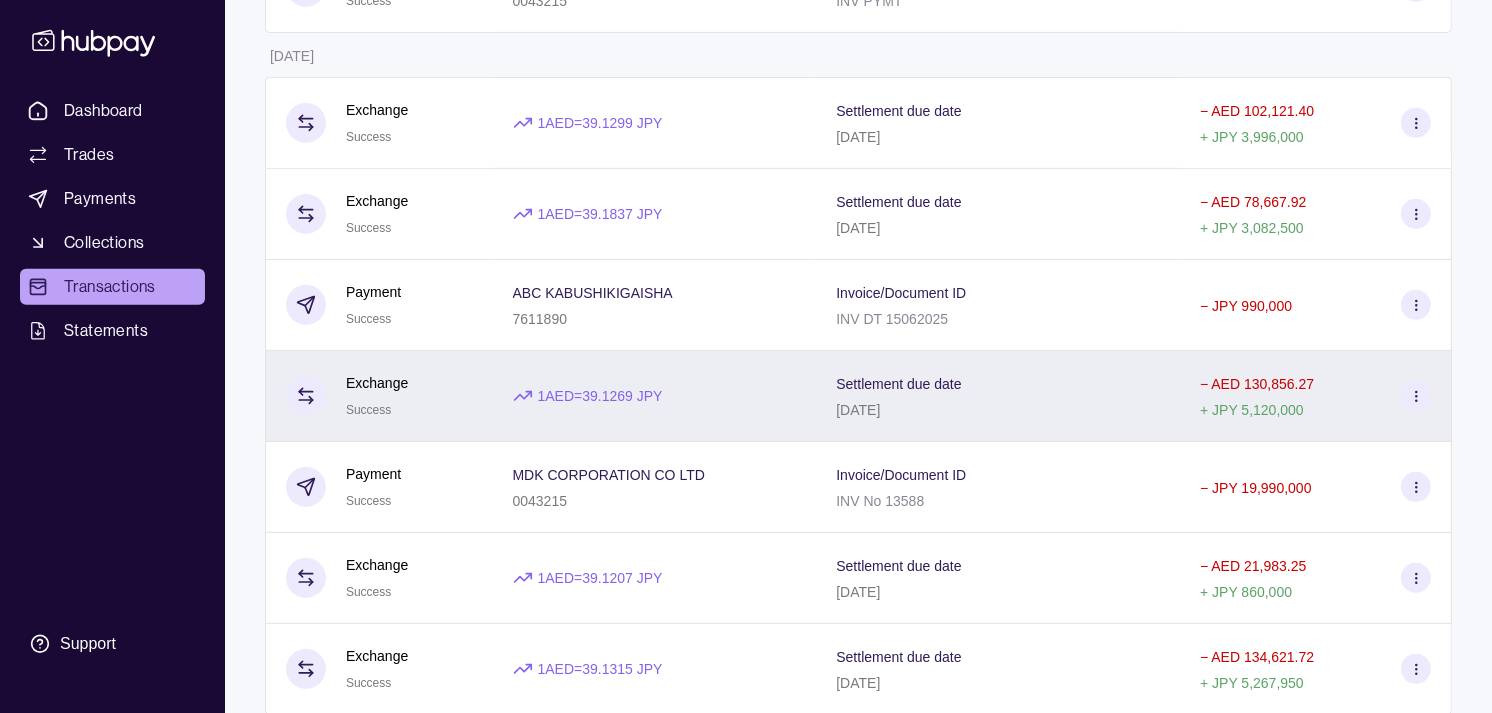 scroll, scrollTop: 888, scrollLeft: 0, axis: vertical 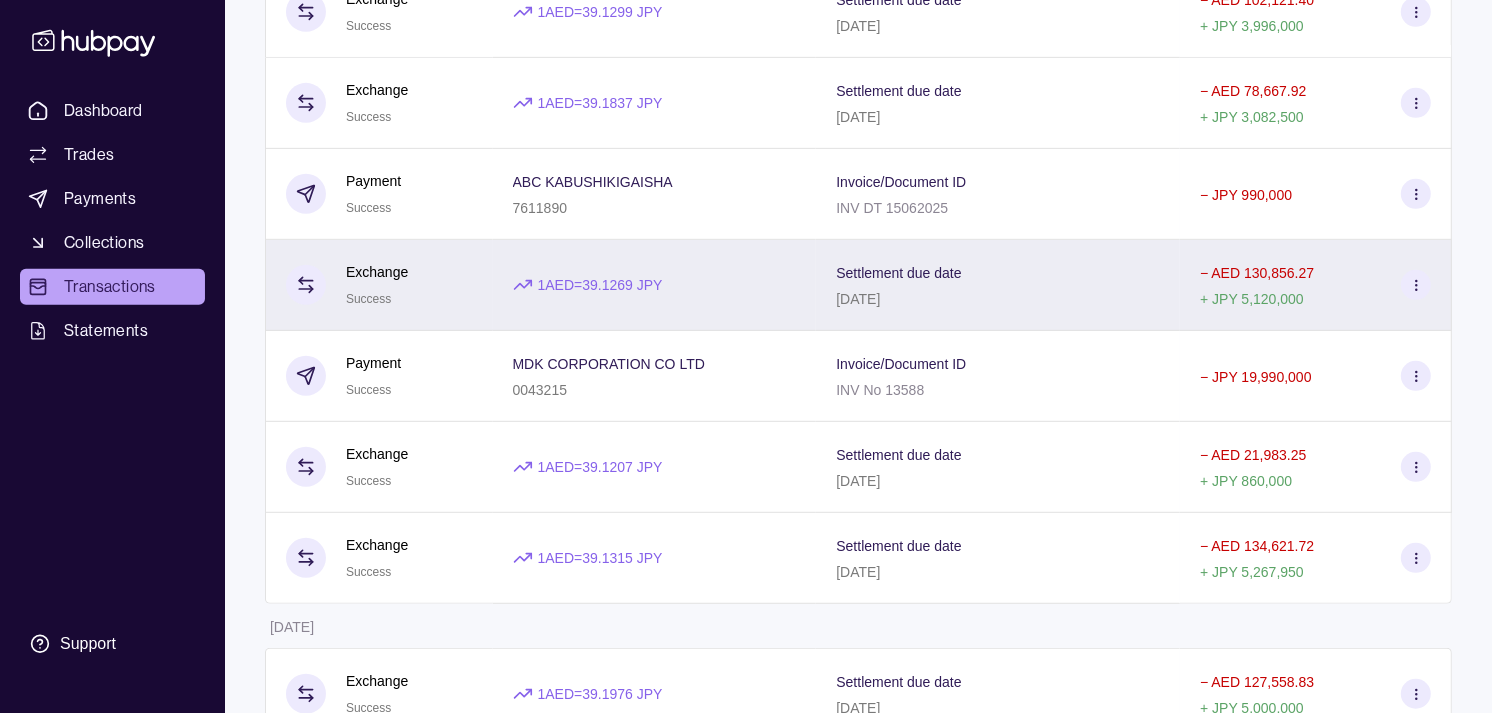 click on "MDK CORPORATION CO LTD 0043215" at bounding box center [655, 376] 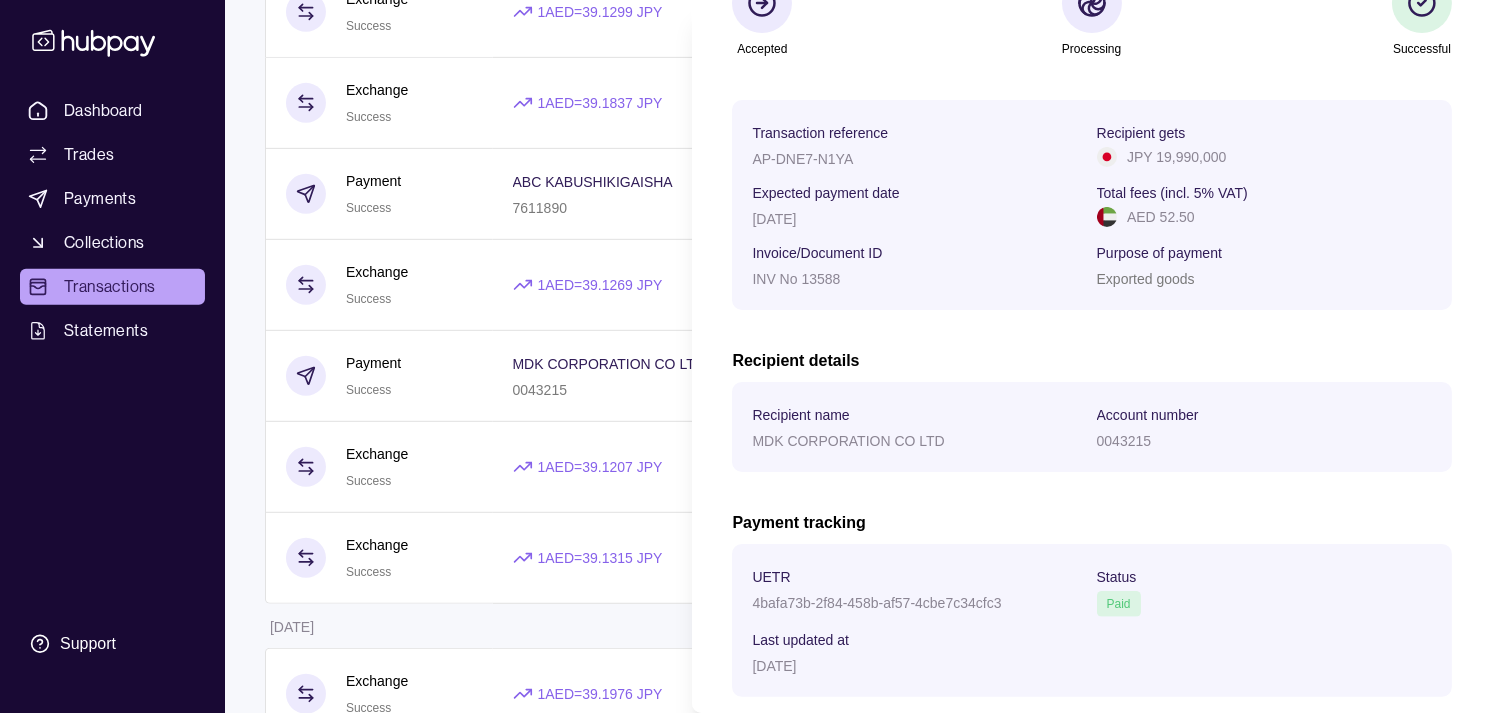 scroll, scrollTop: 112, scrollLeft: 0, axis: vertical 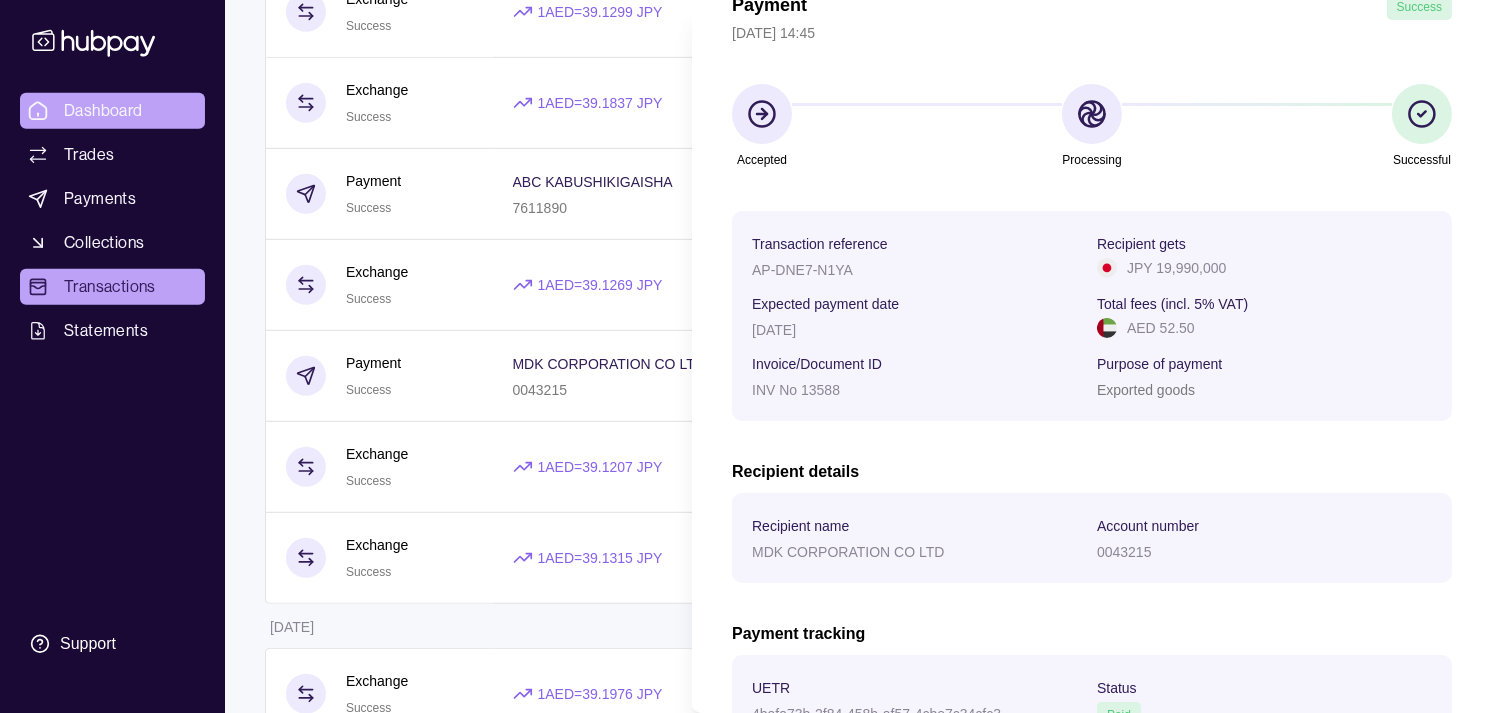 click on "Dashboard Trades Payments Collections Transactions Statements Support M Hello,  Muralenath Nadarajah Strides Trading LLC Account Terms and conditions Privacy policy Sign out Transactions More filters  ( 1  applied) Details Amount 01 Jul 2025 Exchange Due 1  AED  =  38.7906   JPY Settlement due date 02 Jul 2025 −   AED 85,072.16 +   JPY 3,300,000 Payment Success TOYO TRADING CO LTD 119220334 Invoice/Document ID INV PYMT −   JPY 5,257,950 Payment Success SBT CO LTD 2510008956BPWWQDG Invoice/Document ID INV No 20250630.02.0196 −   JPY 2,422,500 Payment Success TAU CORPORATION 1505446AJKM Invoice/Document ID INV No 25.0041367 −   JPY 640,000 Payment Success SBT CO LTD 2510008956DJWLQRB Invoice/Document ID INV No 25F26AF090 −   JPY 850,000 Payment Success MDK CORPORATION CO LTD 0043215 Invoice/Document ID INV PYMT −   JPY 4,990,000 30 Jun 2025 Exchange Success 1  AED  =  39.1299   JPY Settlement due date 01 Jul 2025 −   AED 102,121.40 +   JPY 3,996,000 Exchange Success 1  AED  =  39.1837   JPY −" at bounding box center (746, 264) 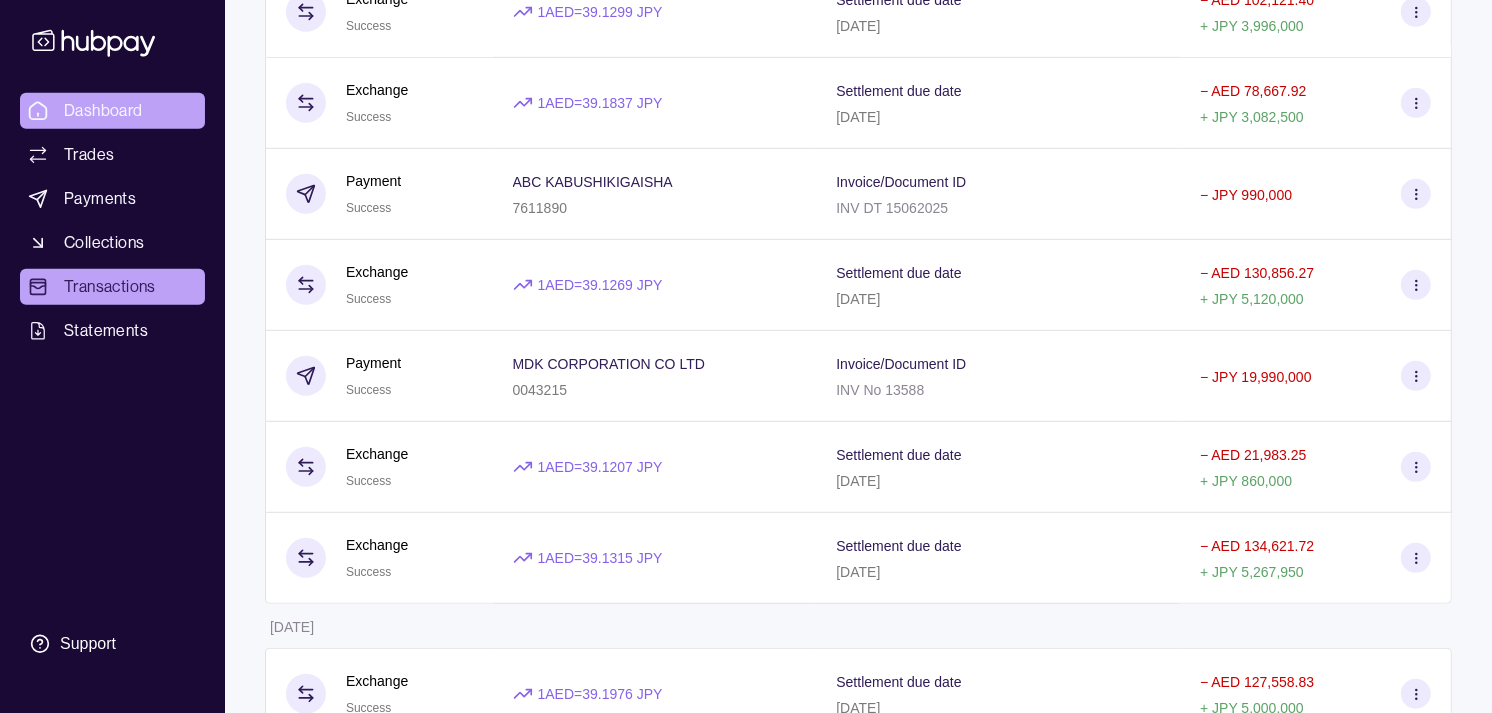 click on "Dashboard" at bounding box center (103, 111) 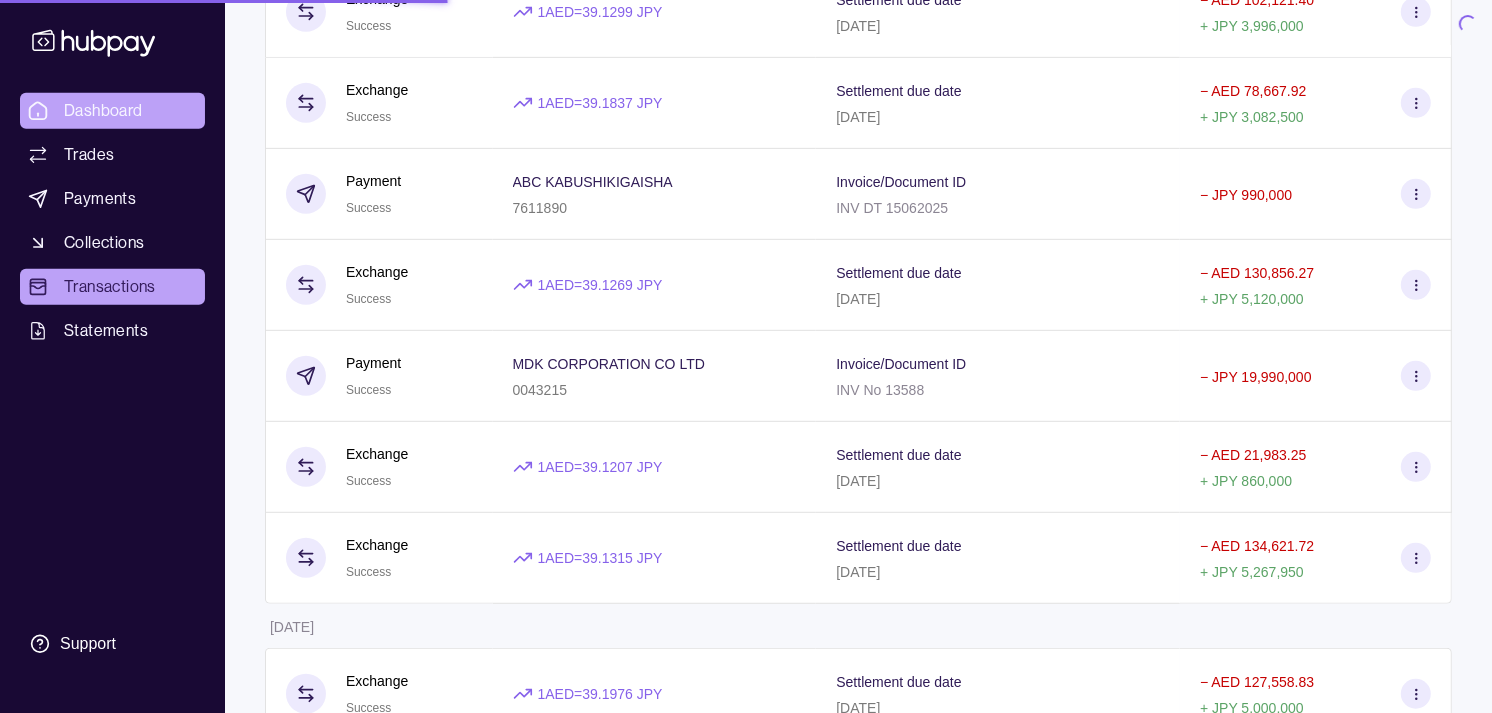 scroll, scrollTop: 0, scrollLeft: 0, axis: both 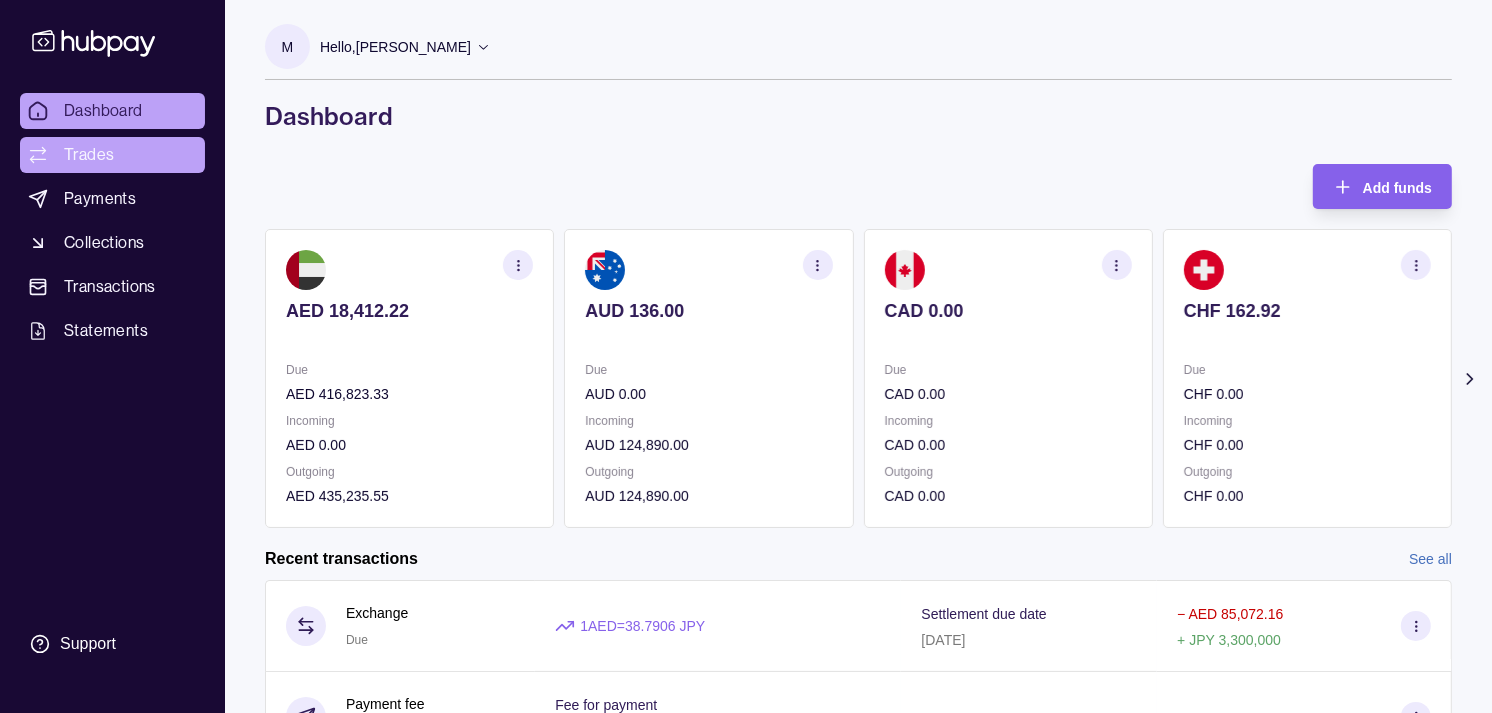 click on "Trades" at bounding box center [112, 155] 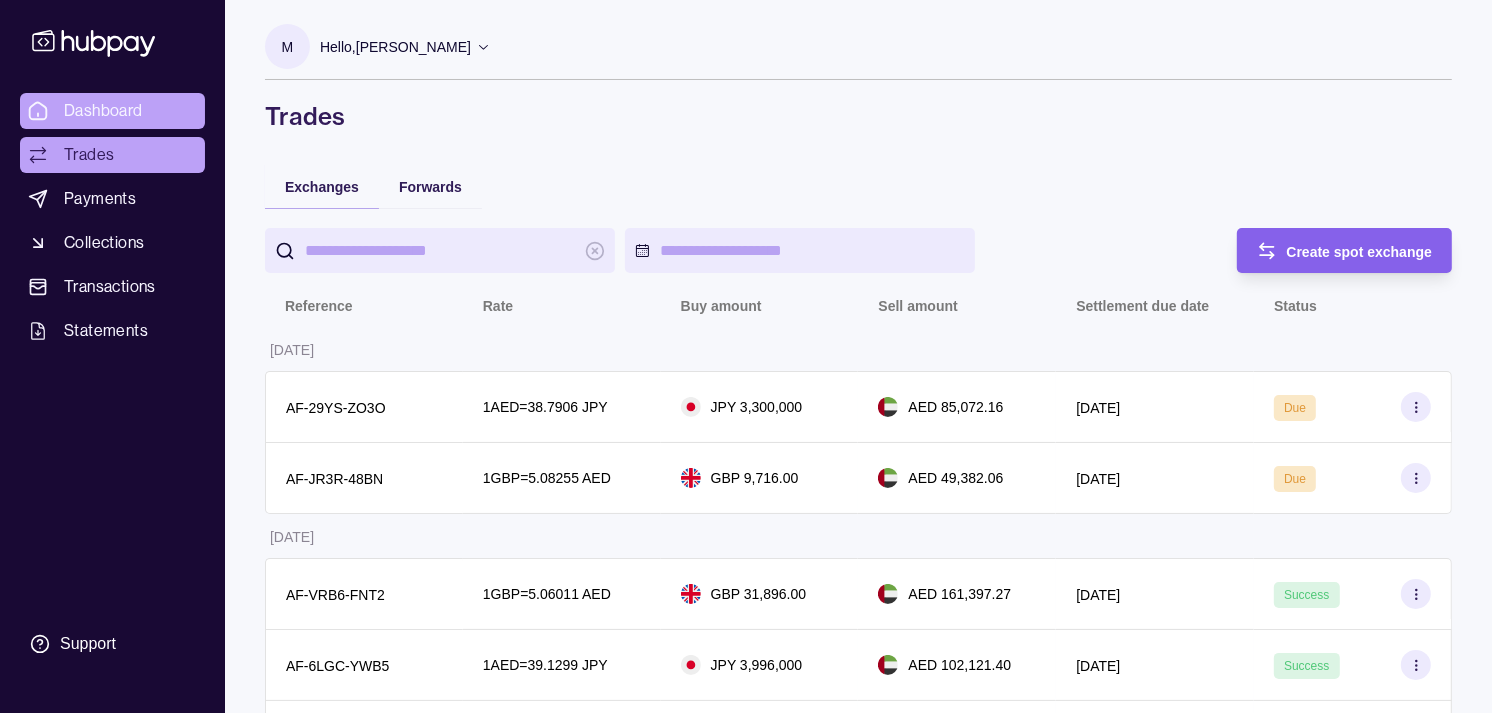 click on "Dashboard" at bounding box center [103, 111] 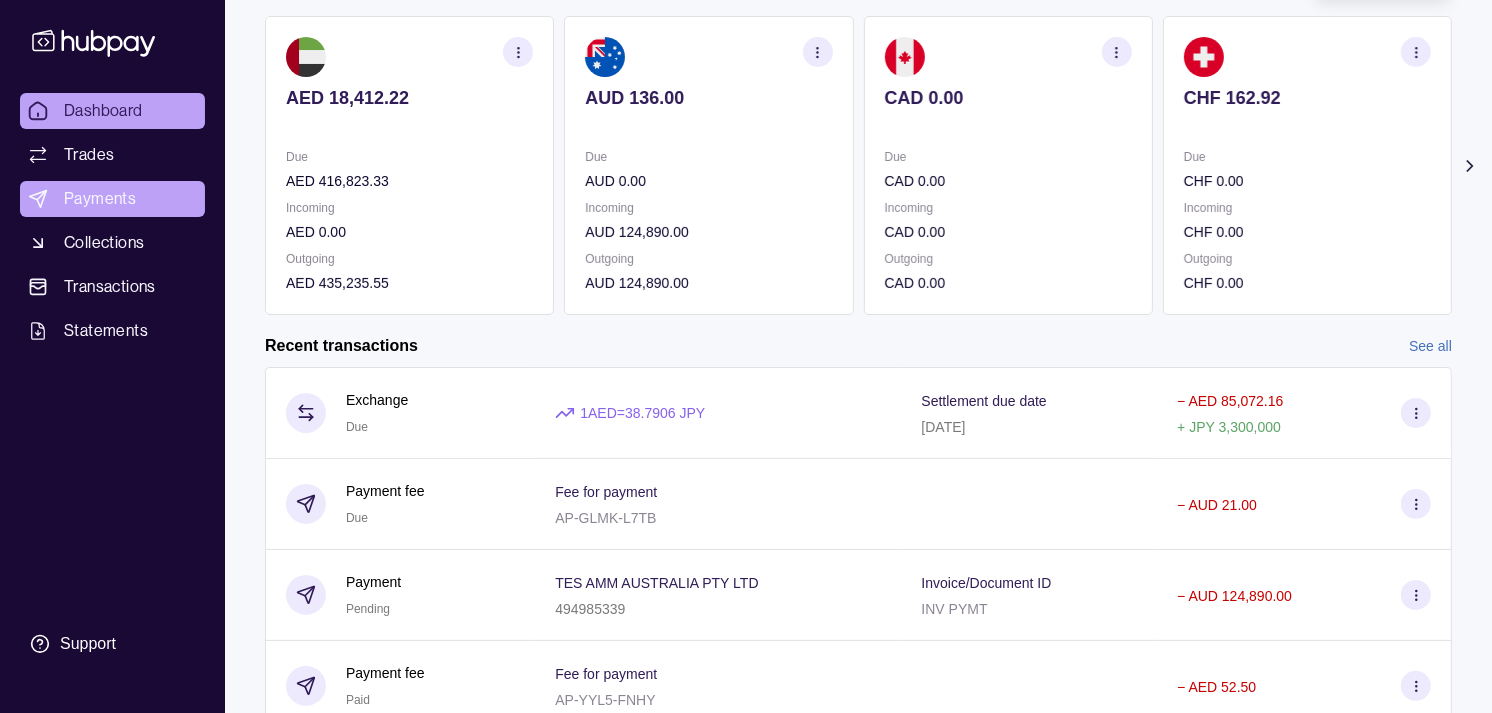 scroll, scrollTop: 222, scrollLeft: 0, axis: vertical 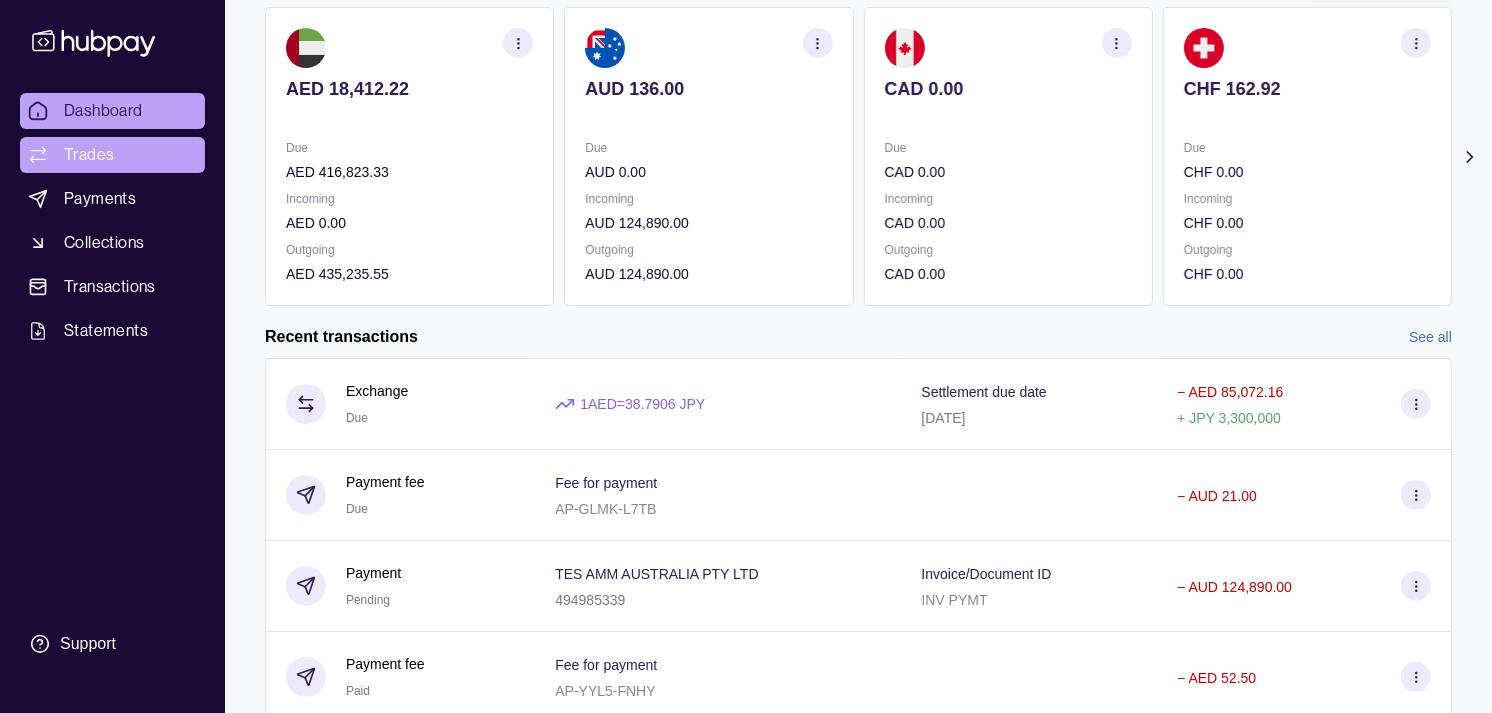 click on "Trades" at bounding box center (112, 155) 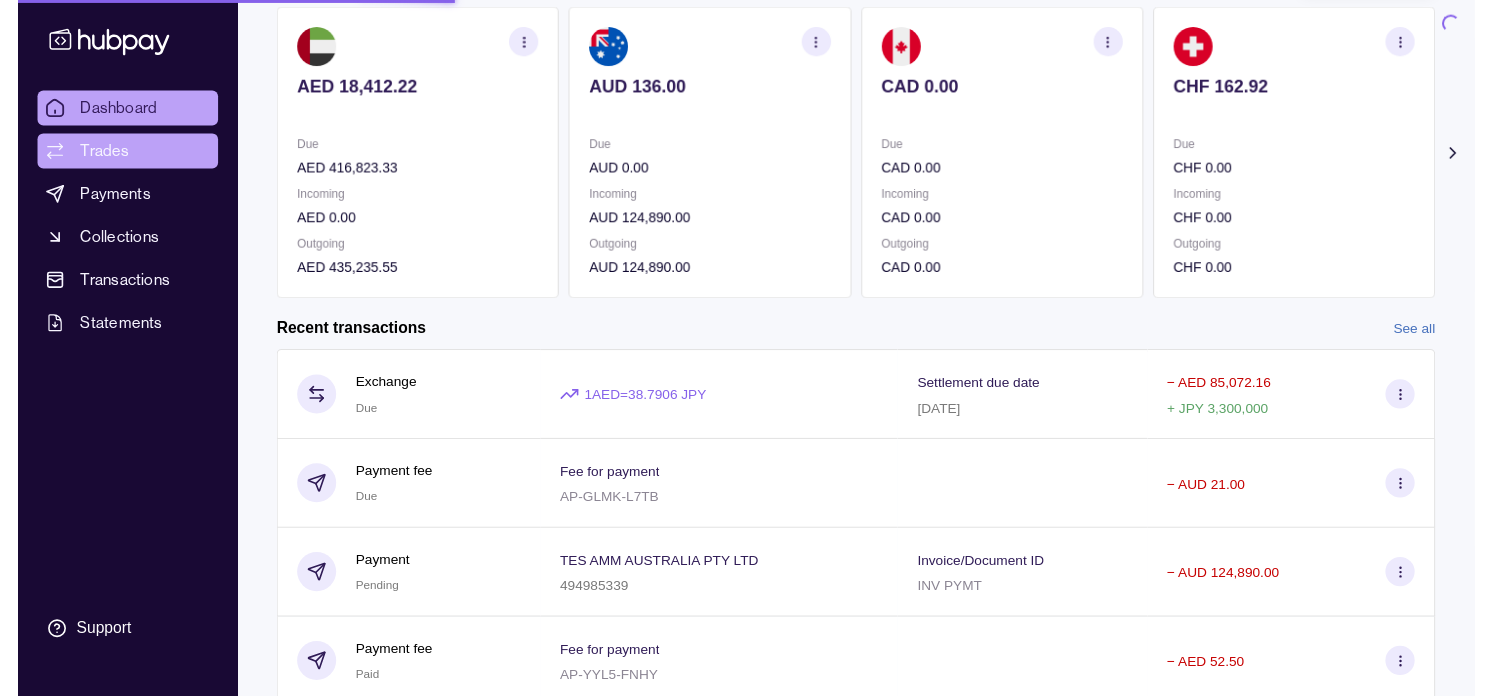 scroll, scrollTop: 0, scrollLeft: 0, axis: both 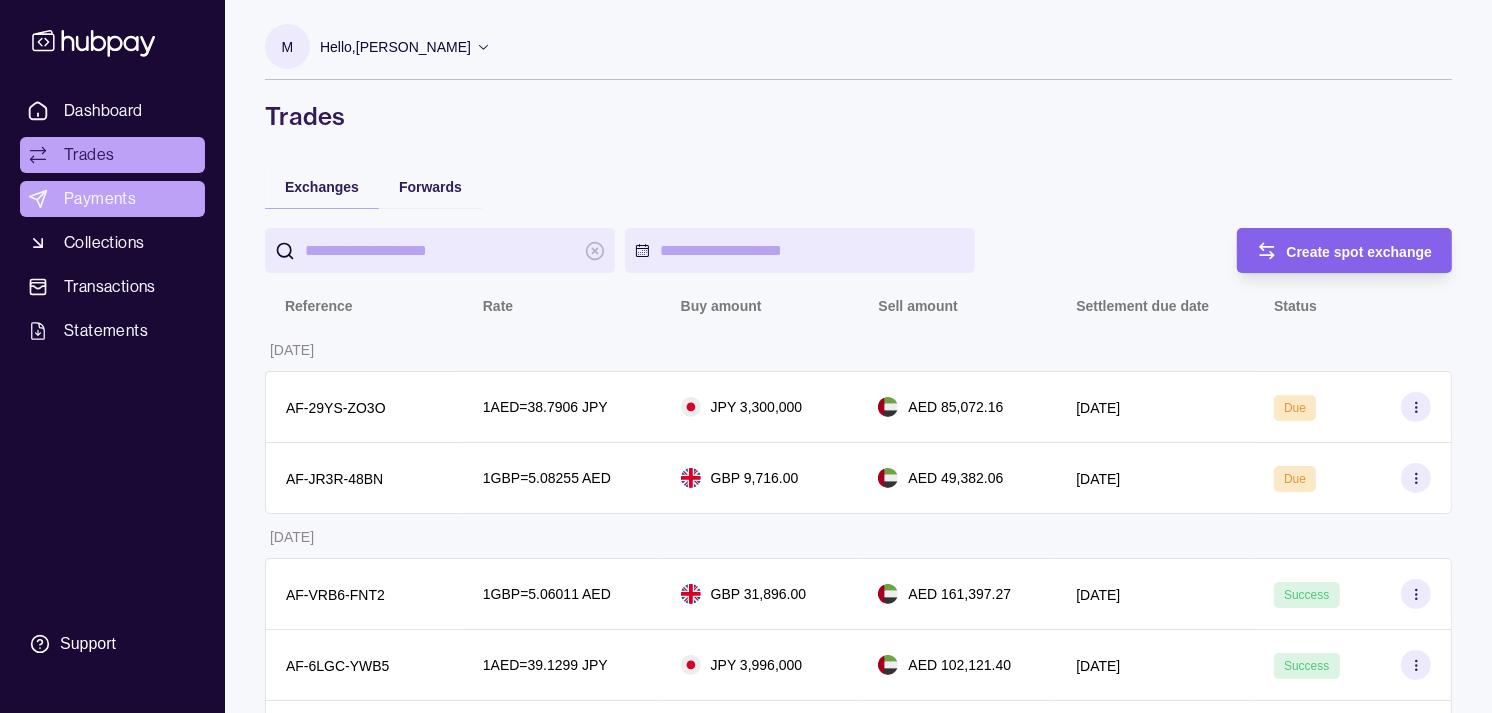 click on "Payments" at bounding box center [100, 199] 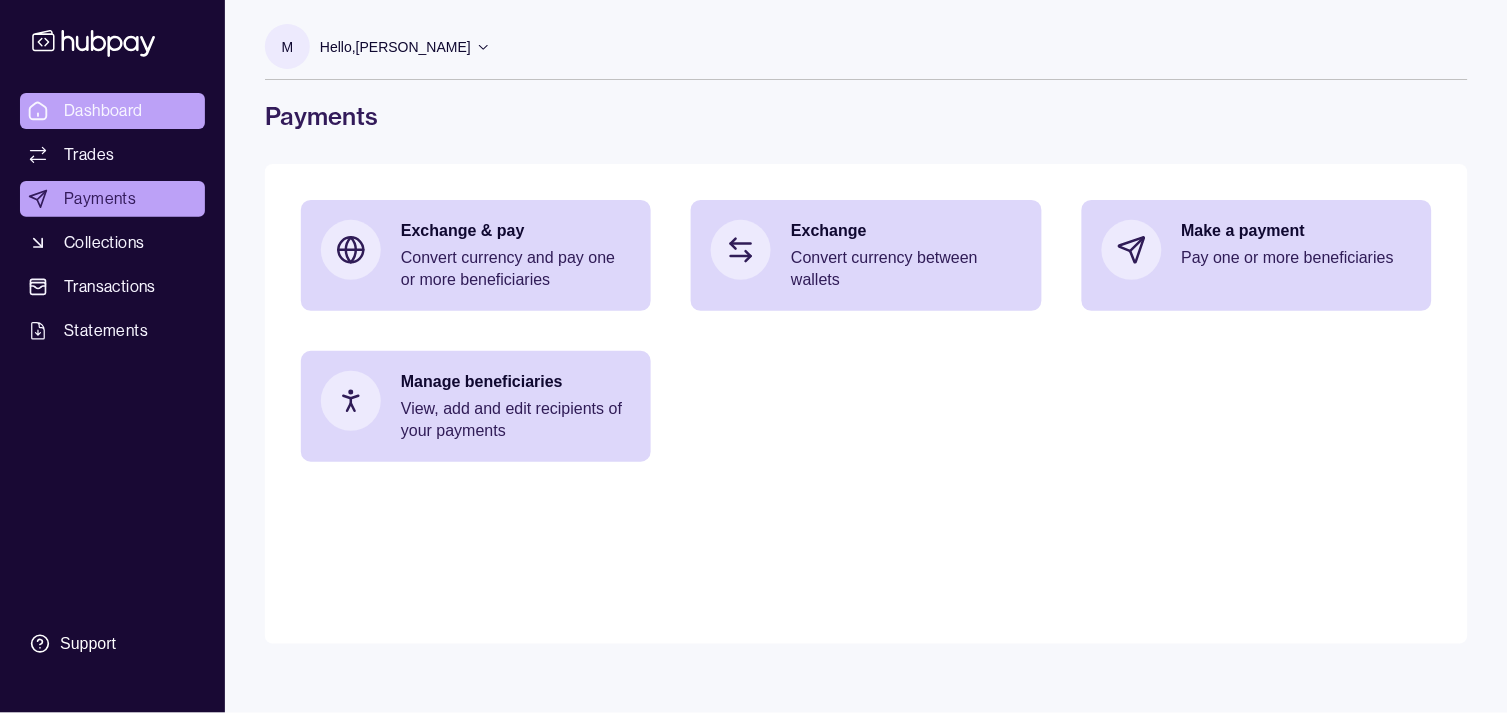 click on "Dashboard" at bounding box center (103, 111) 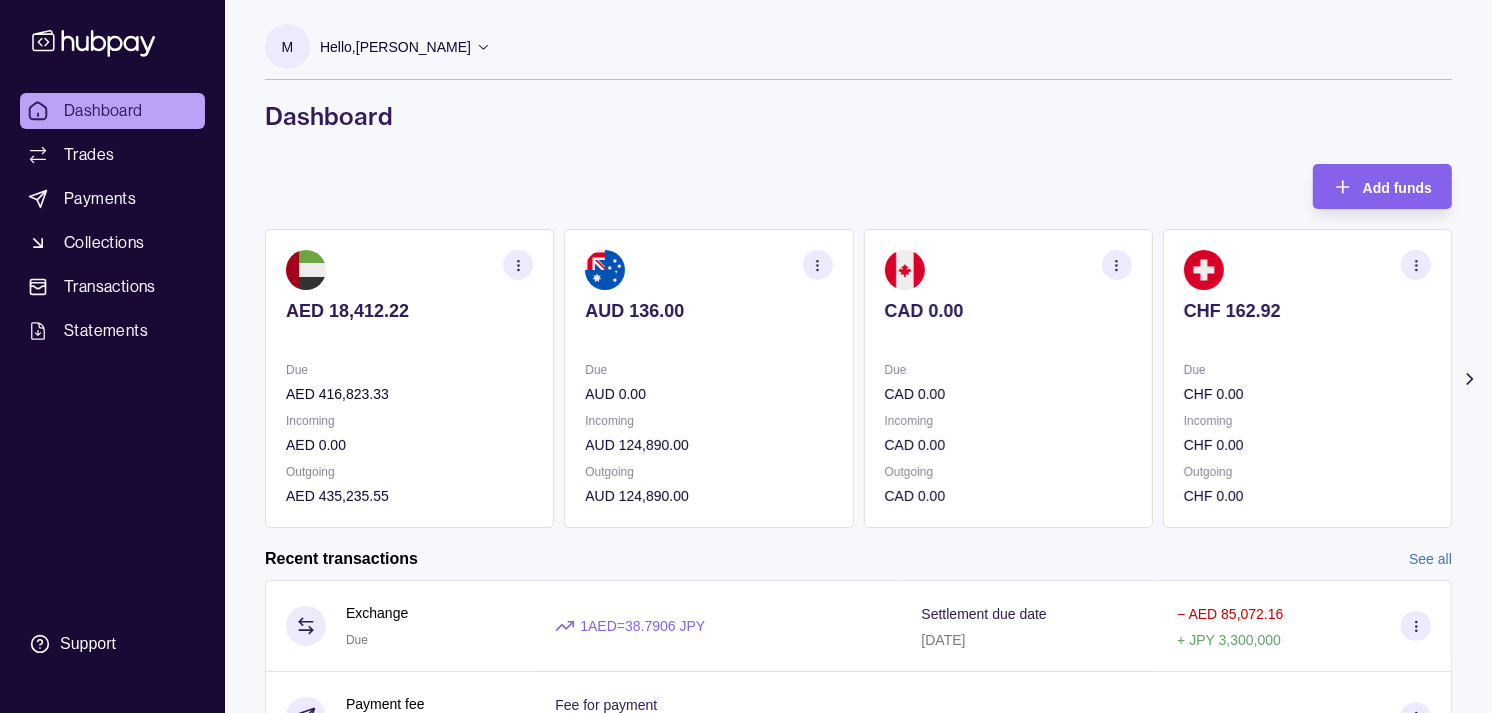 click on "CHF 0.00" at bounding box center (1307, 394) 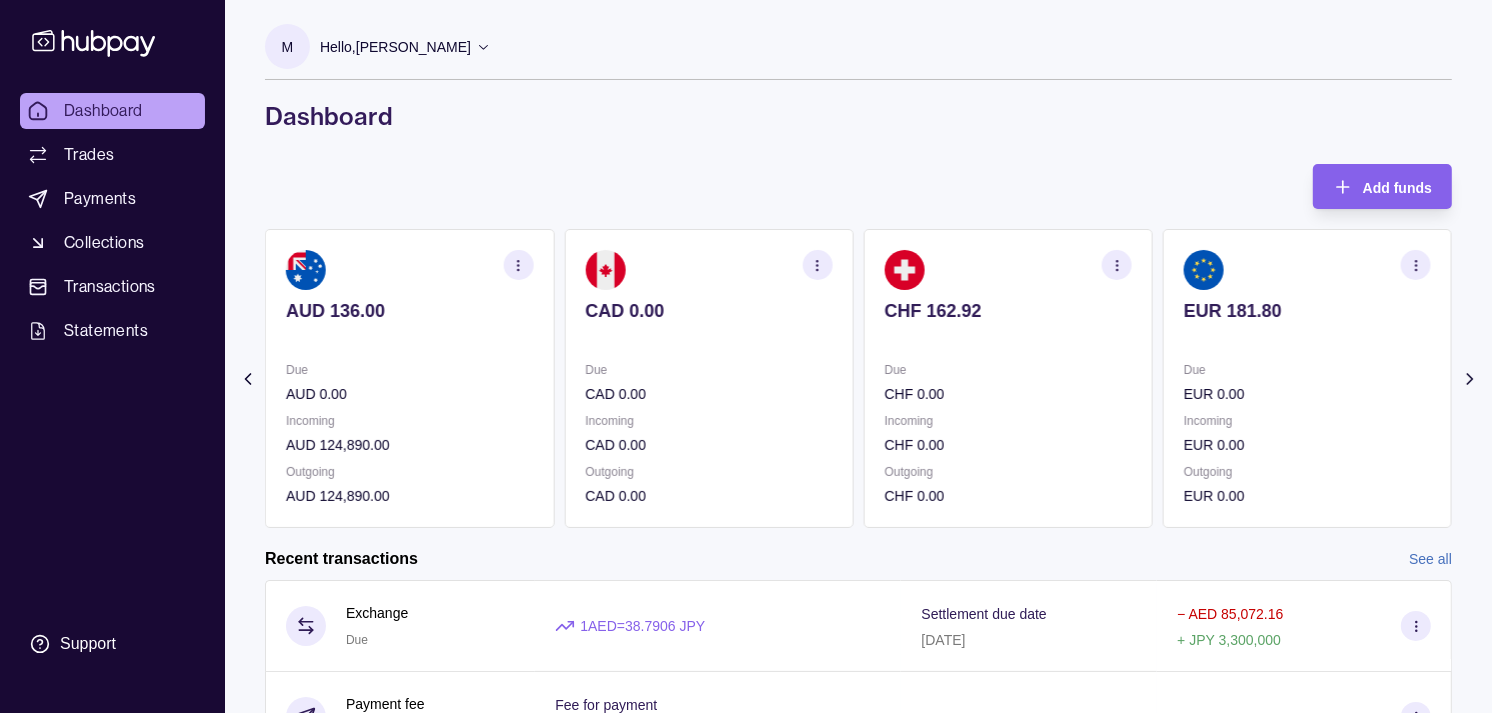 click on "EUR 0.00" at bounding box center [1307, 394] 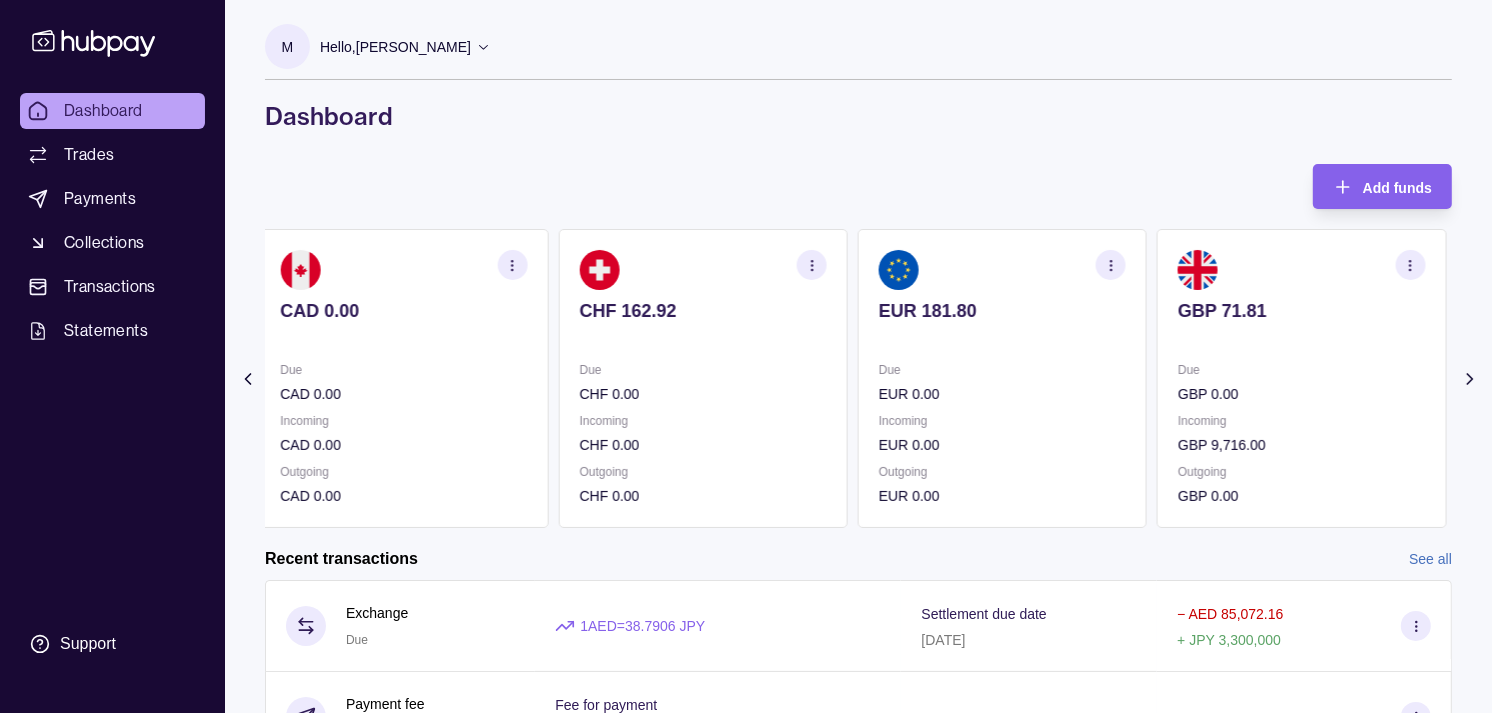 click on "Due GBP 0.00" at bounding box center [1301, 382] 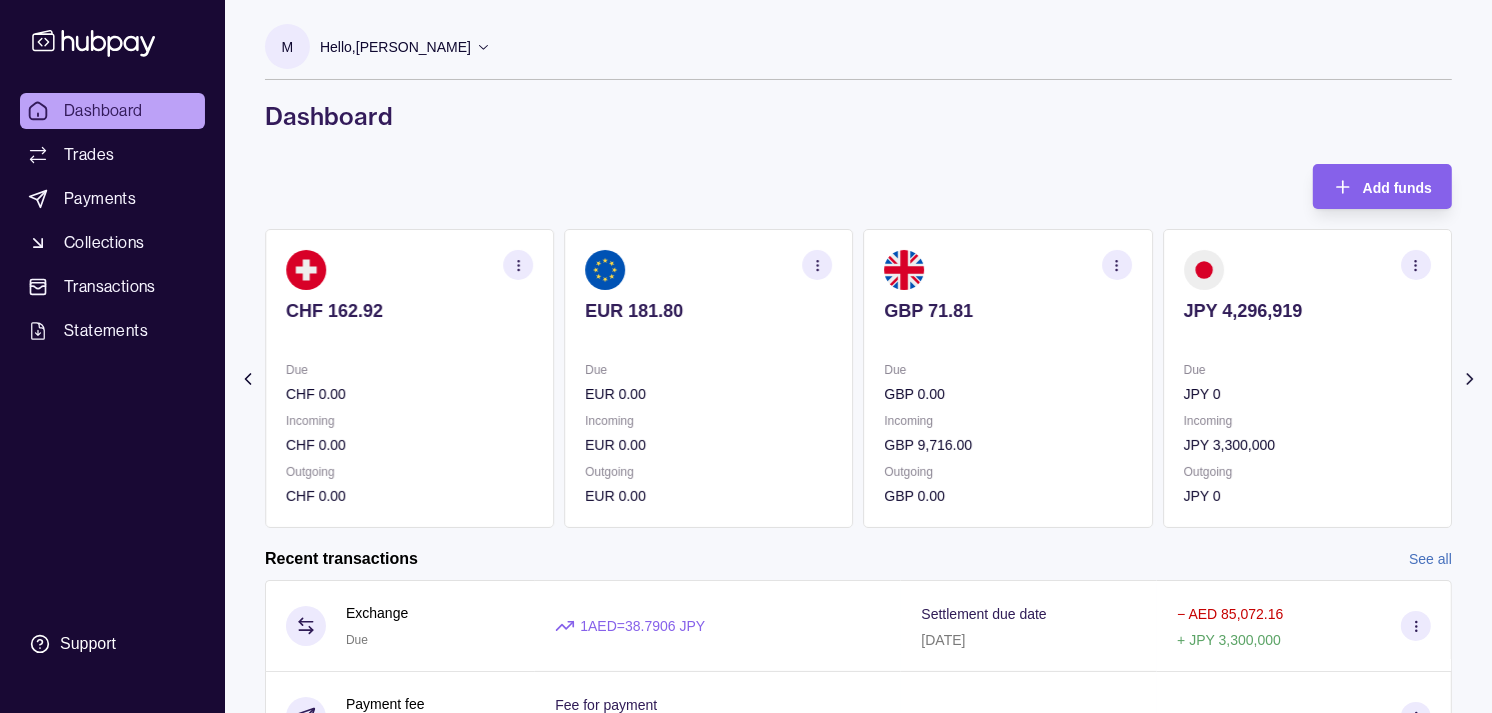 click 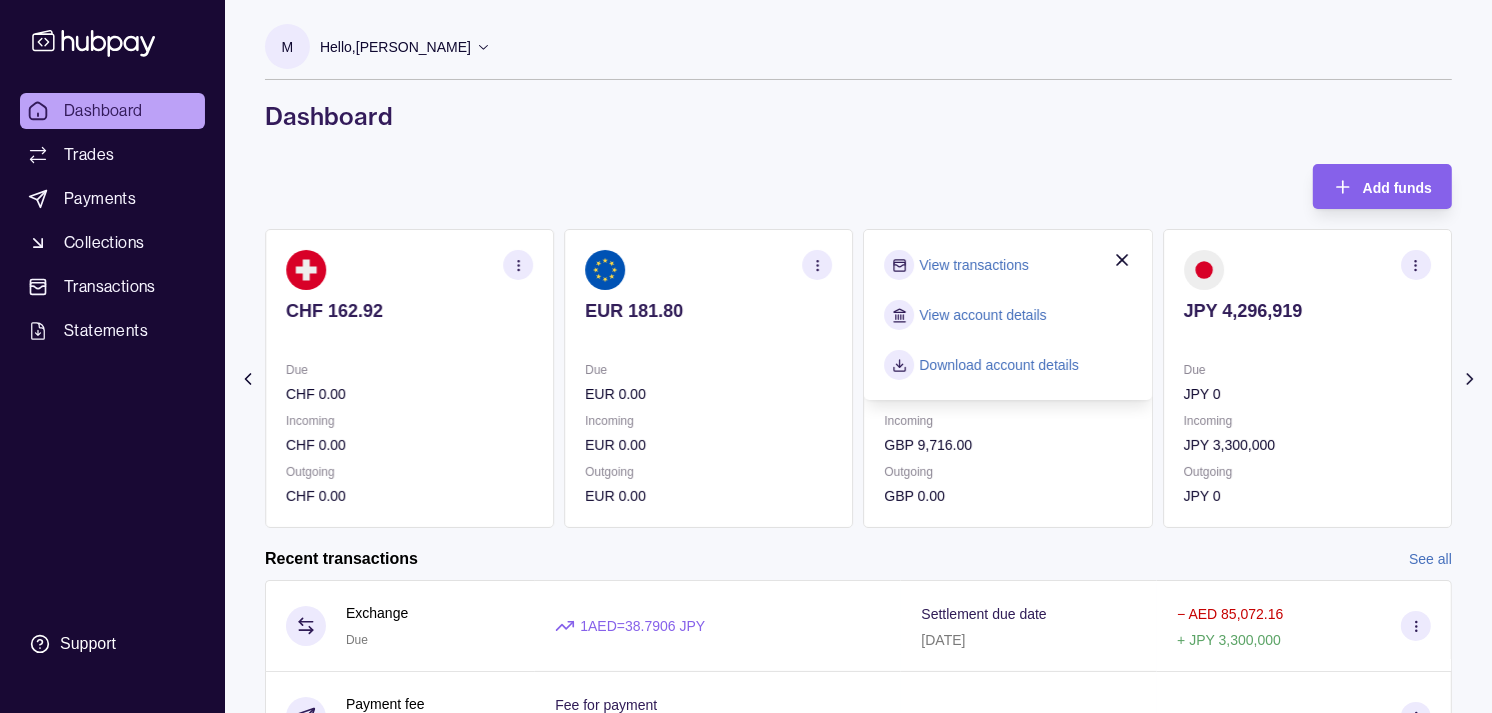 click on "View transactions" at bounding box center (974, 265) 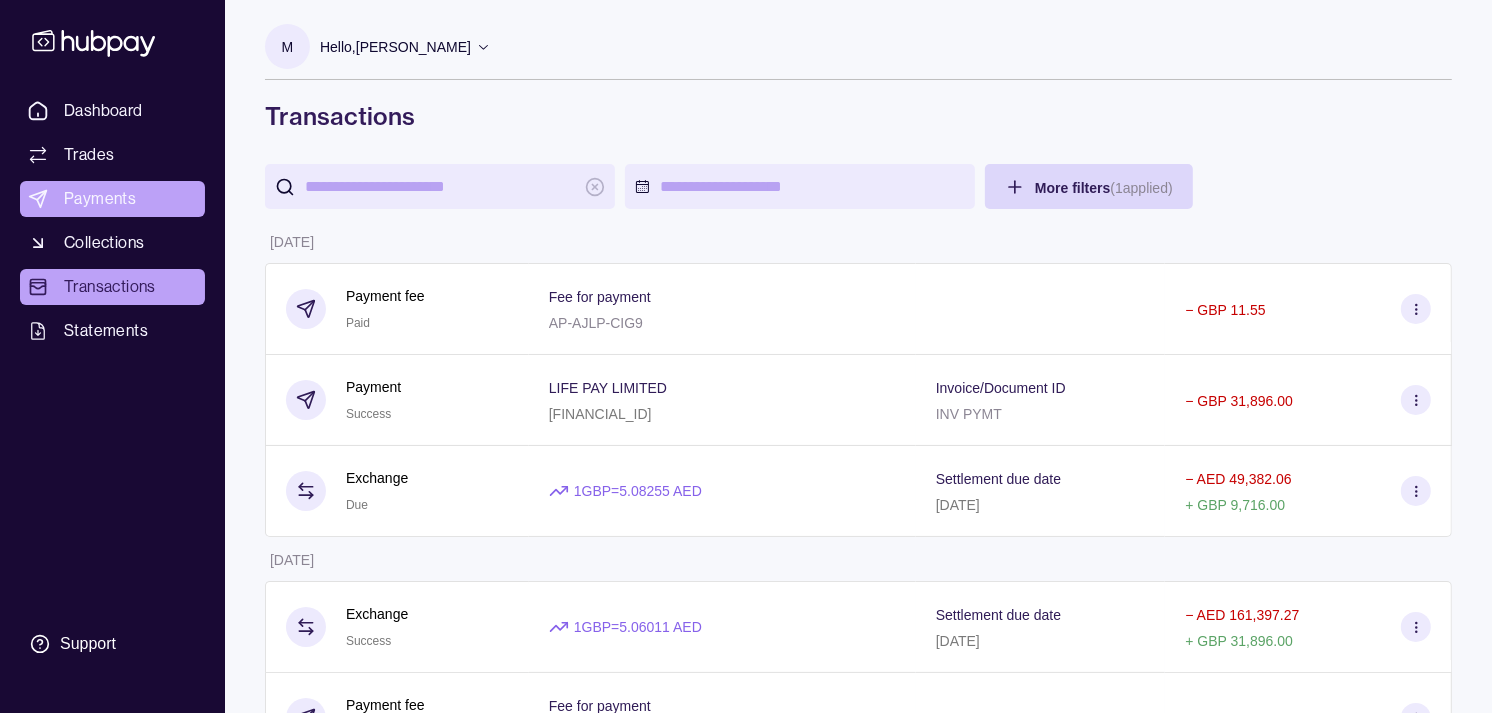 click on "Payments" at bounding box center (100, 199) 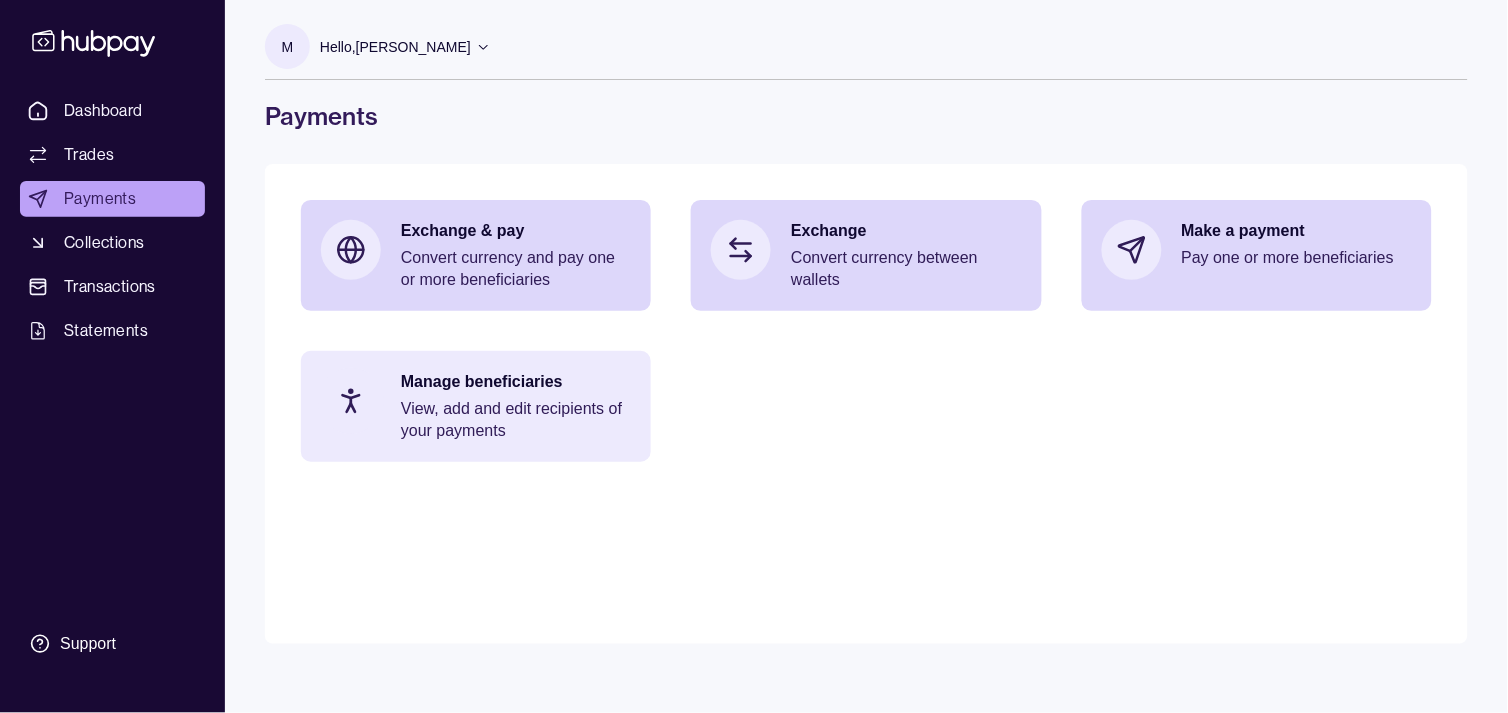 click on "Manage beneficiaries View, add and edit recipients of your payments" at bounding box center (516, 406) 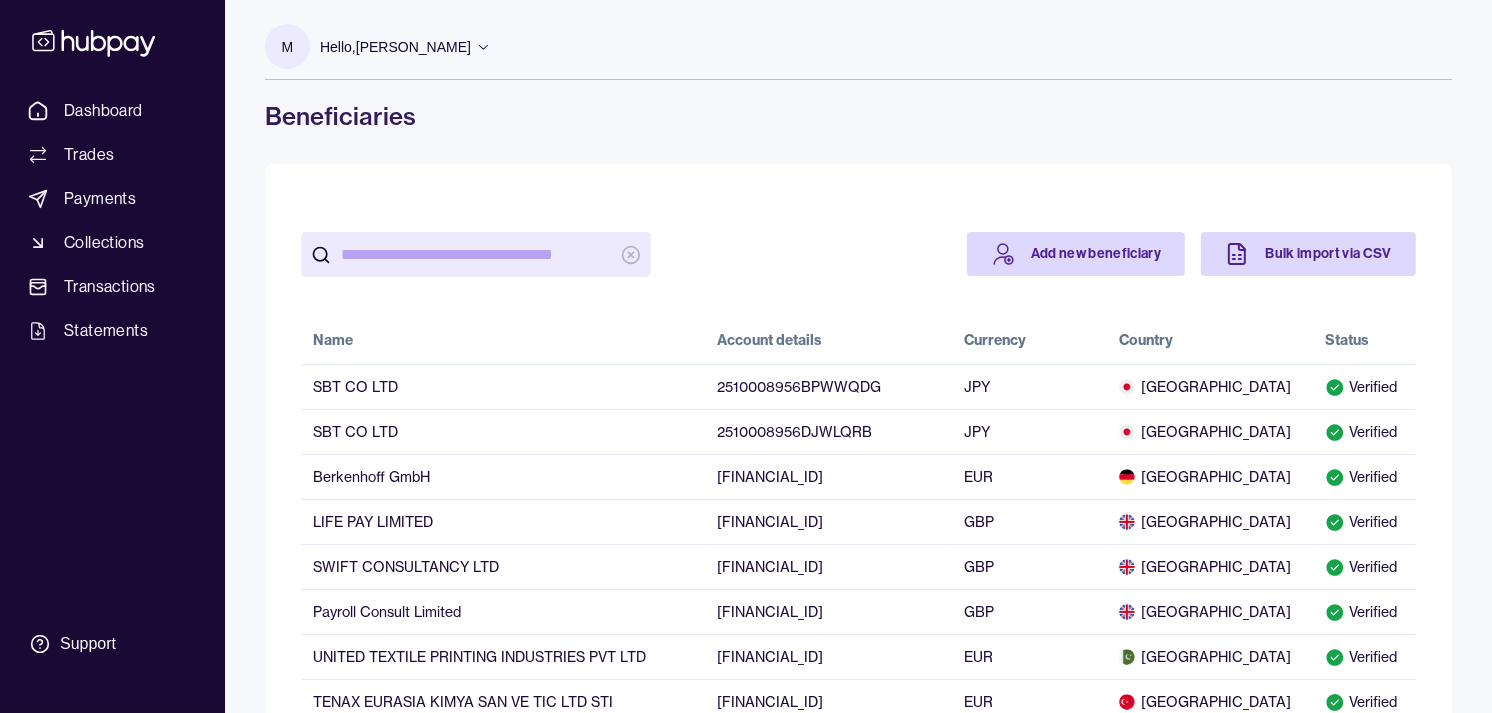 click at bounding box center (476, 254) 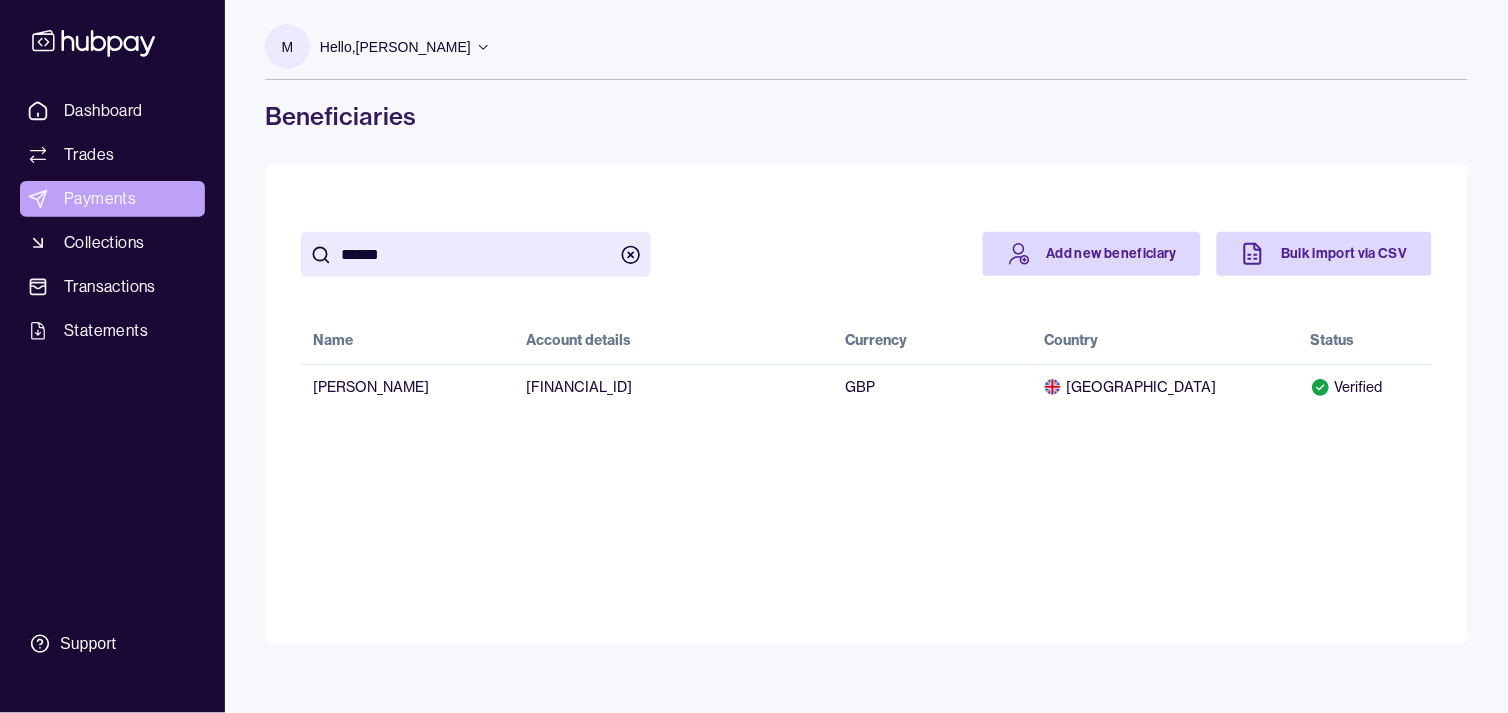 type on "******" 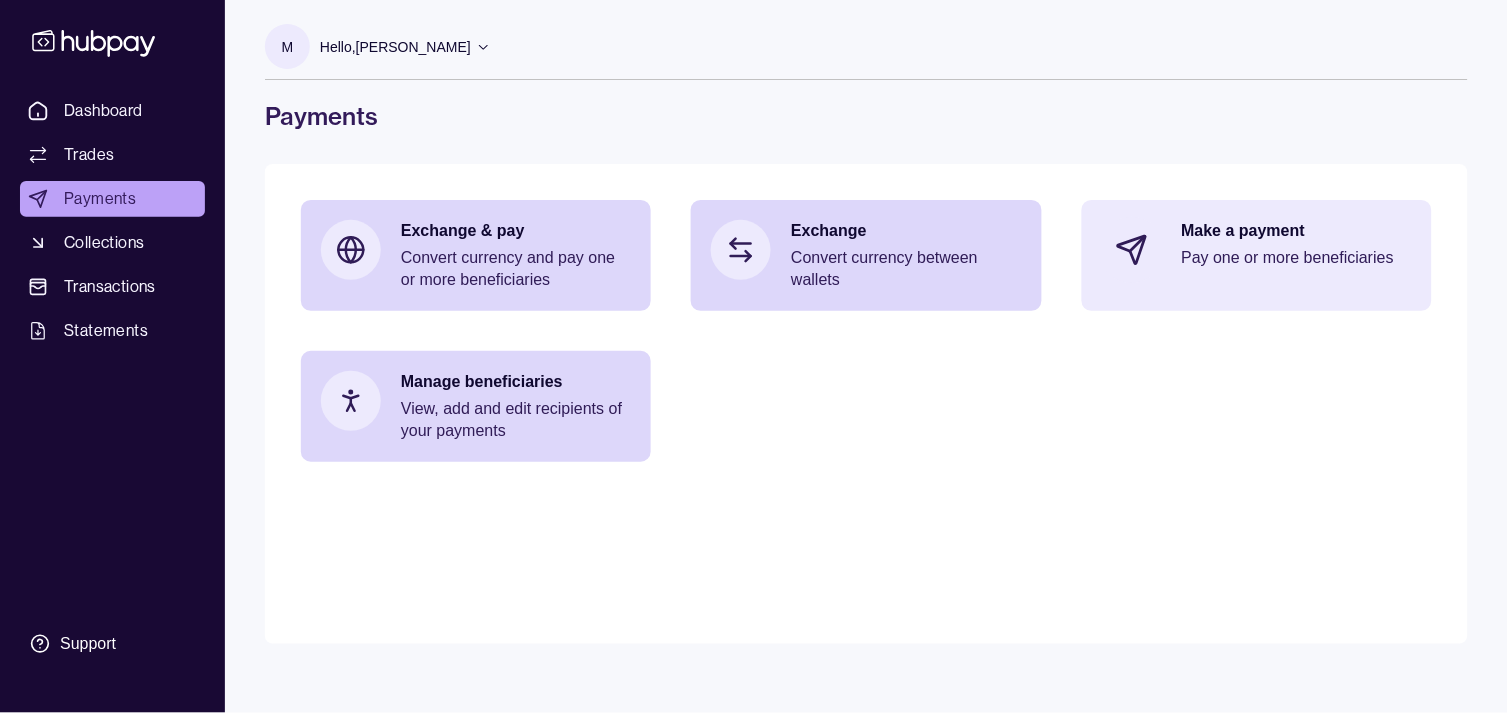 click on "Make a payment Pay one or more beneficiaries" at bounding box center [1297, 250] 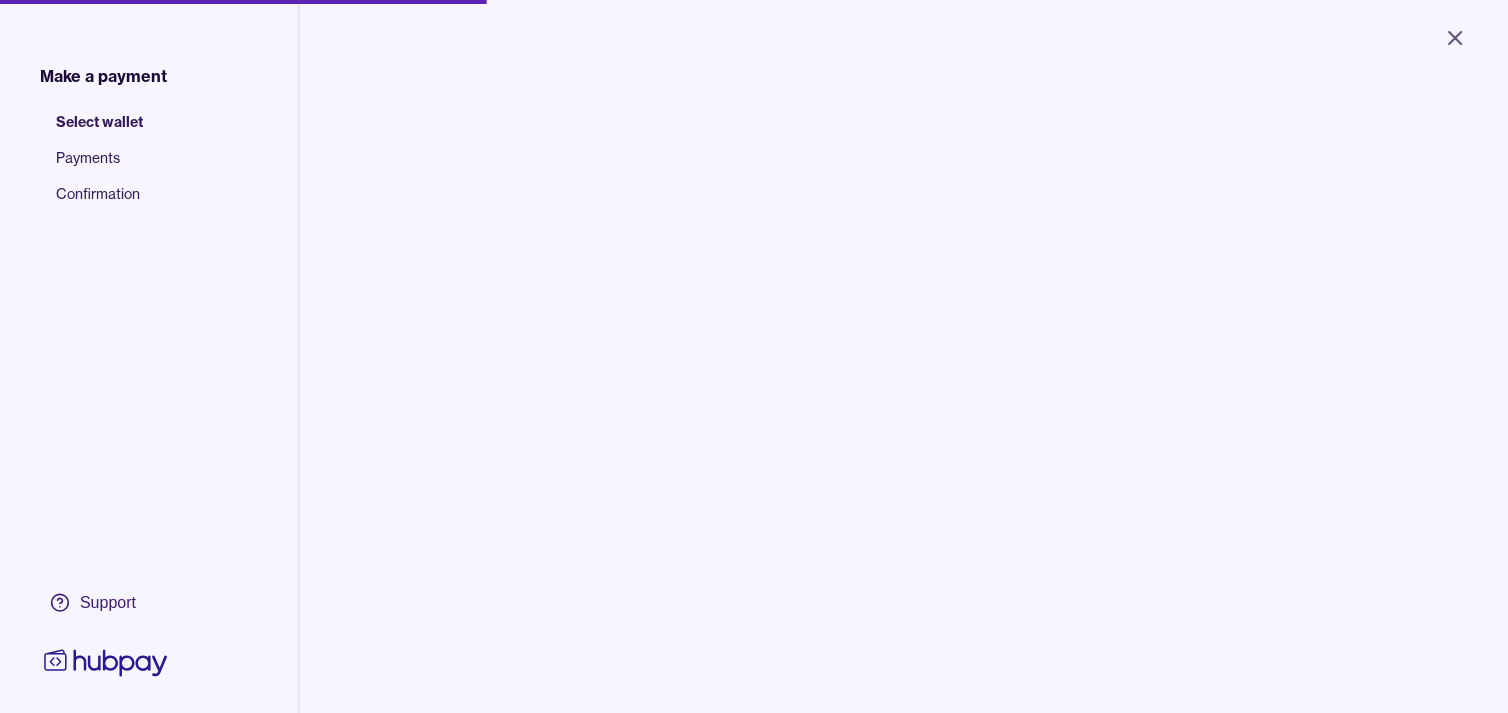 click on "Close Make a payment Select wallet Payments Confirmation Support Select the wallet you want to send from E.g. If you wish to send GBP, select your GBP wallet Select wallet Cancel Next Make a payment | Hubpay" at bounding box center [754, 356] 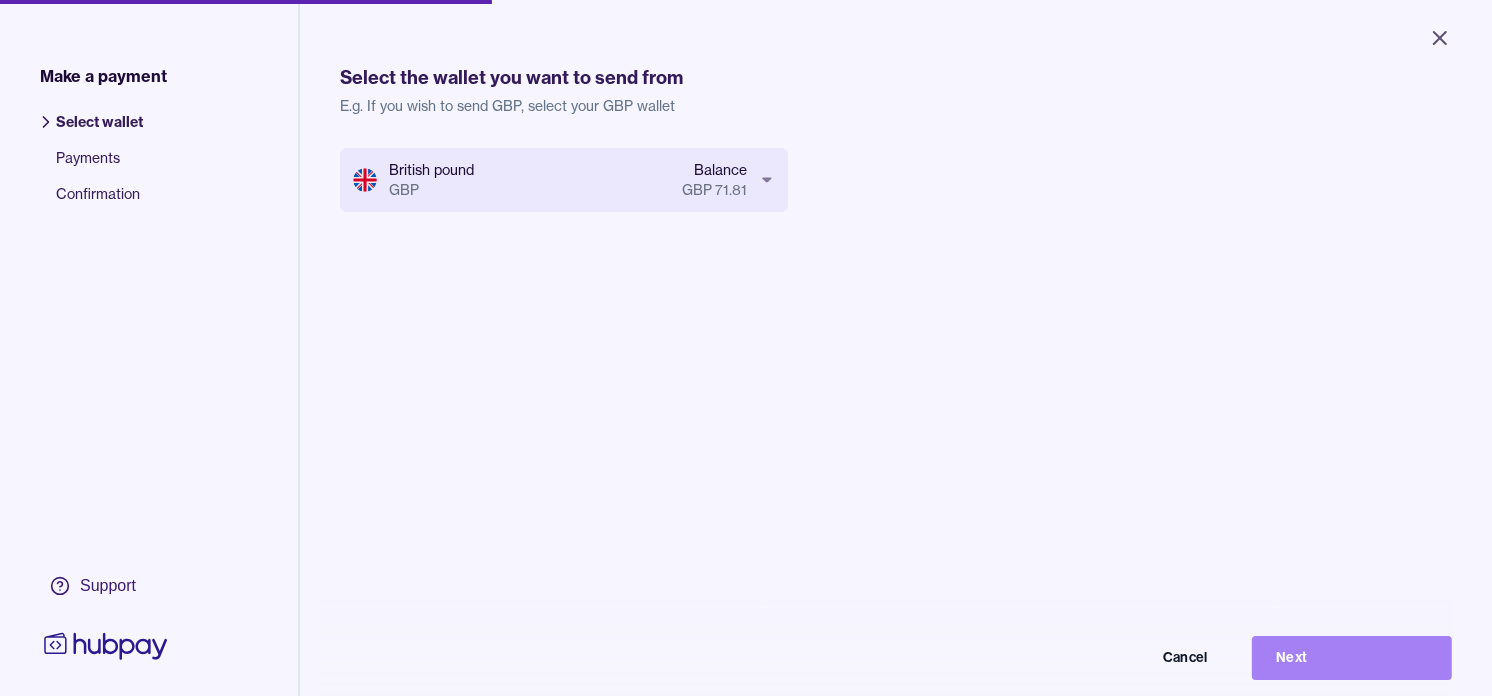 click on "Next" at bounding box center (1352, 658) 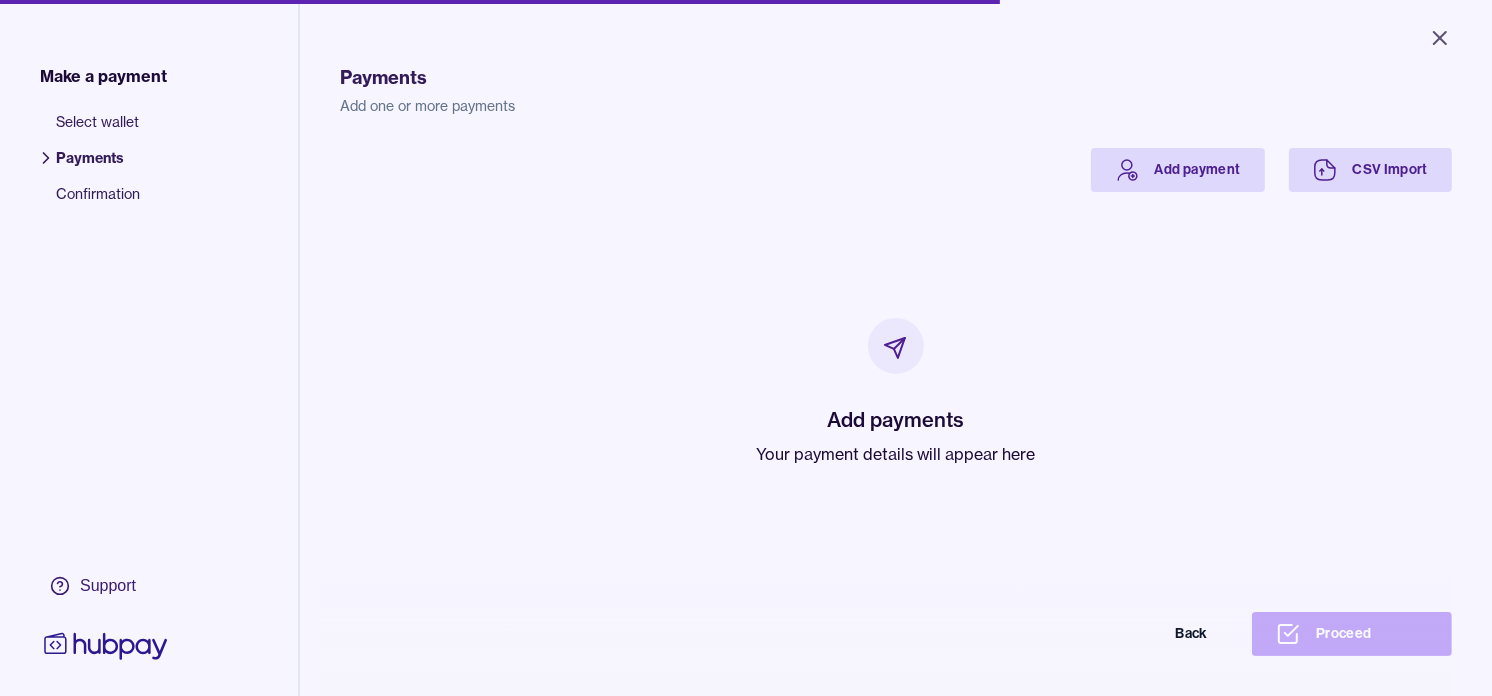 click on "Your payment details will appear here" at bounding box center [896, 454] 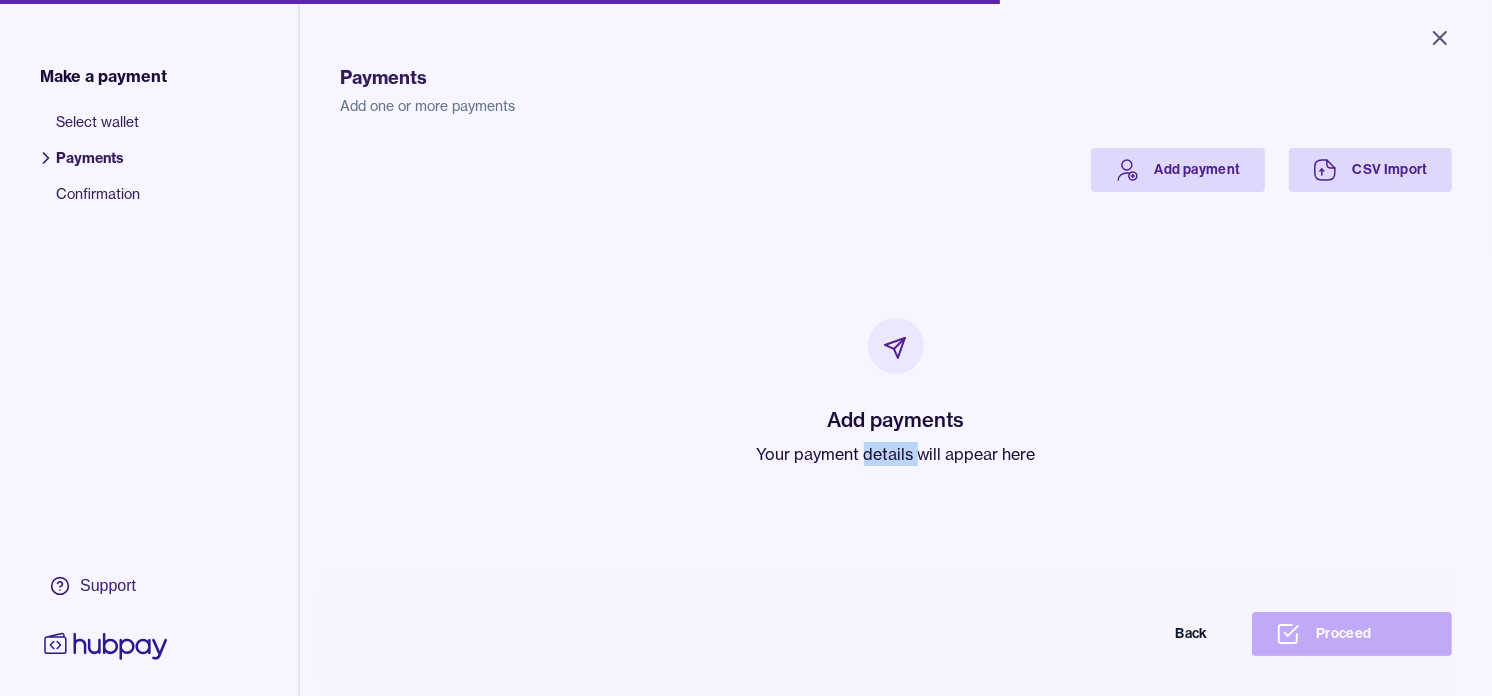 click on "Your payment details will appear here" at bounding box center [896, 454] 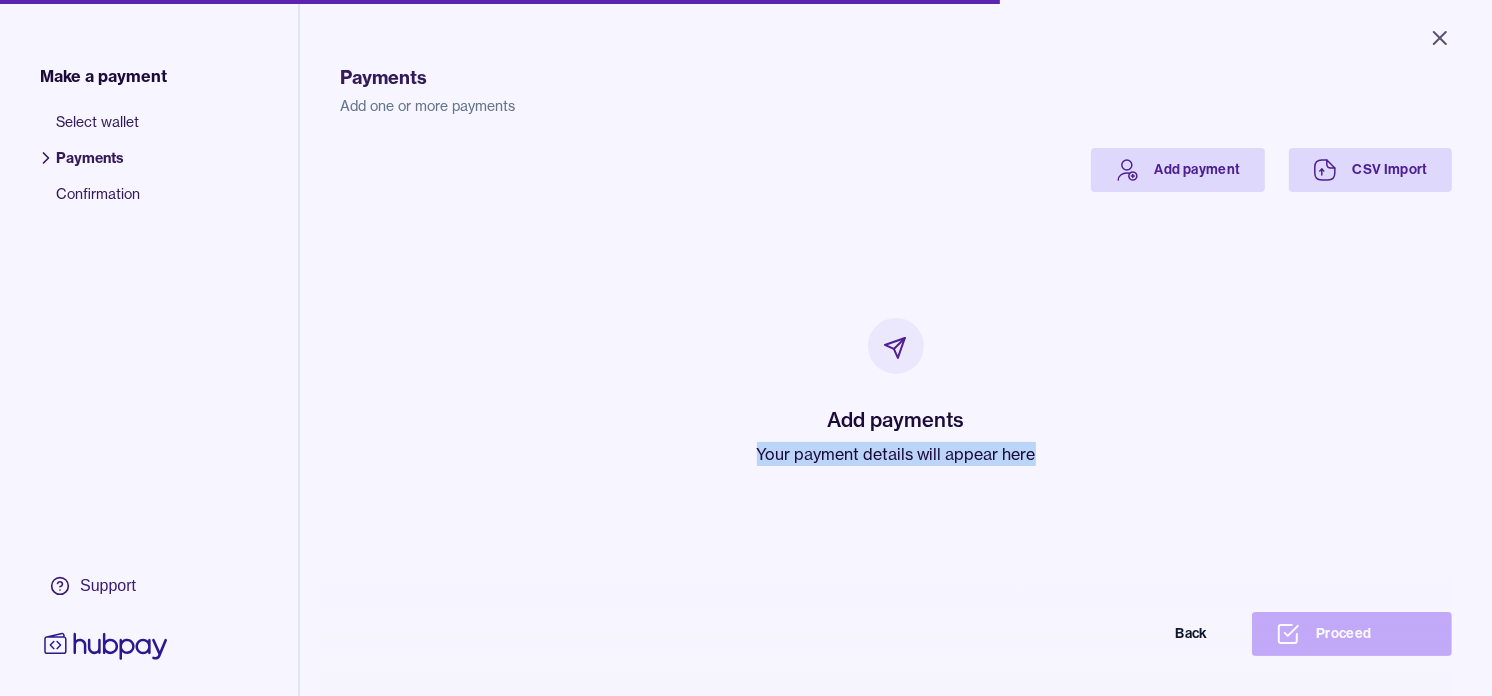 click on "Your payment details will appear here" at bounding box center (896, 454) 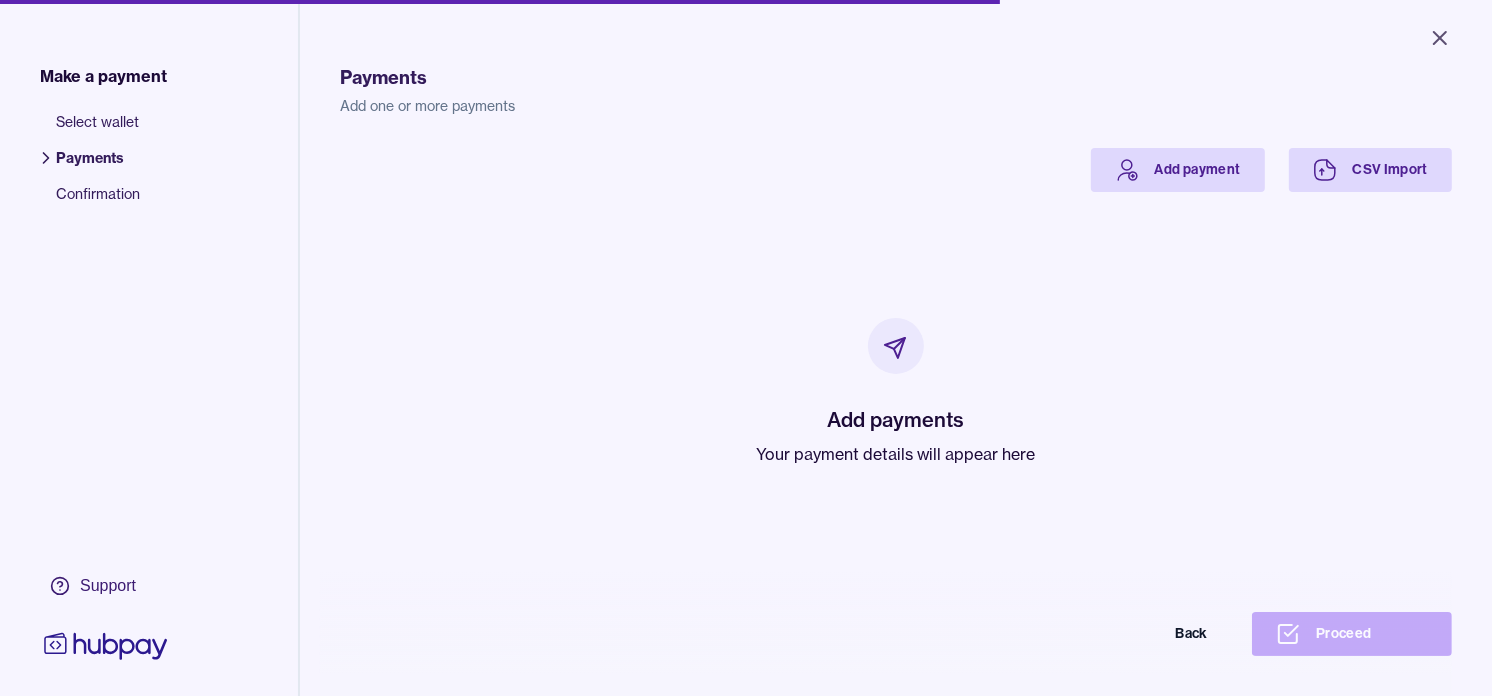 drag, startPoint x: 897, startPoint y: 458, endPoint x: 731, endPoint y: 297, distance: 231.25095 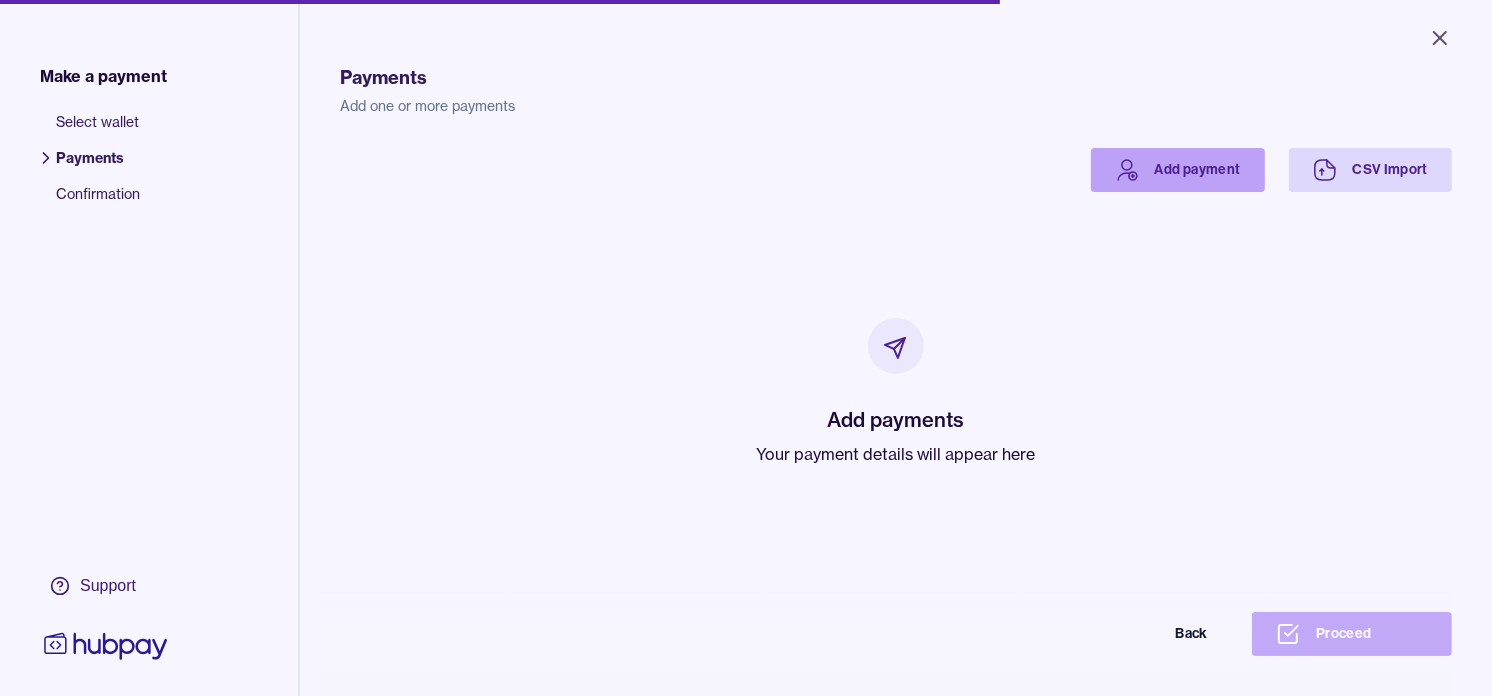 click on "Add payment" at bounding box center [1178, 170] 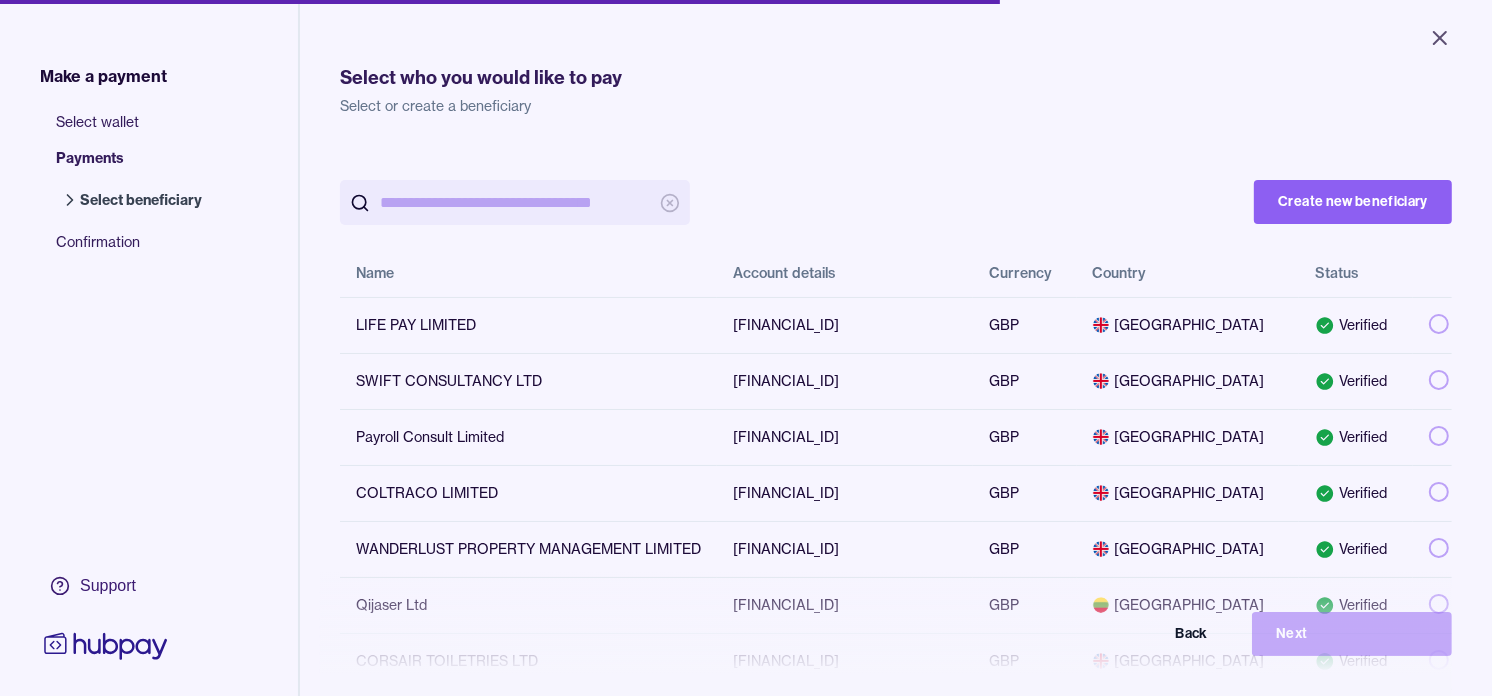 click at bounding box center [515, 202] 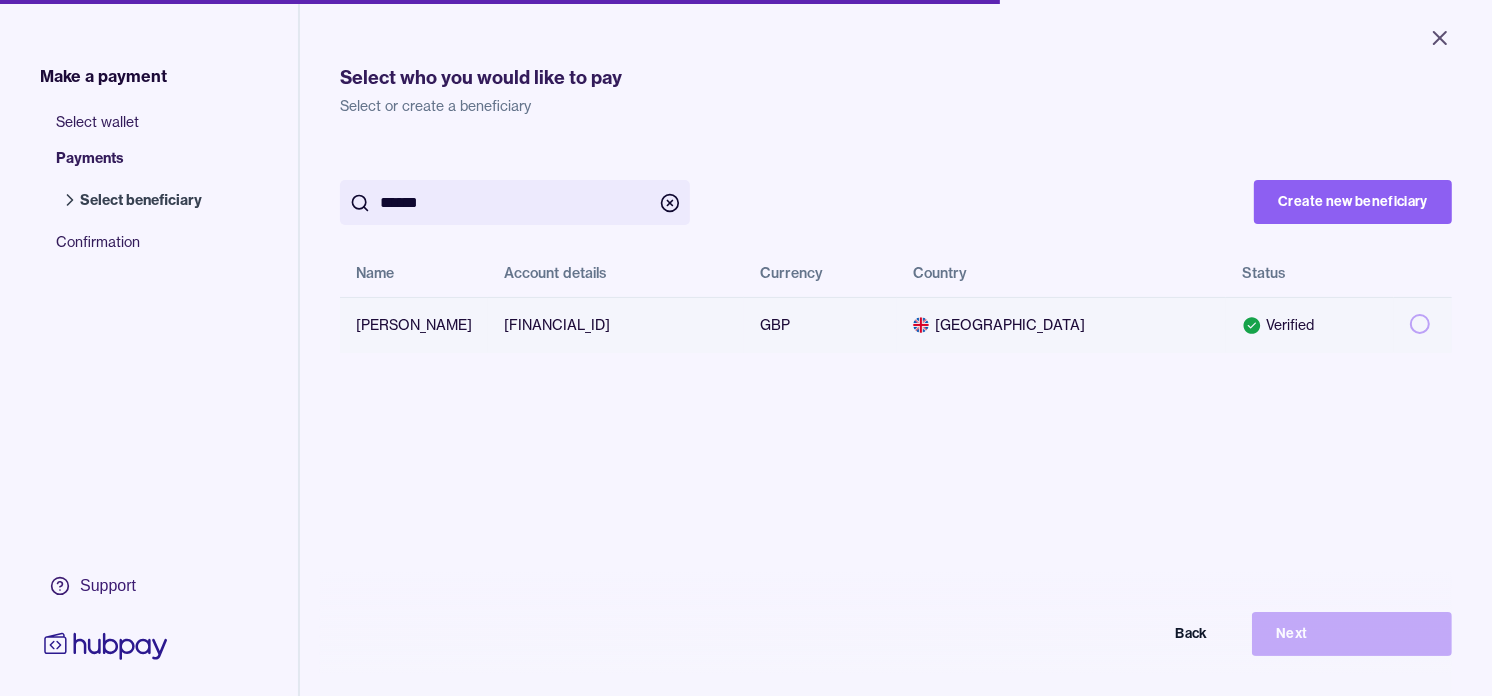 type on "******" 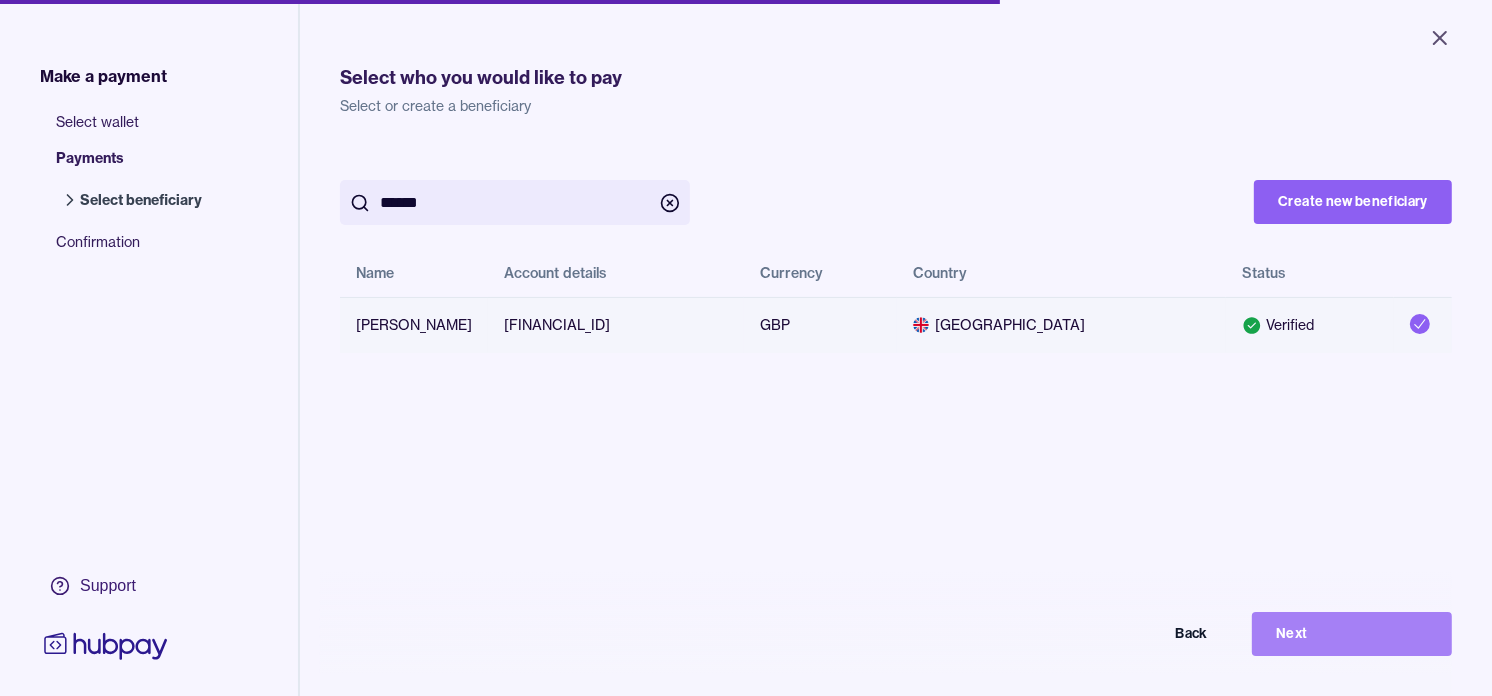 click on "Next" at bounding box center (1352, 634) 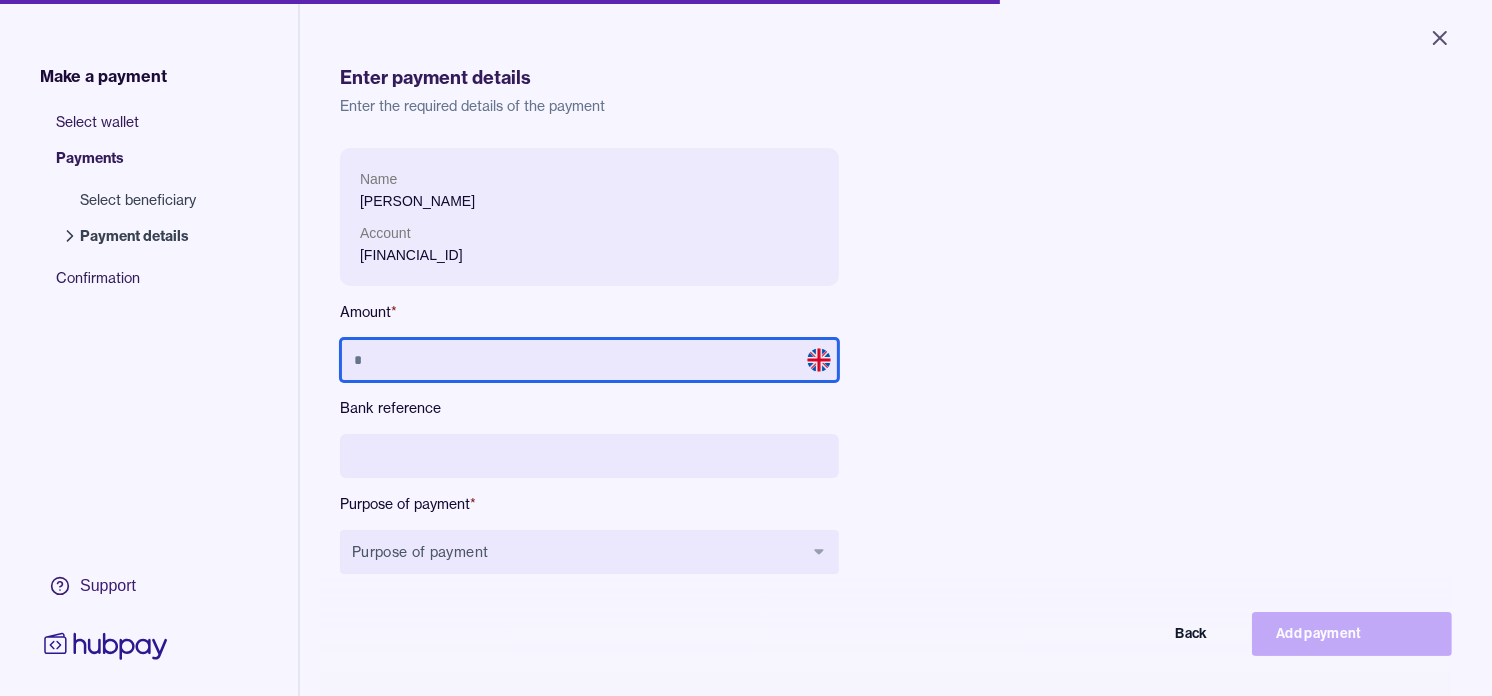 click at bounding box center (589, 360) 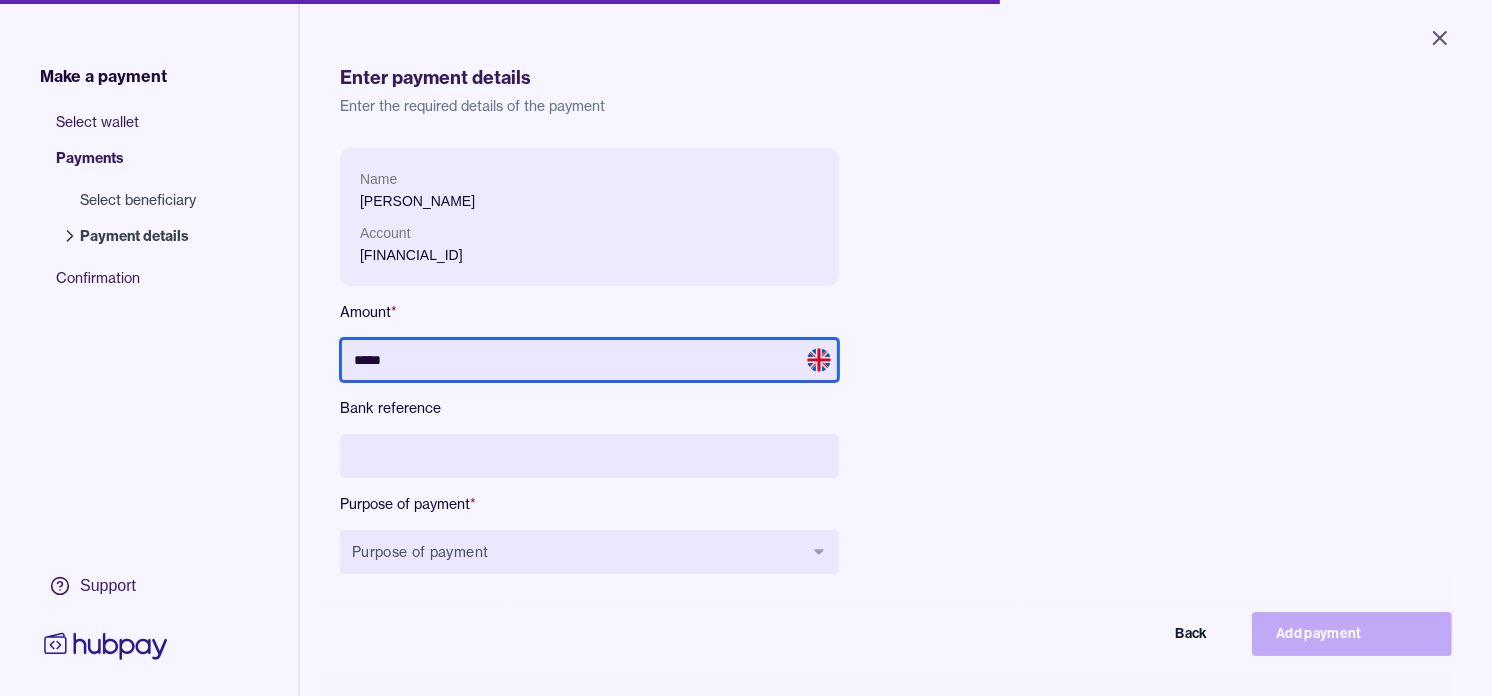 type on "*****" 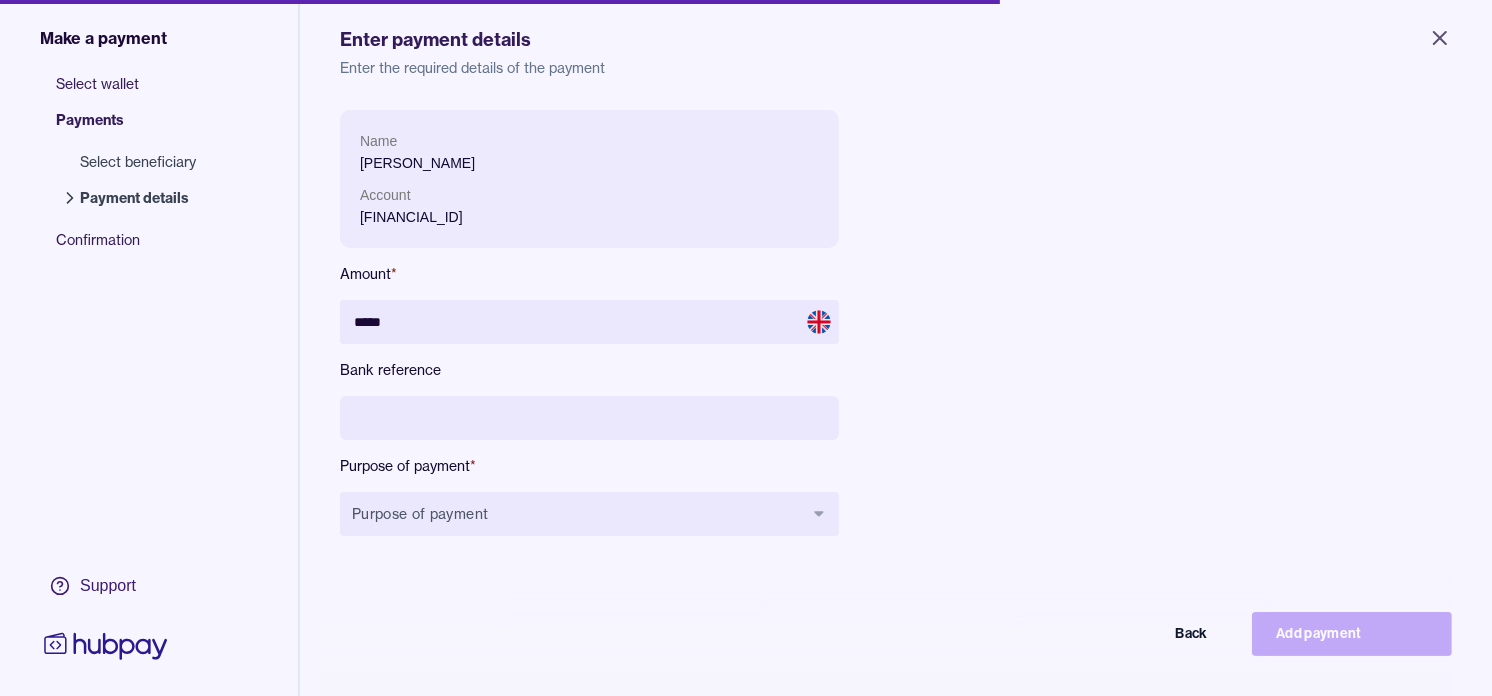 scroll, scrollTop: 0, scrollLeft: 0, axis: both 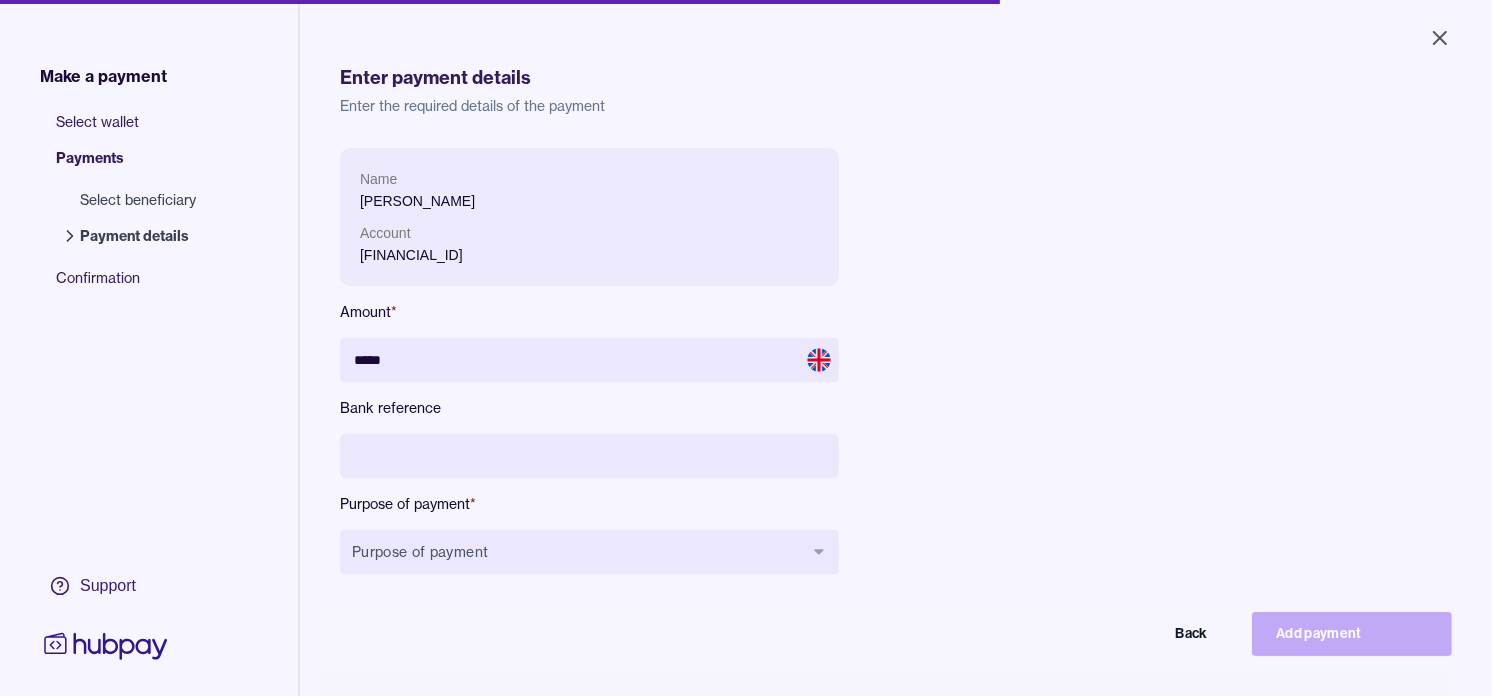 click on "[FINANCIAL_ID]" at bounding box center [589, 255] 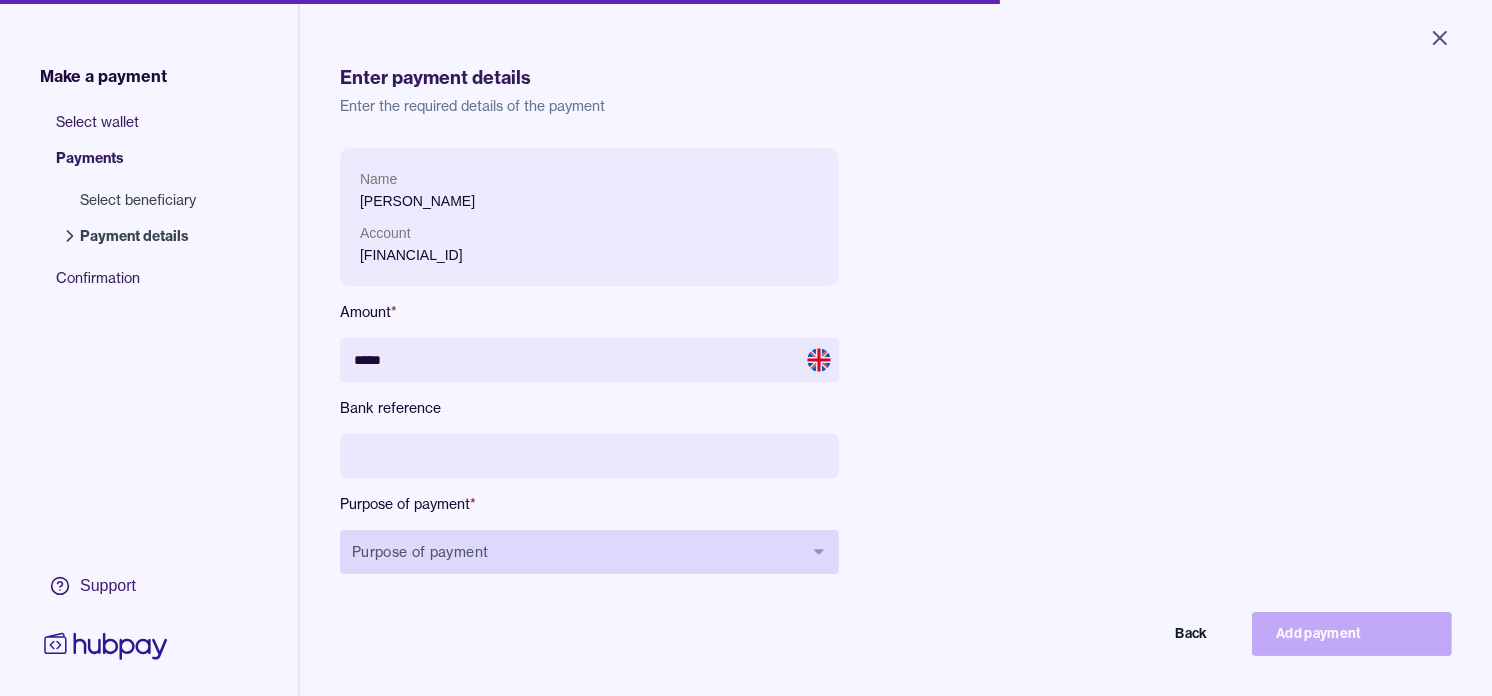 click on "Purpose of payment" at bounding box center [589, 552] 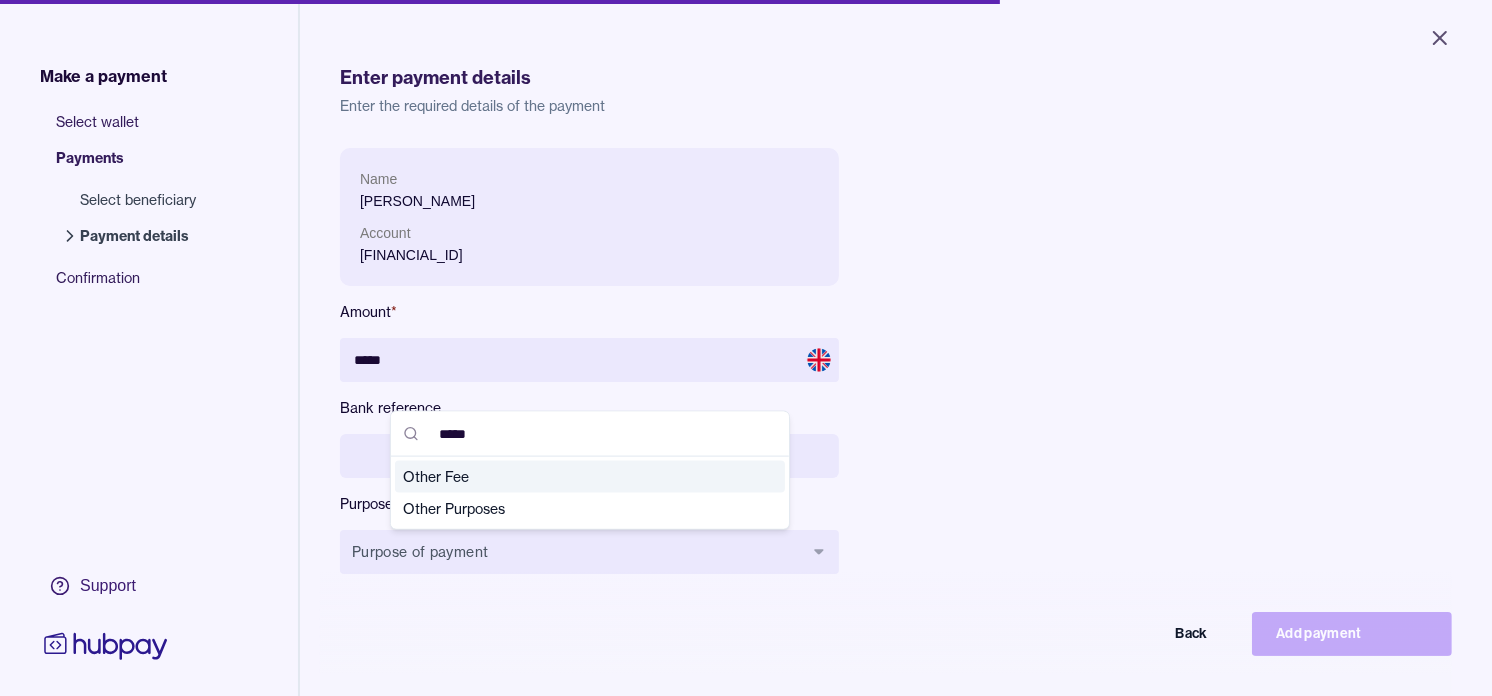 type on "*****" 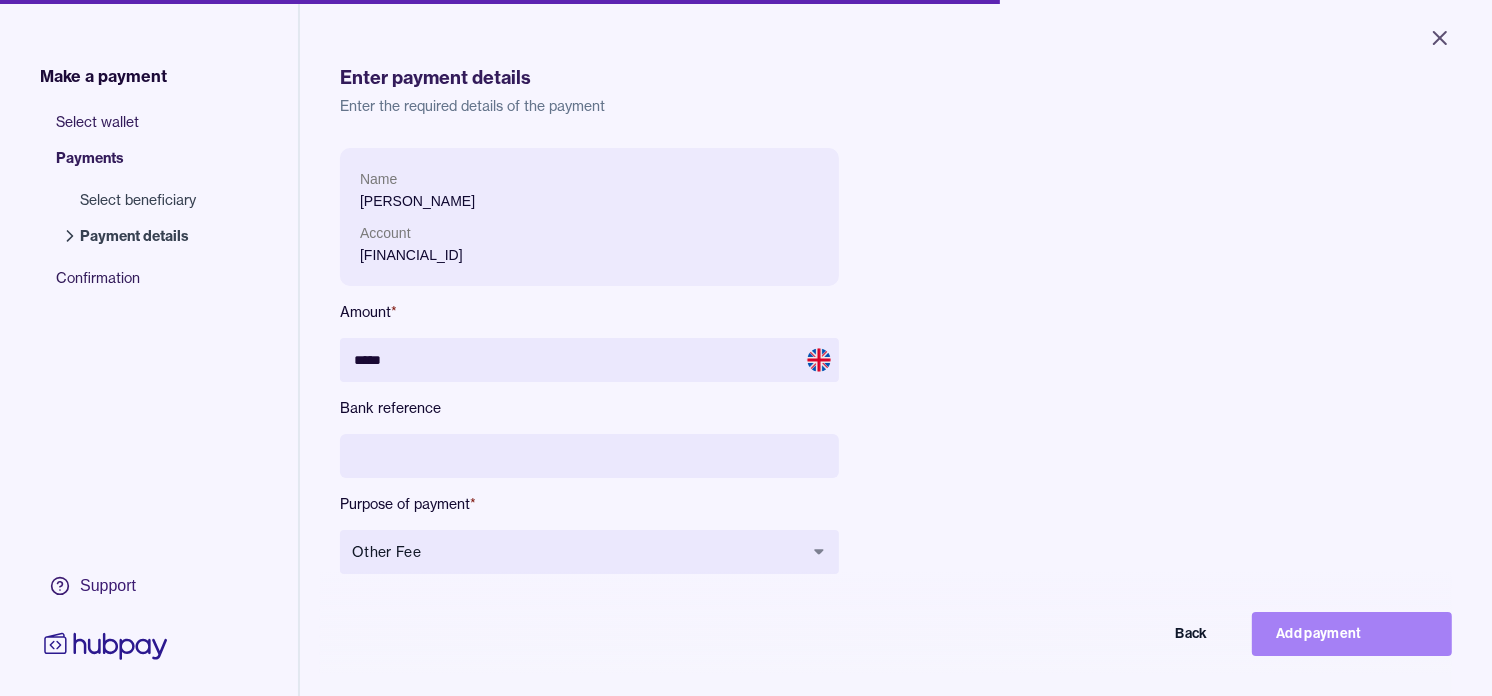 click on "Add payment" at bounding box center [1352, 634] 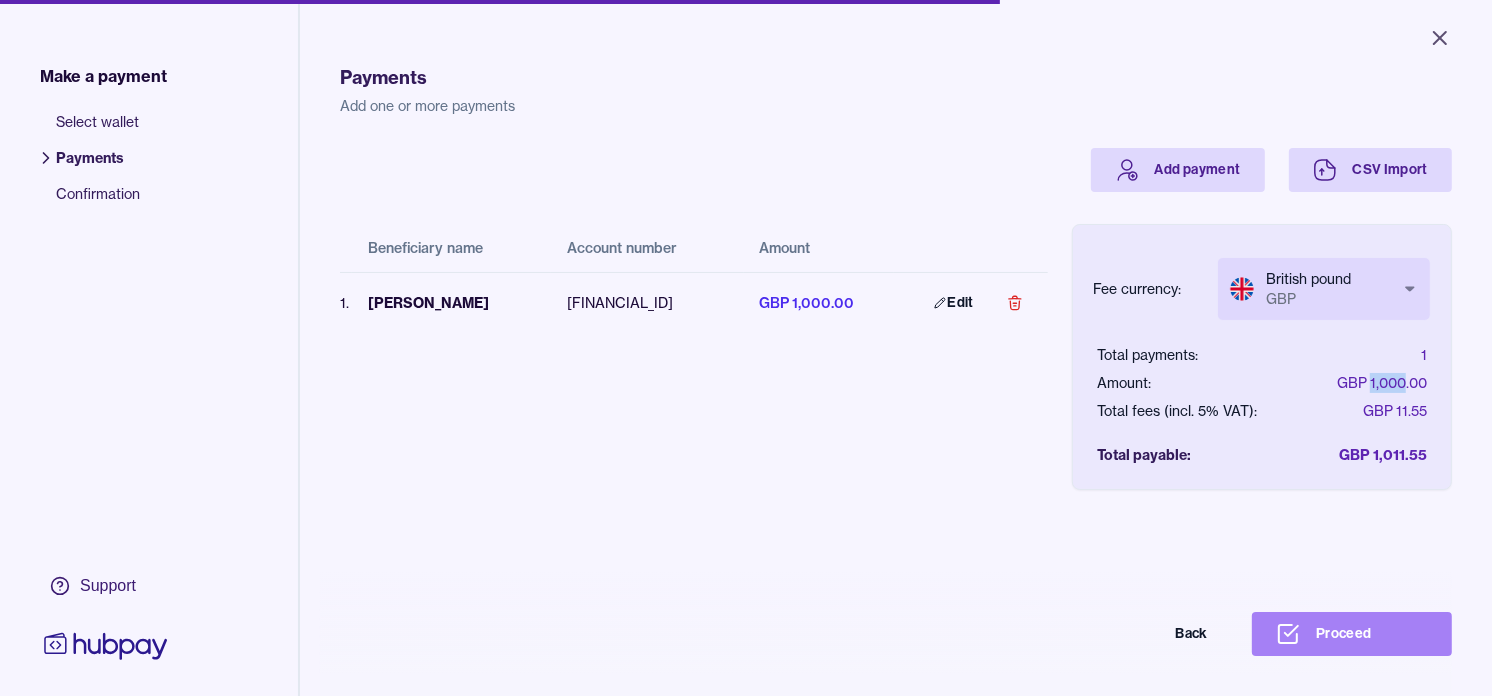 click on "Proceed" at bounding box center [1352, 634] 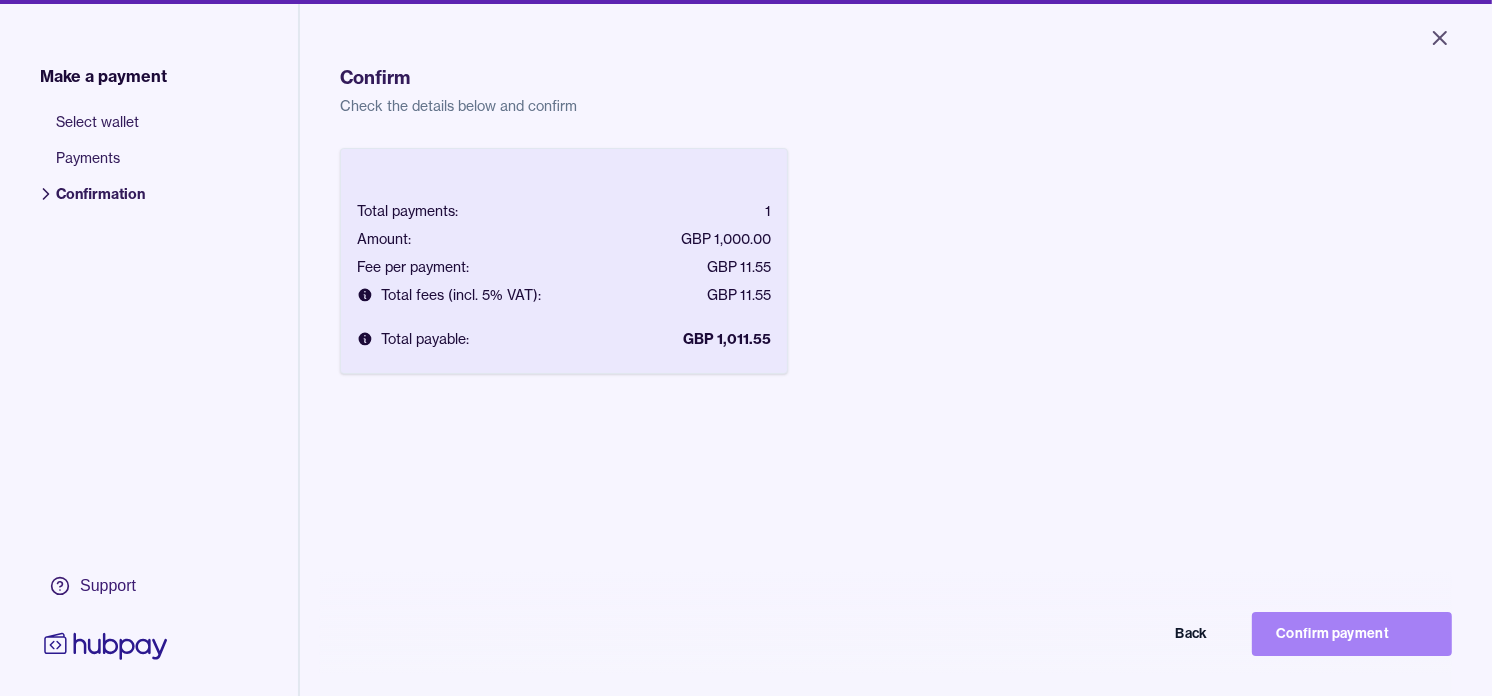 click on "Confirm payment" at bounding box center (1352, 634) 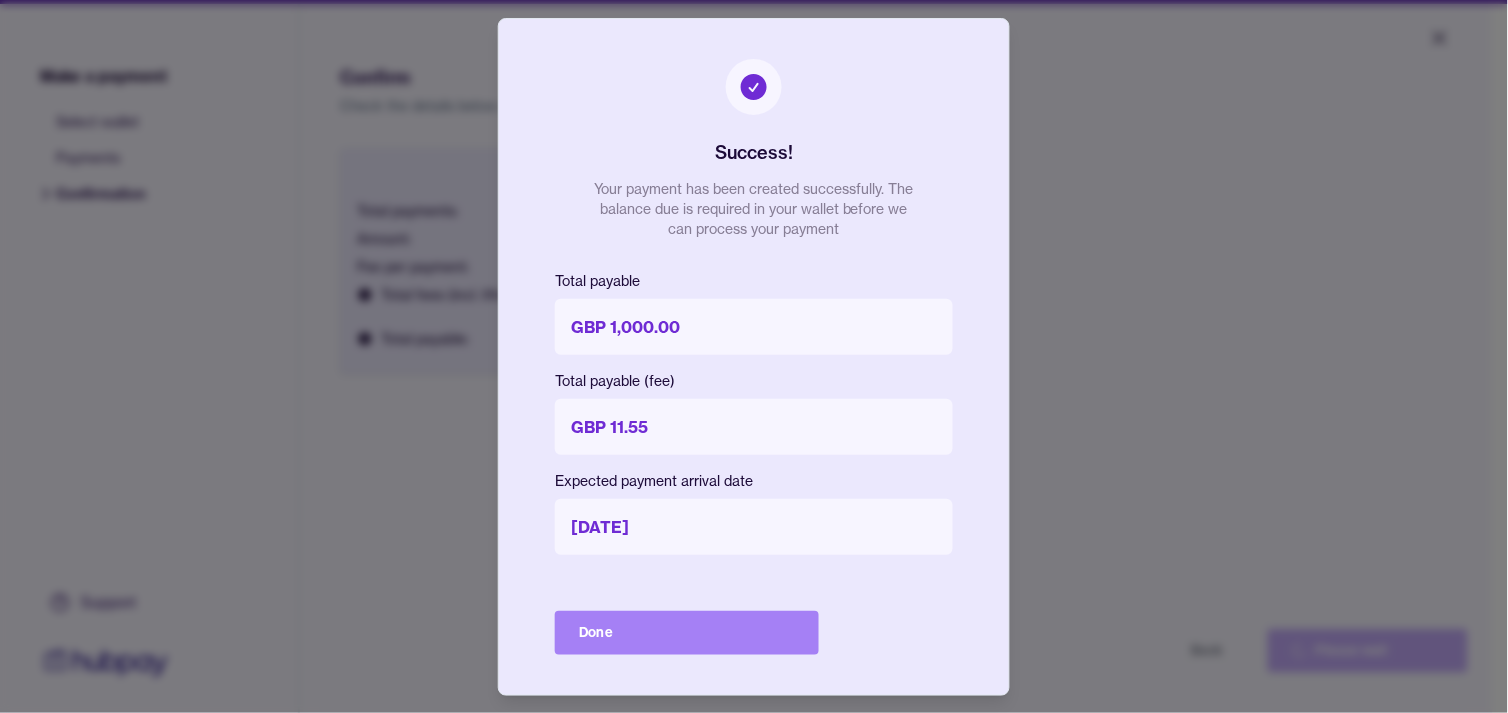 click on "Done" at bounding box center (687, 633) 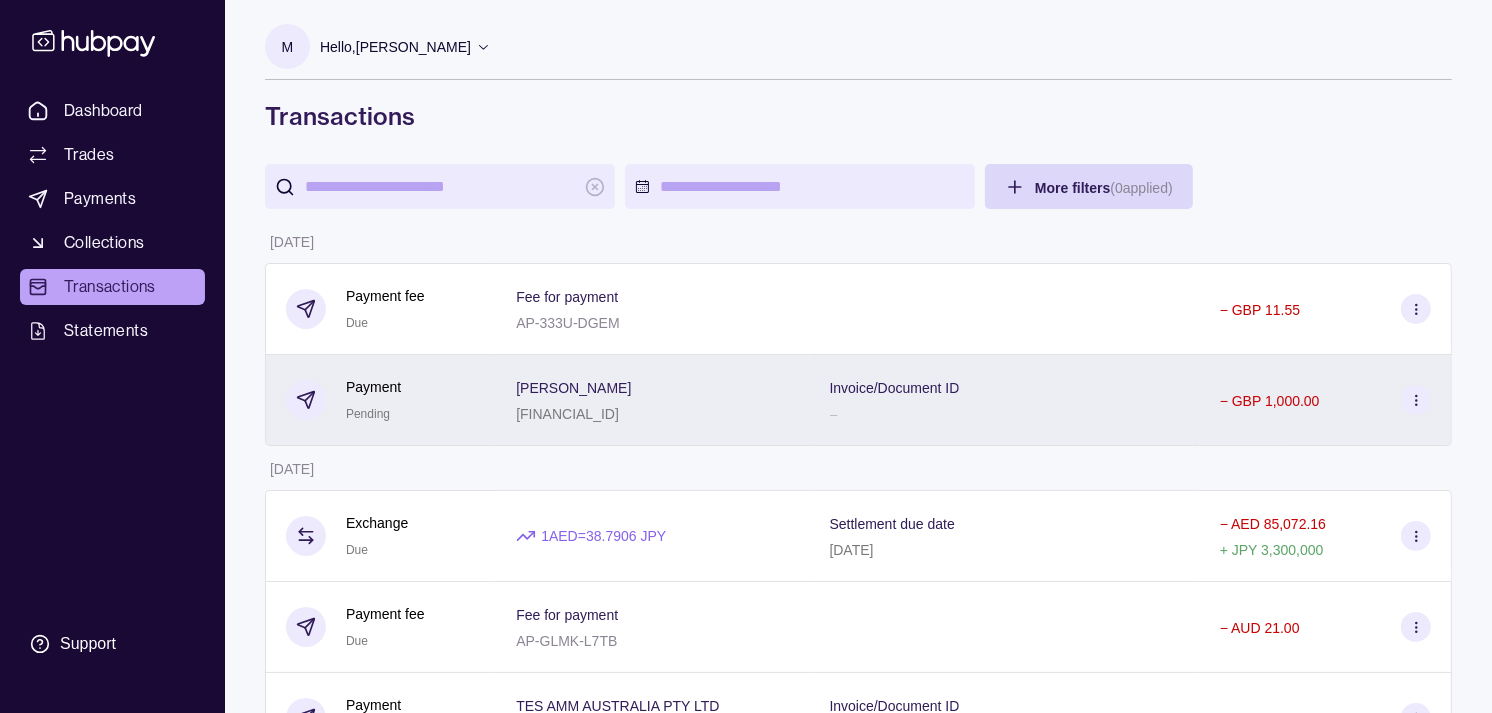 click on "Payment Pending" at bounding box center (381, 400) 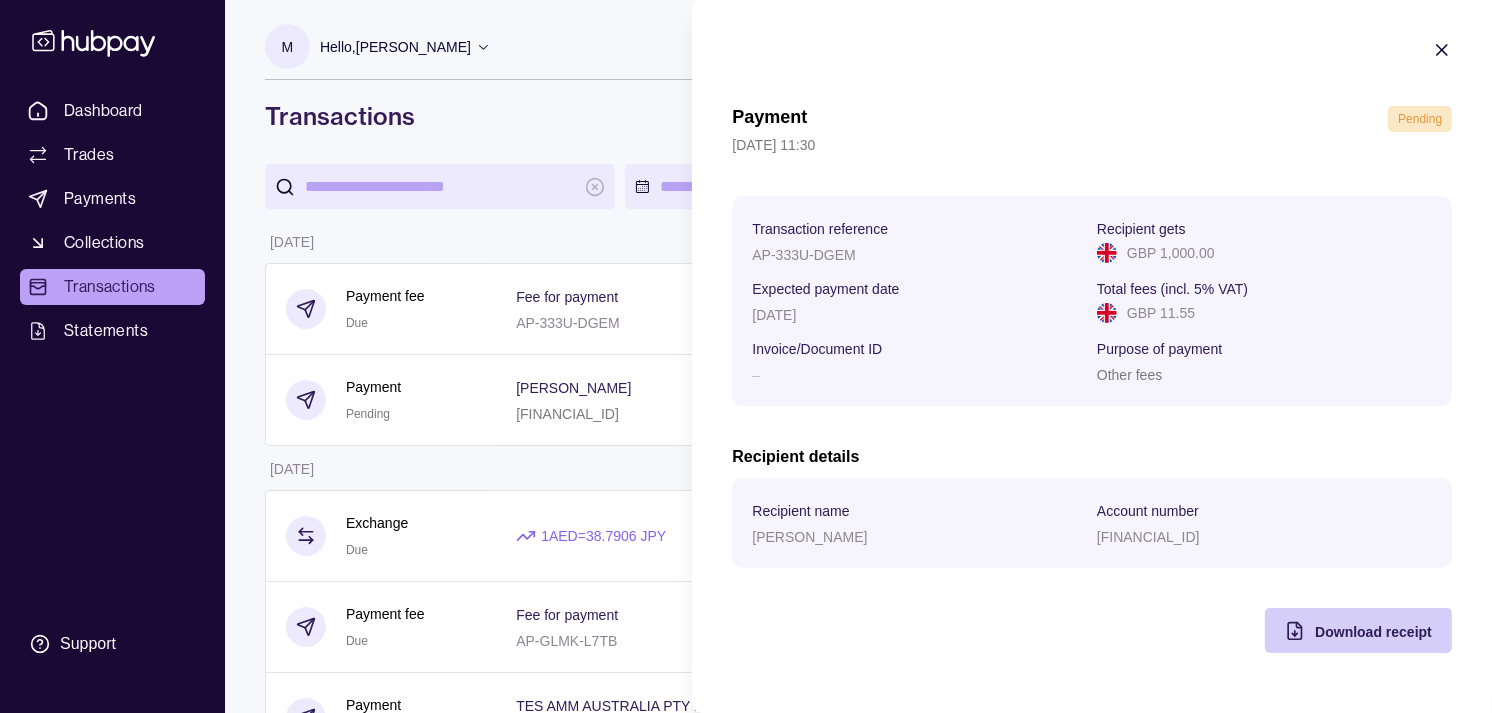 click on "Download receipt" at bounding box center (1373, 632) 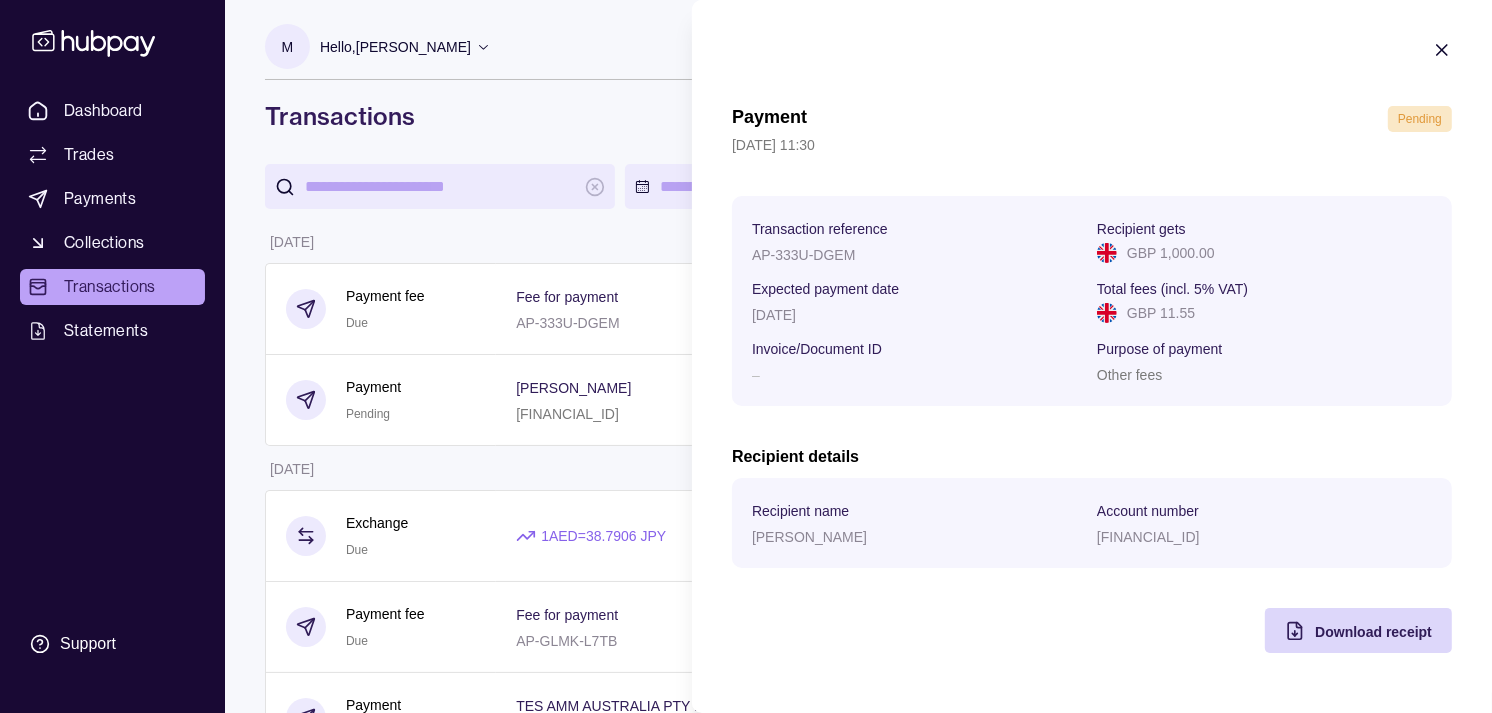 click on "Dashboard Trades Payments Collections Transactions Statements Support M Hello,  Muralenath Nadarajah Strides Trading LLC Account Terms and conditions Privacy policy Sign out Transactions More filters  ( 0  applied) Details Amount 02 Jul 2025 Payment fee Due Fee for payment AP-333U-DGEM −   GBP 11.55 Payment Pending STEPHEN HAZELL GB94ABBY09012978110638 Invoice/Document ID – −   GBP 1,000.00 01 Jul 2025 Exchange Due 1  AED  =  38.7906   JPY Settlement due date 02 Jul 2025 −   AED 85,072.16 +   JPY 3,300,000 Payment fee Due Fee for payment AP-GLMK-L7TB −   AUD 21.00 Payment Pending TES AMM AUSTRALIA PTY LTD 494985339 Invoice/Document ID INV PYMT −   AUD 124,890.00 Payment fee Paid Fee for payment AP-YYL5-FNHY −   AED 52.50 Payment Success TOYO TRADING CO LTD 119220334 Invoice/Document ID INV PYMT −   JPY 5,257,950 Payment fee Paid Fee for payment AP-AJLP-CIG9 −   GBP 11.55 Payment Success LIFE PAY LIMITED GB78HBUK40115630851523 Invoice/Document ID INV PYMT −   GBP 31,896.00 Payment fee Paid" at bounding box center [746, 1107] 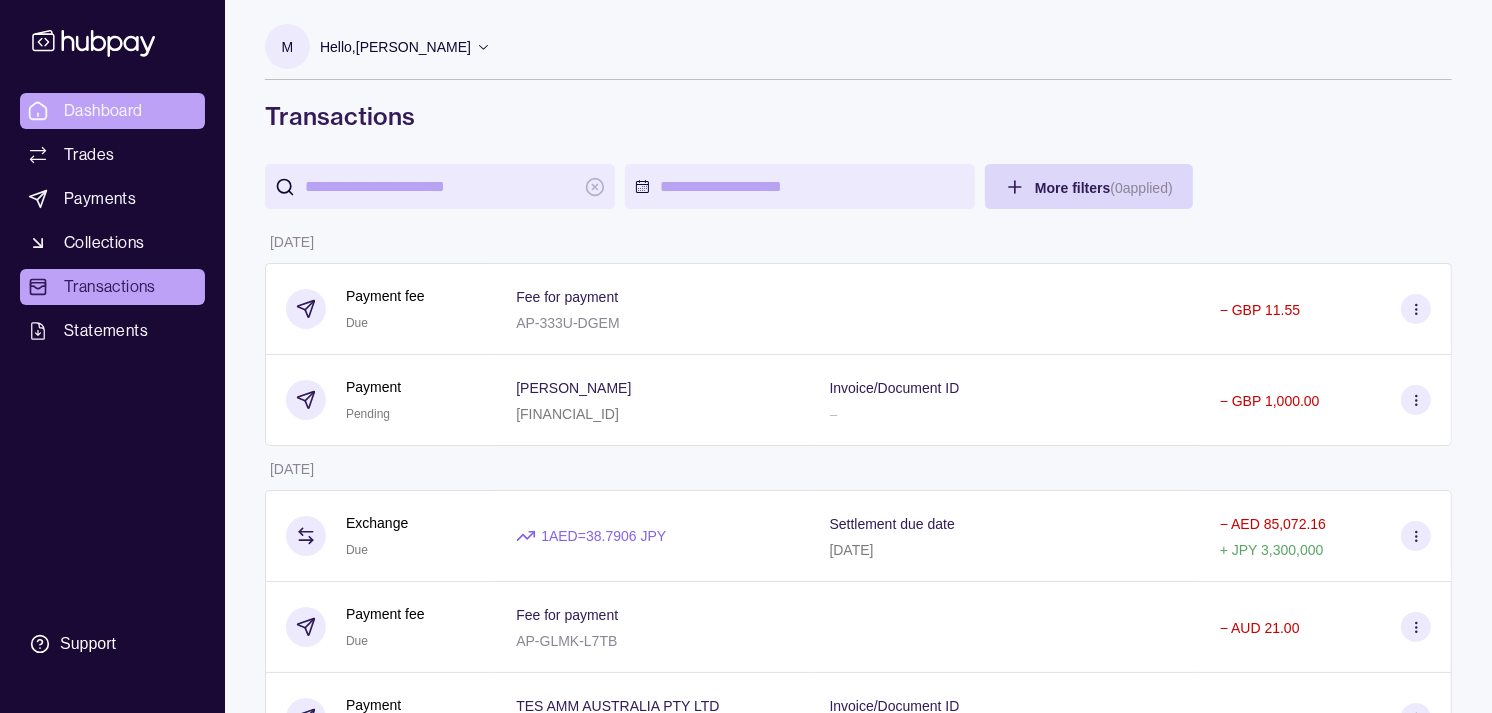 click on "Dashboard" at bounding box center [103, 111] 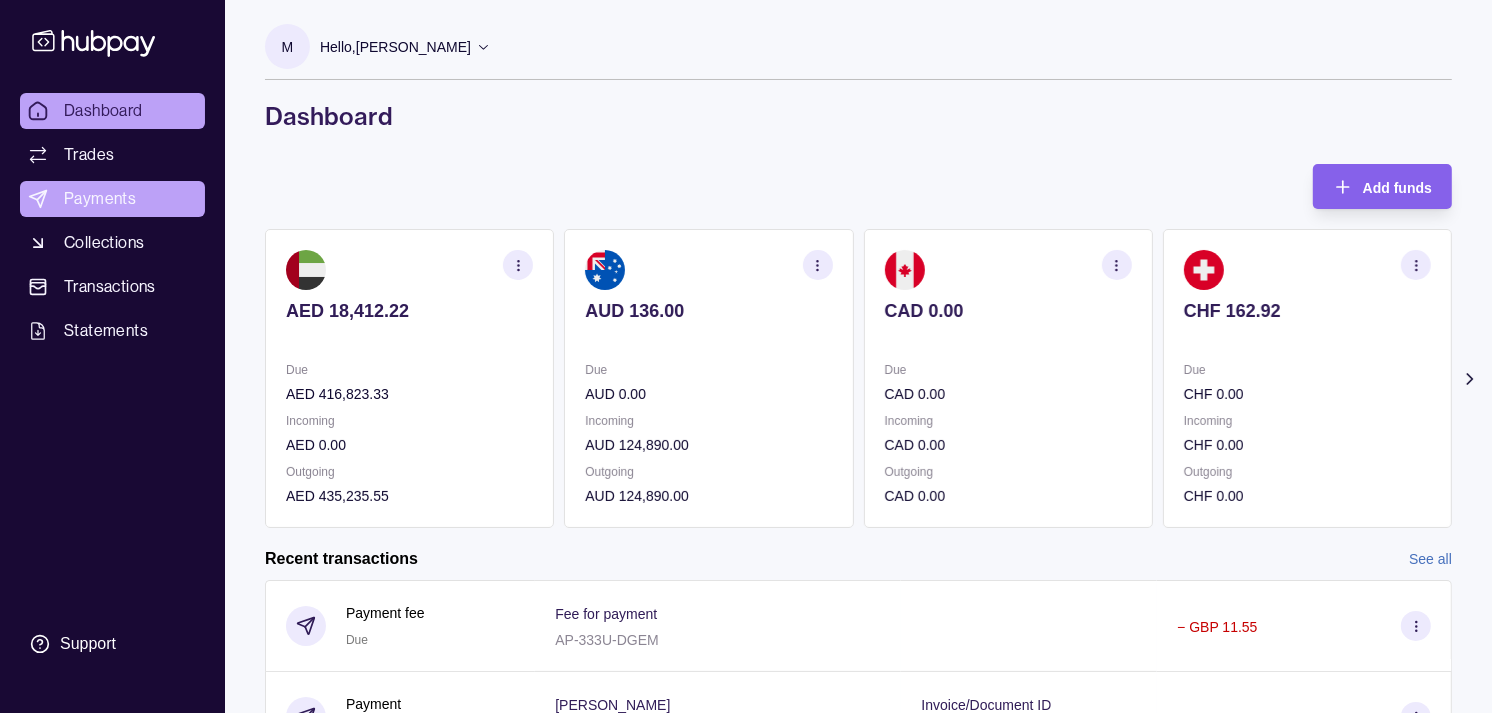 click on "Payments" at bounding box center [100, 199] 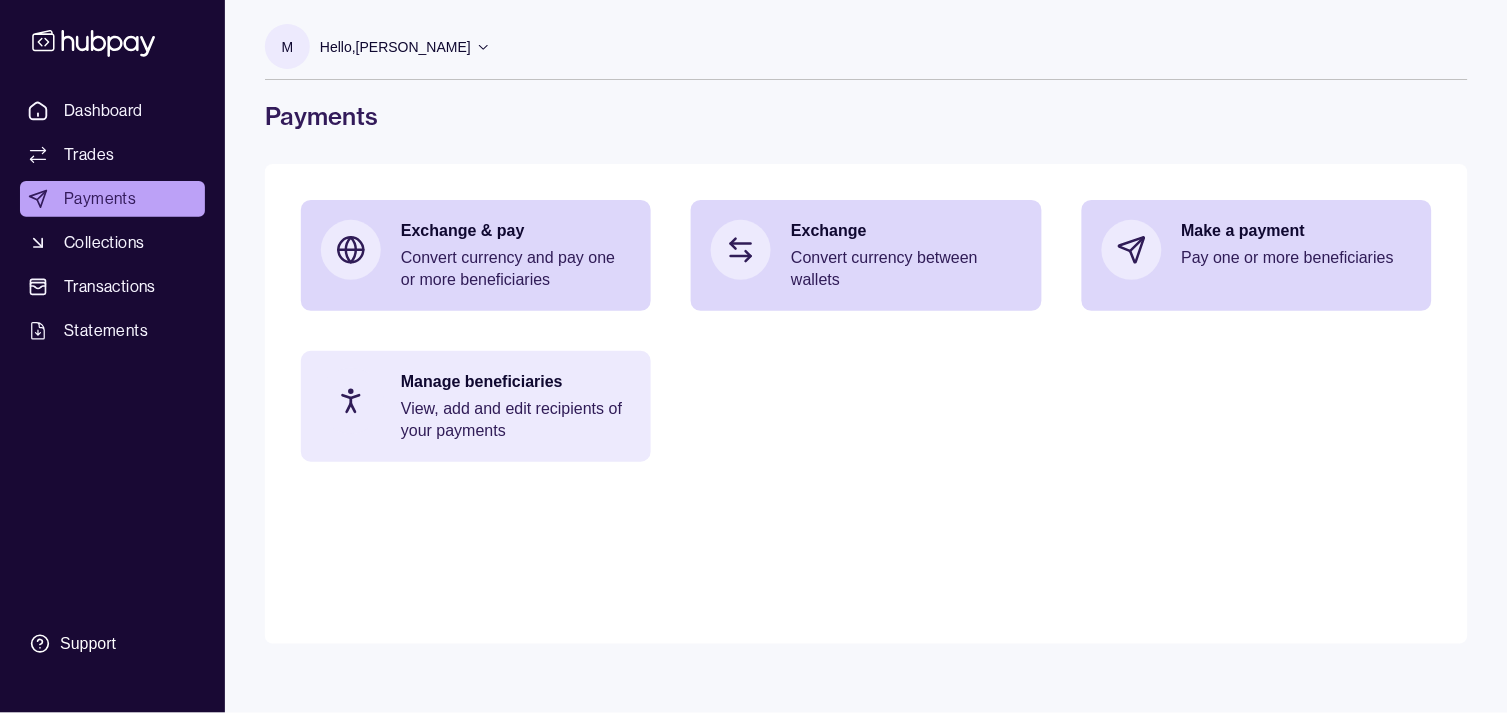 click on "View, add and edit recipients of your payments" at bounding box center [516, 420] 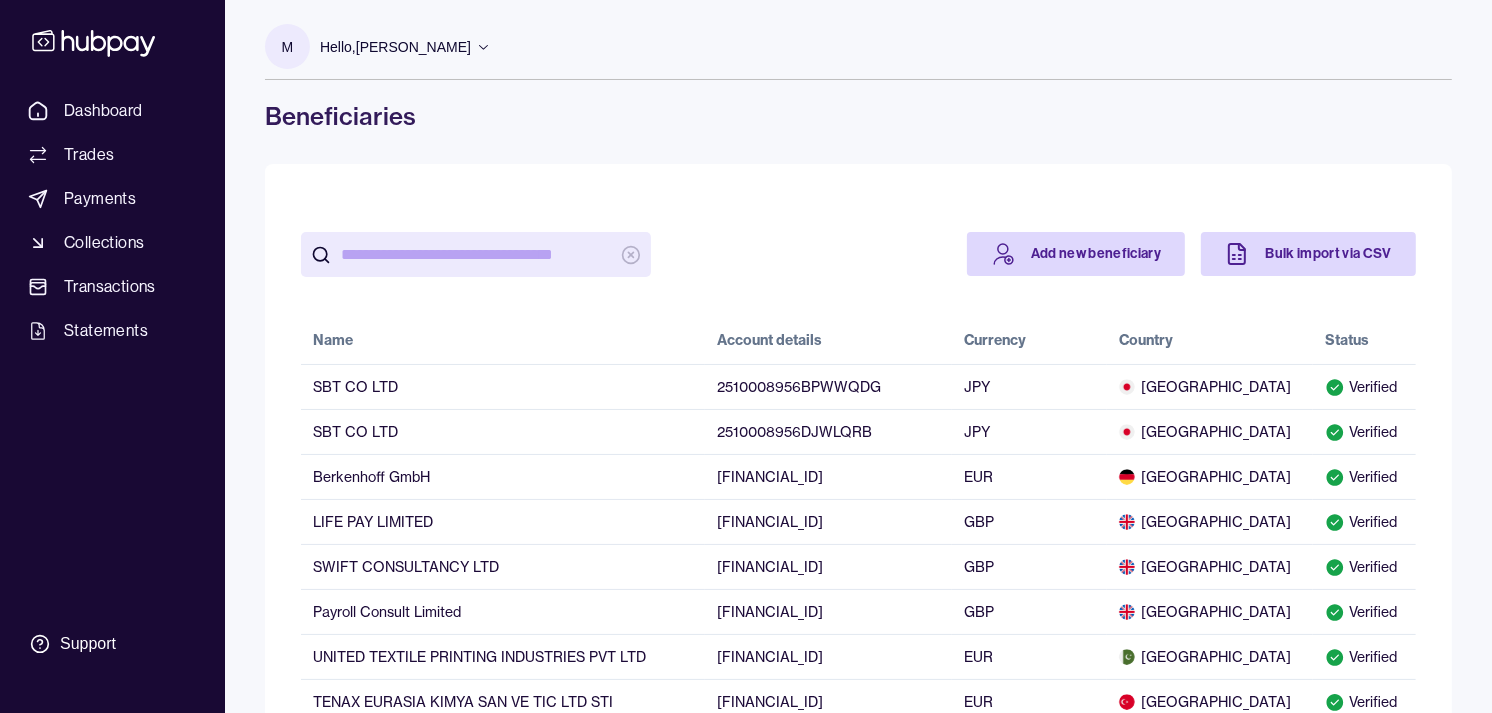 click at bounding box center [476, 254] 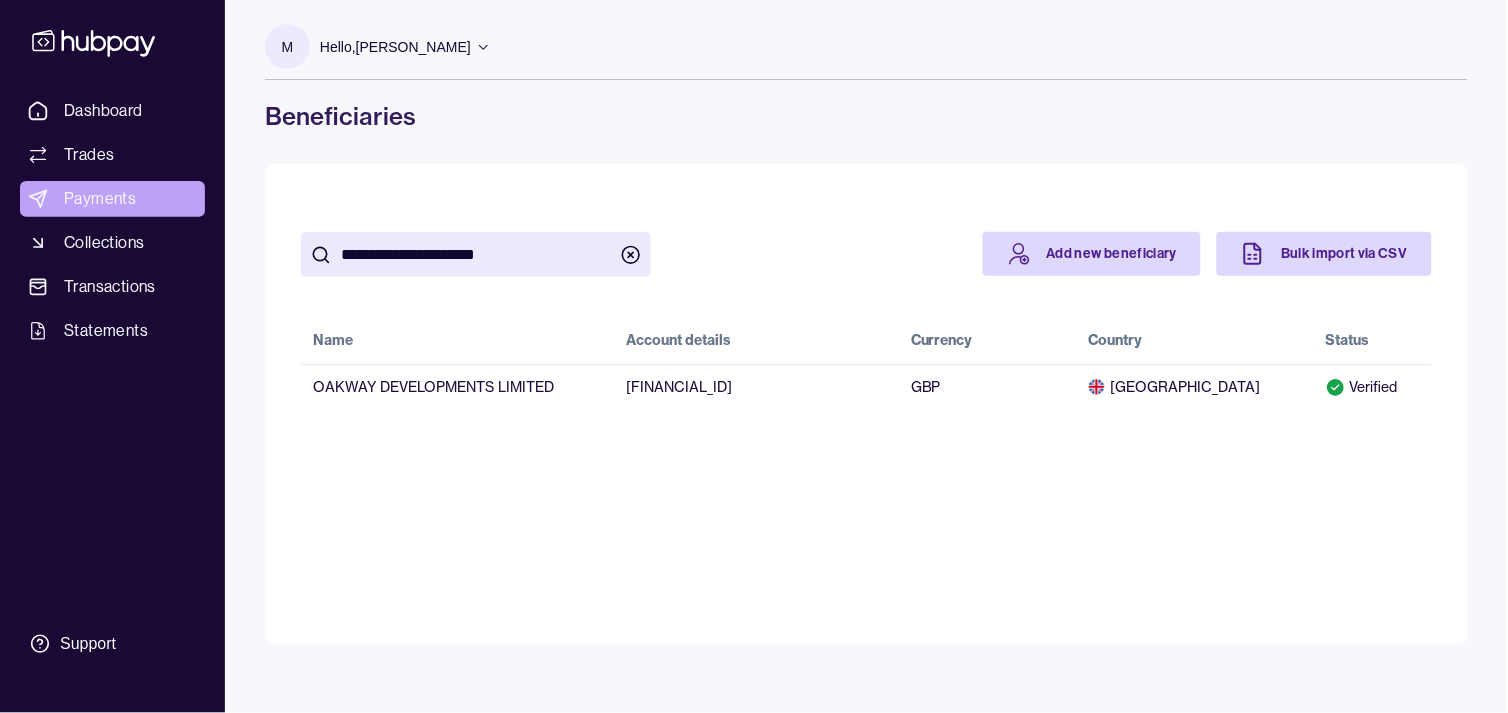 type on "**********" 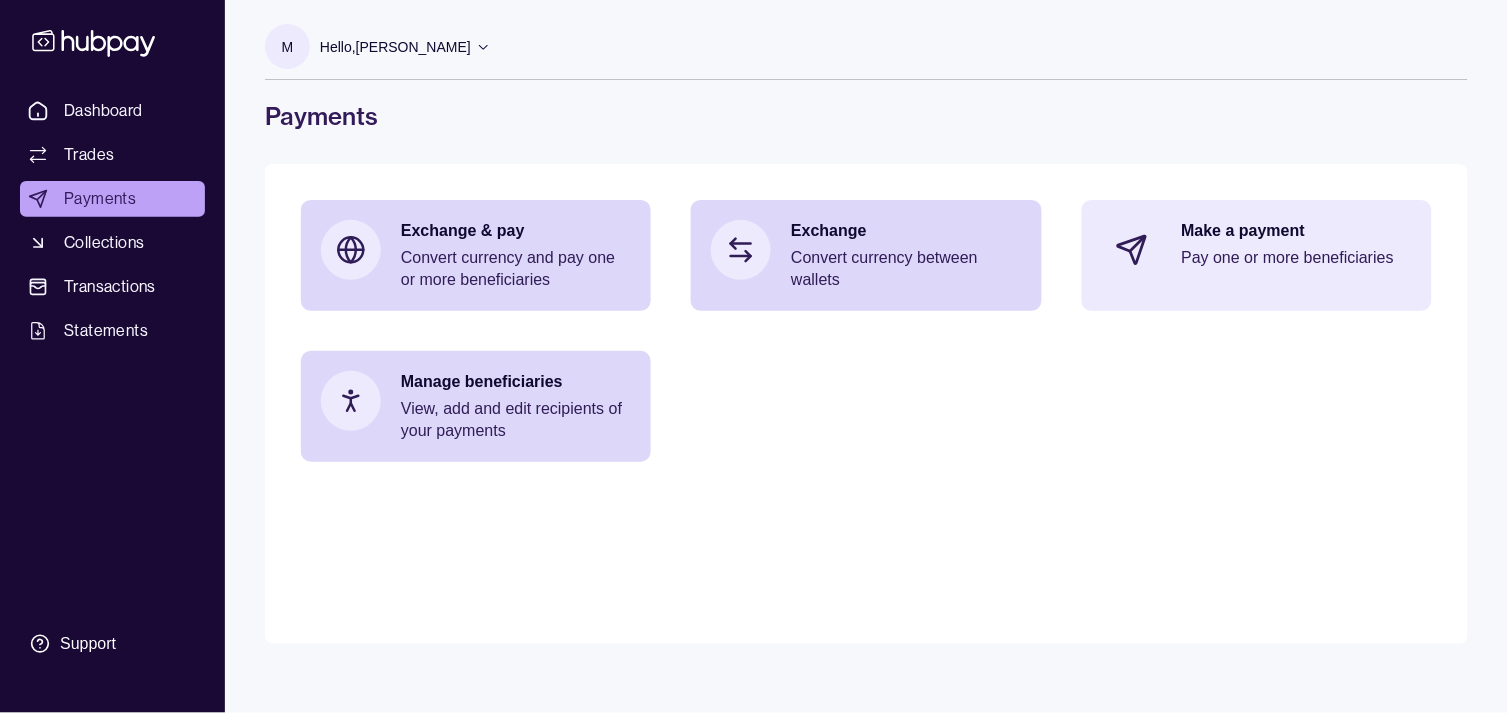 click on "Pay one or more beneficiaries" at bounding box center [1297, 258] 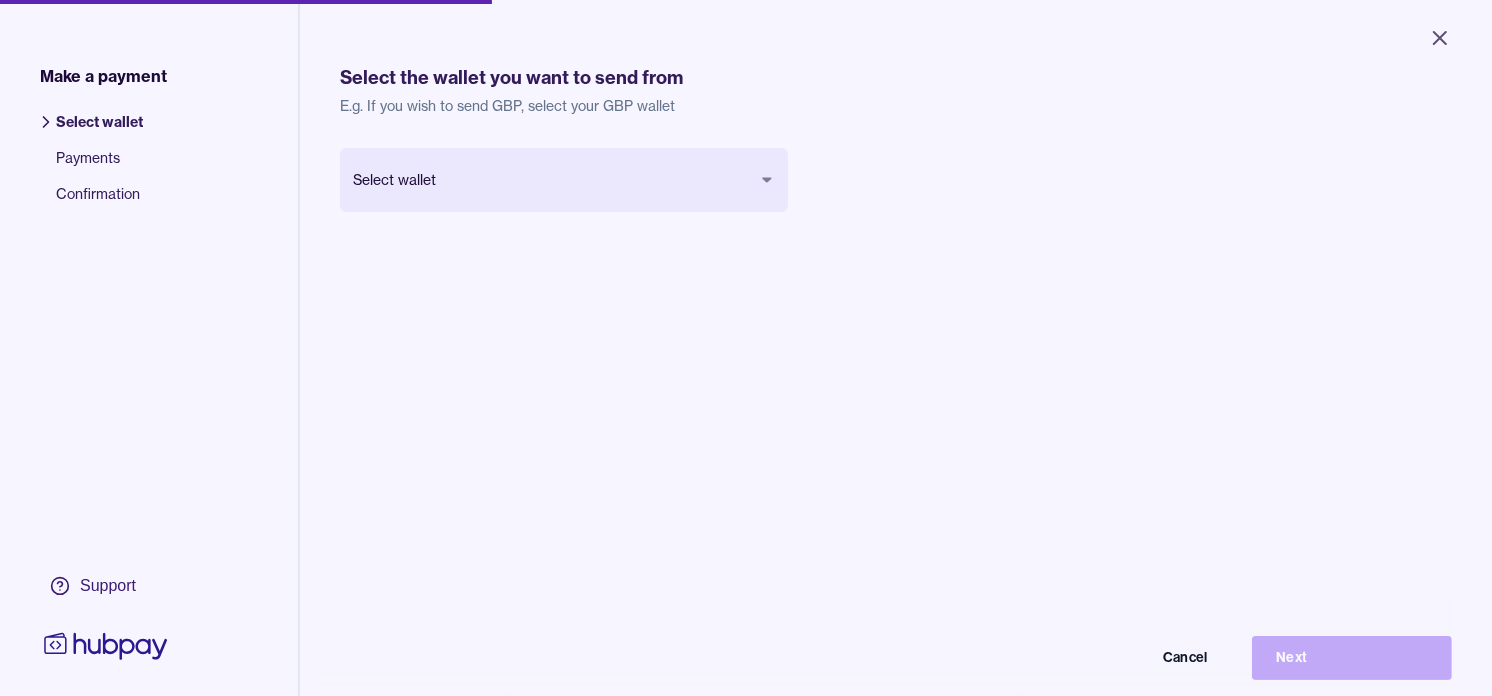 click on "Close Make a payment Select wallet Payments Confirmation Support Select the wallet you want to send from E.g. If you wish to send GBP, select your GBP wallet Select wallet Cancel Next Make a payment | Hubpay" at bounding box center [746, 348] 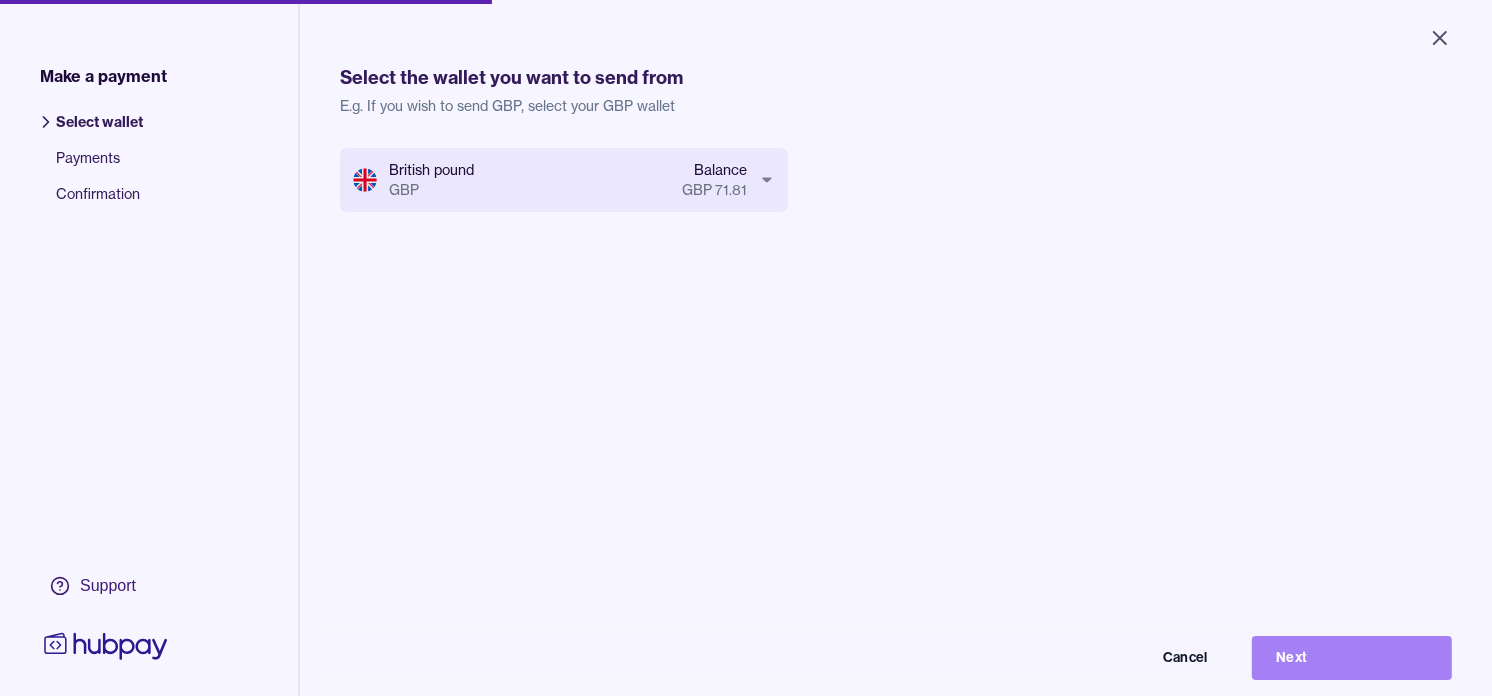 click on "Next" at bounding box center (1352, 658) 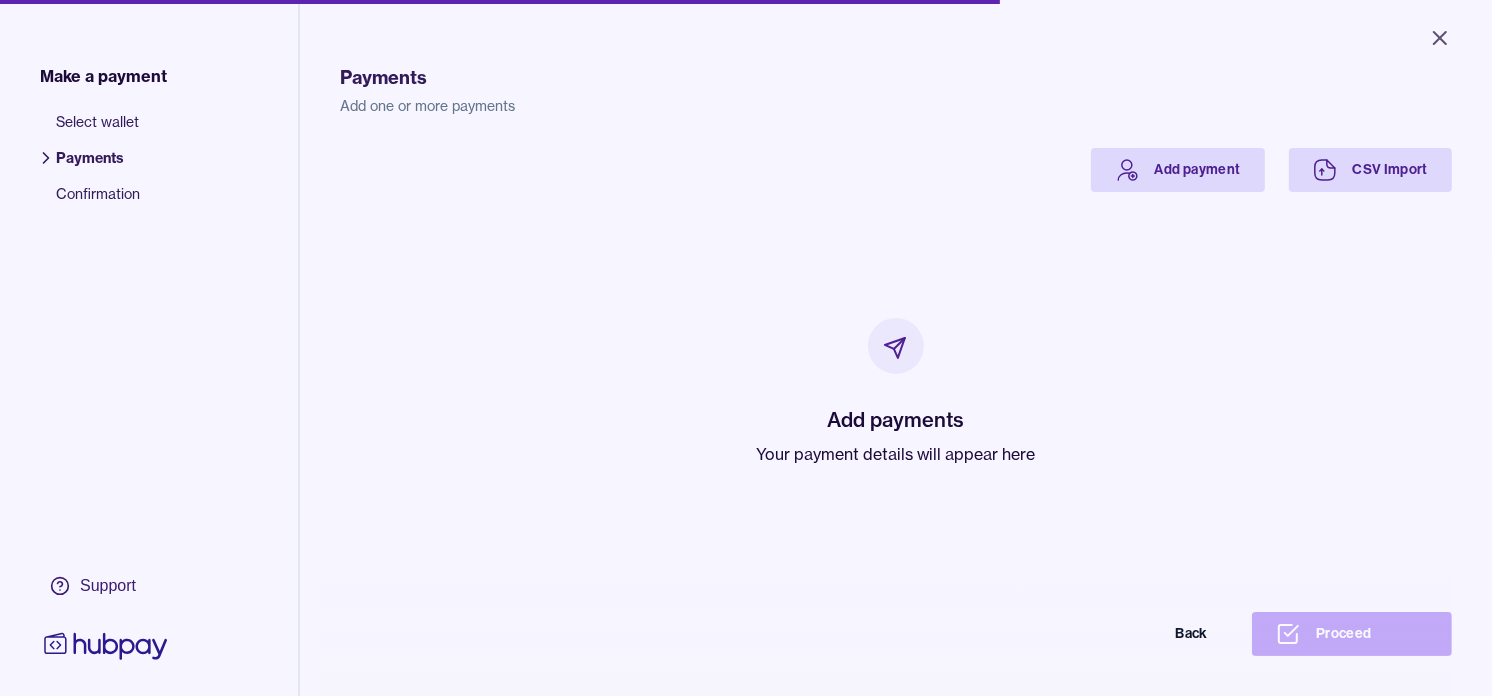 click on "Your payment details will appear here" at bounding box center (896, 454) 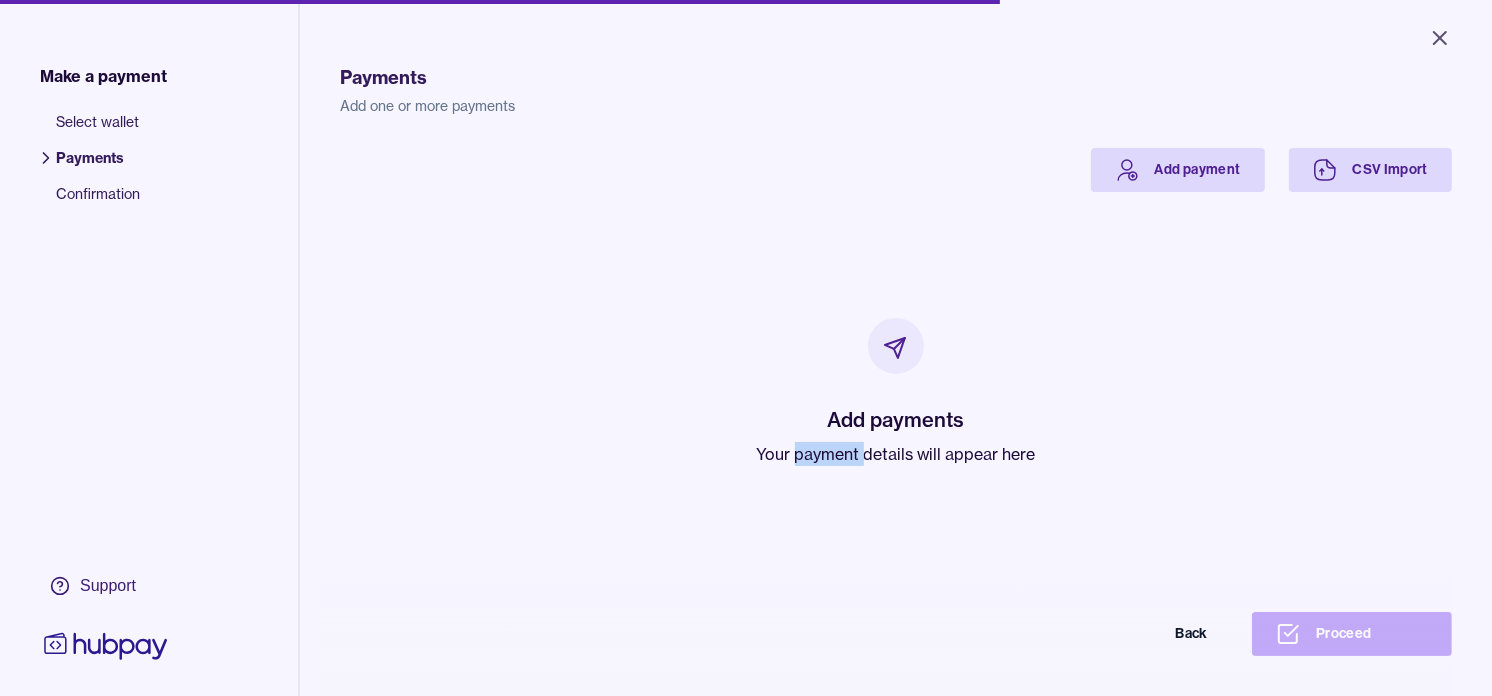 click on "Your payment details will appear here" at bounding box center [896, 454] 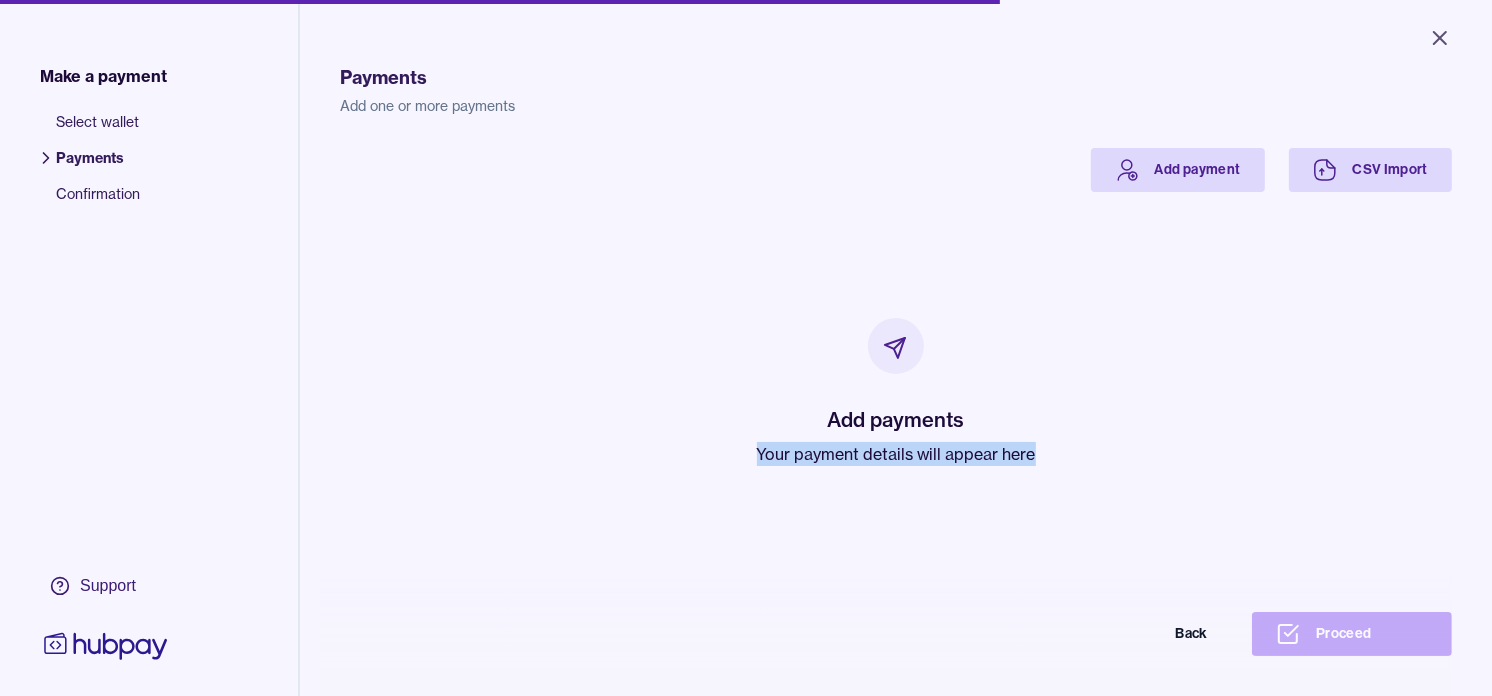 click on "Your payment details will appear here" at bounding box center [896, 454] 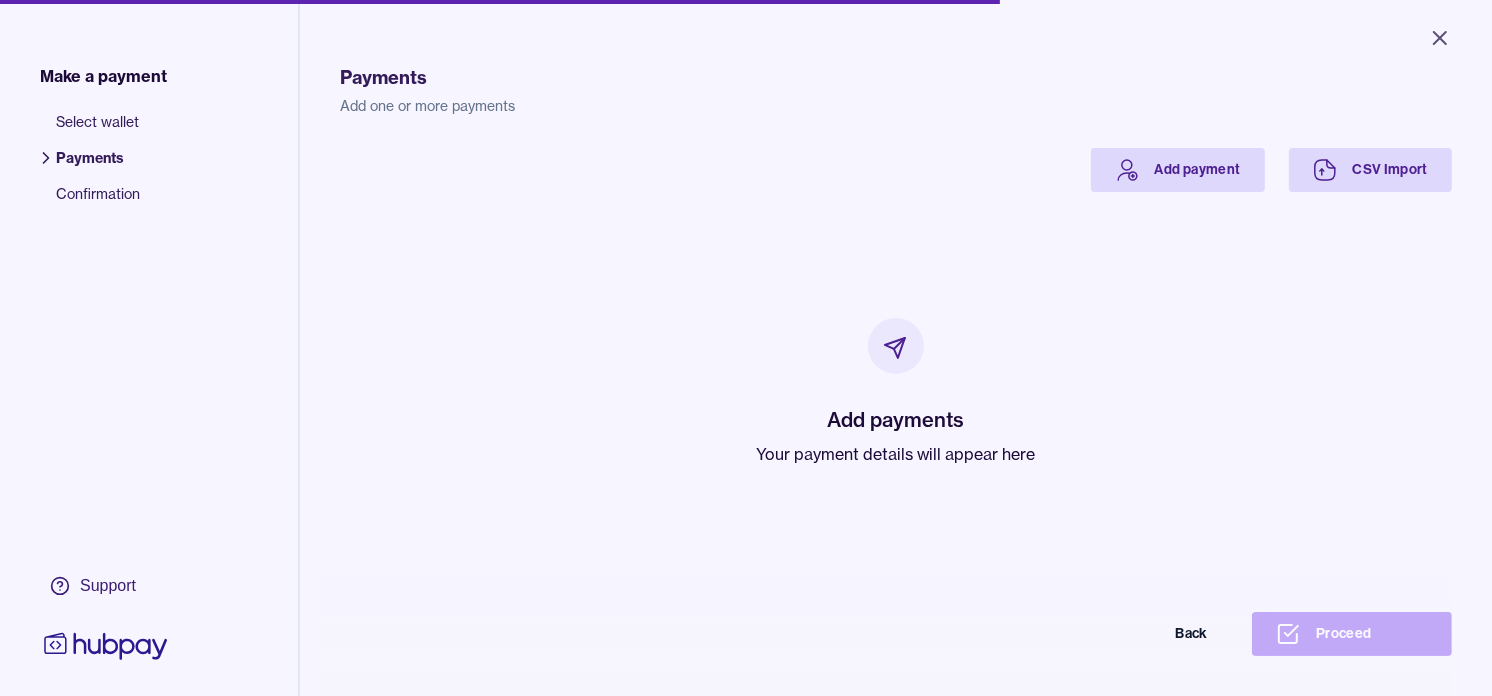drag, startPoint x: 816, startPoint y: 454, endPoint x: 548, endPoint y: 236, distance: 345.4678 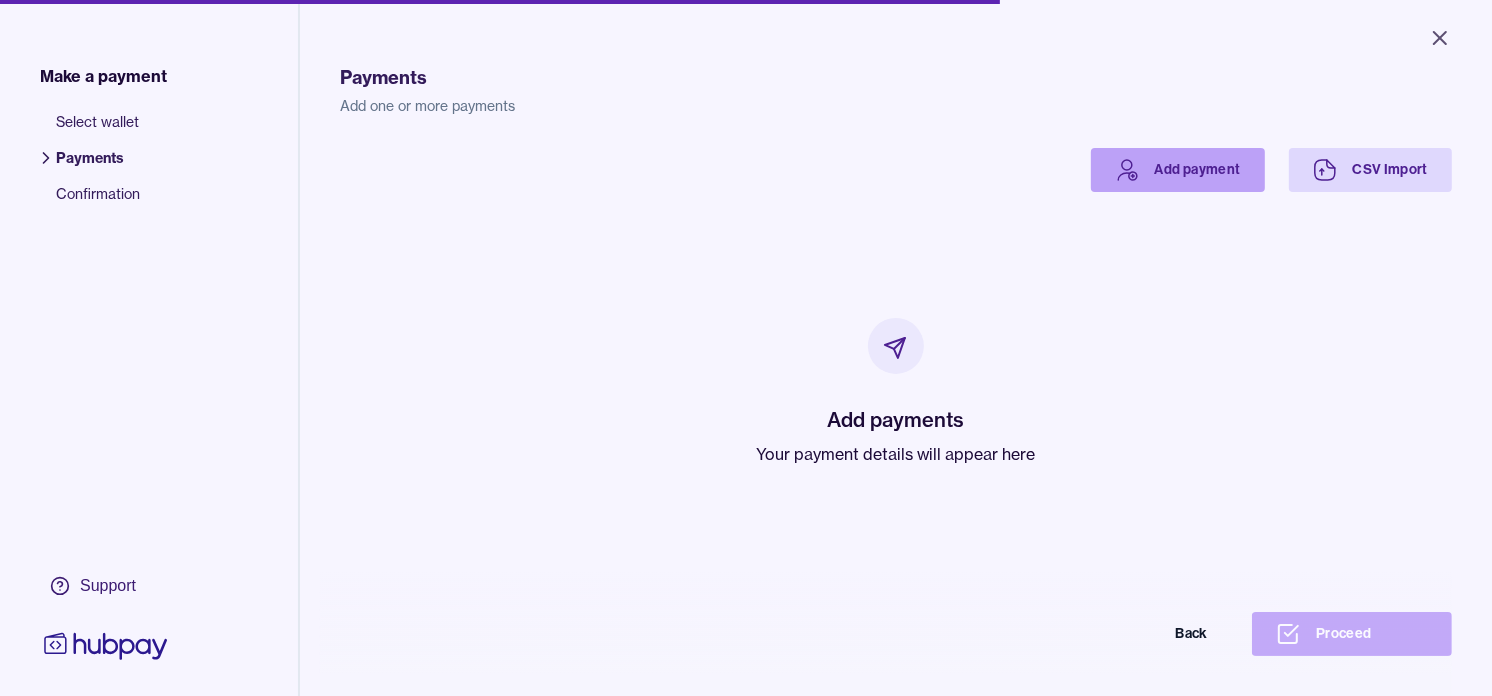 click on "Add payment" at bounding box center (1178, 170) 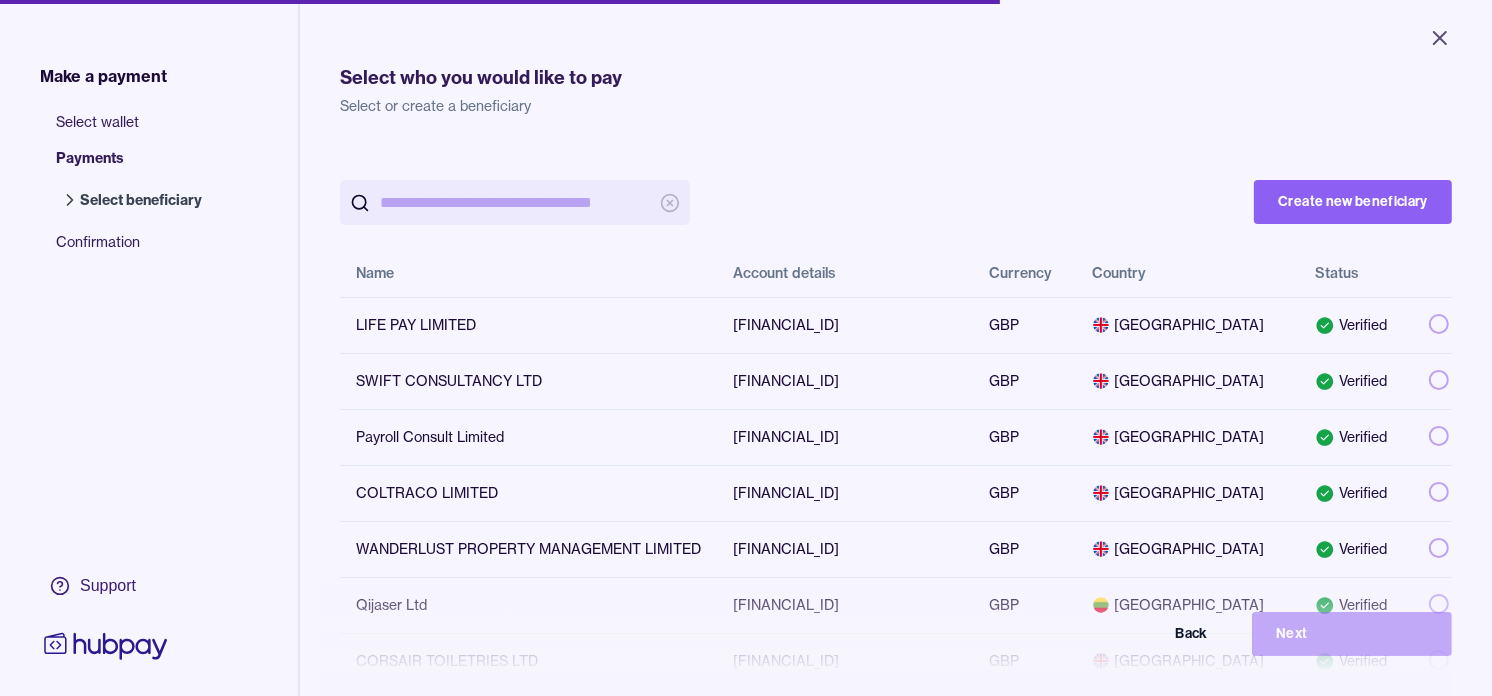 click at bounding box center [515, 202] 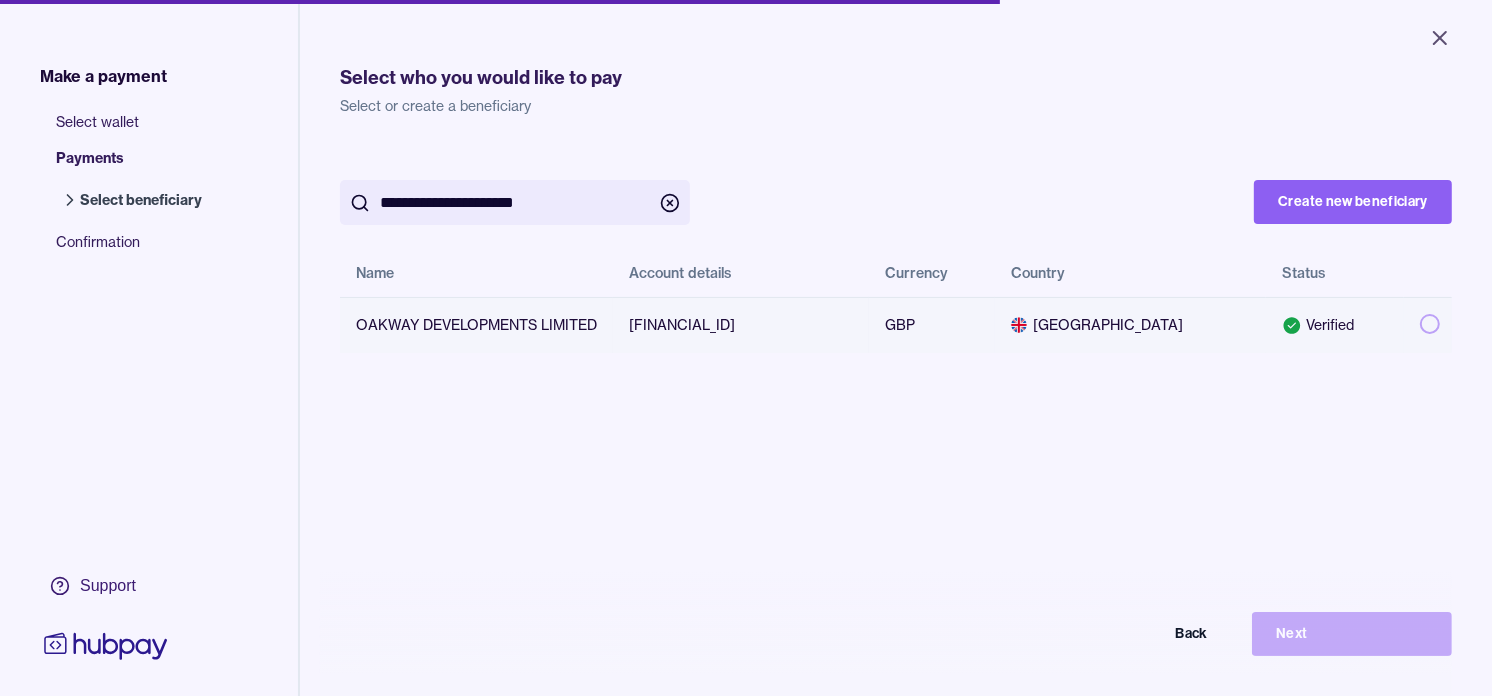 type on "**********" 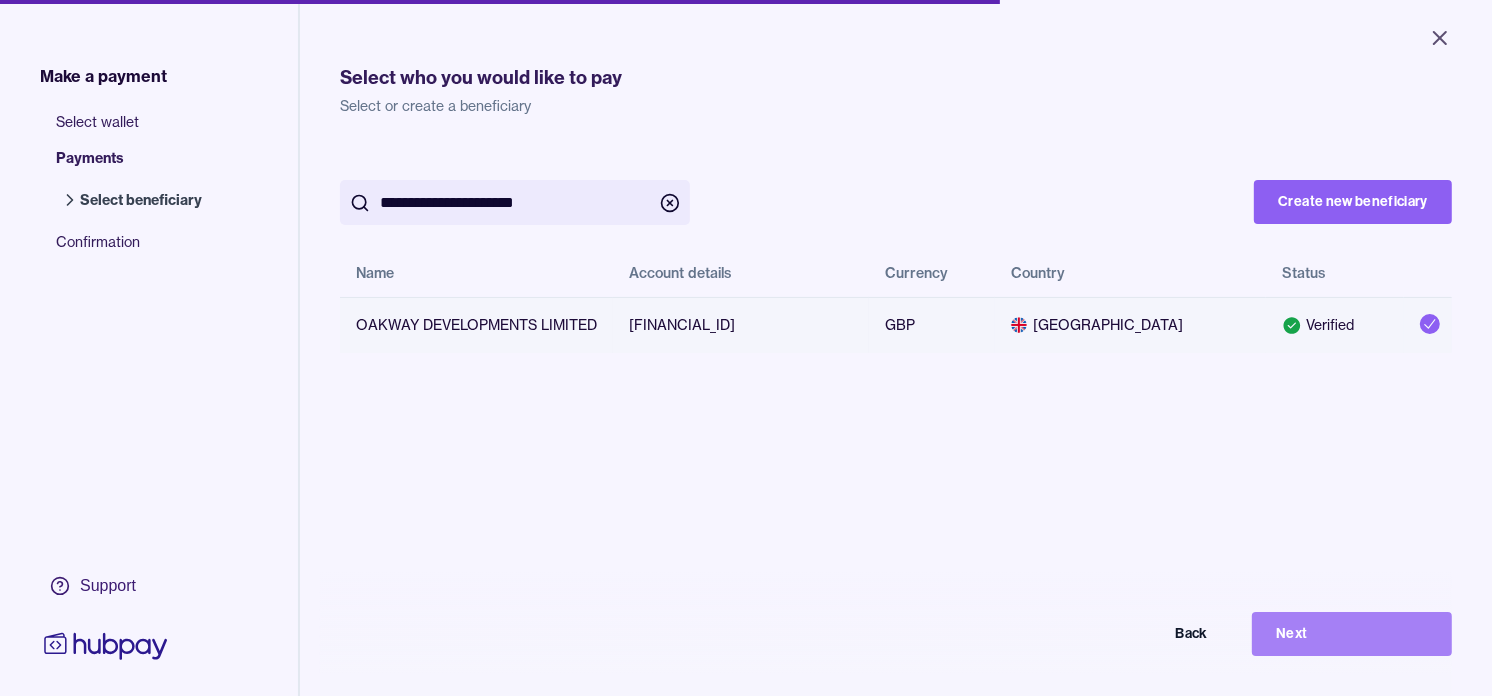 click on "Next" at bounding box center [1352, 634] 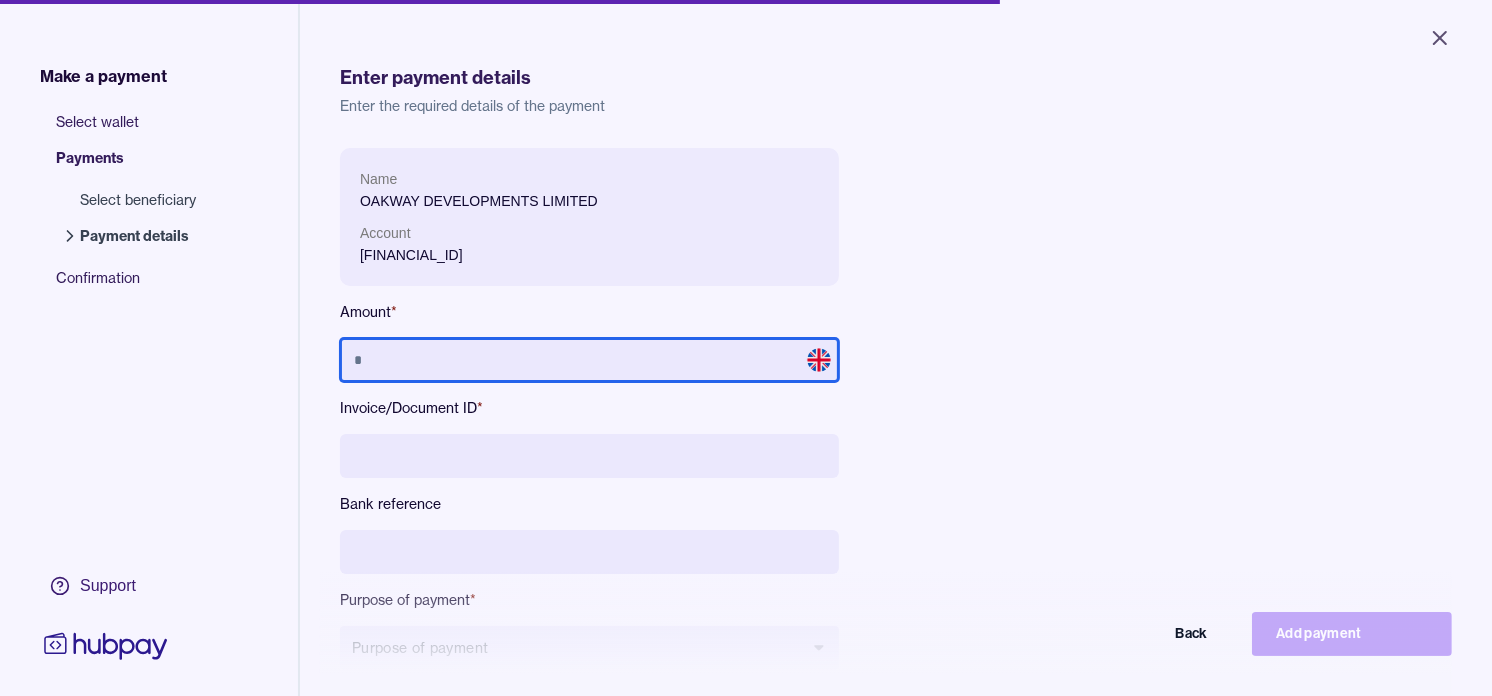 click at bounding box center [589, 360] 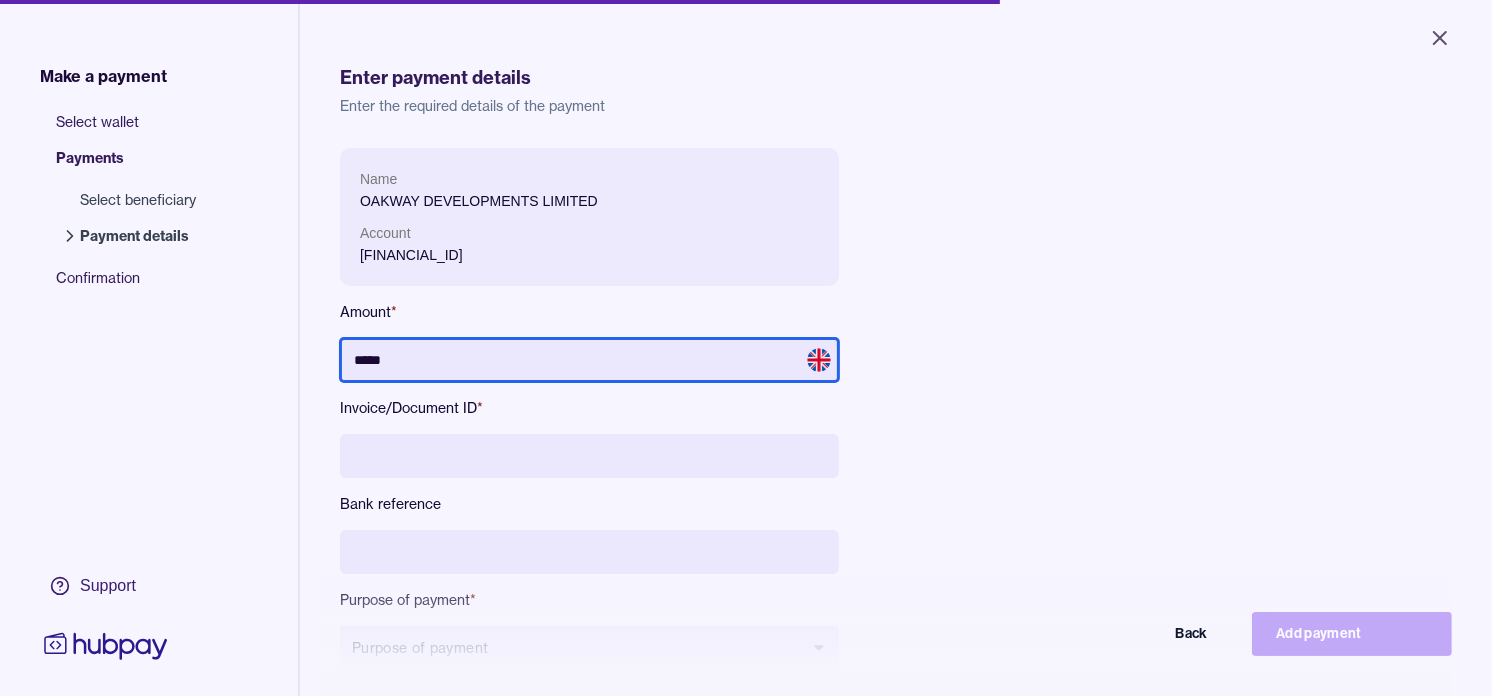 type on "*****" 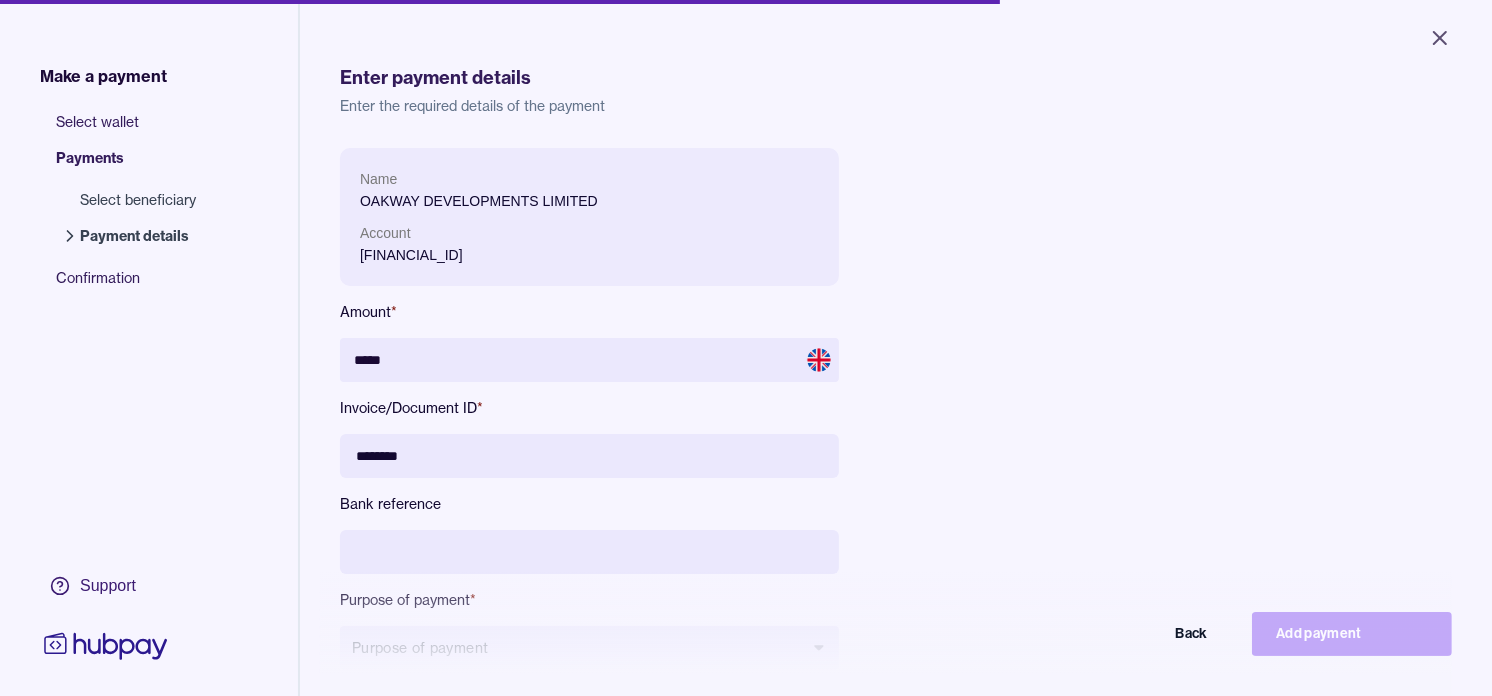 type on "********" 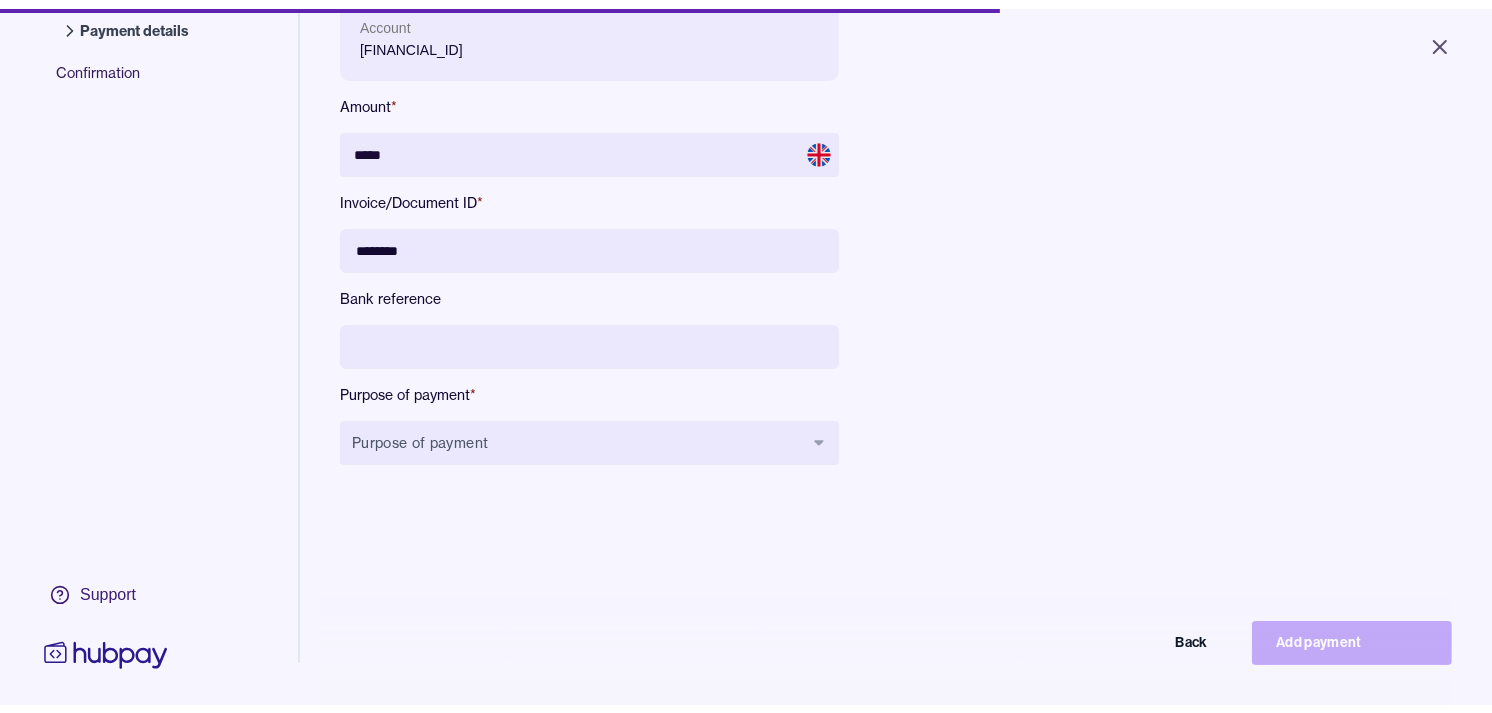 scroll, scrollTop: 222, scrollLeft: 0, axis: vertical 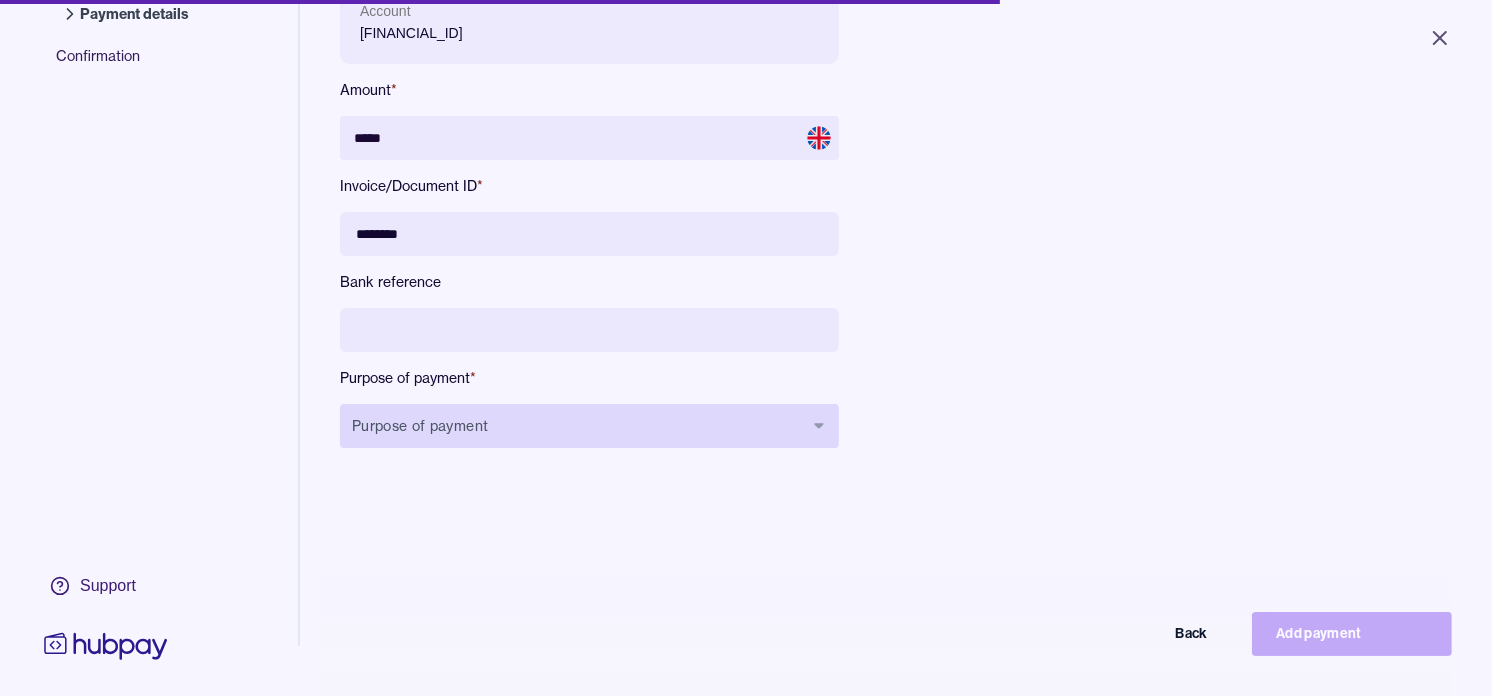 click on "Purpose of payment" at bounding box center [589, 426] 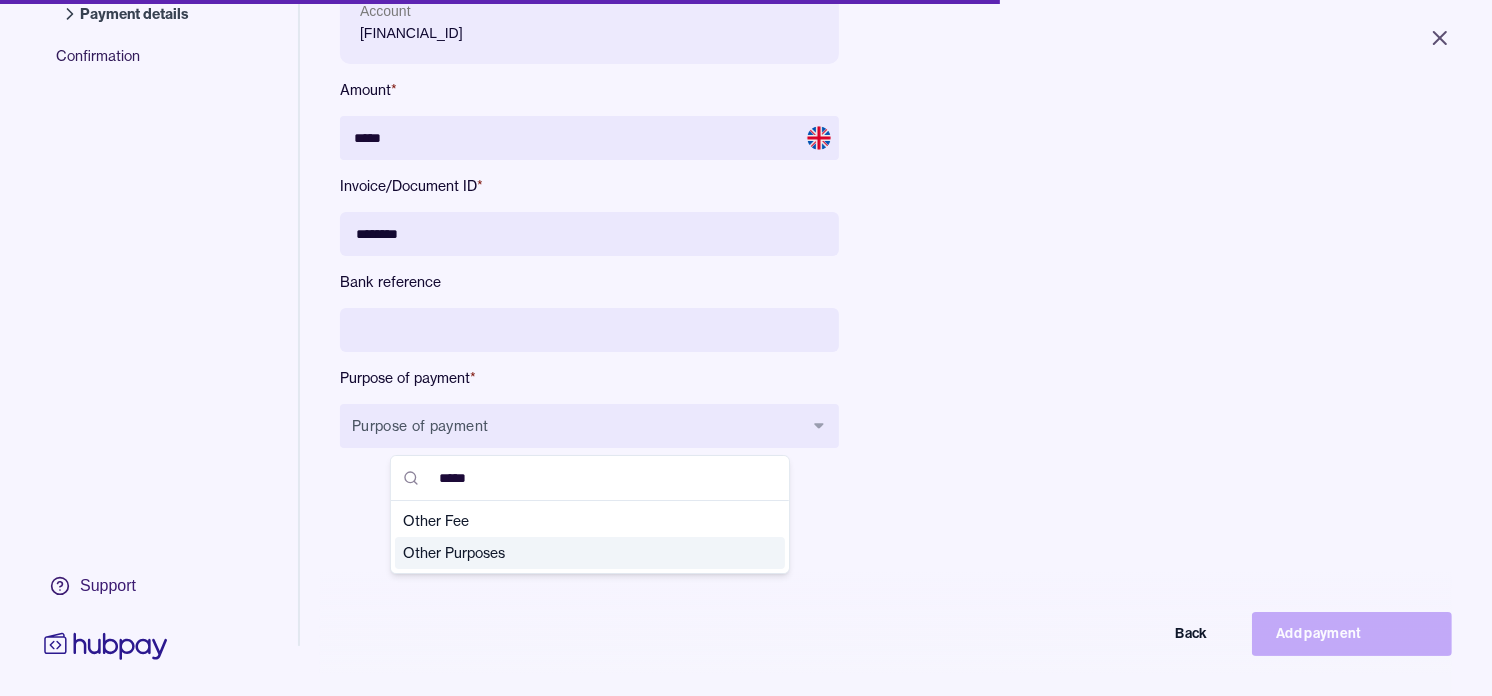 type on "*****" 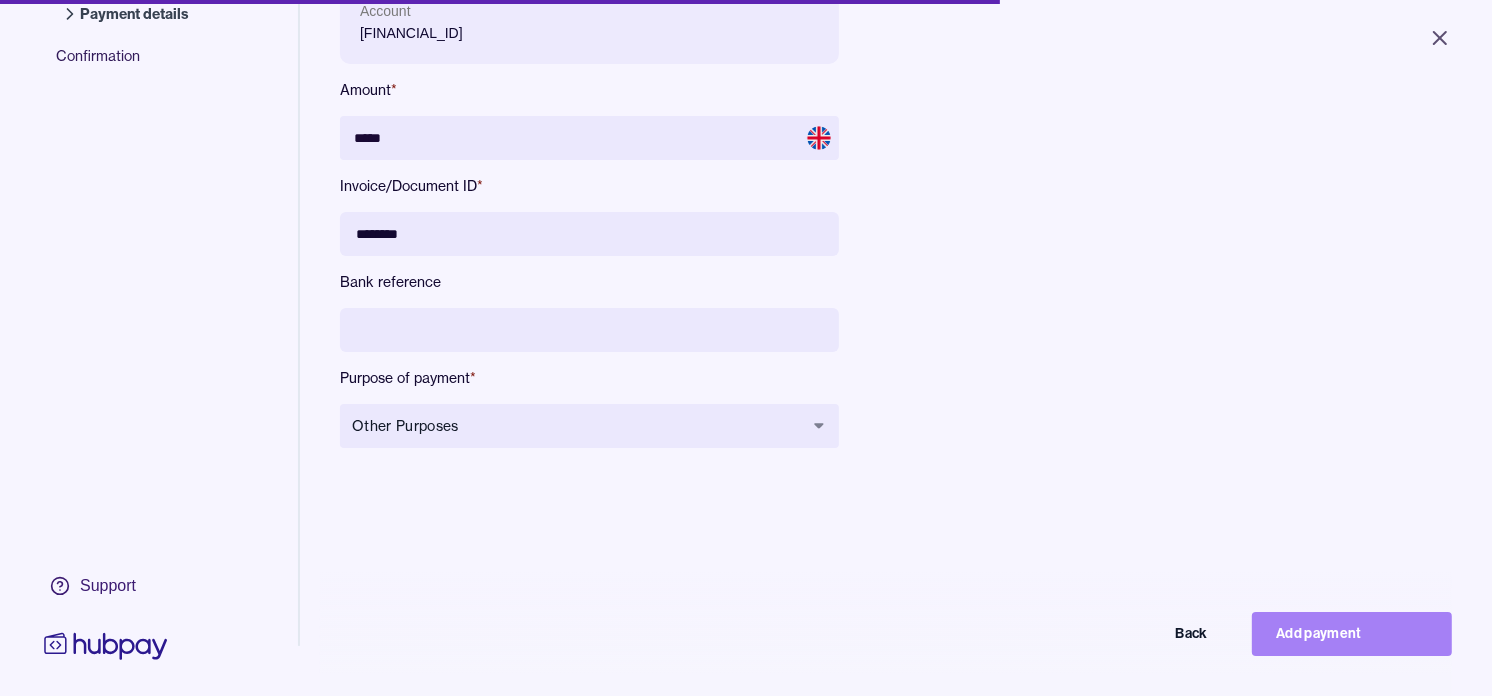 click on "Add payment" at bounding box center (1352, 634) 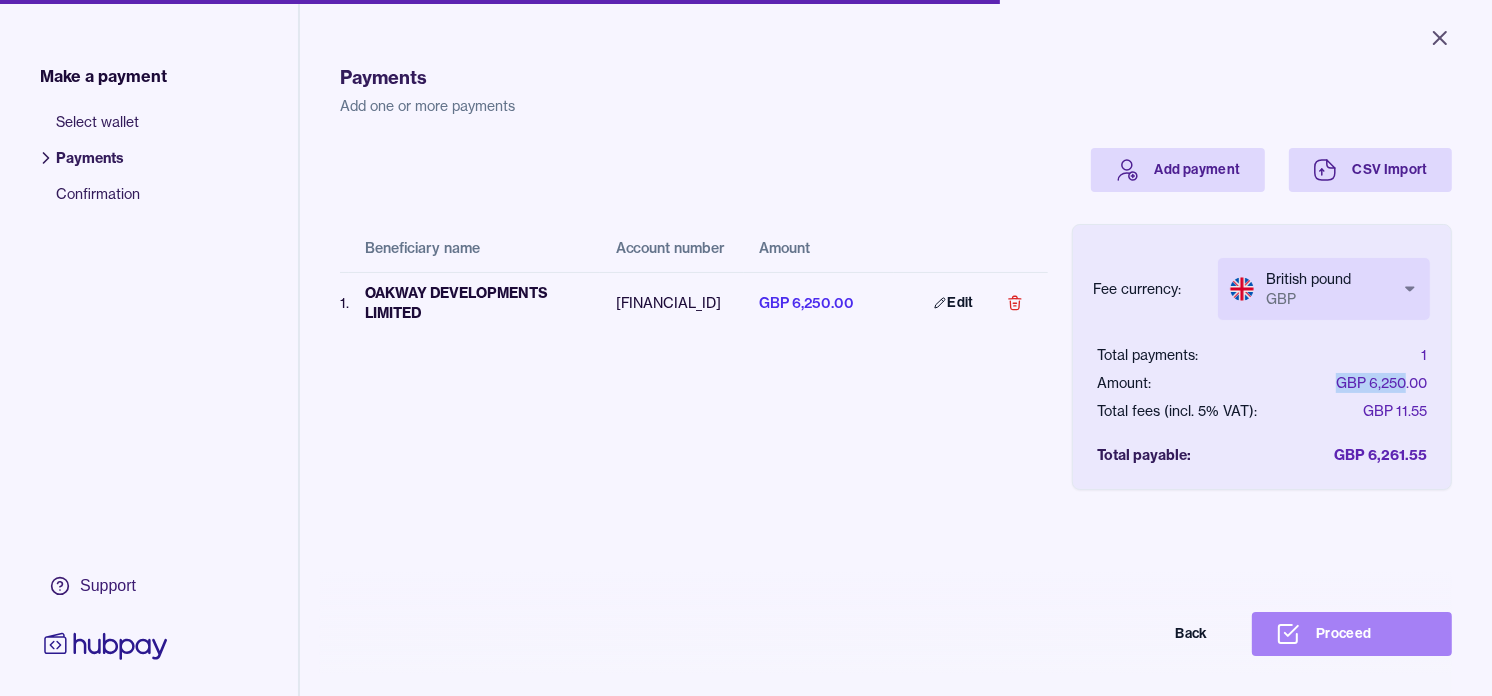 click on "Proceed" at bounding box center [1352, 634] 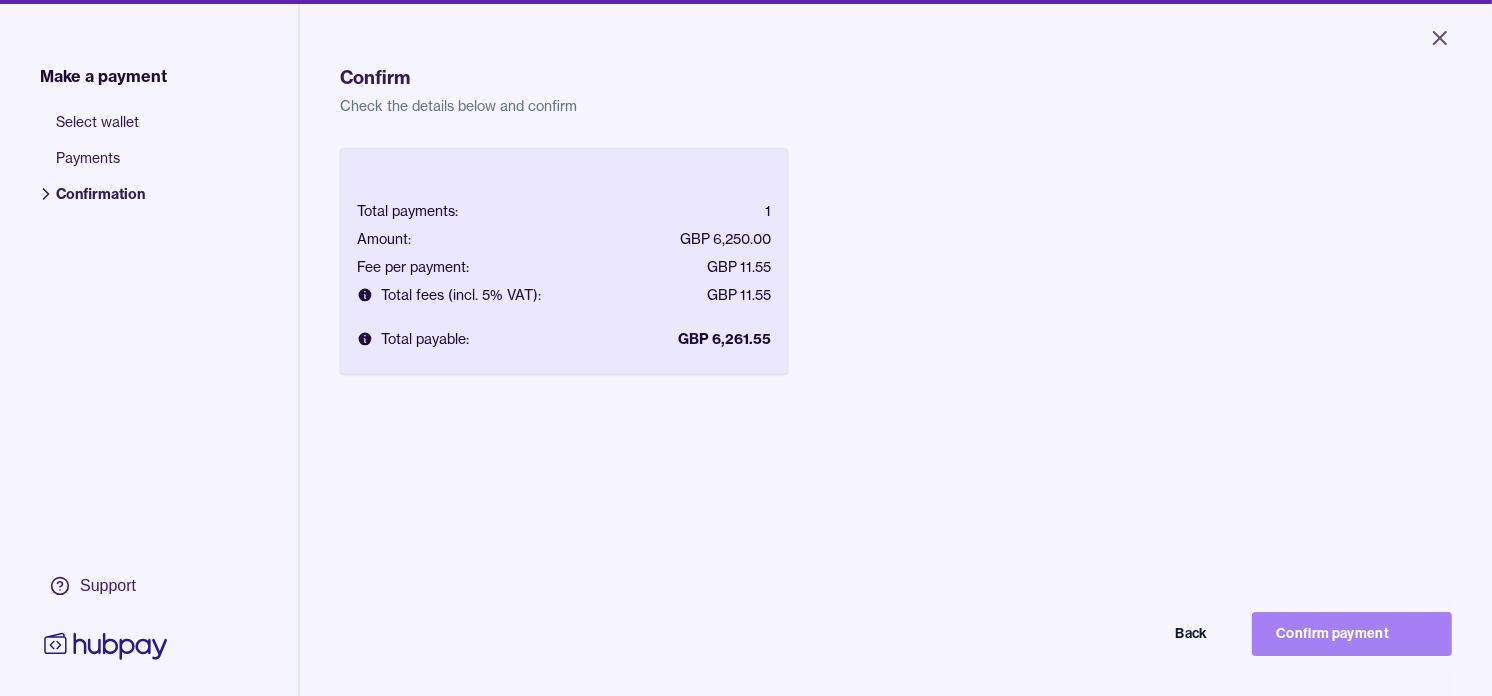 click on "Confirm payment" at bounding box center (1352, 634) 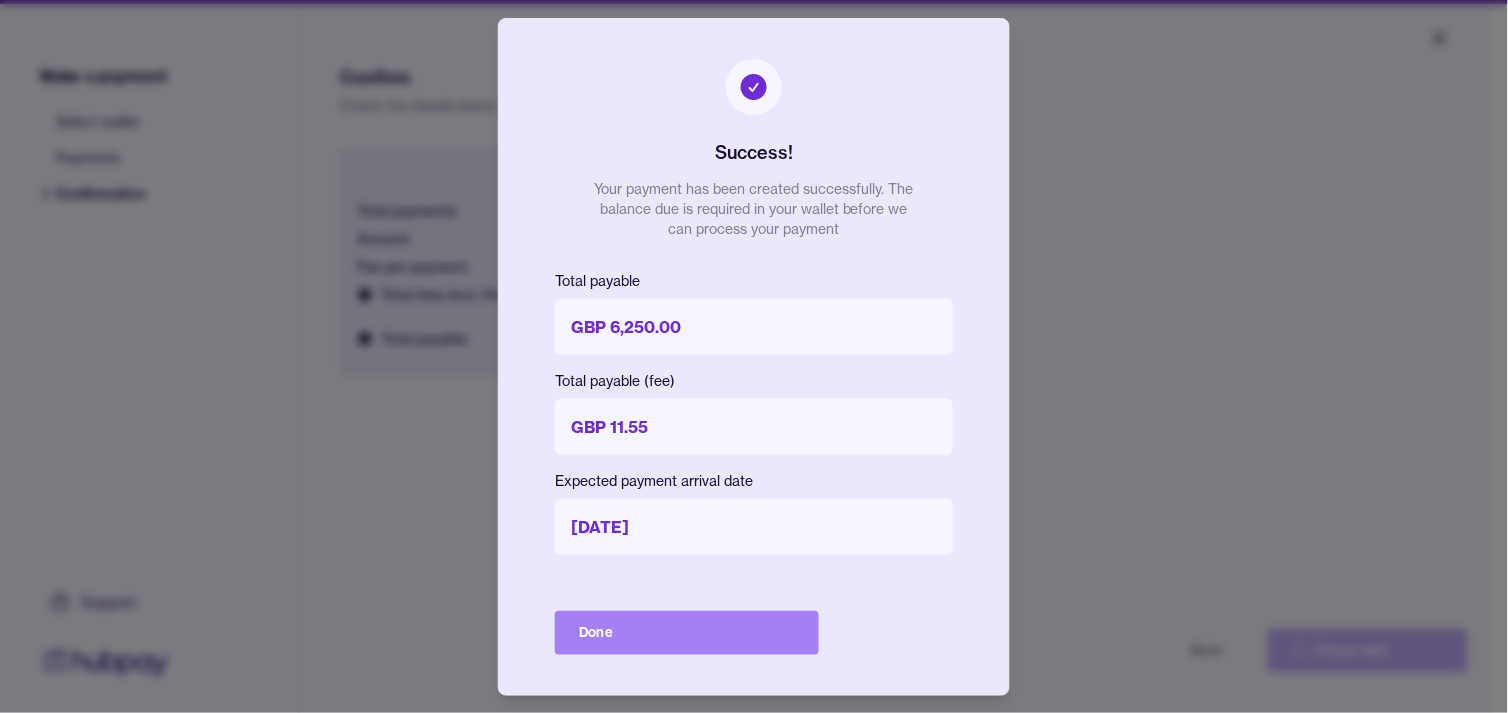 click on "Done" at bounding box center [687, 633] 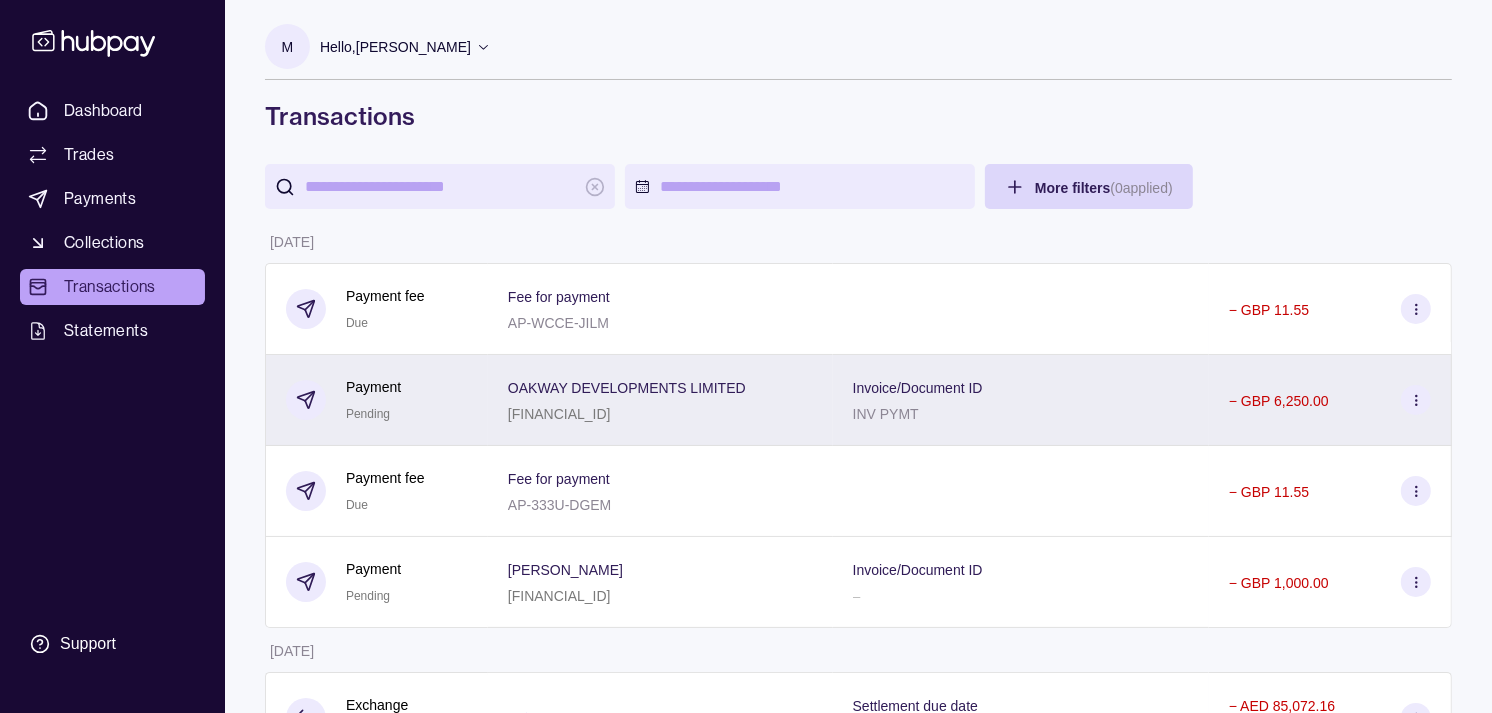 click on "Payment Pending" at bounding box center (377, 400) 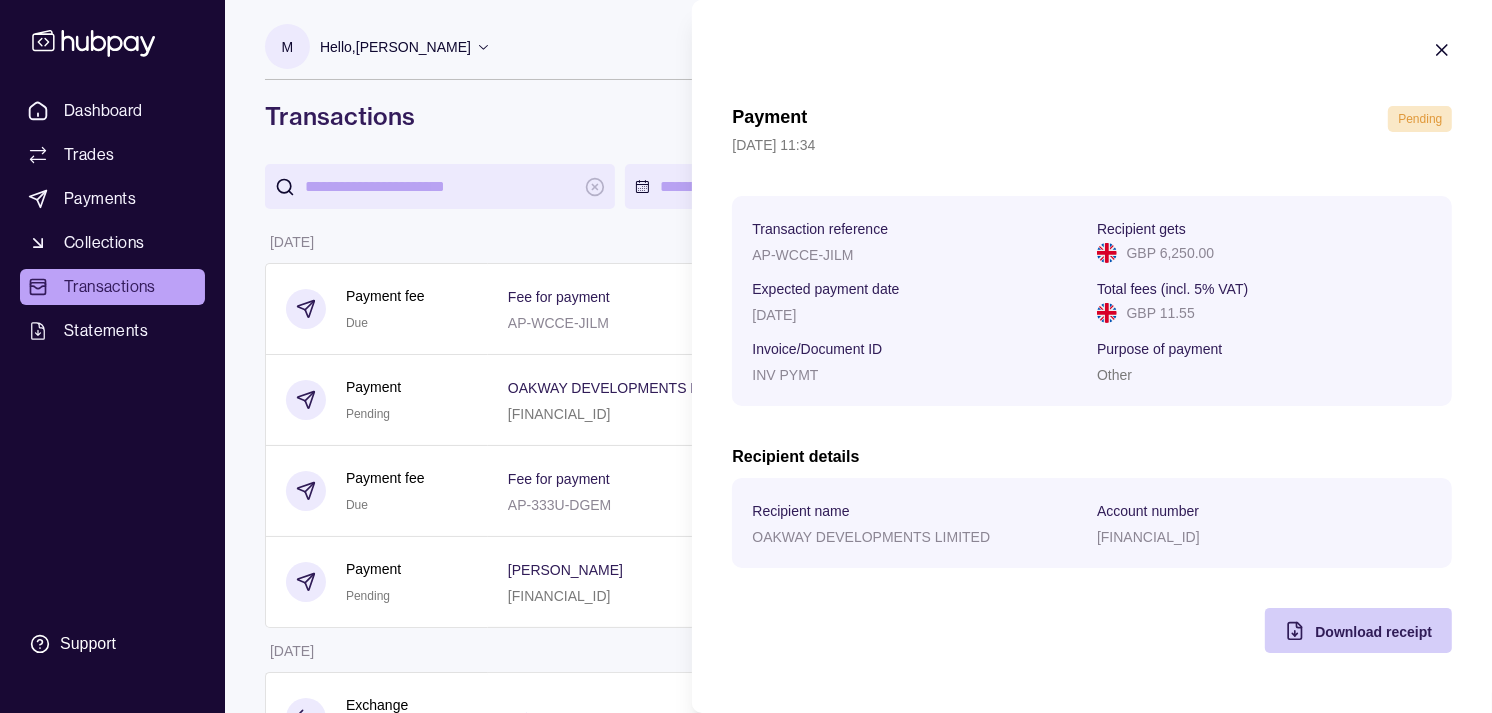click on "Download receipt" at bounding box center (1373, 632) 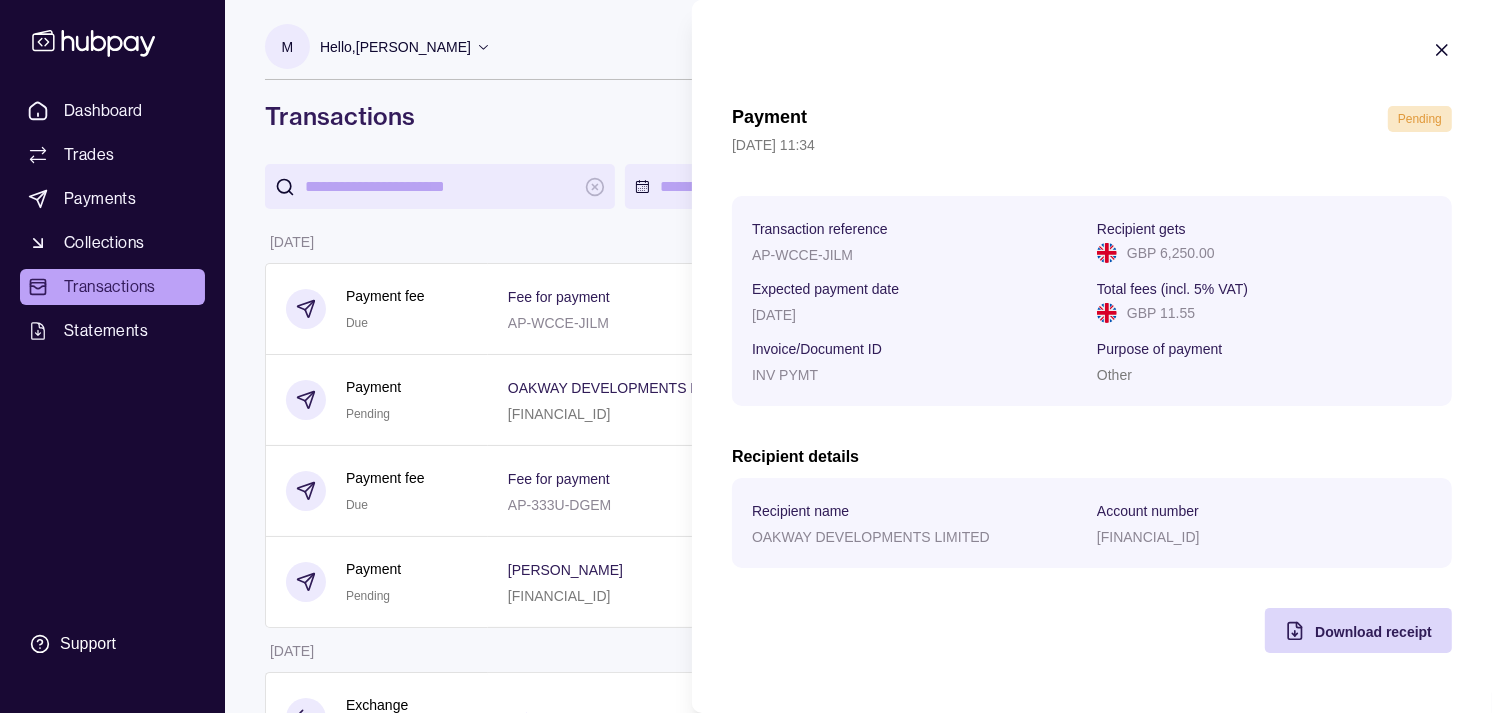 click on "Dashboard Trades Payments Collections Transactions Statements Support M Hello,  Muralenath Nadarajah Strides Trading LLC Account Terms and conditions Privacy policy Sign out Transactions More filters  ( 0  applied) Details Amount 02 Jul 2025 Payment fee Due Fee for payment AP-WCCE-JILM −   GBP 11.55 Payment Pending OAKWAY DEVELOPMENTS LIMITED GB35HBUK40402961582178 Invoice/Document ID INV PYMT −   GBP 6,250.00 Payment fee Due Fee for payment AP-333U-DGEM −   GBP 11.55 Payment Pending STEPHEN HAZELL GB94ABBY09012978110638 Invoice/Document ID – −   GBP 1,000.00 01 Jul 2025 Exchange Due 1  AED  =  38.7906   JPY Settlement due date 02 Jul 2025 −   AED 85,072.16 +   JPY 3,300,000 Payment fee Due Fee for payment AP-GLMK-L7TB −   AUD 21.00 Payment Pending TES AMM AUSTRALIA PTY LTD 494985339 Invoice/Document ID INV PYMT −   AUD 124,890.00 Payment fee Paid Fee for payment AP-YYL5-FNHY −   AED 52.50 Payment Success TOYO TRADING CO LTD 119220334 Invoice/Document ID INV PYMT −   JPY 5,257,950 Paid −" at bounding box center (746, 1084) 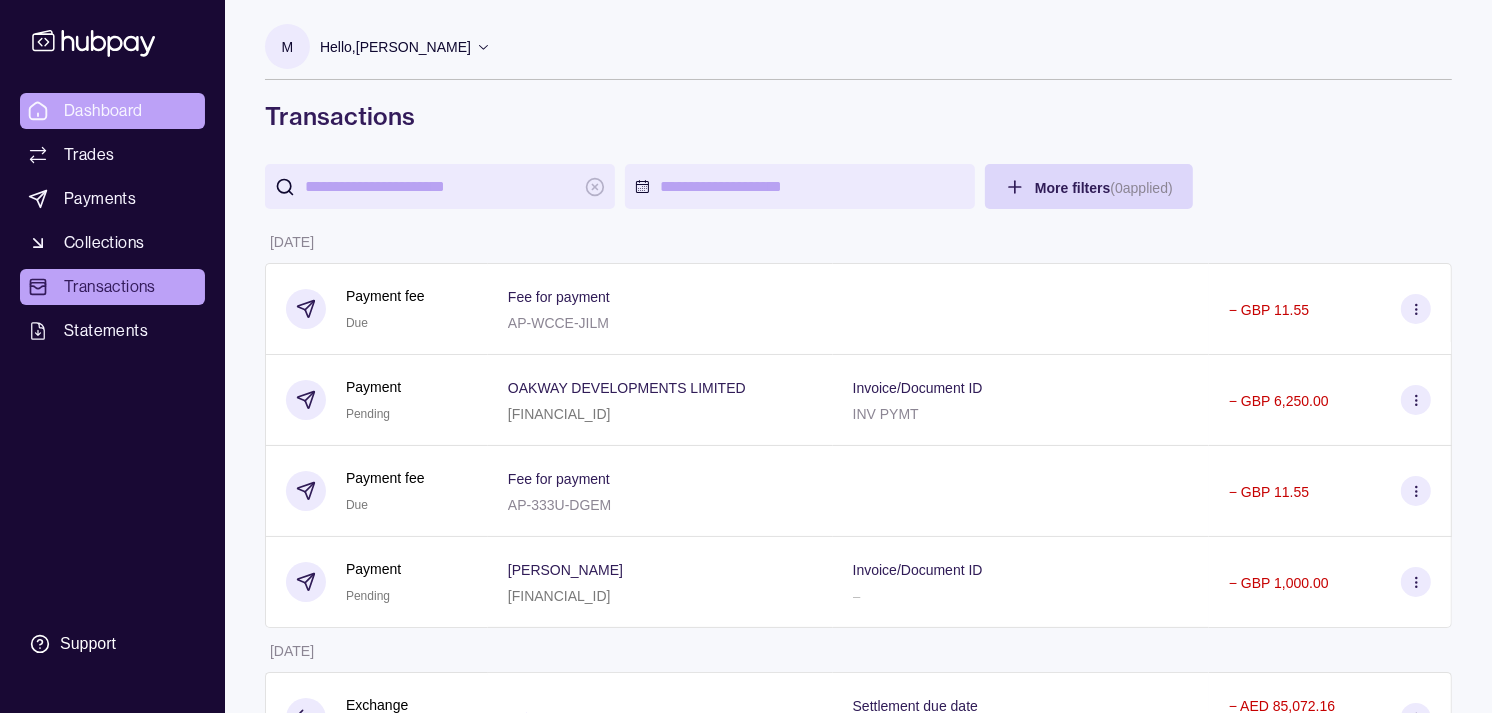 click on "Dashboard" at bounding box center [103, 111] 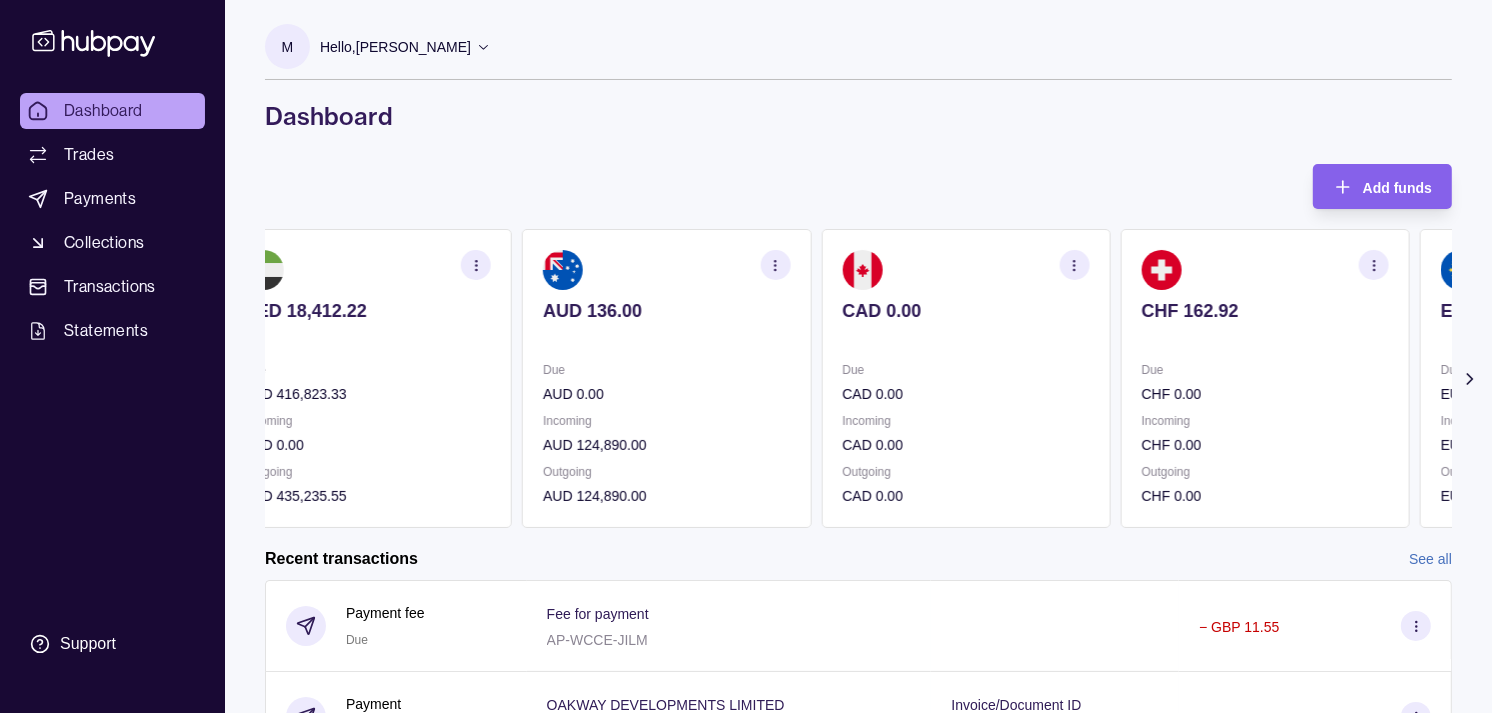 click at bounding box center [1265, 338] 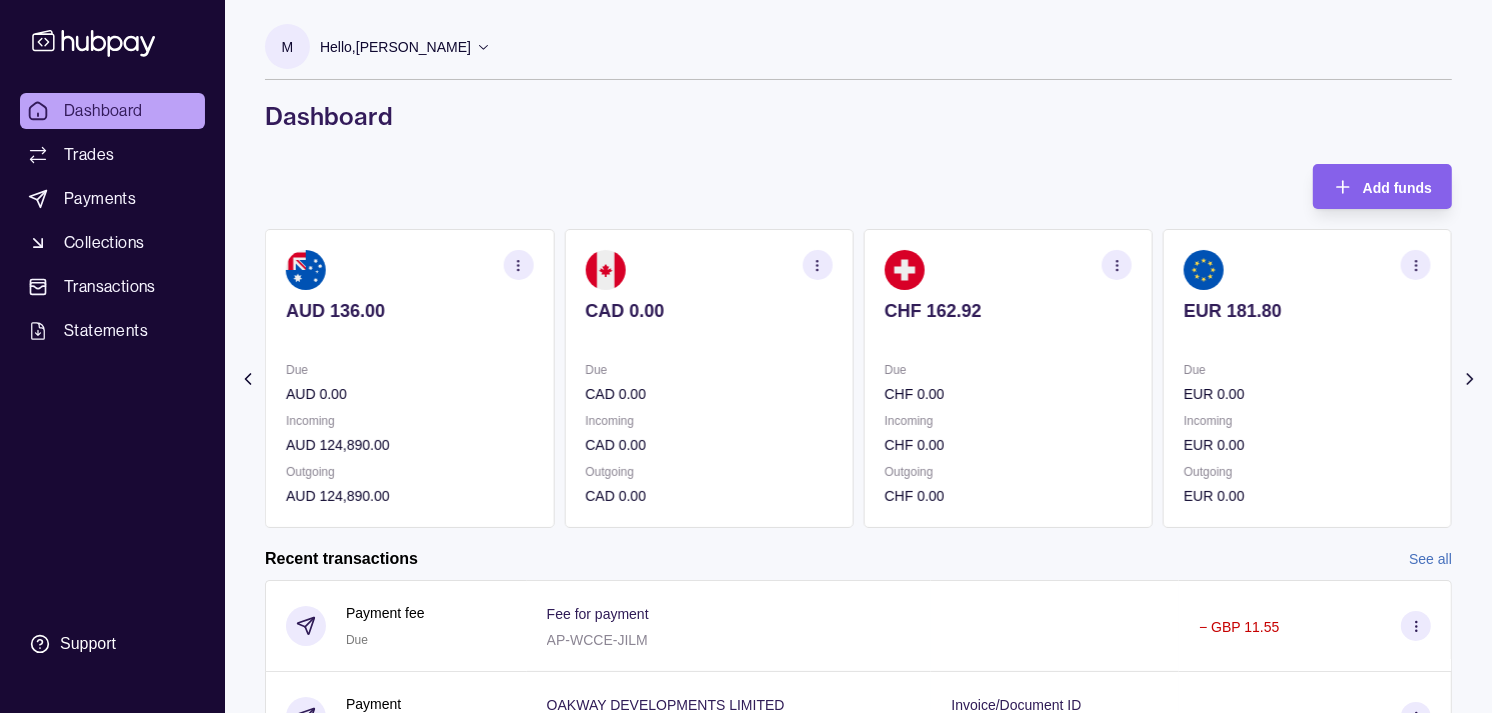 click on "EUR 181.80" at bounding box center (1307, 311) 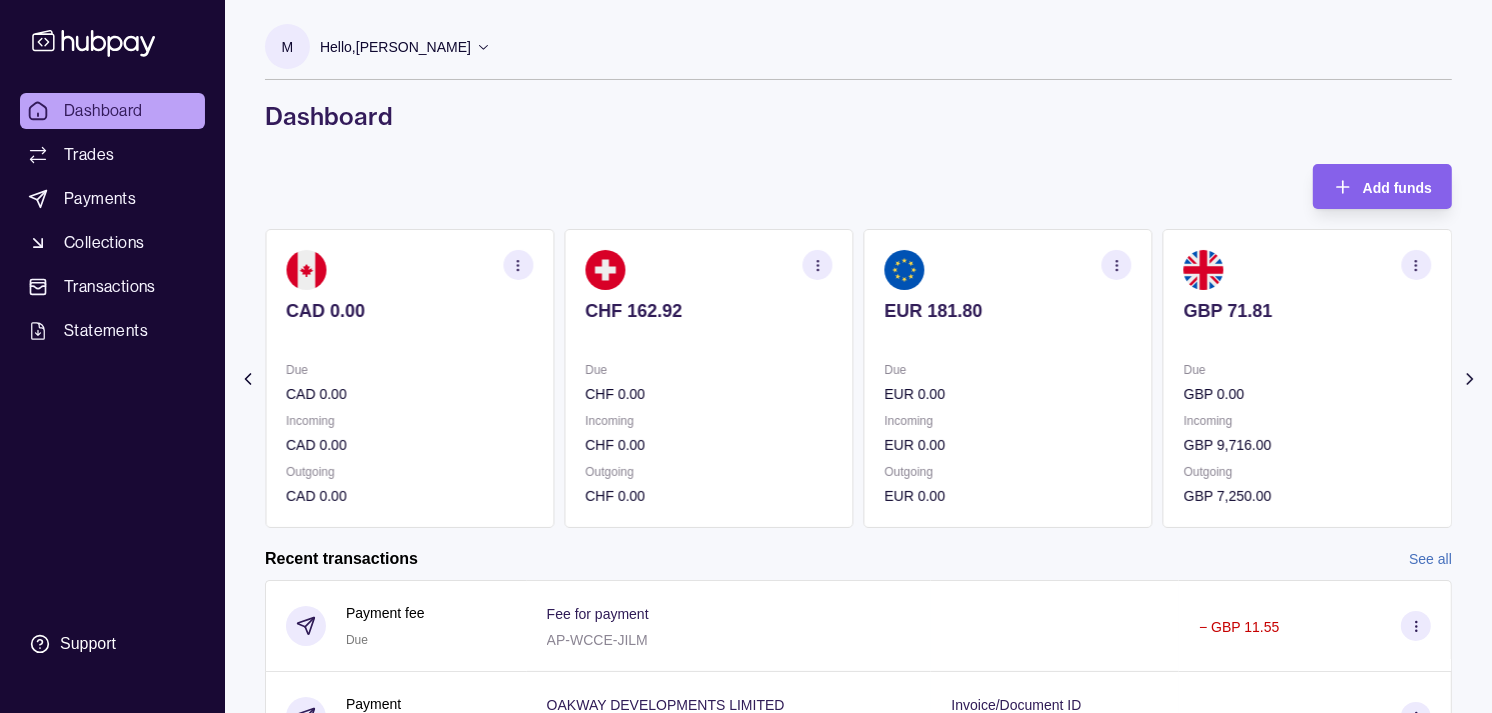 click on "GBP 71.81                                                                                                               Due GBP 0.00 Incoming GBP 9,716.00 Outgoing GBP 7,250.00" at bounding box center (1307, 378) 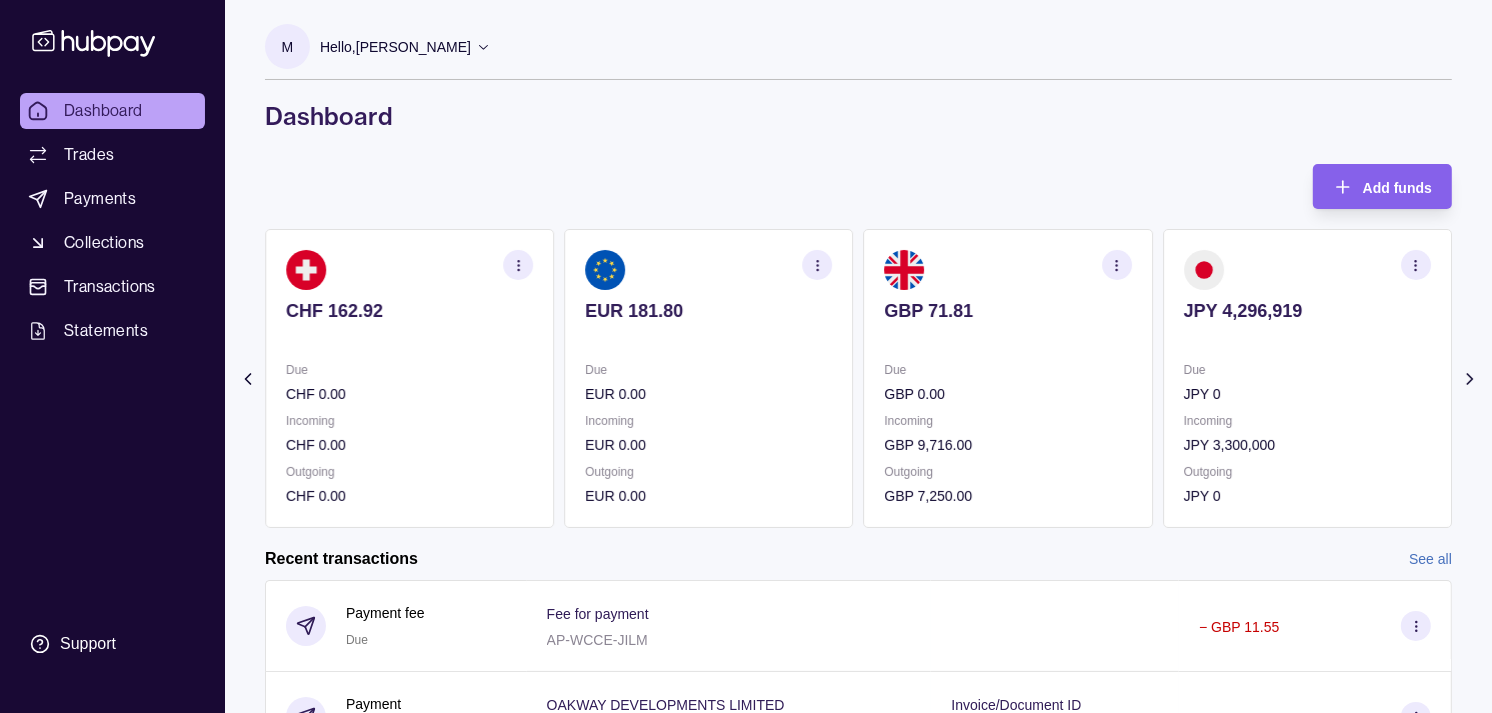 click 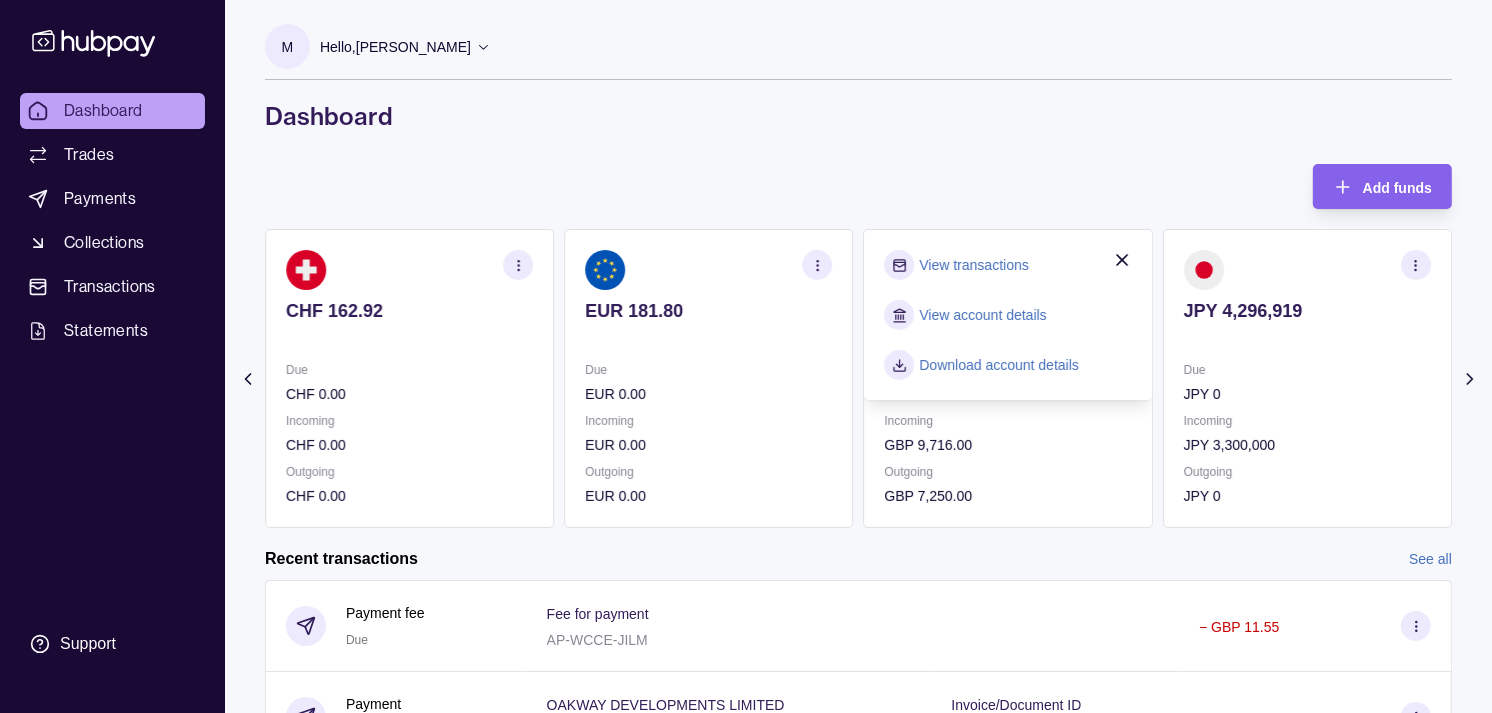 click on "View transactions" at bounding box center (974, 265) 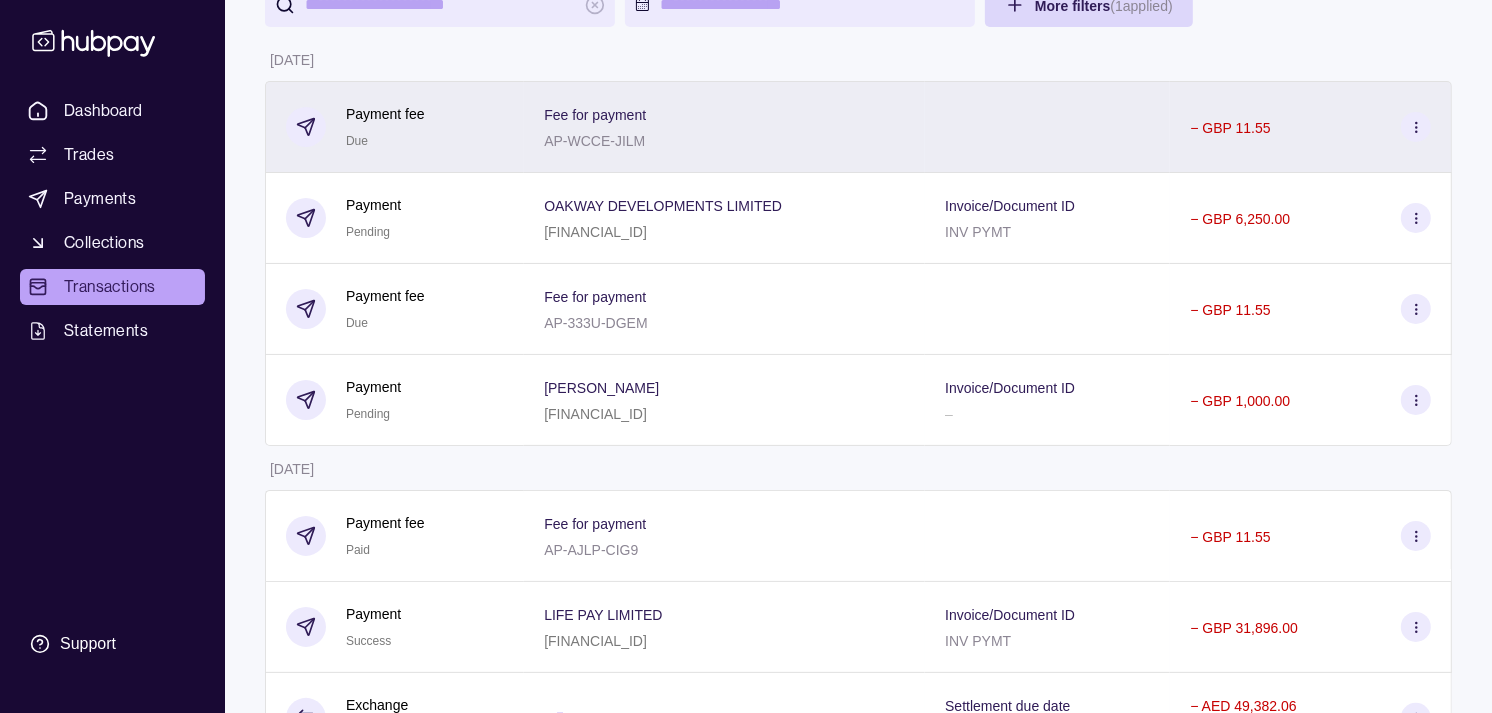 scroll, scrollTop: 222, scrollLeft: 0, axis: vertical 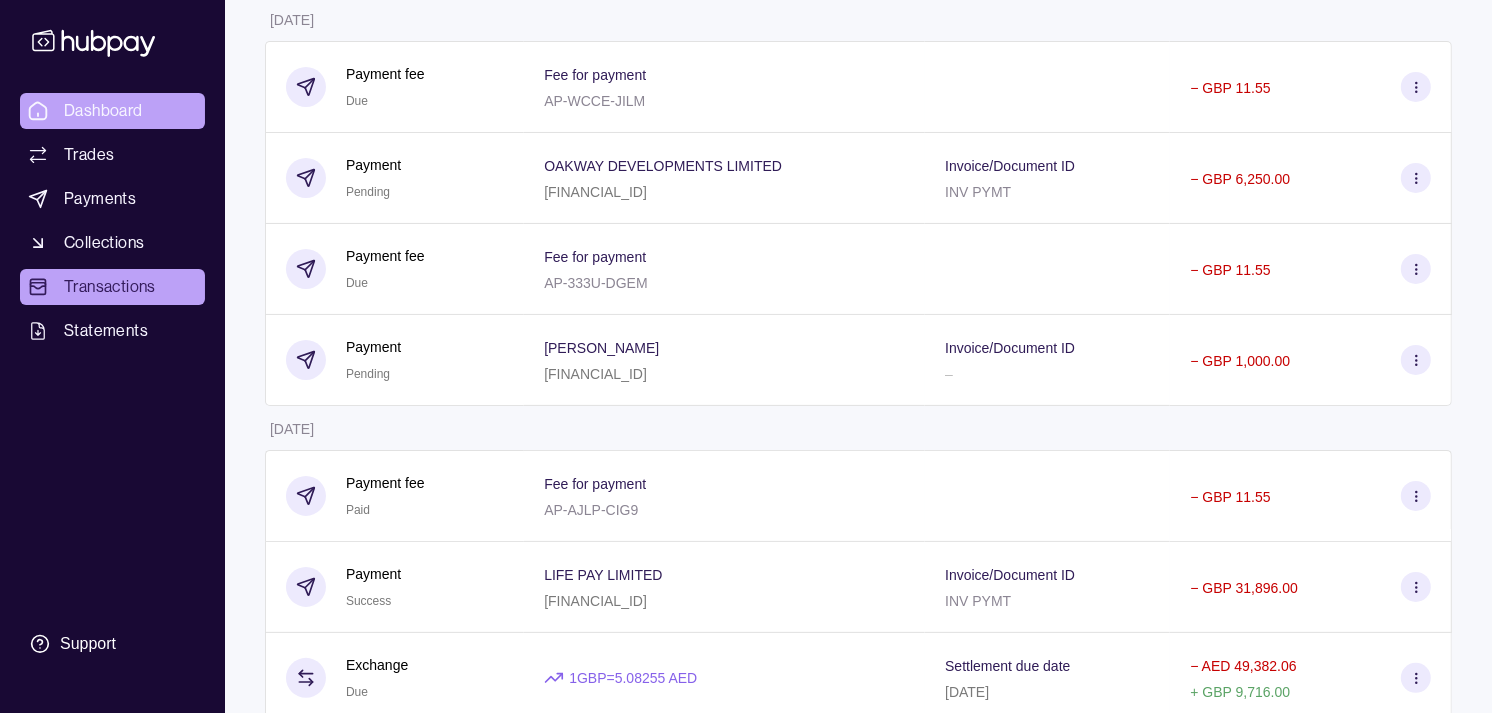 click on "Dashboard" at bounding box center [112, 111] 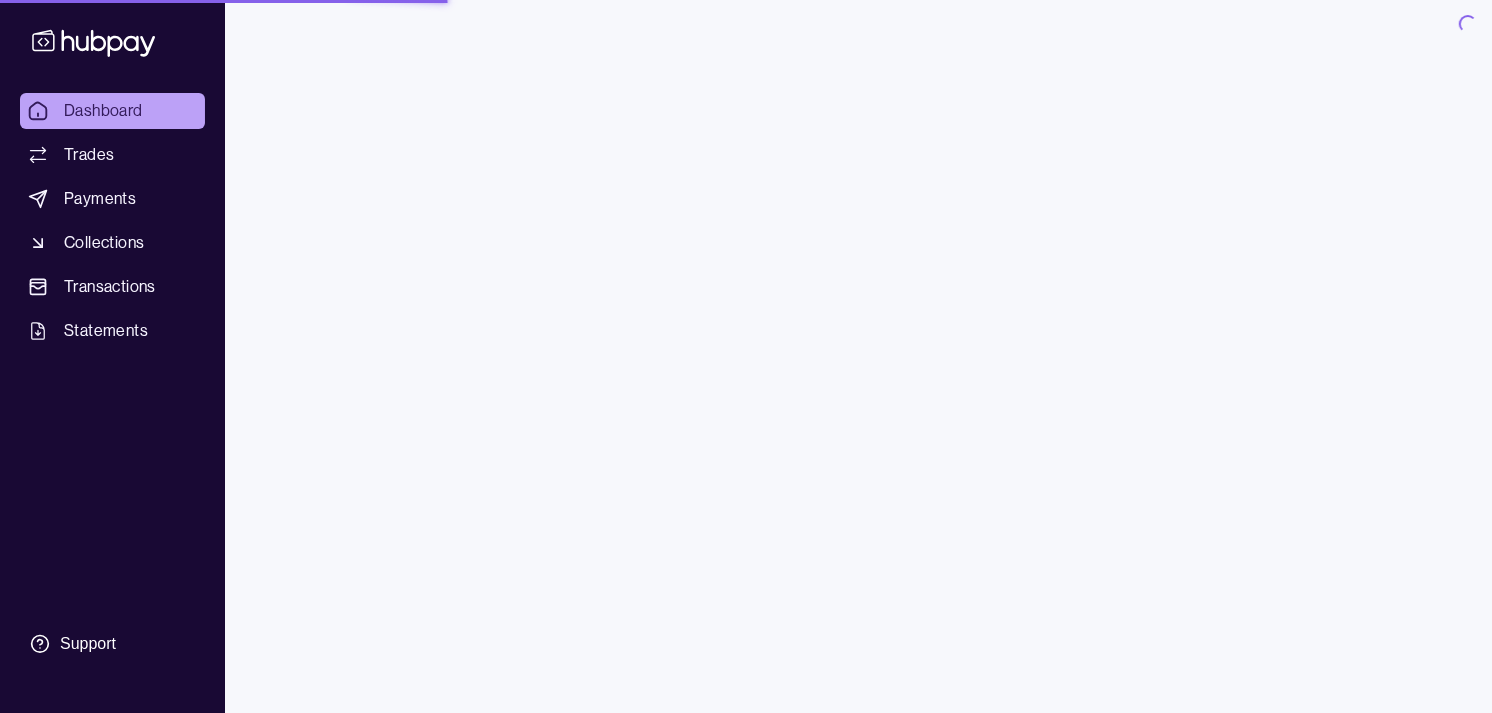 scroll, scrollTop: 0, scrollLeft: 0, axis: both 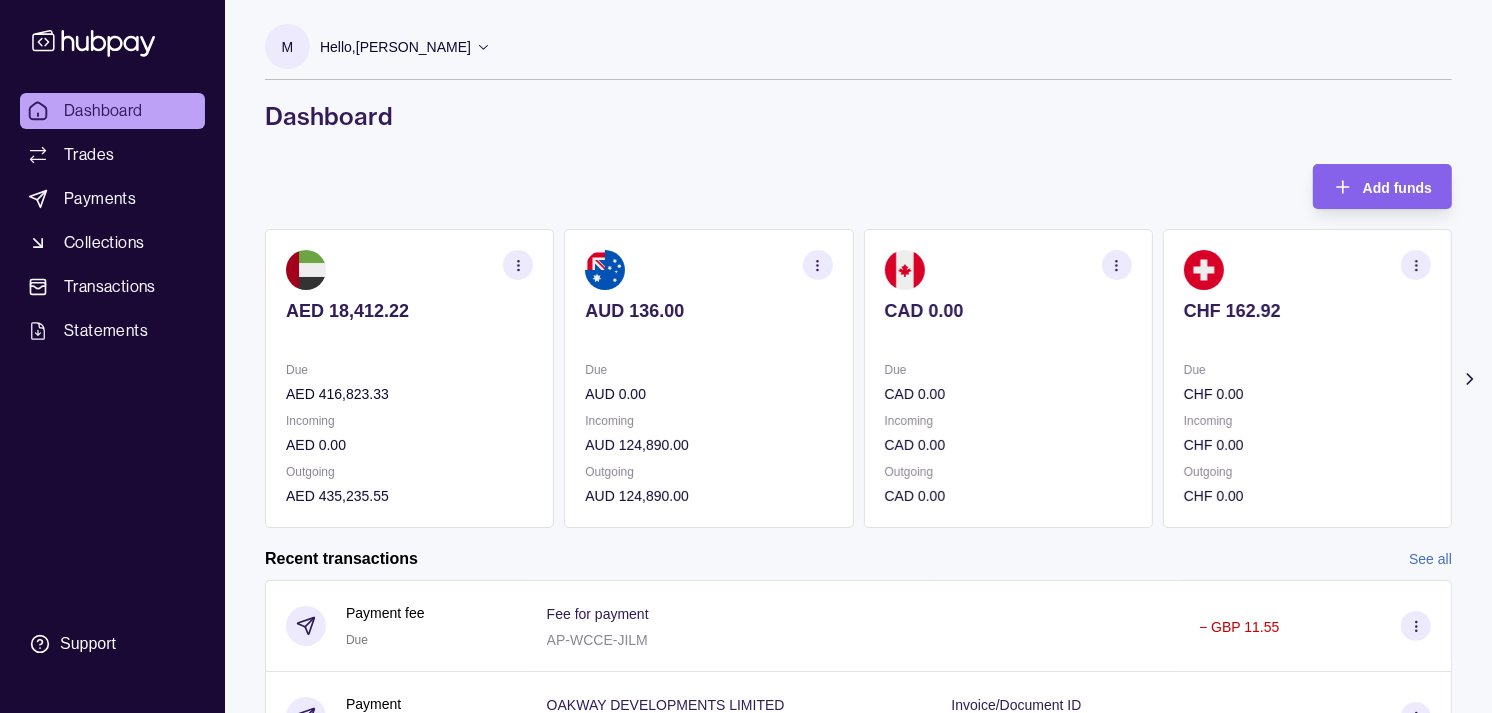 click on "CHF 162.92                                                                                                               Due CHF 0.00 Incoming CHF 0.00 Outgoing CHF 0.00" at bounding box center [1307, 378] 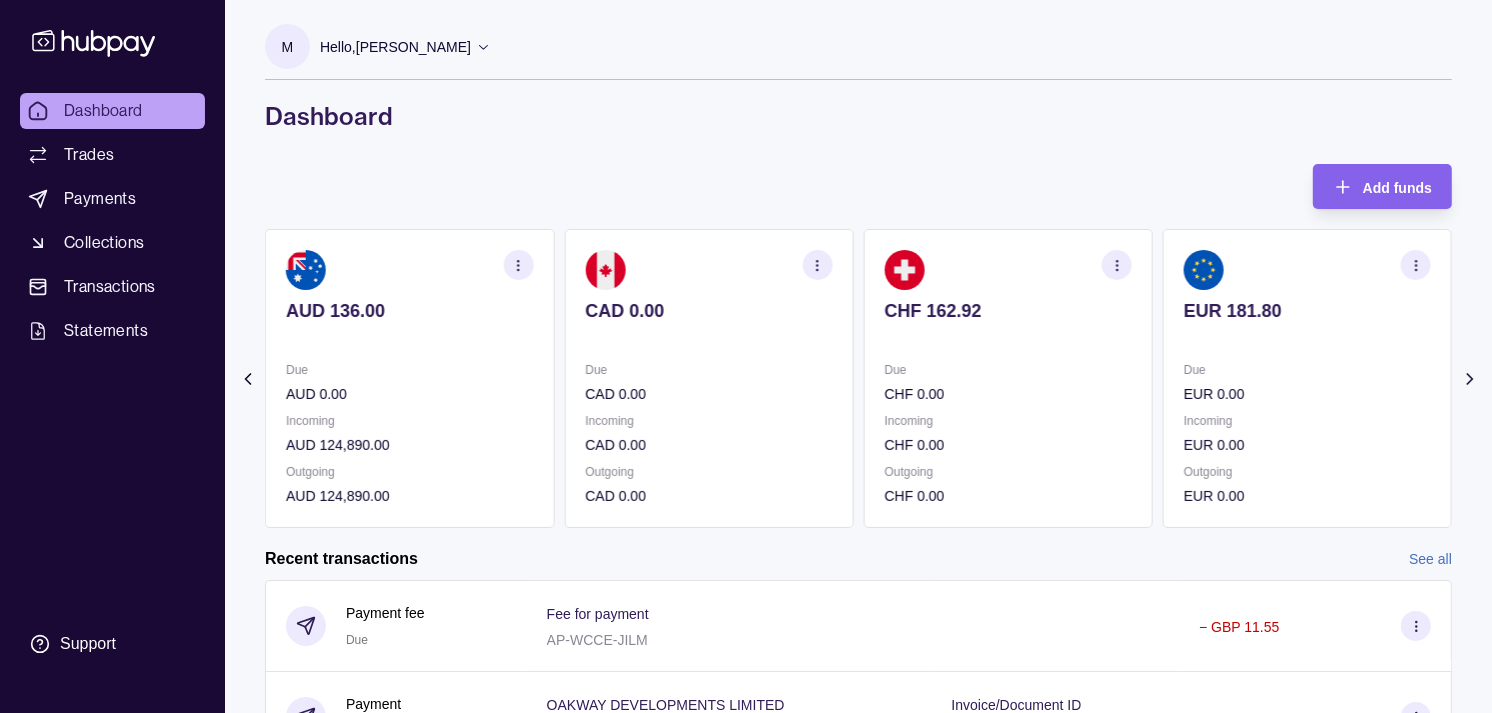 click on "EUR 181.80                                                                                                               Due EUR 0.00 Incoming EUR 0.00 Outgoing EUR 0.00" at bounding box center (1307, 378) 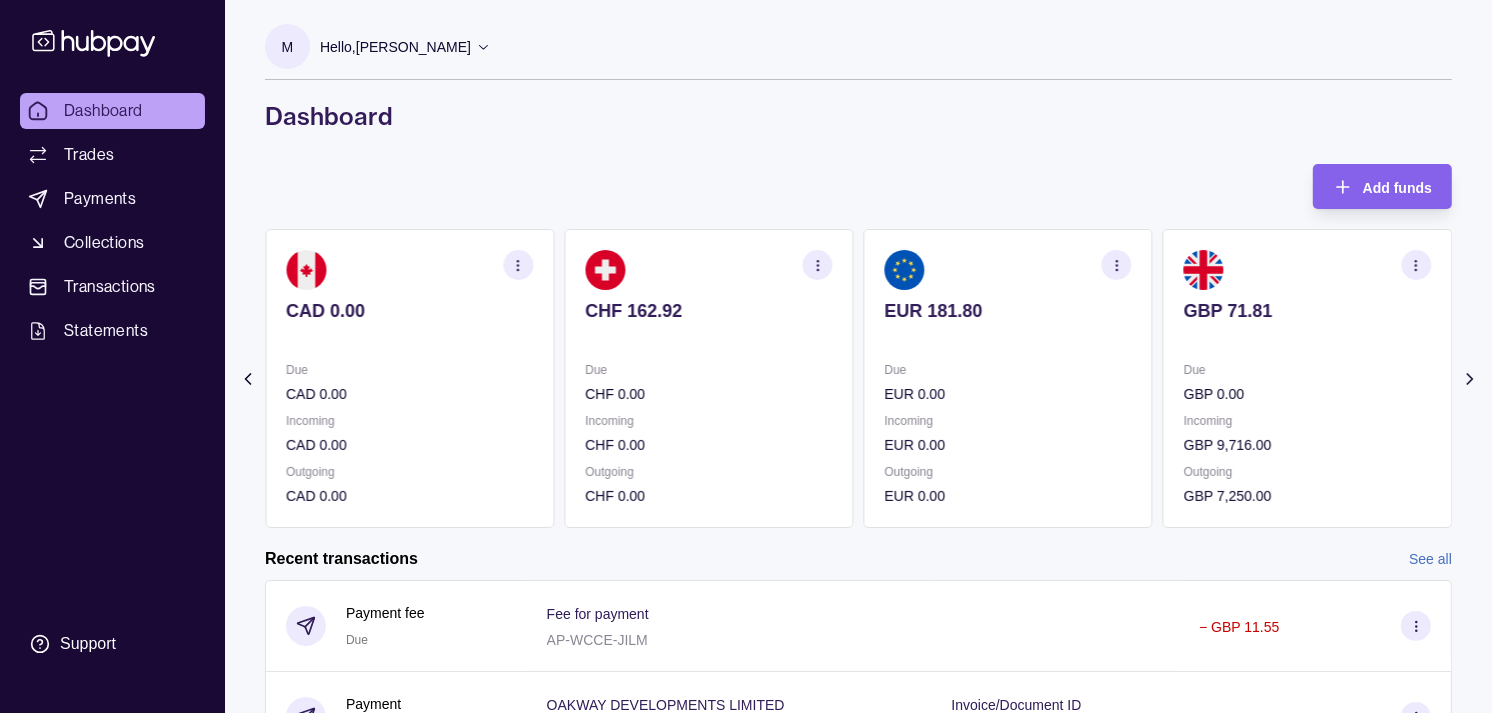 click on "Due" at bounding box center (1307, 370) 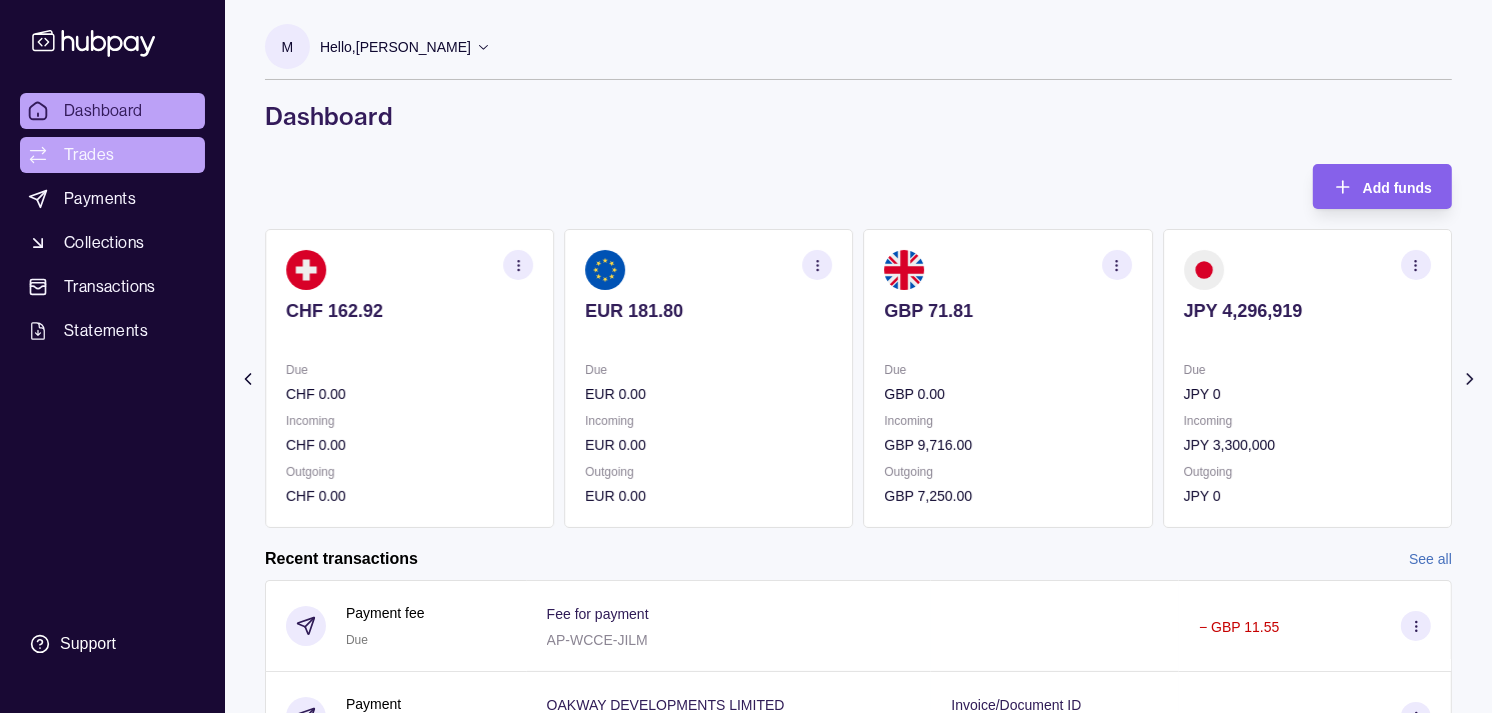 click on "Trades" at bounding box center [89, 155] 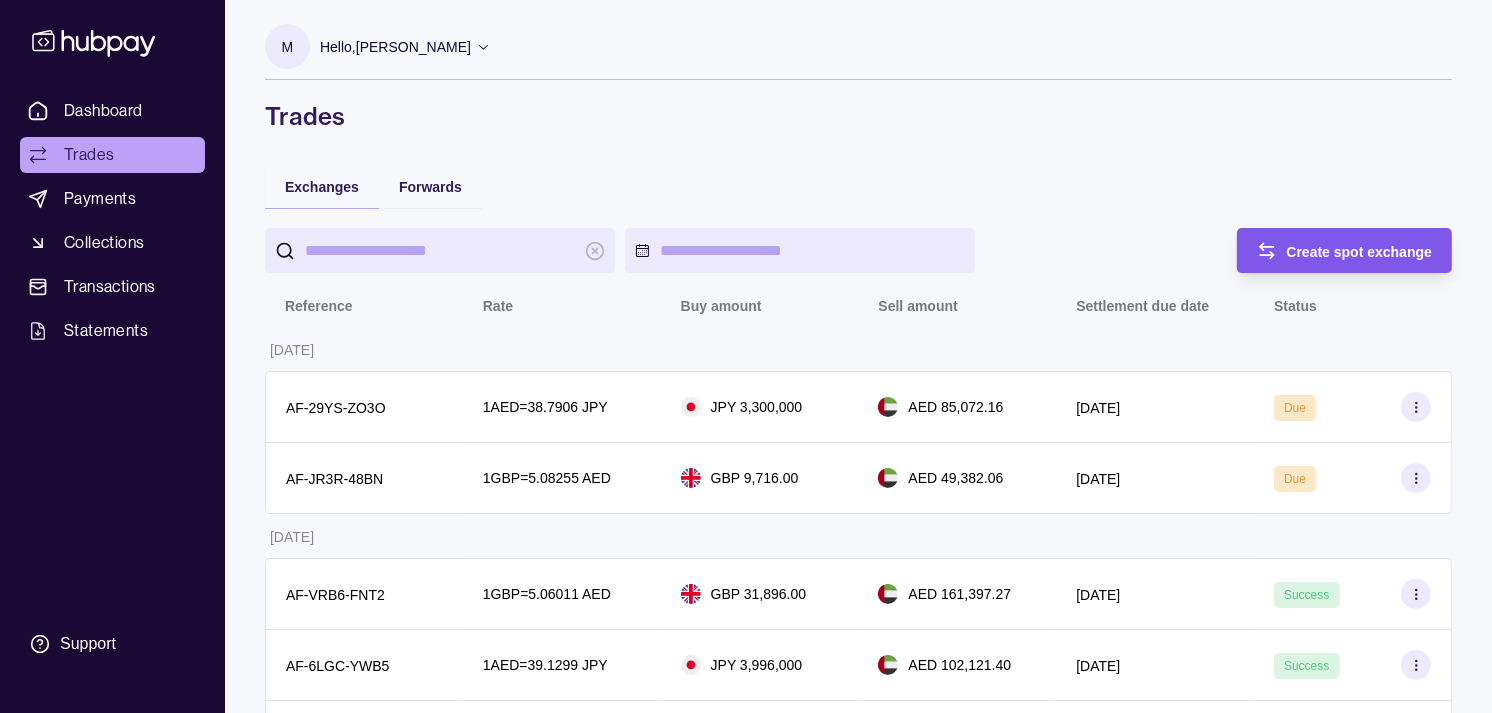 click on "Create spot exchange" at bounding box center (1330, 250) 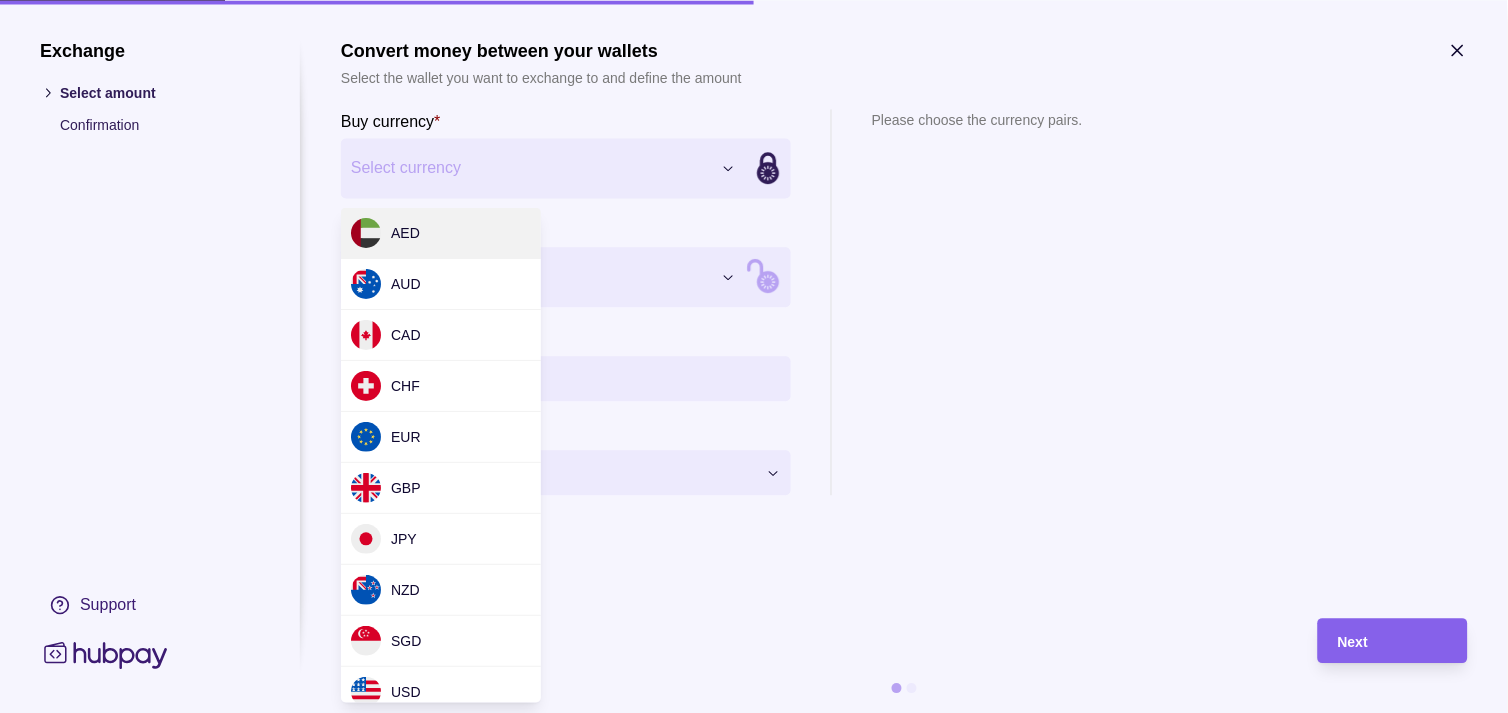 click on "Dashboard Trades Payments Collections Transactions Statements Support M Hello,  Muralenath Nadarajah Strides Trading LLC Account Terms and conditions Privacy policy Sign out Trades Exchanges Forwards Create spot exchange Reference Rate Buy amount Sell amount Settlement due date Status 01 Jul 2025 AF-29YS-ZO3O 1  AED  =  38.7906   JPY JPY 3,300,000 AED 85,072.16 02 Jul 2025 Due AF-JR3R-48BN 1  GBP  =  5.08255   AED GBP 9,716.00 AED 49,382.06 02 Jul 2025 Due 30 Jun 2025 AF-VRB6-FNT2 1  GBP  =  5.06011   AED GBP 31,896.00 AED 161,397.27 01 Jul 2025 Success AF-6LGC-YWB5 1  AED  =  39.1299   JPY JPY 3,996,000 AED 102,121.40 01 Jul 2025 Success AF-HS8F-C56I 1  AED  =  39.1837   JPY JPY 3,082,500 AED 78,667.92 01 Jul 2025 Success AF-CI2C-ATLJ 1  AED  =  39.1269   JPY JPY 5,120,000 AED 130,856.27 01 Jul 2025 Success AF-CWQ4-TH76 1  EUR  =  4.32232   AED EUR 2,910.00 AED 12,577.95 01 Jul 2025 Success AF-97H4-PWED 1  AED  =  39.1207   JPY JPY 860,000 AED 21,983.25 01 Jul 2025 Success AF-V2Z8-LOQ5 1  AED  =  39.1315" at bounding box center (754, 1018) 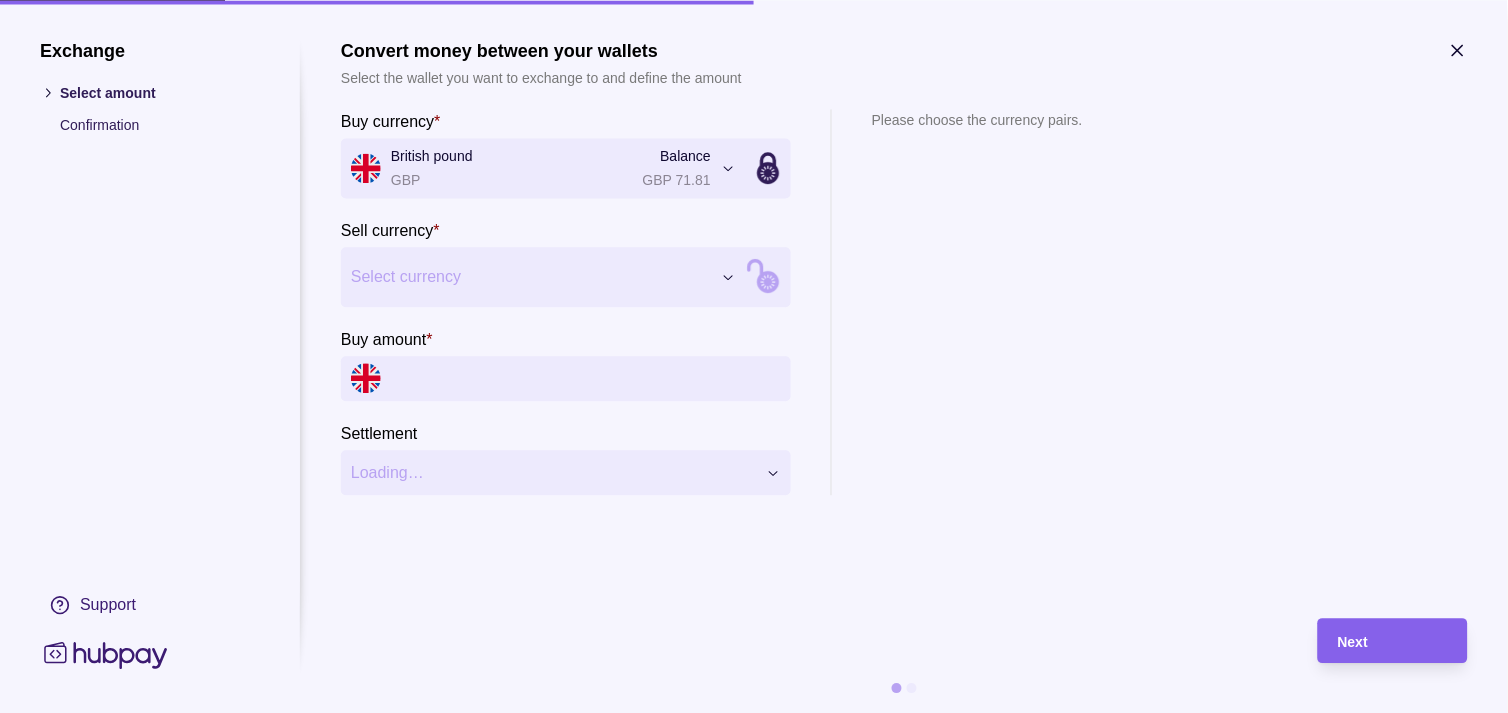 click on "Dashboard Trades Payments Collections Transactions Statements Support M Hello,  Muralenath Nadarajah Strides Trading LLC Account Terms and conditions Privacy policy Sign out Trades Exchanges Forwards Create spot exchange Reference Rate Buy amount Sell amount Settlement due date Status 01 Jul 2025 AF-29YS-ZO3O 1  AED  =  38.7906   JPY JPY 3,300,000 AED 85,072.16 02 Jul 2025 Due AF-JR3R-48BN 1  GBP  =  5.08255   AED GBP 9,716.00 AED 49,382.06 02 Jul 2025 Due 30 Jun 2025 AF-VRB6-FNT2 1  GBP  =  5.06011   AED GBP 31,896.00 AED 161,397.27 01 Jul 2025 Success AF-6LGC-YWB5 1  AED  =  39.1299   JPY JPY 3,996,000 AED 102,121.40 01 Jul 2025 Success AF-HS8F-C56I 1  AED  =  39.1837   JPY JPY 3,082,500 AED 78,667.92 01 Jul 2025 Success AF-CI2C-ATLJ 1  AED  =  39.1269   JPY JPY 5,120,000 AED 130,856.27 01 Jul 2025 Success AF-CWQ4-TH76 1  EUR  =  4.32232   AED EUR 2,910.00 AED 12,577.95 01 Jul 2025 Success AF-97H4-PWED 1  AED  =  39.1207   JPY JPY 860,000 AED 21,983.25 01 Jul 2025 Success AF-V2Z8-LOQ5 1  AED  =  39.1315" at bounding box center [754, 1018] 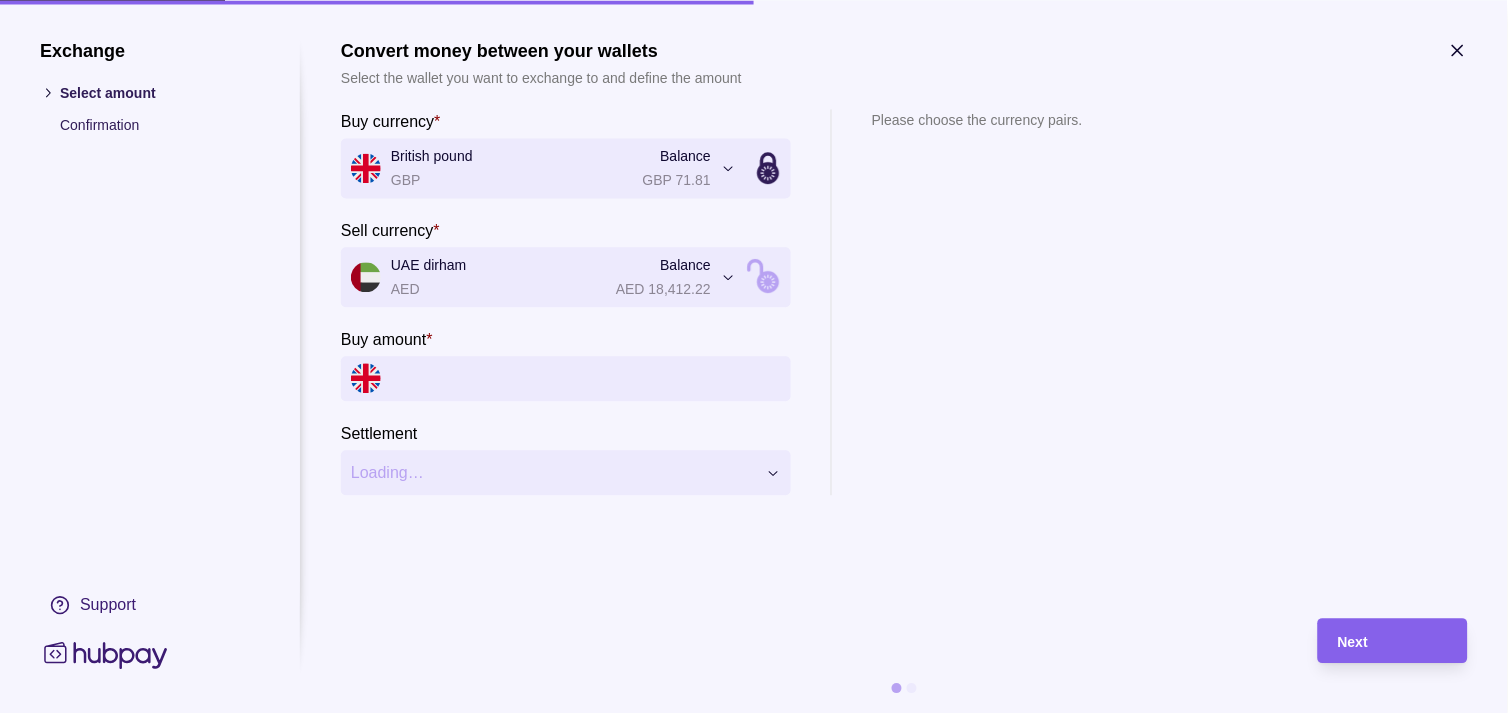 click on "Buy amount  *" at bounding box center (586, 378) 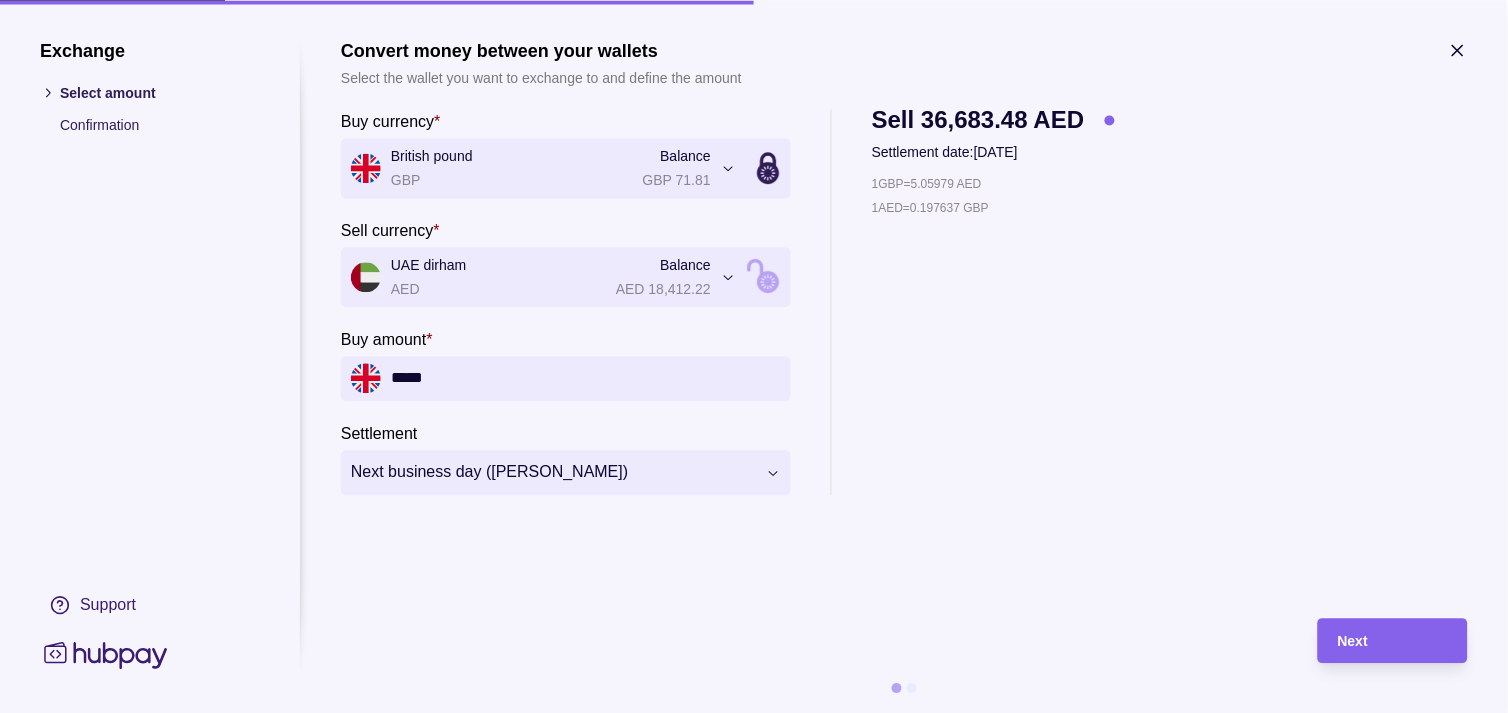 type on "*****" 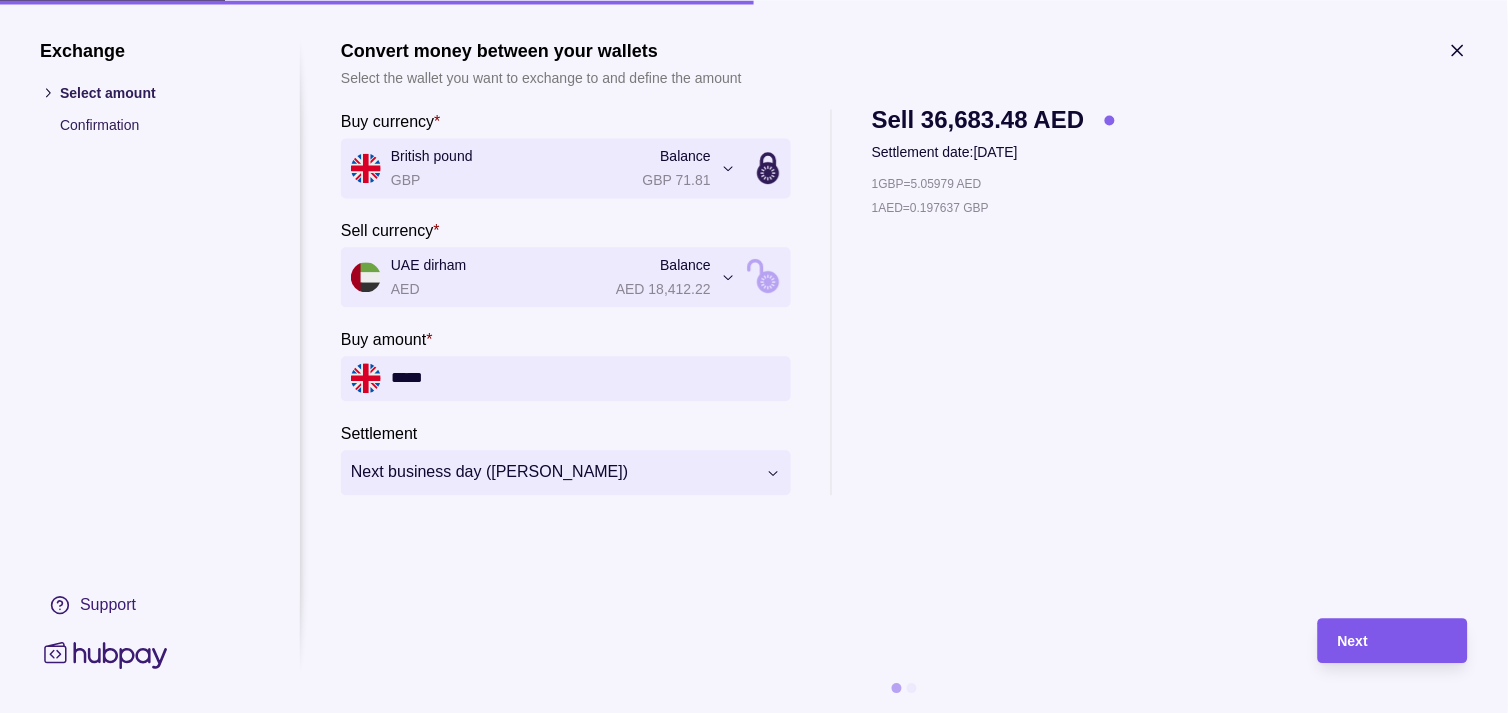 click on "Next" at bounding box center (1353, 642) 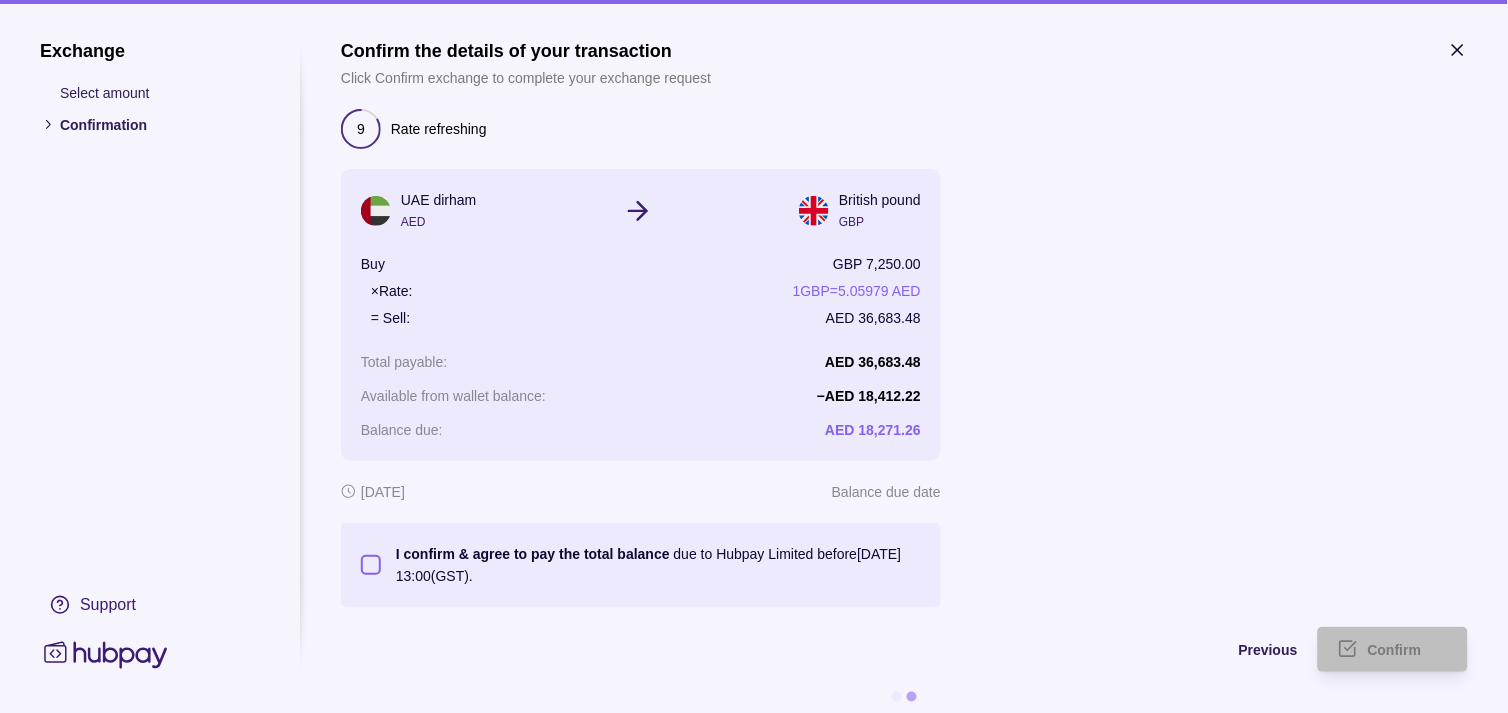 click on "I confirm & agree to pay the total balance   due to Hubpay Limited before  [DATE]   13:00  (GST)." at bounding box center [371, 565] 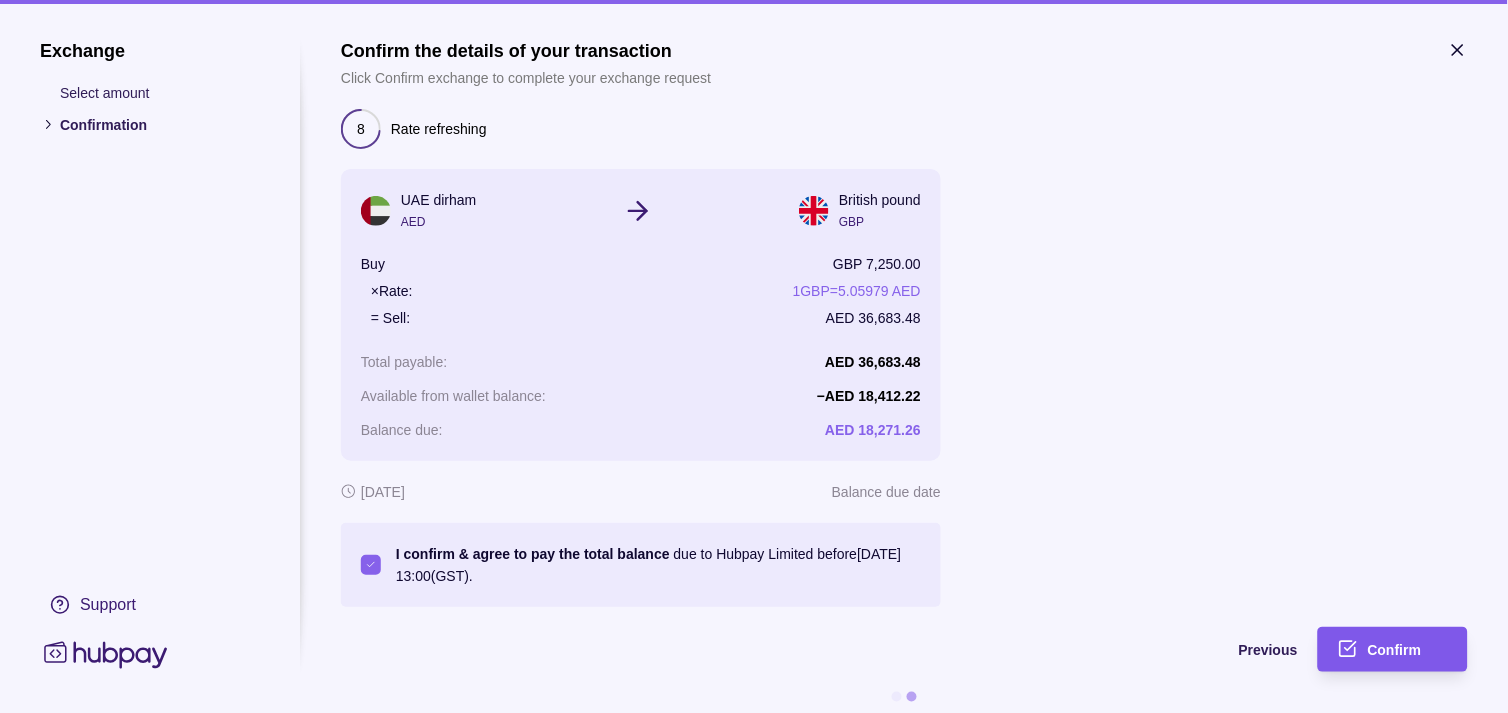 click on "Confirm" at bounding box center [1395, 651] 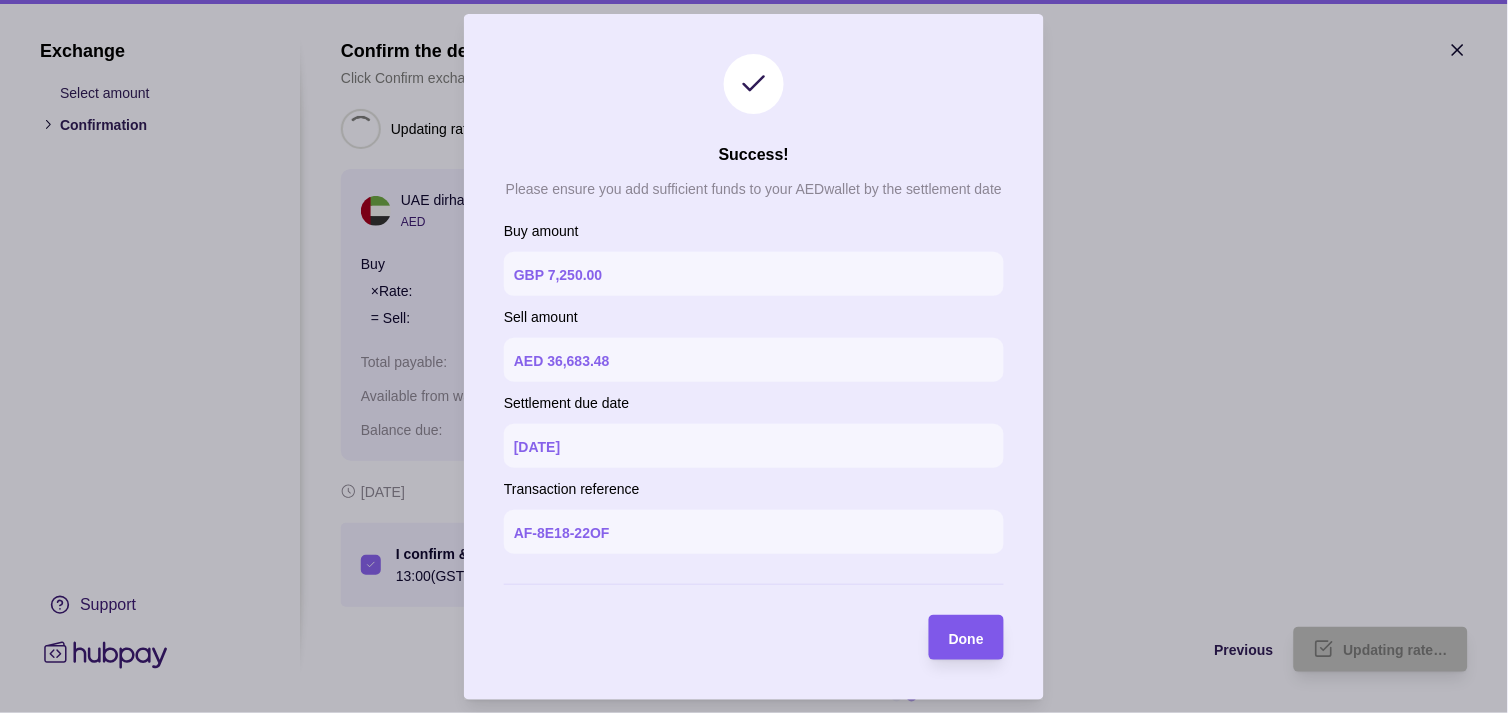 click on "Done" at bounding box center (966, 638) 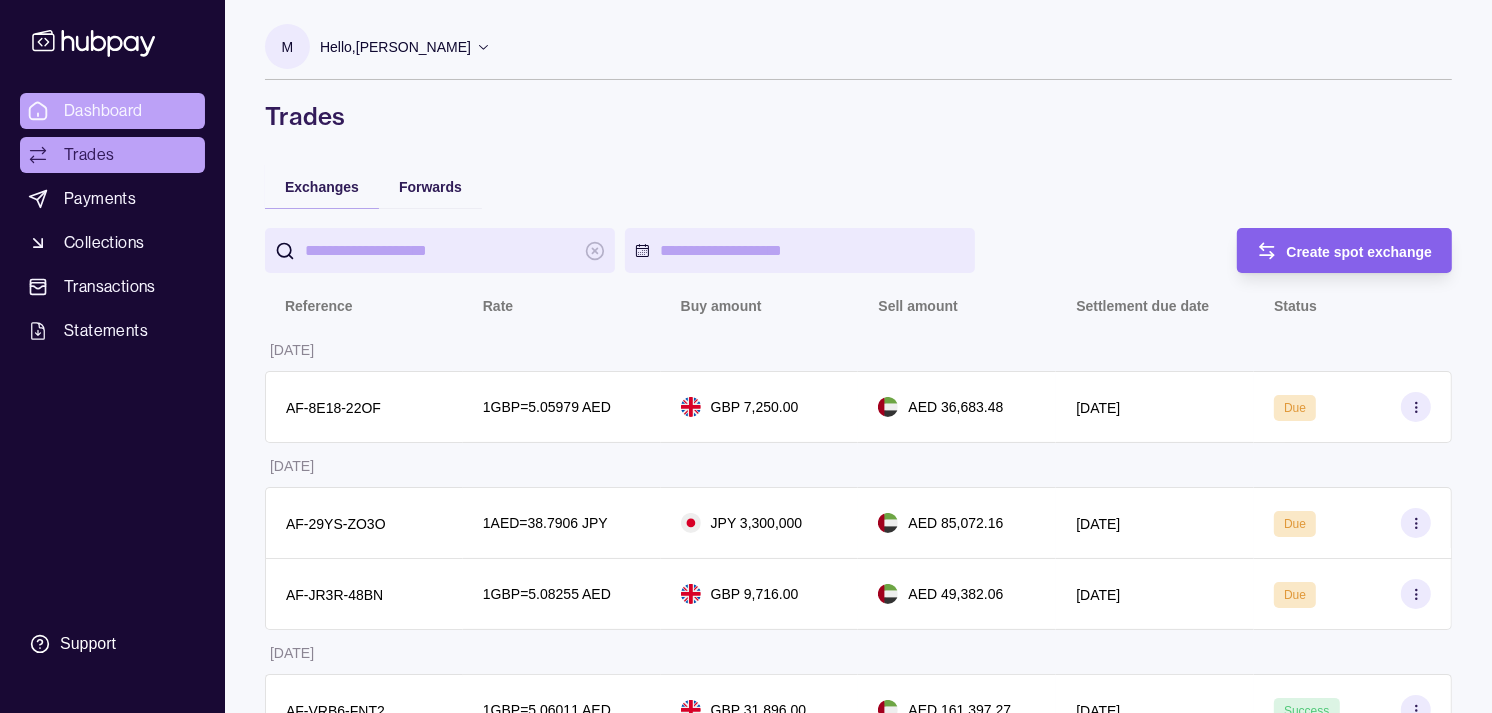 click on "Dashboard" at bounding box center [103, 111] 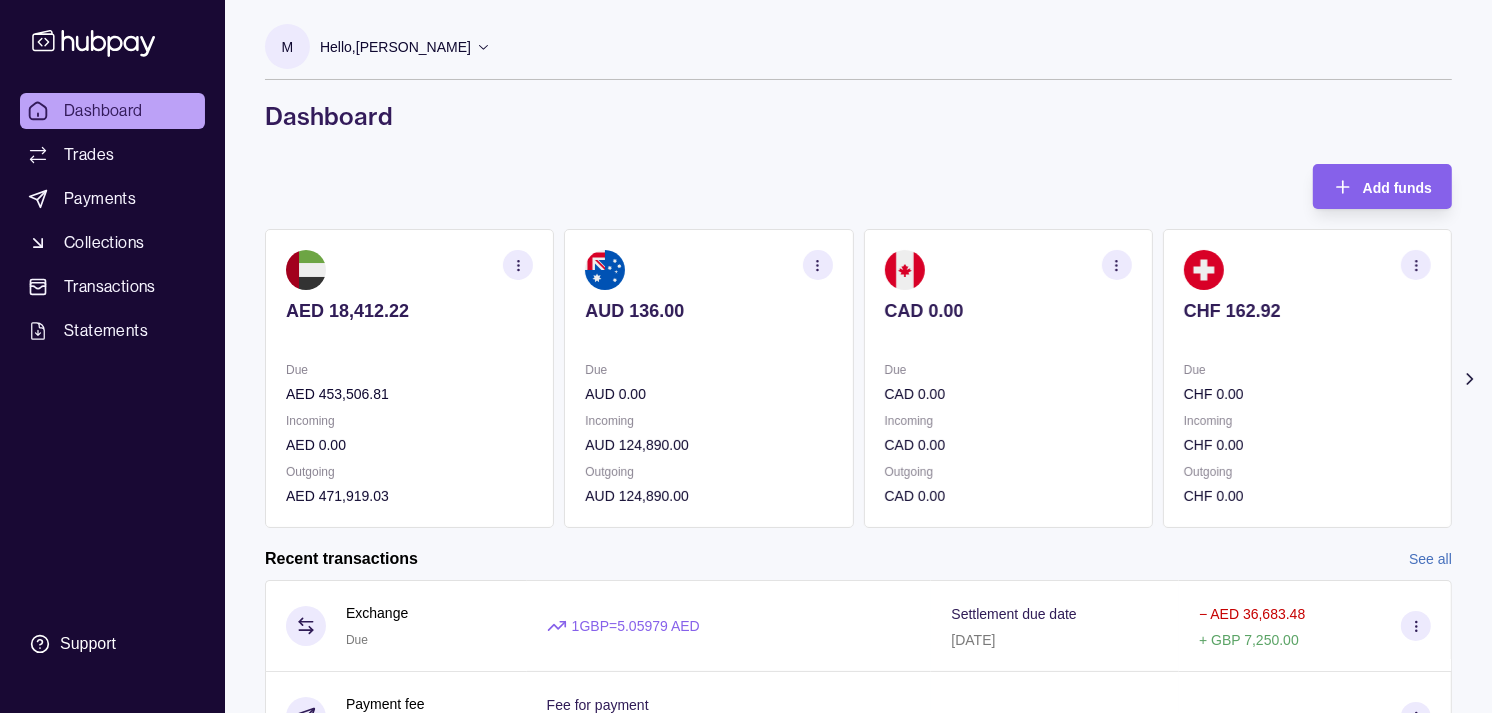 click on "Due" at bounding box center (1008, 370) 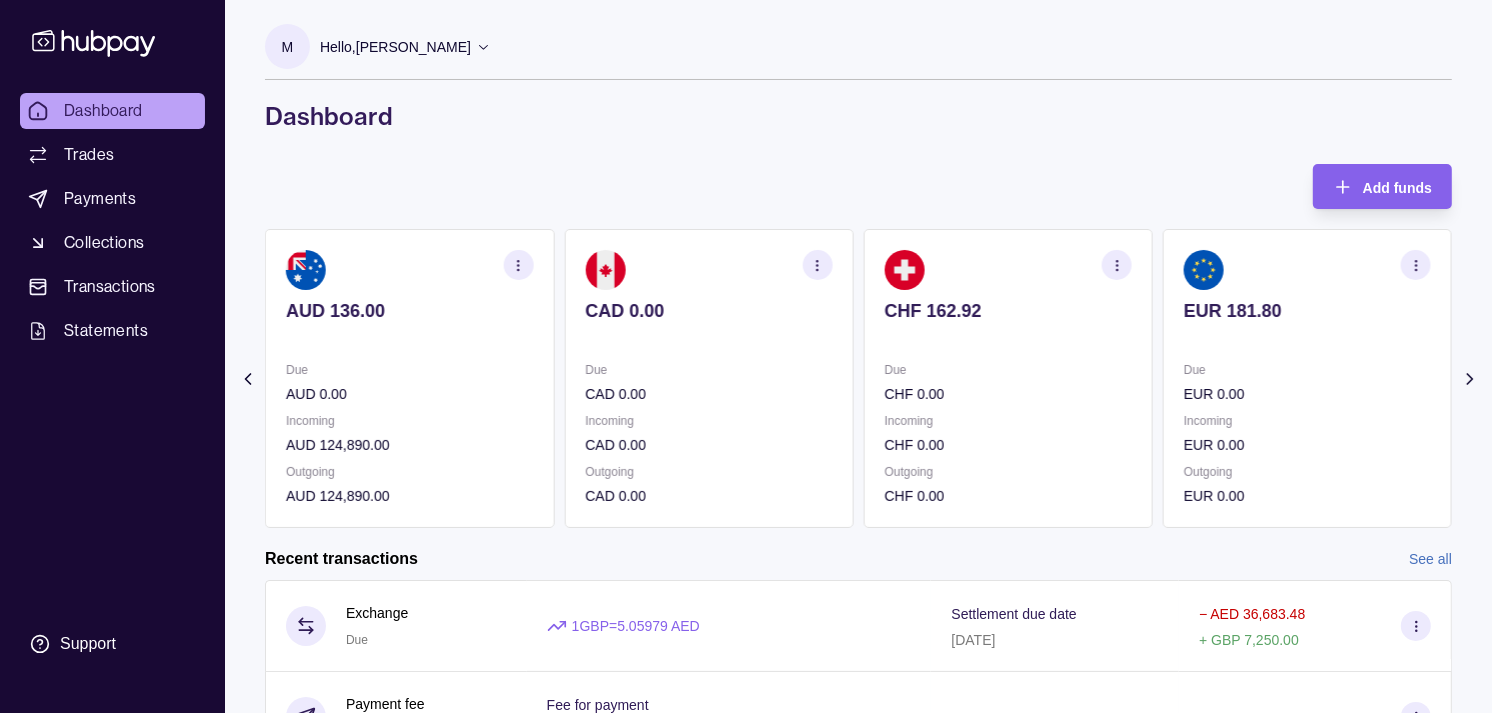 click on "Due" at bounding box center [1008, 370] 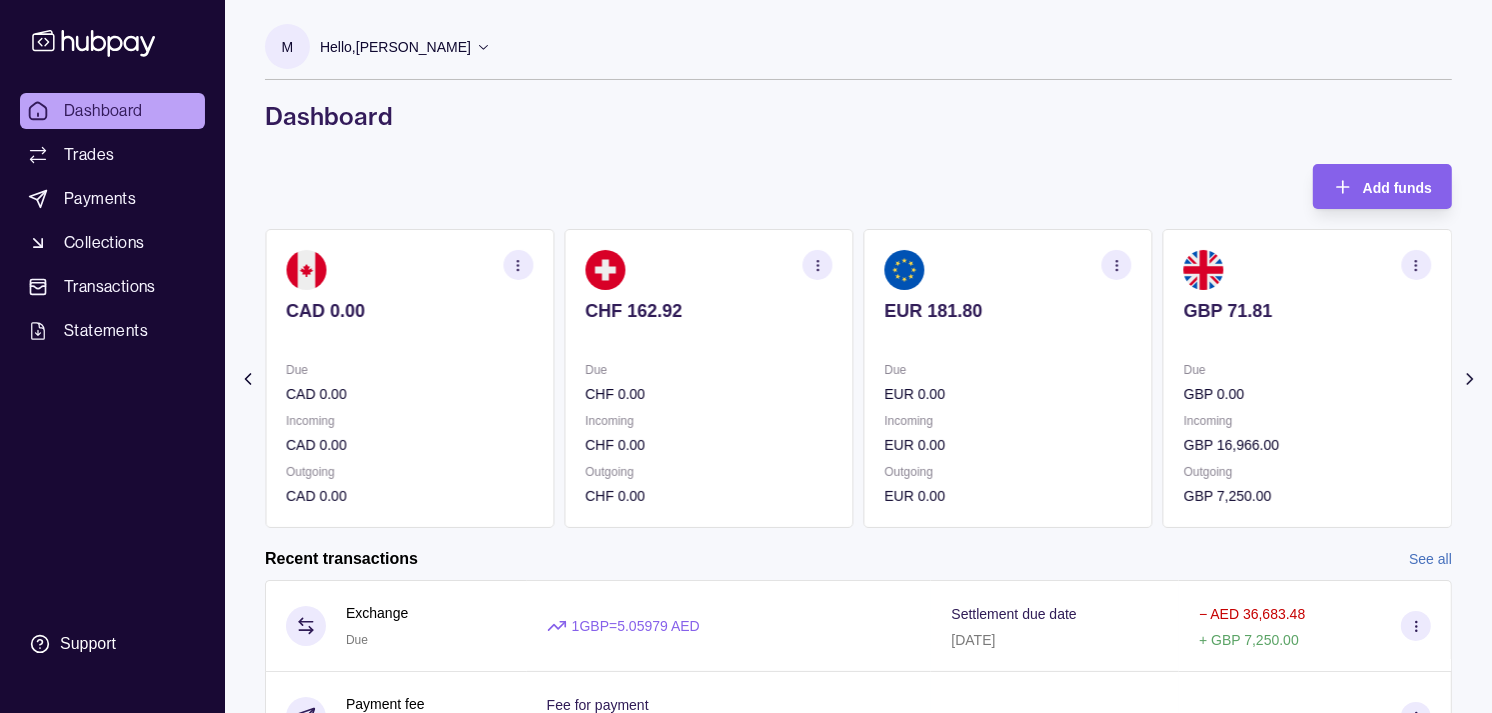 click on "Due" at bounding box center (1008, 370) 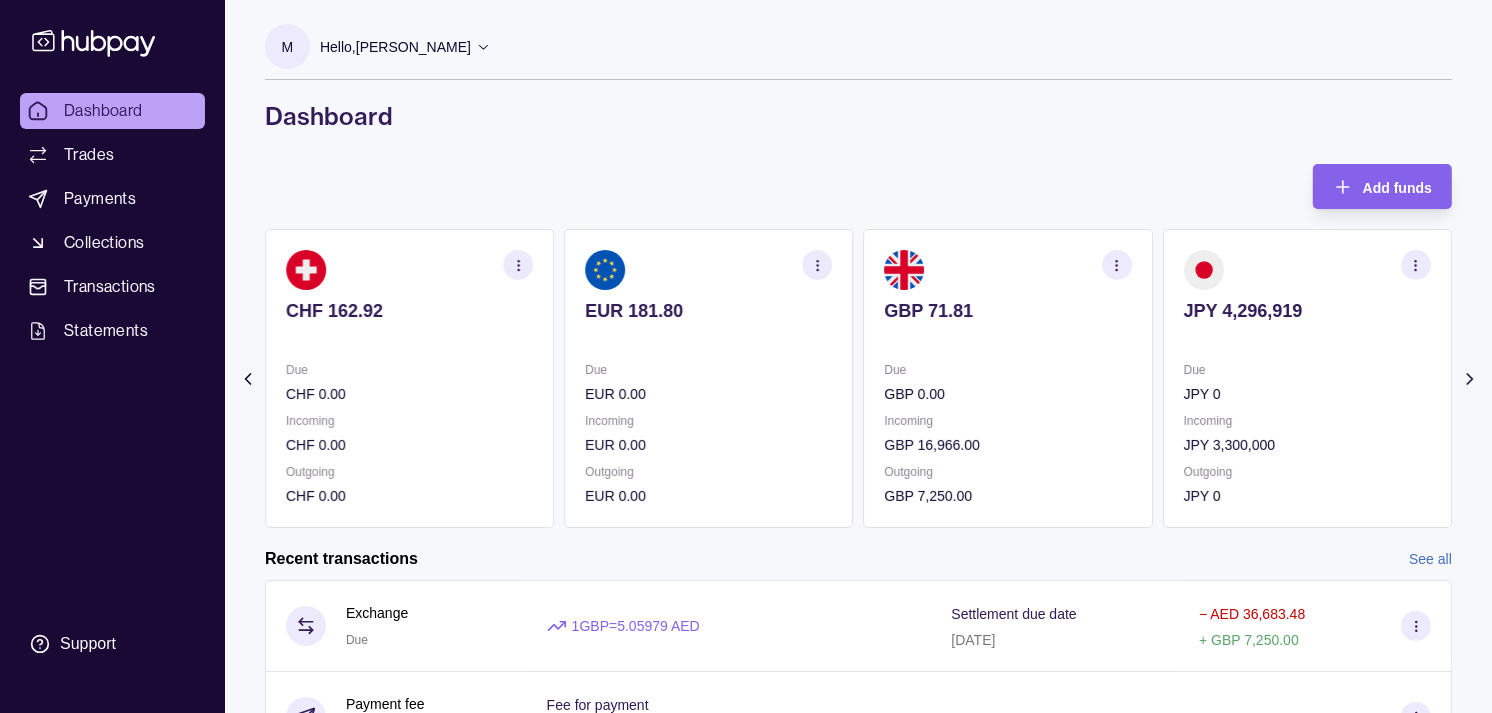 click 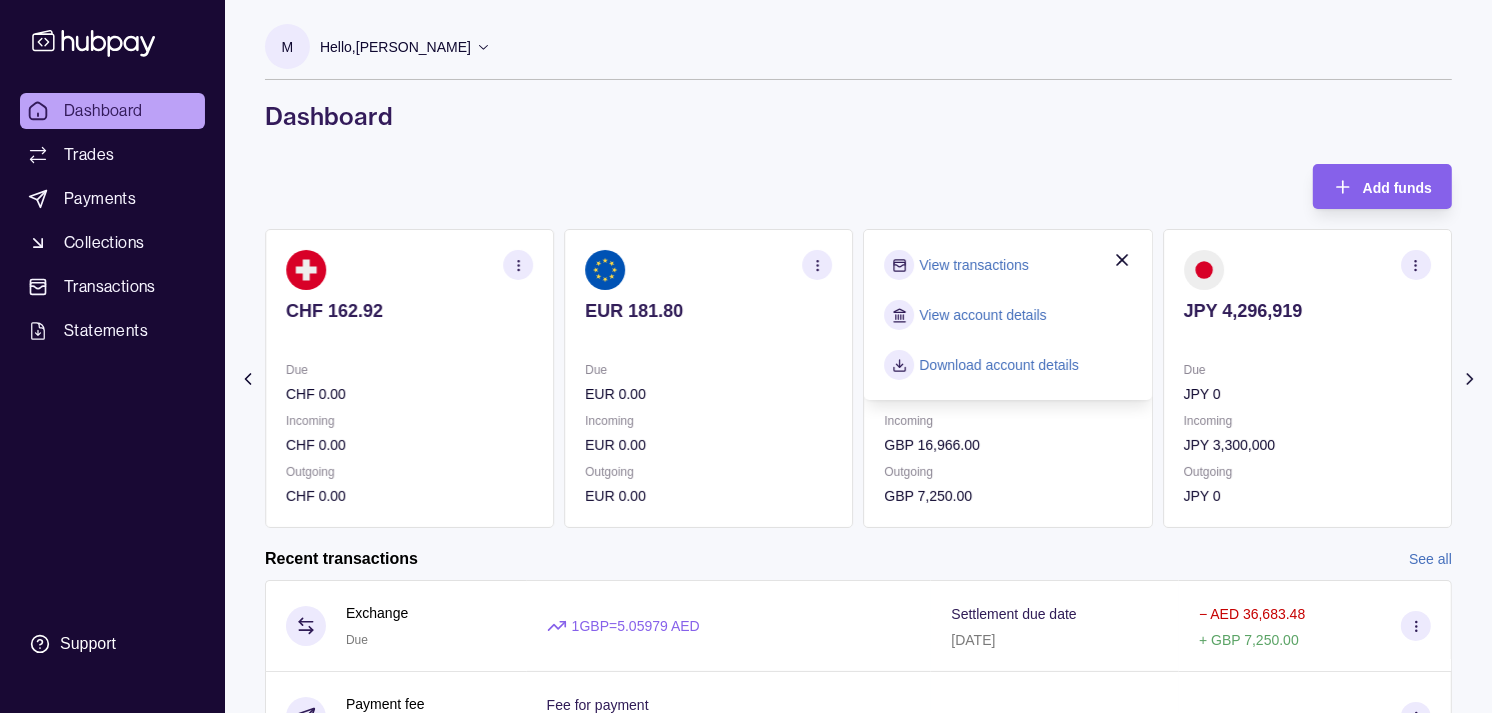 click on "View transactions" at bounding box center [974, 265] 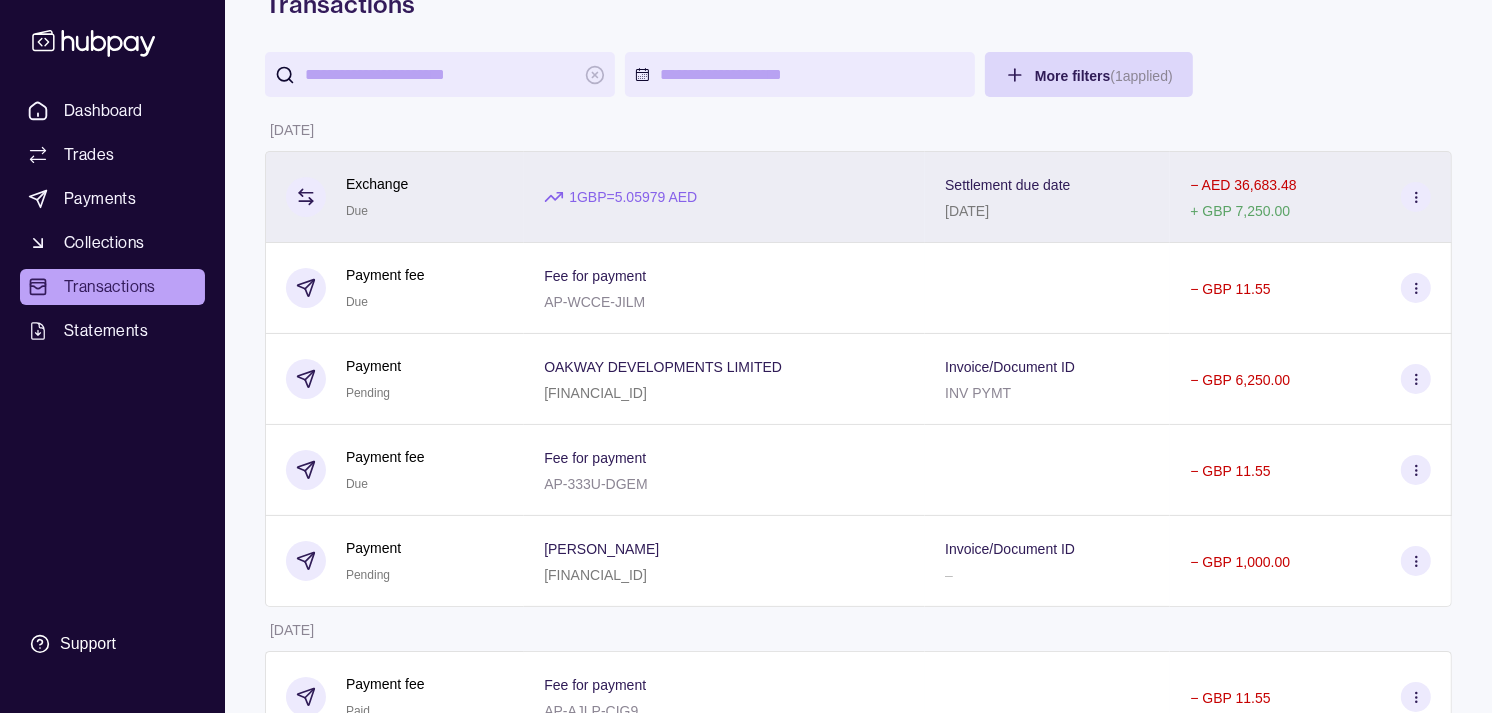 scroll, scrollTop: 111, scrollLeft: 0, axis: vertical 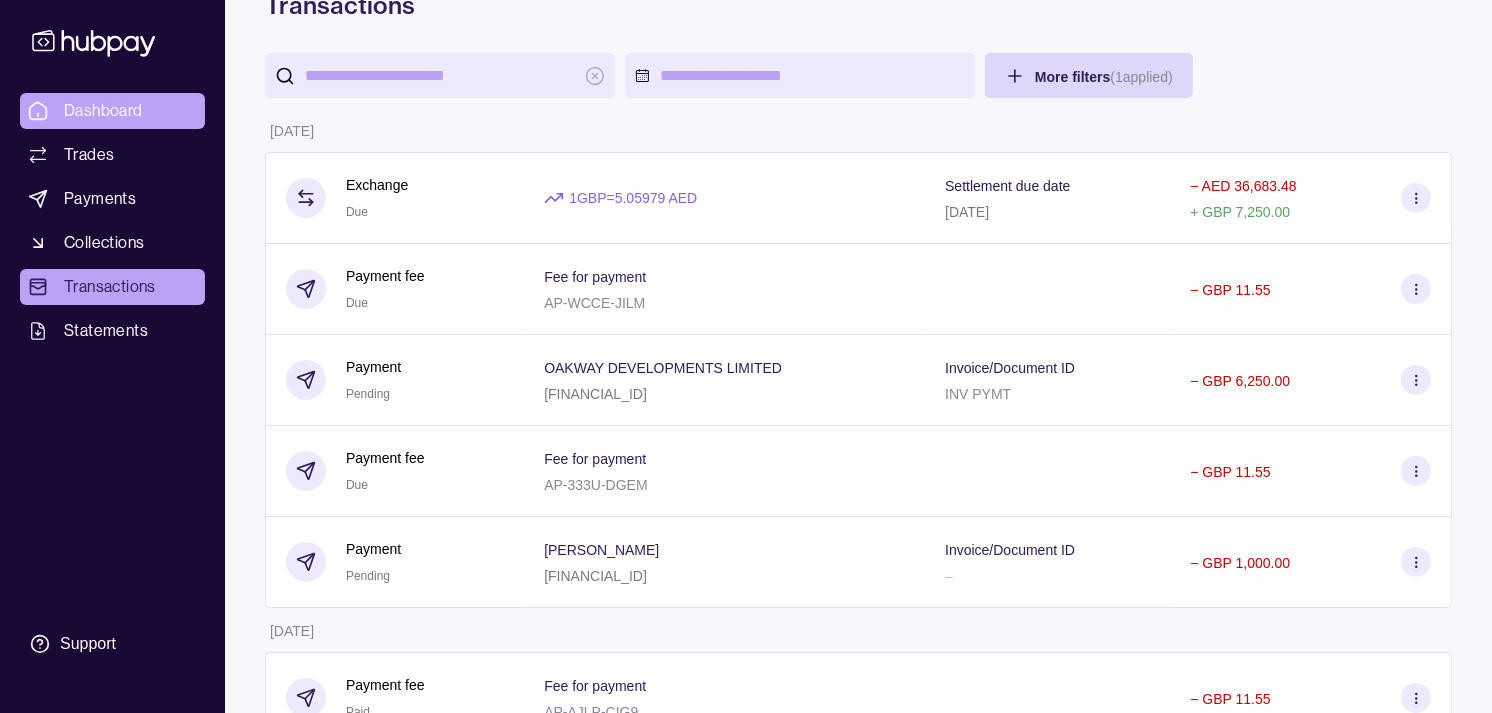 click on "Dashboard" at bounding box center [112, 111] 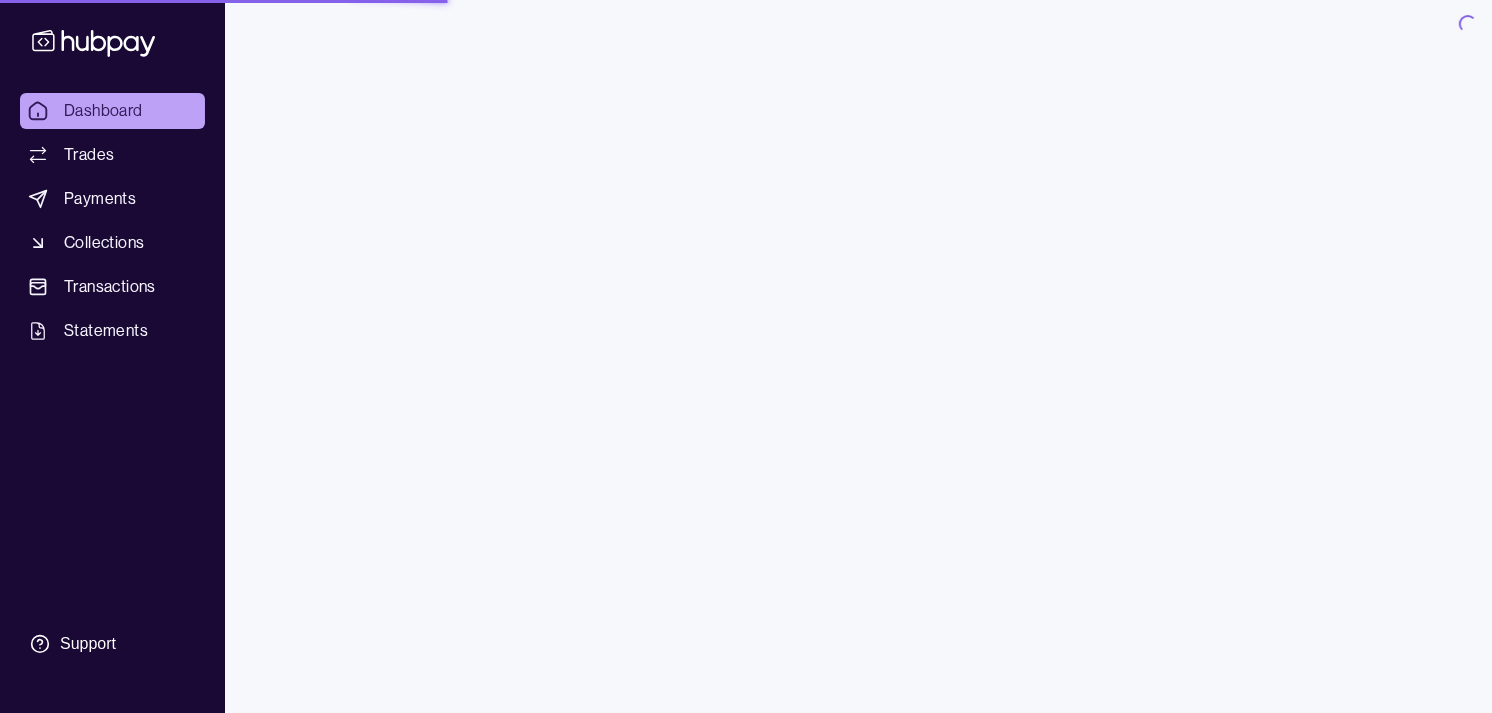 scroll, scrollTop: 0, scrollLeft: 0, axis: both 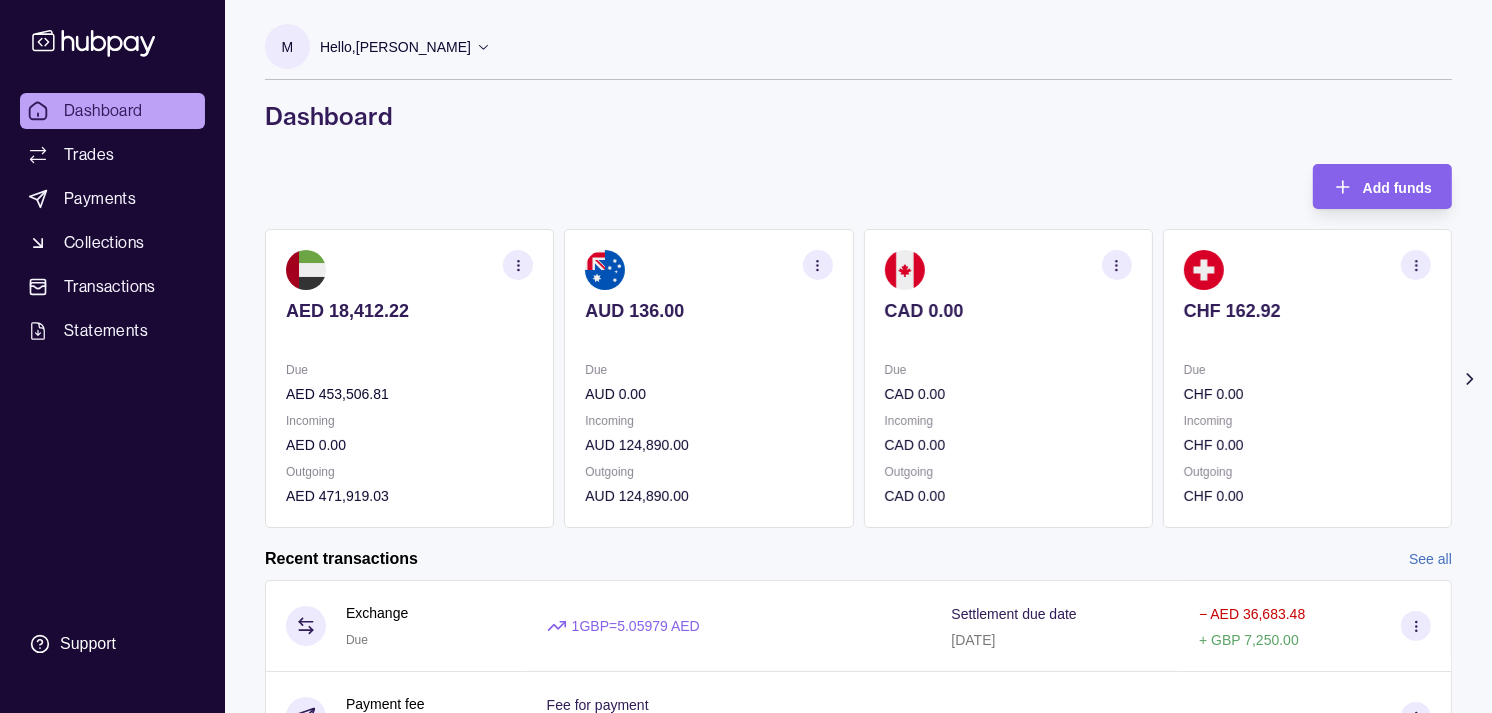 click on "CAD 0.00                                                                                                               Due CAD 0.00 Incoming CAD 0.00 Outgoing CAD 0.00" at bounding box center (1008, 378) 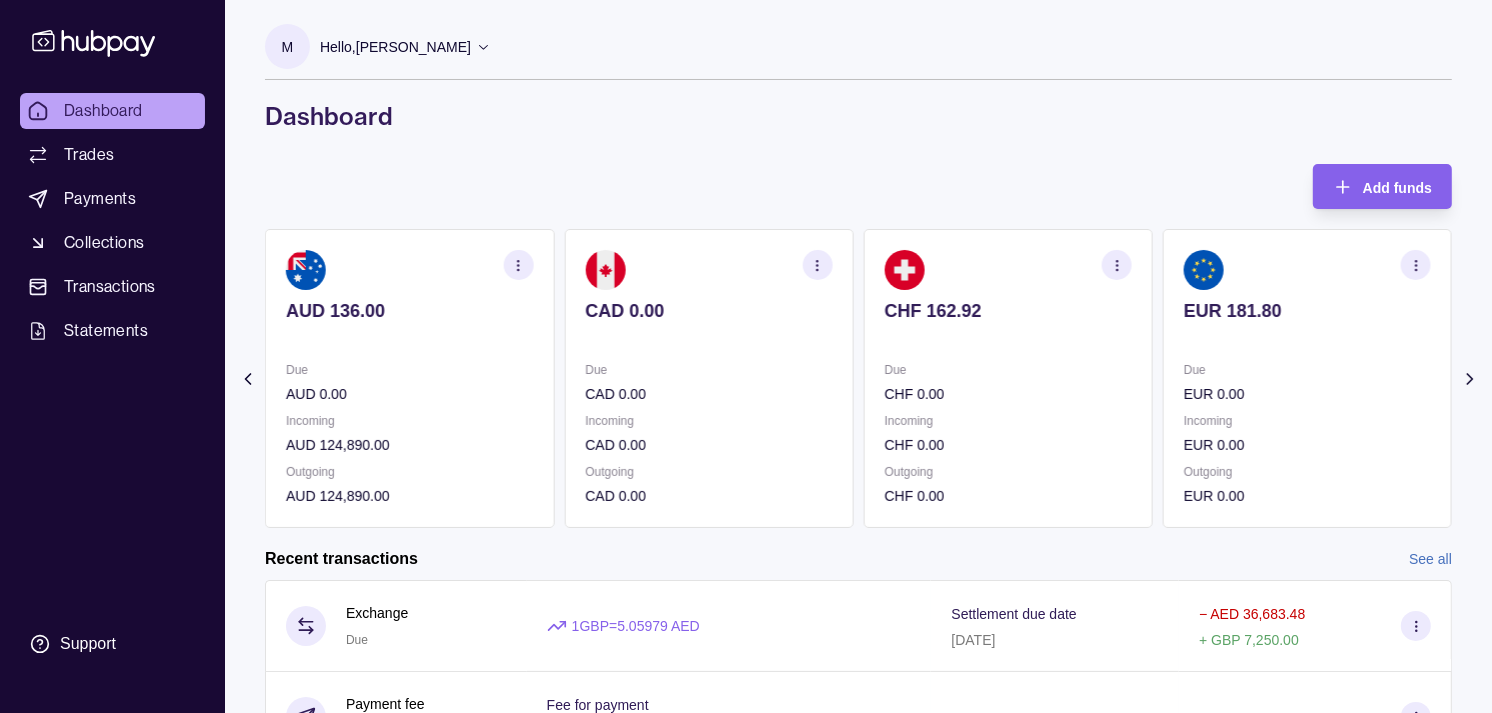 click on "Due" at bounding box center (1008, 370) 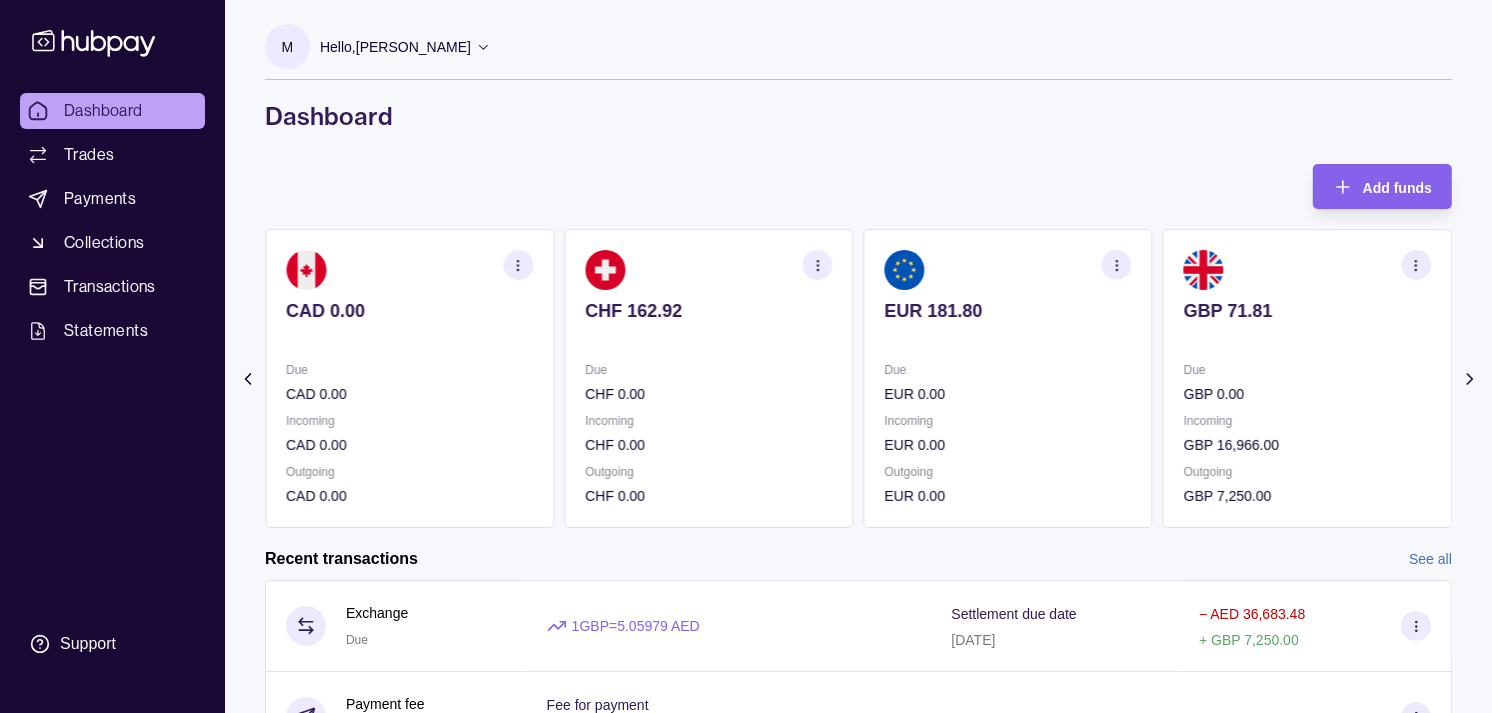 click on "Due" at bounding box center [1008, 370] 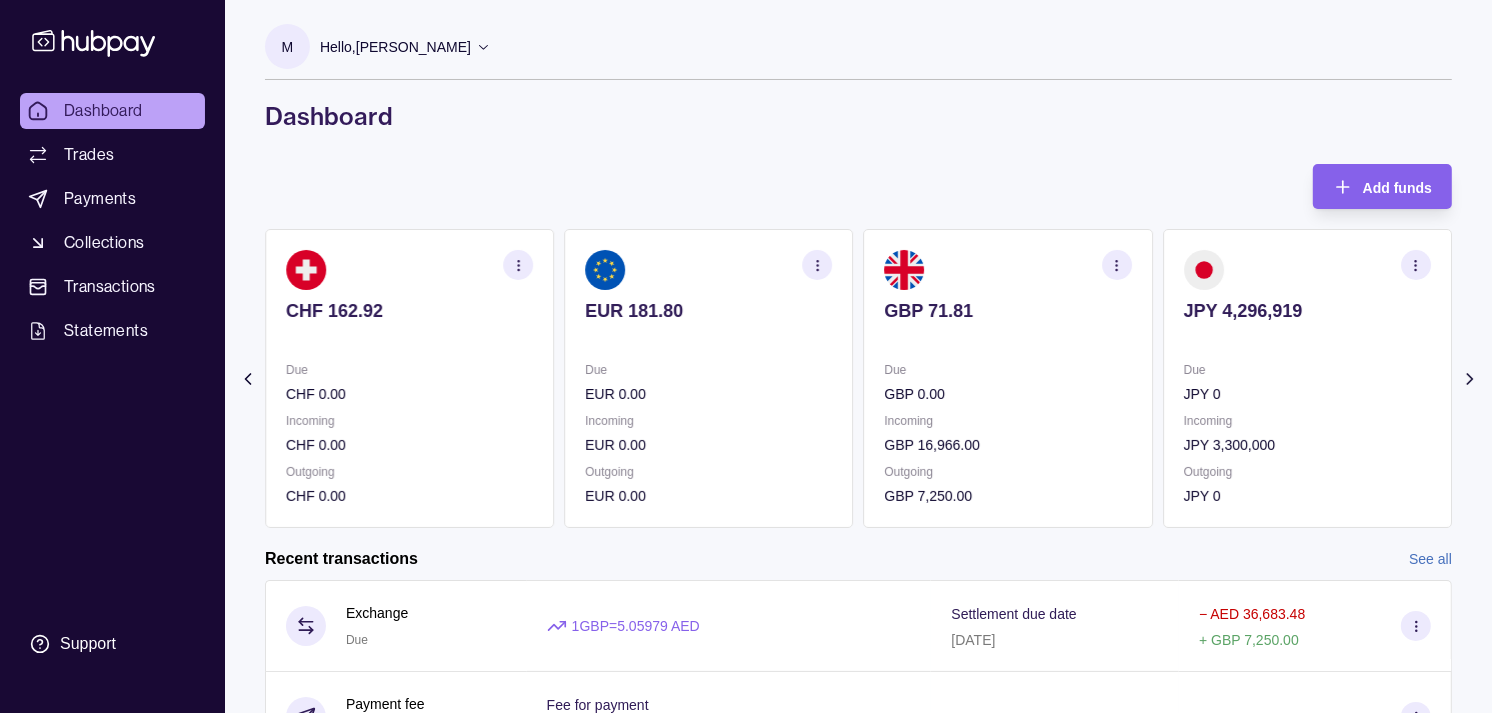 click 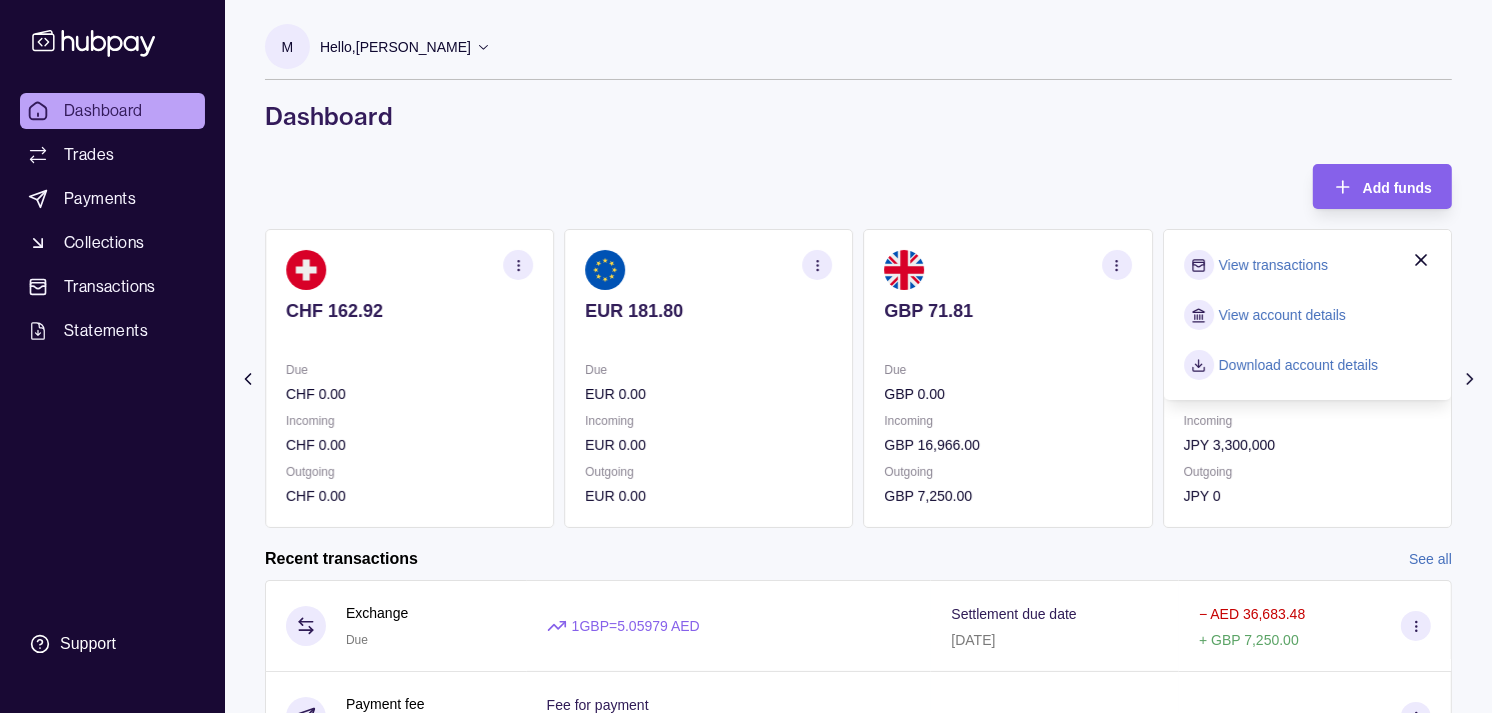 click on "View transactions" at bounding box center (1273, 265) 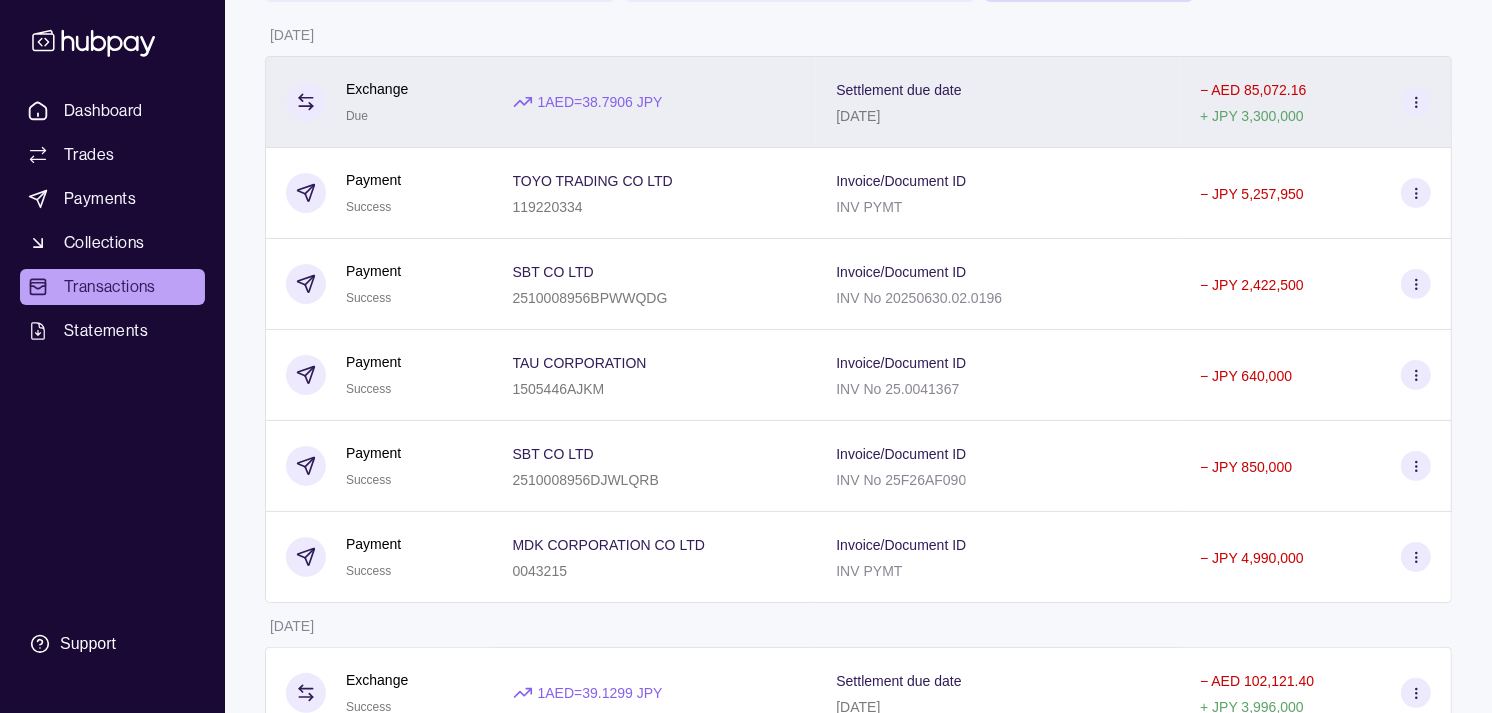 scroll, scrollTop: 222, scrollLeft: 0, axis: vertical 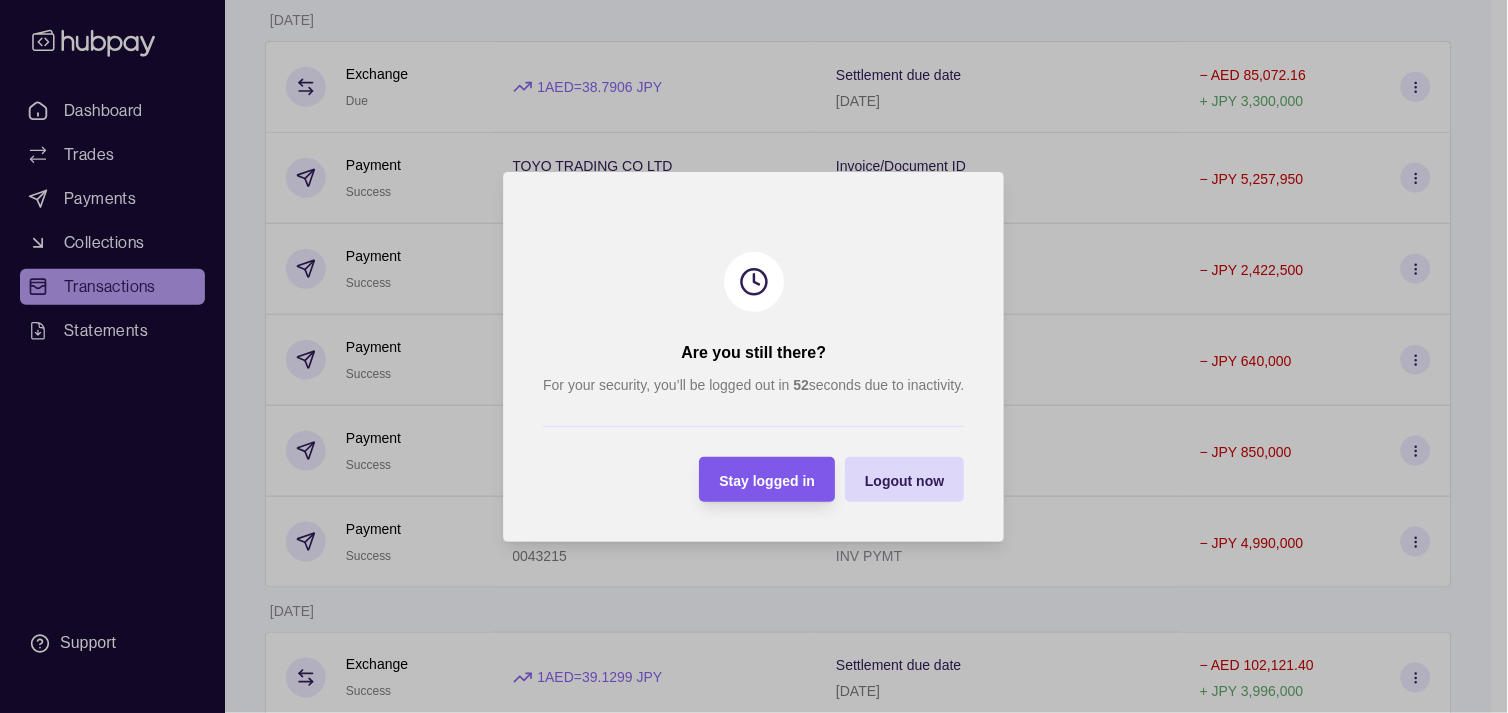 click on "Stay logged in" at bounding box center [768, 480] 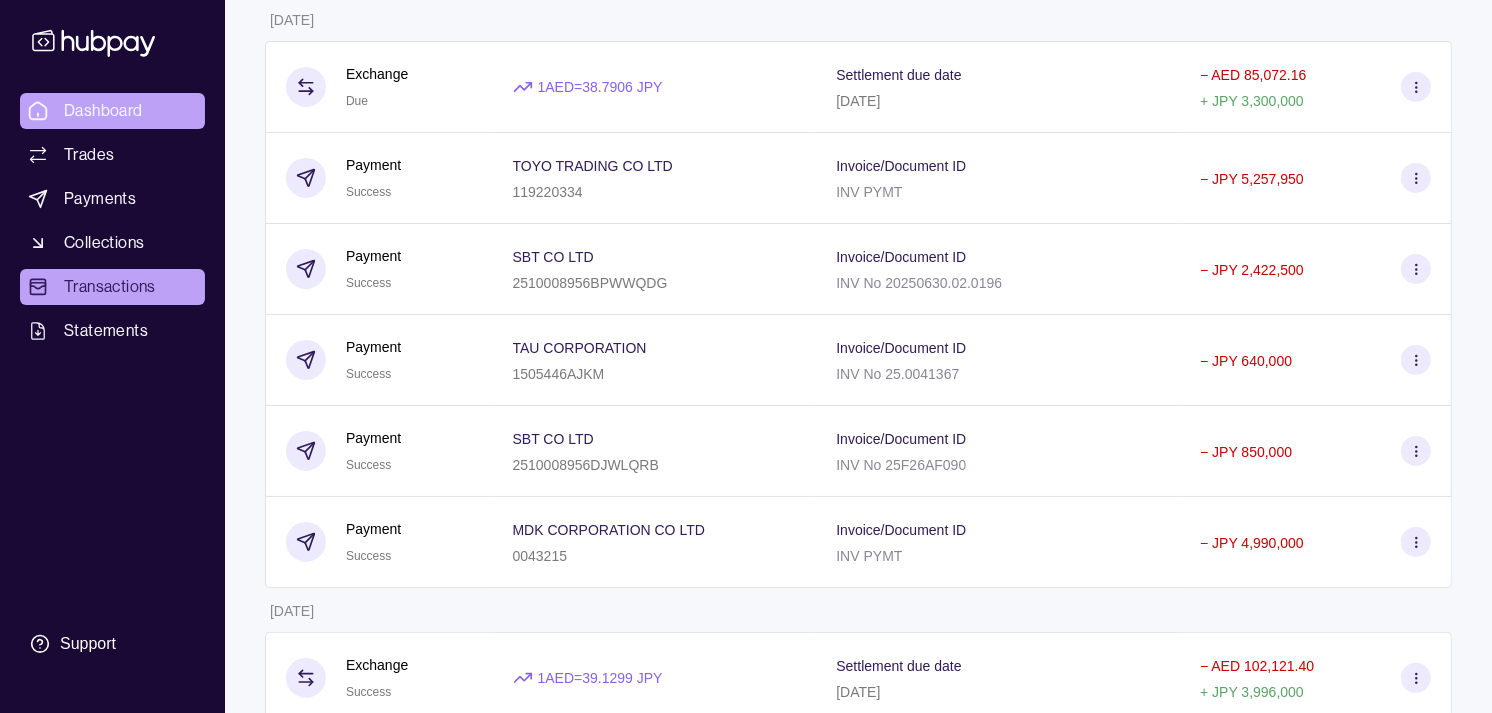 click on "Dashboard" at bounding box center (103, 111) 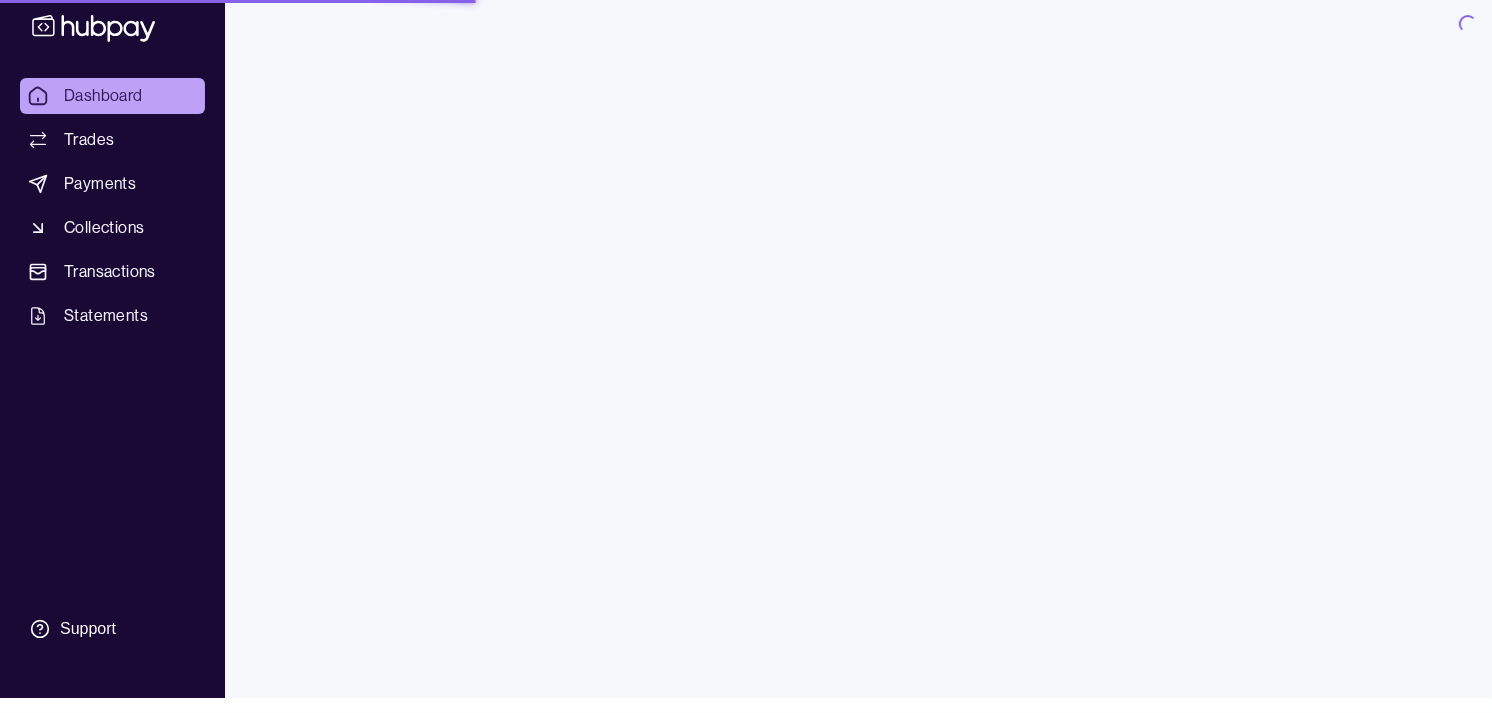 scroll, scrollTop: 0, scrollLeft: 0, axis: both 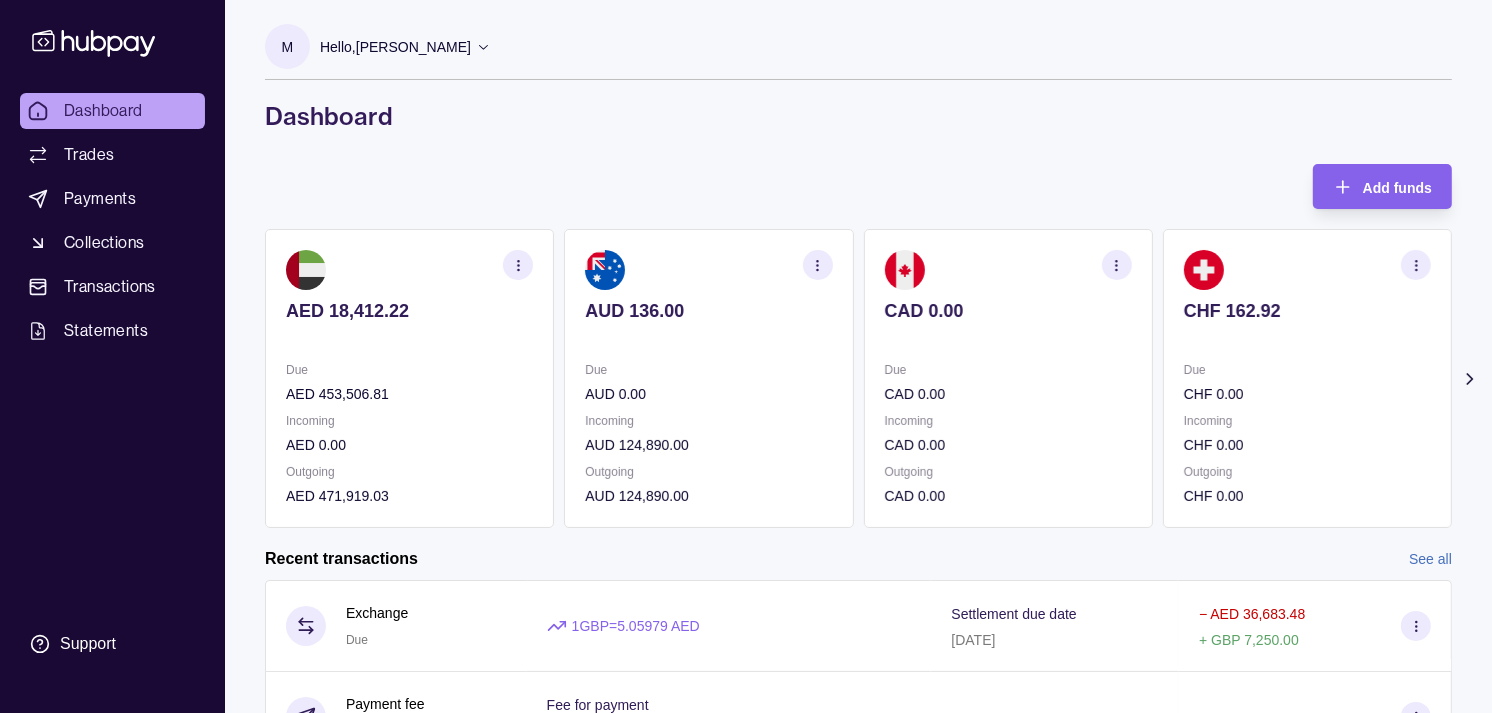 click 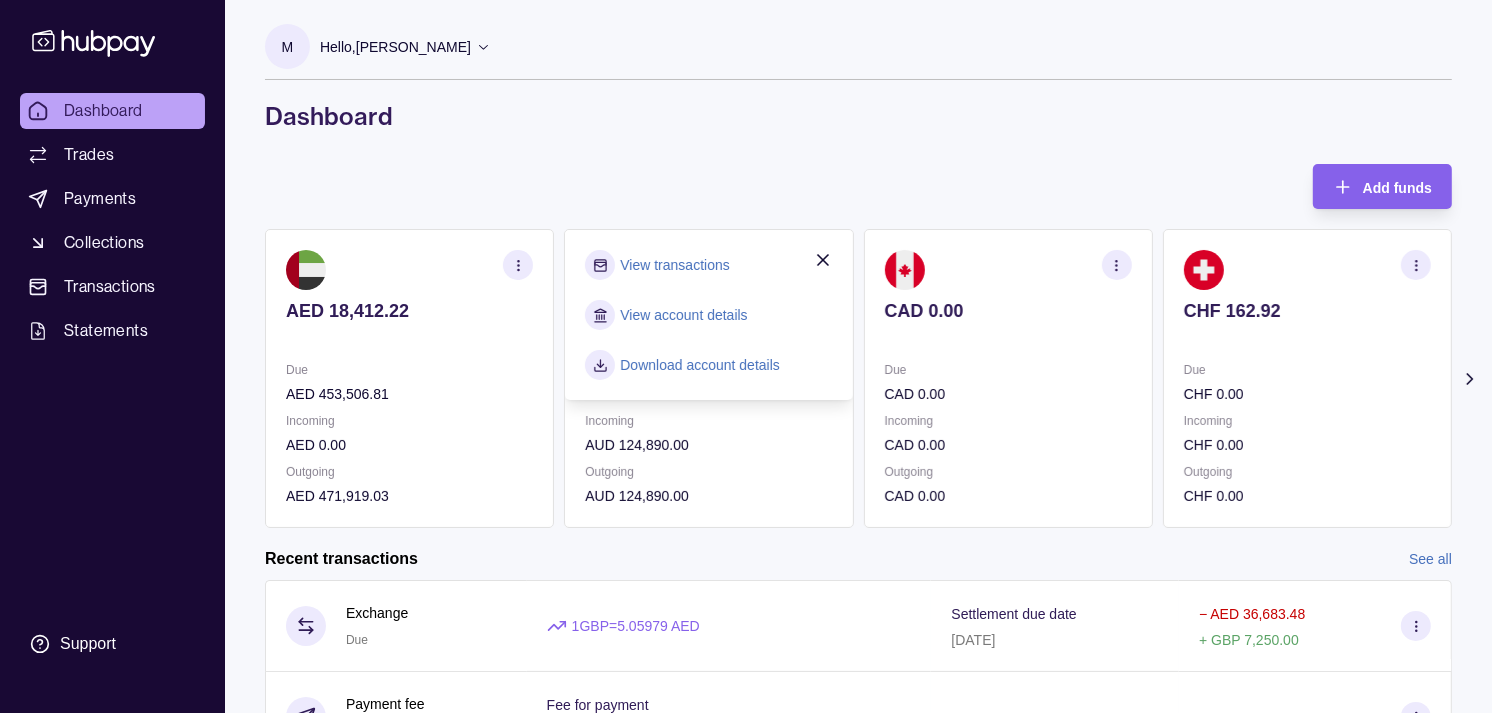click on "View transactions" at bounding box center (674, 265) 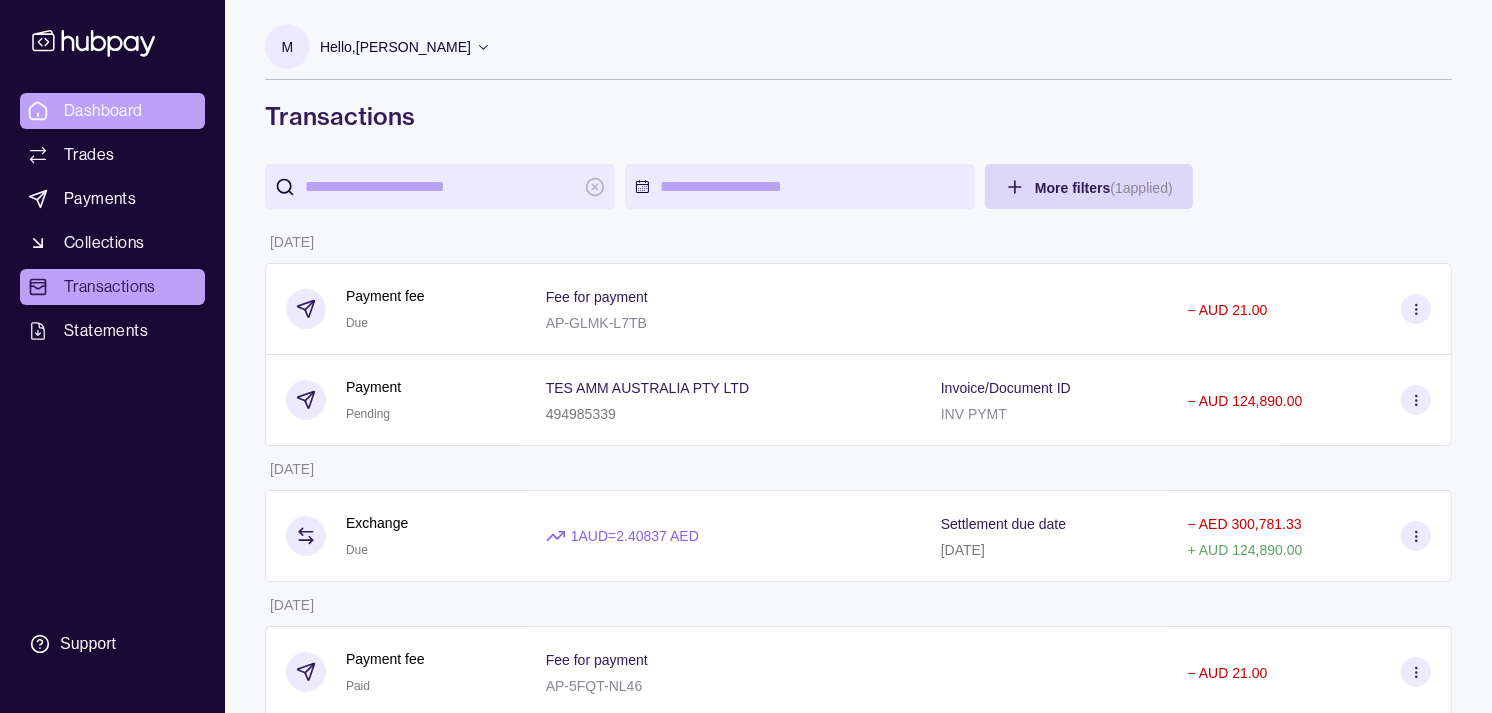 click on "Dashboard" at bounding box center [103, 111] 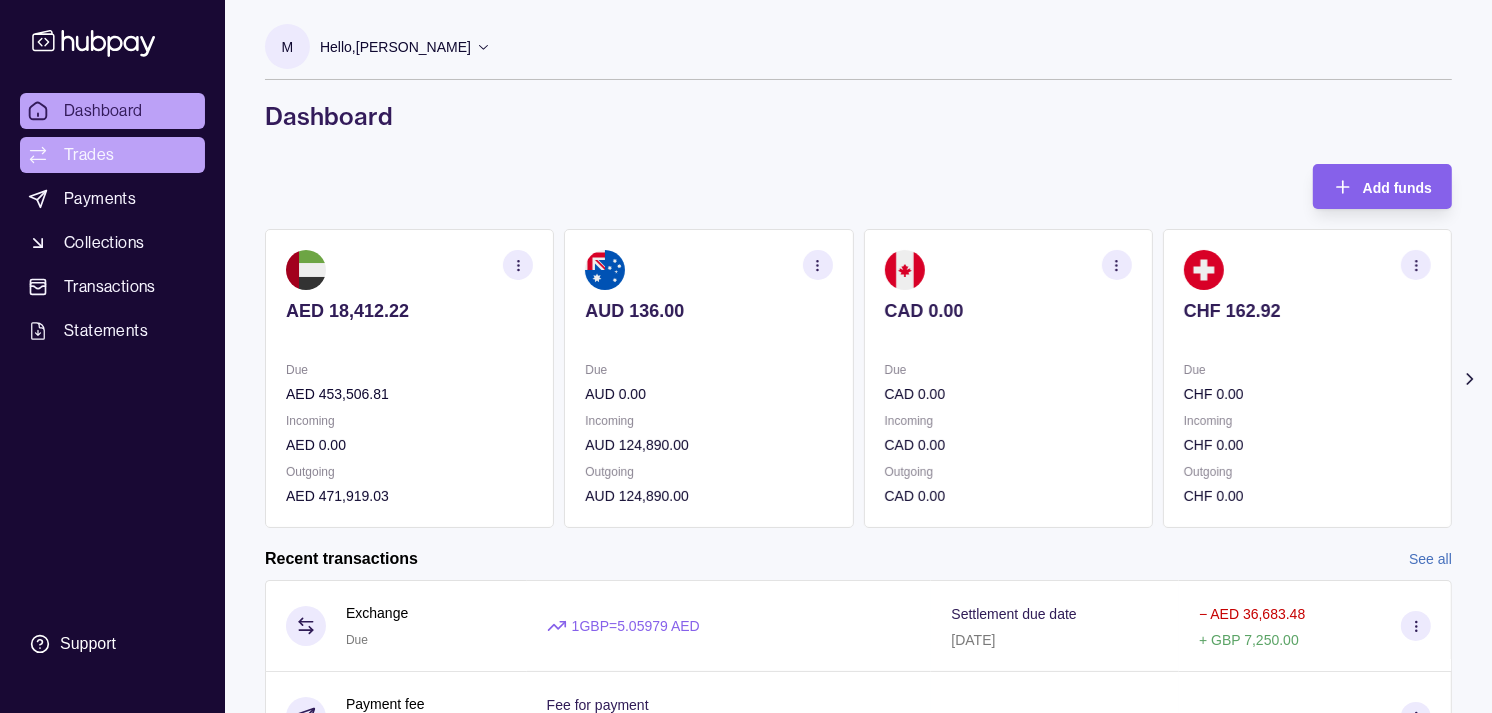 click on "Trades" at bounding box center (112, 155) 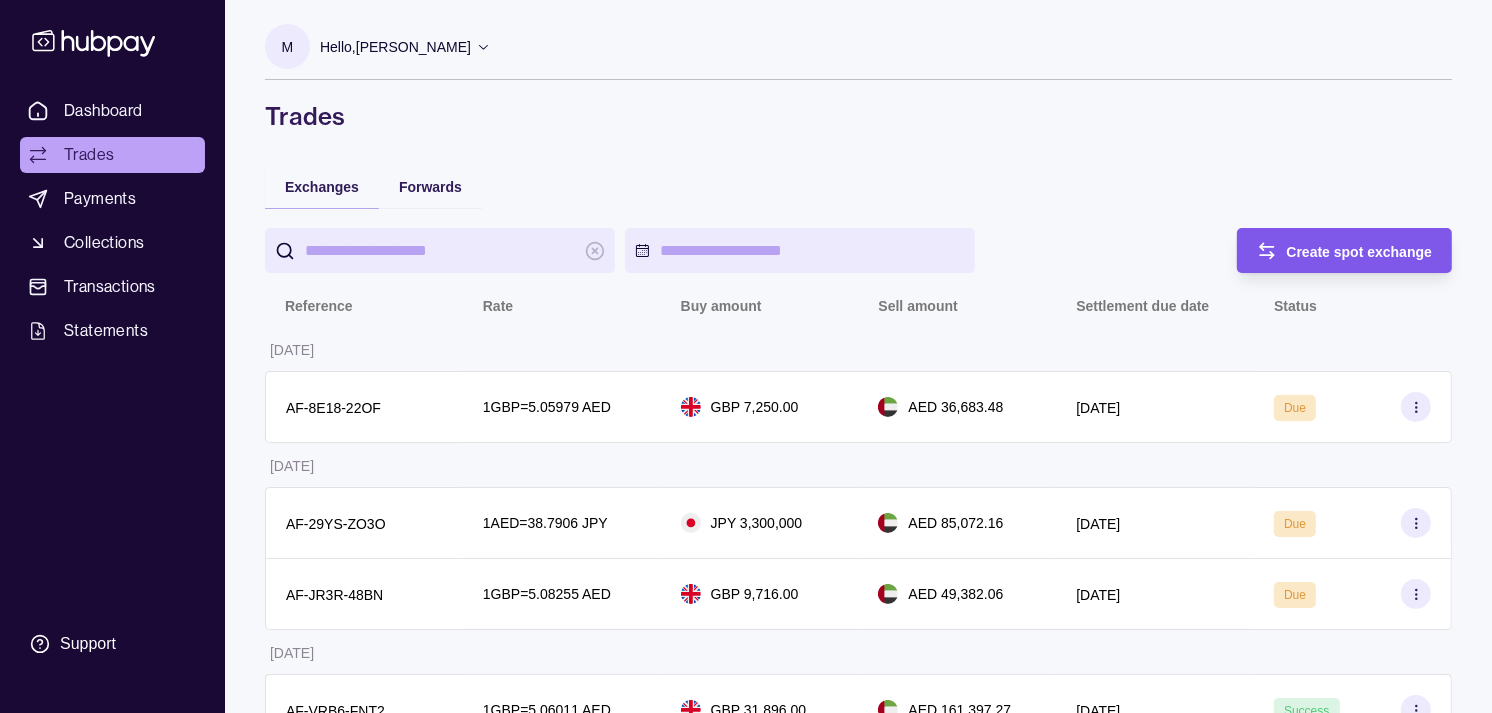 click on "Create spot exchange" at bounding box center [1360, 252] 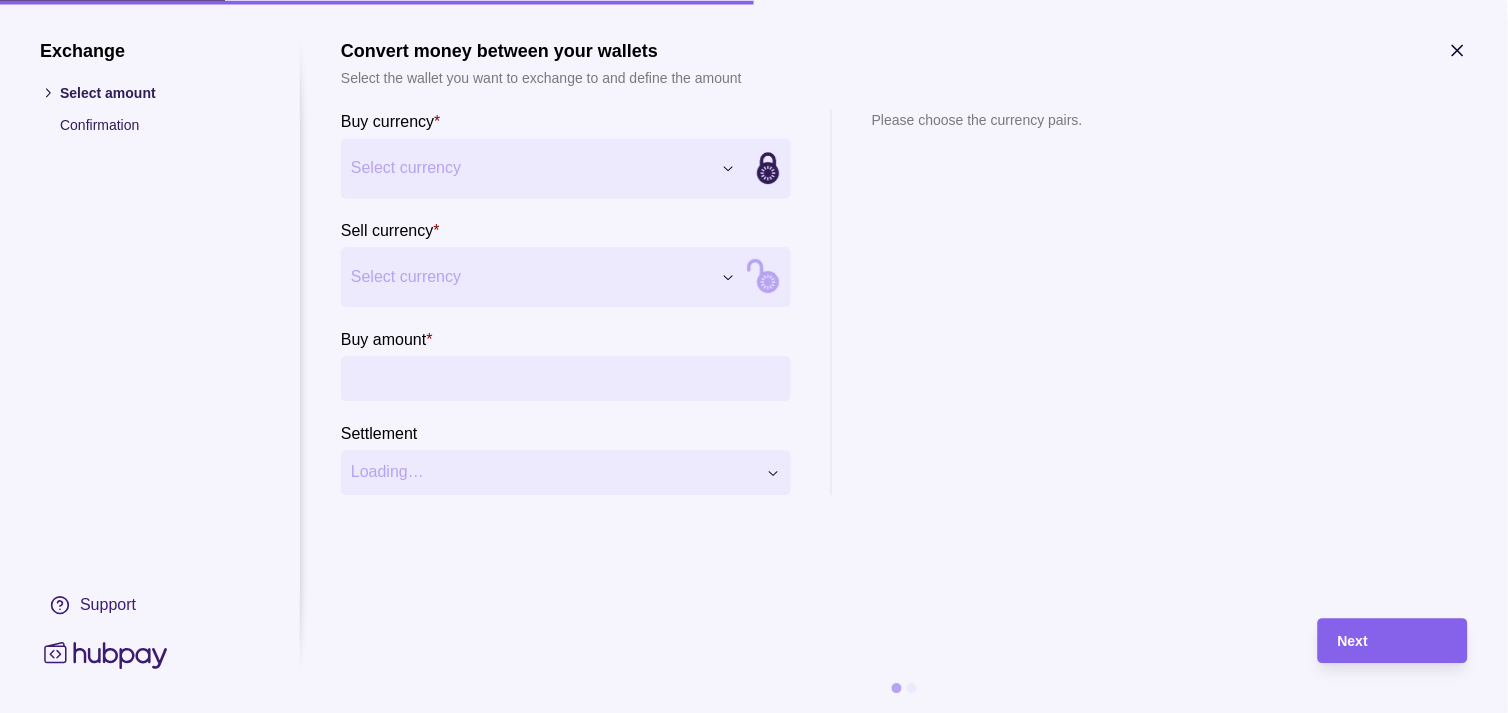 click on "Dashboard Trades Payments Collections Transactions Statements Support M Hello,  Muralenath Nadarajah Strides Trading LLC Account Terms and conditions Privacy policy Sign out Trades Exchanges Forwards Create spot exchange Reference Rate Buy amount Sell amount Settlement due date Status 02 Jul 2025 AF-8E18-22OF 1  GBP  =  5.05979   AED GBP 7,250.00 AED 36,683.48 03 Jul 2025 Due 01 Jul 2025 AF-29YS-ZO3O 1  AED  =  38.7906   JPY JPY 3,300,000 AED 85,072.16 02 Jul 2025 Due AF-JR3R-48BN 1  GBP  =  5.08255   AED GBP 9,716.00 AED 49,382.06 02 Jul 2025 Due 30 Jun 2025 AF-VRB6-FNT2 1  GBP  =  5.06011   AED GBP 31,896.00 AED 161,397.27 01 Jul 2025 Success AF-6LGC-YWB5 1  AED  =  39.1299   JPY JPY 3,996,000 AED 102,121.40 01 Jul 2025 Success AF-HS8F-C56I 1  AED  =  39.1837   JPY JPY 3,082,500 AED 78,667.92 01 Jul 2025 Success AF-CI2C-ATLJ 1  AED  =  39.1269   JPY JPY 5,120,000 AED 130,856.27 01 Jul 2025 Success AF-CWQ4-TH76 1  EUR  =  4.32232   AED EUR 2,910.00 AED 12,577.95 01 Jul 2025 Success AF-97H4-PWED 1  AED  =" at bounding box center [754, 1041] 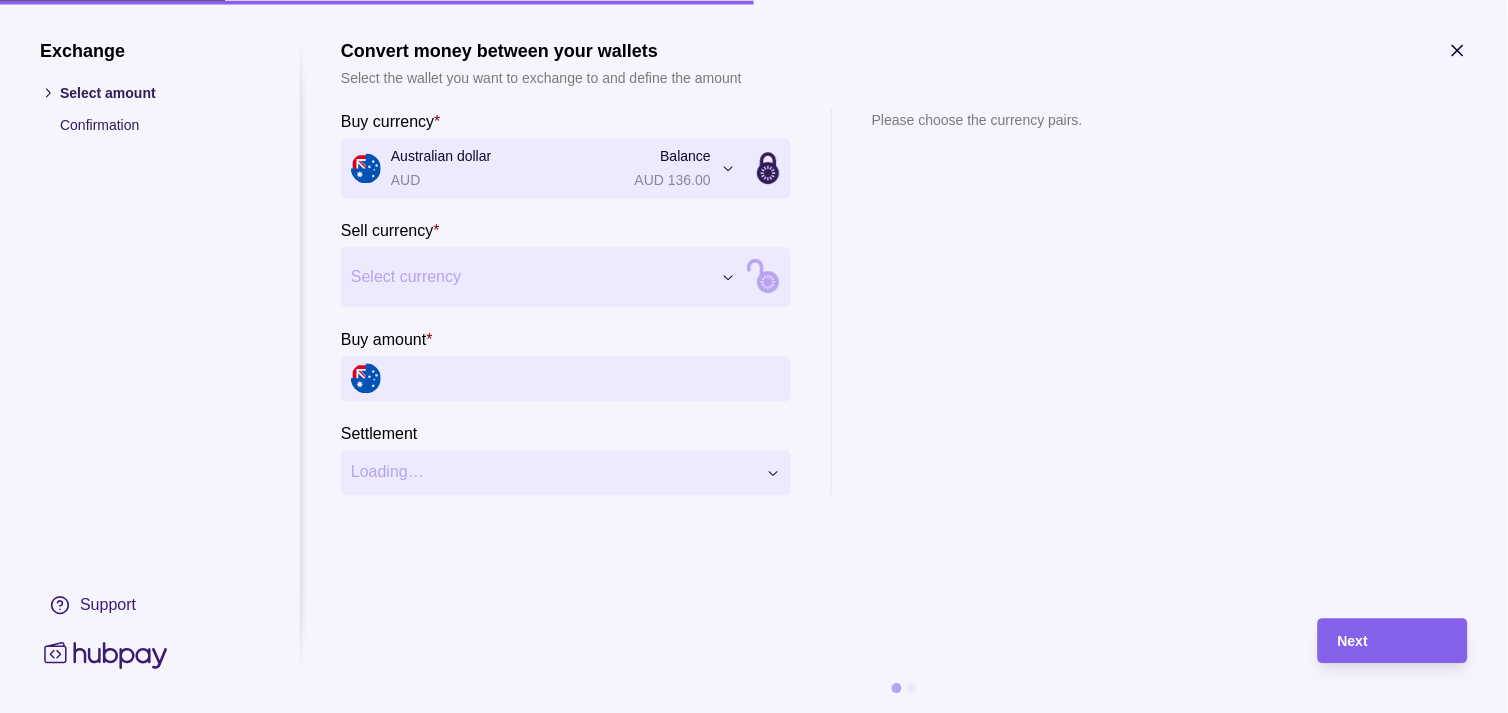 click on "Dashboard Trades Payments Collections Transactions Statements Support M Hello,  Muralenath Nadarajah Strides Trading LLC Account Terms and conditions Privacy policy Sign out Trades Exchanges Forwards Create spot exchange Reference Rate Buy amount Sell amount Settlement due date Status 02 Jul 2025 AF-8E18-22OF 1  GBP  =  5.05979   AED GBP 7,250.00 AED 36,683.48 03 Jul 2025 Due 01 Jul 2025 AF-29YS-ZO3O 1  AED  =  38.7906   JPY JPY 3,300,000 AED 85,072.16 02 Jul 2025 Due AF-JR3R-48BN 1  GBP  =  5.08255   AED GBP 9,716.00 AED 49,382.06 02 Jul 2025 Due 30 Jun 2025 AF-VRB6-FNT2 1  GBP  =  5.06011   AED GBP 31,896.00 AED 161,397.27 01 Jul 2025 Success AF-6LGC-YWB5 1  AED  =  39.1299   JPY JPY 3,996,000 AED 102,121.40 01 Jul 2025 Success AF-HS8F-C56I 1  AED  =  39.1837   JPY JPY 3,082,500 AED 78,667.92 01 Jul 2025 Success AF-CI2C-ATLJ 1  AED  =  39.1269   JPY JPY 5,120,000 AED 130,856.27 01 Jul 2025 Success AF-CWQ4-TH76 1  EUR  =  4.32232   AED EUR 2,910.00 AED 12,577.95 01 Jul 2025 Success AF-97H4-PWED 1  AED  =" at bounding box center [754, 1041] 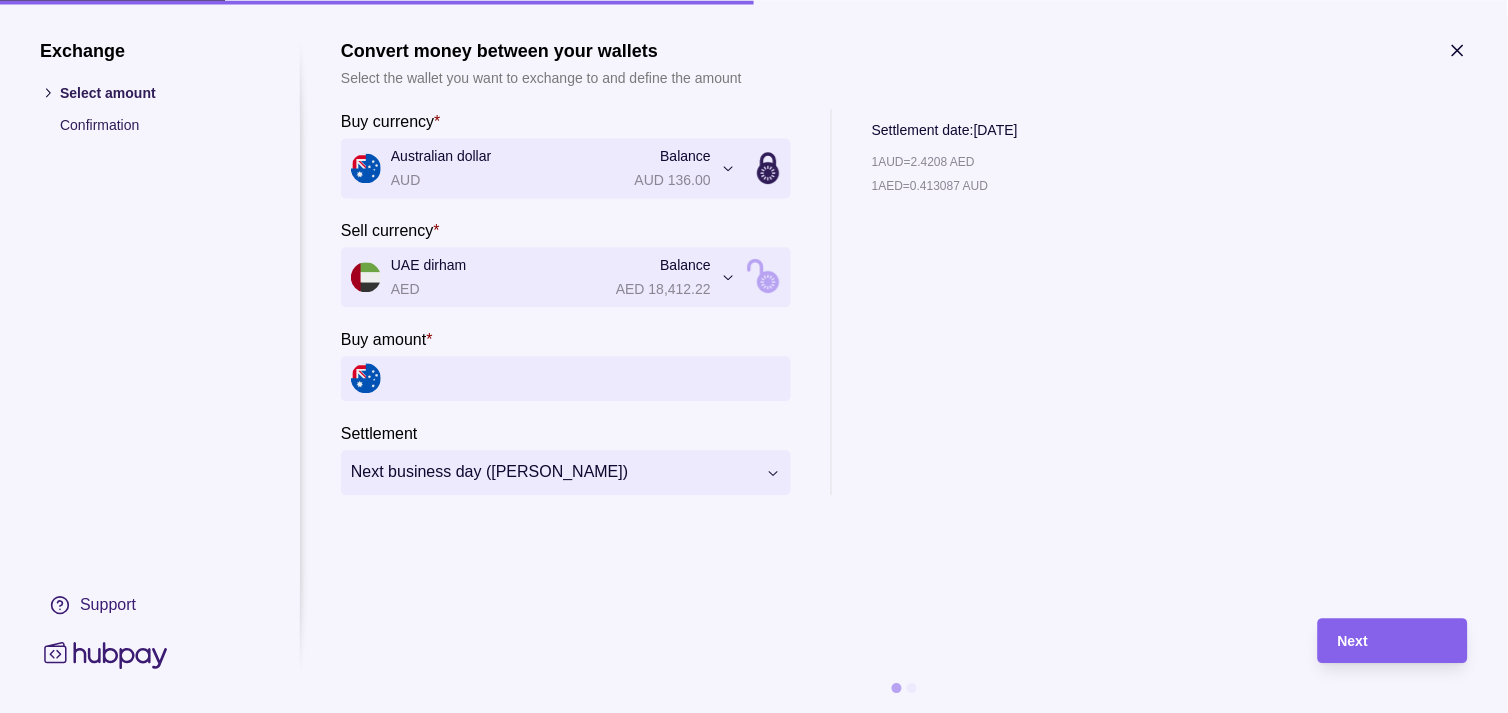 click 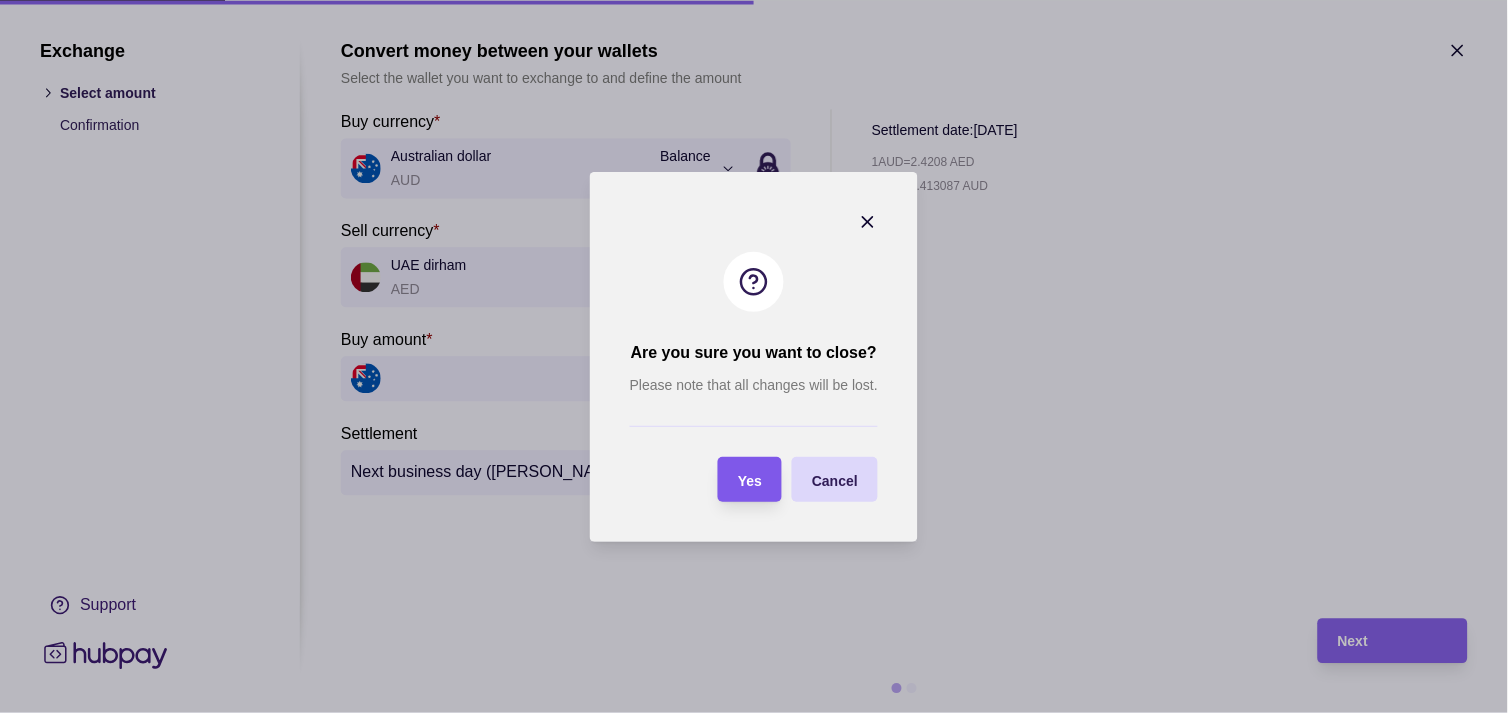 click on "Yes" at bounding box center [735, 479] 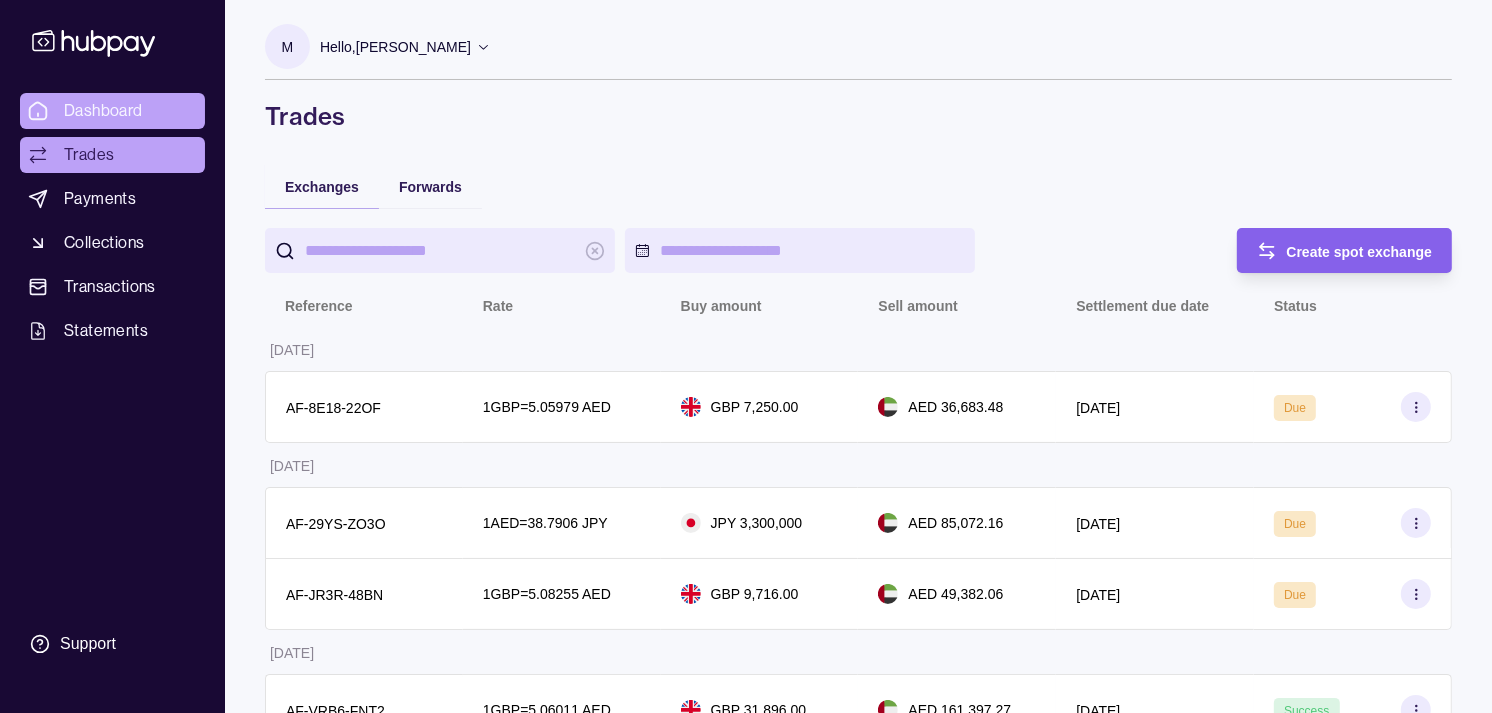 click on "Dashboard" at bounding box center [103, 111] 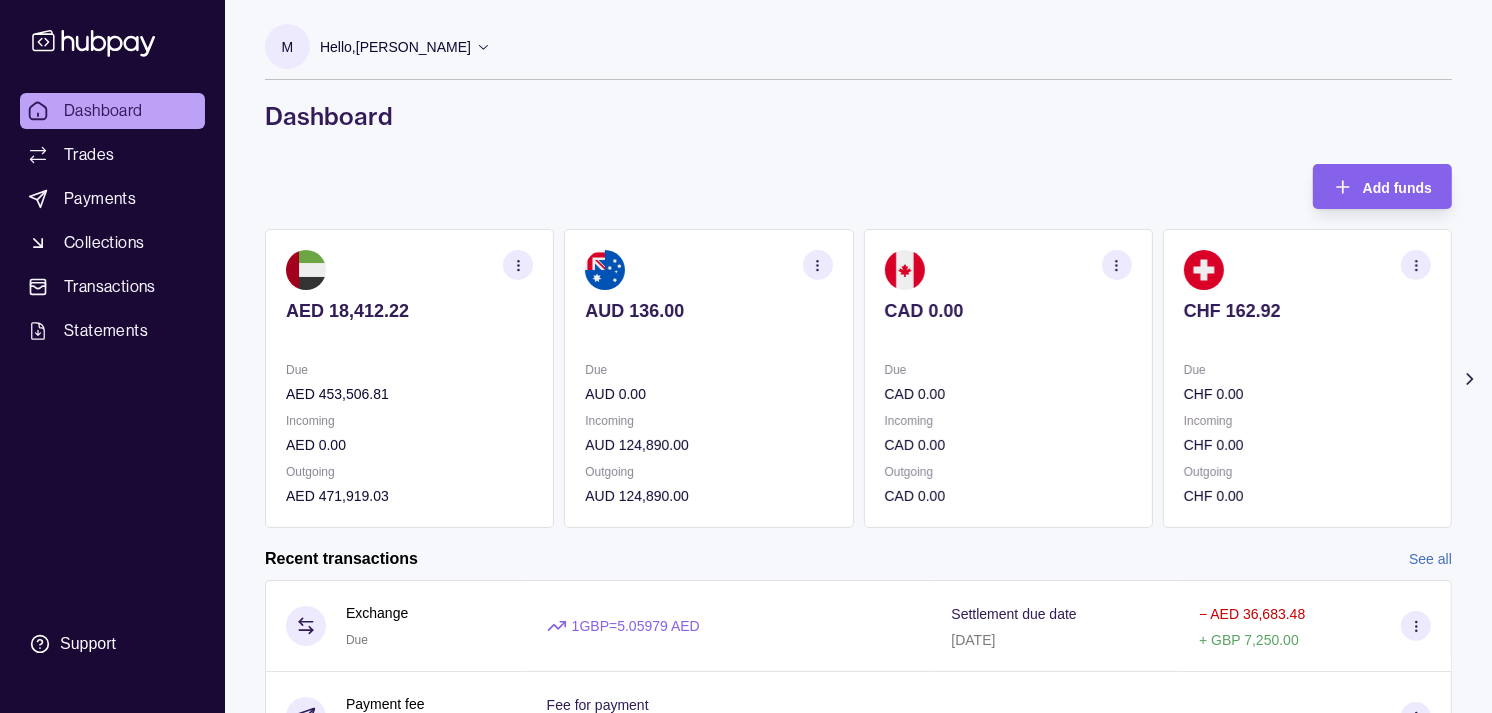 click on "CAD 0.00                                                                                                               Due CAD 0.00 Incoming CAD 0.00 Outgoing CAD 0.00" at bounding box center (1008, 378) 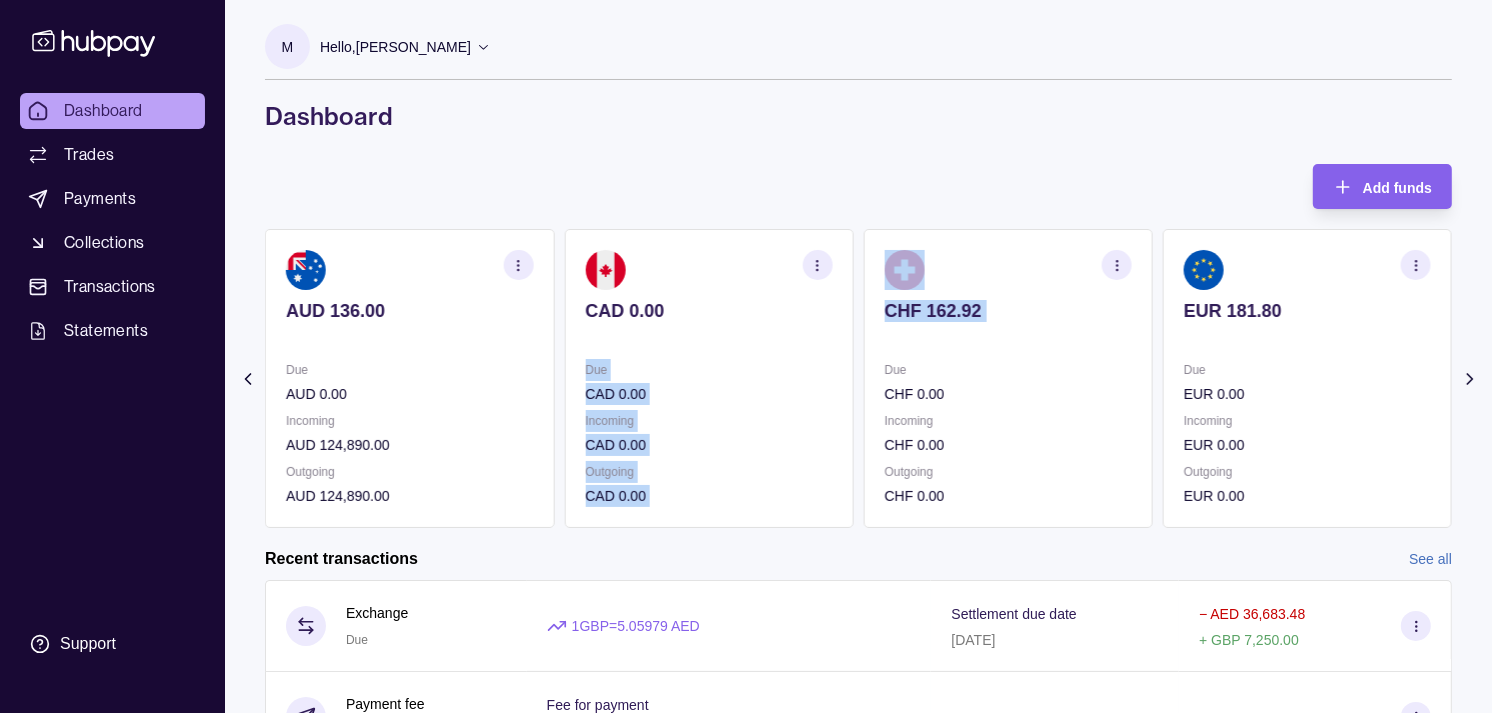 drag, startPoint x: 1157, startPoint y: 338, endPoint x: 1113, endPoint y: 342, distance: 44.181442 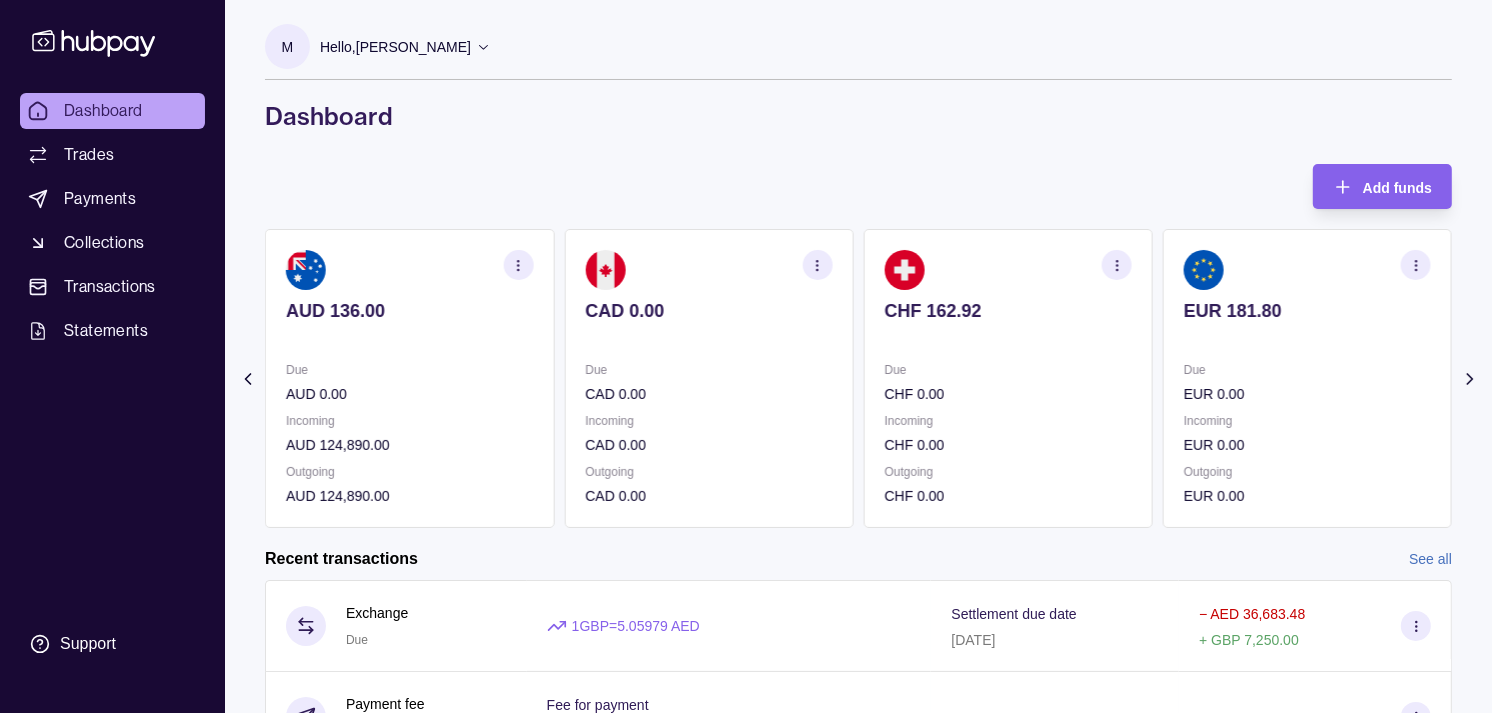 drag, startPoint x: 1090, startPoint y: 145, endPoint x: 1120, endPoint y: 226, distance: 86.37708 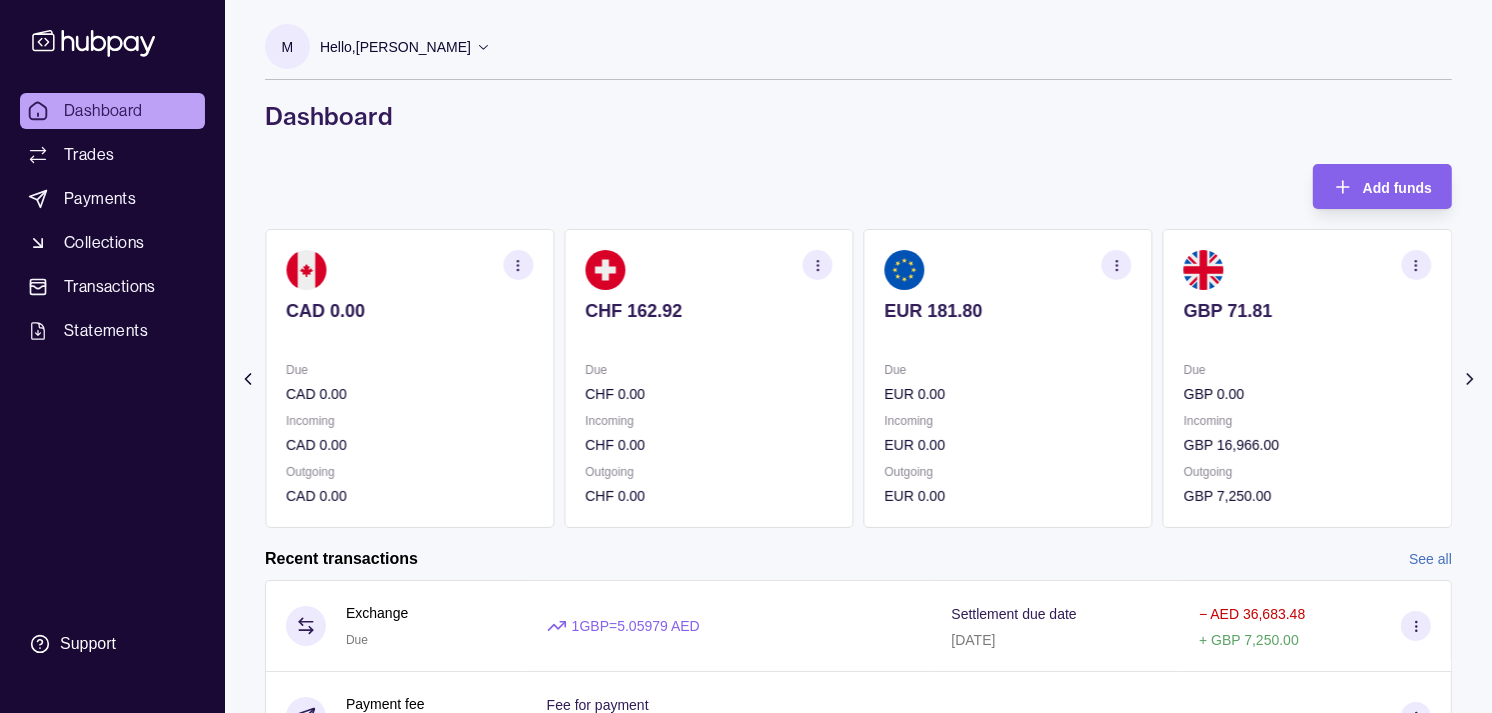 click on "Due" at bounding box center [1307, 370] 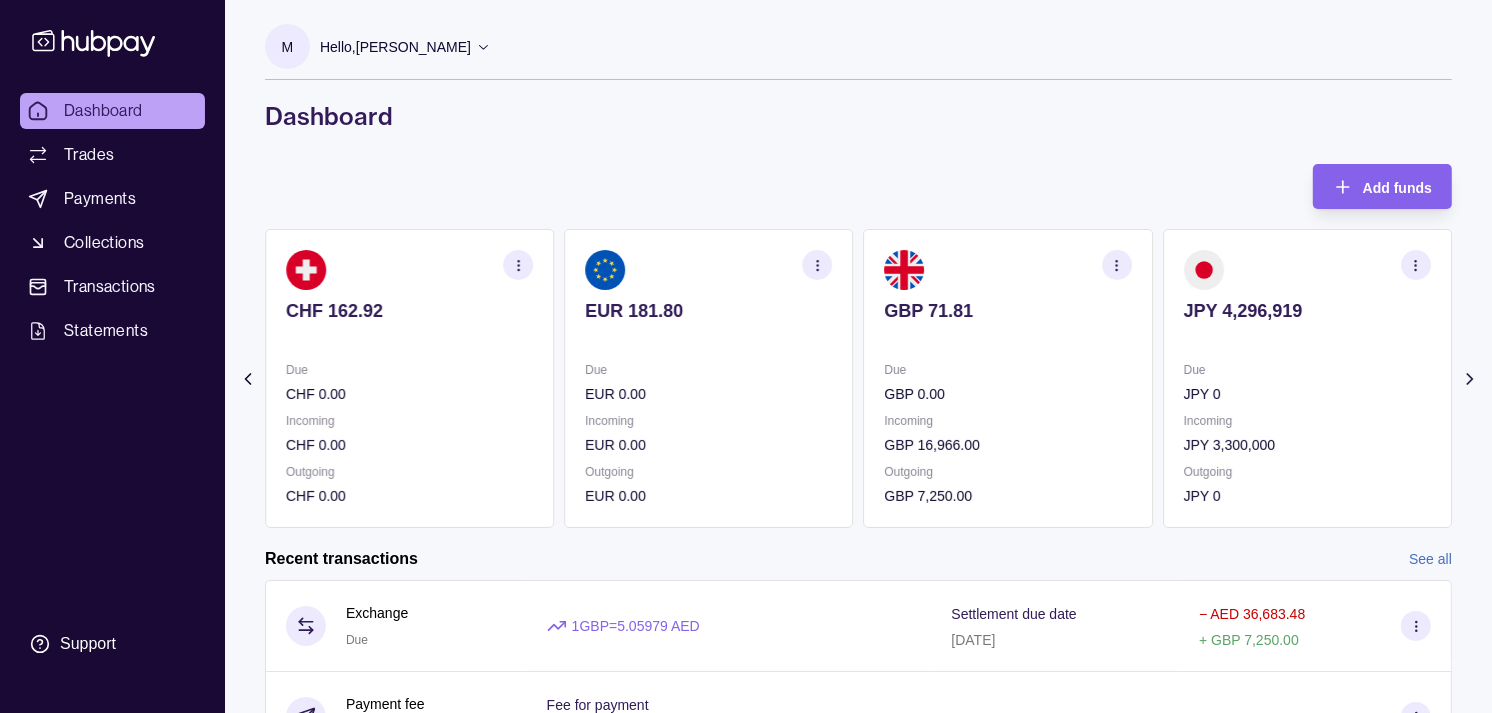 click 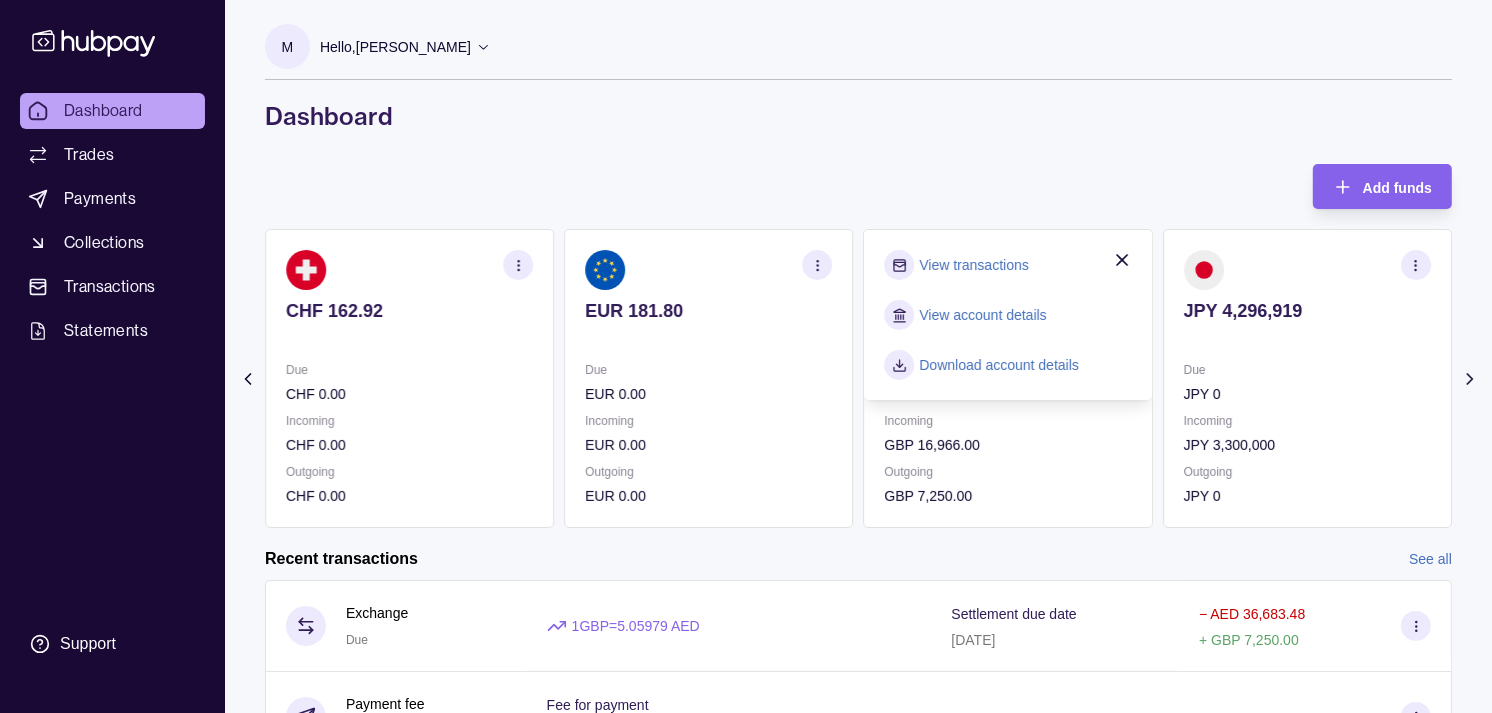 click on "View transactions" at bounding box center (974, 265) 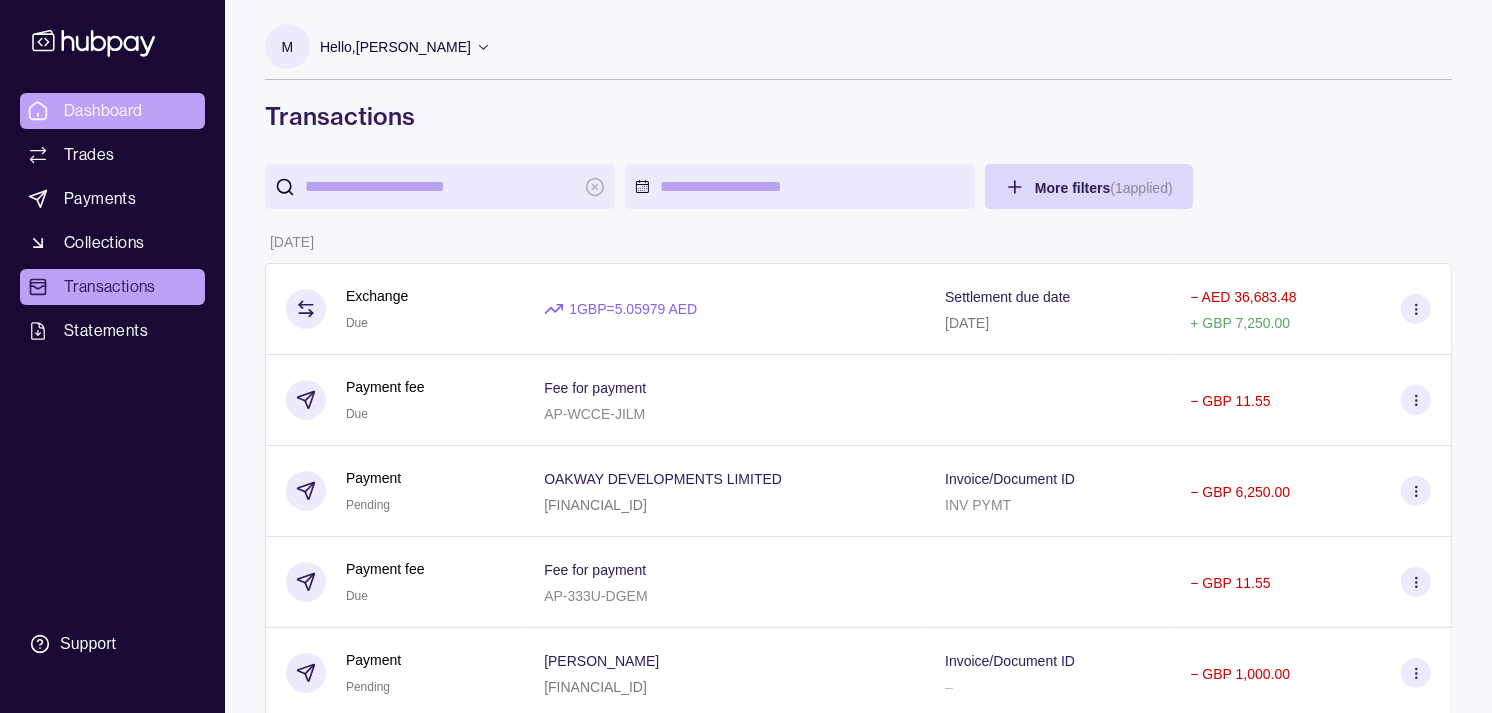 click on "Dashboard" at bounding box center [103, 111] 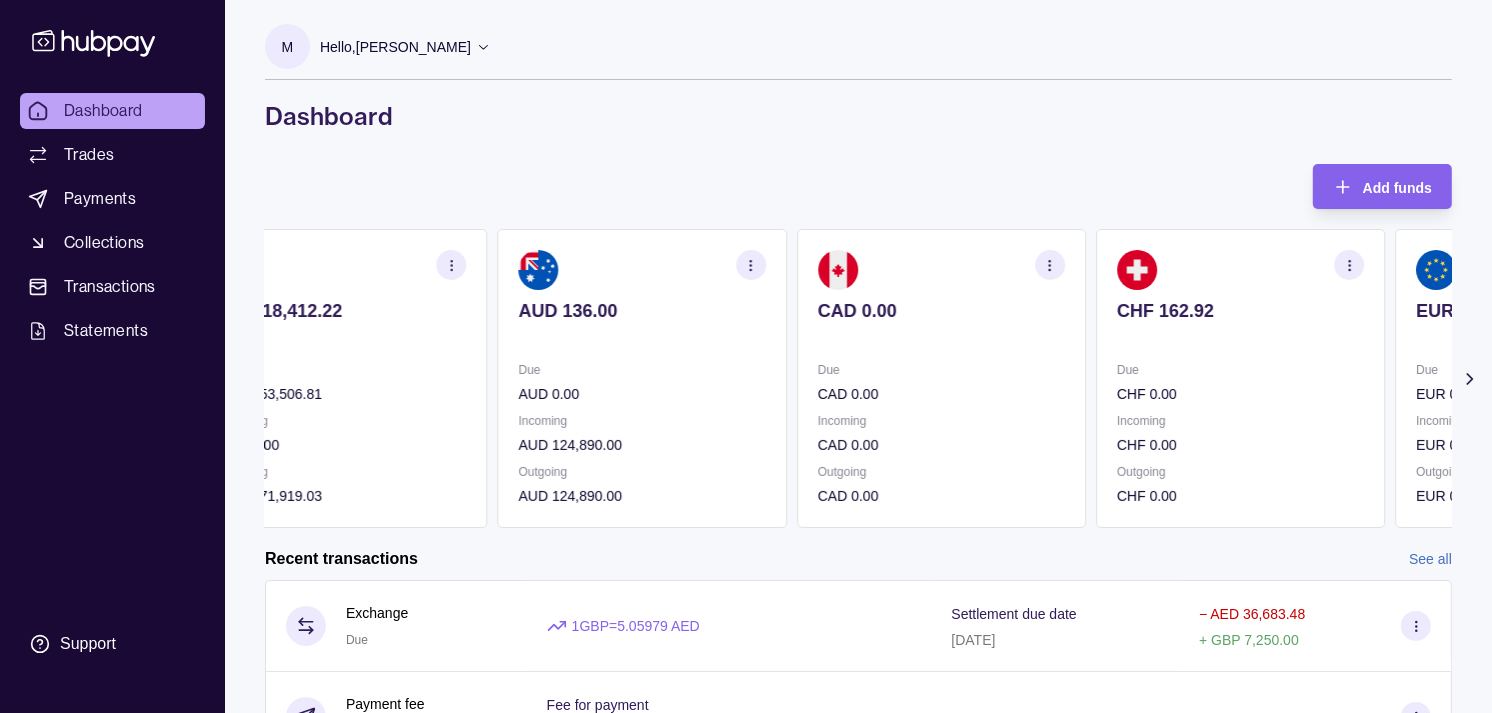 click on "CAD 0.00                                                                                                               Due CAD 0.00 Incoming CAD 0.00 Outgoing CAD 0.00" at bounding box center [941, 378] 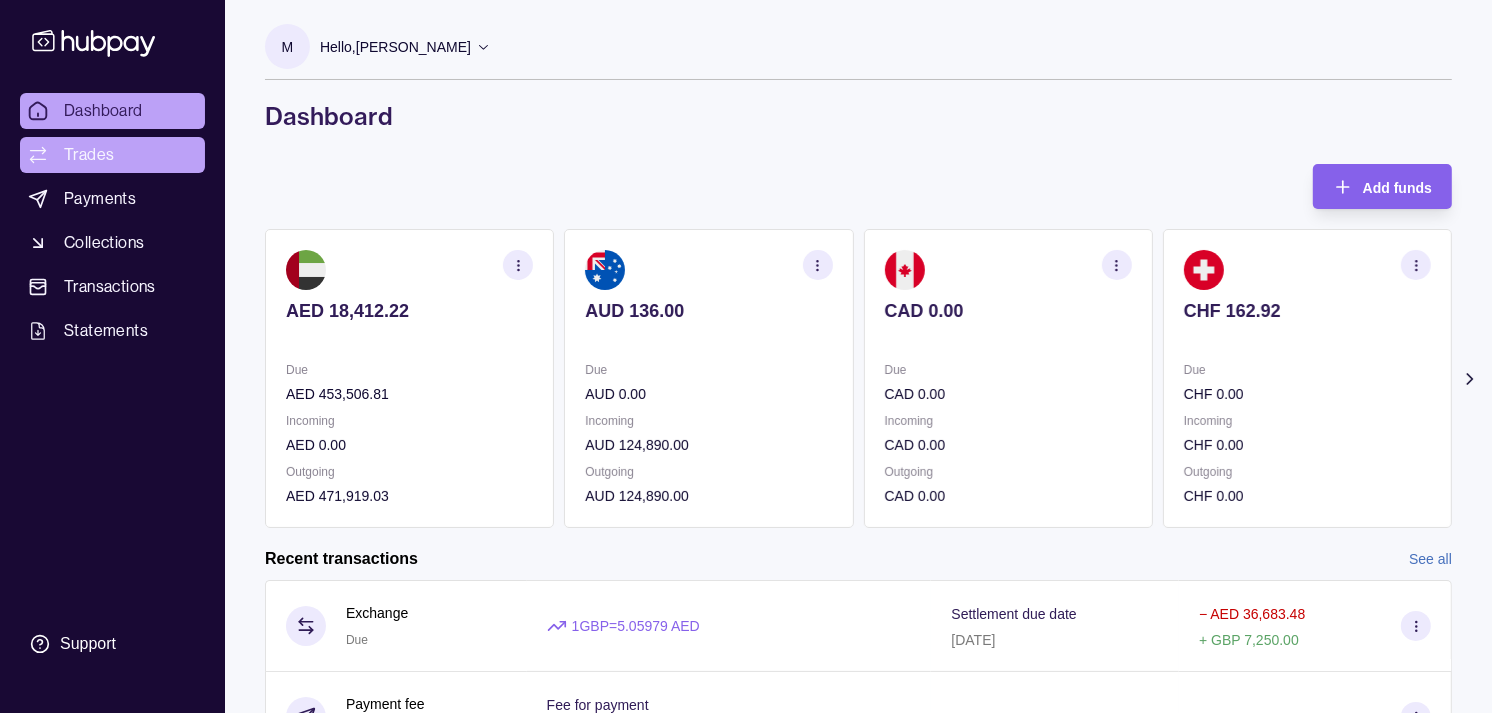 click on "Trades" at bounding box center (89, 155) 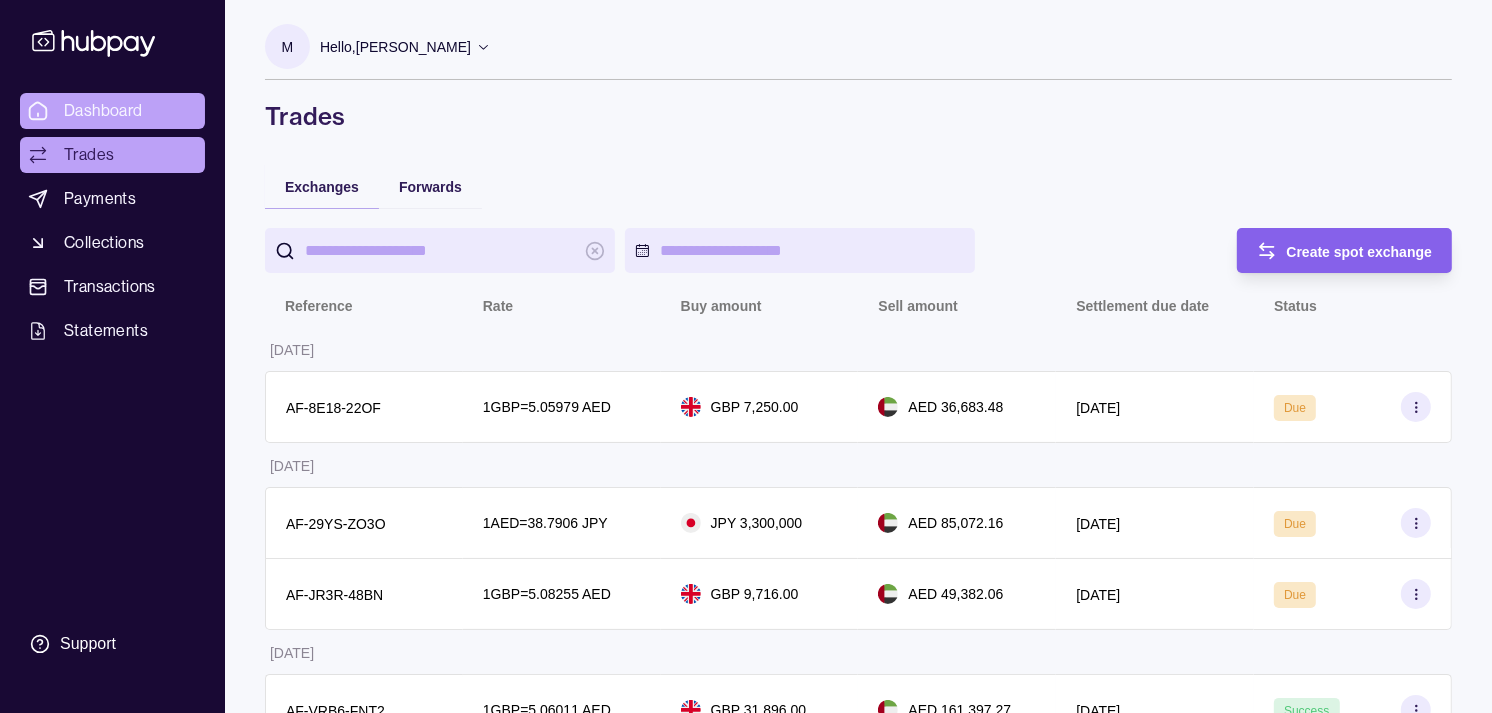 click on "Dashboard" at bounding box center (103, 111) 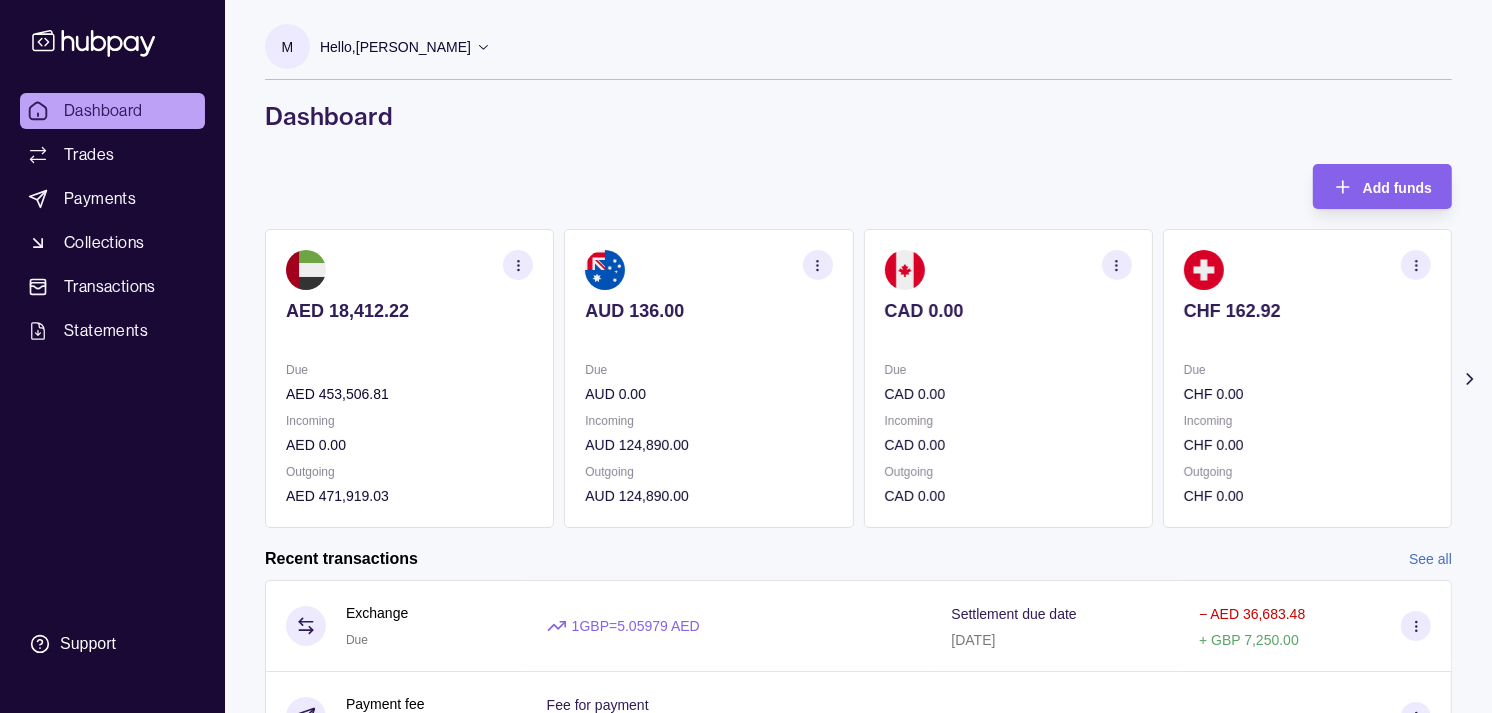 click on "CHF 162.92                                                                                                               Due CHF 0.00 Incoming CHF 0.00 Outgoing CHF 0.00" at bounding box center (1307, 378) 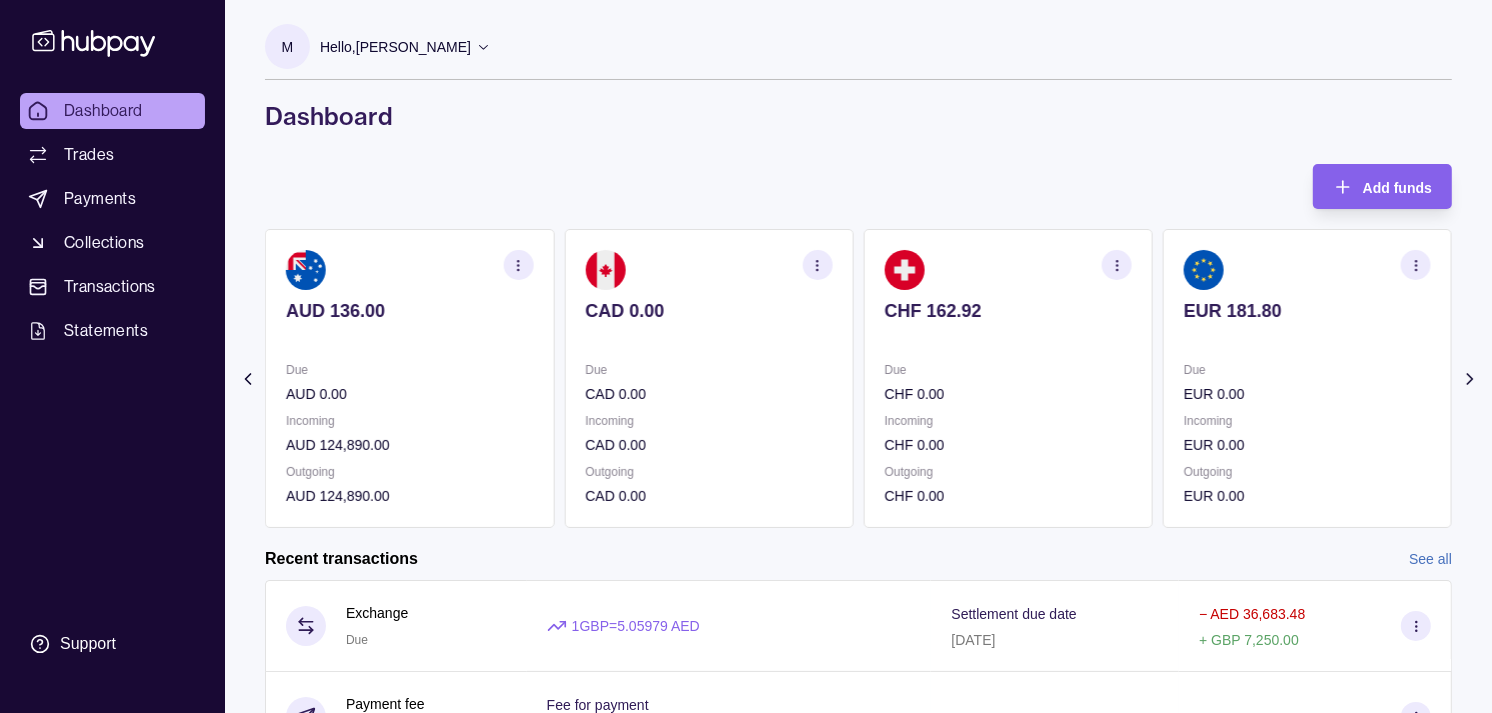 click on "EUR 181.80                                                                                                               Due EUR 0.00 Incoming EUR 0.00 Outgoing EUR 0.00" at bounding box center (1307, 378) 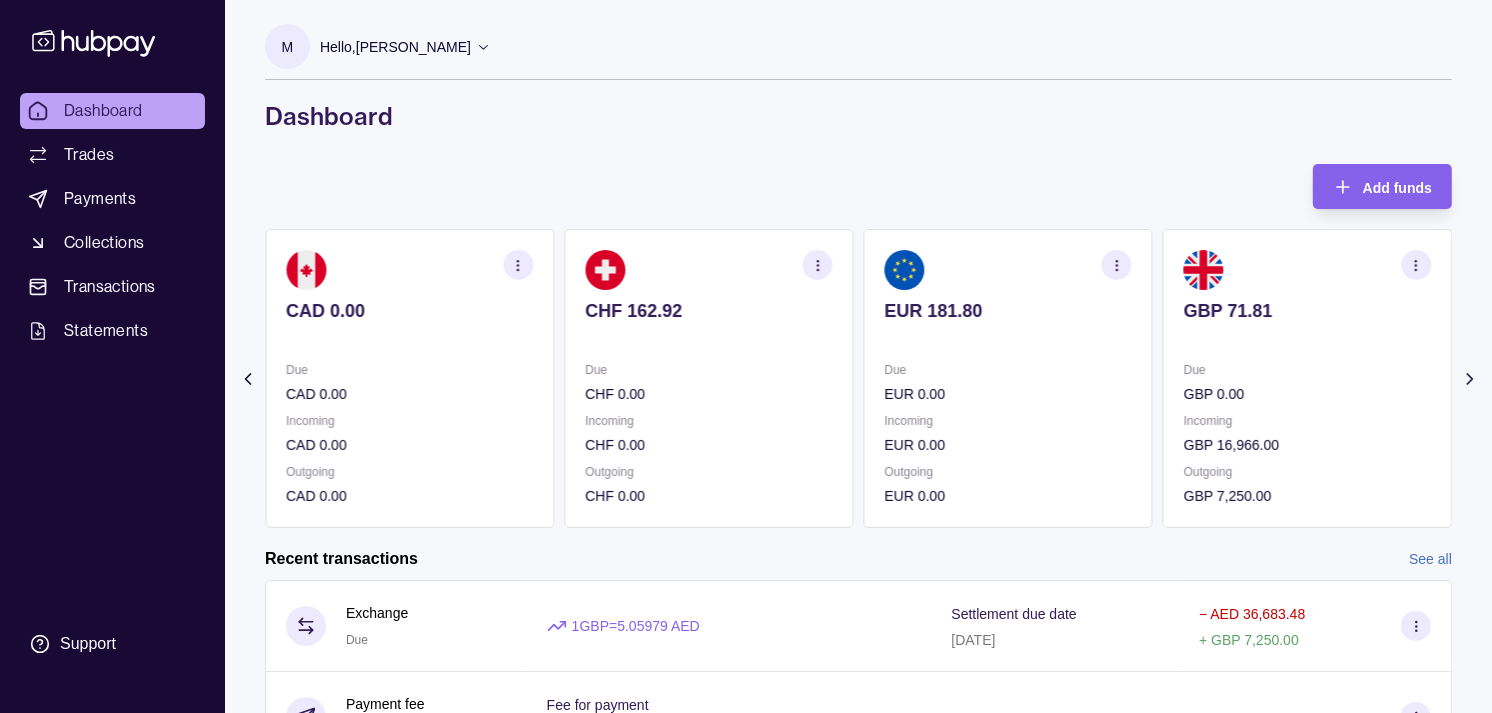 click on "GBP 71.81                                                                                                               Due GBP 0.00 Incoming GBP 16,966.00 Outgoing GBP 7,250.00" at bounding box center [1307, 378] 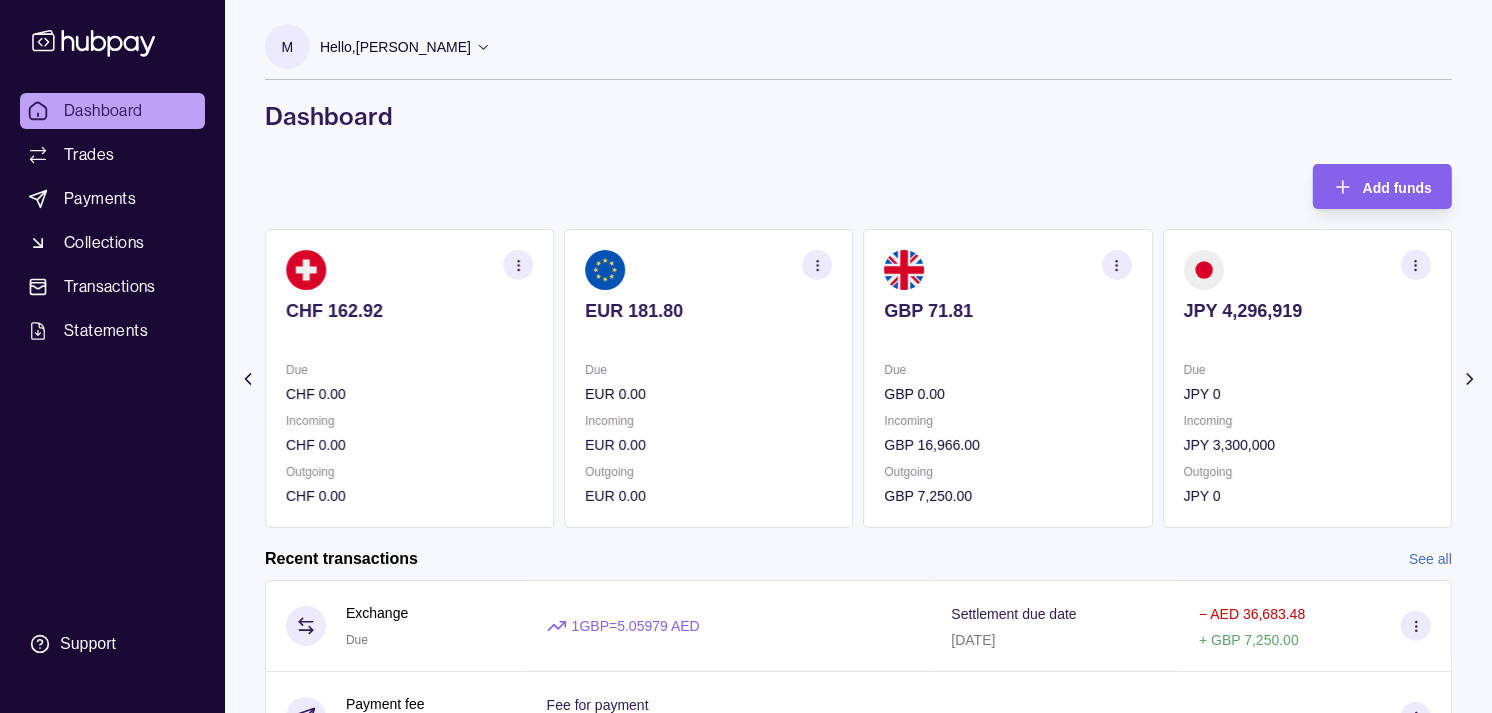 click on "JPY 4,296,919                                                                                                               Due JPY 0 Incoming JPY 3,300,000 Outgoing JPY 0" at bounding box center [1307, 378] 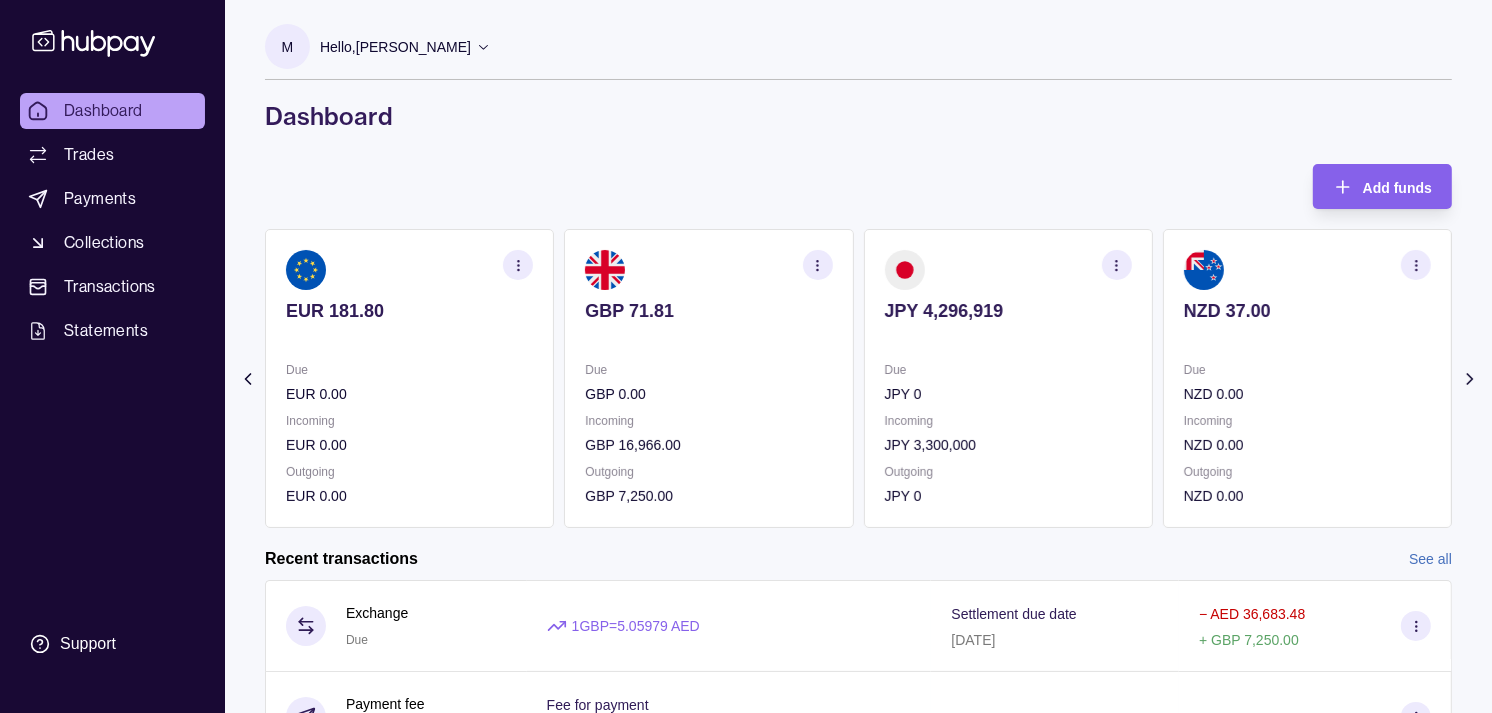 click on "AED 18,412.22                                                                                                               Due AED 453,506.81 Incoming AED 0.00 Outgoing AED 471,919.03 AUD 136.00                                                                                                               Due AUD 0.00 Incoming AUD 124,890.00 Outgoing AUD 124,890.00 CAD 0.00                                                                                                               Due CAD 0.00 Incoming CAD 0.00 Outgoing CAD 0.00 CHF 162.92                                                                                                               Due CHF 0.00 Incoming CHF 0.00 Outgoing CHF 0.00 EUR 181.80" at bounding box center [858, 378] 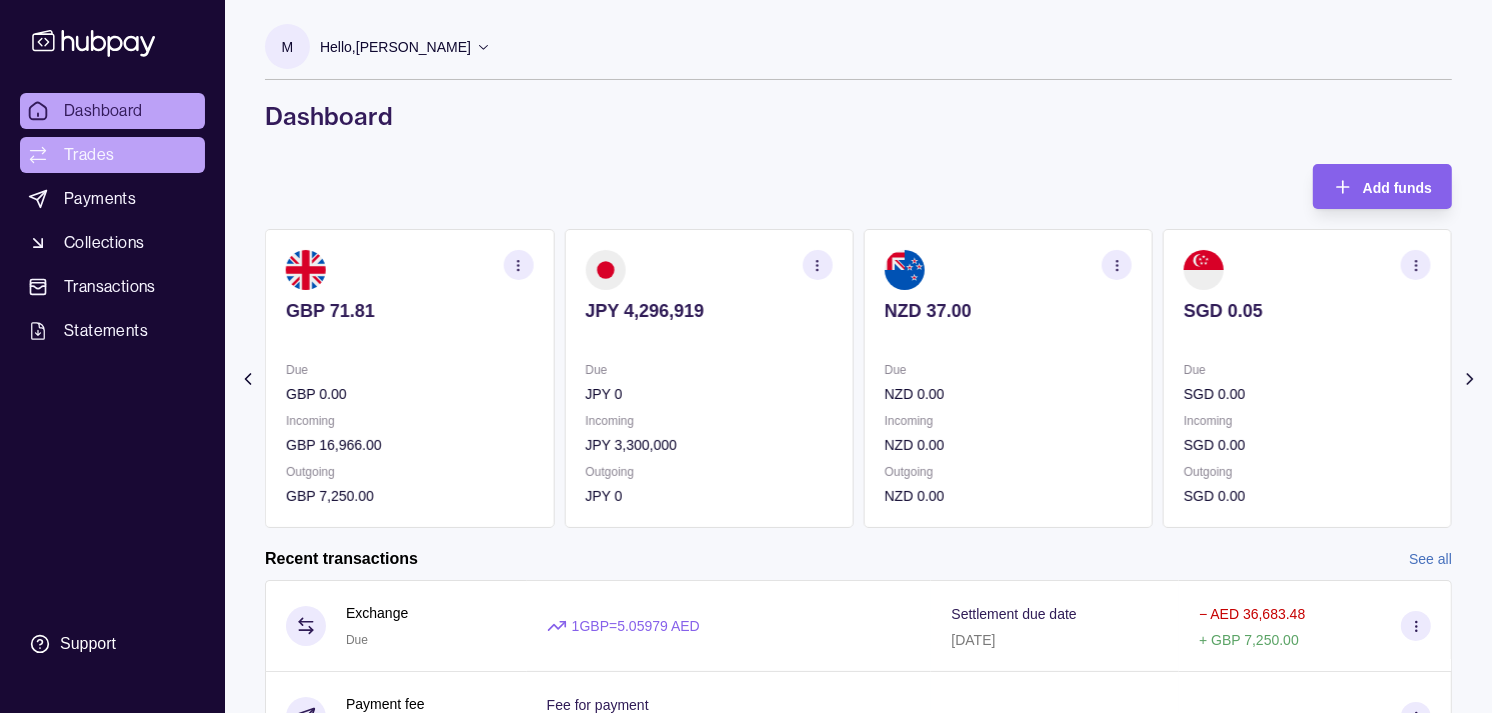 click on "Trades" at bounding box center (89, 155) 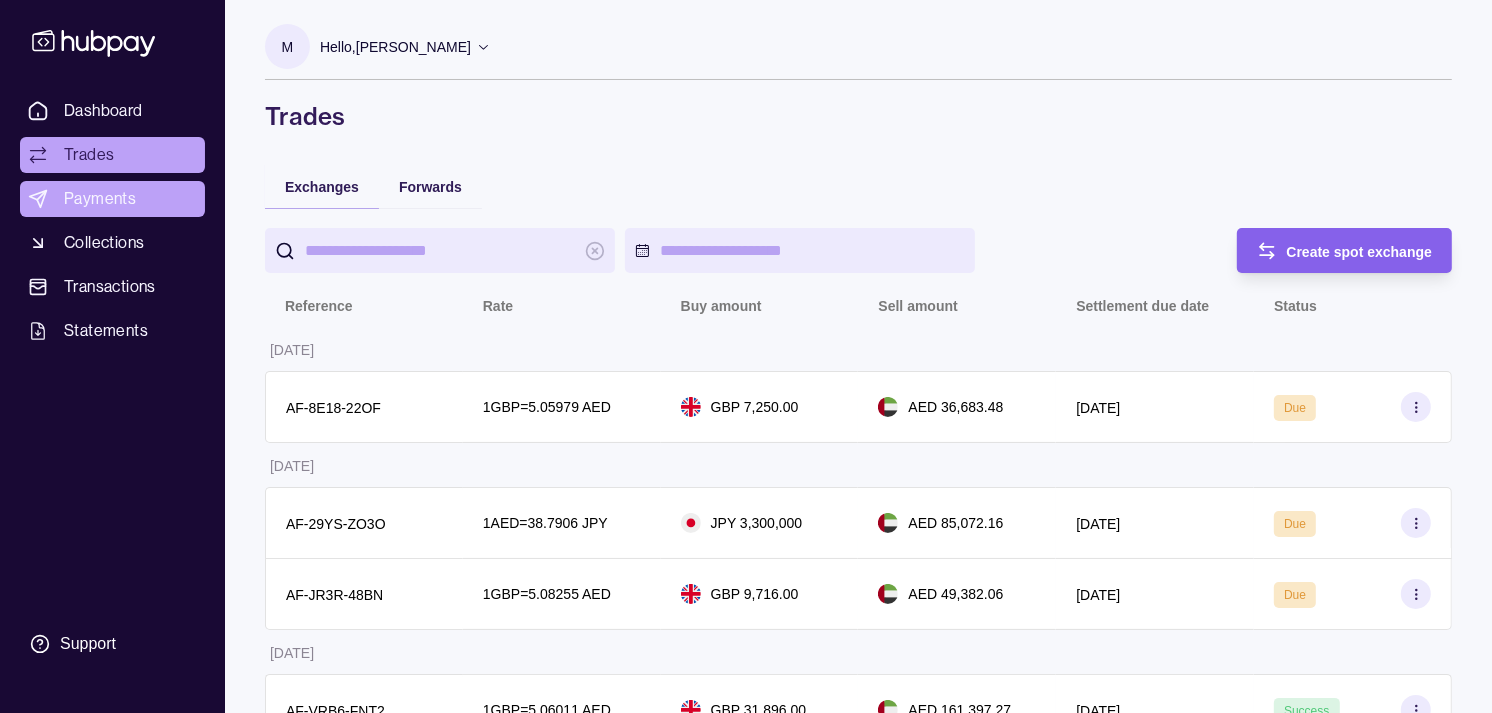 click on "Payments" at bounding box center (100, 199) 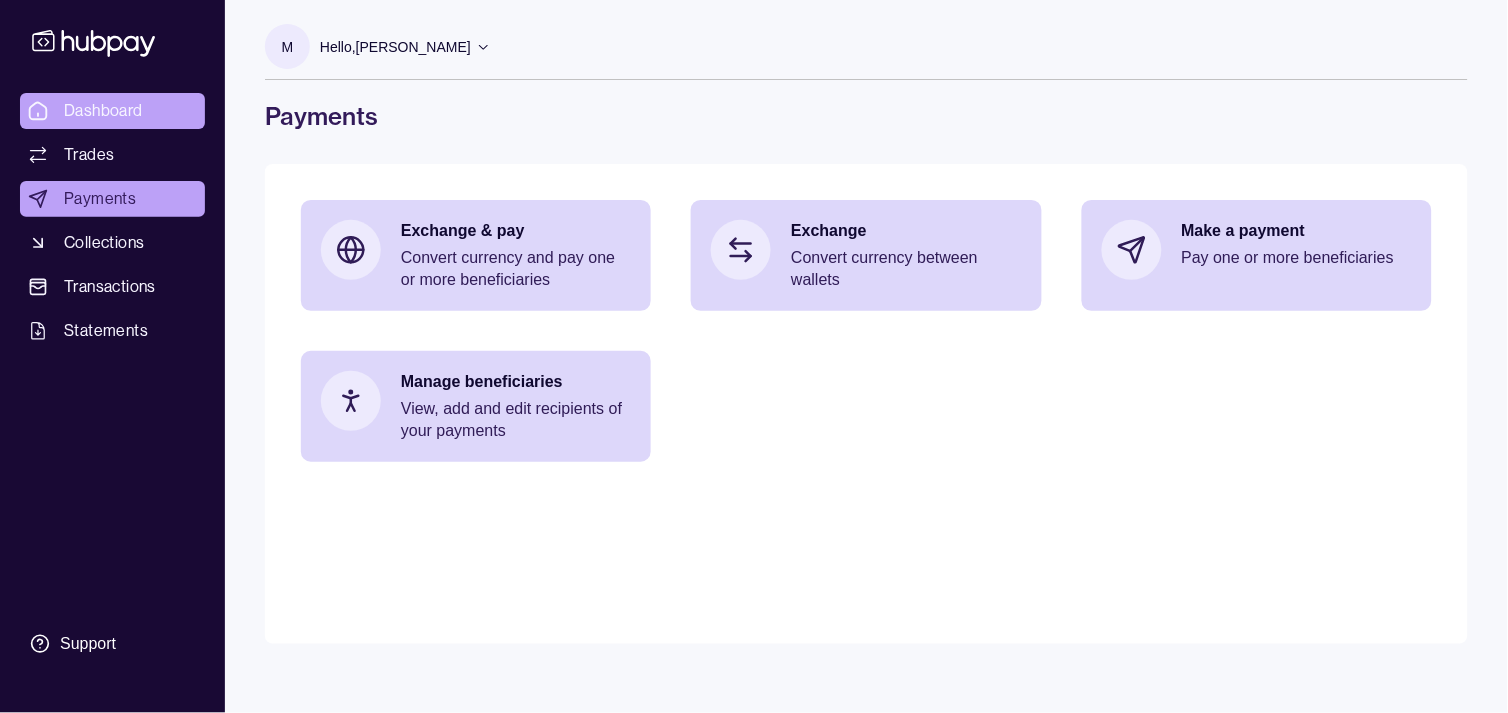 click on "Dashboard" at bounding box center (103, 111) 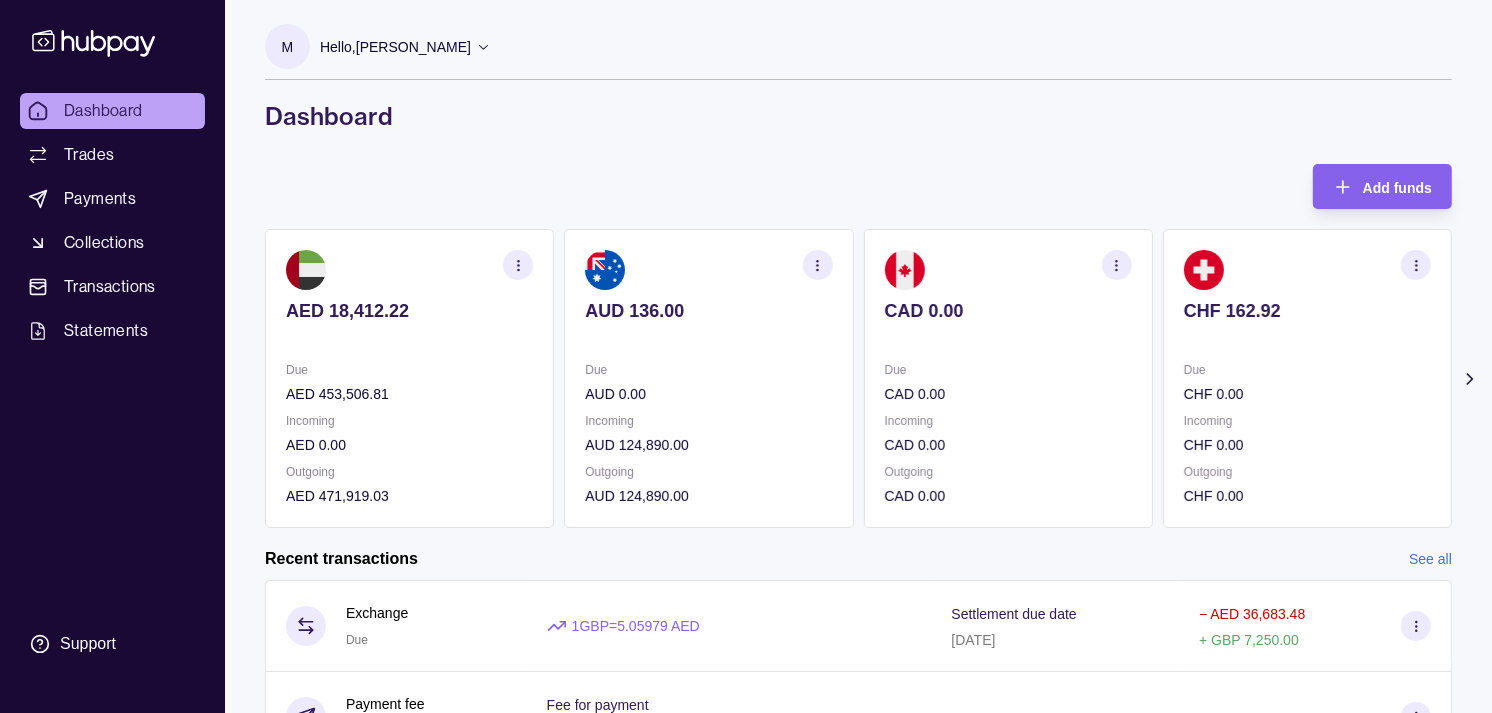 click on "CHF 0.00" at bounding box center (1307, 394) 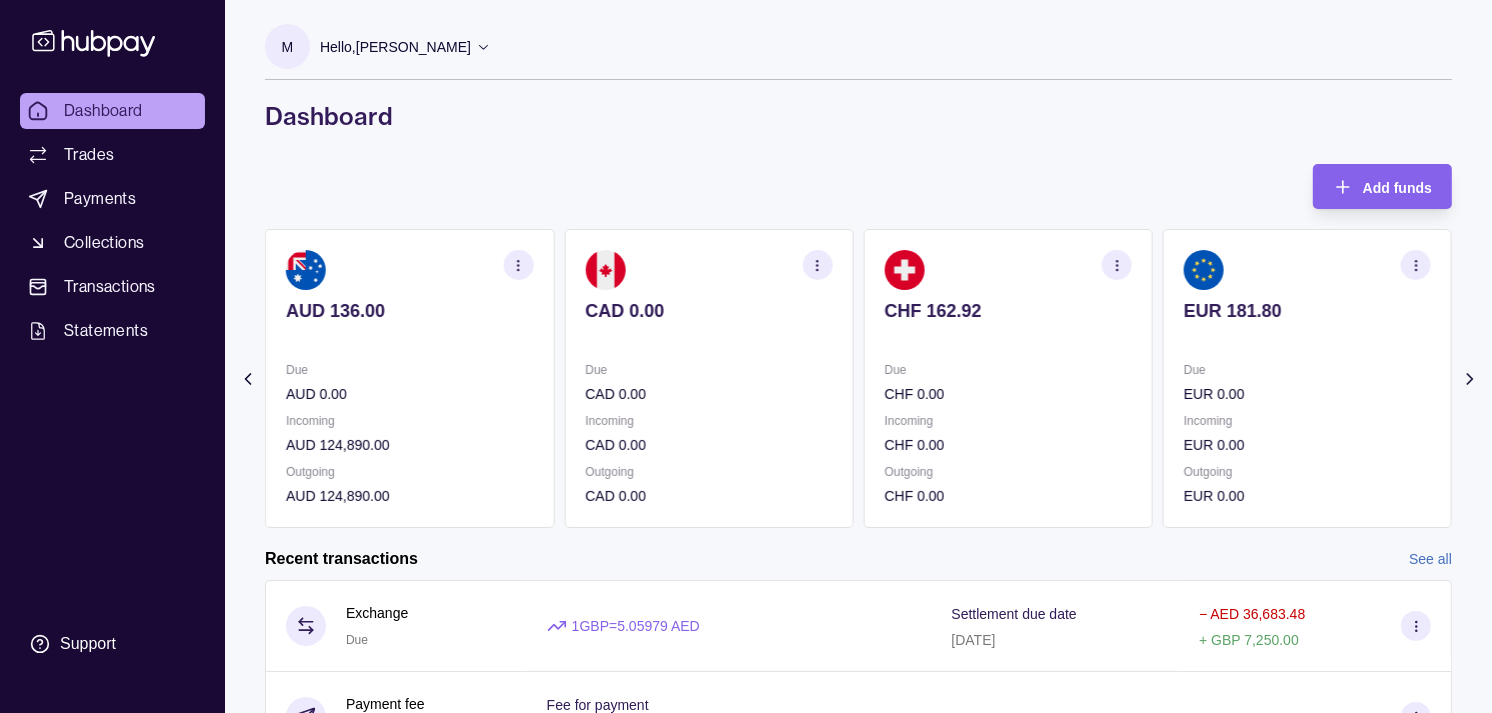 click on "Due EUR 0.00" at bounding box center [1307, 382] 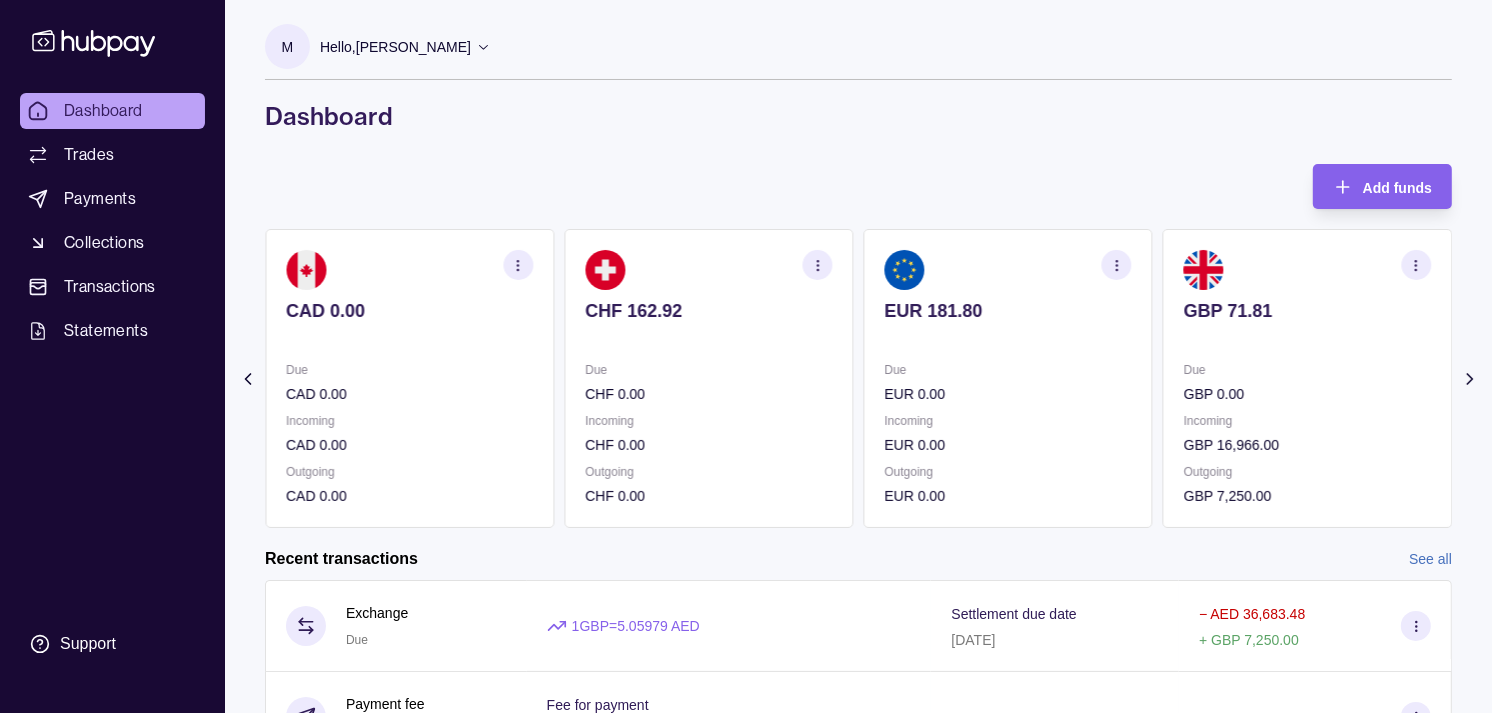 click on "GBP 71.81                                                                                                               Due GBP 0.00 Incoming GBP 16,966.00 Outgoing GBP 7,250.00" at bounding box center (1307, 378) 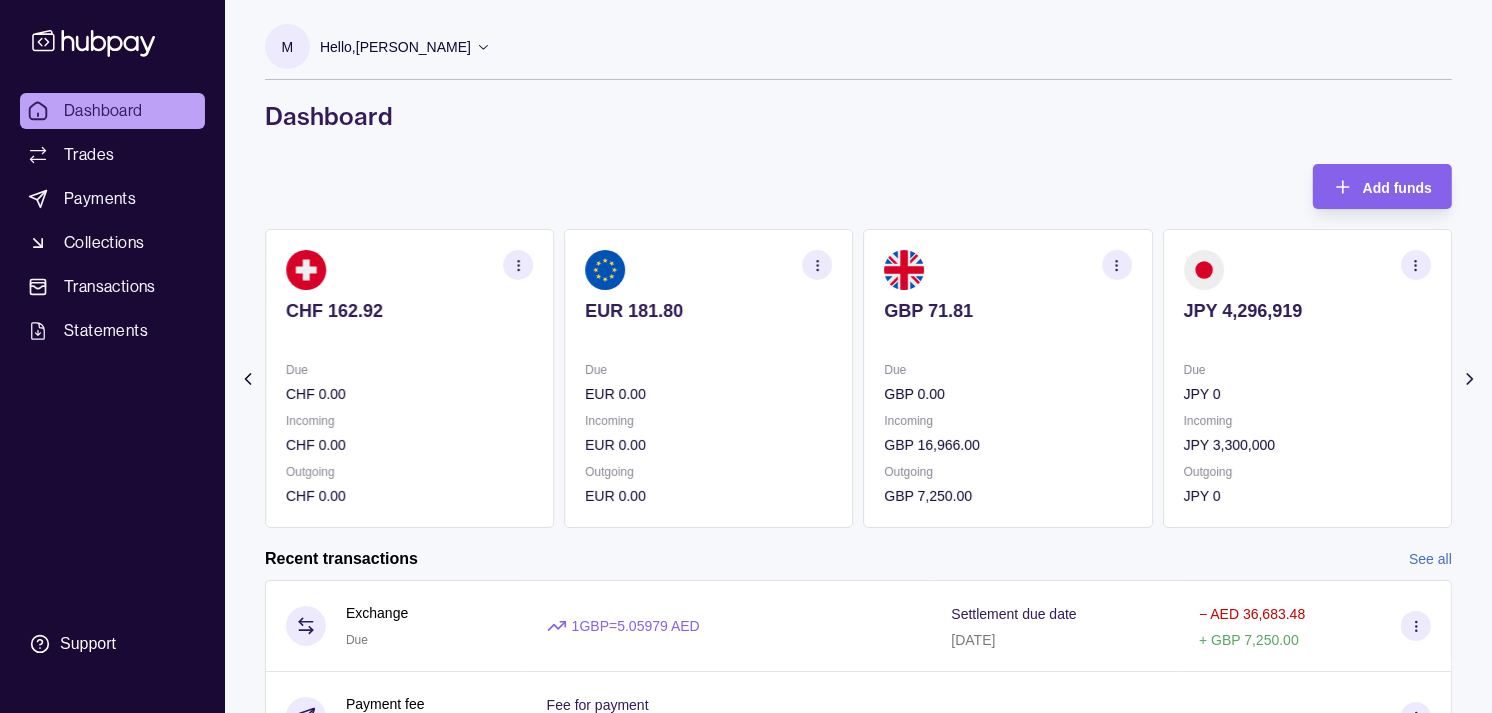 click on "JPY 4,296,919                                                                                                               Due JPY 0 Incoming JPY 3,300,000 Outgoing JPY 0" at bounding box center (1307, 378) 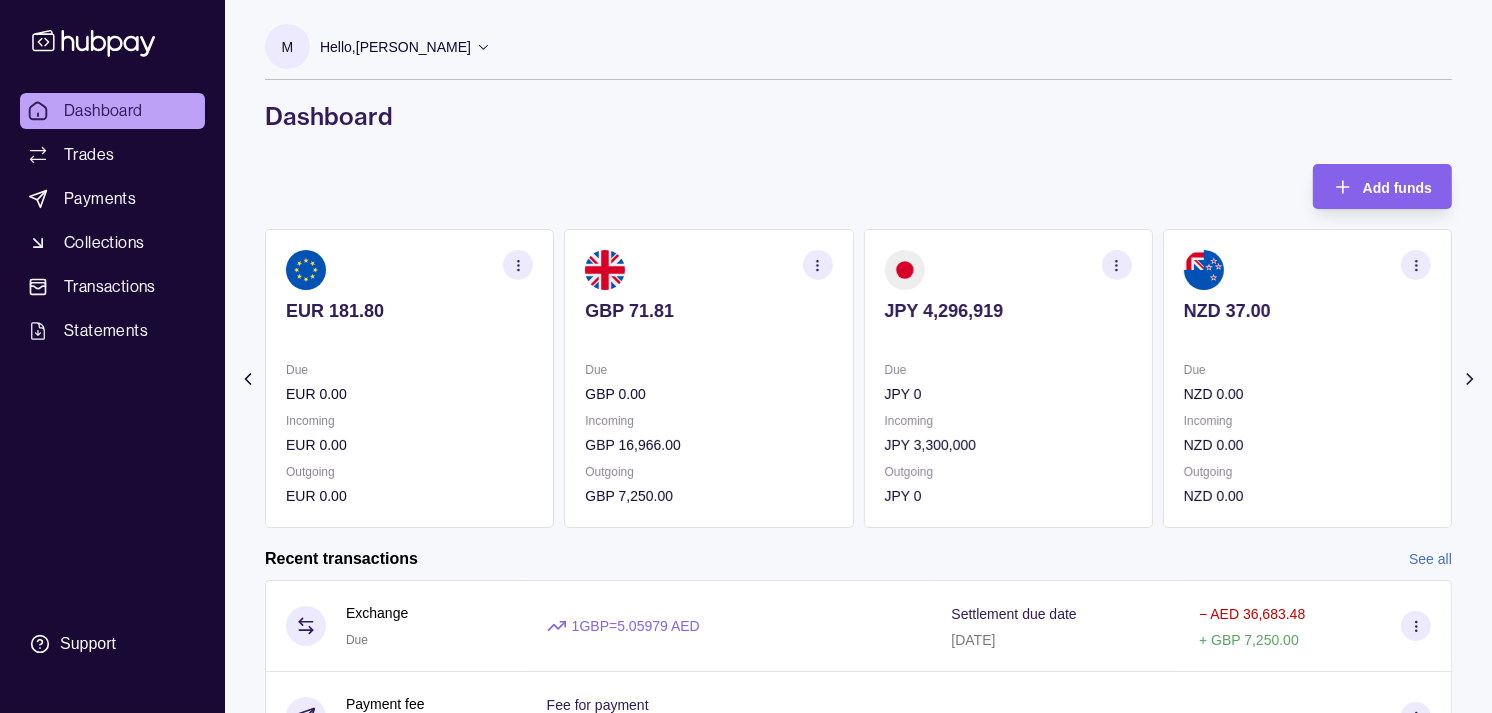 click on "NZD 37.00                                                                                                               Due NZD 0.00 Incoming NZD 0.00 Outgoing NZD 0.00" at bounding box center (1307, 378) 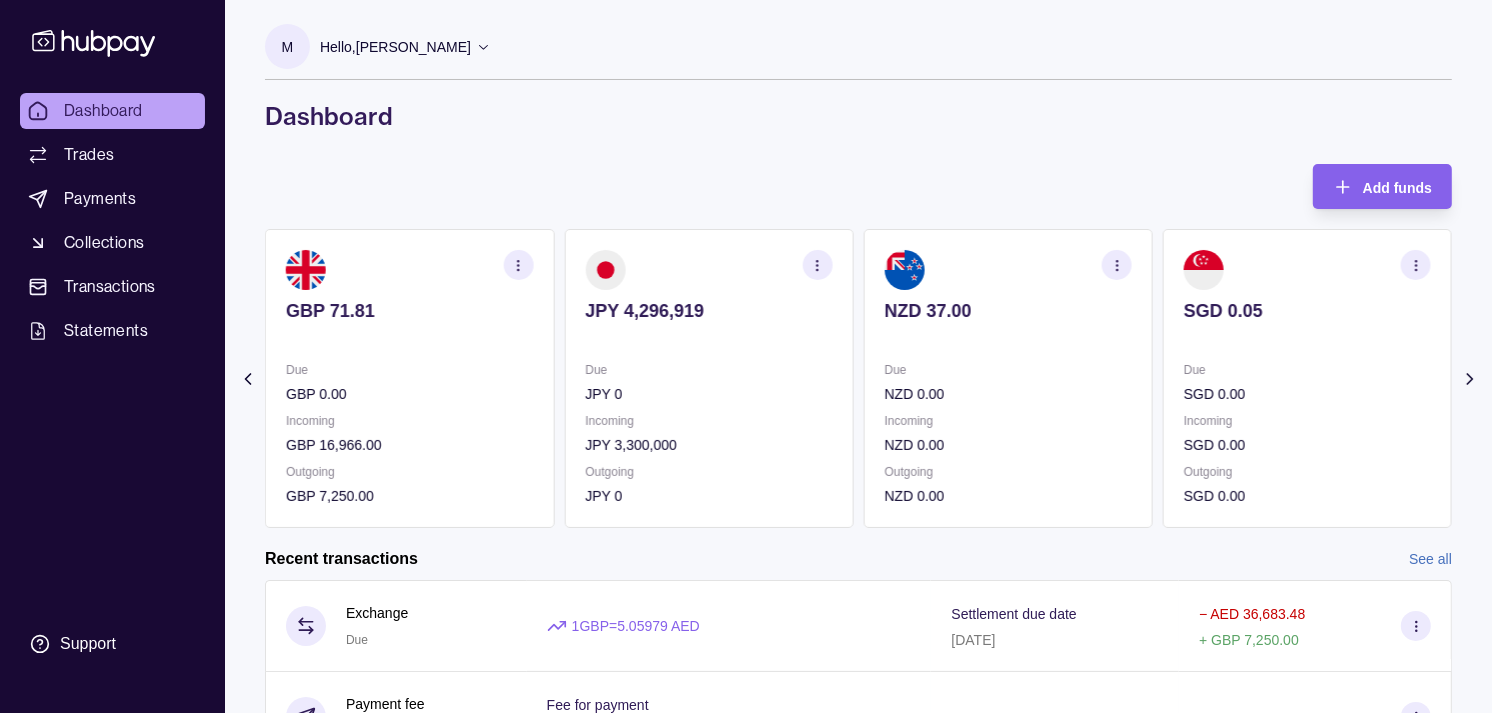 click at bounding box center (1307, 338) 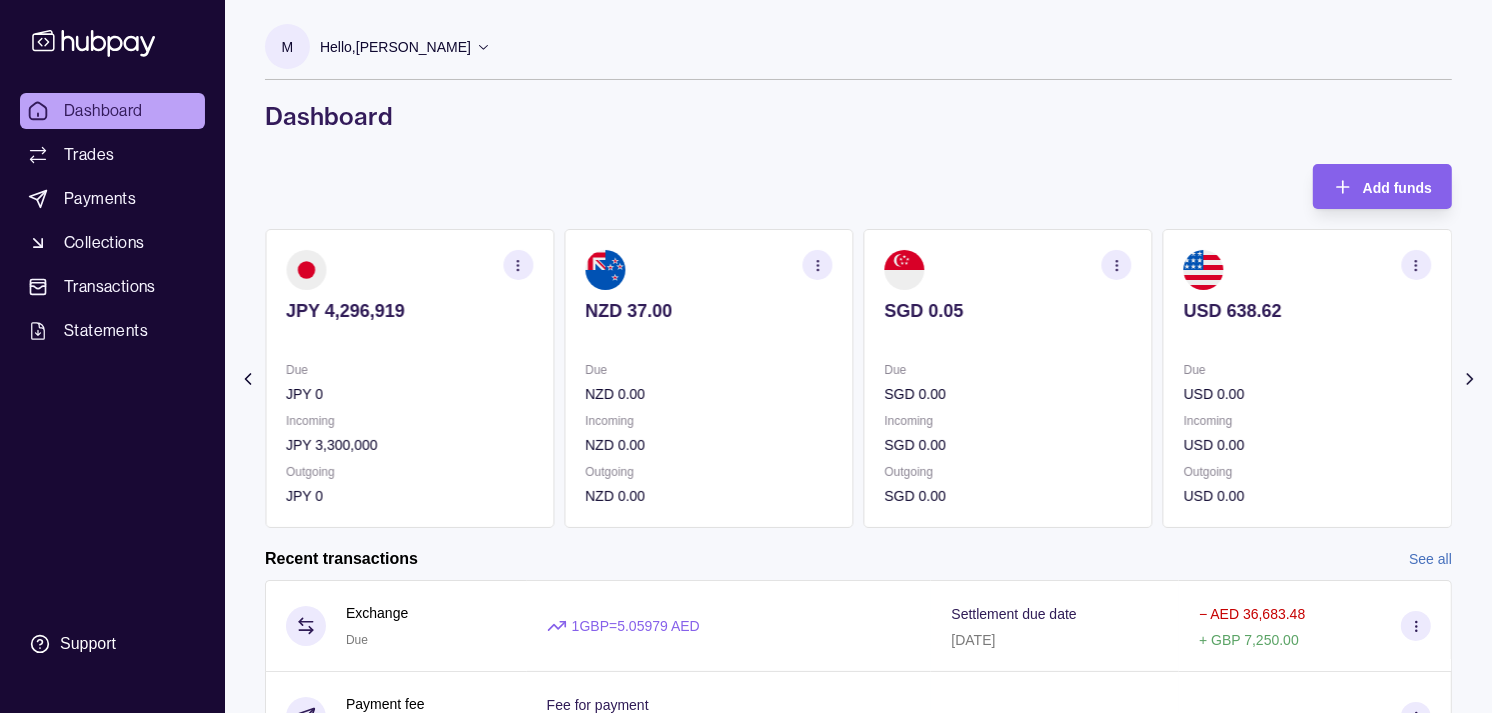click at bounding box center [518, 265] 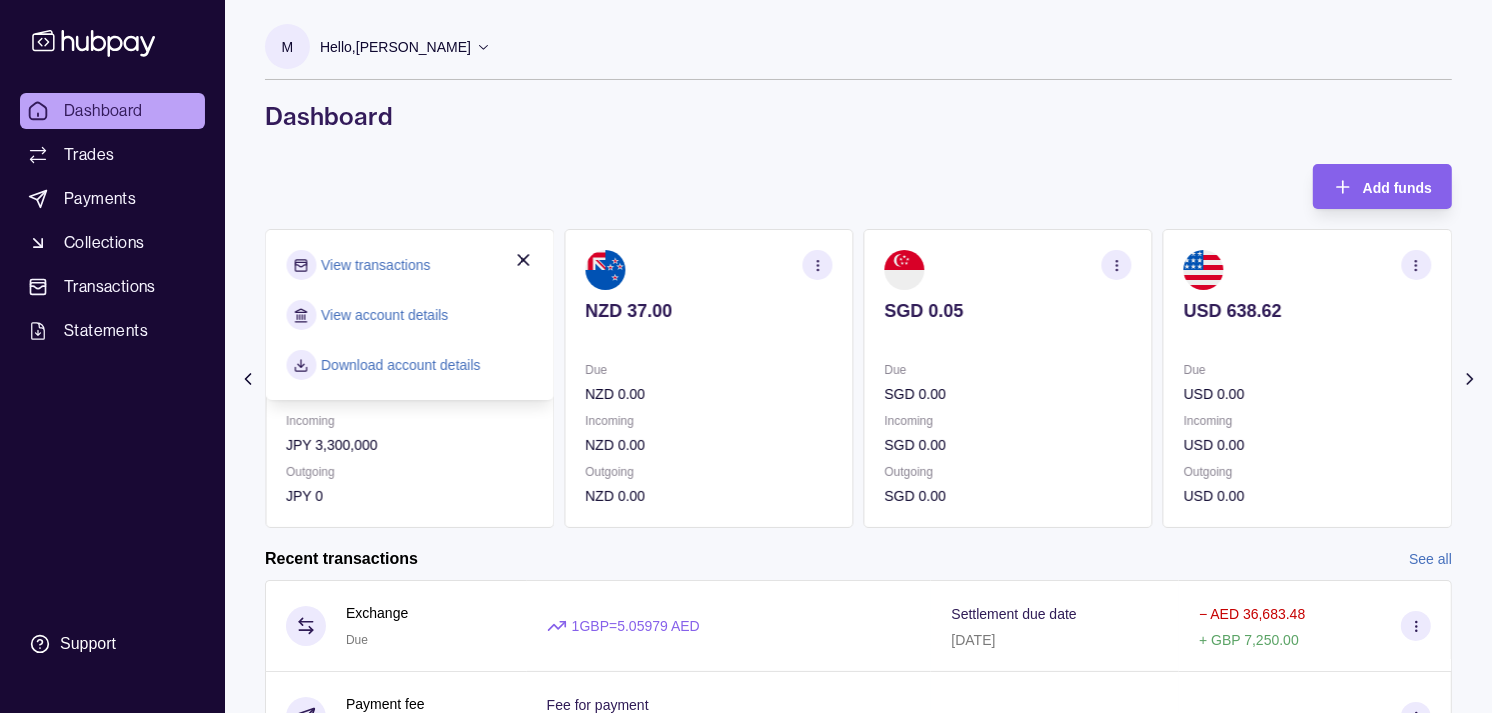 click on "View transactions" at bounding box center (375, 265) 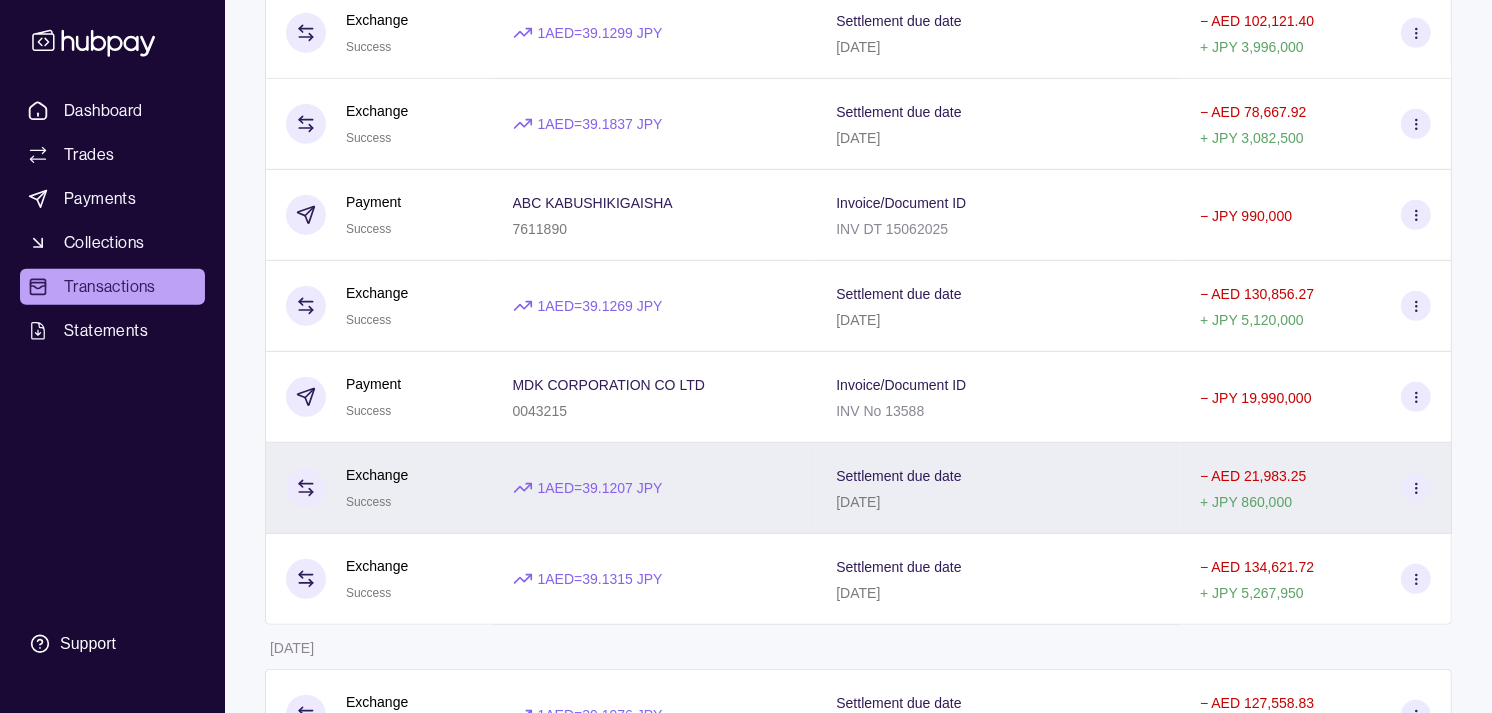 scroll, scrollTop: 888, scrollLeft: 0, axis: vertical 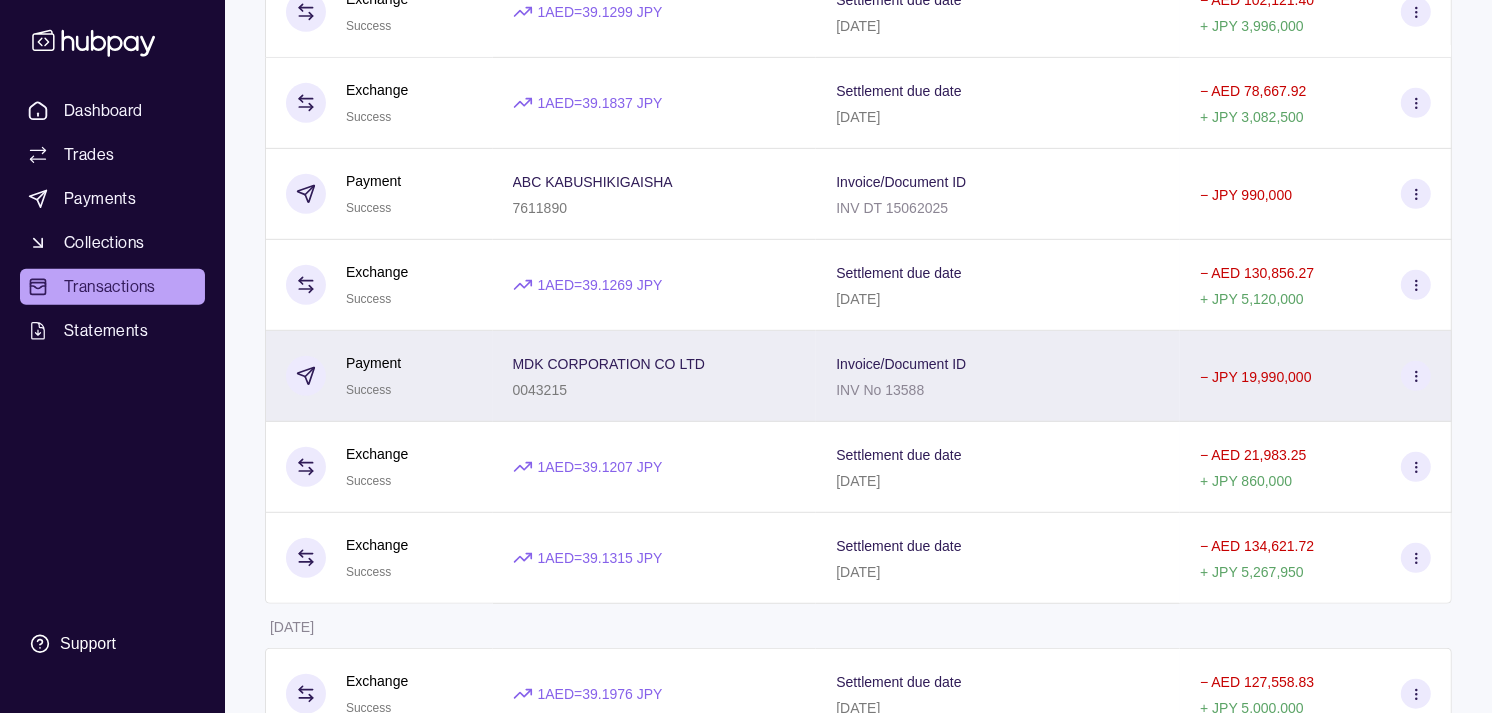 click on "Payment Success" at bounding box center (379, 376) 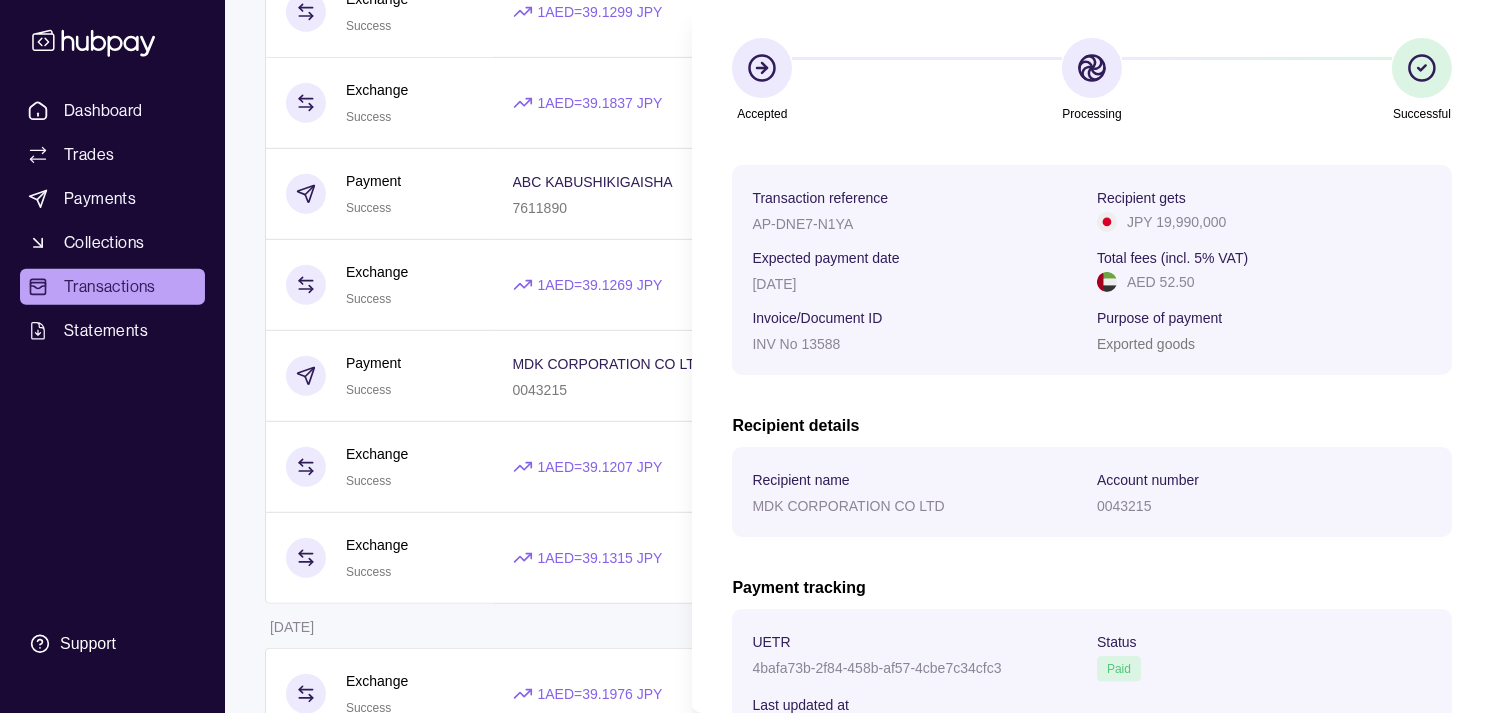 scroll, scrollTop: 334, scrollLeft: 0, axis: vertical 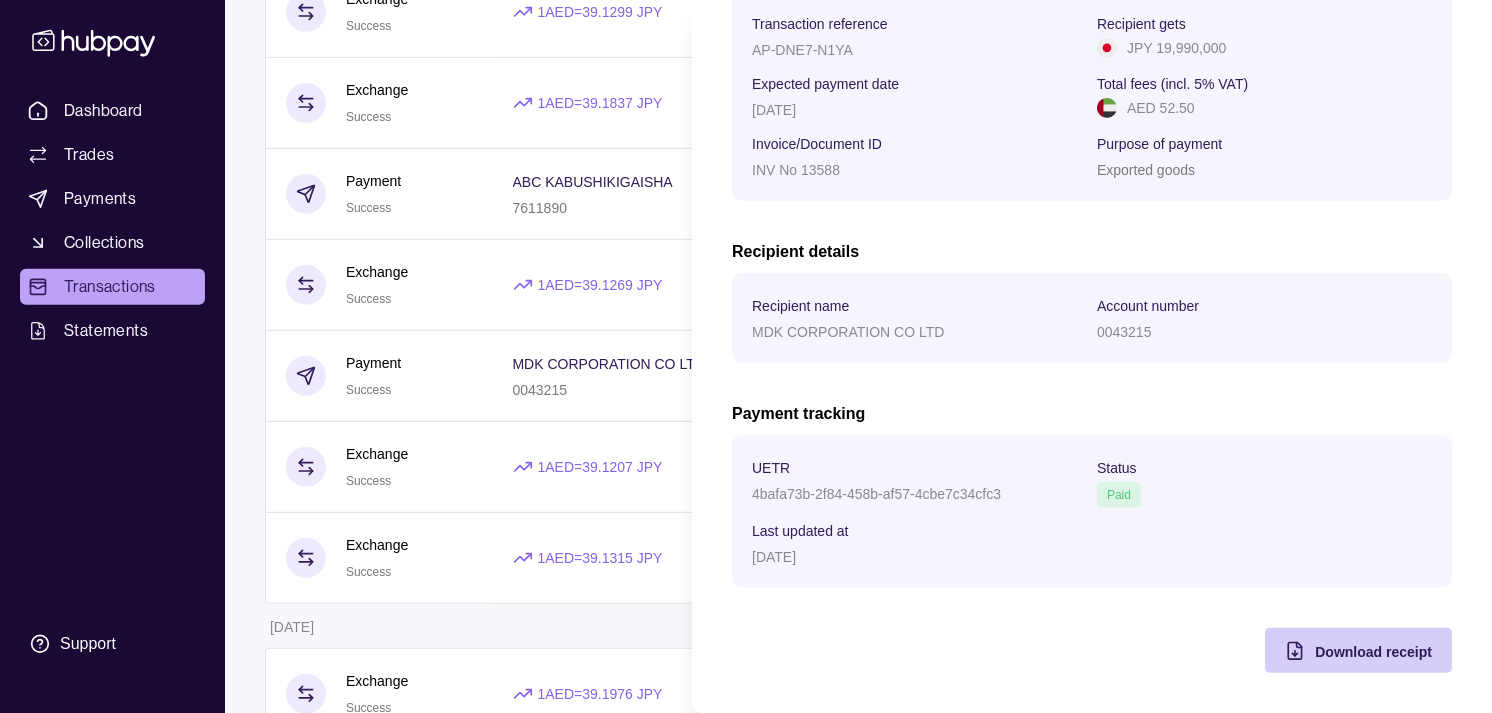 click on "Download receipt" at bounding box center [1343, 650] 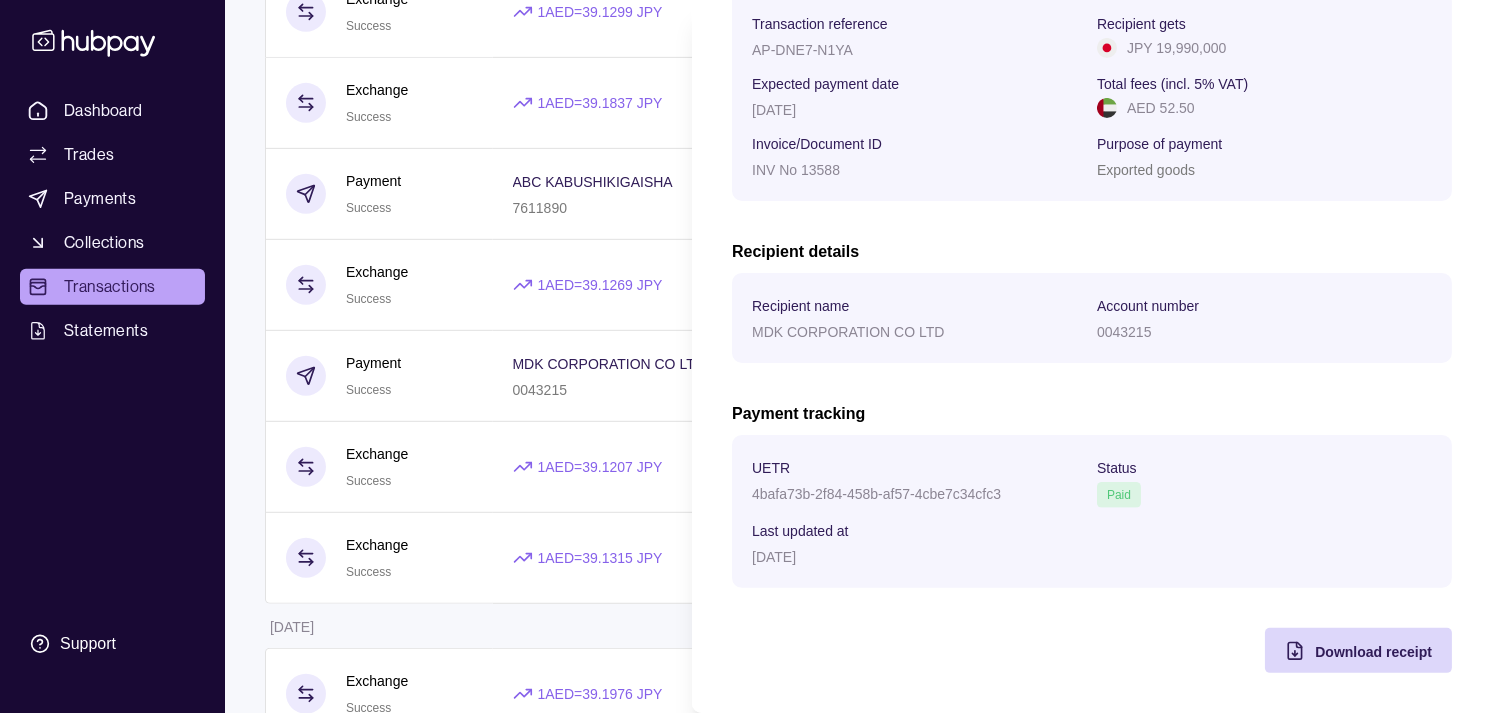 click on "Dashboard Trades Payments Collections Transactions Statements Support M Hello,  Muralenath Nadarajah Strides Trading LLC Account Terms and conditions Privacy policy Sign out Transactions More filters  ( 1  applied) Details Amount 01 Jul 2025 Exchange Due 1  AED  =  38.7906   JPY Settlement due date 02 Jul 2025 −   AED 85,072.16 +   JPY 3,300,000 Payment Success TOYO TRADING CO LTD 119220334 Invoice/Document ID INV PYMT −   JPY 5,257,950 Payment Success SBT CO LTD 2510008956BPWWQDG Invoice/Document ID INV No 20250630.02.0196 −   JPY 2,422,500 Payment Success TAU CORPORATION 1505446AJKM Invoice/Document ID INV No 25.0041367 −   JPY 640,000 Payment Success SBT CO LTD 2510008956DJWLQRB Invoice/Document ID INV No 25F26AF090 −   JPY 850,000 Payment Success MDK CORPORATION CO LTD 0043215 Invoice/Document ID INV PYMT −   JPY 4,990,000 30 Jun 2025 Exchange Success 1  AED  =  39.1299   JPY Settlement due date 01 Jul 2025 −   AED 102,121.40 +   JPY 3,996,000 Exchange Success 1  AED  =  39.1837   JPY −" at bounding box center [746, 264] 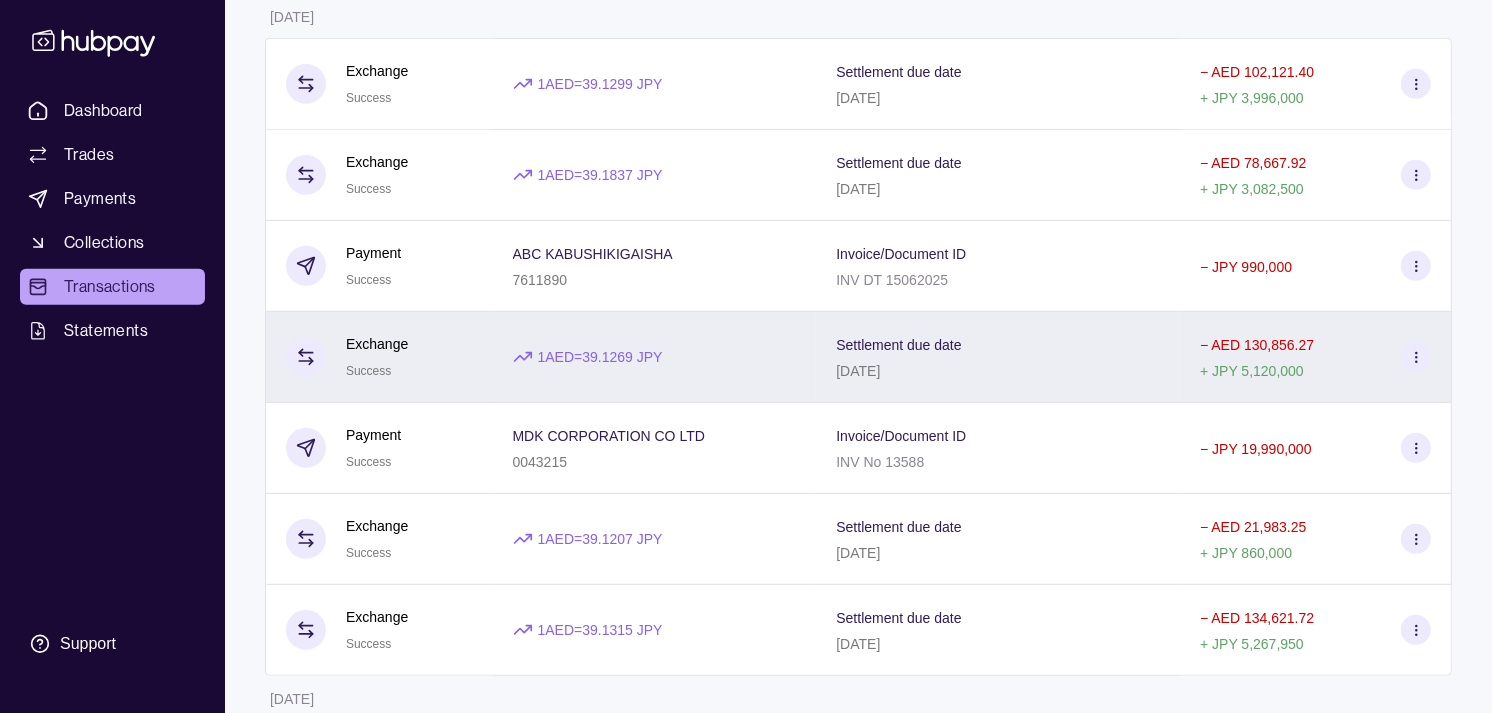 scroll, scrollTop: 777, scrollLeft: 0, axis: vertical 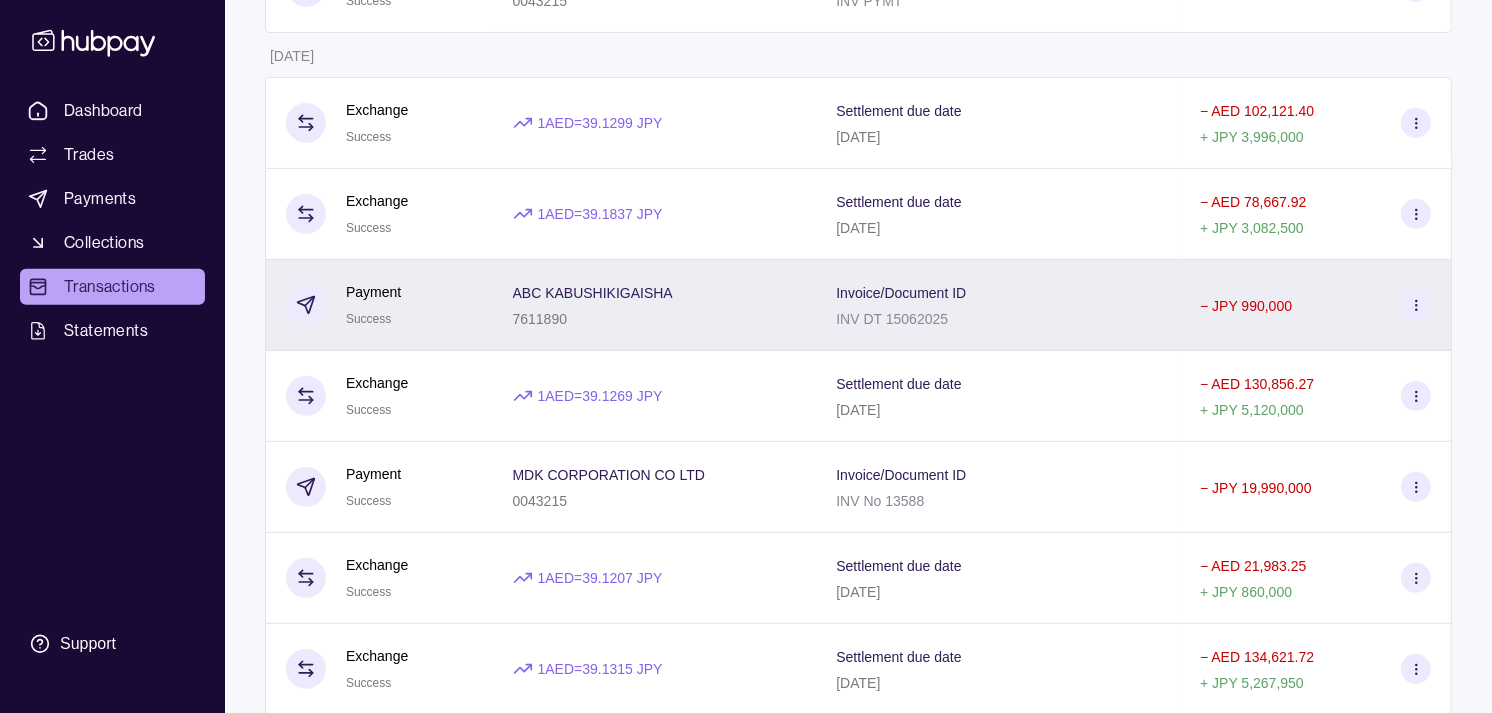 click on "Payment Success" at bounding box center [379, 305] 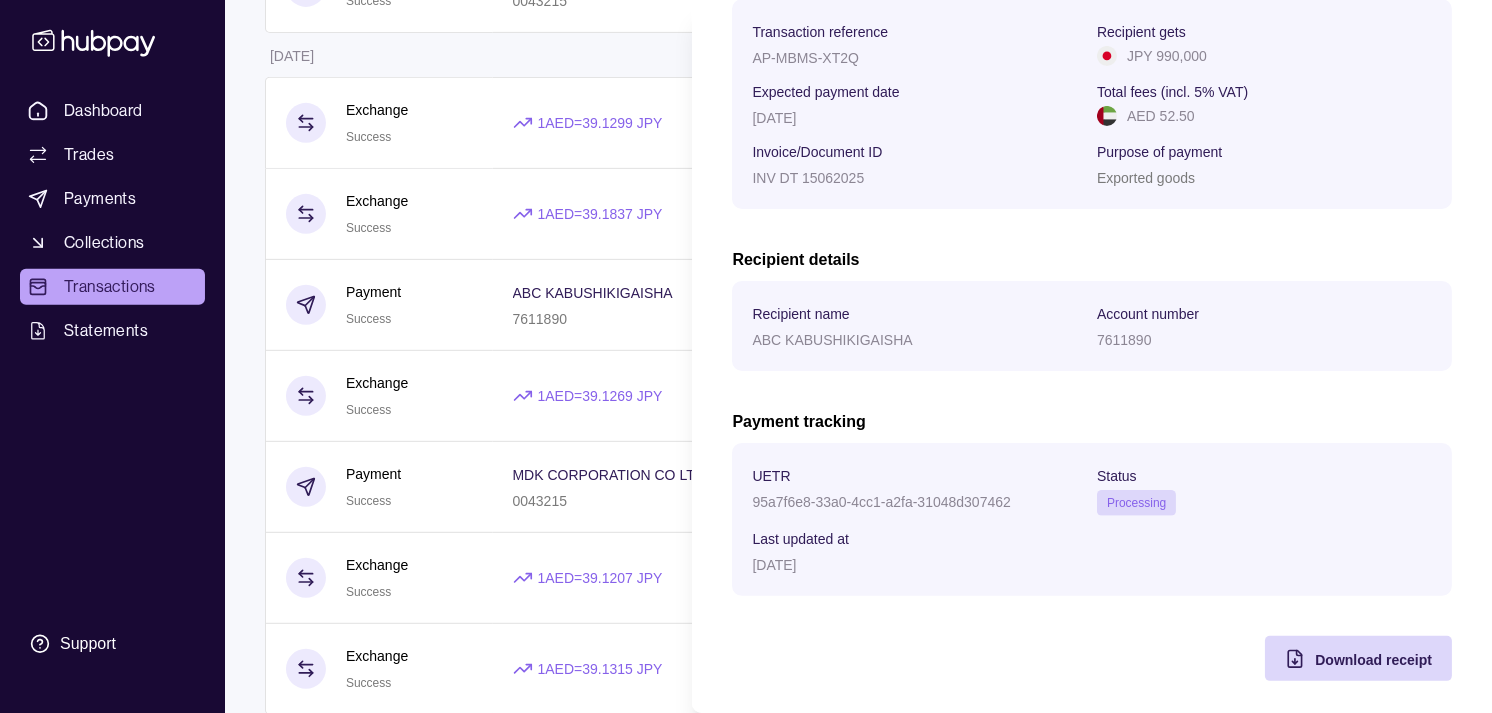 scroll, scrollTop: 334, scrollLeft: 0, axis: vertical 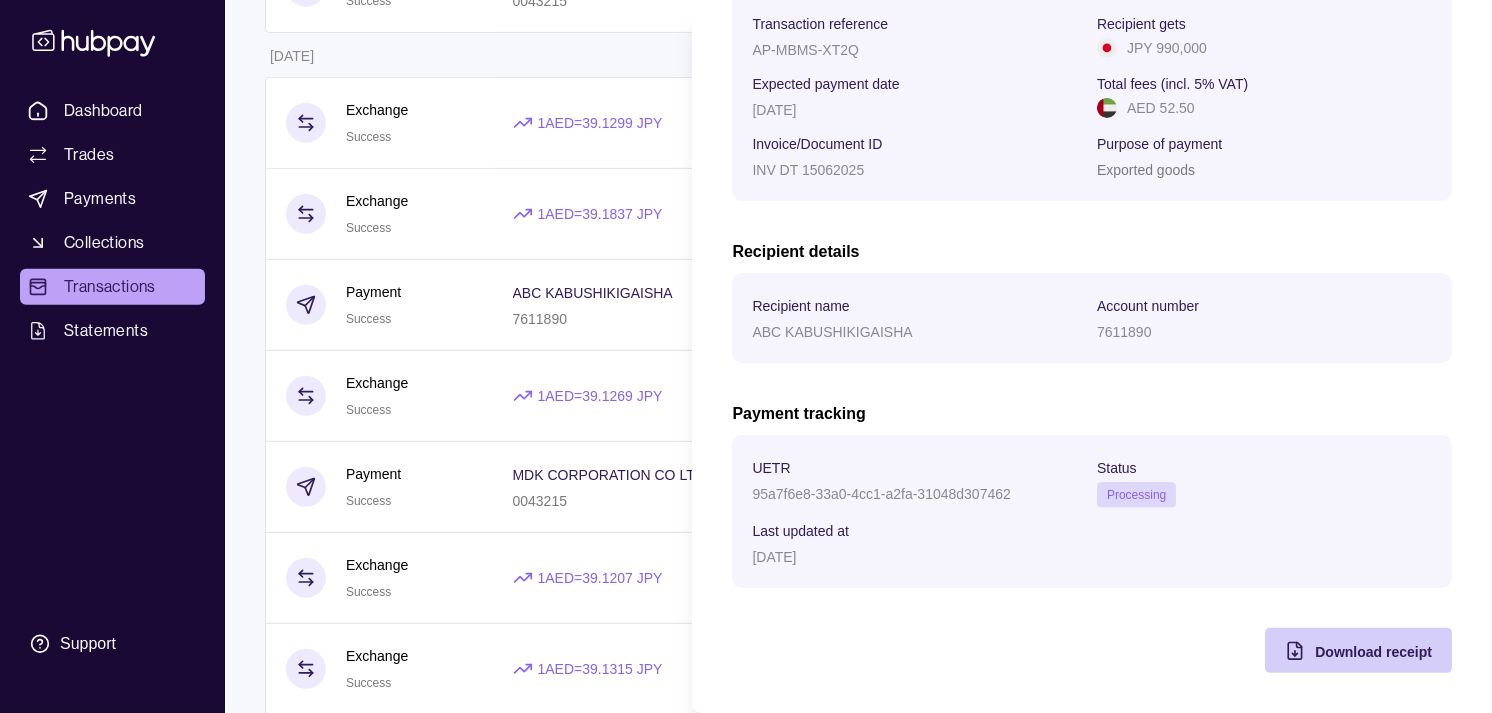 click on "Download receipt" at bounding box center (1373, 652) 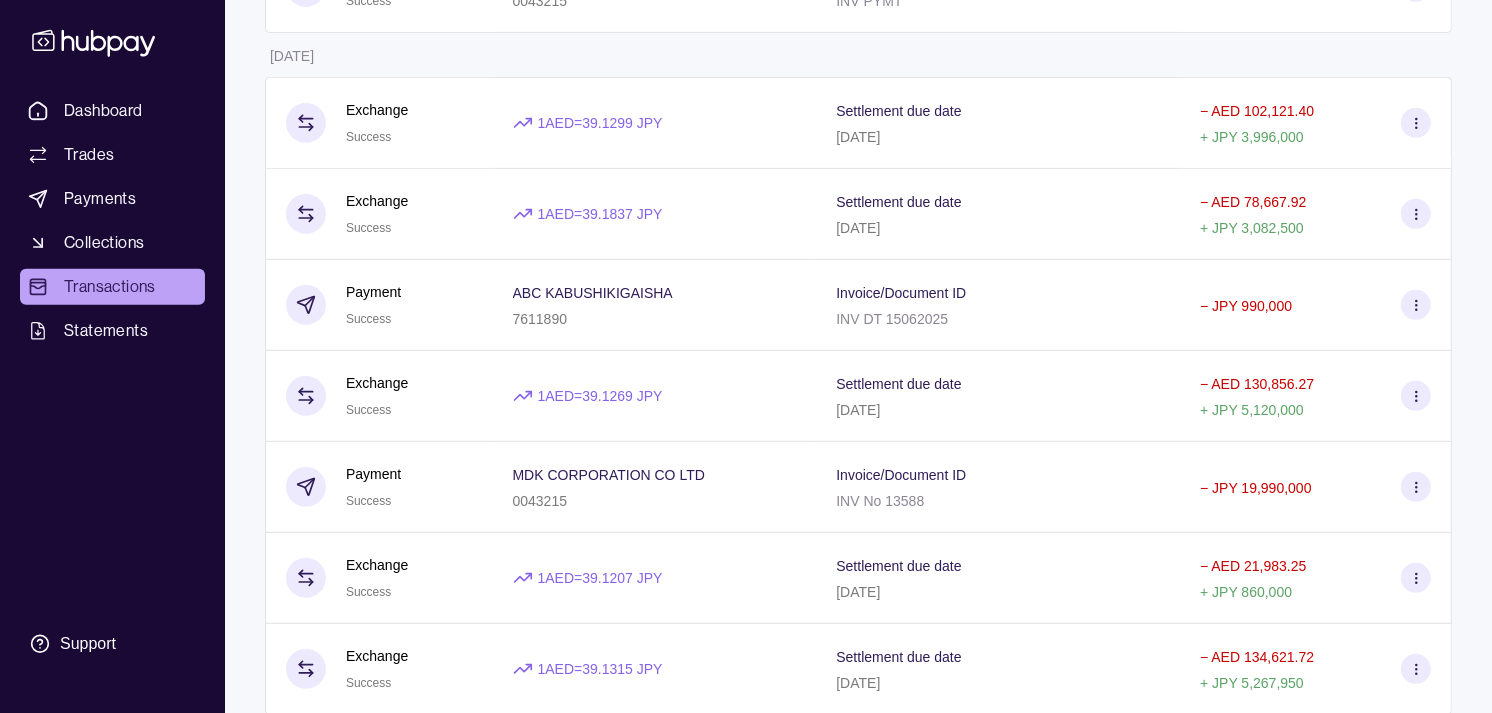 click on "Dashboard Trades Payments Collections Transactions Statements Support M Hello,  Muralenath Nadarajah Strides Trading LLC Account Terms and conditions Privacy policy Sign out Transactions More filters  ( 1  applied) Details Amount 01 Jul 2025 Exchange Due 1  AED  =  38.7906   JPY Settlement due date 02 Jul 2025 −   AED 85,072.16 +   JPY 3,300,000 Payment Success TOYO TRADING CO LTD 119220334 Invoice/Document ID INV PYMT −   JPY 5,257,950 Payment Success SBT CO LTD 2510008956BPWWQDG Invoice/Document ID INV No 20250630.02.0196 −   JPY 2,422,500 Payment Success TAU CORPORATION 1505446AJKM Invoice/Document ID INV No 25.0041367 −   JPY 640,000 Payment Success SBT CO LTD 2510008956DJWLQRB Invoice/Document ID INV No 25F26AF090 −   JPY 850,000 Payment Success MDK CORPORATION CO LTD 0043215 Invoice/Document ID INV PYMT −   JPY 4,990,000 30 Jun 2025 Exchange Success 1  AED  =  39.1299   JPY Settlement due date 01 Jul 2025 −   AED 102,121.40 +   JPY 3,996,000 Exchange Success 1  AED  =  39.1837   JPY −" at bounding box center [746, 375] 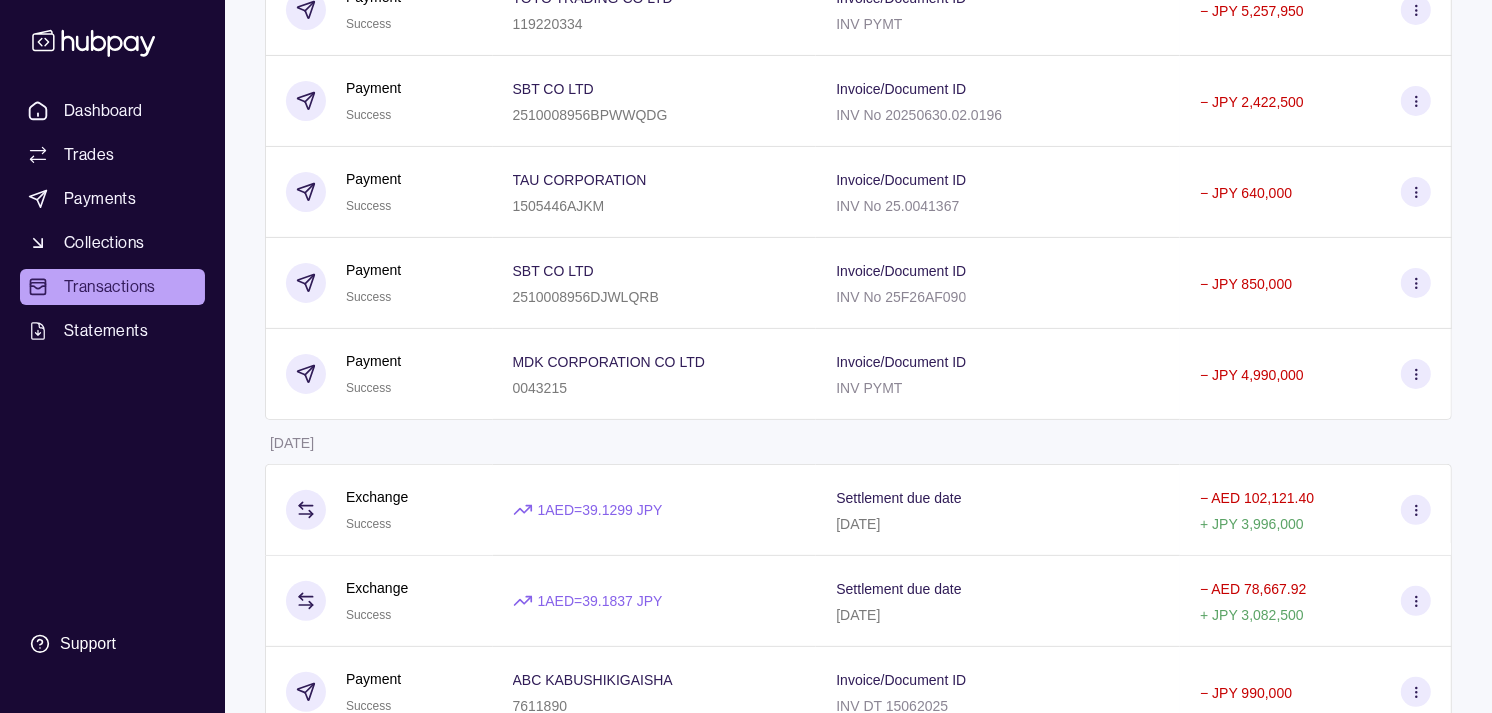 scroll, scrollTop: 333, scrollLeft: 0, axis: vertical 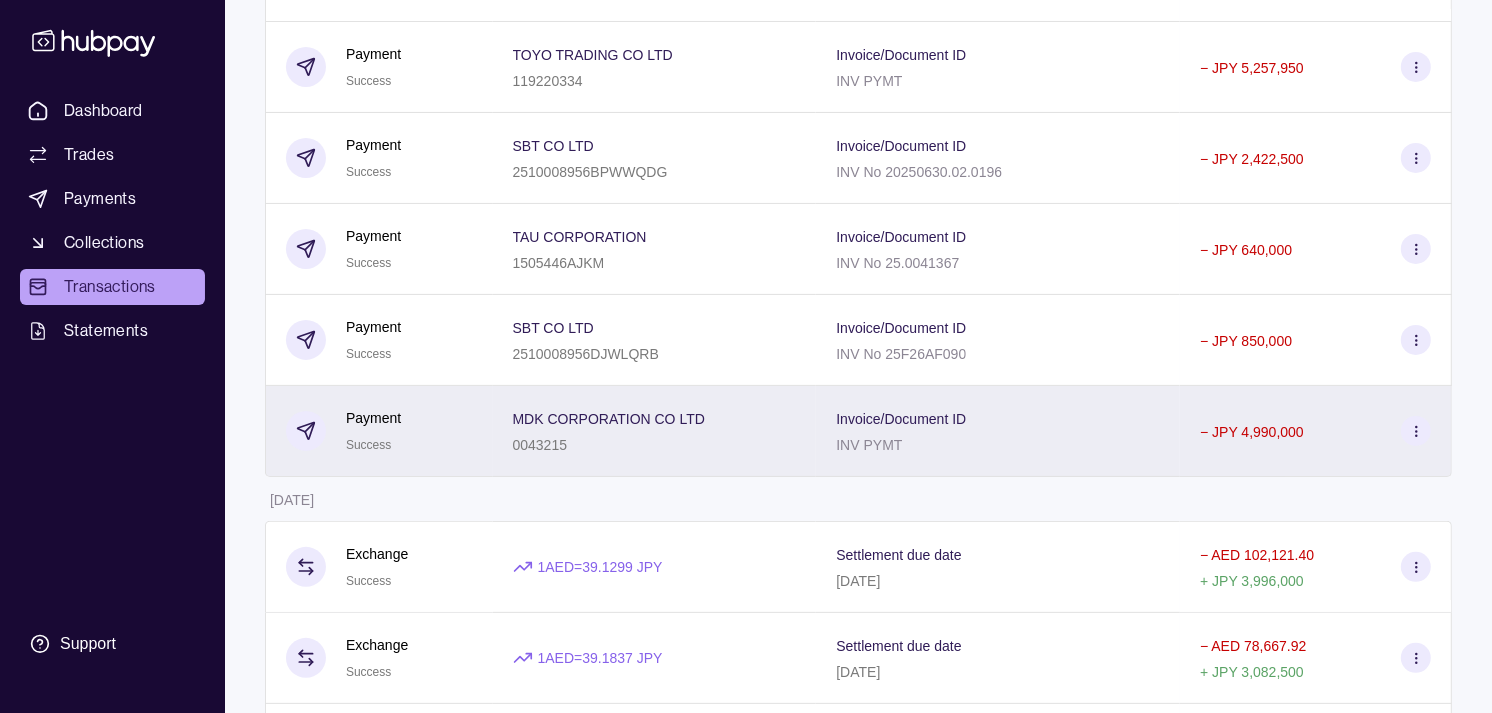 click on "Payment Success" at bounding box center (379, 431) 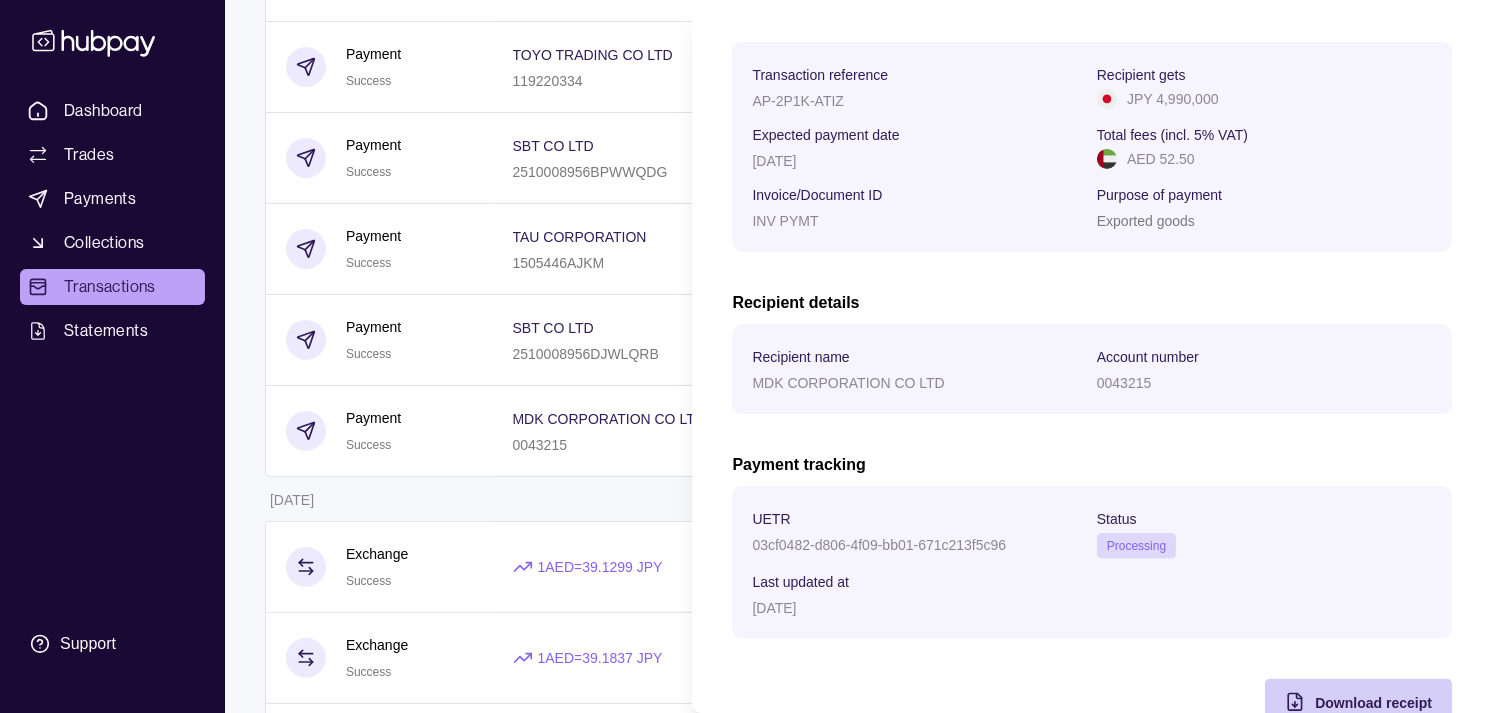scroll, scrollTop: 334, scrollLeft: 0, axis: vertical 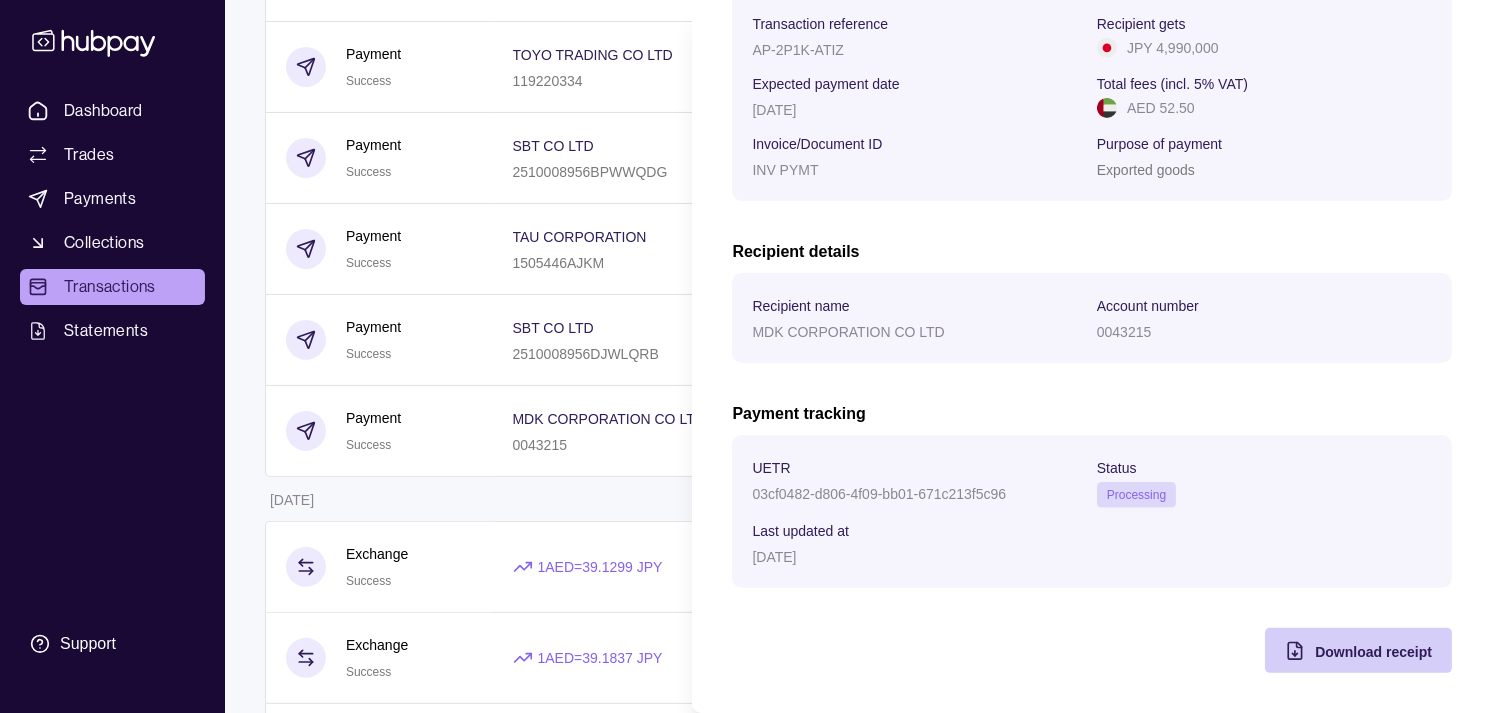 click on "Download receipt" at bounding box center (1373, 651) 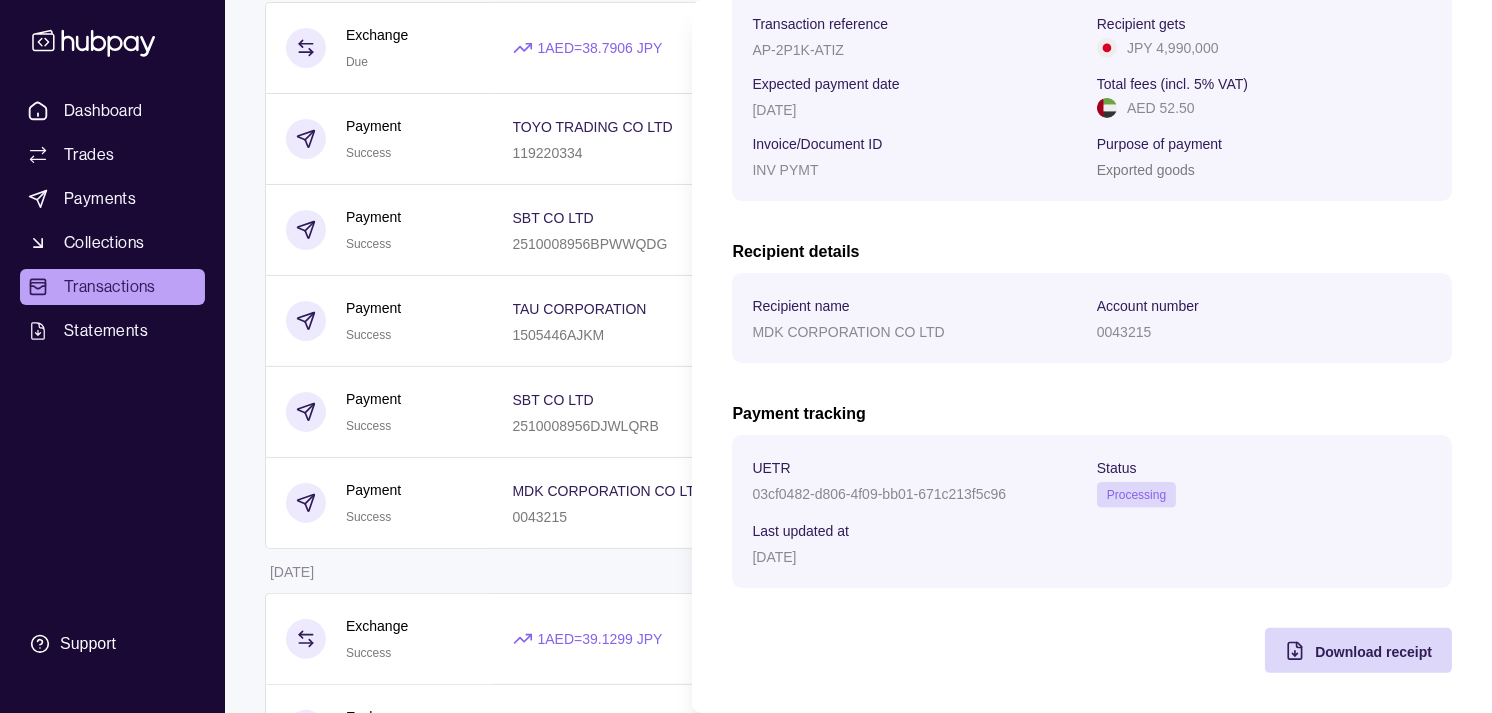 scroll, scrollTop: 222, scrollLeft: 0, axis: vertical 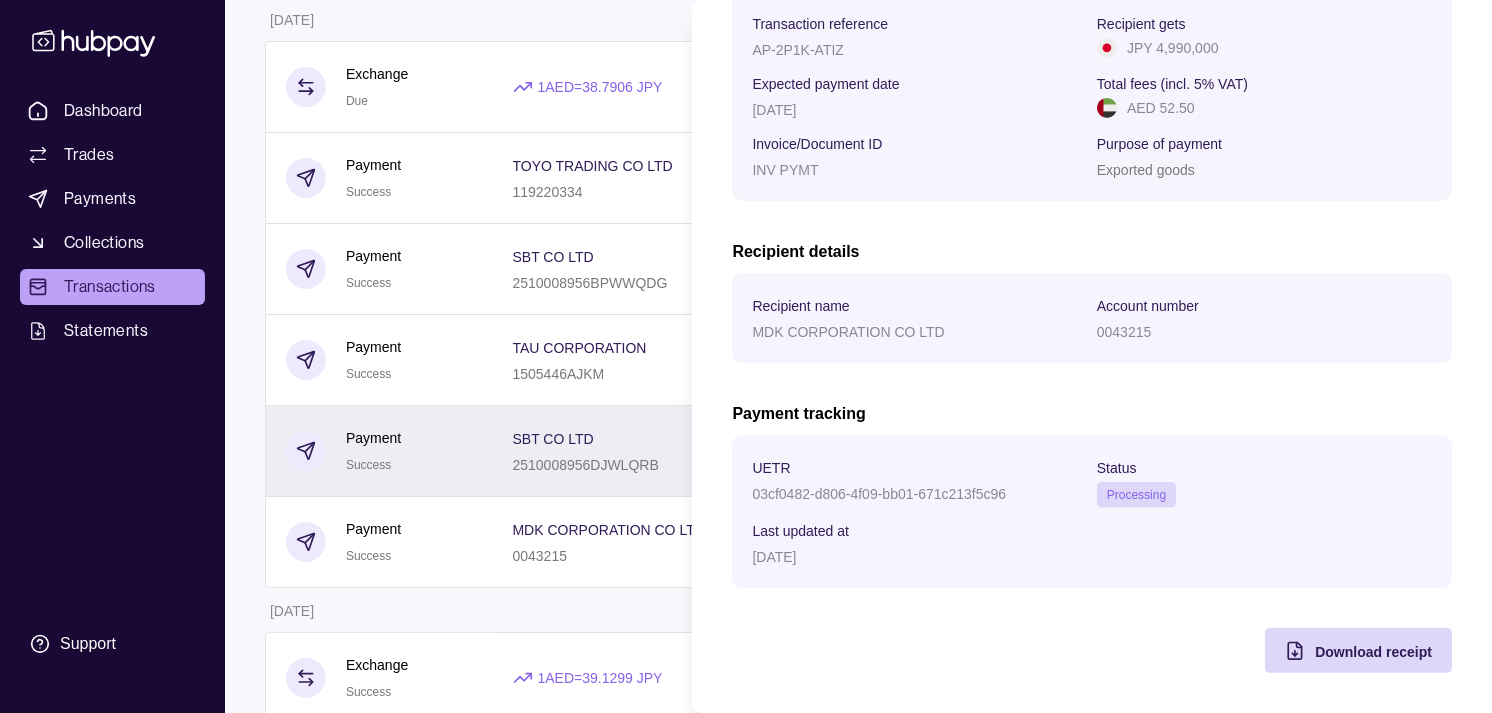 click on "Dashboard Trades Payments Collections Transactions Statements Support M Hello,  Muralenath Nadarajah Strides Trading LLC Account Terms and conditions Privacy policy Sign out Transactions More filters  ( 1  applied) Details Amount 01 Jul 2025 Exchange Due 1  AED  =  38.7906   JPY Settlement due date 02 Jul 2025 −   AED 85,072.16 +   JPY 3,300,000 Payment Success TOYO TRADING CO LTD 119220334 Invoice/Document ID INV PYMT −   JPY 5,257,950 Payment Success SBT CO LTD 2510008956BPWWQDG Invoice/Document ID INV No 20250630.02.0196 −   JPY 2,422,500 Payment Success TAU CORPORATION 1505446AJKM Invoice/Document ID INV No 25.0041367 −   JPY 640,000 Payment Success SBT CO LTD 2510008956DJWLQRB Invoice/Document ID INV No 25F26AF090 −   JPY 850,000 Payment Success MDK CORPORATION CO LTD 0043215 Invoice/Document ID INV PYMT −   JPY 4,990,000 30 Jun 2025 Exchange Success 1  AED  =  39.1299   JPY Settlement due date 01 Jul 2025 −   AED 102,121.40 +   JPY 3,996,000 Exchange Success 1  AED  =  39.1837   JPY −" at bounding box center [746, 930] 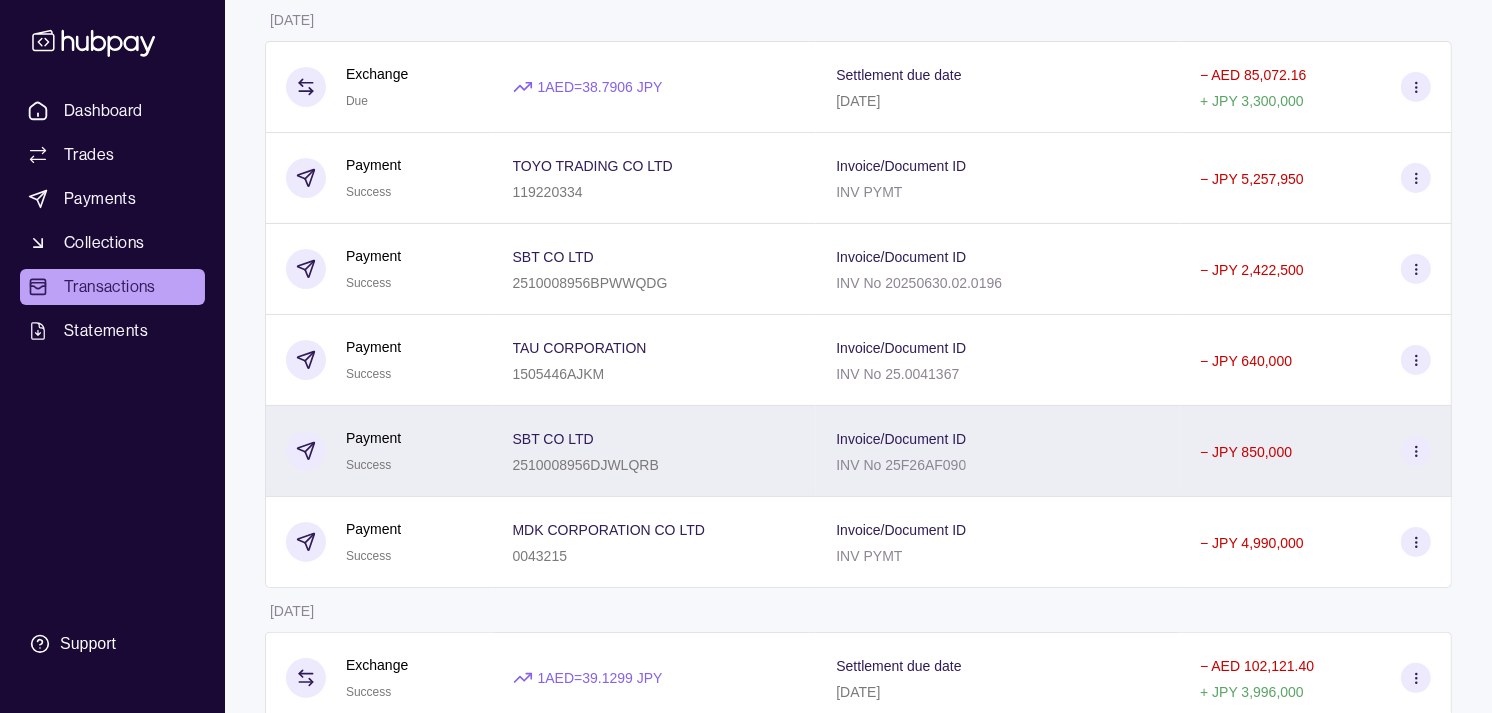 click on "Payment Success" at bounding box center [379, 451] 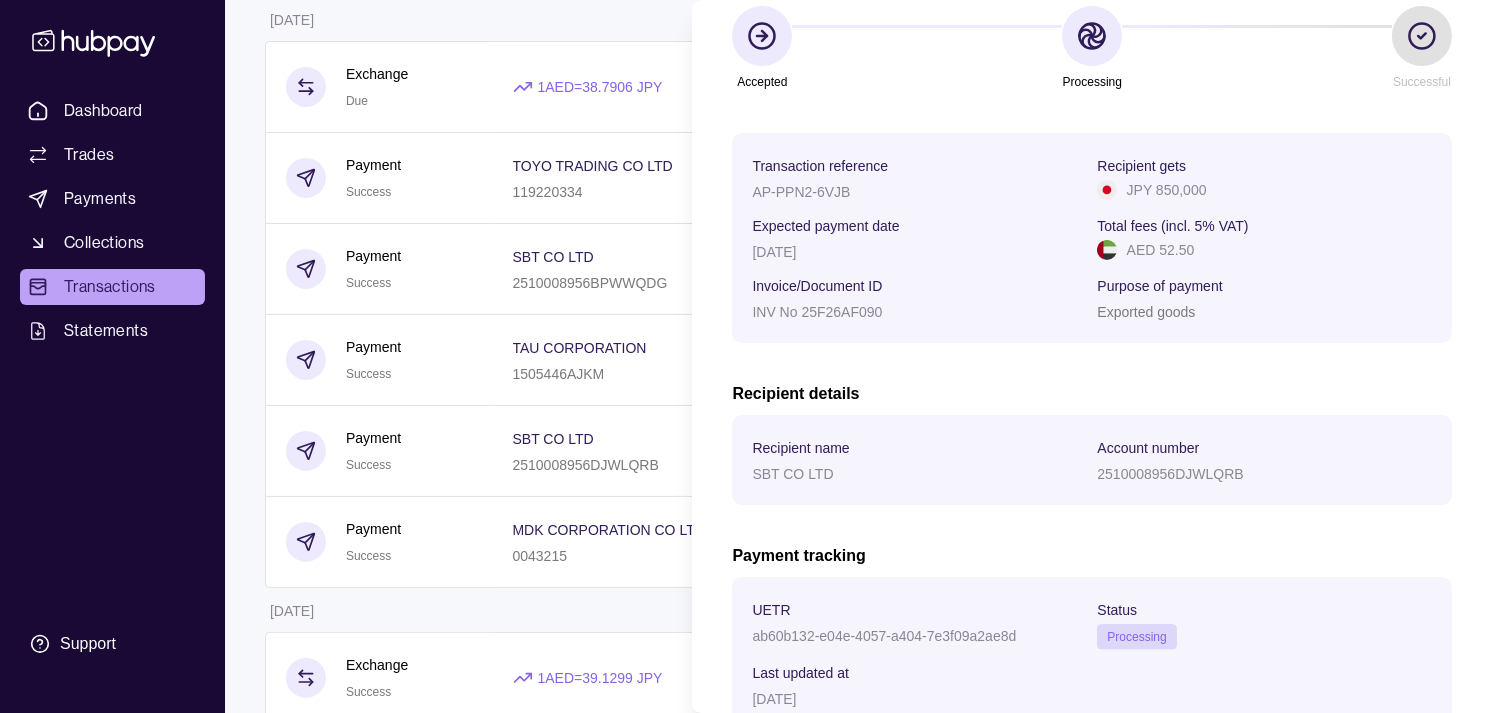 scroll, scrollTop: 333, scrollLeft: 0, axis: vertical 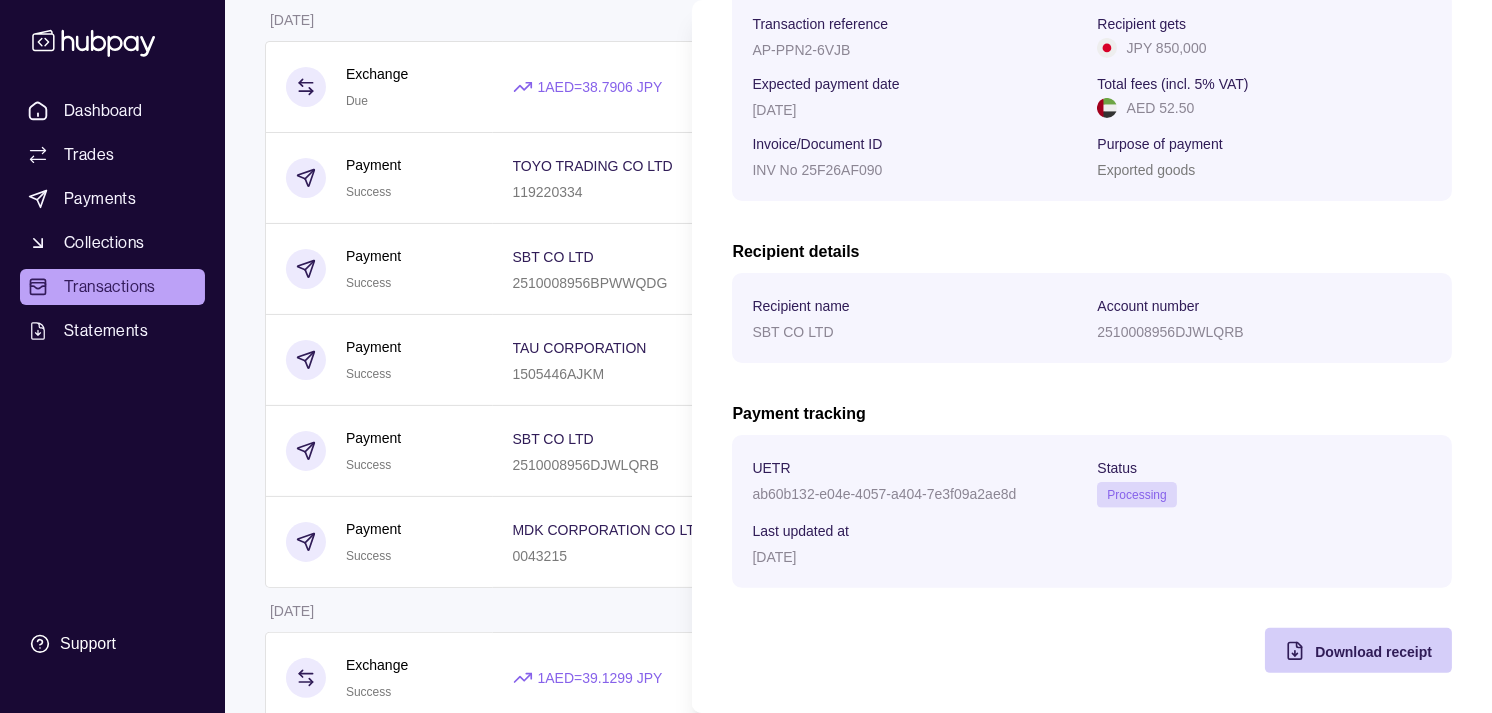 click on "Download receipt" at bounding box center [1373, 652] 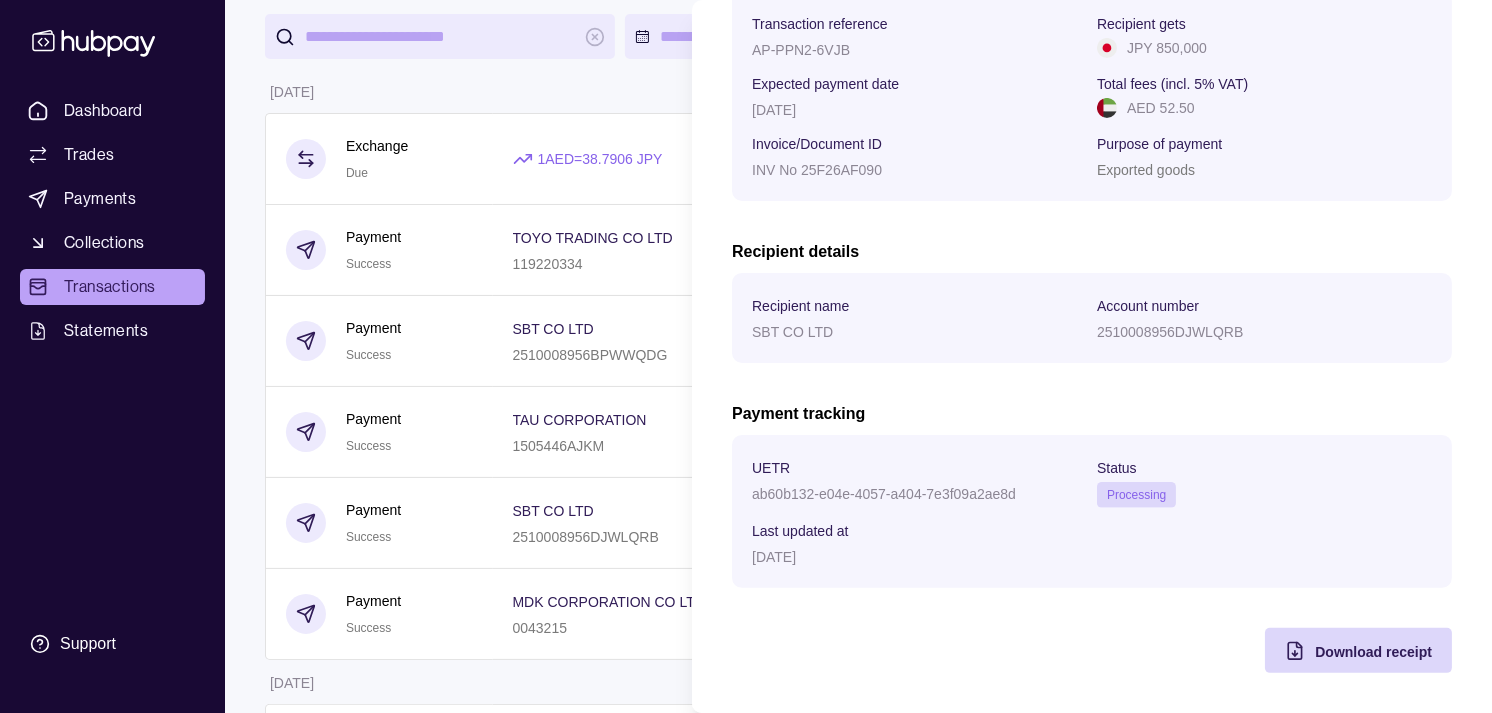 scroll, scrollTop: 111, scrollLeft: 0, axis: vertical 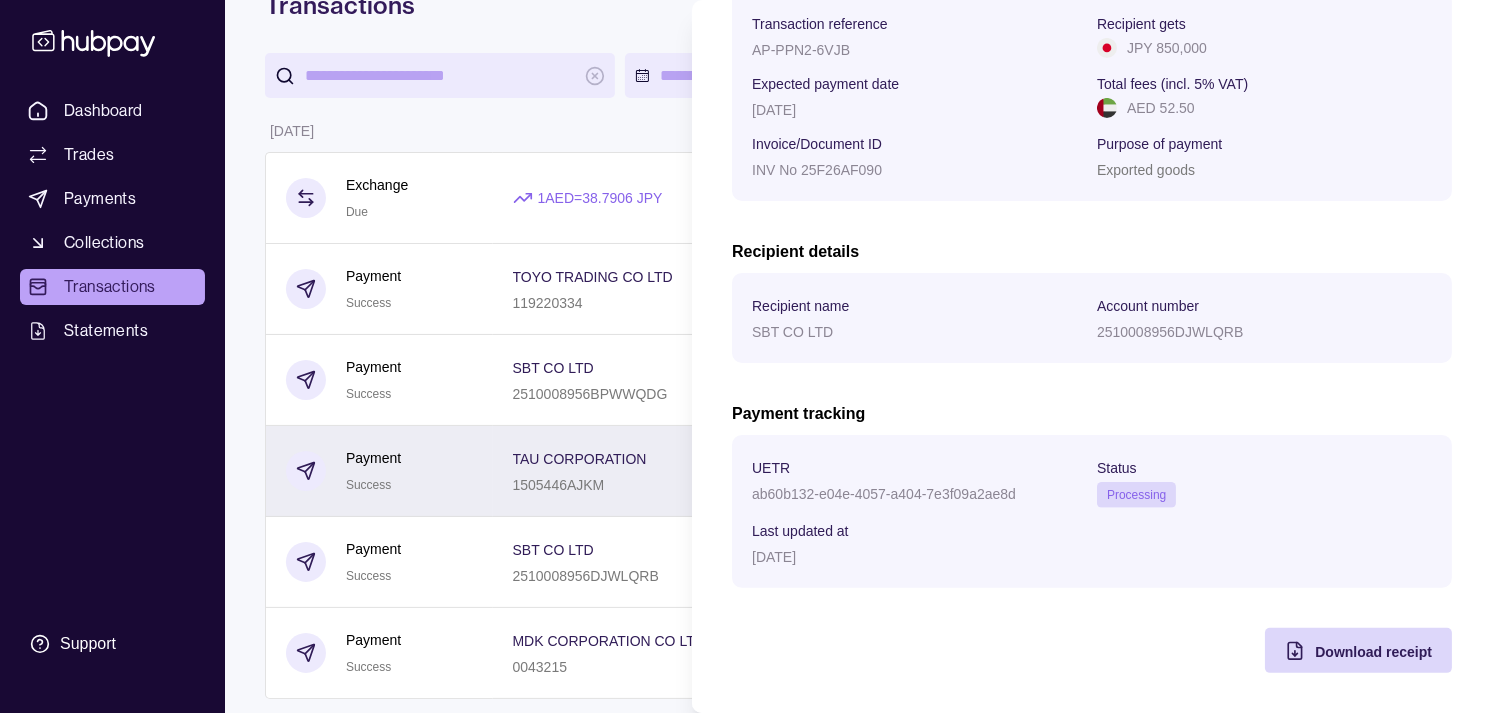 click on "Dashboard Trades Payments Collections Transactions Statements Support M Hello,  Muralenath Nadarajah Strides Trading LLC Account Terms and conditions Privacy policy Sign out Transactions More filters  ( 1  applied) Details Amount 01 Jul 2025 Exchange Due 1  AED  =  38.7906   JPY Settlement due date 02 Jul 2025 −   AED 85,072.16 +   JPY 3,300,000 Payment Success TOYO TRADING CO LTD 119220334 Invoice/Document ID INV PYMT −   JPY 5,257,950 Payment Success SBT CO LTD 2510008956BPWWQDG Invoice/Document ID INV No 20250630.02.0196 −   JPY 2,422,500 Payment Success TAU CORPORATION 1505446AJKM Invoice/Document ID INV No 25.0041367 −   JPY 640,000 Payment Success SBT CO LTD 2510008956DJWLQRB Invoice/Document ID INV No 25F26AF090 −   JPY 850,000 Payment Success MDK CORPORATION CO LTD 0043215 Invoice/Document ID INV PYMT −   JPY 4,990,000 30 Jun 2025 Exchange Success 1  AED  =  39.1299   JPY Settlement due date 01 Jul 2025 −   AED 102,121.40 +   JPY 3,996,000 Exchange Success 1  AED  =  39.1837   JPY −" at bounding box center (746, 1041) 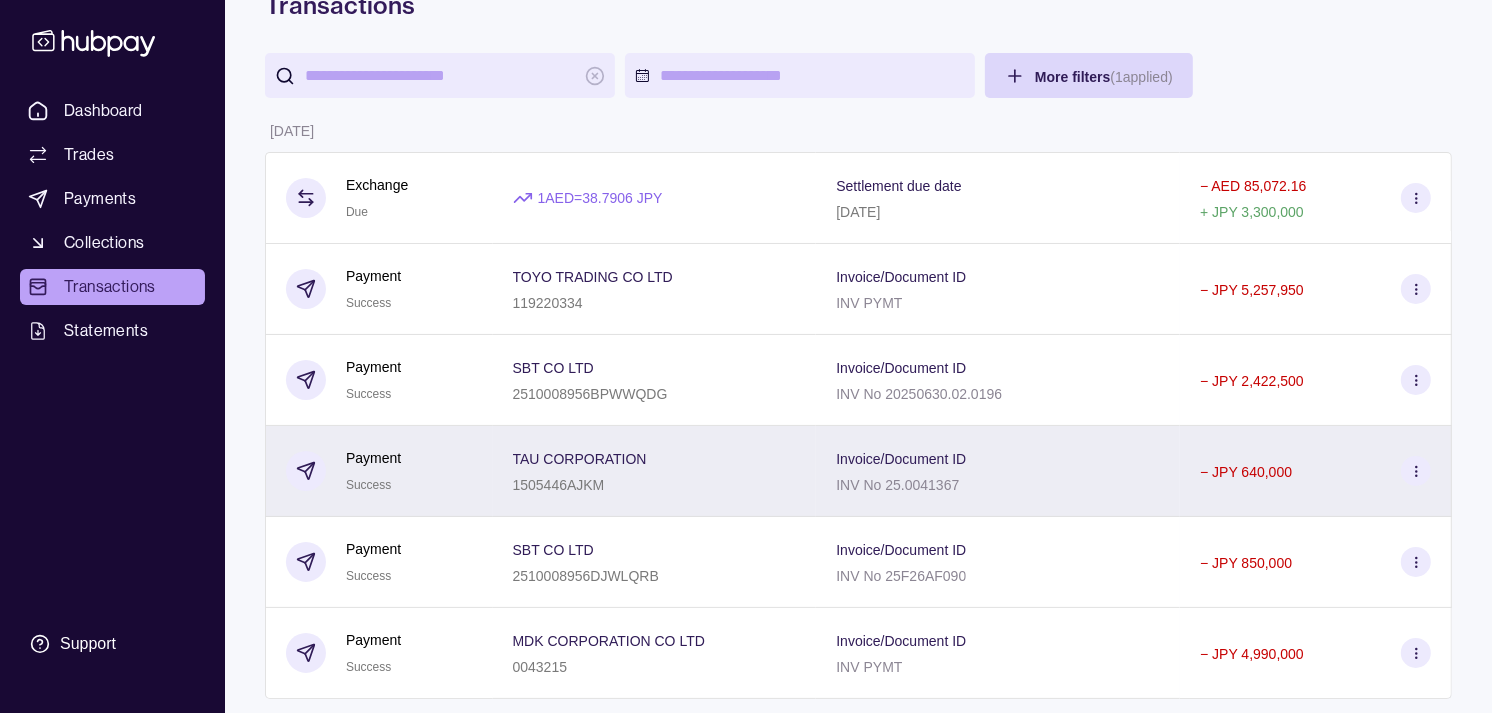 click on "Payment Success" at bounding box center [379, 471] 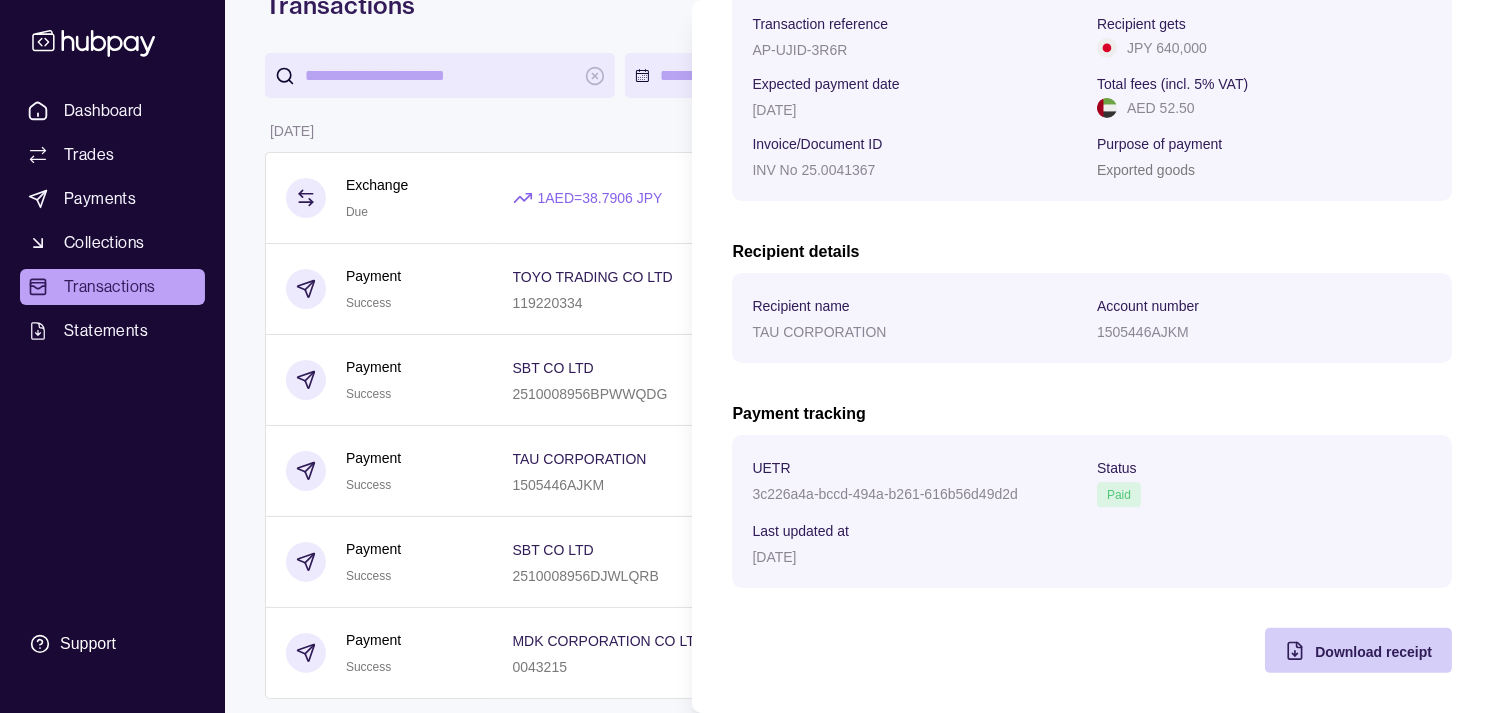scroll, scrollTop: 334, scrollLeft: 0, axis: vertical 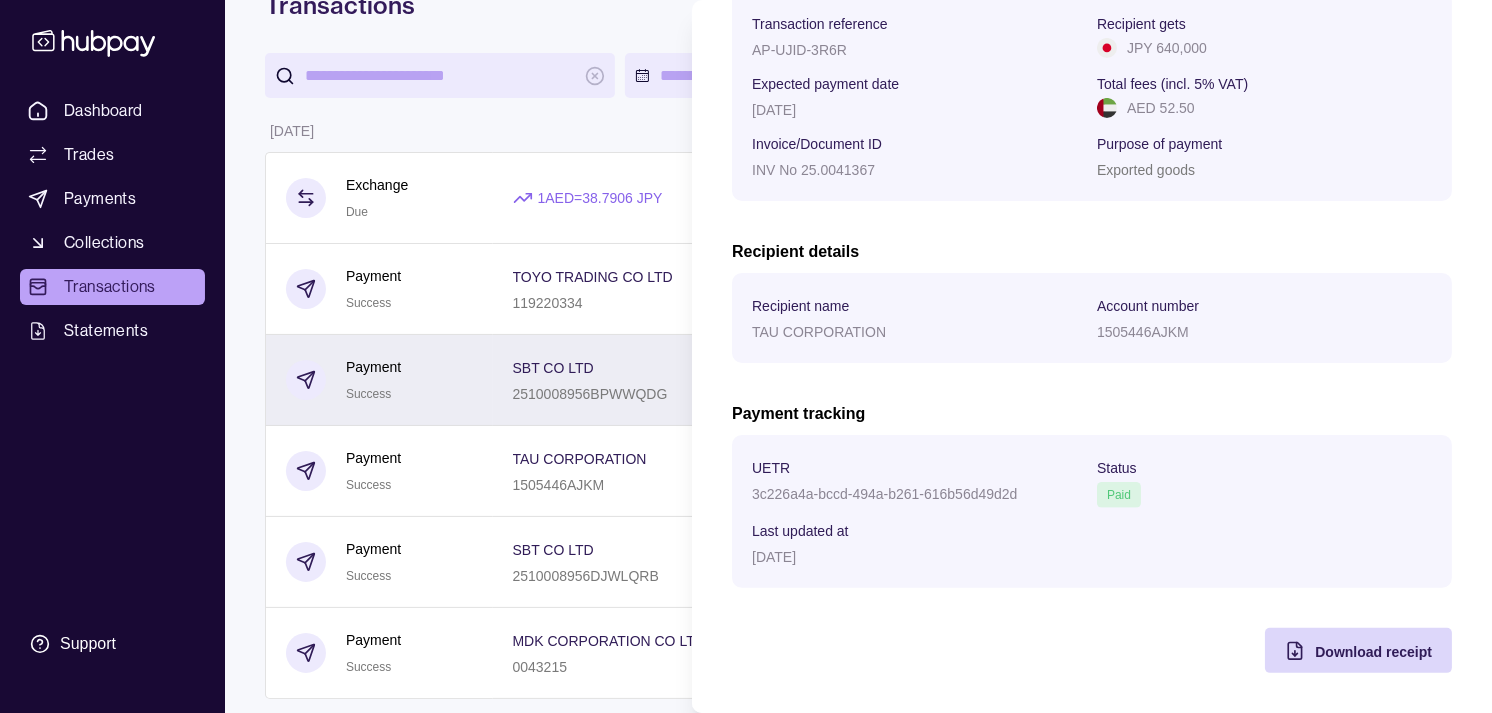 click on "Dashboard Trades Payments Collections Transactions Statements Support M Hello,  Muralenath Nadarajah Strides Trading LLC Account Terms and conditions Privacy policy Sign out Transactions More filters  ( 1  applied) Details Amount 01 Jul 2025 Exchange Due 1  AED  =  38.7906   JPY Settlement due date 02 Jul 2025 −   AED 85,072.16 +   JPY 3,300,000 Payment Success TOYO TRADING CO LTD 119220334 Invoice/Document ID INV PYMT −   JPY 5,257,950 Payment Success SBT CO LTD 2510008956BPWWQDG Invoice/Document ID INV No 20250630.02.0196 −   JPY 2,422,500 Payment Success TAU CORPORATION 1505446AJKM Invoice/Document ID INV No 25.0041367 −   JPY 640,000 Payment Success SBT CO LTD 2510008956DJWLQRB Invoice/Document ID INV No 25F26AF090 −   JPY 850,000 Payment Success MDK CORPORATION CO LTD 0043215 Invoice/Document ID INV PYMT −   JPY 4,990,000 30 Jun 2025 Exchange Success 1  AED  =  39.1299   JPY Settlement due date 01 Jul 2025 −   AED 102,121.40 +   JPY 3,996,000 Exchange Success 1  AED  =  39.1837   JPY −" at bounding box center (746, 1041) 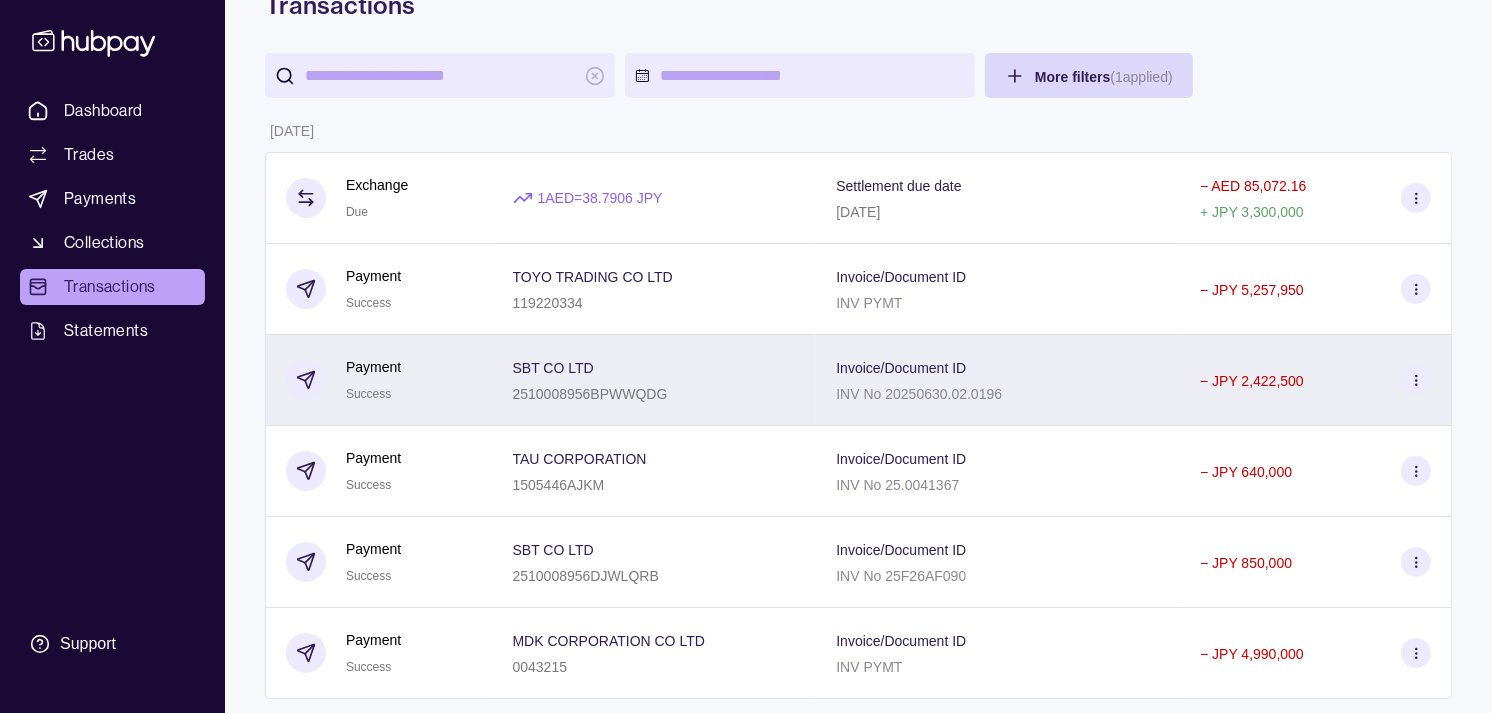 click on "Payment Success" at bounding box center [379, 380] 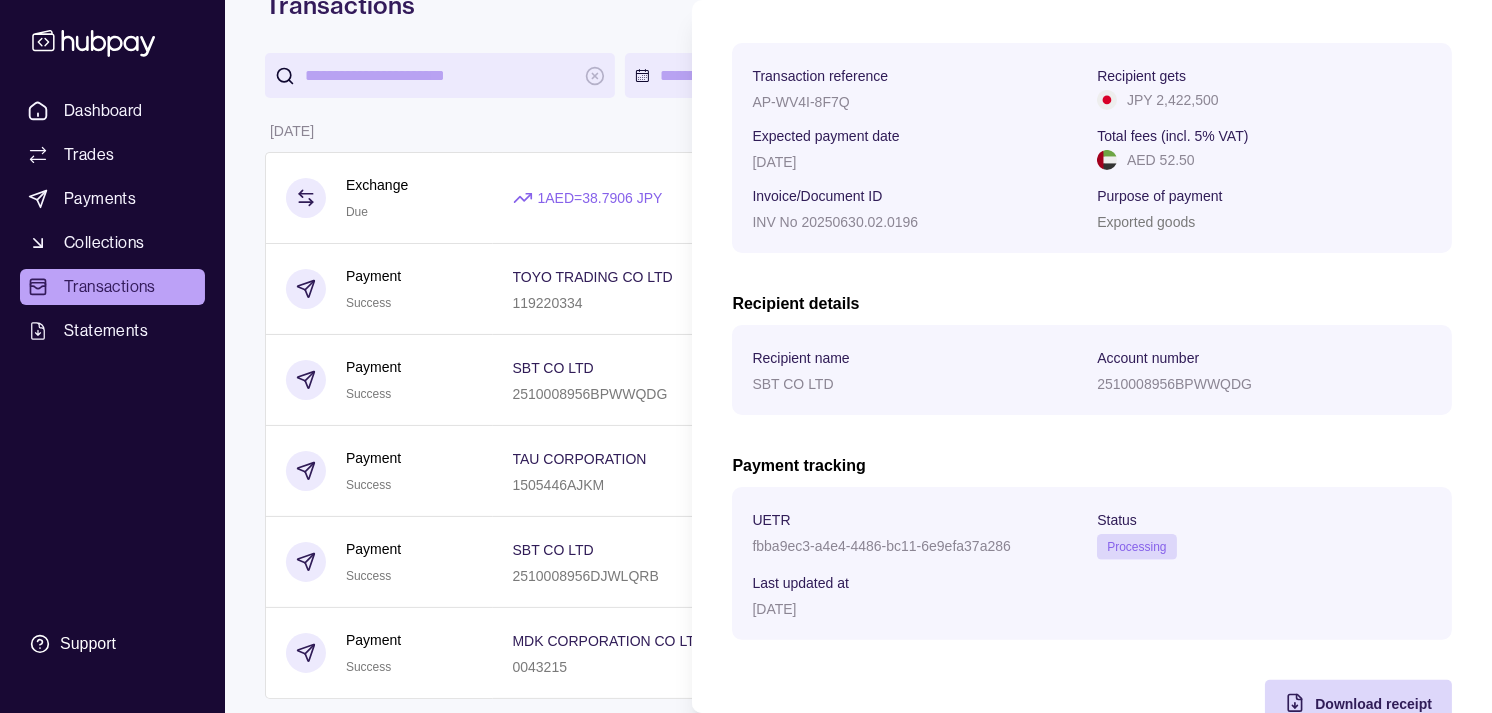 scroll, scrollTop: 333, scrollLeft: 0, axis: vertical 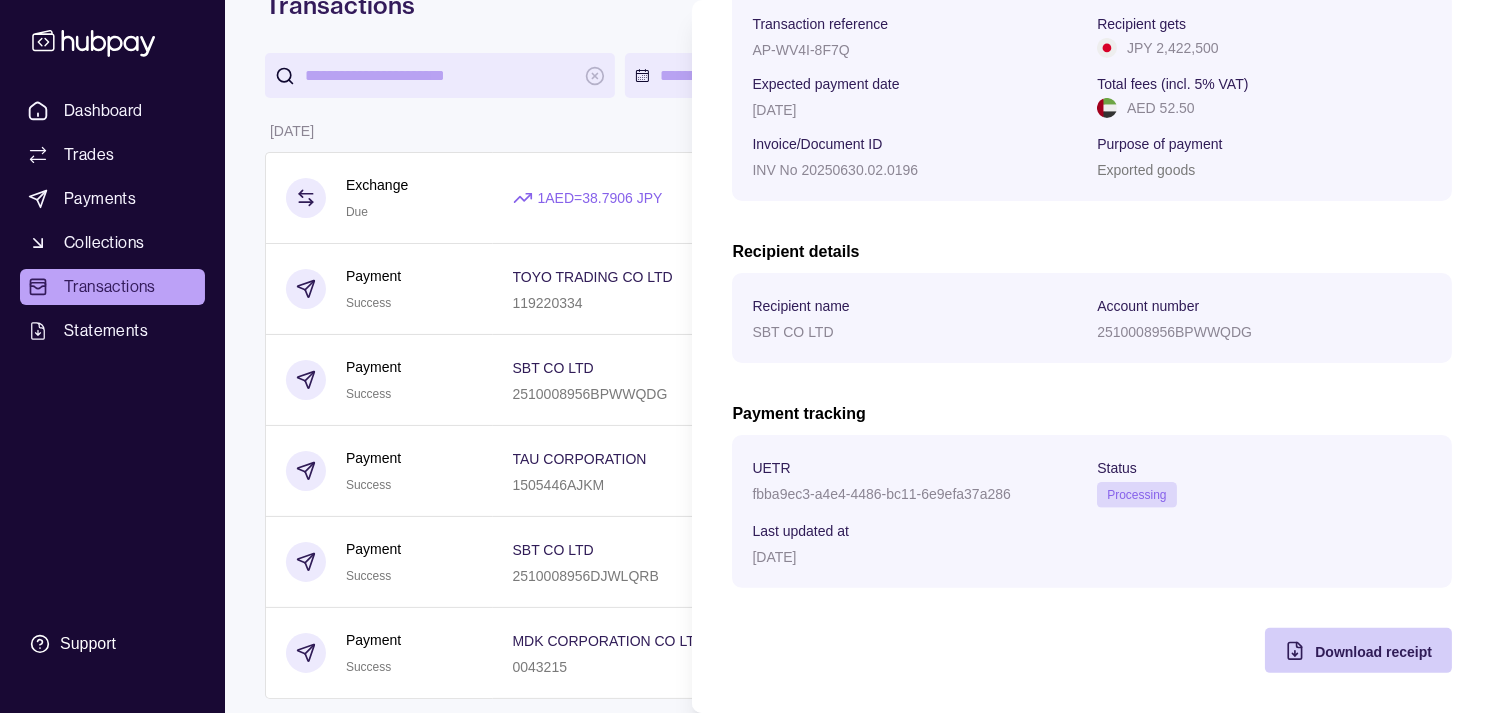 click on "Download receipt" at bounding box center (1373, 652) 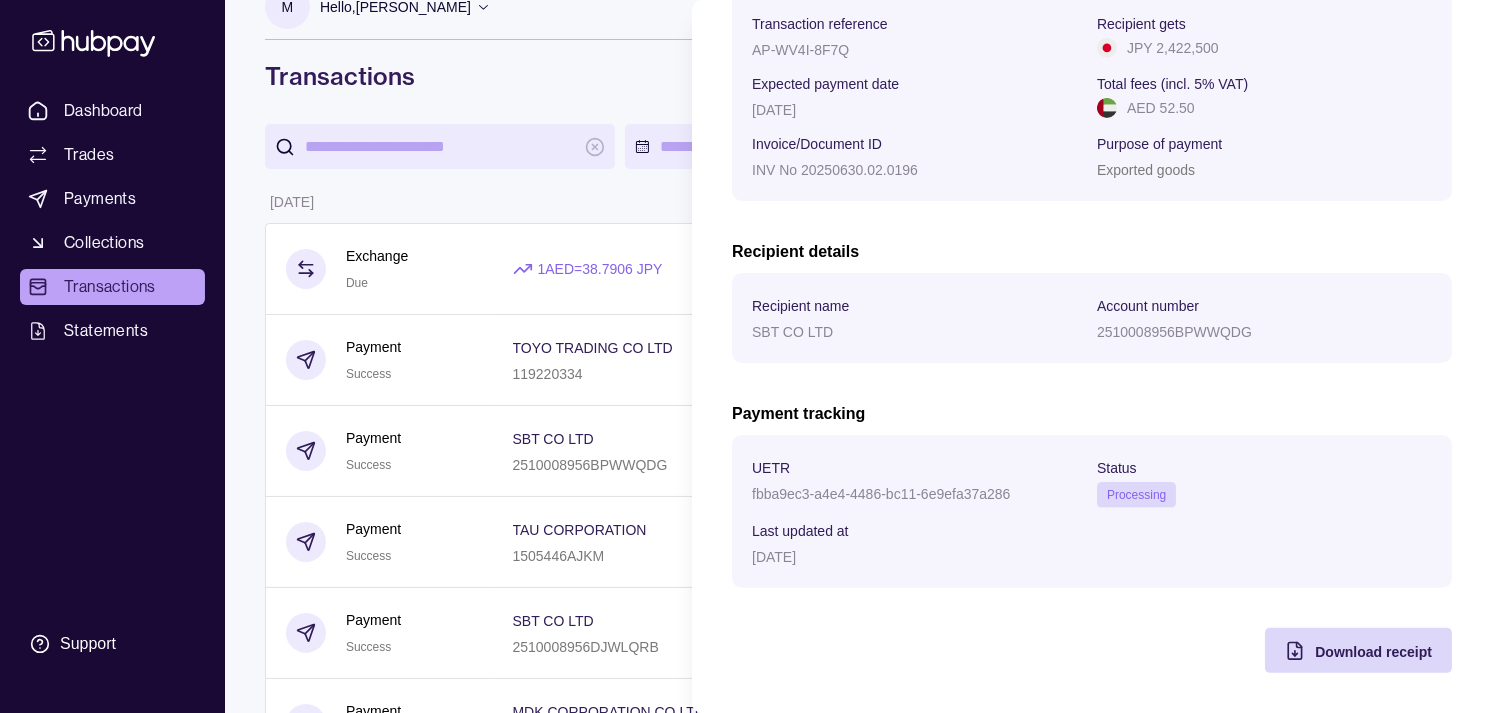 scroll, scrollTop: 0, scrollLeft: 0, axis: both 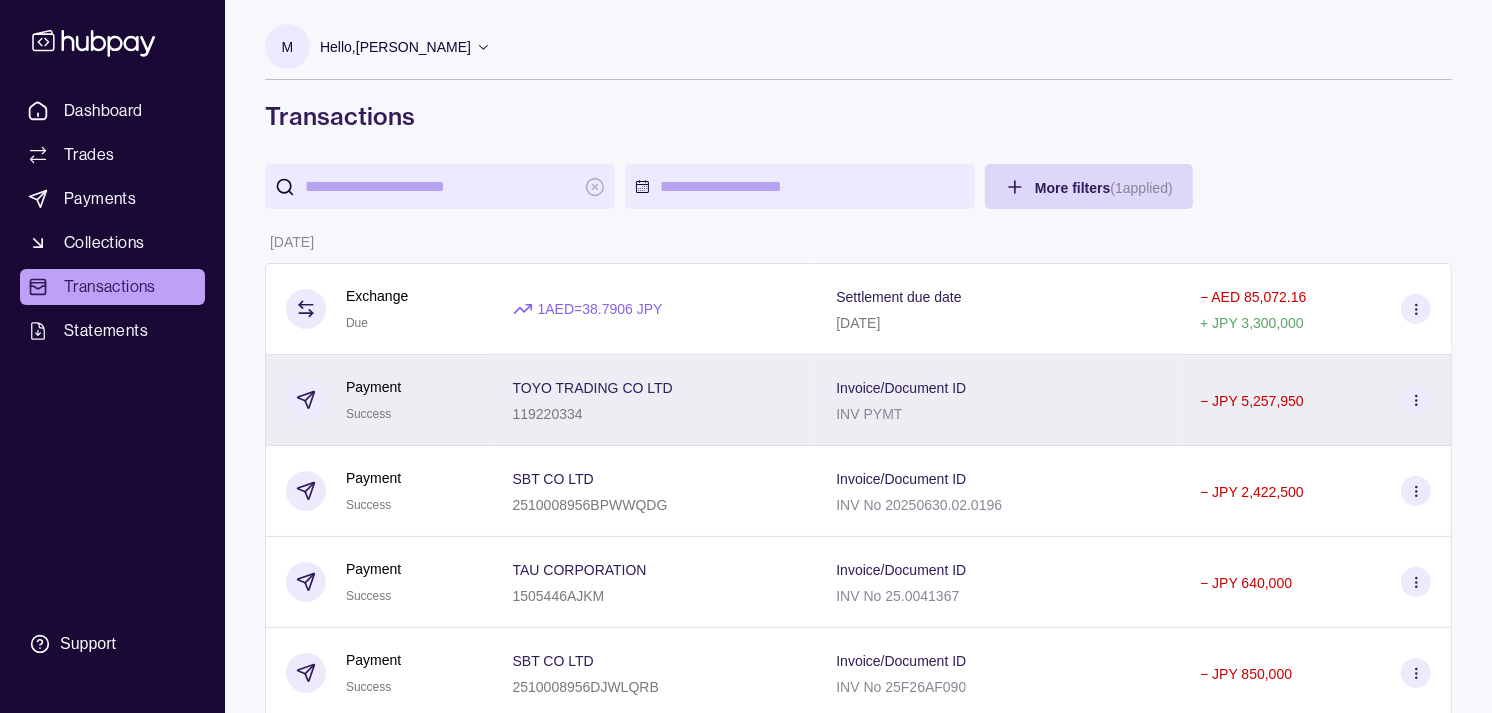 click on "Dashboard Trades Payments Collections Transactions Statements Support M Hello,  Muralenath Nadarajah Strides Trading LLC Account Terms and conditions Privacy policy Sign out Transactions More filters  ( 1  applied) Details Amount 01 Jul 2025 Exchange Due 1  AED  =  38.7906   JPY Settlement due date 02 Jul 2025 −   AED 85,072.16 +   JPY 3,300,000 Payment Success TOYO TRADING CO LTD 119220334 Invoice/Document ID INV PYMT −   JPY 5,257,950 Payment Success SBT CO LTD 2510008956BPWWQDG Invoice/Document ID INV No 20250630.02.0196 −   JPY 2,422,500 Payment Success TAU CORPORATION 1505446AJKM Invoice/Document ID INV No 25.0041367 −   JPY 640,000 Payment Success SBT CO LTD 2510008956DJWLQRB Invoice/Document ID INV No 25F26AF090 −   JPY 850,000 Payment Success MDK CORPORATION CO LTD 0043215 Invoice/Document ID INV PYMT −   JPY 4,990,000 30 Jun 2025 Exchange Success 1  AED  =  39.1299   JPY Settlement due date 01 Jul 2025 −   AED 102,121.40 +   JPY 3,996,000 Exchange Success 1  AED  =  39.1837   JPY −" at bounding box center (746, 1152) 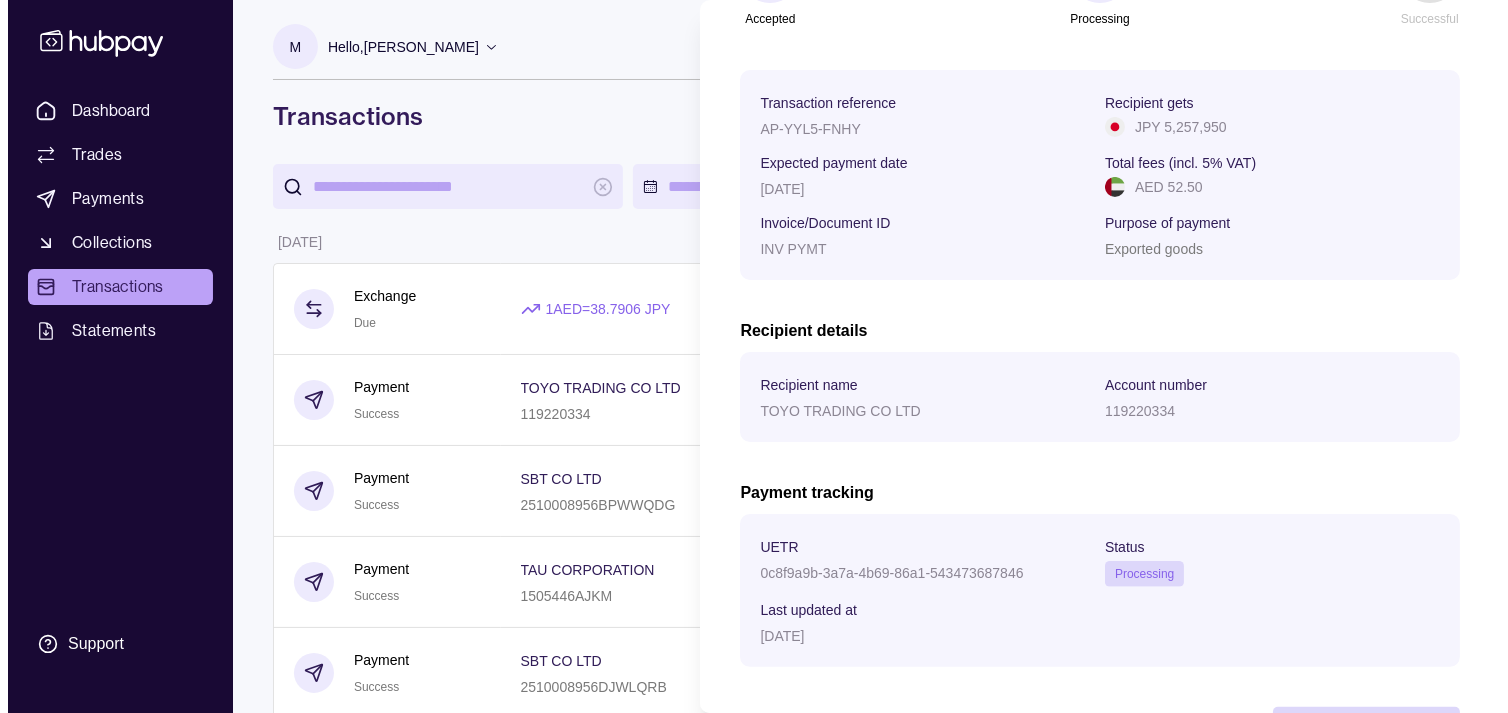 scroll, scrollTop: 334, scrollLeft: 0, axis: vertical 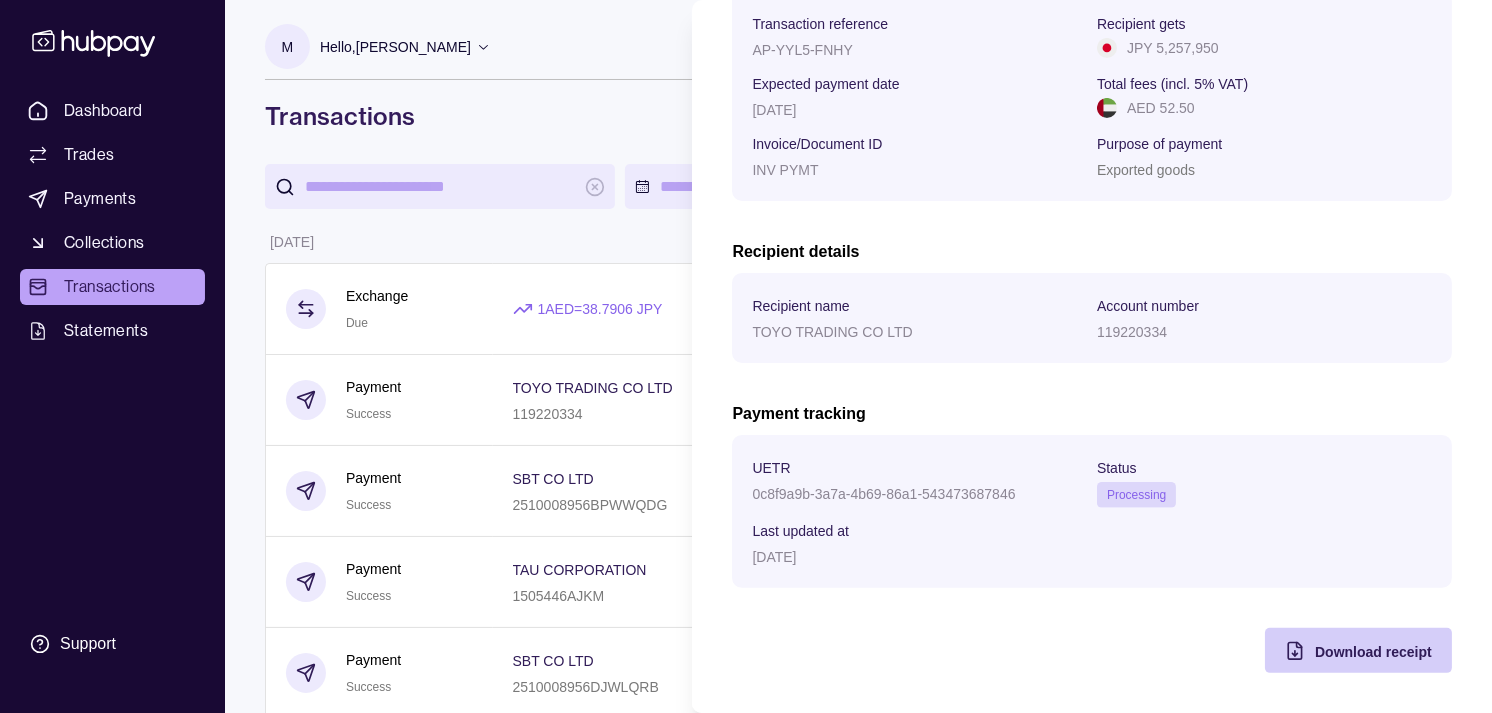 click on "Download receipt" at bounding box center [1373, 652] 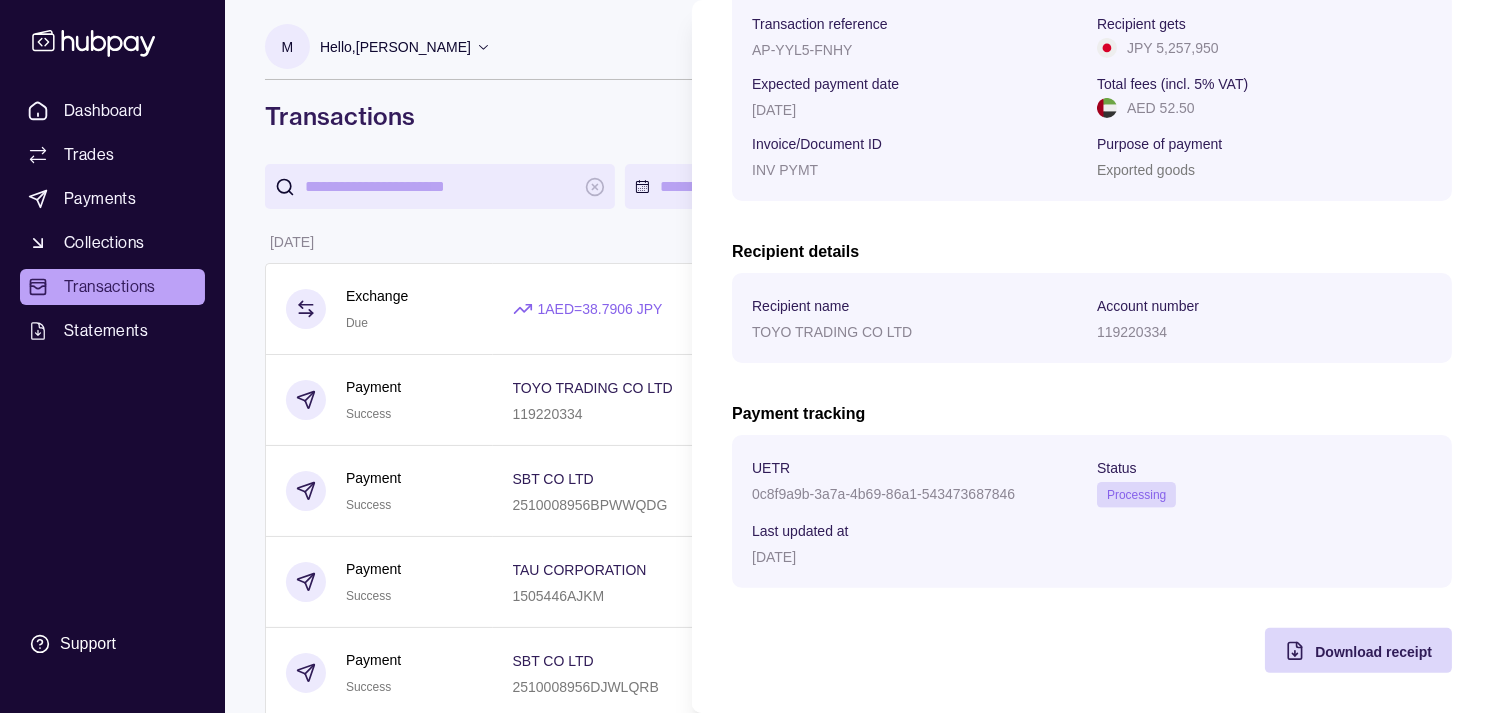 click on "Dashboard Trades Payments Collections Transactions Statements Support M Hello,  Muralenath Nadarajah Strides Trading LLC Account Terms and conditions Privacy policy Sign out Transactions More filters  ( 1  applied) Details Amount 01 Jul 2025 Exchange Due 1  AED  =  38.7906   JPY Settlement due date 02 Jul 2025 −   AED 85,072.16 +   JPY 3,300,000 Payment Success TOYO TRADING CO LTD 119220334 Invoice/Document ID INV PYMT −   JPY 5,257,950 Payment Success SBT CO LTD 2510008956BPWWQDG Invoice/Document ID INV No 20250630.02.0196 −   JPY 2,422,500 Payment Success TAU CORPORATION 1505446AJKM Invoice/Document ID INV No 25.0041367 −   JPY 640,000 Payment Success SBT CO LTD 2510008956DJWLQRB Invoice/Document ID INV No 25F26AF090 −   JPY 850,000 Payment Success MDK CORPORATION CO LTD 0043215 Invoice/Document ID INV PYMT −   JPY 4,990,000 30 Jun 2025 Exchange Success 1  AED  =  39.1299   JPY Settlement due date 01 Jul 2025 −   AED 102,121.40 +   JPY 3,996,000 Exchange Success 1  AED  =  39.1837   JPY −" at bounding box center (746, 1152) 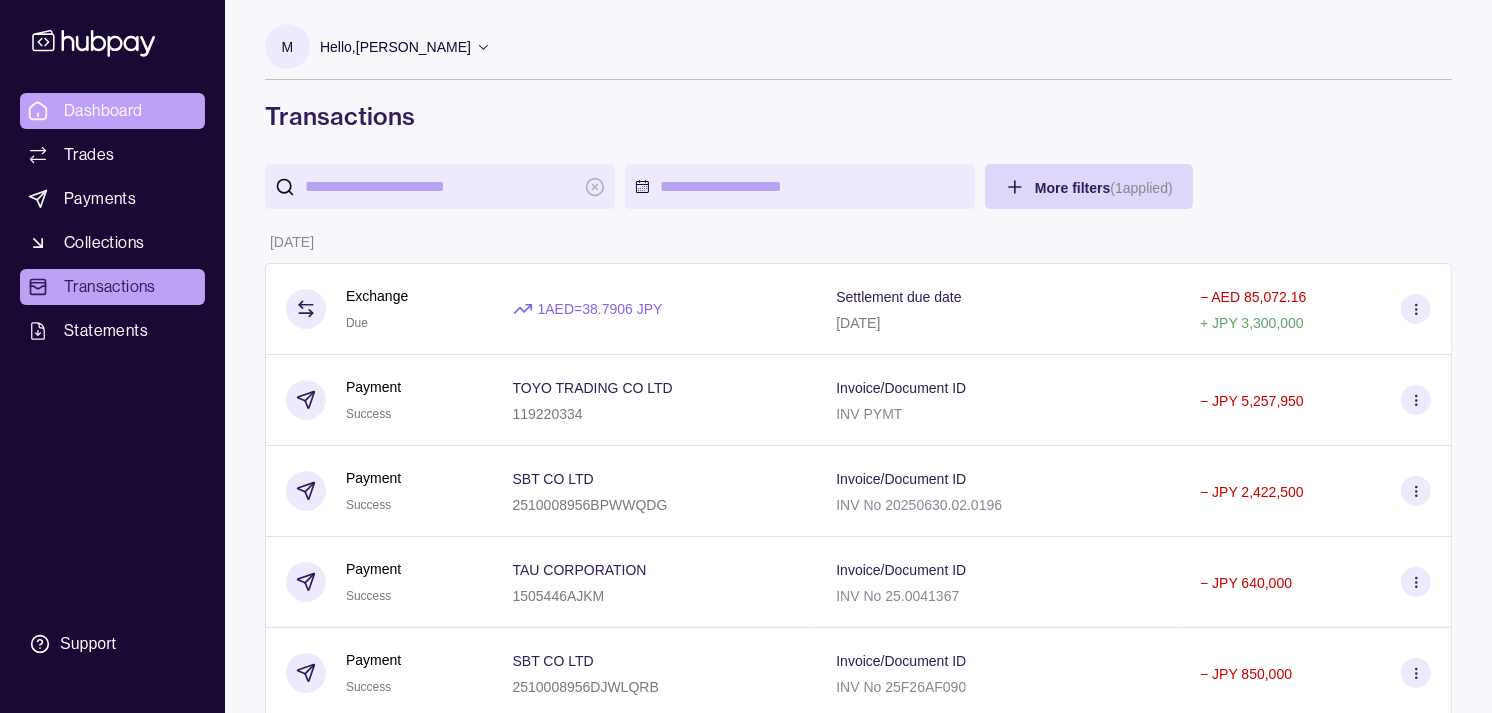 click on "Dashboard" at bounding box center (103, 111) 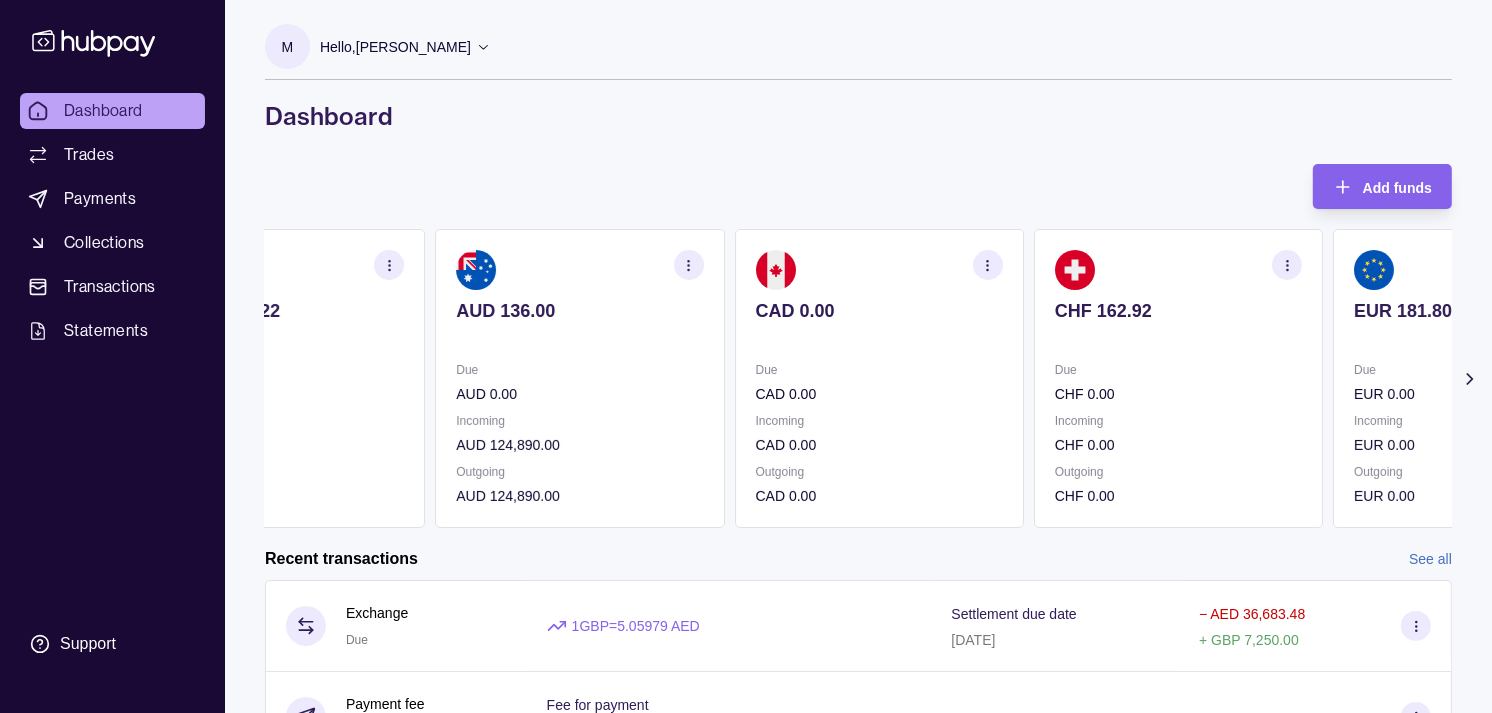 click on "Due AUD 0.00" at bounding box center [579, 382] 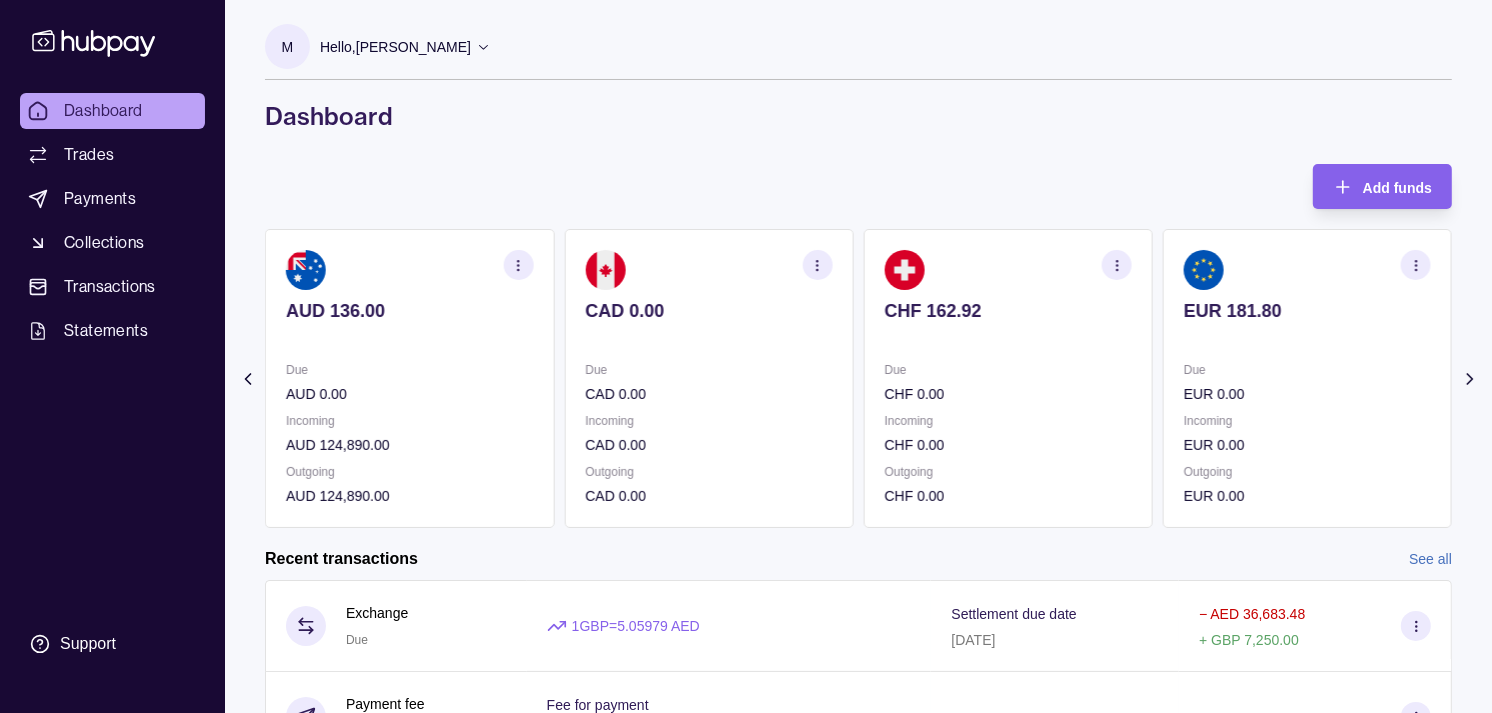 click on "CAD 0.00" at bounding box center [708, 394] 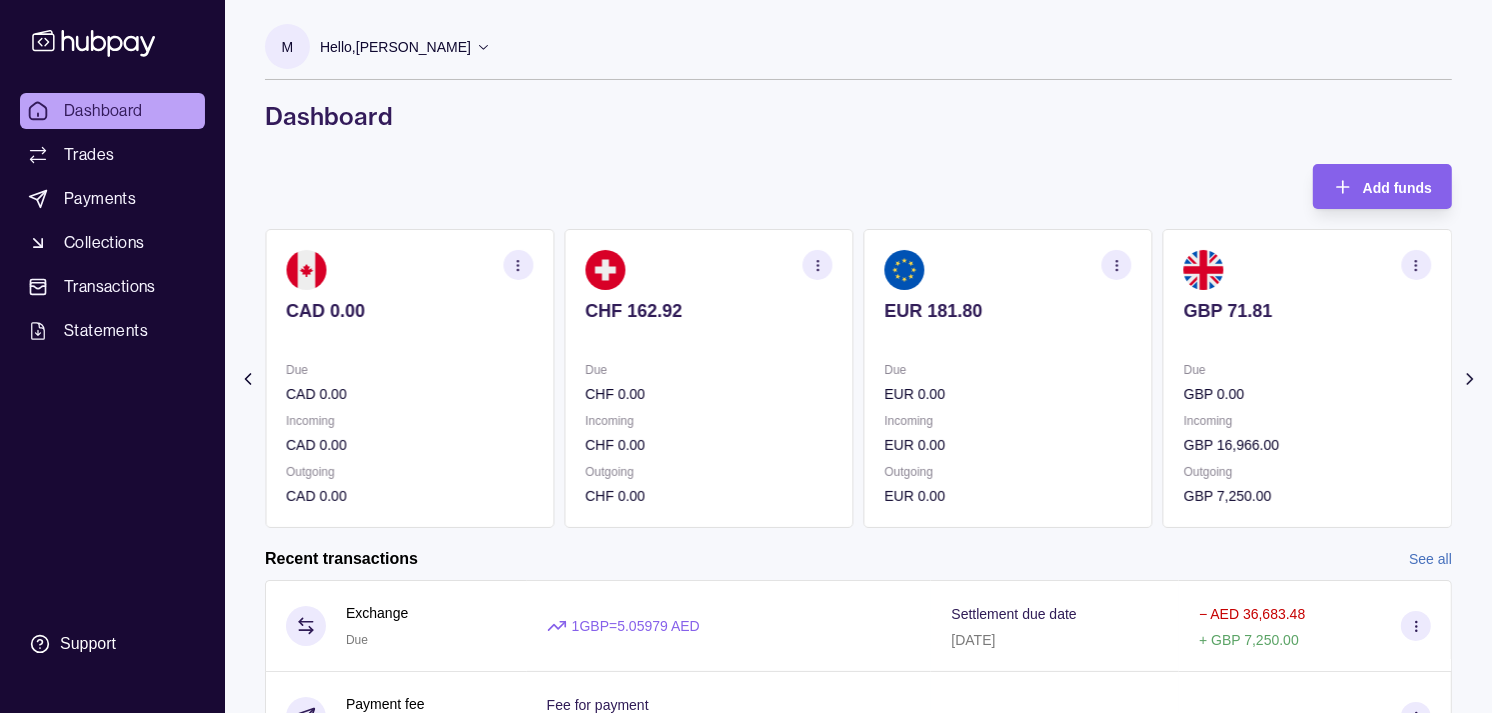 click on "CHF 0.00" at bounding box center [708, 394] 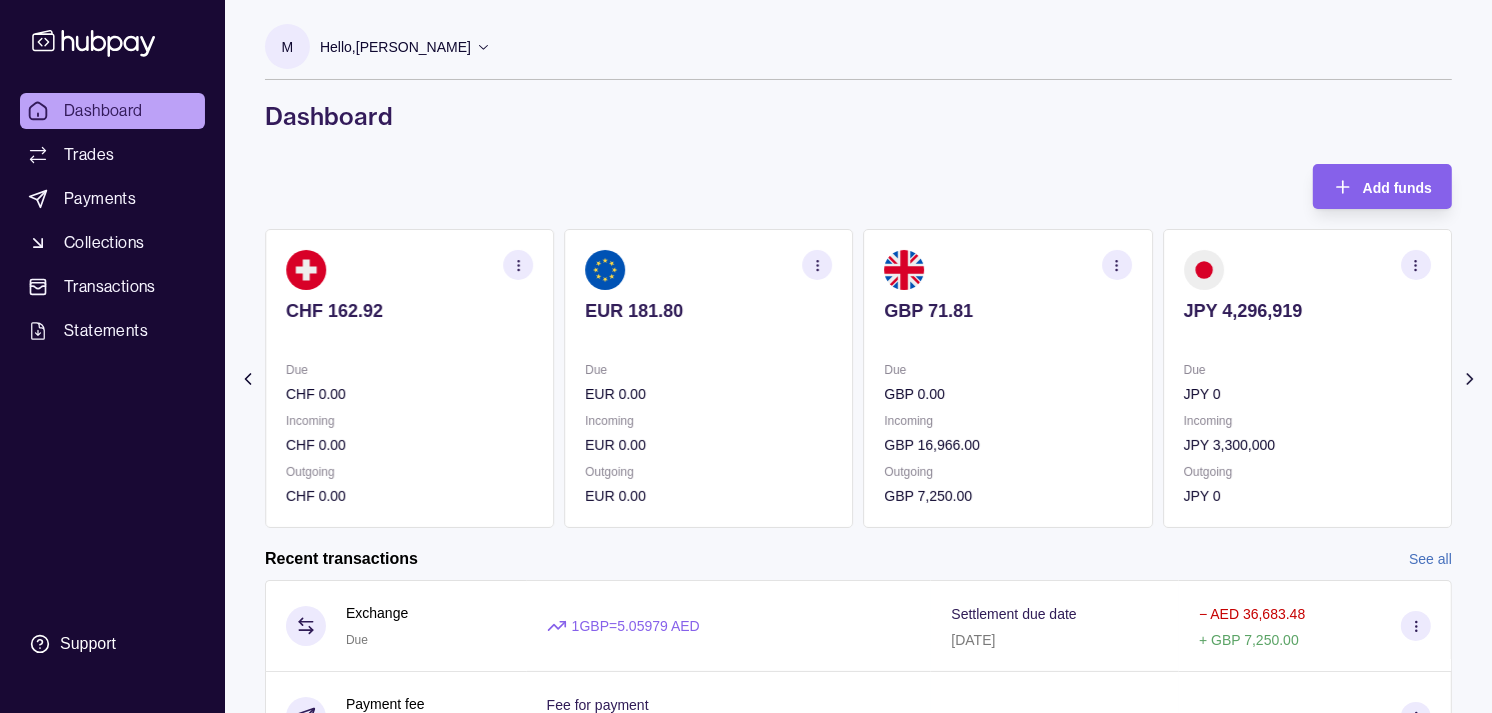 click on "EUR 0.00" at bounding box center (708, 394) 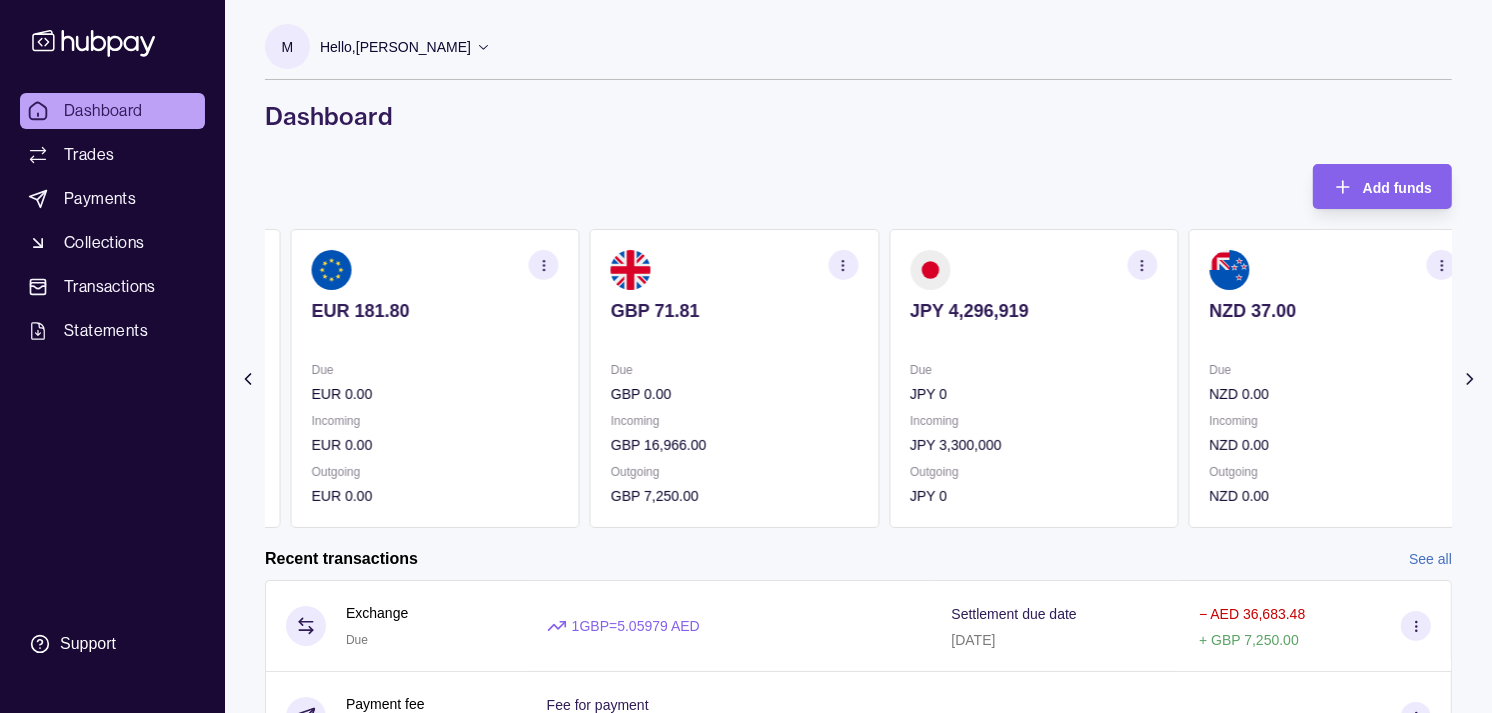 click on "EUR 181.80" at bounding box center (435, 311) 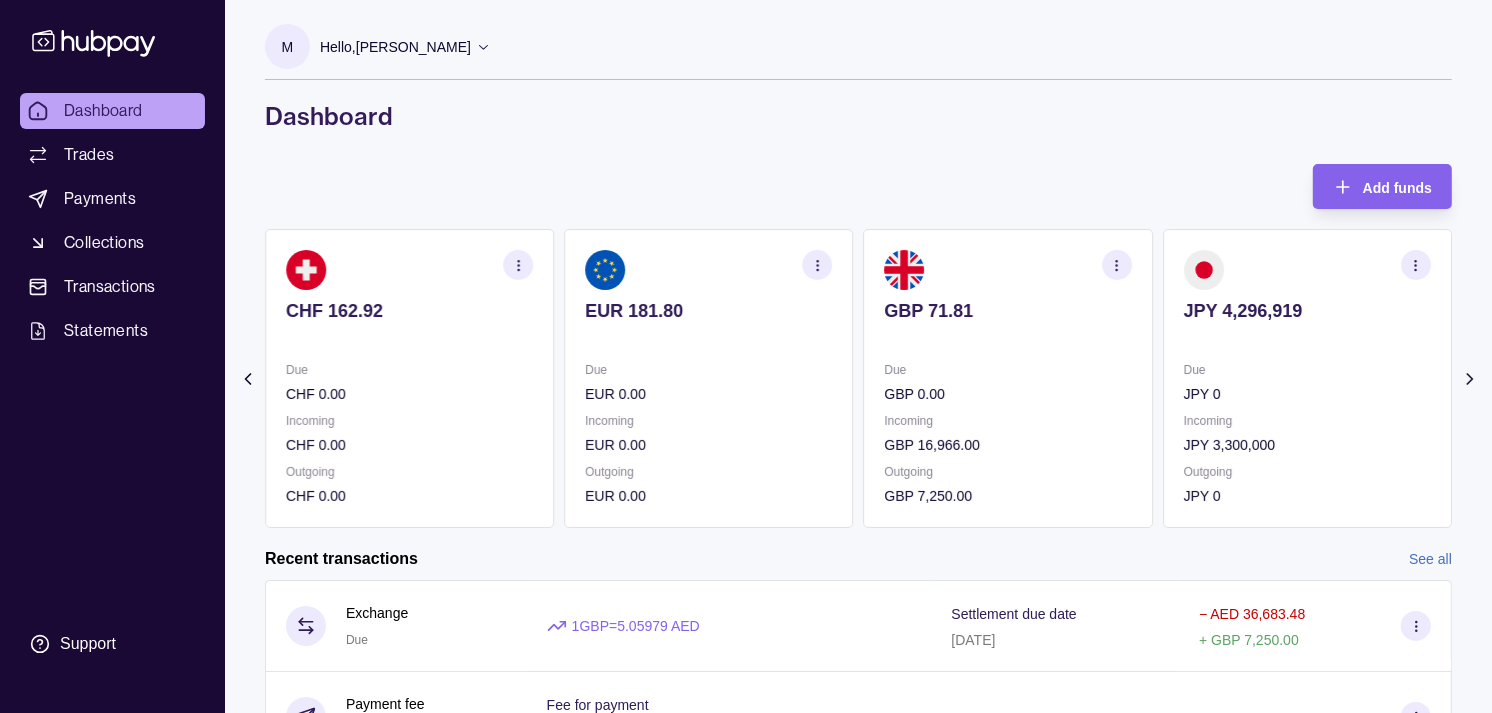 click on "CHF 162.92" at bounding box center (409, 311) 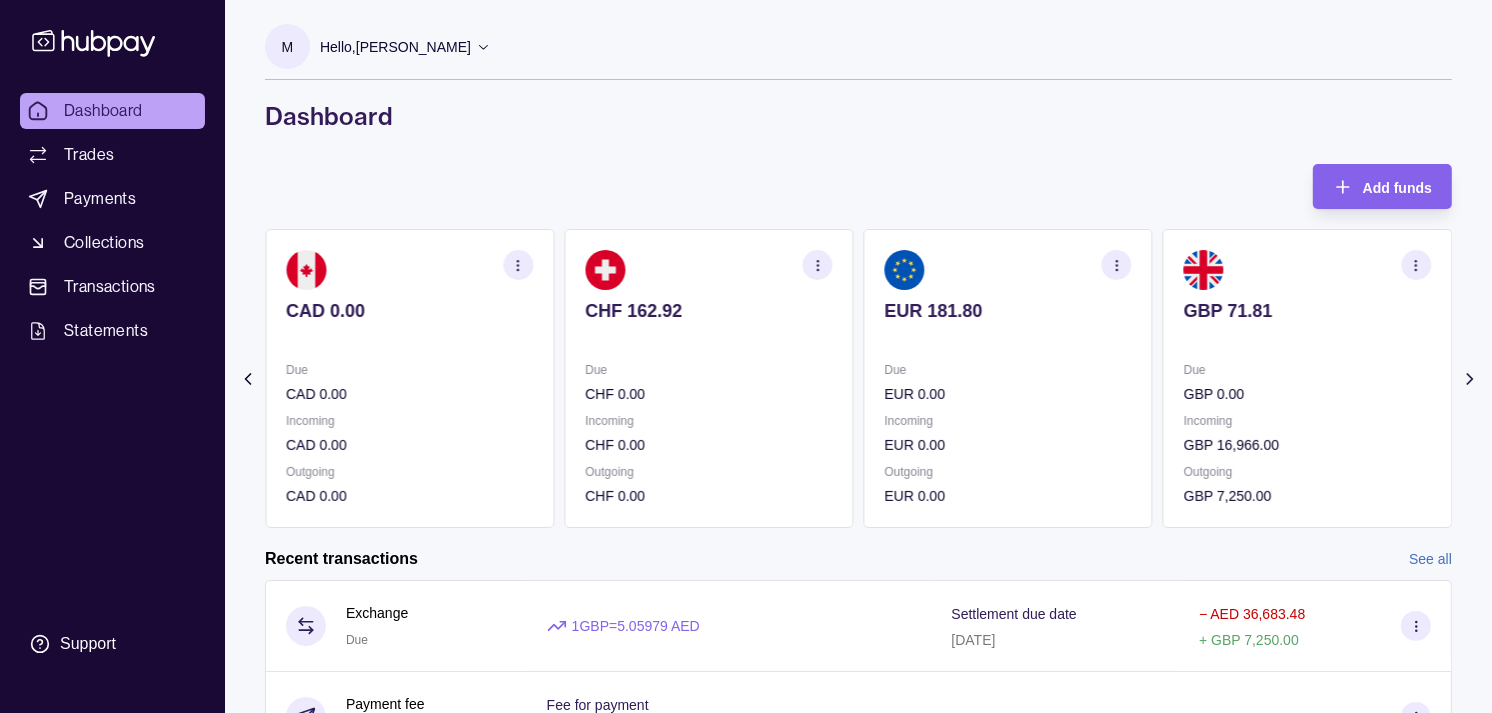 click on "CAD 0.00" at bounding box center [409, 324] 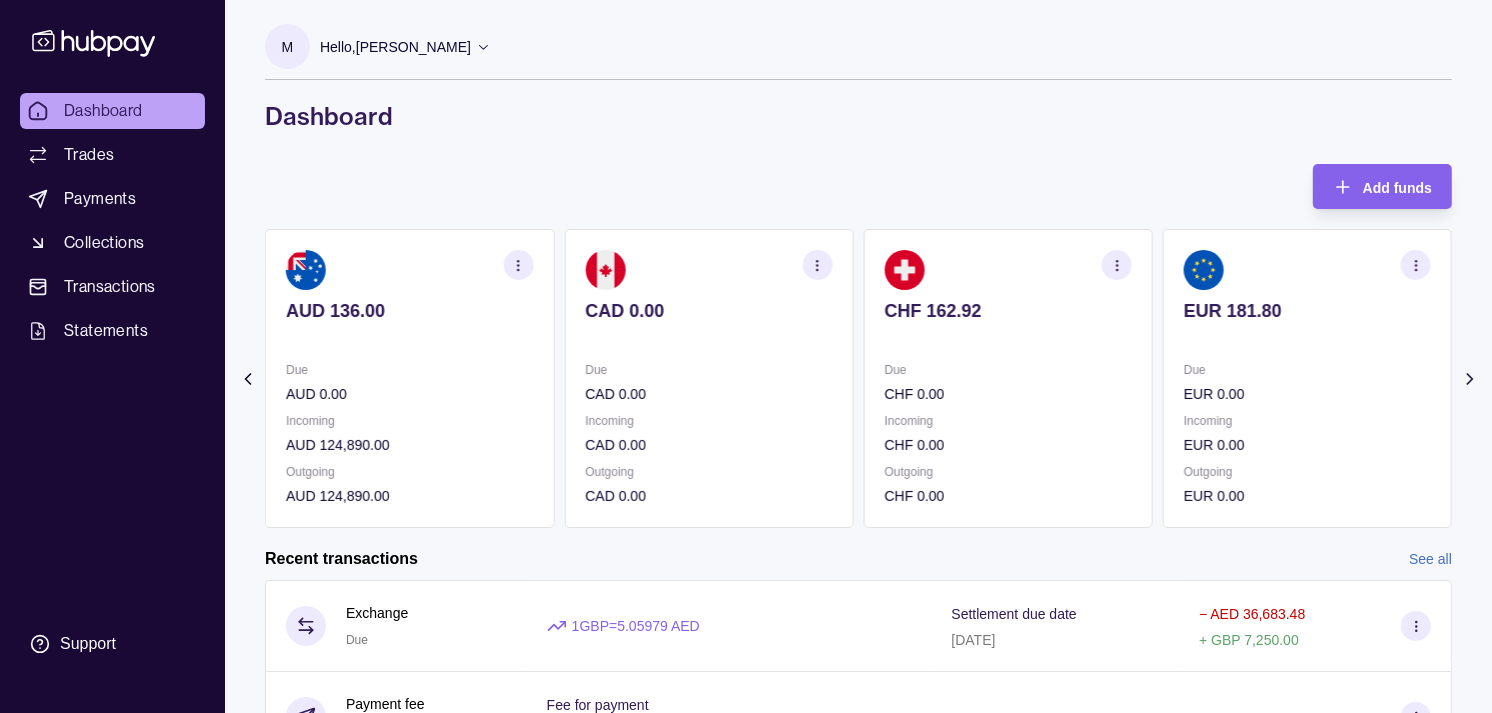 click at bounding box center (409, 338) 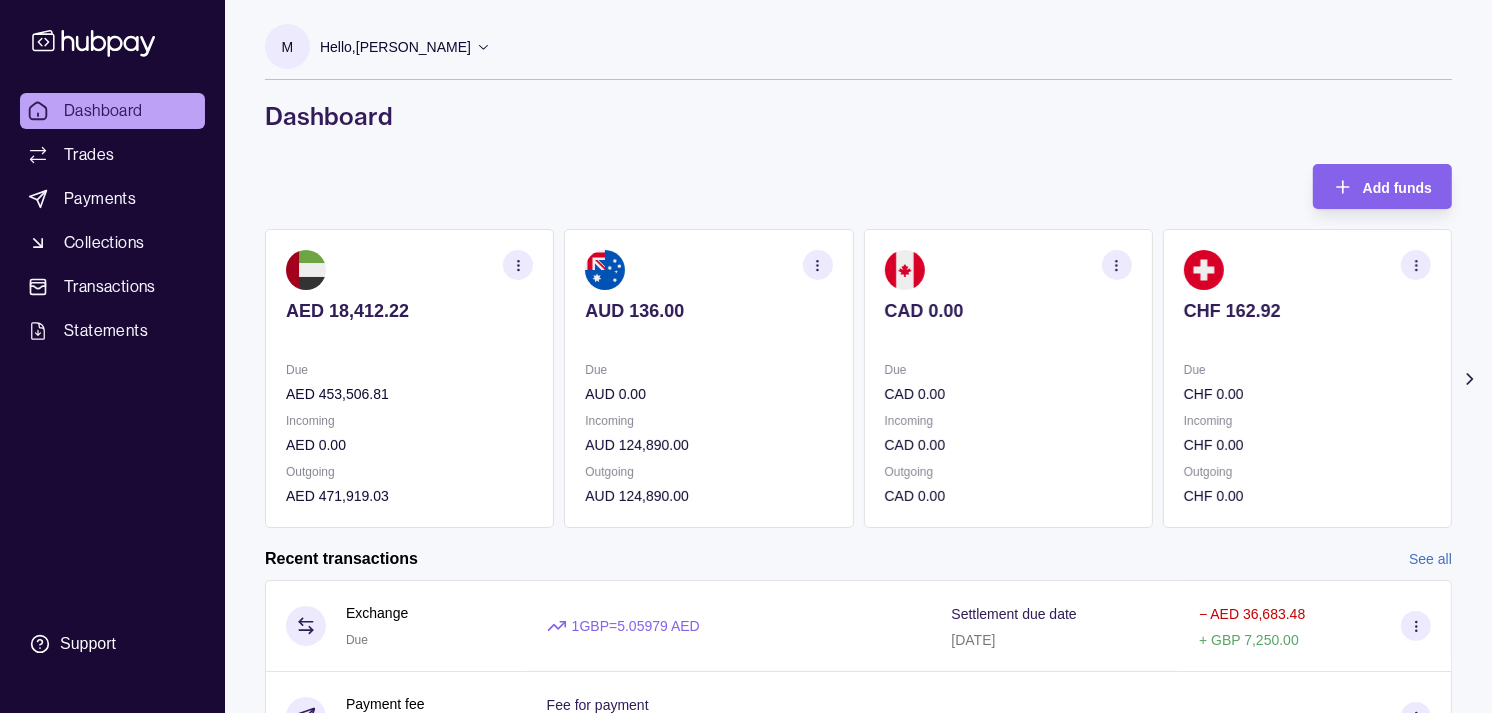 click on "AED 18,412.22                                                                                                               Due AED 453,506.81 Incoming AED 0.00 Outgoing AED 471,919.03" at bounding box center (409, 378) 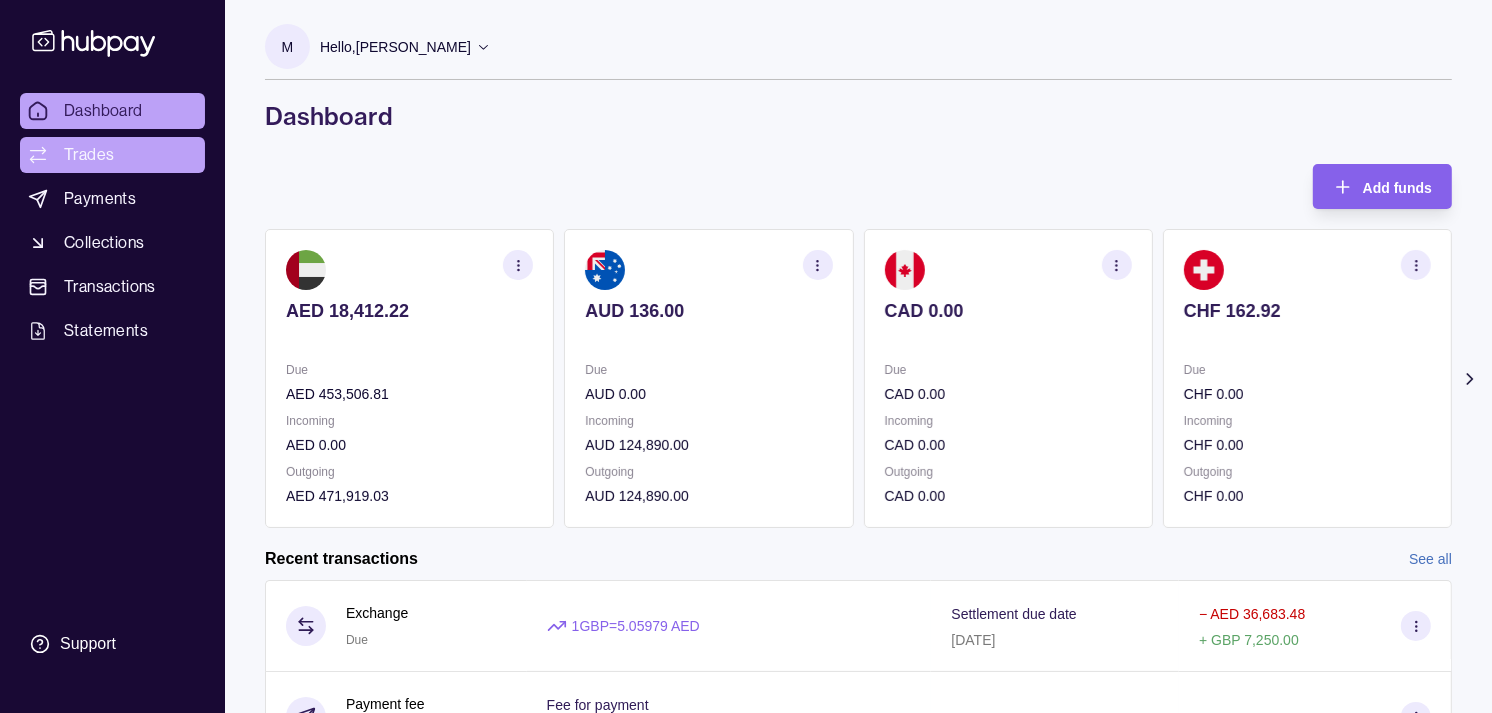 click on "Trades" at bounding box center [112, 155] 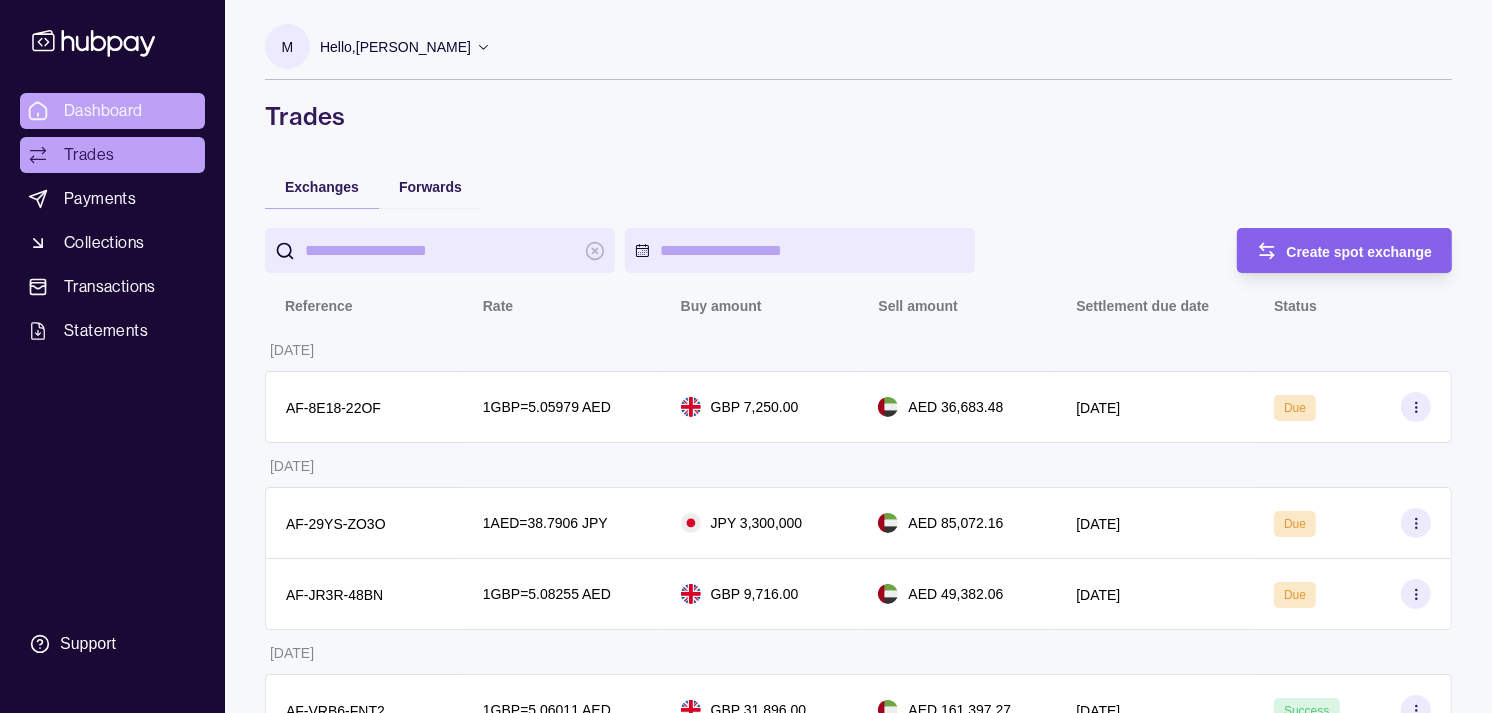 click on "Dashboard" at bounding box center [103, 111] 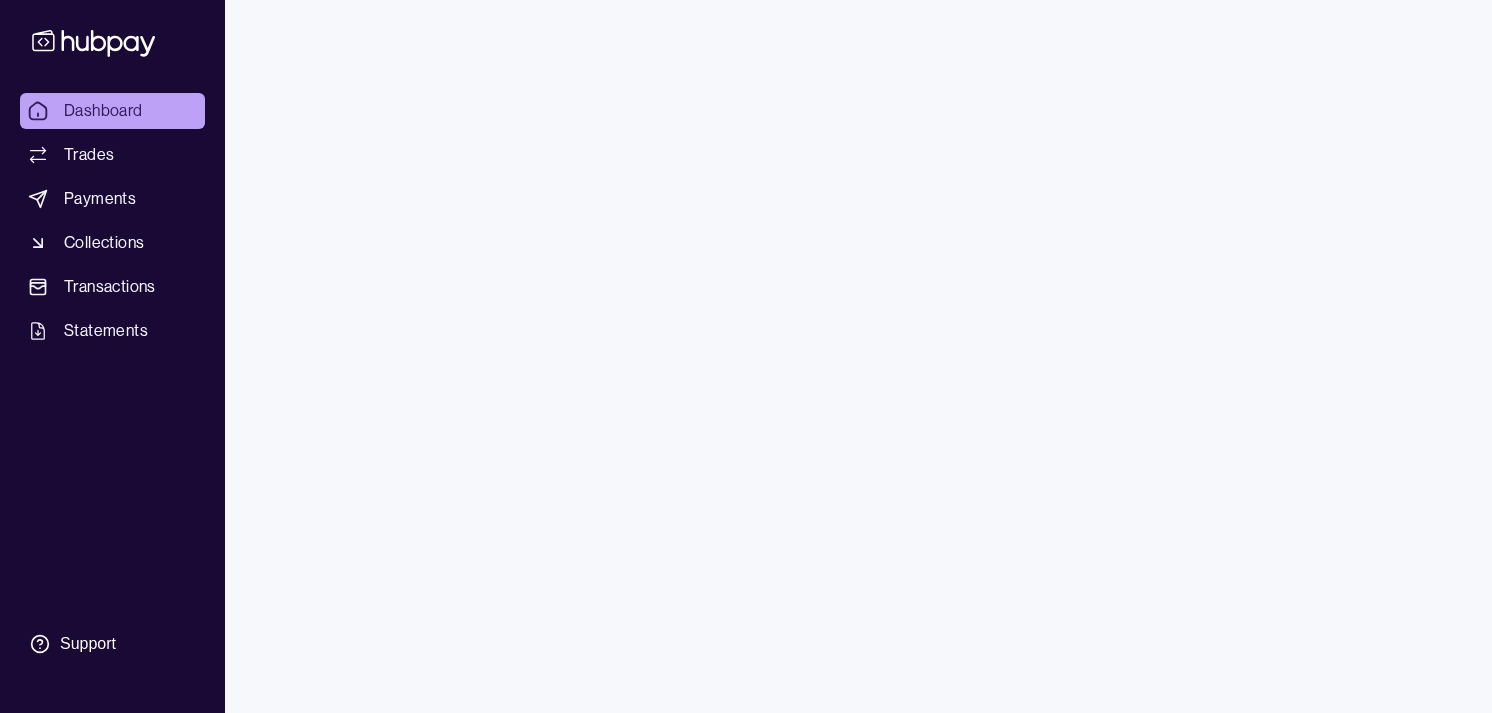 scroll, scrollTop: 0, scrollLeft: 0, axis: both 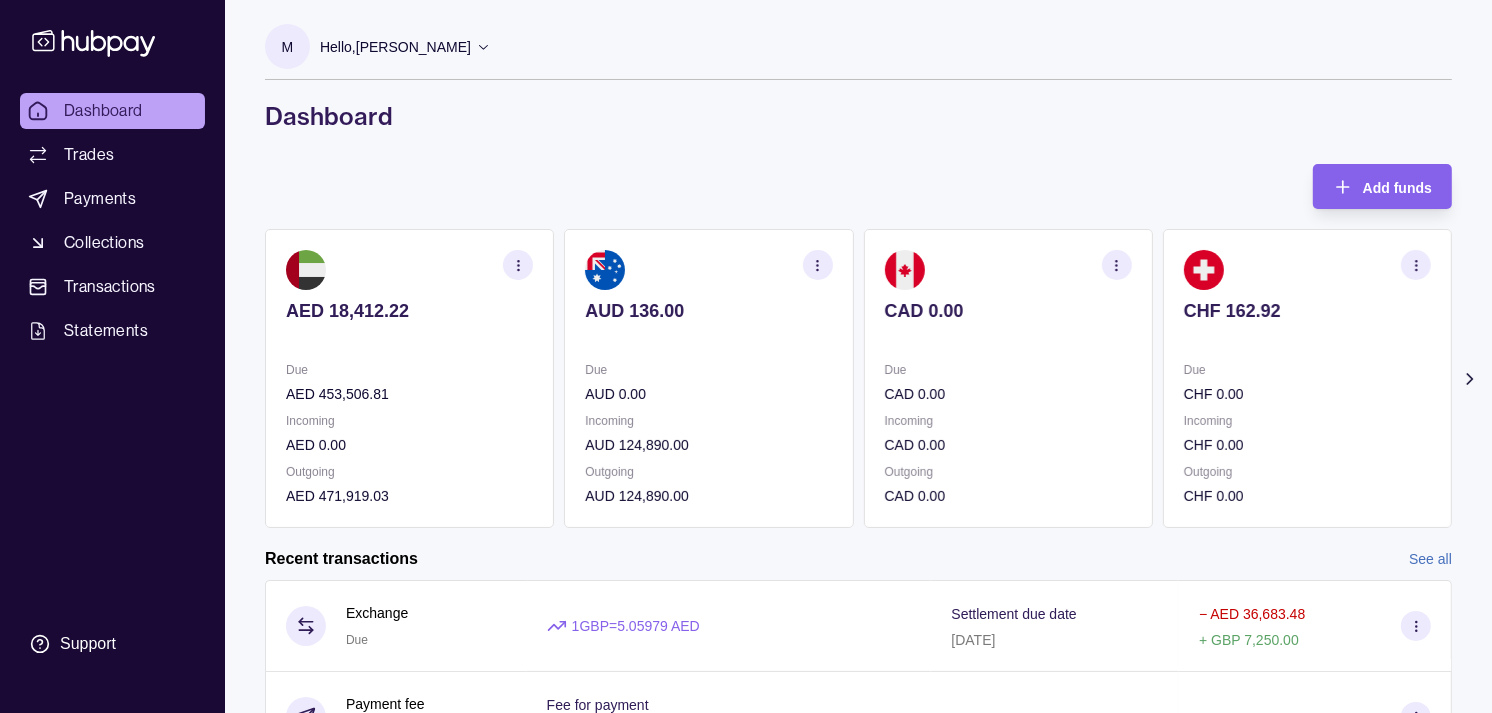 click on "CHF 162.92                                                                                                               Due CHF 0.00 Incoming CHF 0.00 Outgoing CHF 0.00" at bounding box center [1307, 378] 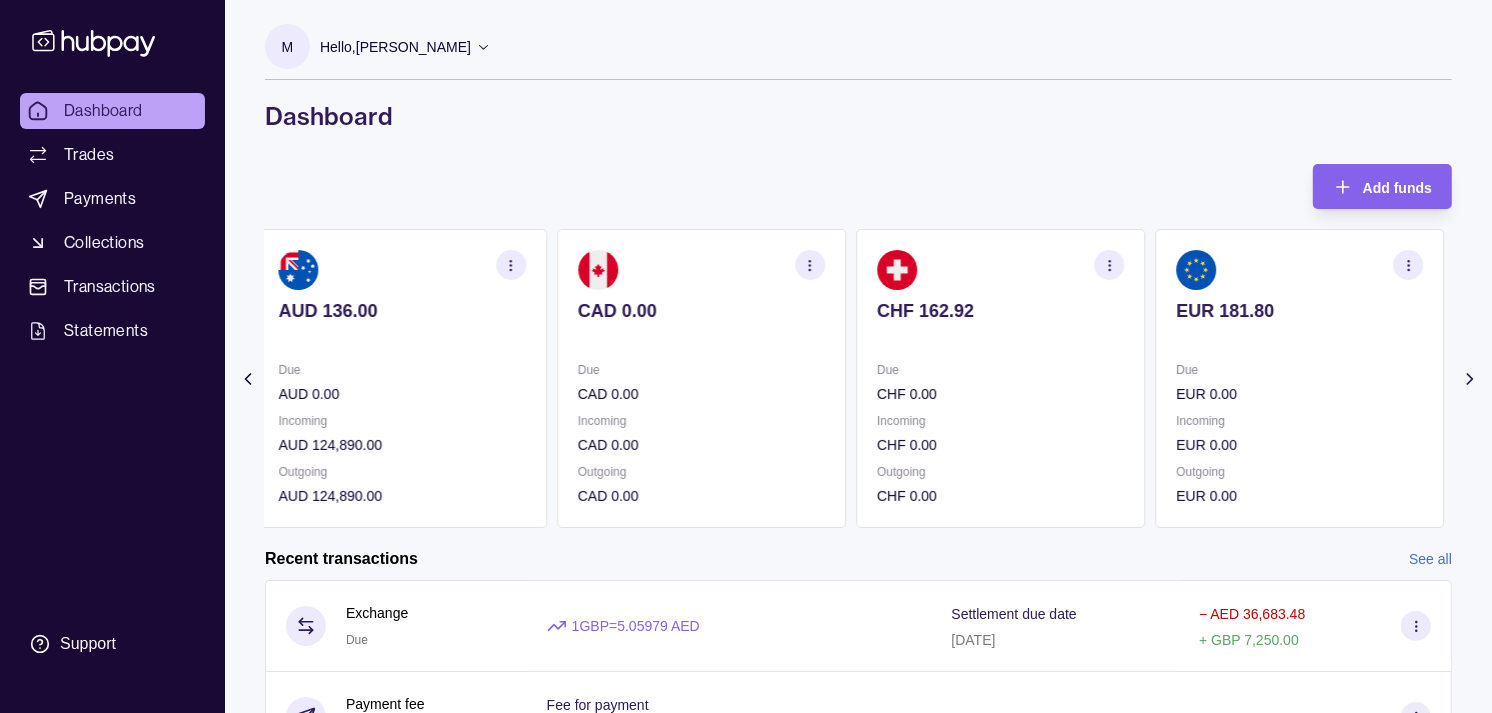 click on "EUR 181.80                                                                                                               Due EUR 0.00 Incoming EUR 0.00 Outgoing EUR 0.00" at bounding box center [1299, 378] 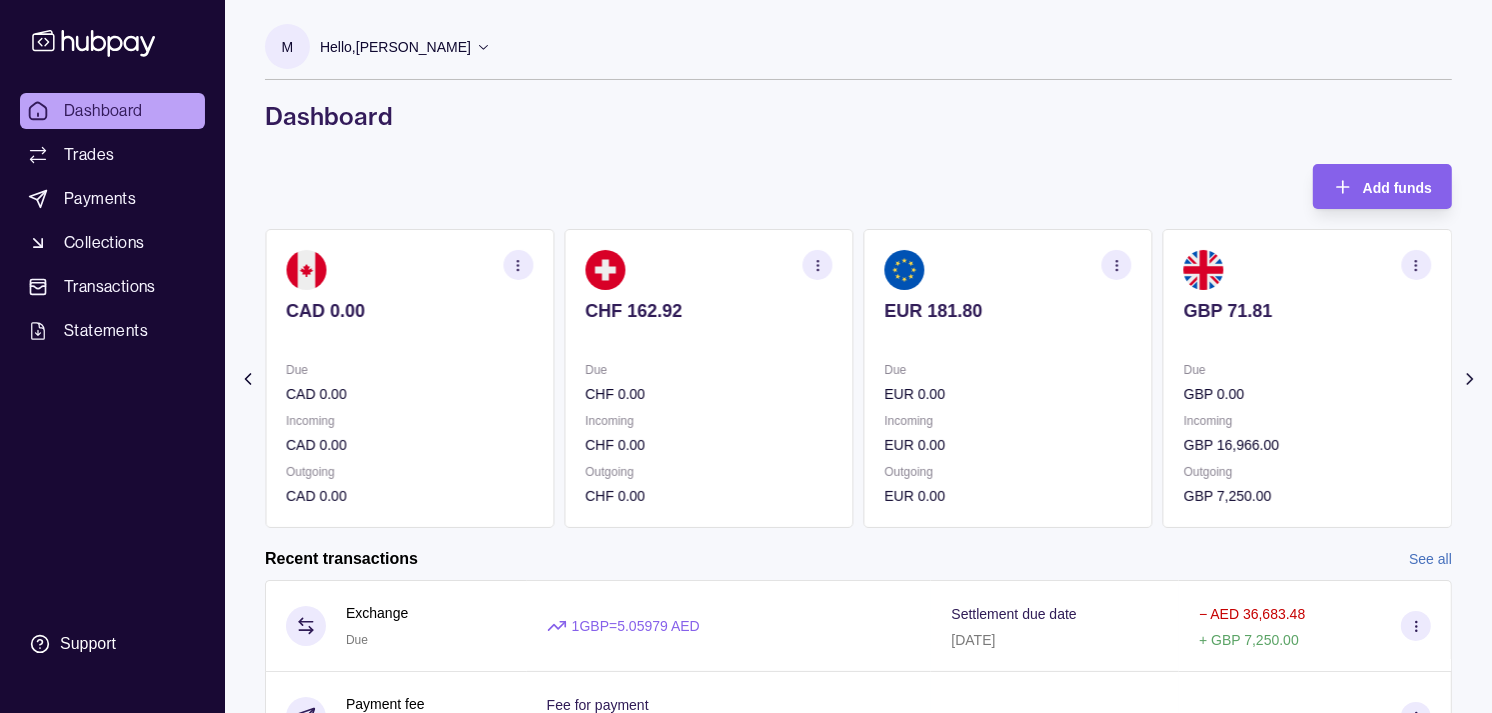 click at bounding box center [1307, 338] 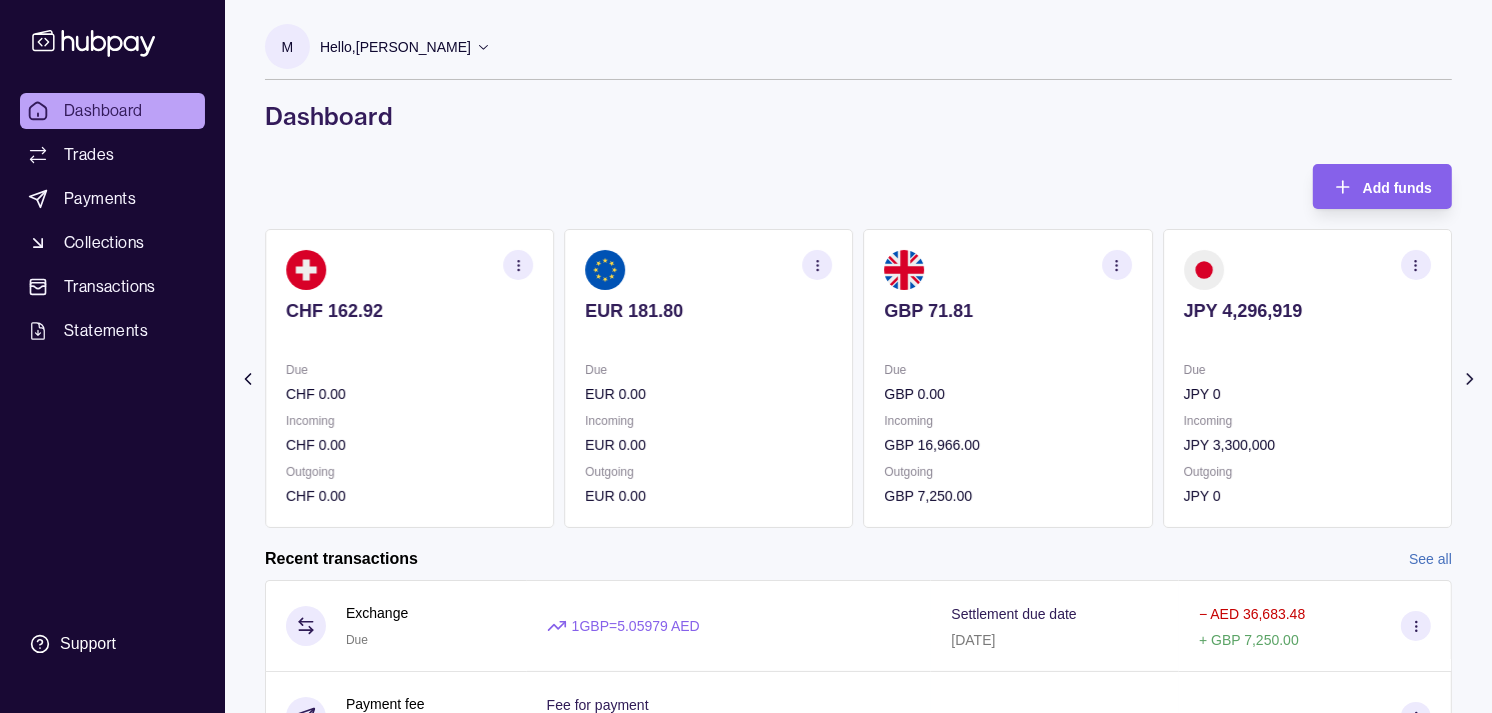 click at bounding box center (1307, 338) 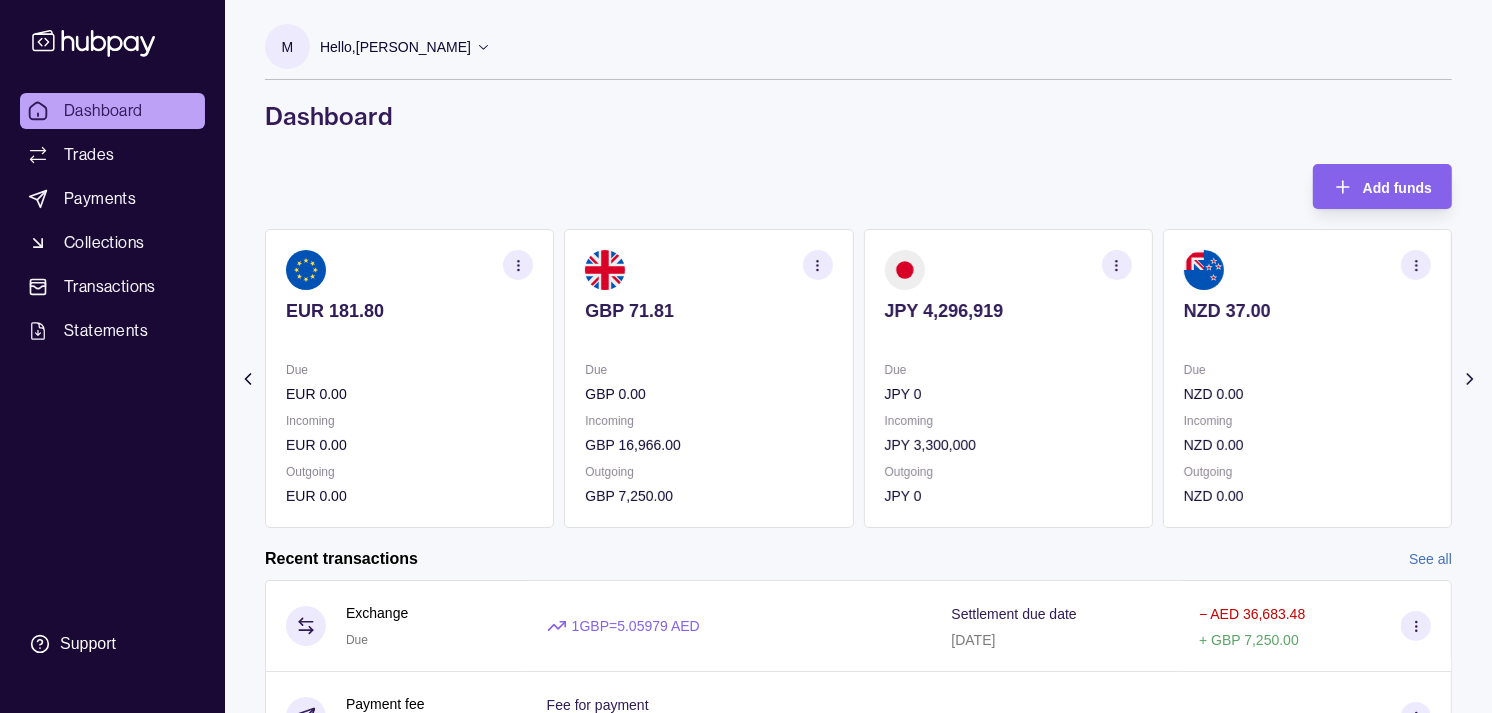 click at bounding box center [1117, 265] 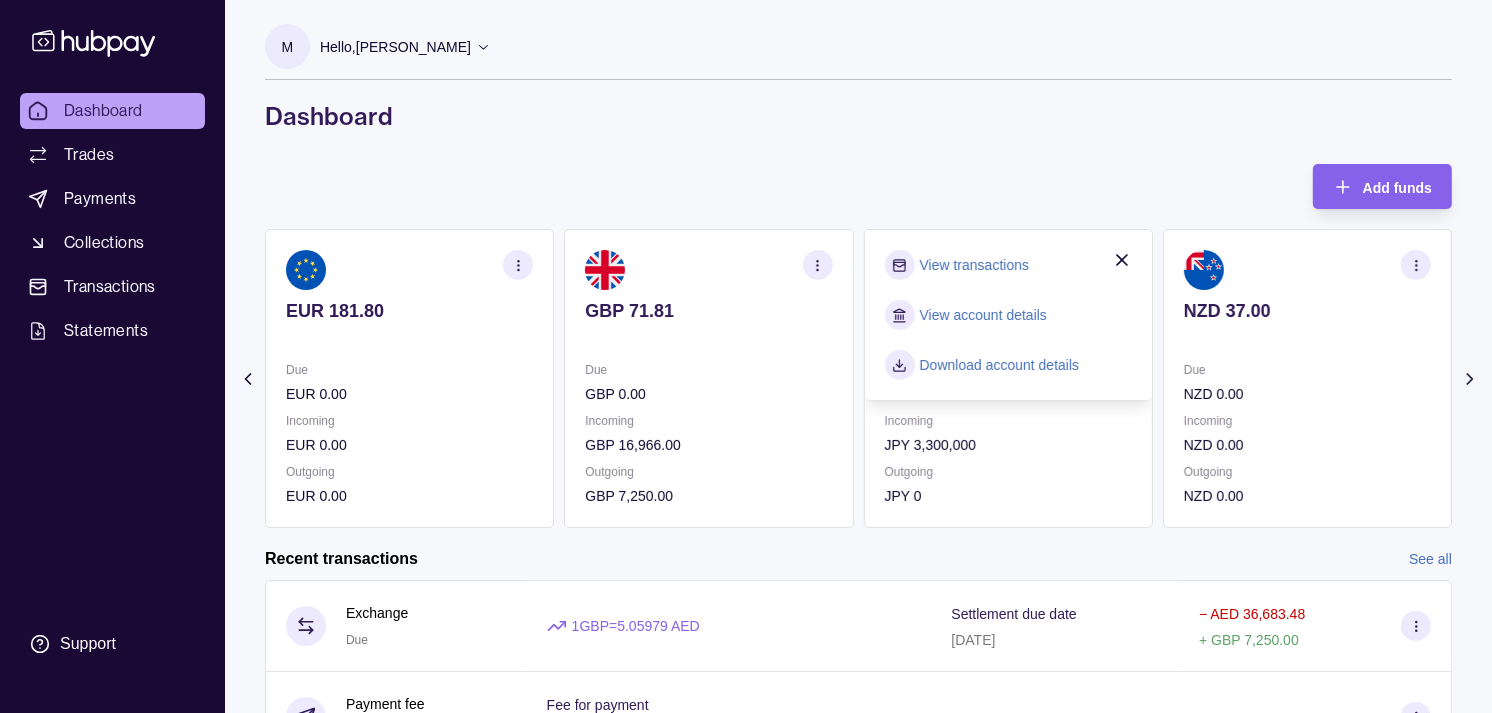 click on "View transactions" at bounding box center (974, 265) 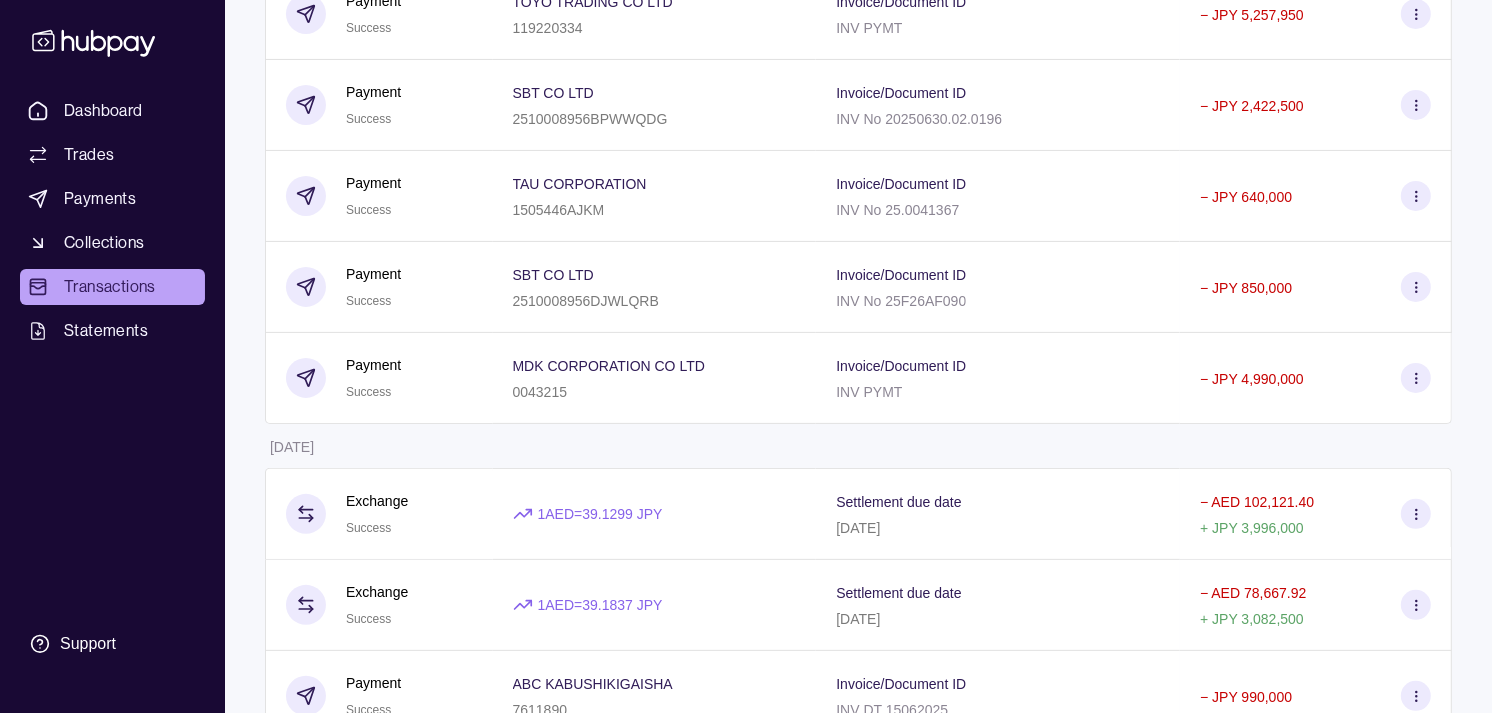 scroll, scrollTop: 777, scrollLeft: 0, axis: vertical 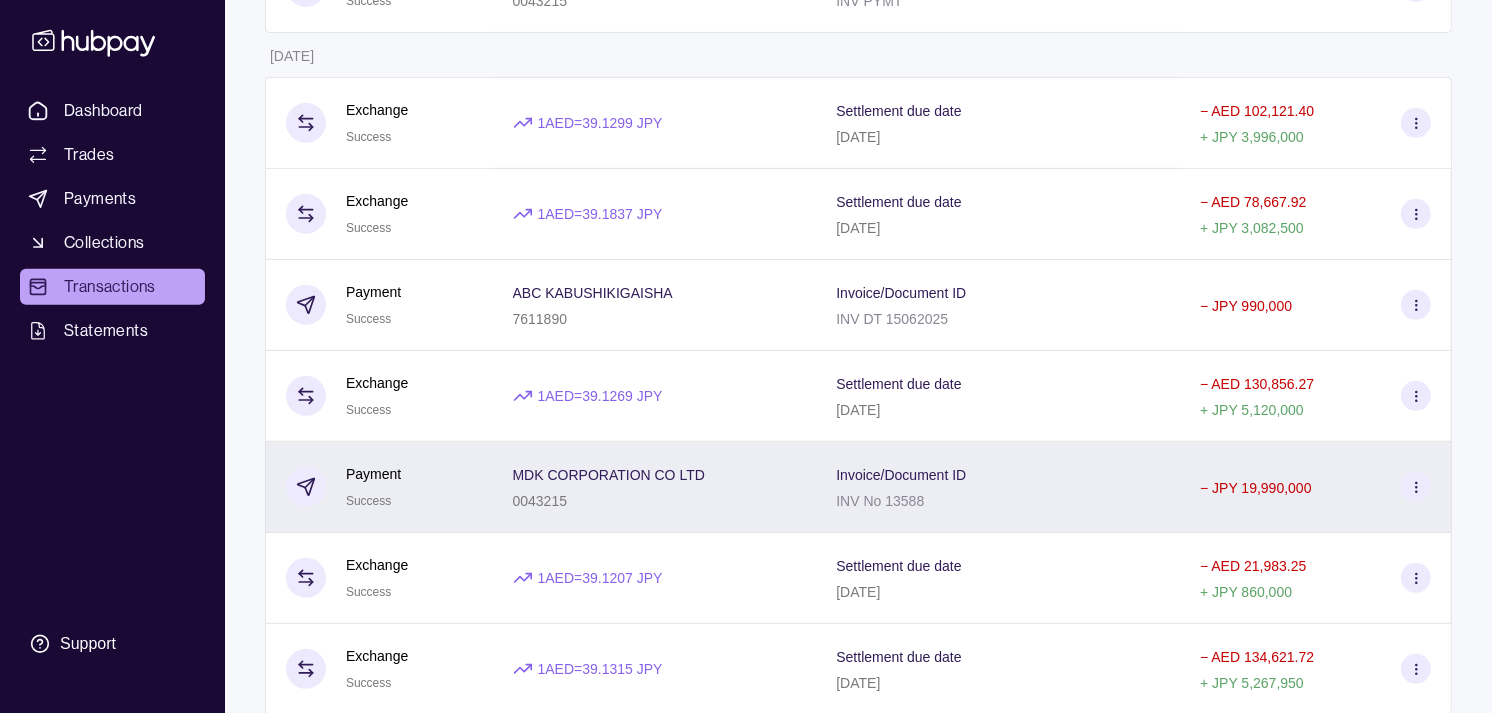 click on "MDK CORPORATION CO LTD" at bounding box center (609, 475) 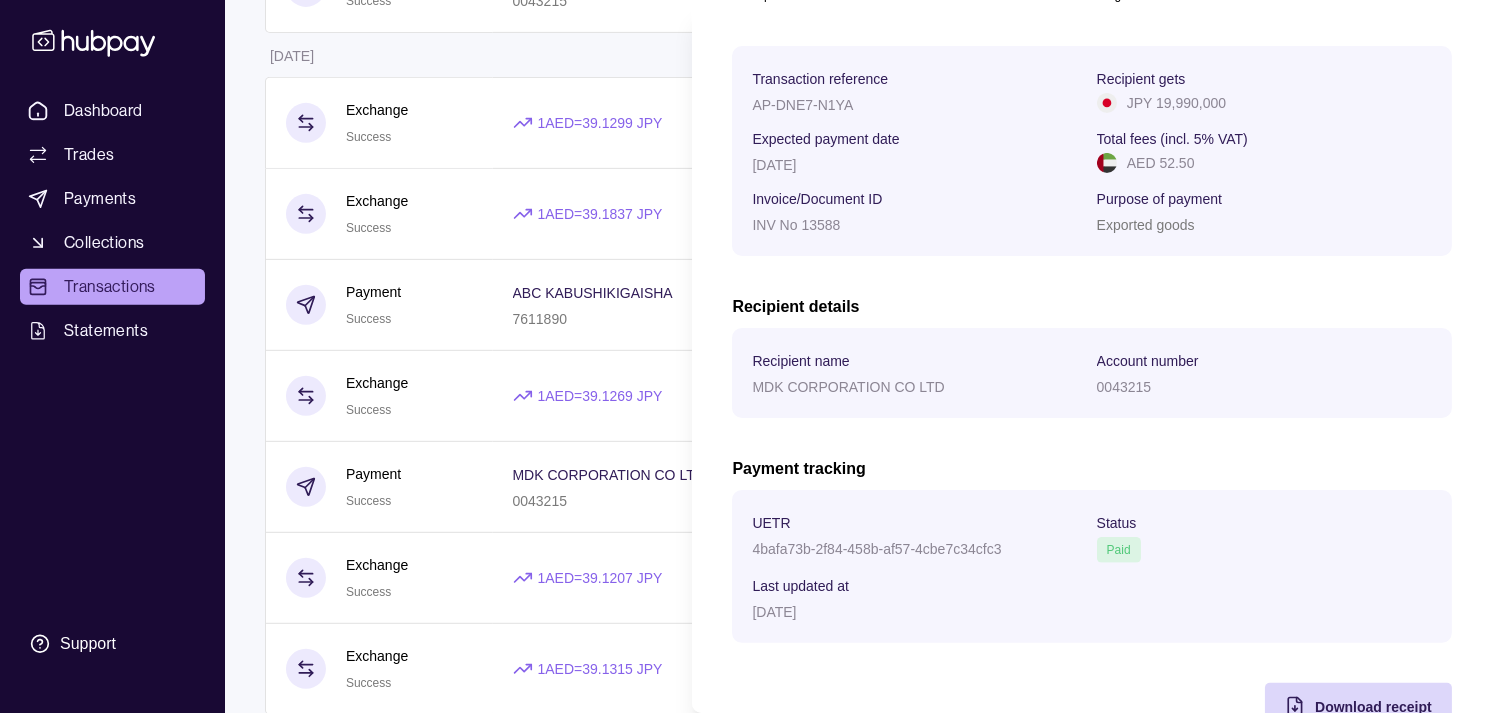 scroll, scrollTop: 334, scrollLeft: 0, axis: vertical 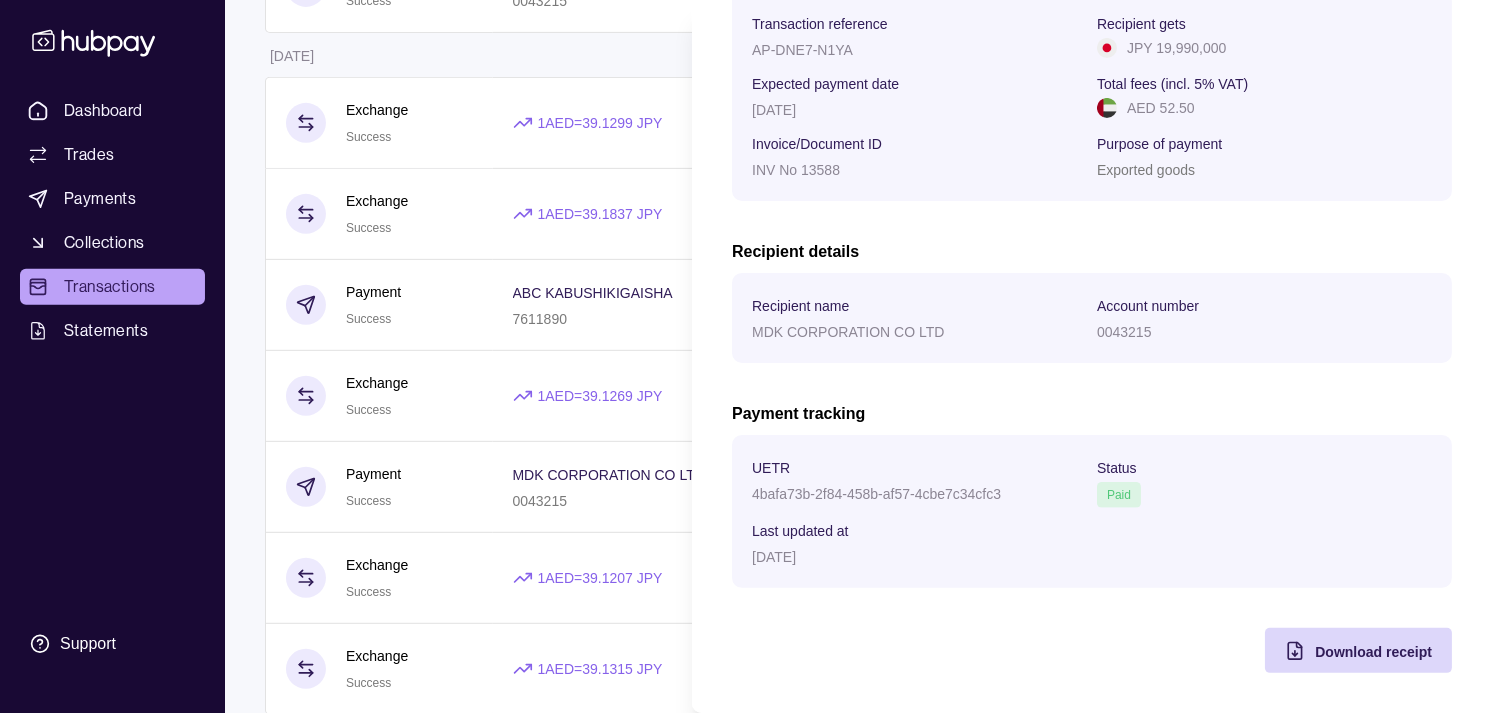 type 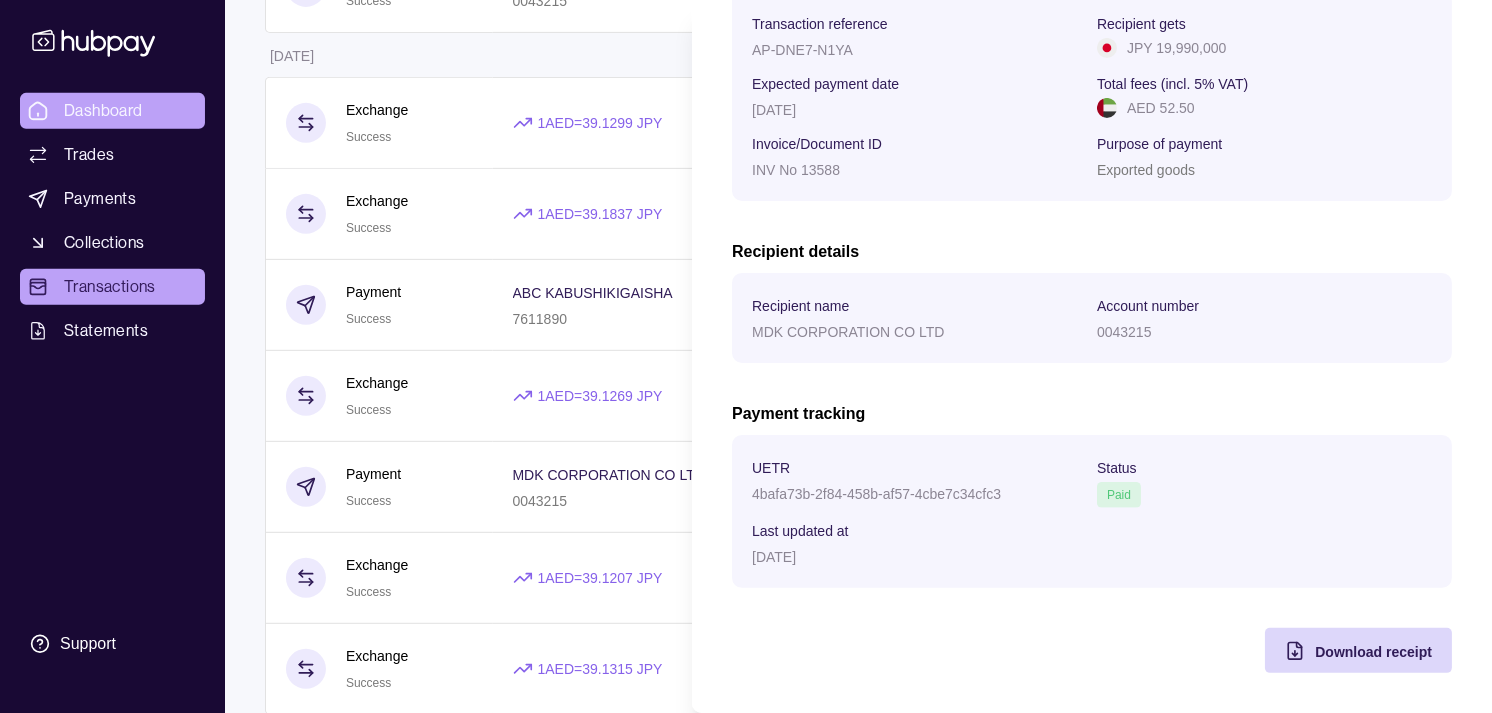 click on "Dashboard Trades Payments Collections Transactions Statements Support M Hello,  Muralenath Nadarajah Strides Trading LLC Account Terms and conditions Privacy policy Sign out Transactions More filters  ( 1  applied) Details Amount 01 Jul 2025 Exchange Due 1  AED  =  38.7906   JPY Settlement due date 02 Jul 2025 −   AED 85,072.16 +   JPY 3,300,000 Payment Success TOYO TRADING CO LTD 119220334 Invoice/Document ID INV PYMT −   JPY 5,257,950 Payment Success SBT CO LTD 2510008956BPWWQDG Invoice/Document ID INV No 20250630.02.0196 −   JPY 2,422,500 Payment Success TAU CORPORATION 1505446AJKM Invoice/Document ID INV No 25.0041367 −   JPY 640,000 Payment Success SBT CO LTD 2510008956DJWLQRB Invoice/Document ID INV No 25F26AF090 −   JPY 850,000 Payment Success MDK CORPORATION CO LTD 0043215 Invoice/Document ID INV PYMT −   JPY 4,990,000 30 Jun 2025 Exchange Success 1  AED  =  39.1299   JPY Settlement due date 01 Jul 2025 −   AED 102,121.40 +   JPY 3,996,000 Exchange Success 1  AED  =  39.1837   JPY −" at bounding box center [746, 375] 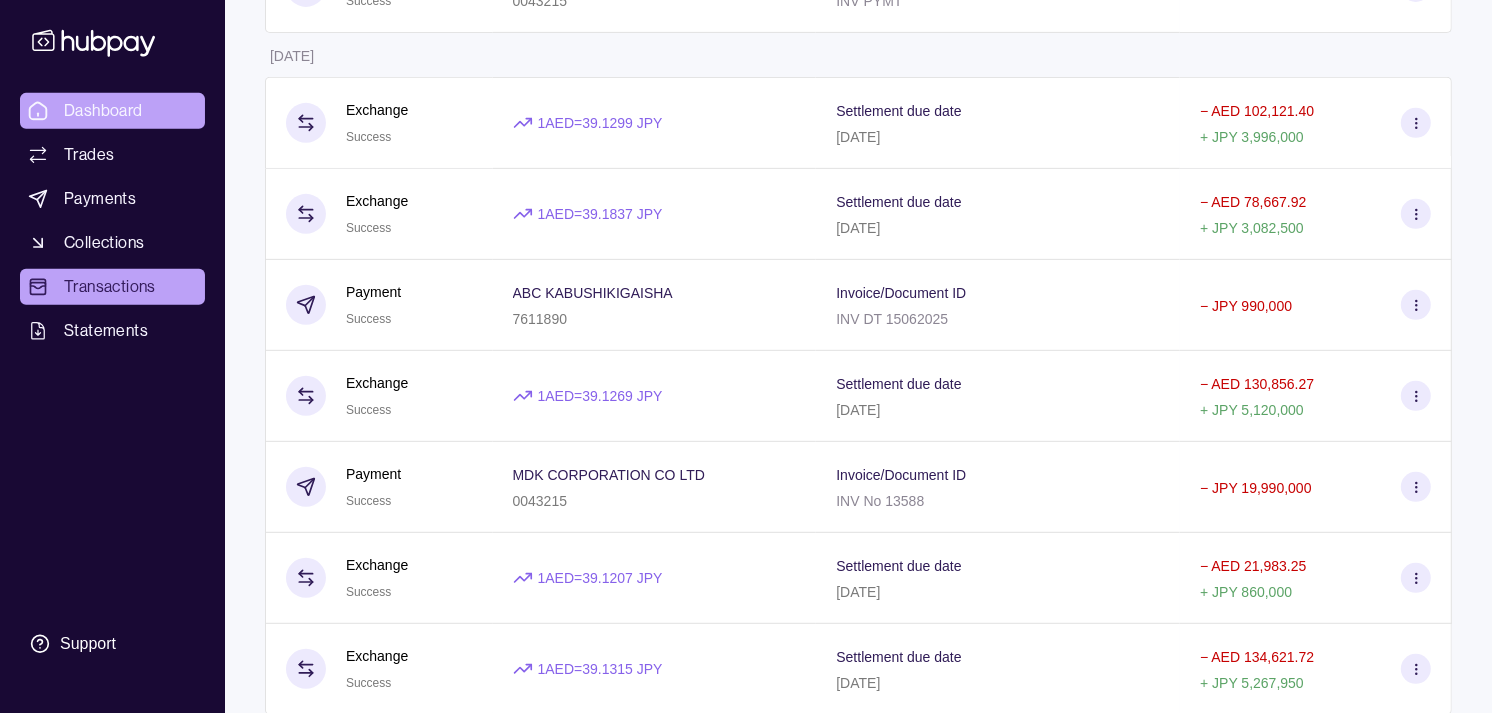 click on "Dashboard" at bounding box center [103, 111] 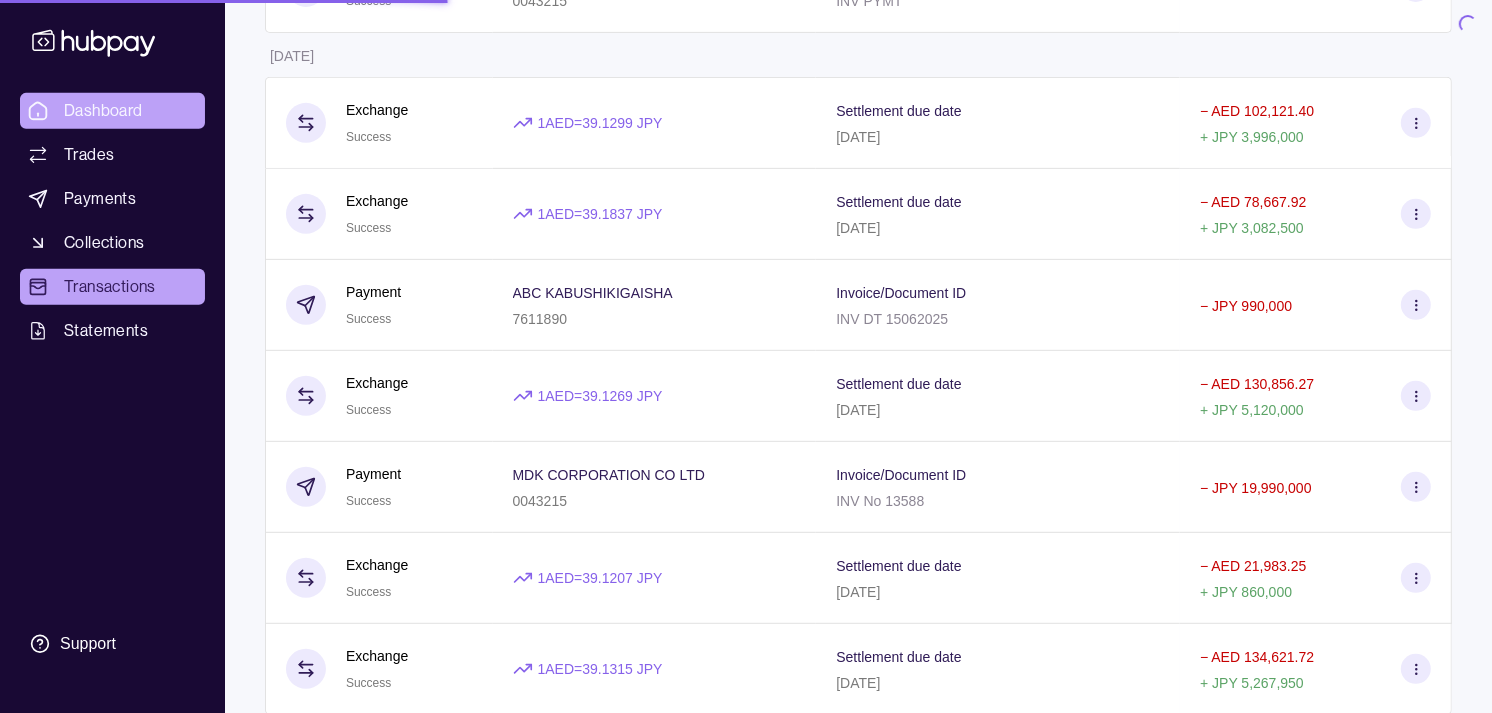 scroll, scrollTop: 0, scrollLeft: 0, axis: both 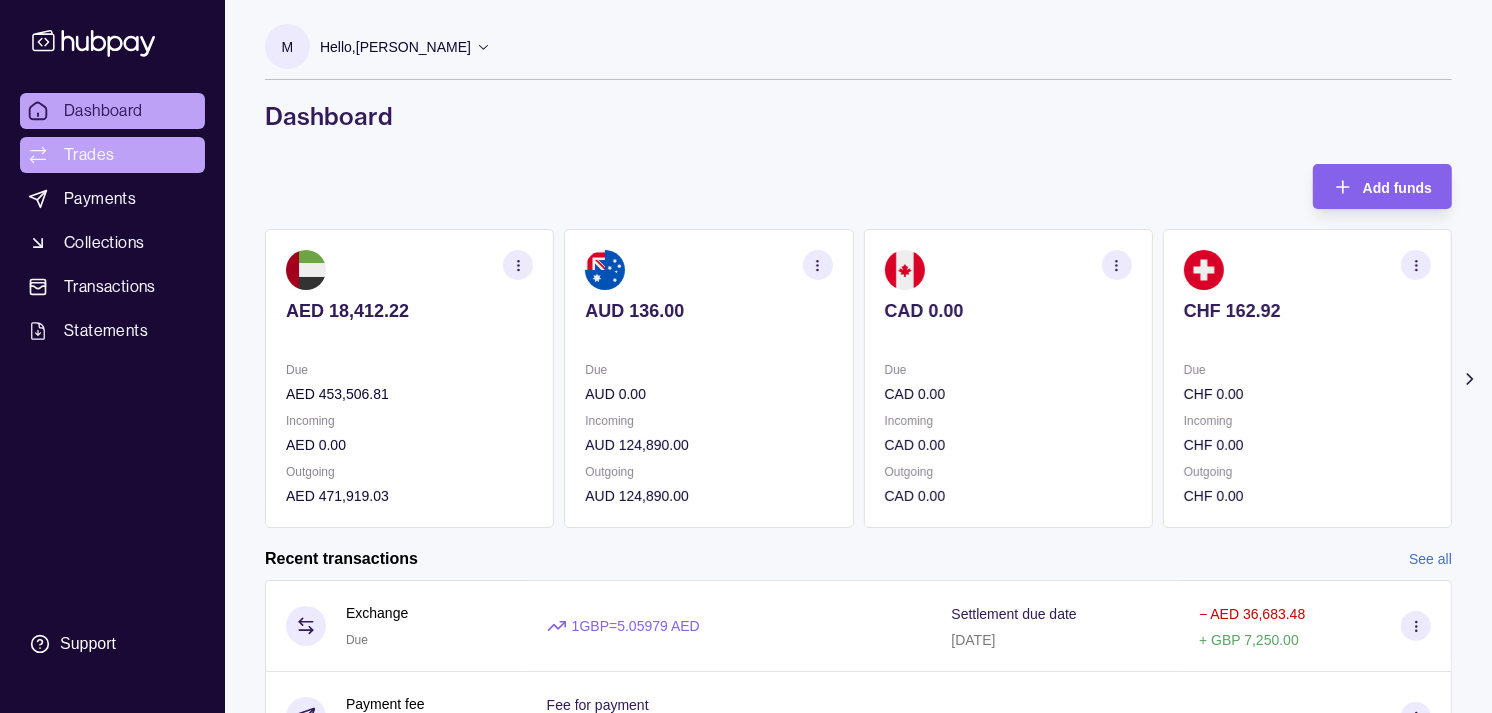 click on "Trades" at bounding box center [89, 155] 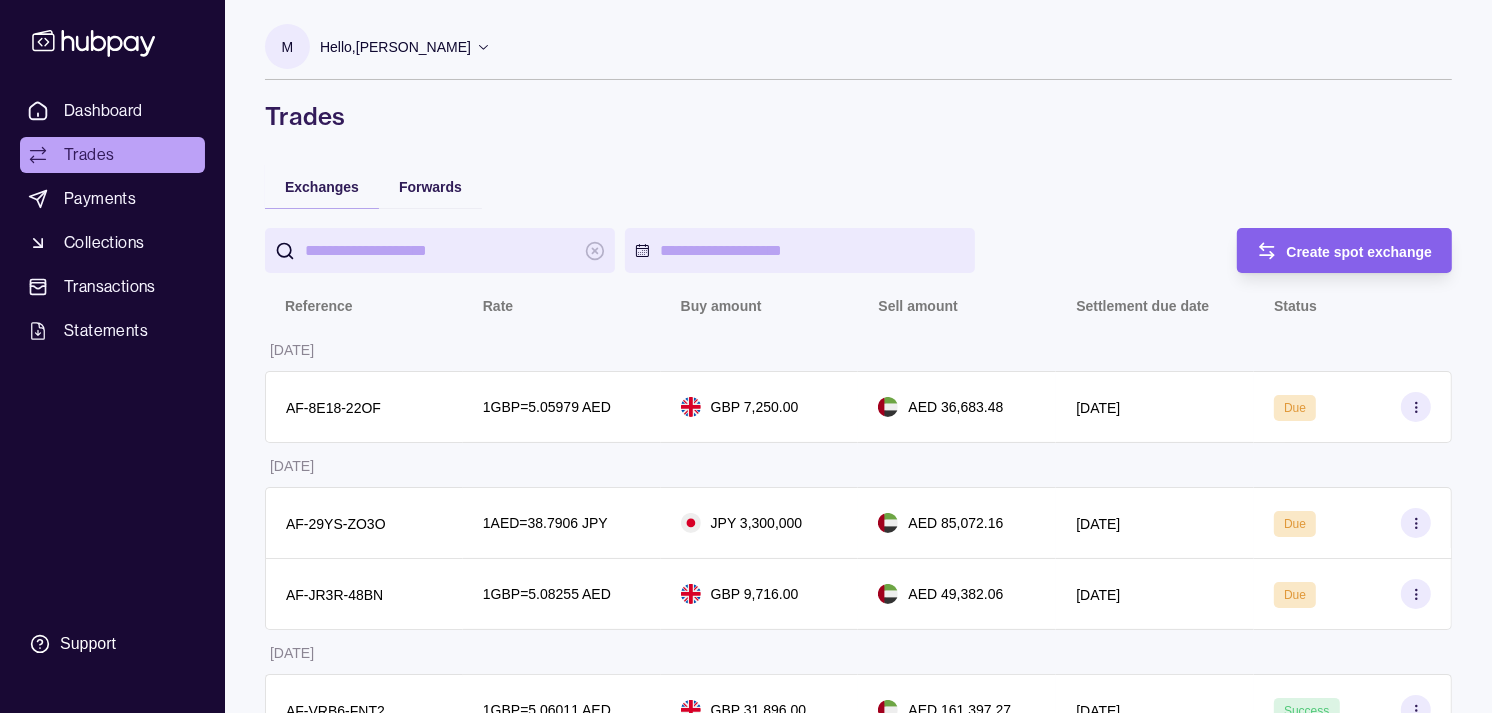 drag, startPoint x: 1342, startPoint y: 246, endPoint x: 1311, endPoint y: 255, distance: 32.280025 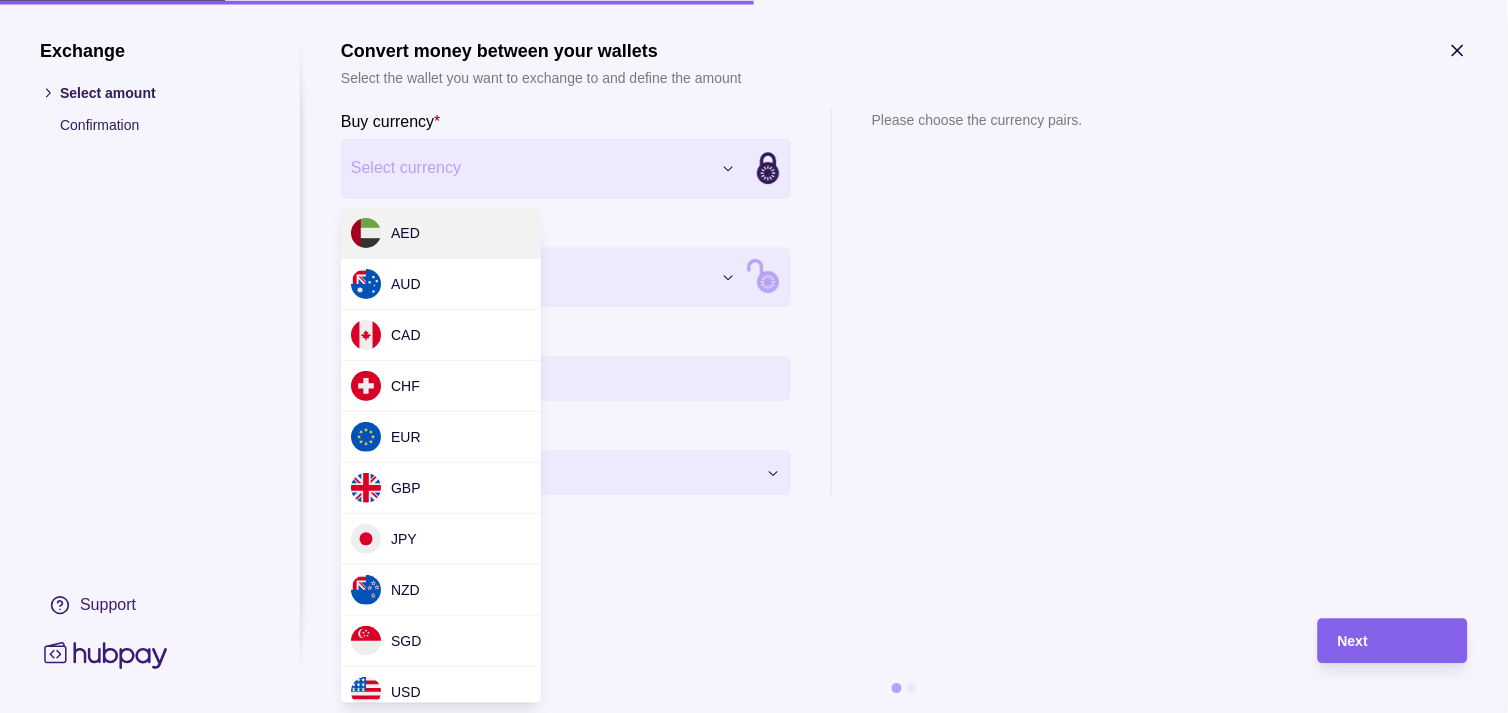 click on "Dashboard Trades Payments Collections Transactions Statements Support M Hello,  Muralenath Nadarajah Strides Trading LLC Account Terms and conditions Privacy policy Sign out Trades Exchanges Forwards Create spot exchange Reference Rate Buy amount Sell amount Settlement due date Status 02 Jul 2025 AF-8E18-22OF 1  GBP  =  5.05979   AED GBP 7,250.00 AED 36,683.48 03 Jul 2025 Due 01 Jul 2025 AF-29YS-ZO3O 1  AED  =  38.7906   JPY JPY 3,300,000 AED 85,072.16 02 Jul 2025 Due AF-JR3R-48BN 1  GBP  =  5.08255   AED GBP 9,716.00 AED 49,382.06 02 Jul 2025 Due 30 Jun 2025 AF-VRB6-FNT2 1  GBP  =  5.06011   AED GBP 31,896.00 AED 161,397.27 01 Jul 2025 Success AF-6LGC-YWB5 1  AED  =  39.1299   JPY JPY 3,996,000 AED 102,121.40 01 Jul 2025 Success AF-HS8F-C56I 1  AED  =  39.1837   JPY JPY 3,082,500 AED 78,667.92 01 Jul 2025 Success AF-CI2C-ATLJ 1  AED  =  39.1269   JPY JPY 5,120,000 AED 130,856.27 01 Jul 2025 Success AF-CWQ4-TH76 1  EUR  =  4.32232   AED EUR 2,910.00 AED 12,577.95 01 Jul 2025 Success AF-97H4-PWED 1  AED  =" at bounding box center (754, 1041) 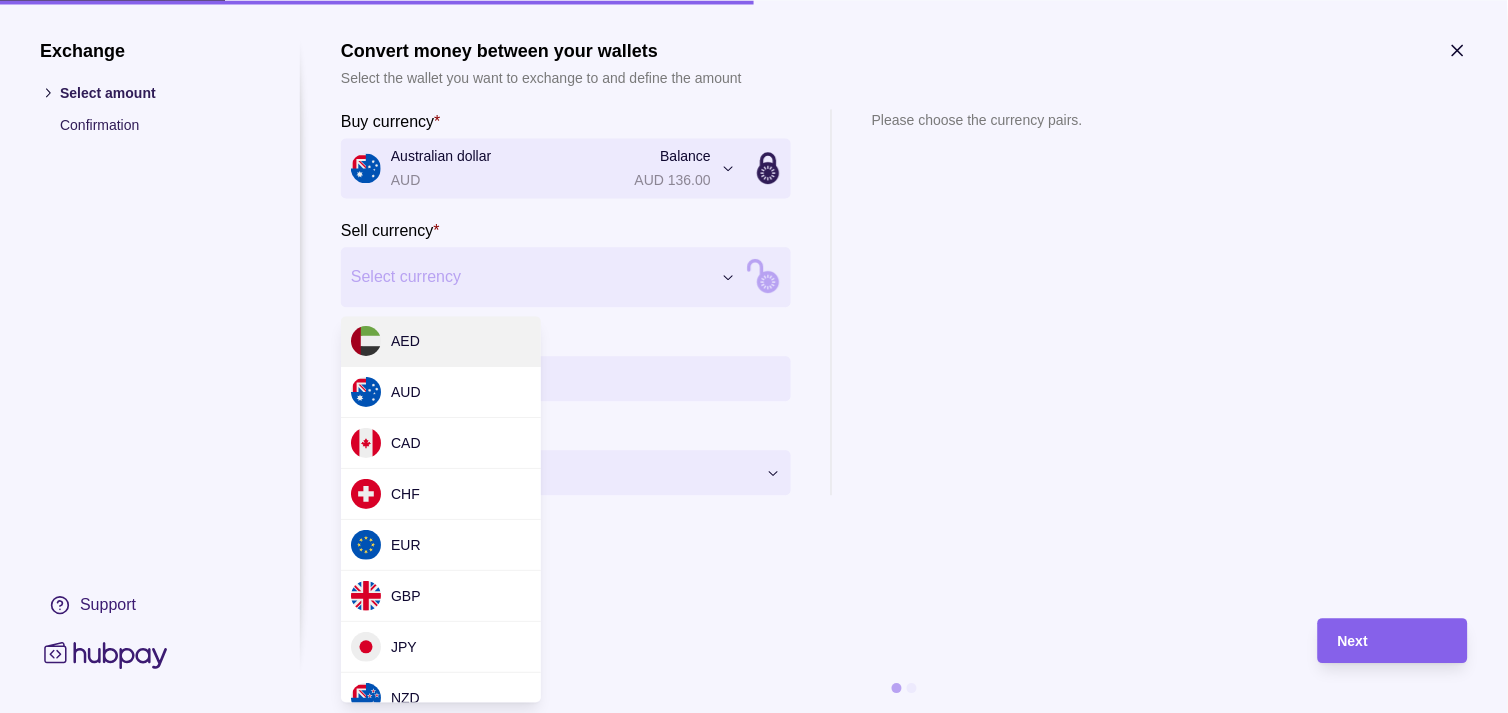 click on "Dashboard Trades Payments Collections Transactions Statements Support M Hello,  Muralenath Nadarajah Strides Trading LLC Account Terms and conditions Privacy policy Sign out Trades Exchanges Forwards Create spot exchange Reference Rate Buy amount Sell amount Settlement due date Status 02 Jul 2025 AF-8E18-22OF 1  GBP  =  5.05979   AED GBP 7,250.00 AED 36,683.48 03 Jul 2025 Due 01 Jul 2025 AF-29YS-ZO3O 1  AED  =  38.7906   JPY JPY 3,300,000 AED 85,072.16 02 Jul 2025 Due AF-JR3R-48BN 1  GBP  =  5.08255   AED GBP 9,716.00 AED 49,382.06 02 Jul 2025 Due 30 Jun 2025 AF-VRB6-FNT2 1  GBP  =  5.06011   AED GBP 31,896.00 AED 161,397.27 01 Jul 2025 Success AF-6LGC-YWB5 1  AED  =  39.1299   JPY JPY 3,996,000 AED 102,121.40 01 Jul 2025 Success AF-HS8F-C56I 1  AED  =  39.1837   JPY JPY 3,082,500 AED 78,667.92 01 Jul 2025 Success AF-CI2C-ATLJ 1  AED  =  39.1269   JPY JPY 5,120,000 AED 130,856.27 01 Jul 2025 Success AF-CWQ4-TH76 1  EUR  =  4.32232   AED EUR 2,910.00 AED 12,577.95 01 Jul 2025 Success AF-97H4-PWED 1  AED  =" at bounding box center [754, 1041] 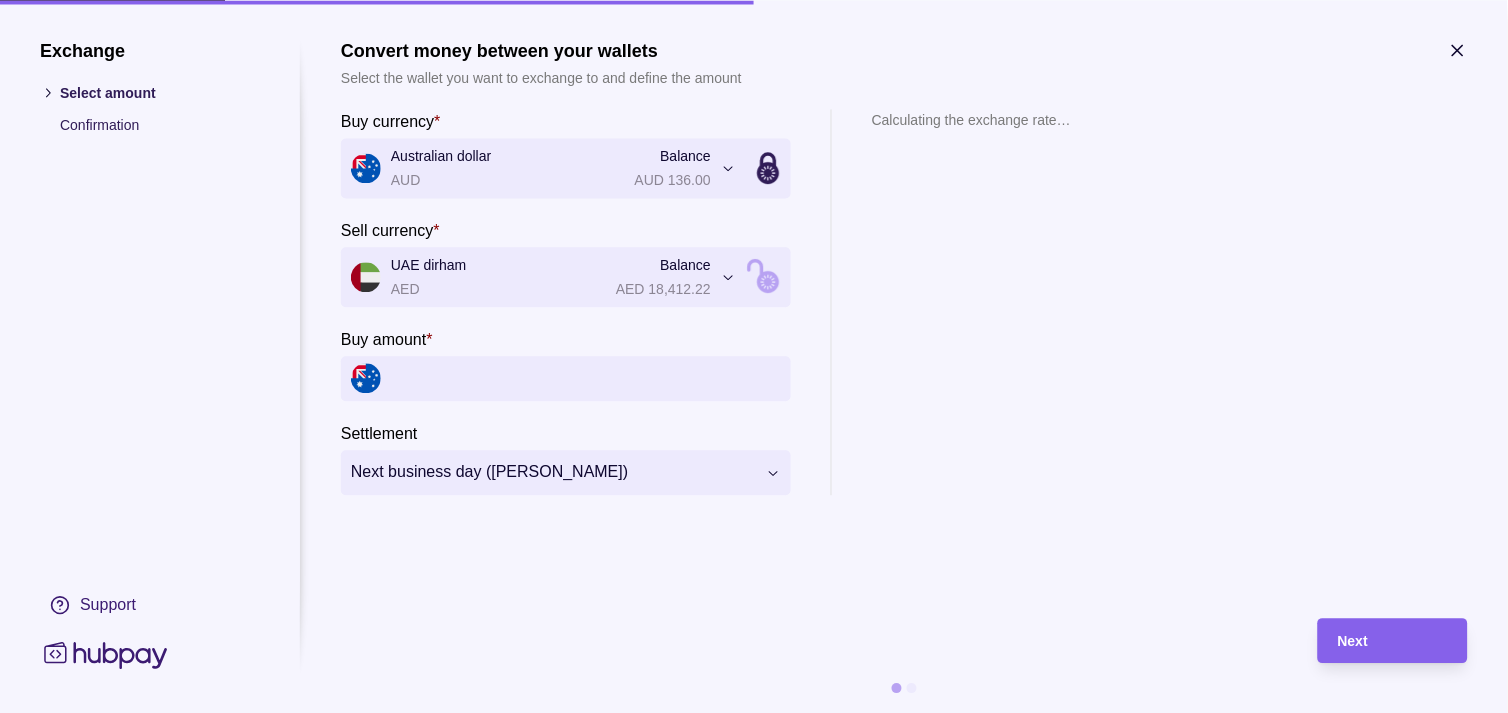 click on "Buy amount  *" at bounding box center (586, 378) 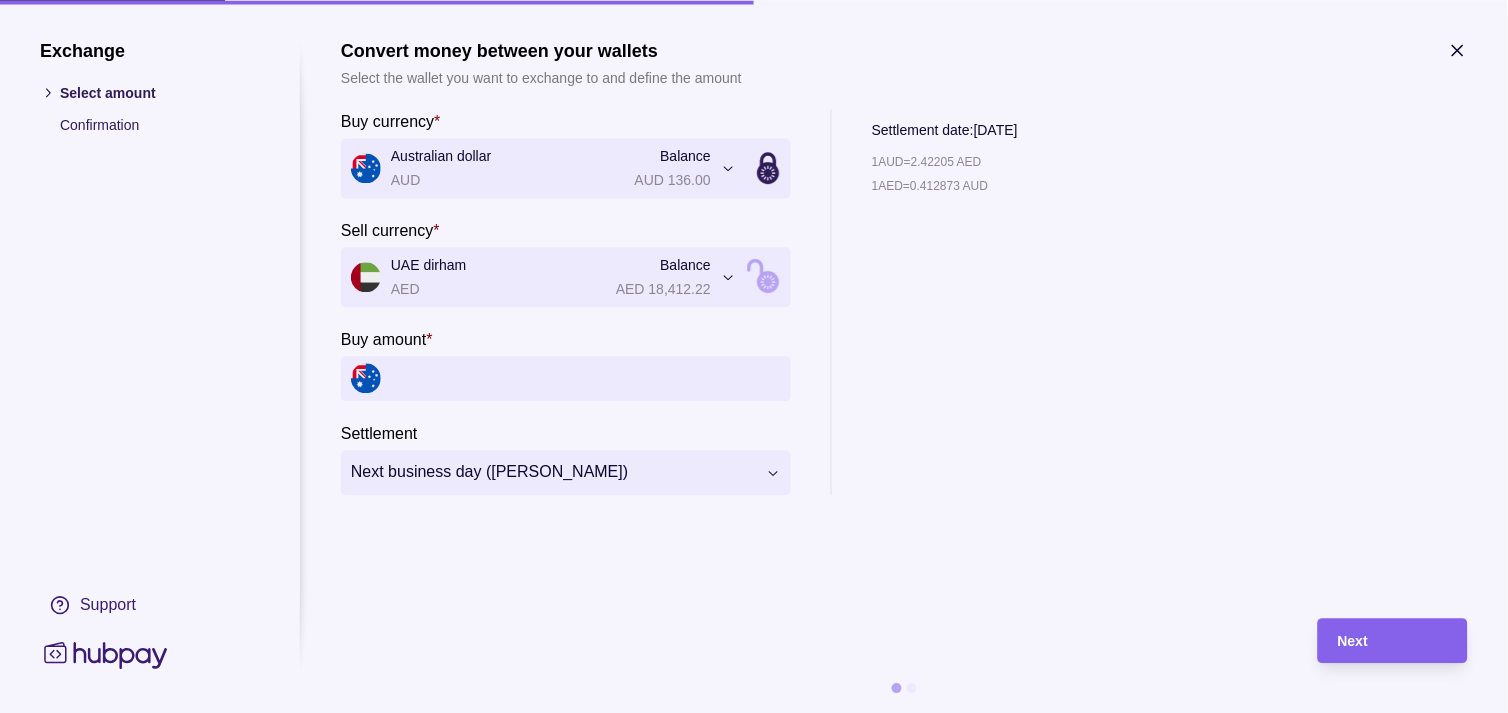 paste on "******" 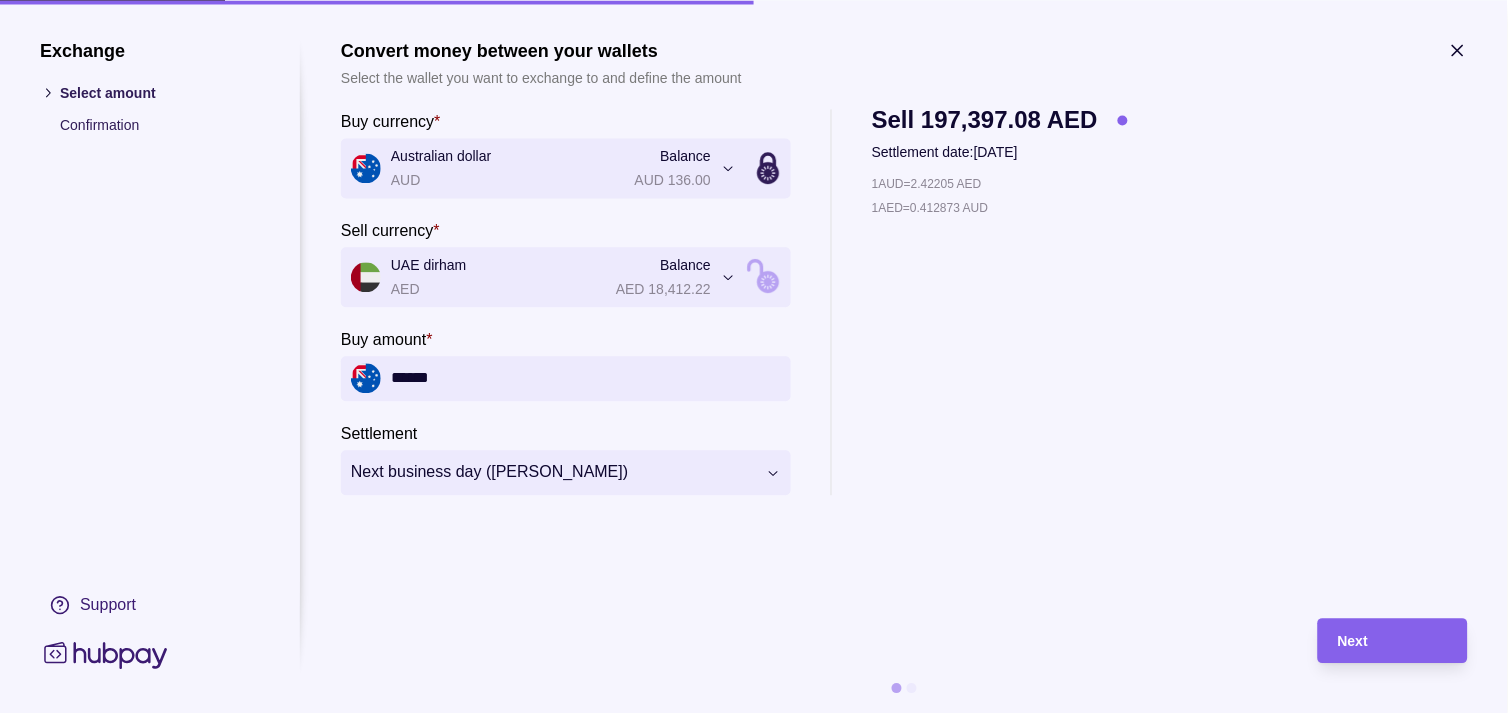 type on "******" 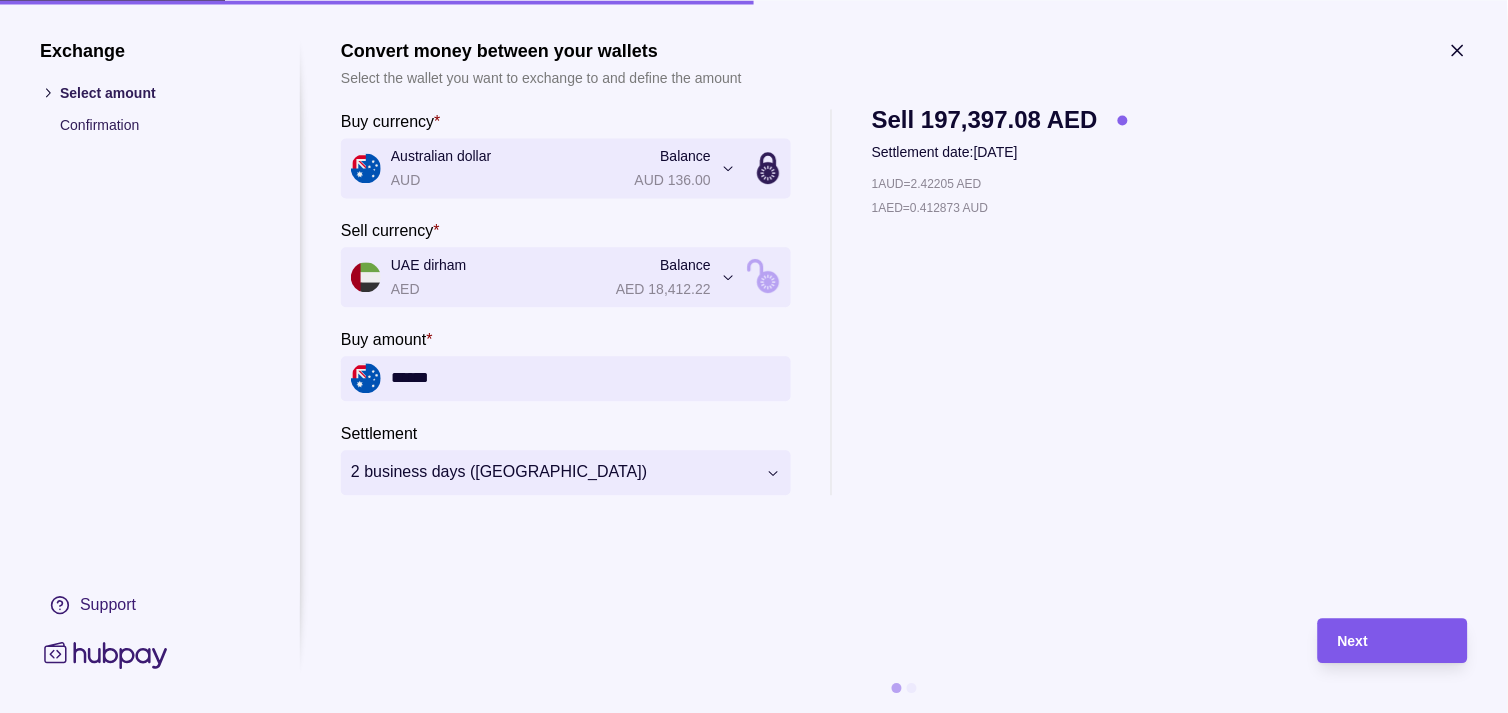 click on "Next" at bounding box center [1393, 641] 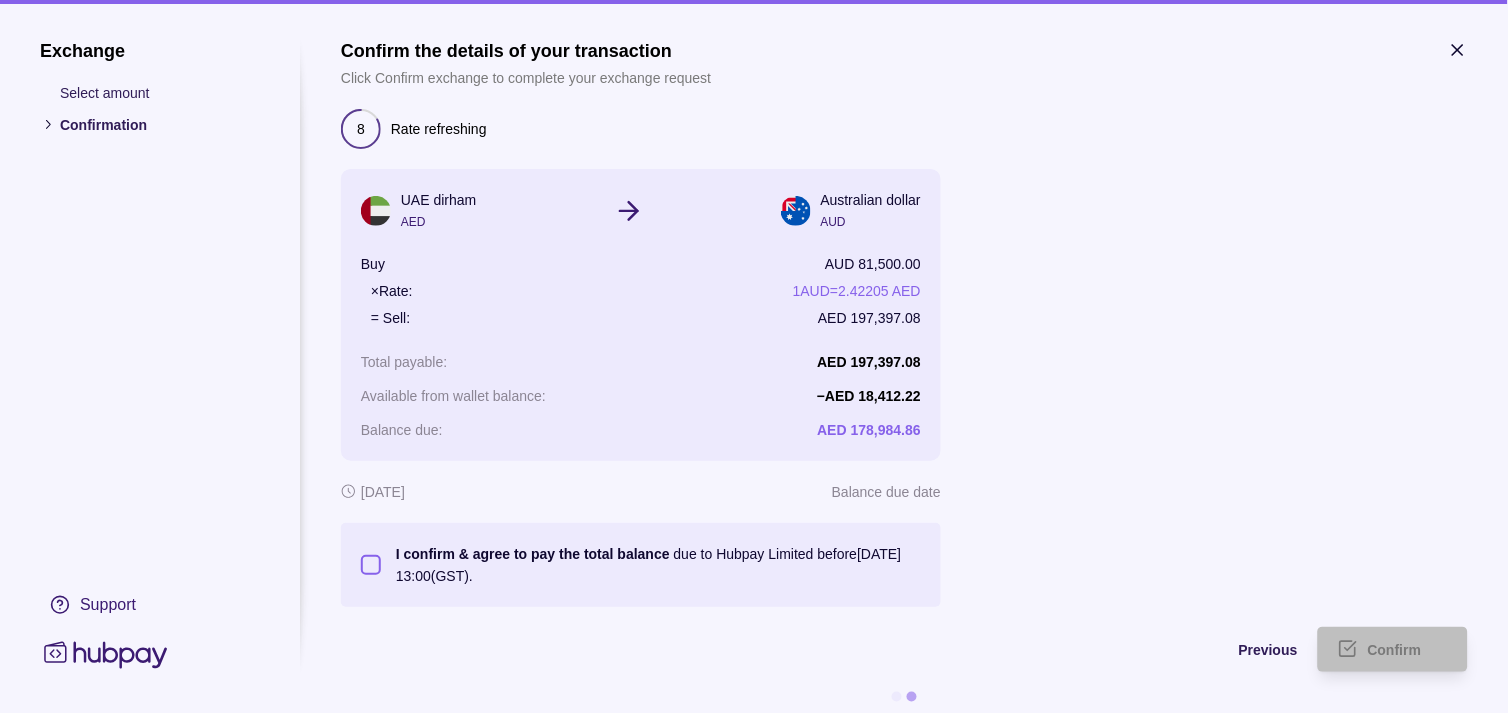 click on "I confirm & agree to pay the total balance   due to Hubpay Limited before  04 Jul 2025   13:00  (GST)." at bounding box center [371, 565] 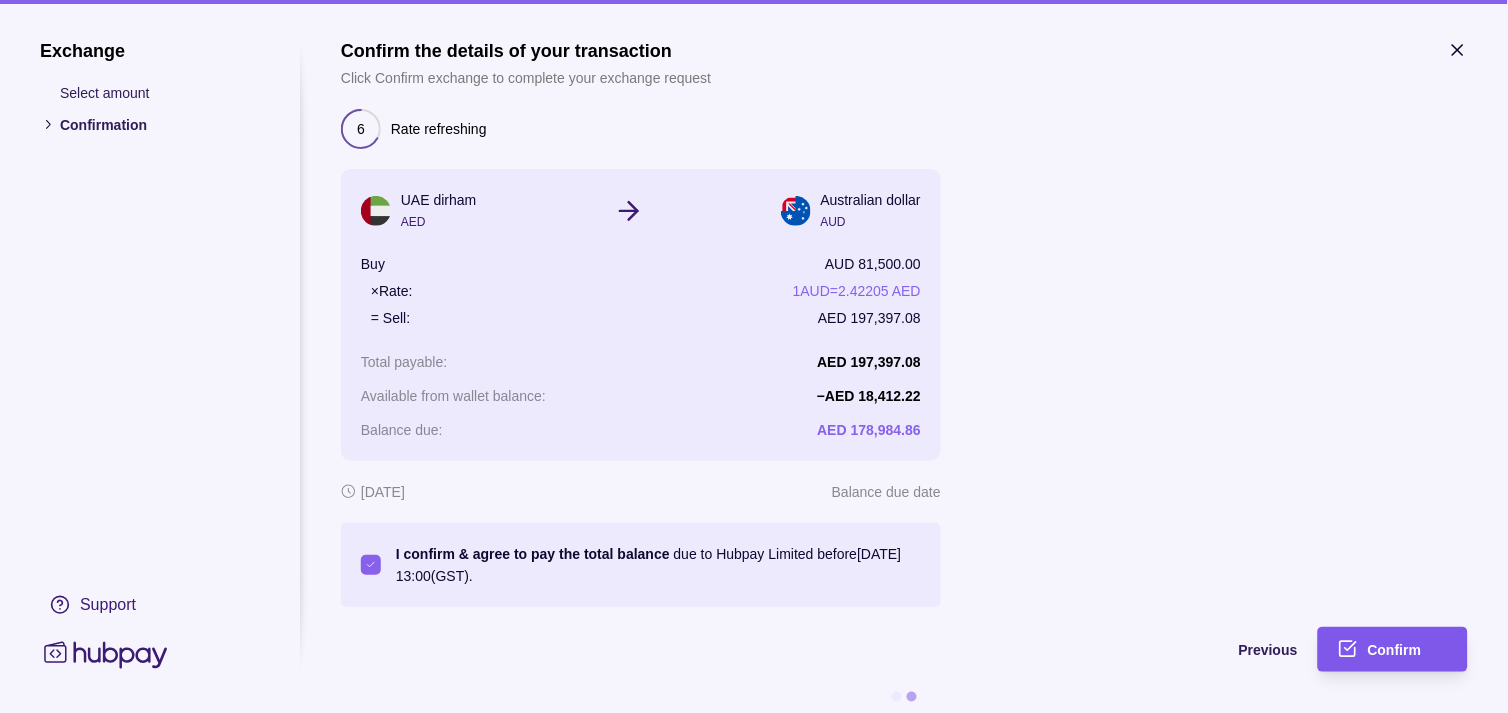 click on "Confirm" at bounding box center [1395, 651] 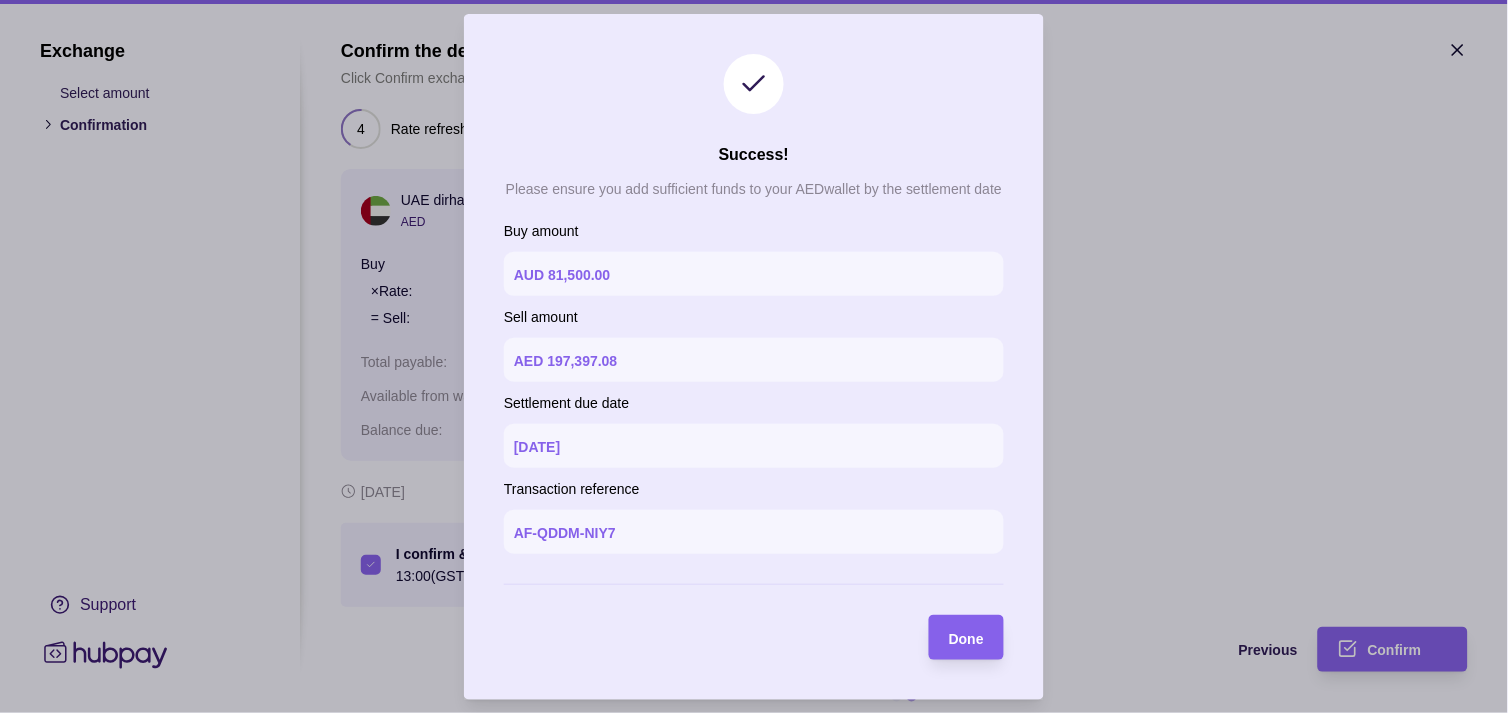 type 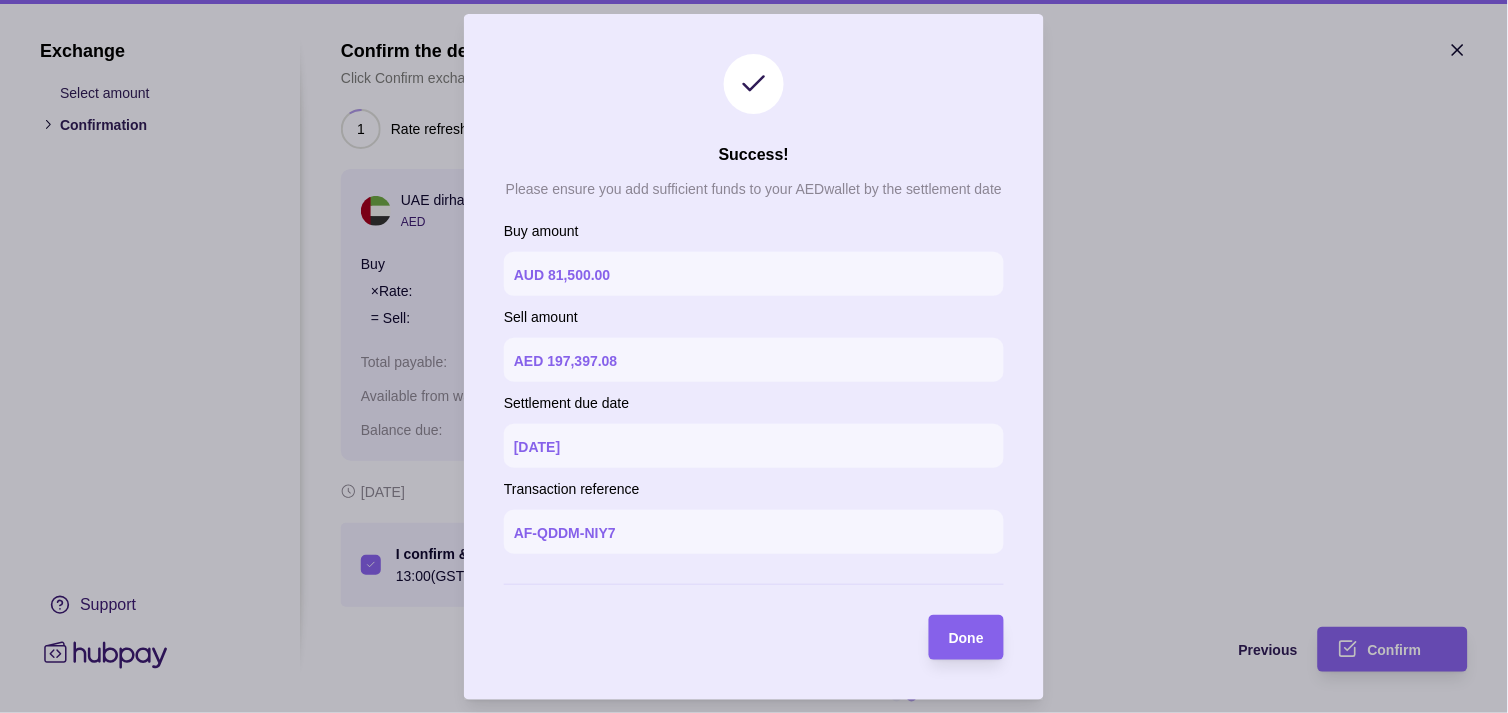click at bounding box center [754, 356] 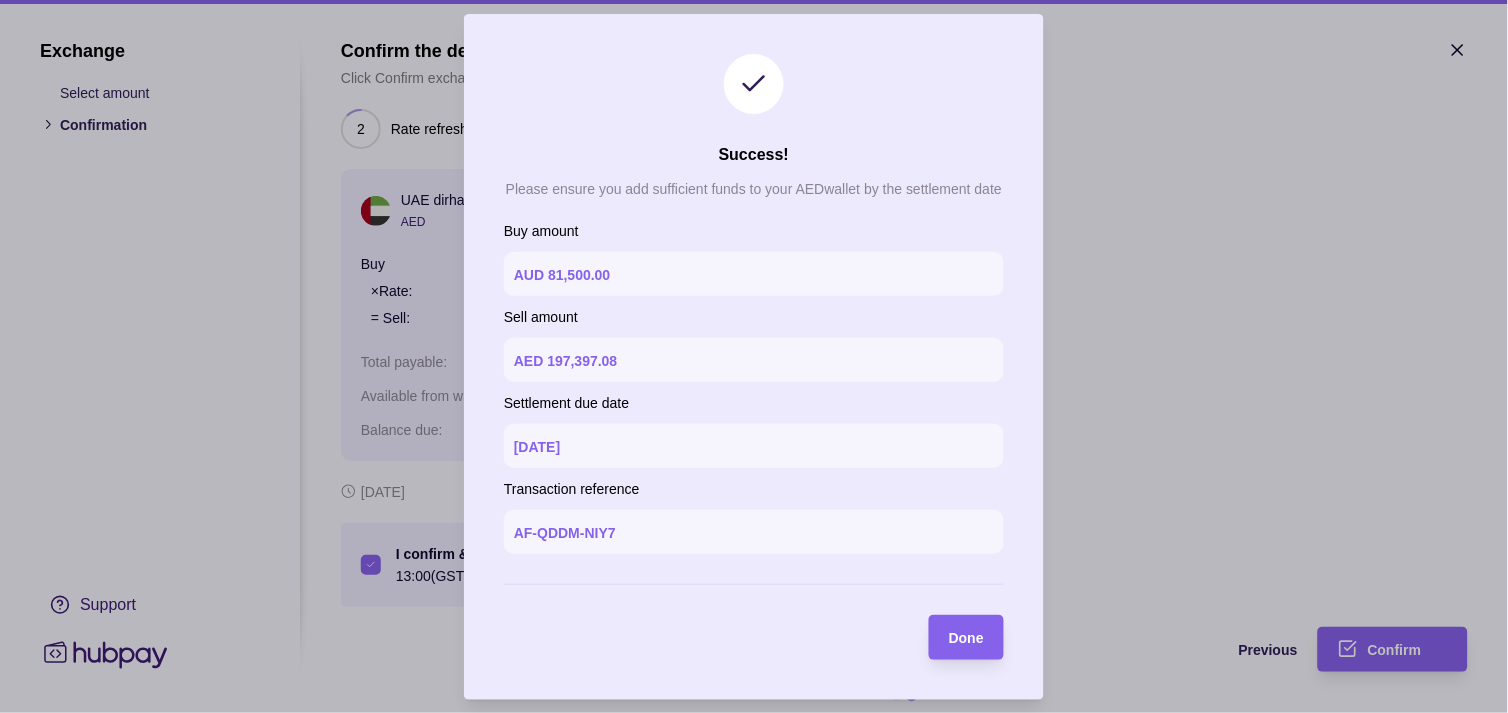 click at bounding box center (754, 356) 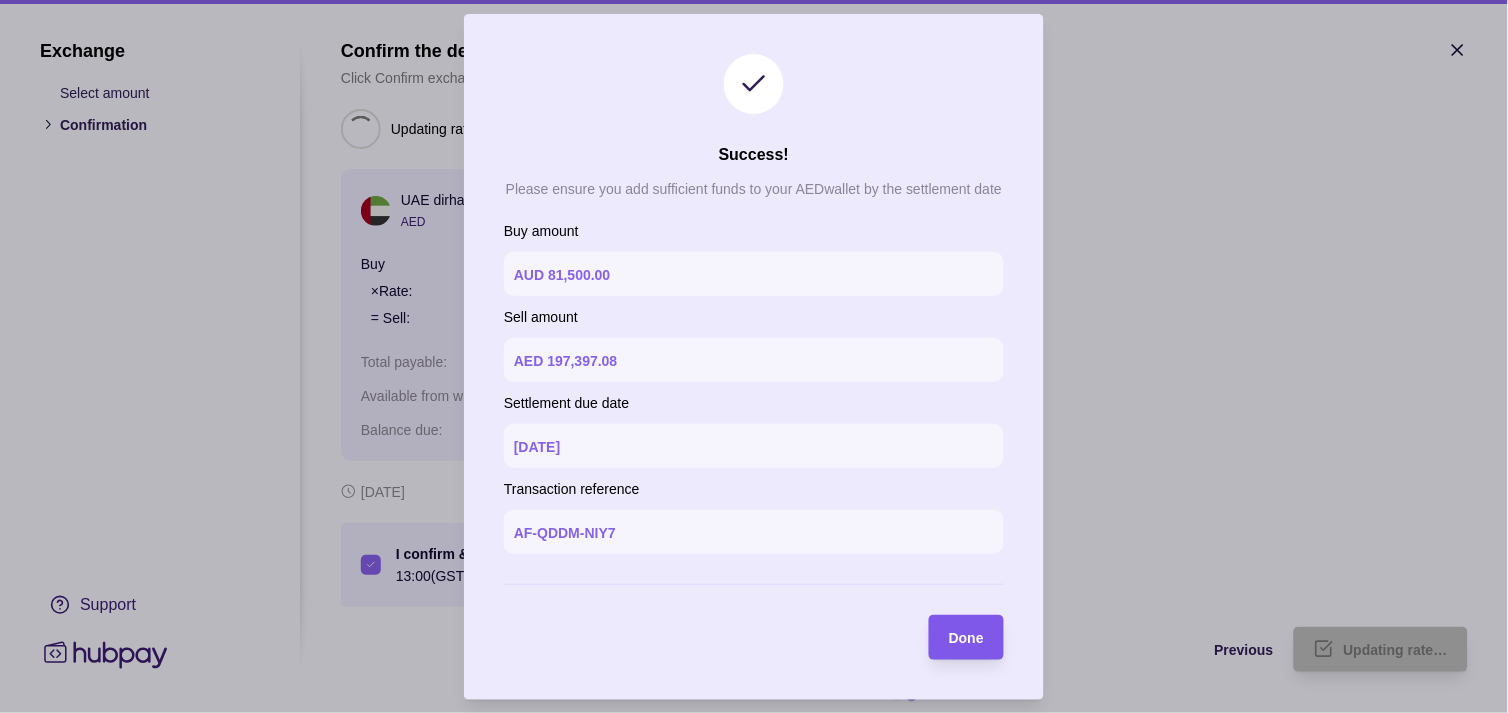 click on "Done" at bounding box center [966, 637] 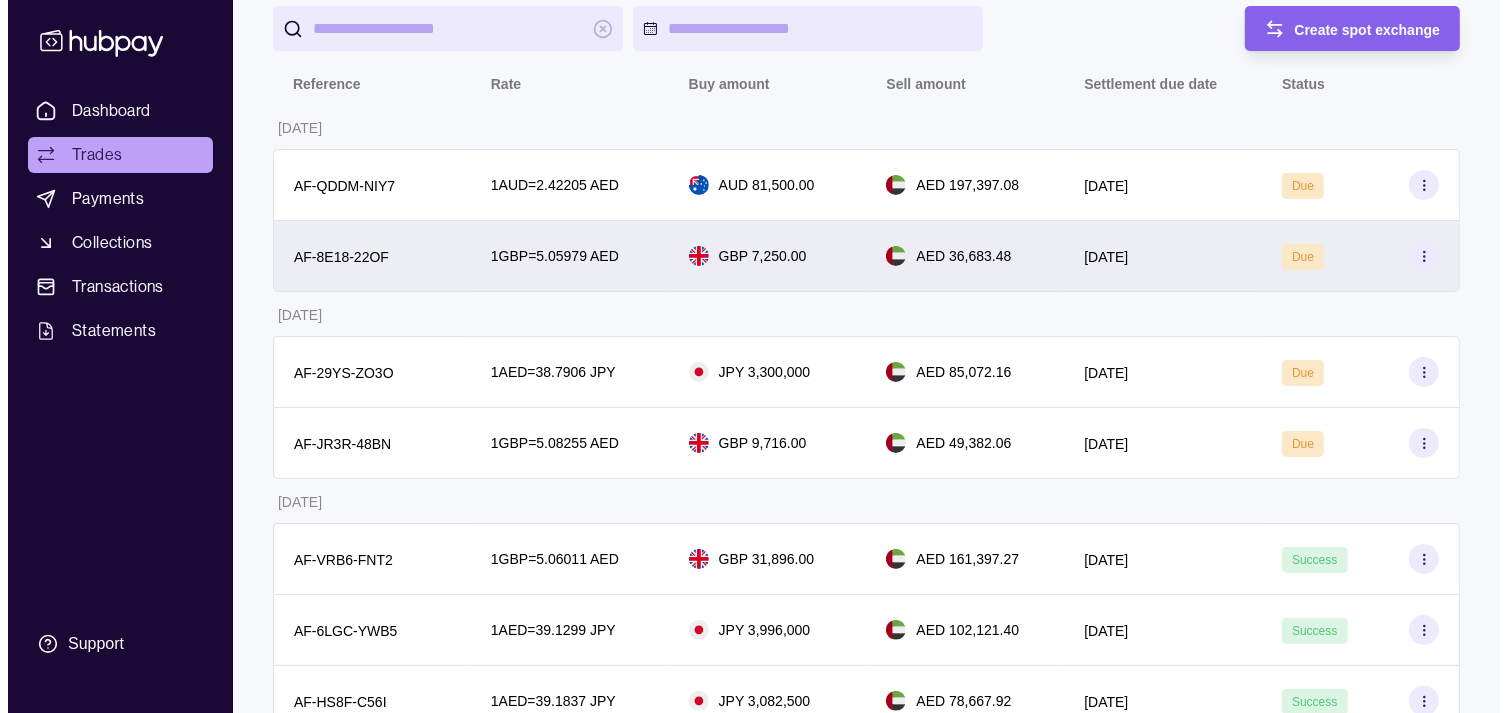 scroll, scrollTop: 0, scrollLeft: 0, axis: both 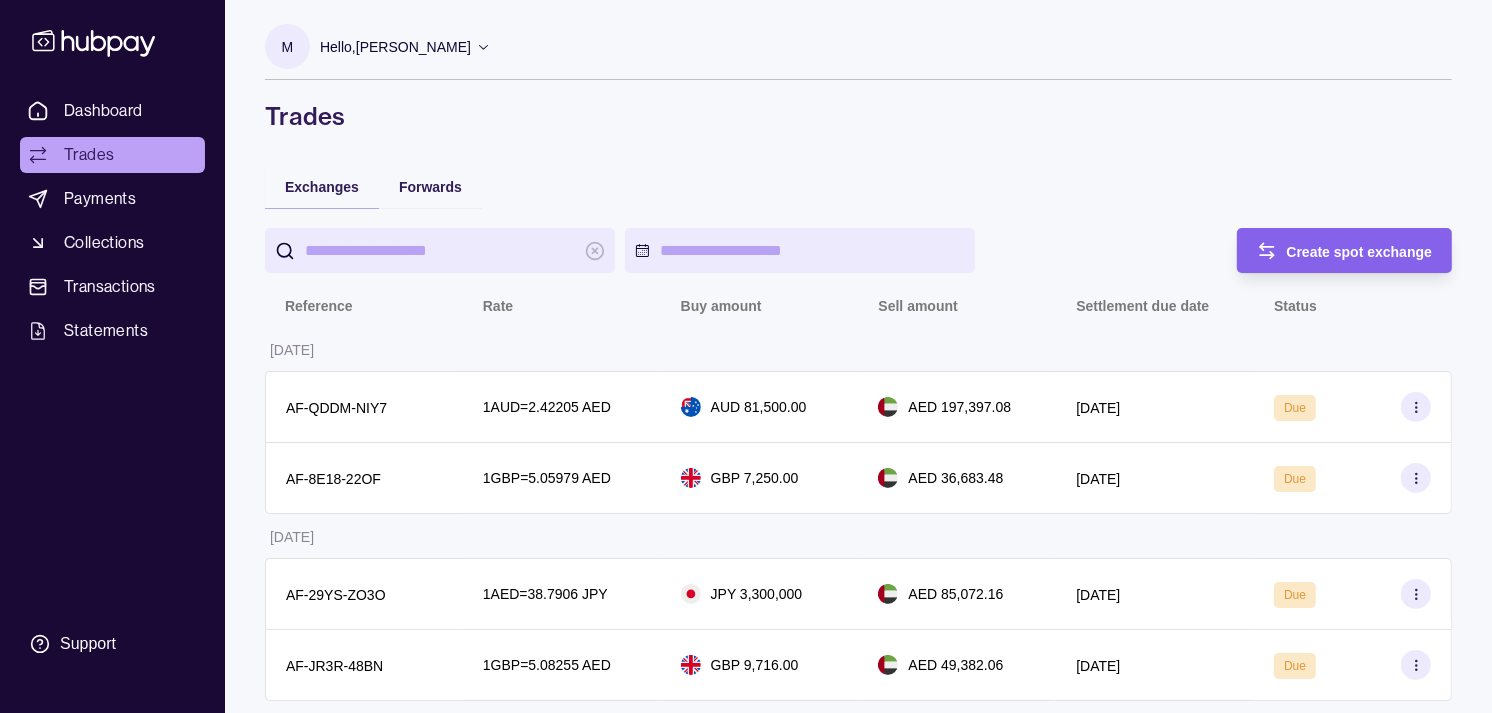click on "Exchanges Forwards Create spot exchange Reference Rate Buy amount Sell amount Settlement due date Status 02 Jul 2025 AF-QDDM-NIY7 1  AUD  =  2.42205   AED AUD 81,500.00 AED 197,397.08 04 Jul 2025 Due AF-8E18-22OF 1  GBP  =  5.05979   AED GBP 7,250.00 AED 36,683.48 03 Jul 2025 Due 01 Jul 2025 AF-29YS-ZO3O 1  AED  =  38.7906   JPY JPY 3,300,000 AED 85,072.16 02 Jul 2025 Due AF-JR3R-48BN 1  GBP  =  5.08255   AED GBP 9,716.00 AED 49,382.06 02 Jul 2025 Due 30 Jun 2025 AF-VRB6-FNT2 1  GBP  =  5.06011   AED GBP 31,896.00 AED 161,397.27 01 Jul 2025 Success AF-6LGC-YWB5 1  AED  =  39.1299   JPY JPY 3,996,000 AED 102,121.40 01 Jul 2025 Success AF-HS8F-C56I 1  AED  =  39.1837   JPY JPY 3,082,500 AED 78,667.92 01 Jul 2025 Success AF-CI2C-ATLJ 1  AED  =  39.1269   JPY JPY 5,120,000 AED 130,856.27 01 Jul 2025 Success AF-CWQ4-TH76 1  EUR  =  4.32232   AED EUR 2,910.00 AED 12,577.95 01 Jul 2025 Success AF-97H4-PWED 1  AED  =  39.1207   JPY JPY 860,000 AED 21,983.25 01 Jul 2025 Success AF-V2Z8-LOQ5 1  AED  =  39.1315   JPY 1" at bounding box center [858, 1100] 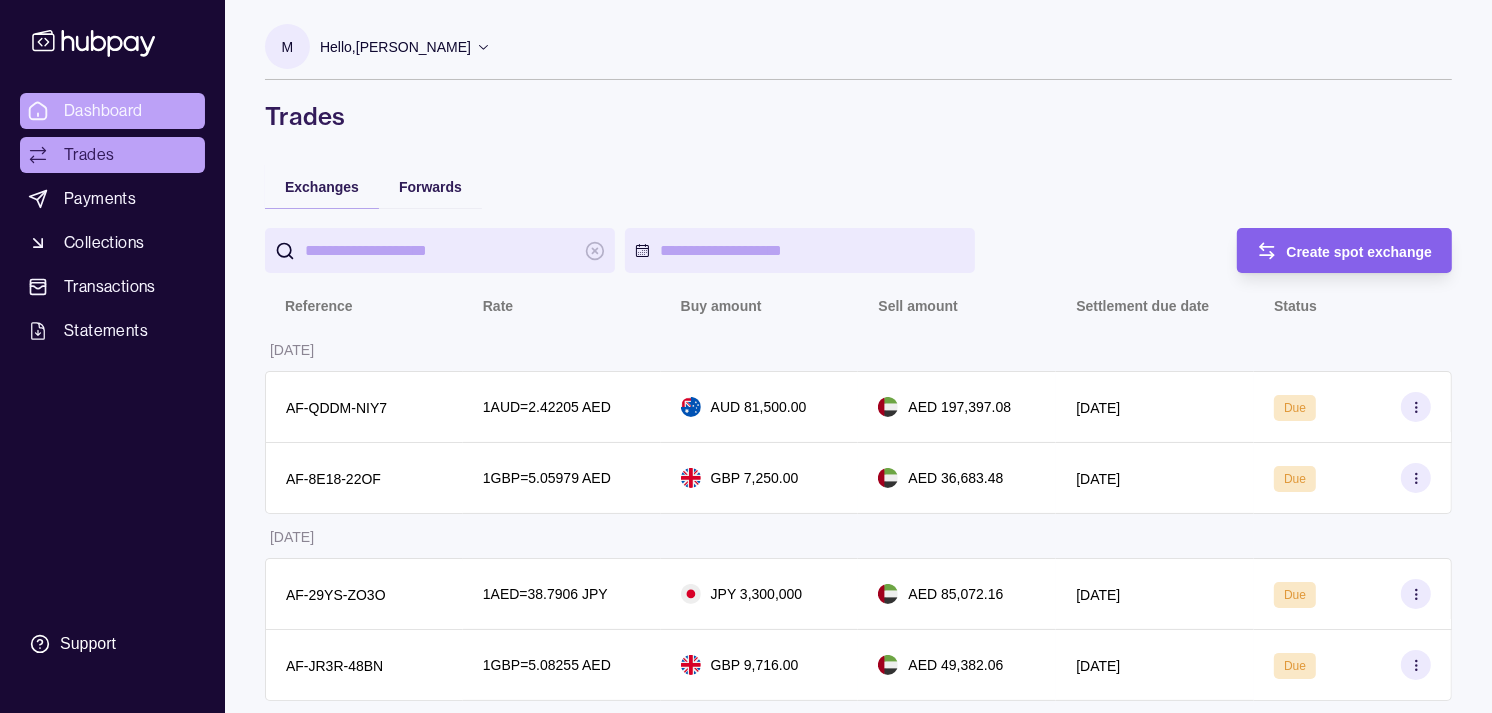 click on "Dashboard" at bounding box center [112, 111] 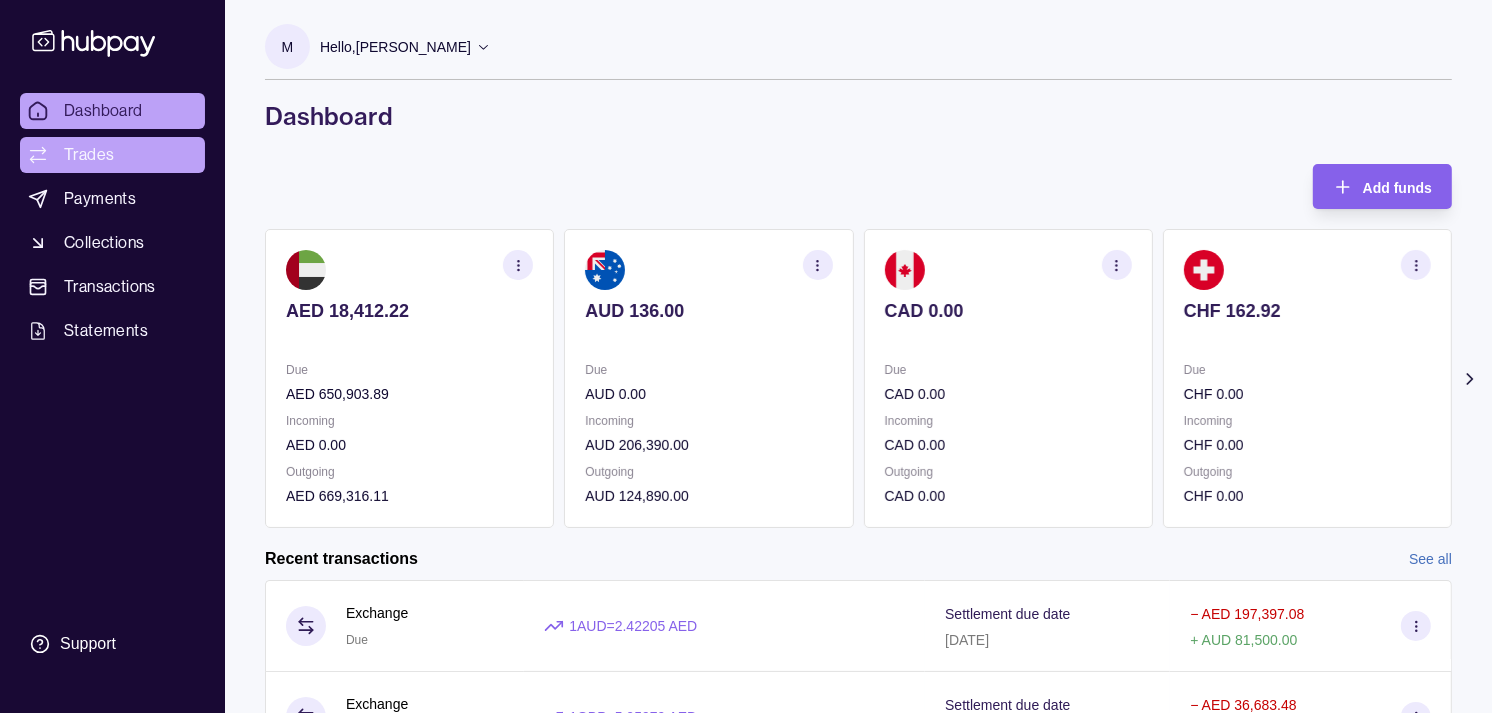 click on "Trades" at bounding box center (89, 155) 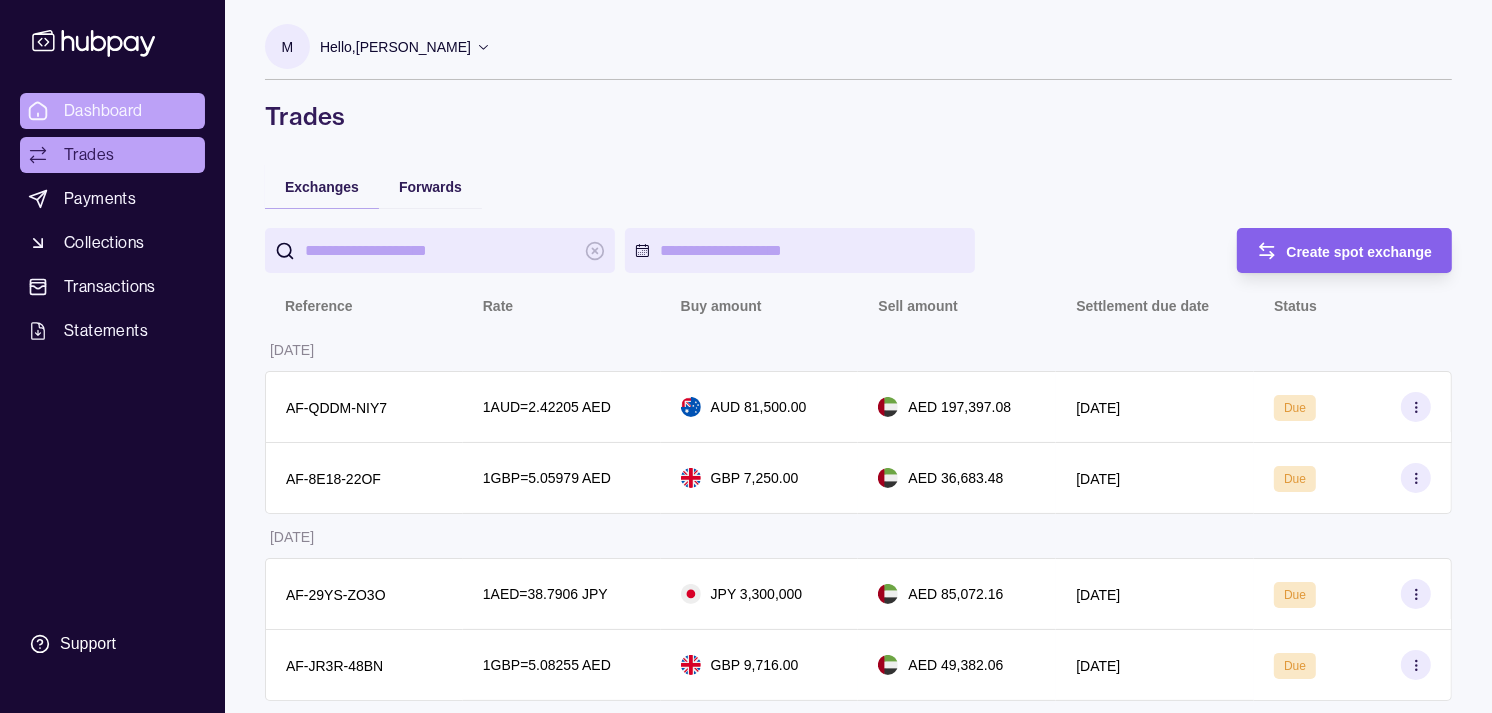 click on "Dashboard" at bounding box center [103, 111] 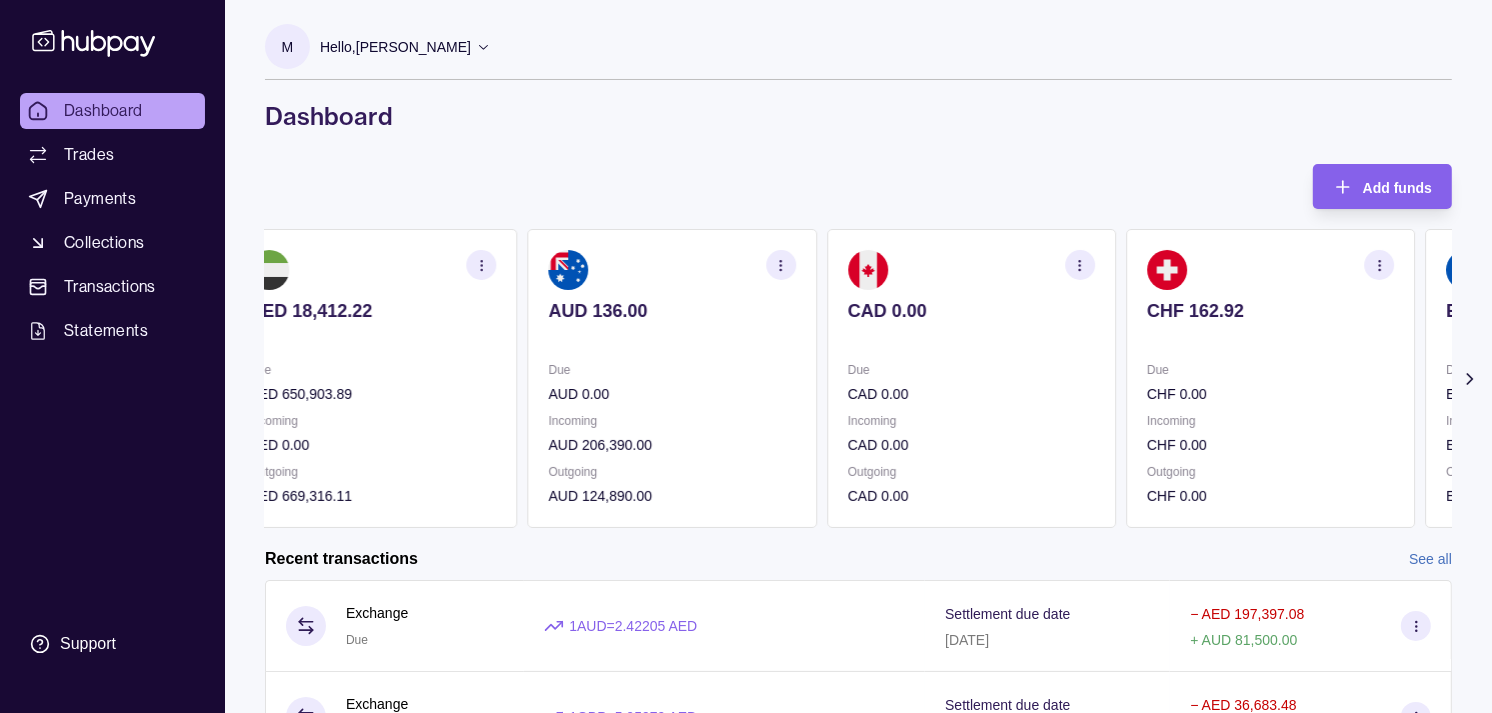 click on "Due CAD 0.00 Incoming CAD 0.00 Outgoing CAD 0.00" at bounding box center (971, 433) 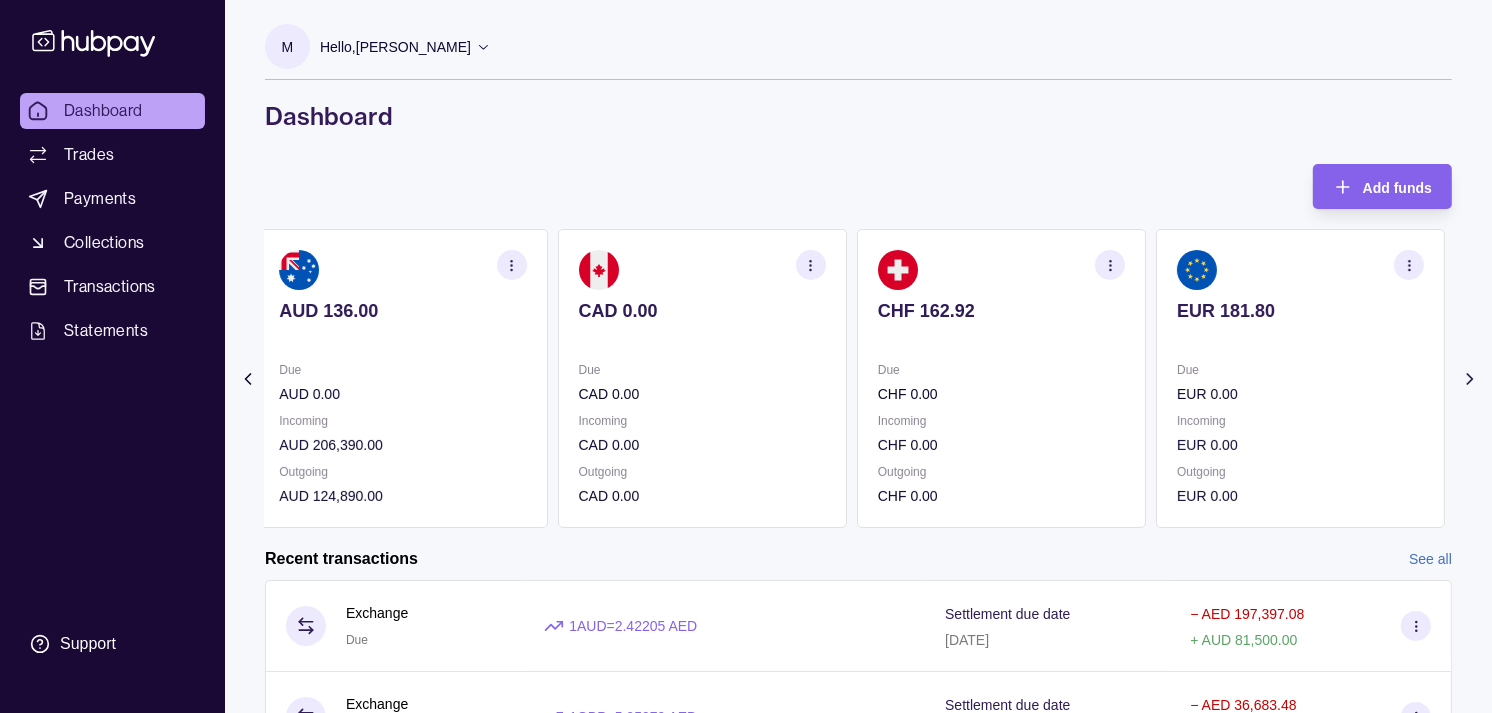 click on "CHF 0.00" at bounding box center (1001, 394) 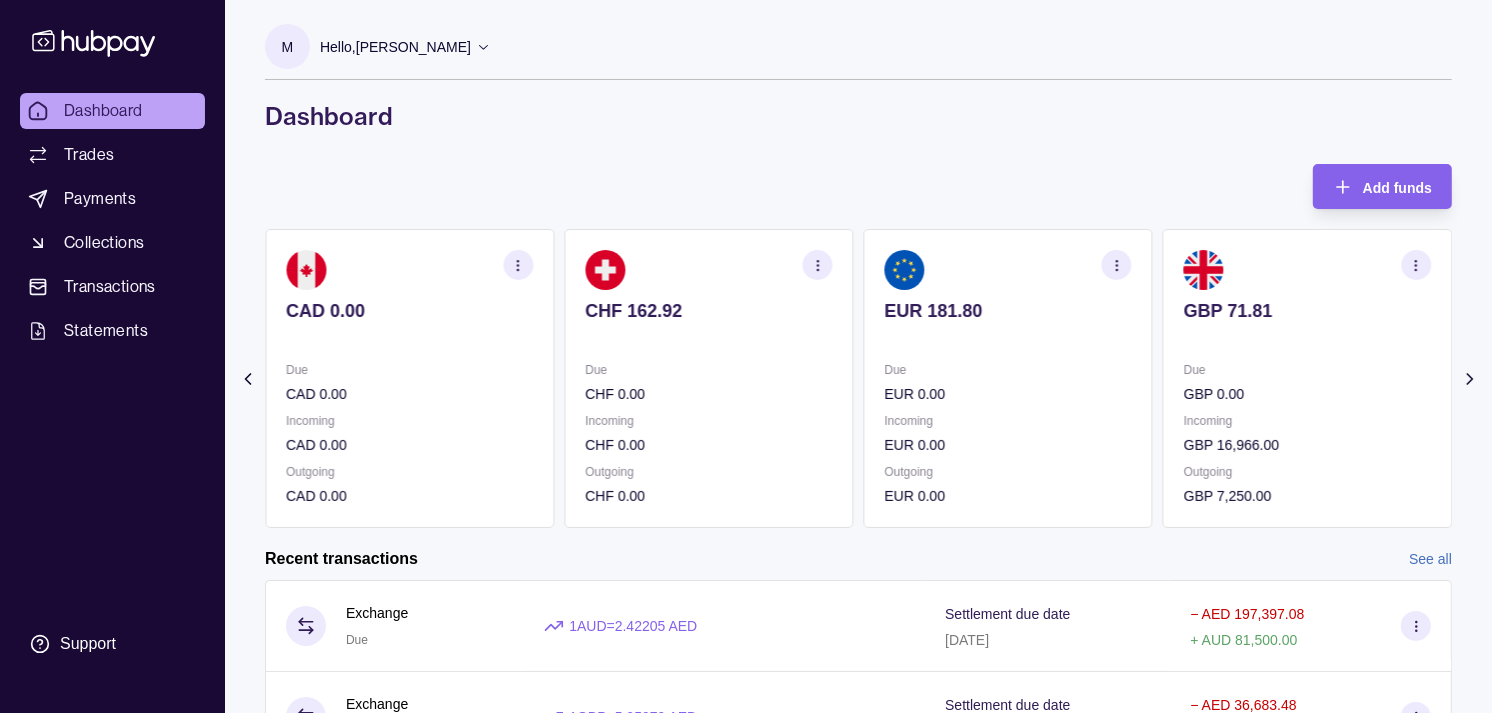 click on "Due" at bounding box center (1008, 370) 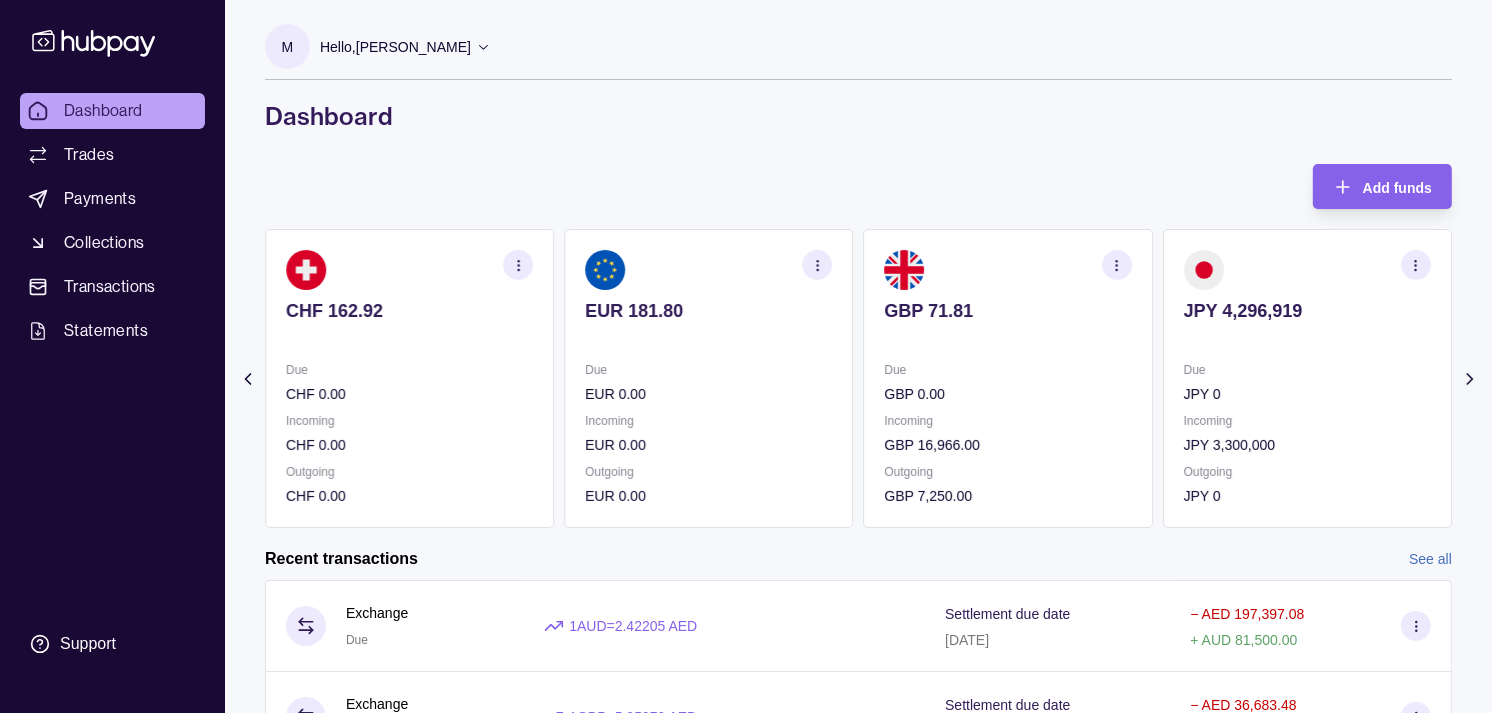 click on "Due" at bounding box center (1008, 370) 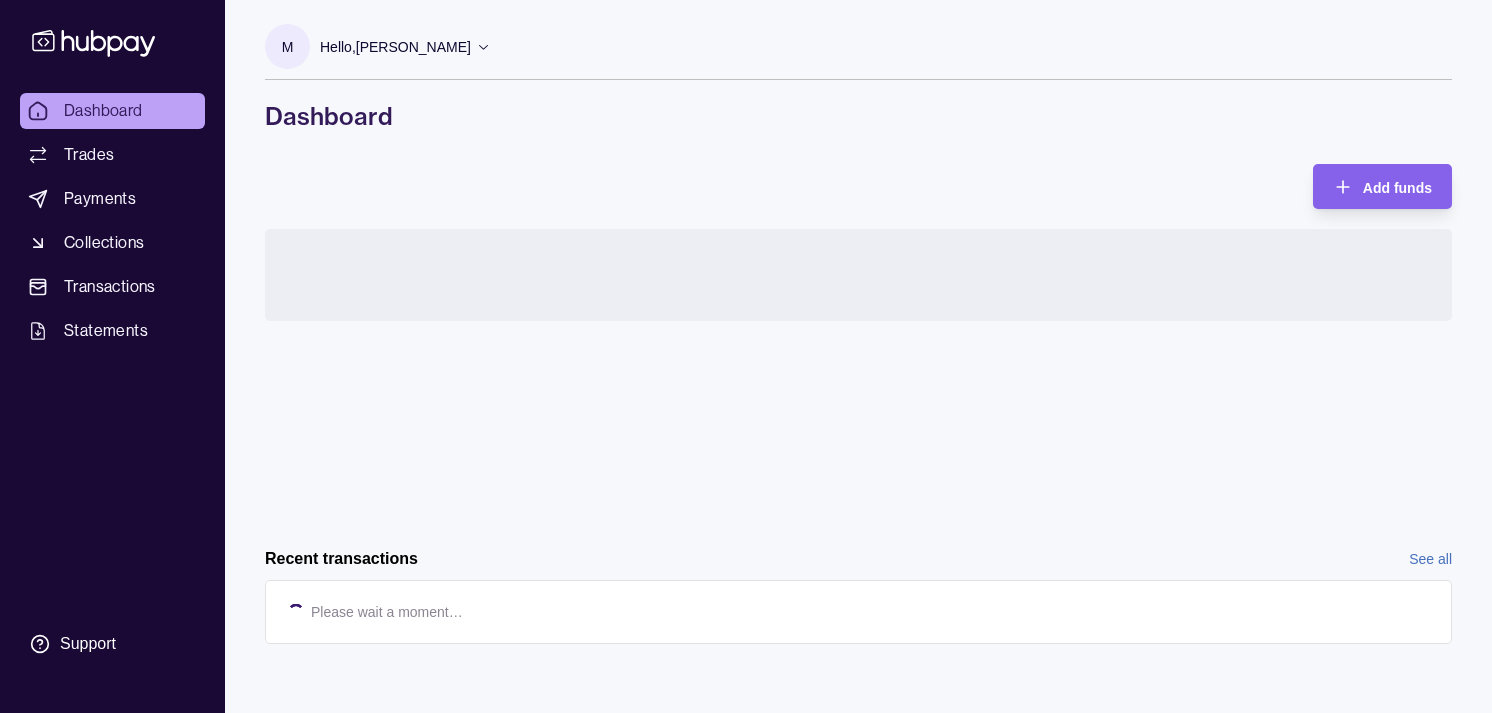 scroll, scrollTop: 0, scrollLeft: 0, axis: both 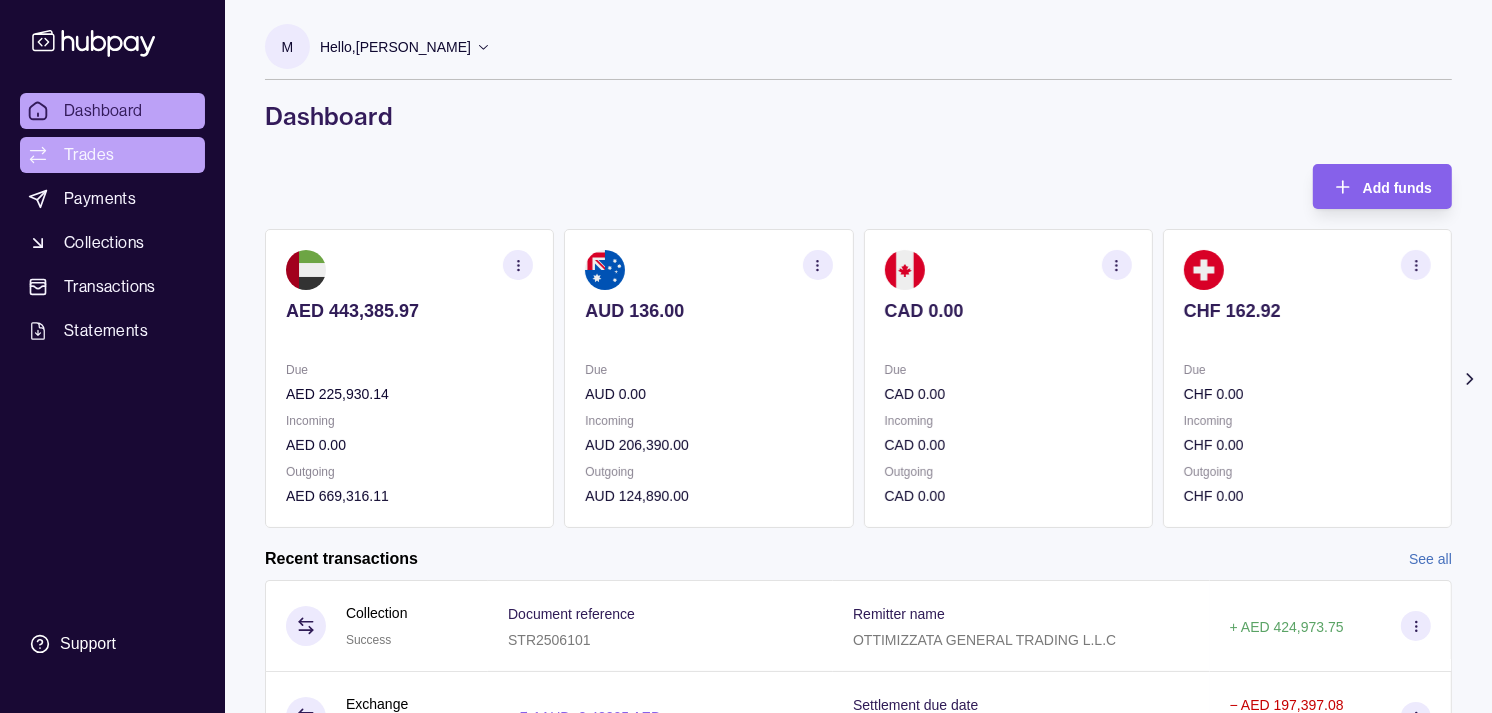 click on "Trades" at bounding box center [112, 155] 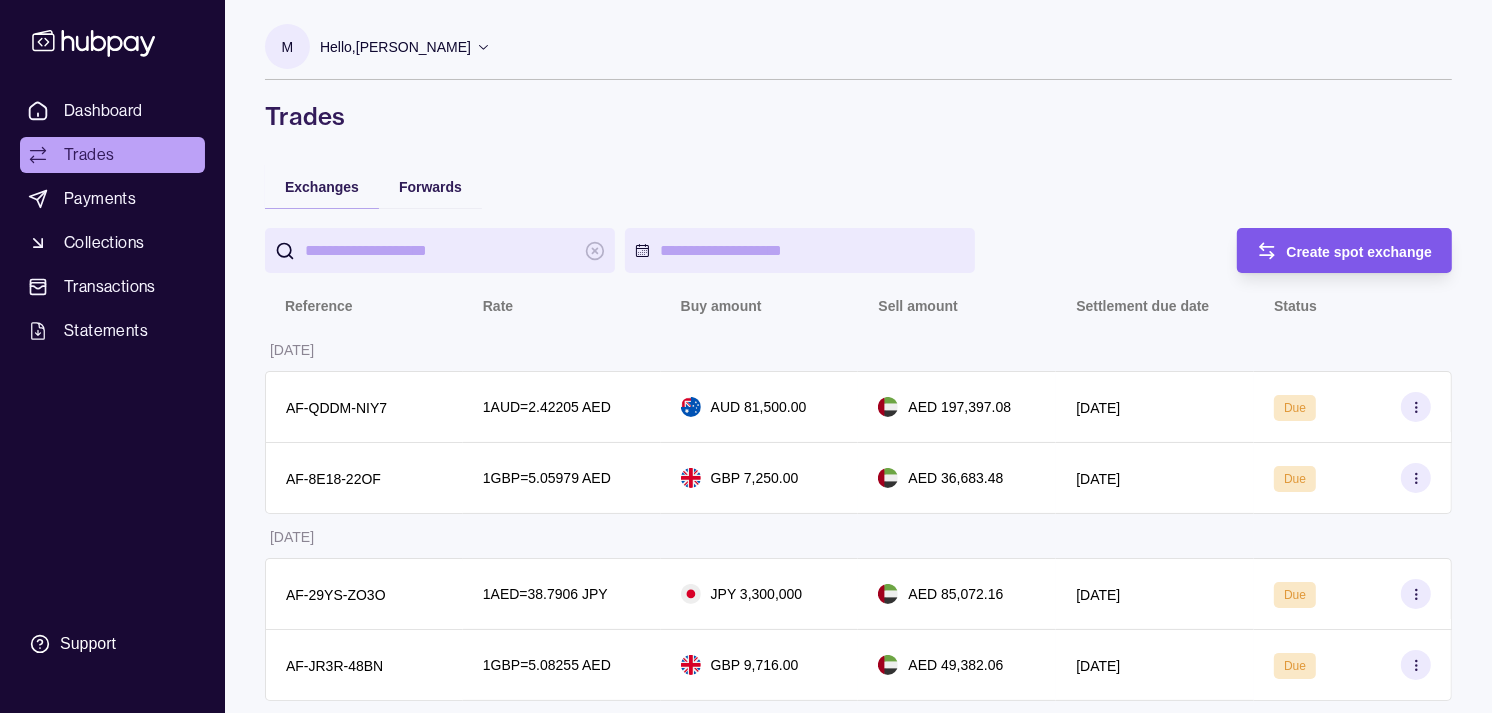 click on "Create spot exchange" at bounding box center (1360, 252) 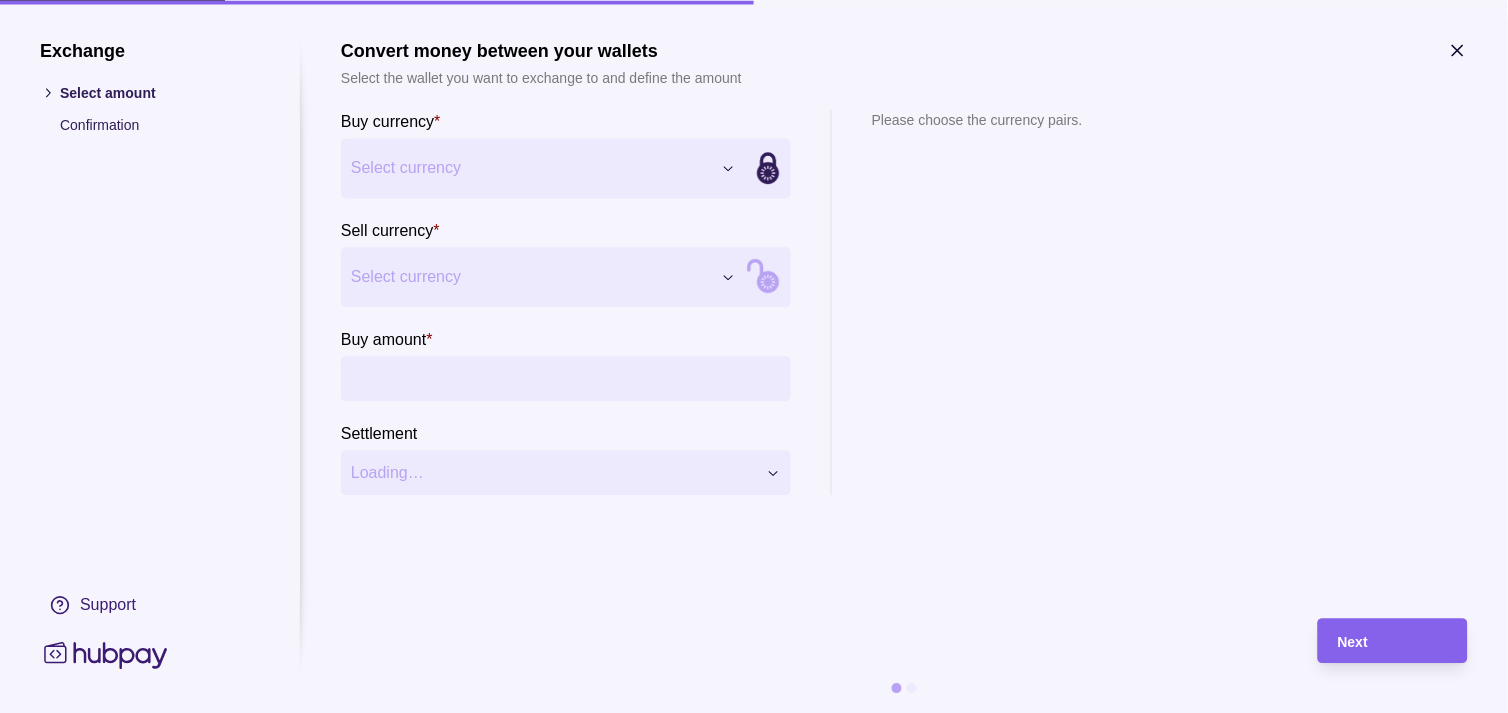 click on "Dashboard Trades Payments Collections Transactions Statements Support M Hello,  [PERSON_NAME] Strides Trading LLC Account Terms and conditions Privacy policy Sign out Trades Exchanges Forwards Create spot exchange Reference Rate Buy amount Sell amount Settlement due date Status [DATE] AF-QDDM-NIY7 1  AUD  =  2.42205   AED AUD 81,500.00 AED 197,397.08 [DATE] Due AF-8E18-22OF 1  GBP  =  5.05979   AED GBP 7,250.00 AED 36,683.48 [DATE] Due [DATE] AF-29YS-ZO3O 1  AED  =  38.7906   JPY JPY 3,300,000 AED 85,072.16 [DATE] Due AF-JR3R-48BN 1  GBP  =  5.08255   AED GBP 9,716.00 AED 49,382.06 [DATE] Due [DATE] AF-VRB6-FNT2 1  GBP  =  5.06011   AED GBP 31,896.00 AED 161,397.27 [DATE] Success AF-6LGC-YWB5 1  AED  =  39.1299   JPY JPY 3,996,000 AED 102,121.40 [DATE] Success AF-HS8F-C56I 1  AED  =  39.1837   JPY JPY 3,082,500 AED 78,667.92 [DATE] Success AF-CI2C-ATLJ 1  AED  =  39.1269   JPY JPY 5,120,000 AED 130,856.27 [DATE] Success AF-CWQ4-TH76 1  EUR  =    1" at bounding box center (754, 1018) 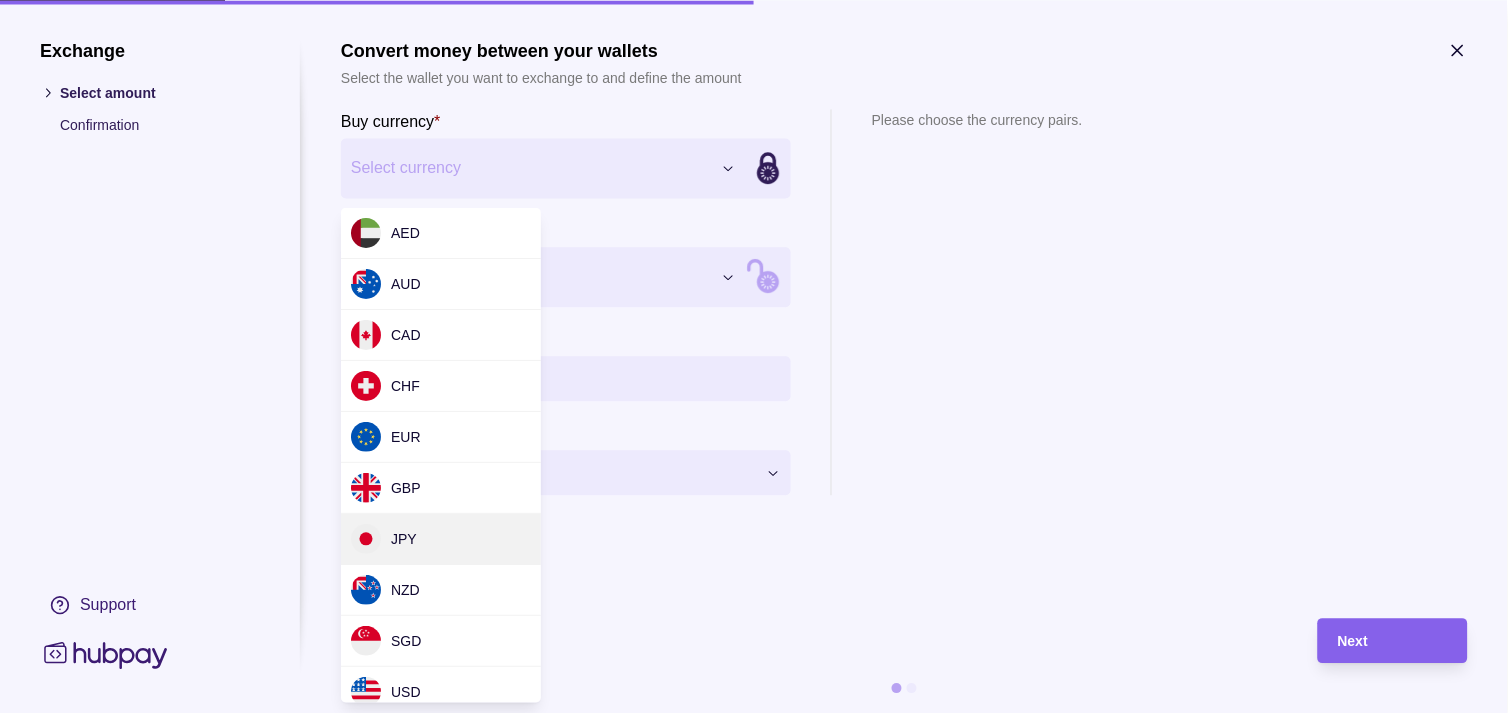 drag, startPoint x: 416, startPoint y: 543, endPoint x: 423, endPoint y: 514, distance: 29.832869 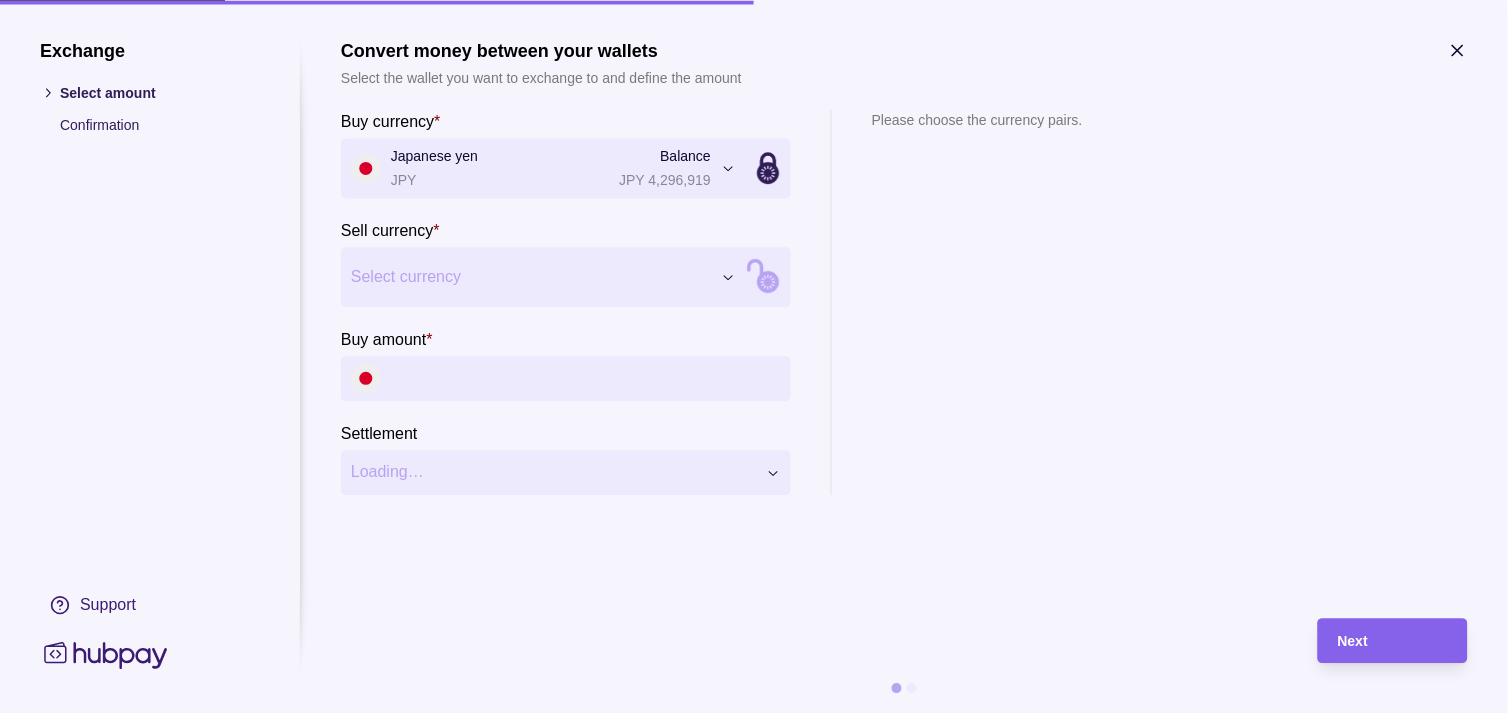 click on "Dashboard Trades Payments Collections Transactions Statements Support M Hello,  [PERSON_NAME] Strides Trading LLC Account Terms and conditions Privacy policy Sign out Trades Exchanges Forwards Create spot exchange Reference Rate Buy amount Sell amount Settlement due date Status [DATE] AF-QDDM-NIY7 1  AUD  =  2.42205   AED AUD 81,500.00 AED 197,397.08 [DATE] Due AF-8E18-22OF 1  GBP  =  5.05979   AED GBP 7,250.00 AED 36,683.48 [DATE] Due [DATE] AF-29YS-ZO3O 1  AED  =  38.7906   JPY JPY 3,300,000 AED 85,072.16 [DATE] Due AF-JR3R-48BN 1  GBP  =  5.08255   AED GBP 9,716.00 AED 49,382.06 [DATE] Due [DATE] AF-VRB6-FNT2 1  GBP  =  5.06011   AED GBP 31,896.00 AED 161,397.27 [DATE] Success AF-6LGC-YWB5 1  AED  =  39.1299   JPY JPY 3,996,000 AED 102,121.40 [DATE] Success AF-HS8F-C56I 1  AED  =  39.1837   JPY JPY 3,082,500 AED 78,667.92 [DATE] Success AF-CI2C-ATLJ 1  AED  =  39.1269   JPY JPY 5,120,000 AED 130,856.27 [DATE] Success AF-CWQ4-TH76 1  EUR  =    1" at bounding box center (754, 1018) 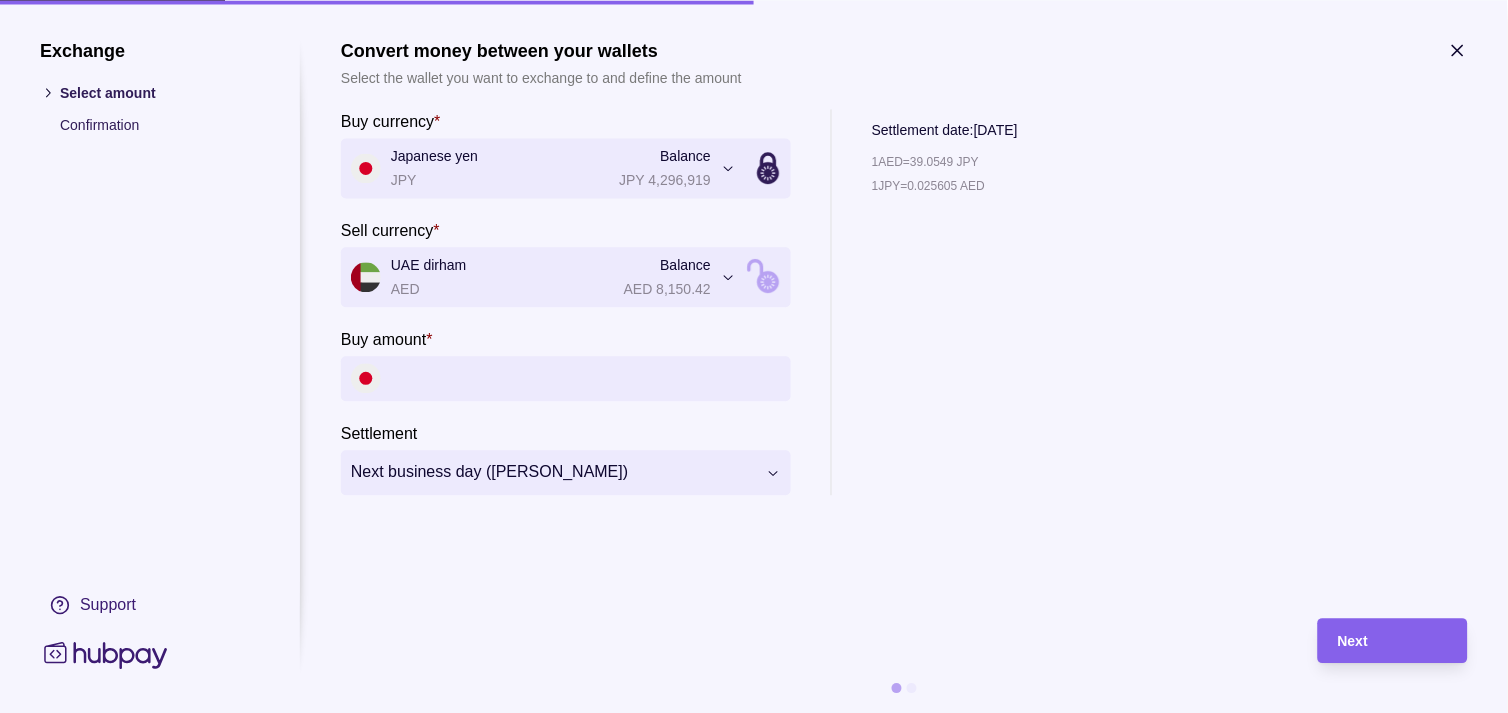 click on "Buy amount  *" at bounding box center (586, 378) 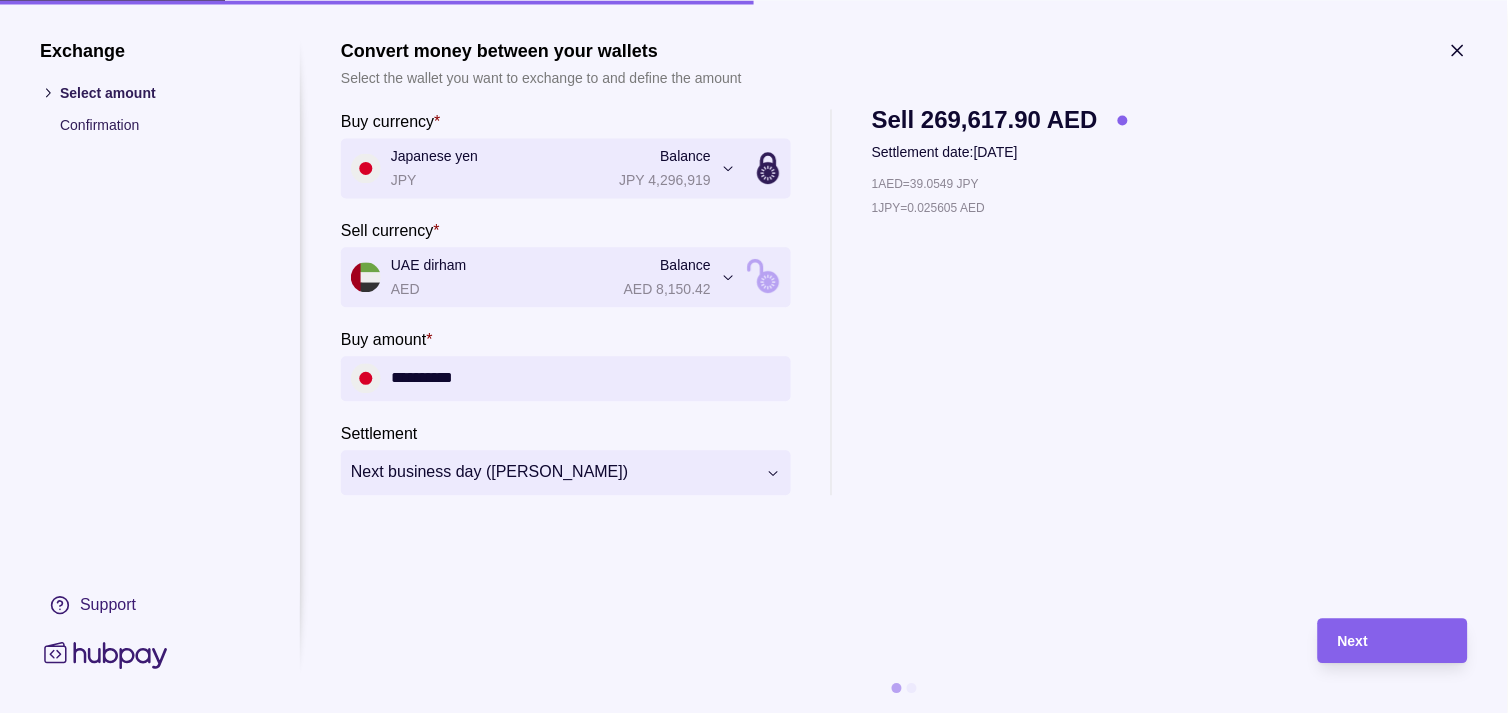 type on "**********" 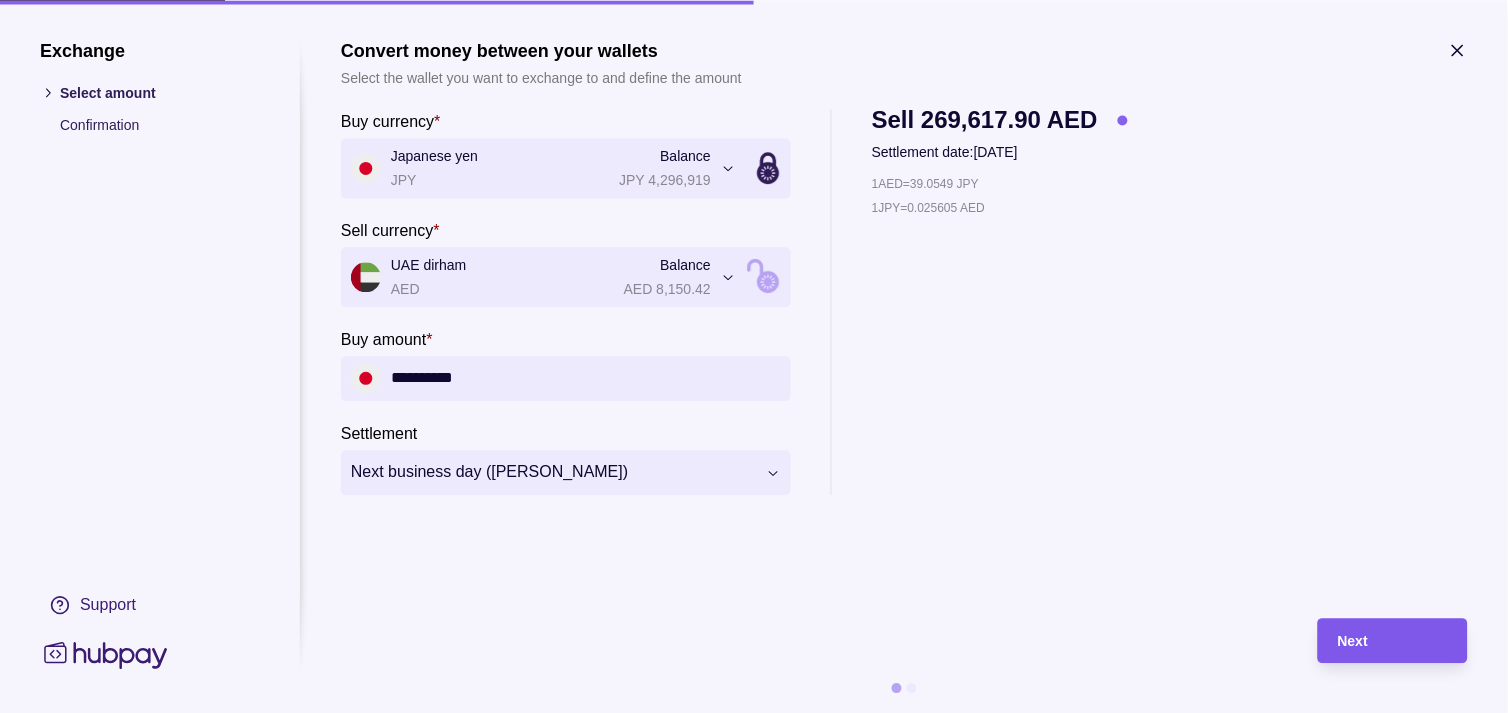 click on "Next" at bounding box center [1393, 641] 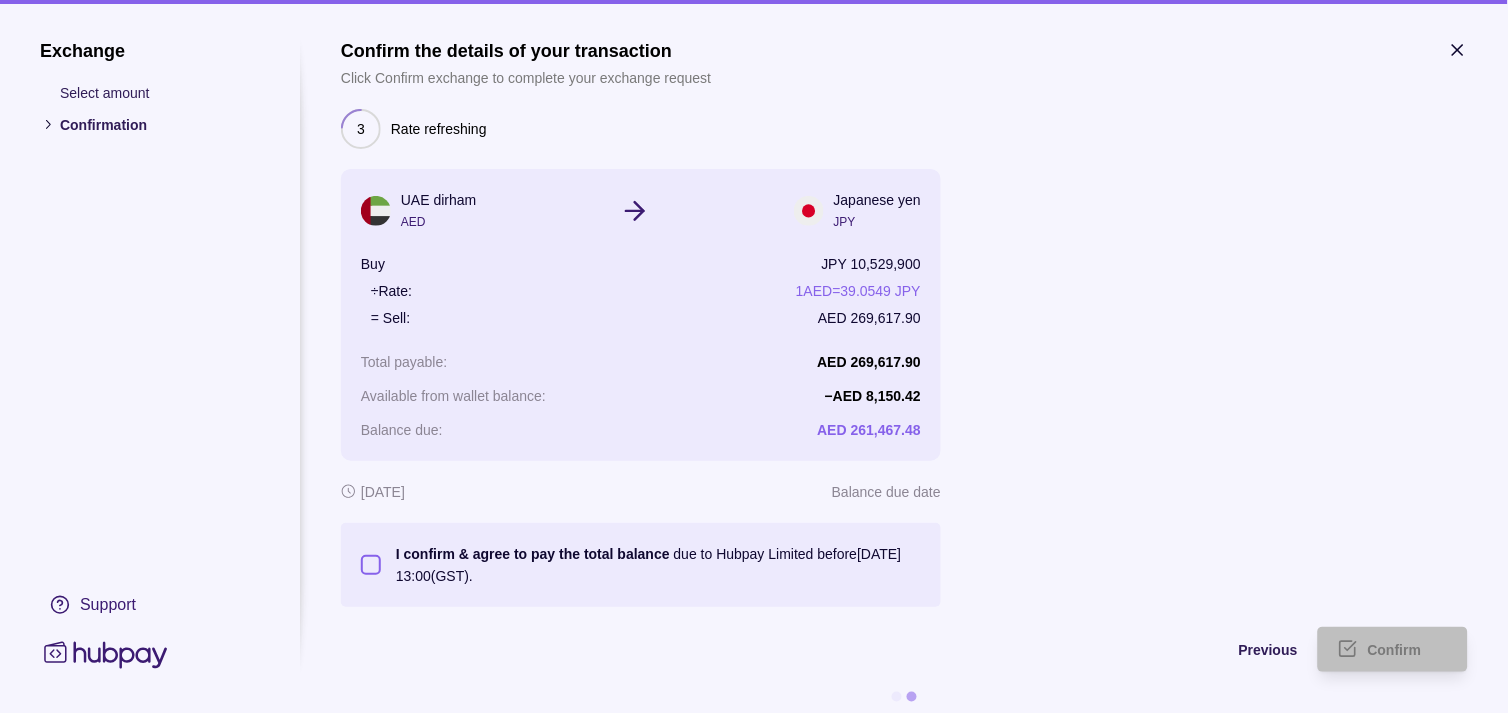 click on "I confirm & agree to pay the total balance   due to Hubpay Limited before  [DATE]   13:00  (GST)." at bounding box center (371, 565) 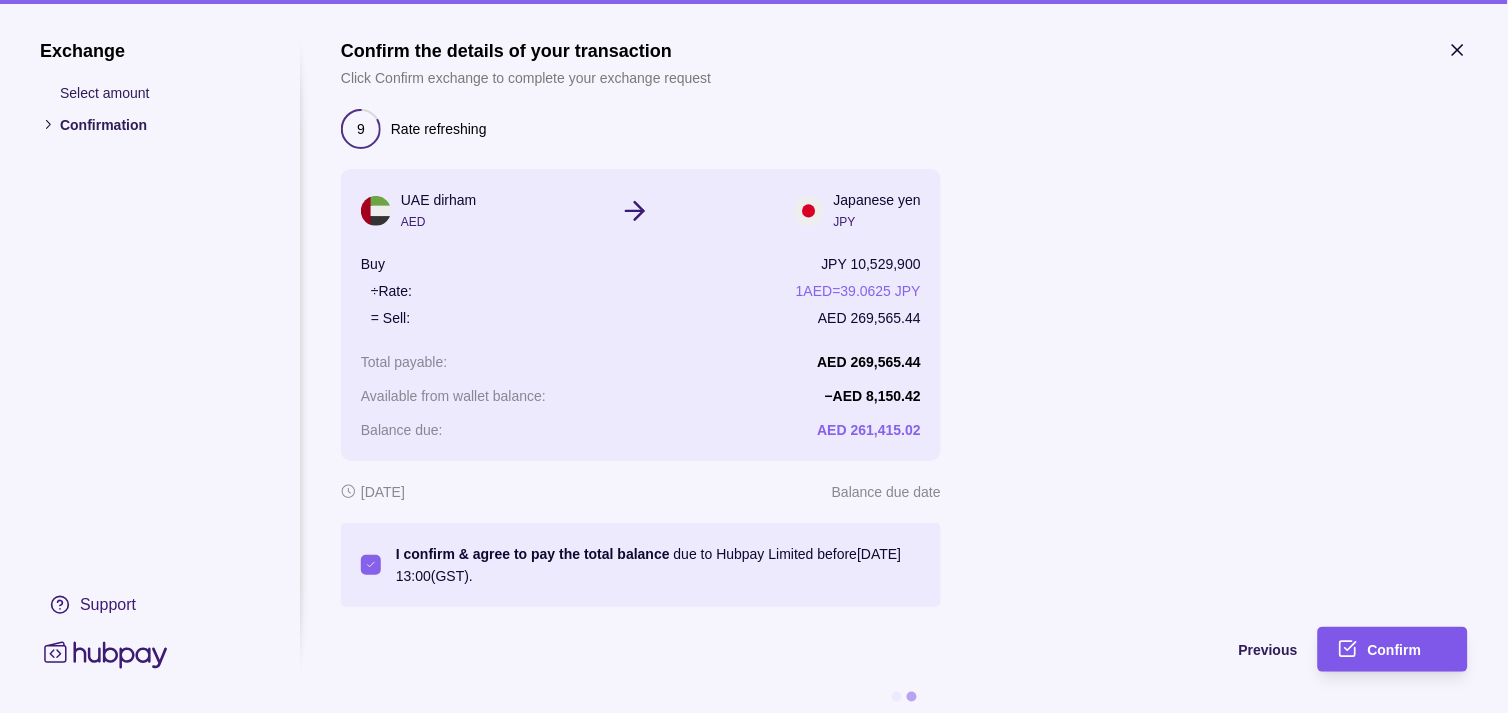 click on "Confirm" at bounding box center [1395, 651] 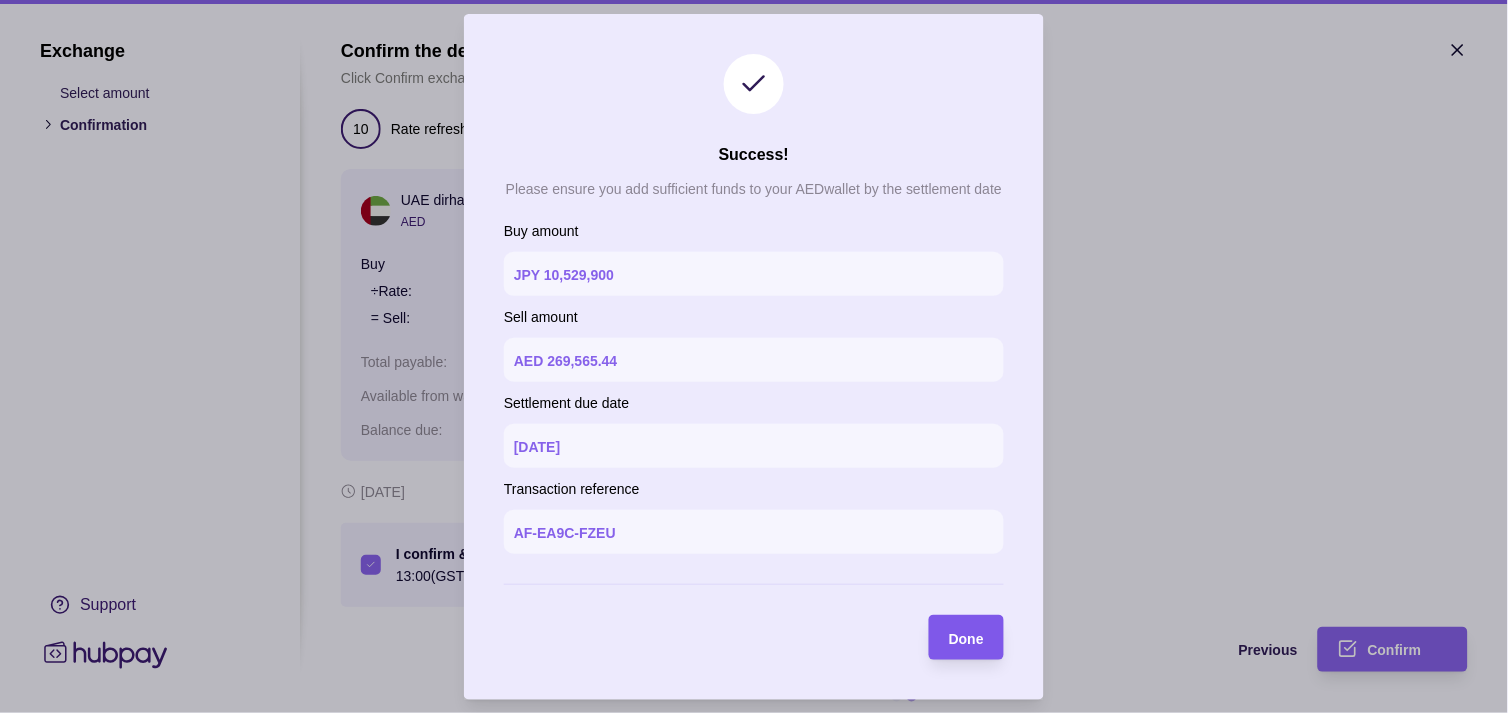 click on "Done" at bounding box center [966, 638] 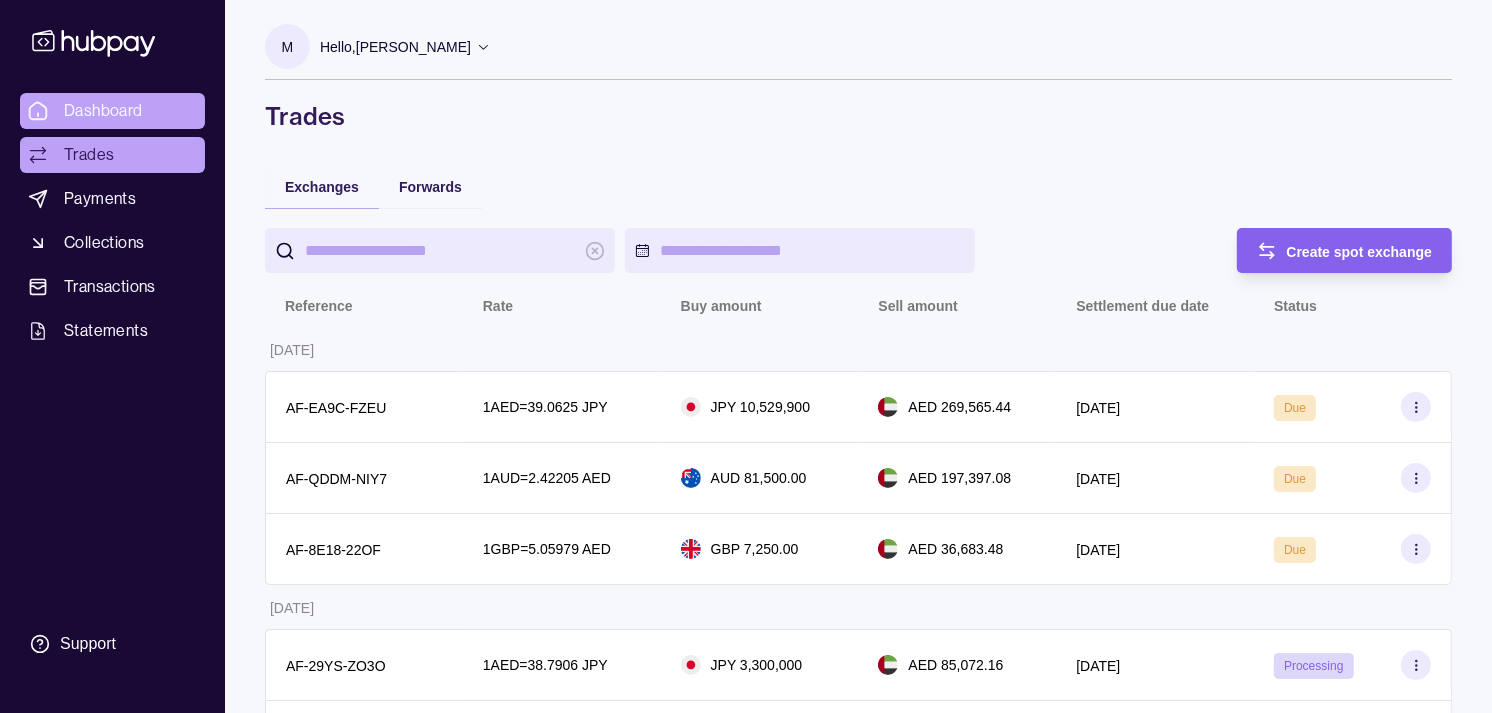 click on "Dashboard" at bounding box center [103, 111] 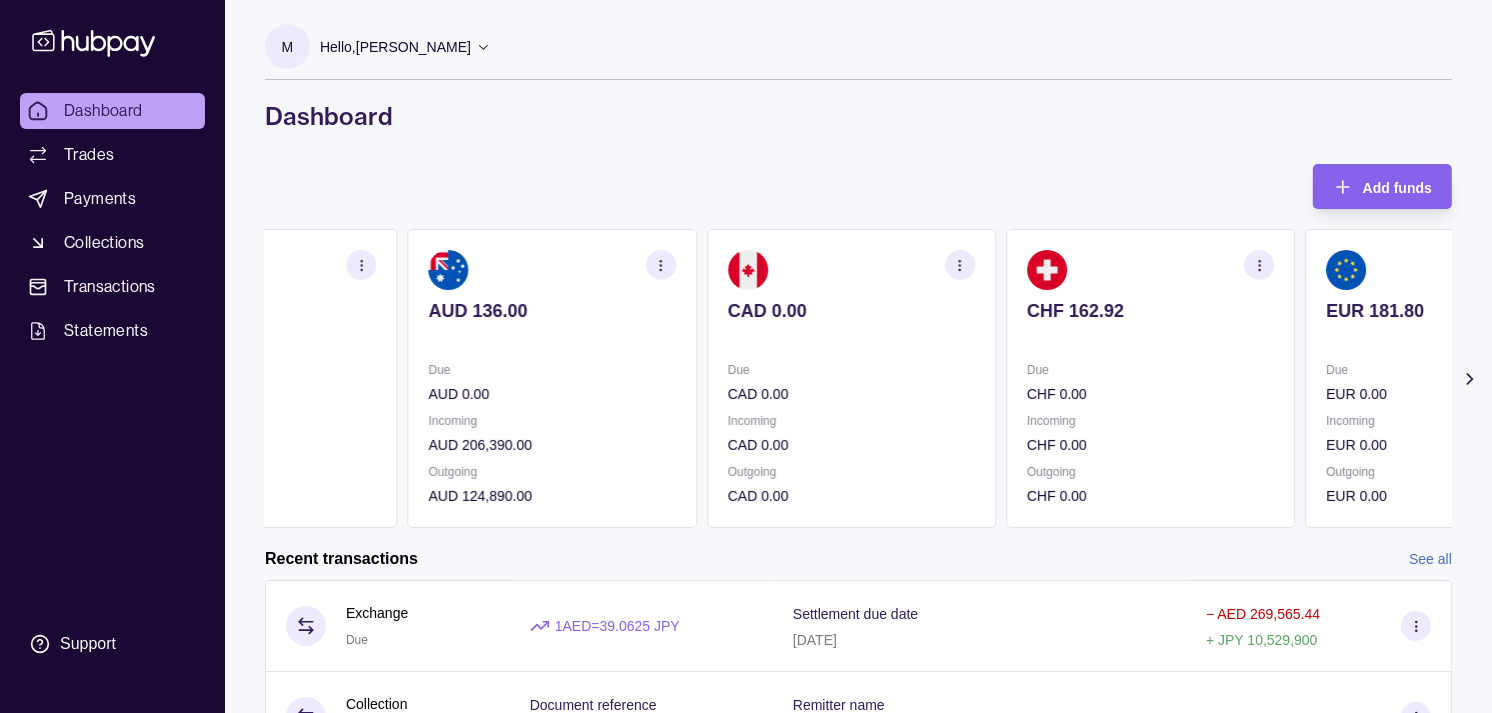 click at bounding box center (851, 338) 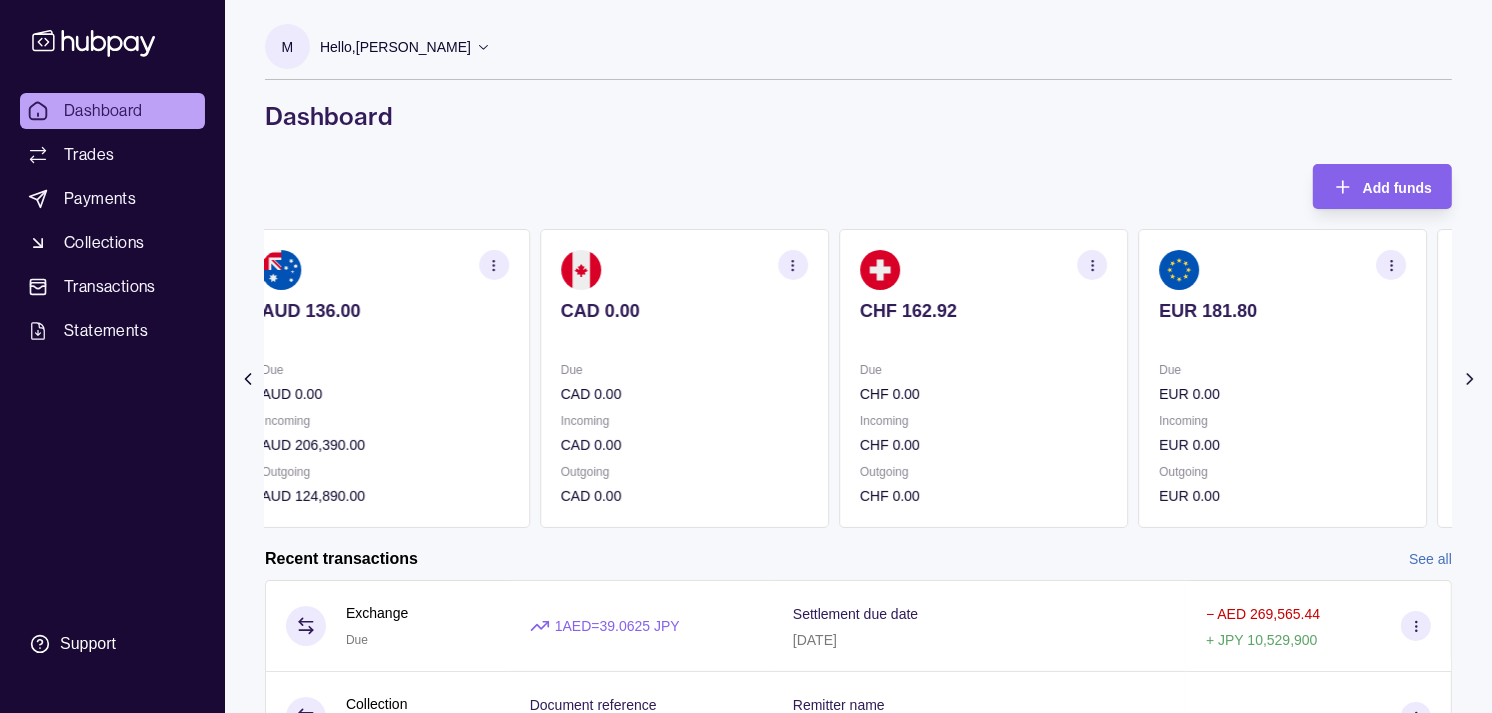 click at bounding box center [983, 338] 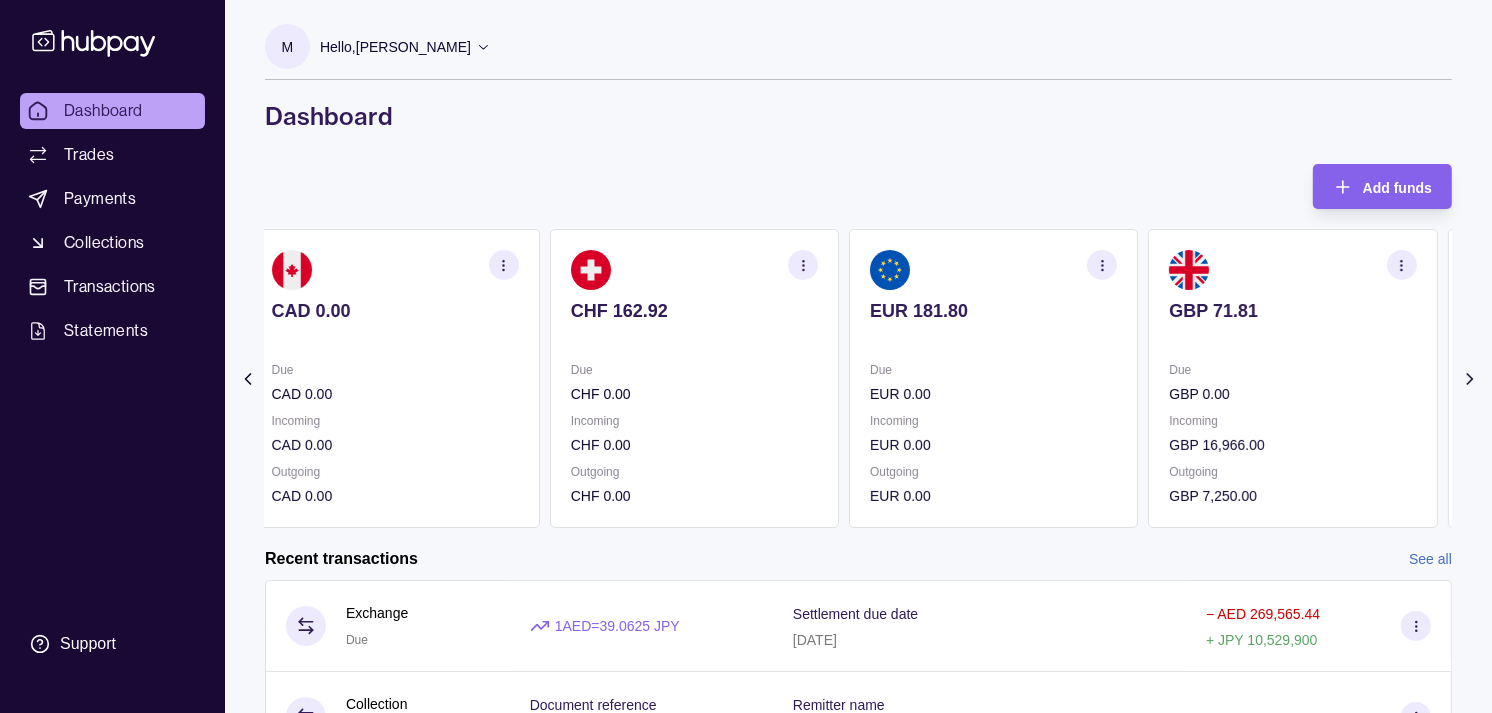 click on "EUR 181.80                                                                                                               Due EUR 0.00 Incoming EUR 0.00 Outgoing EUR 0.00" at bounding box center [993, 378] 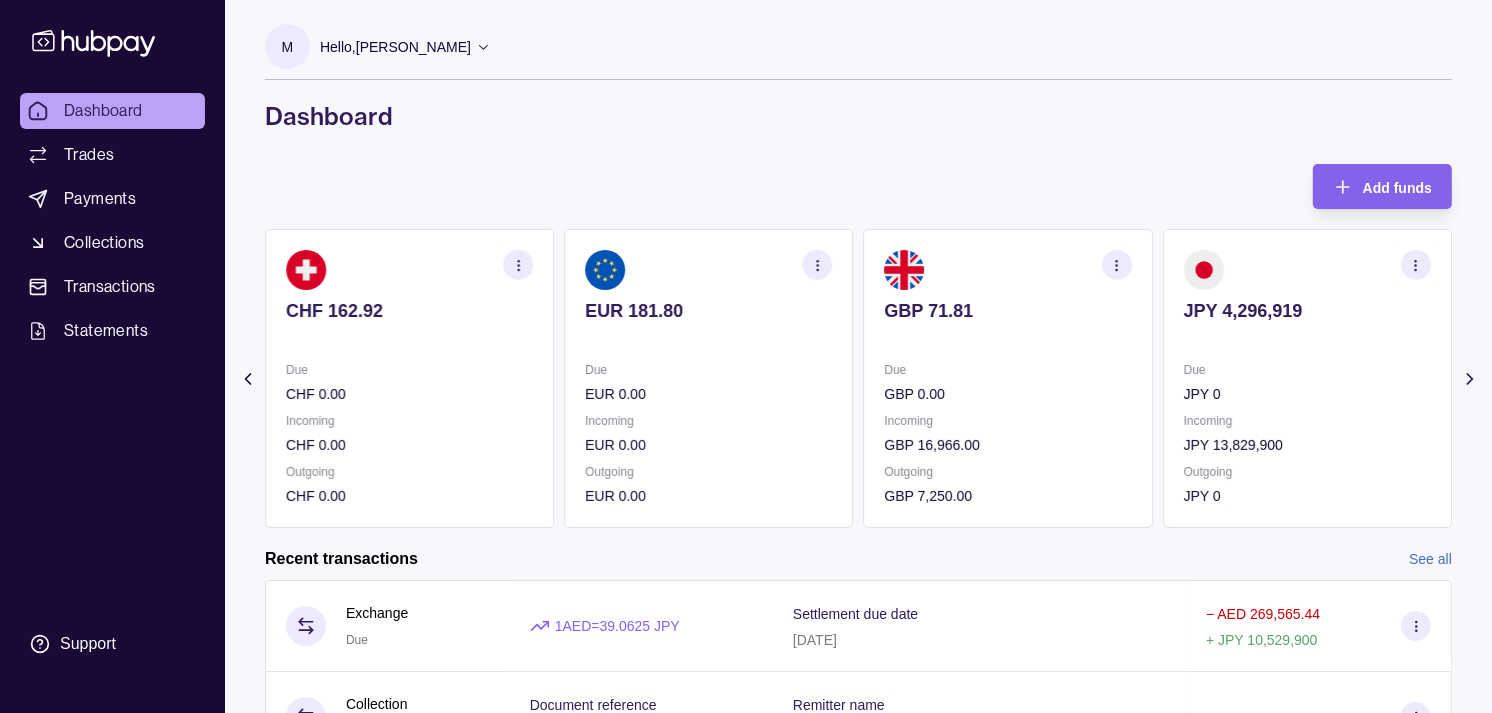 click on "GBP 71.81" at bounding box center [1008, 311] 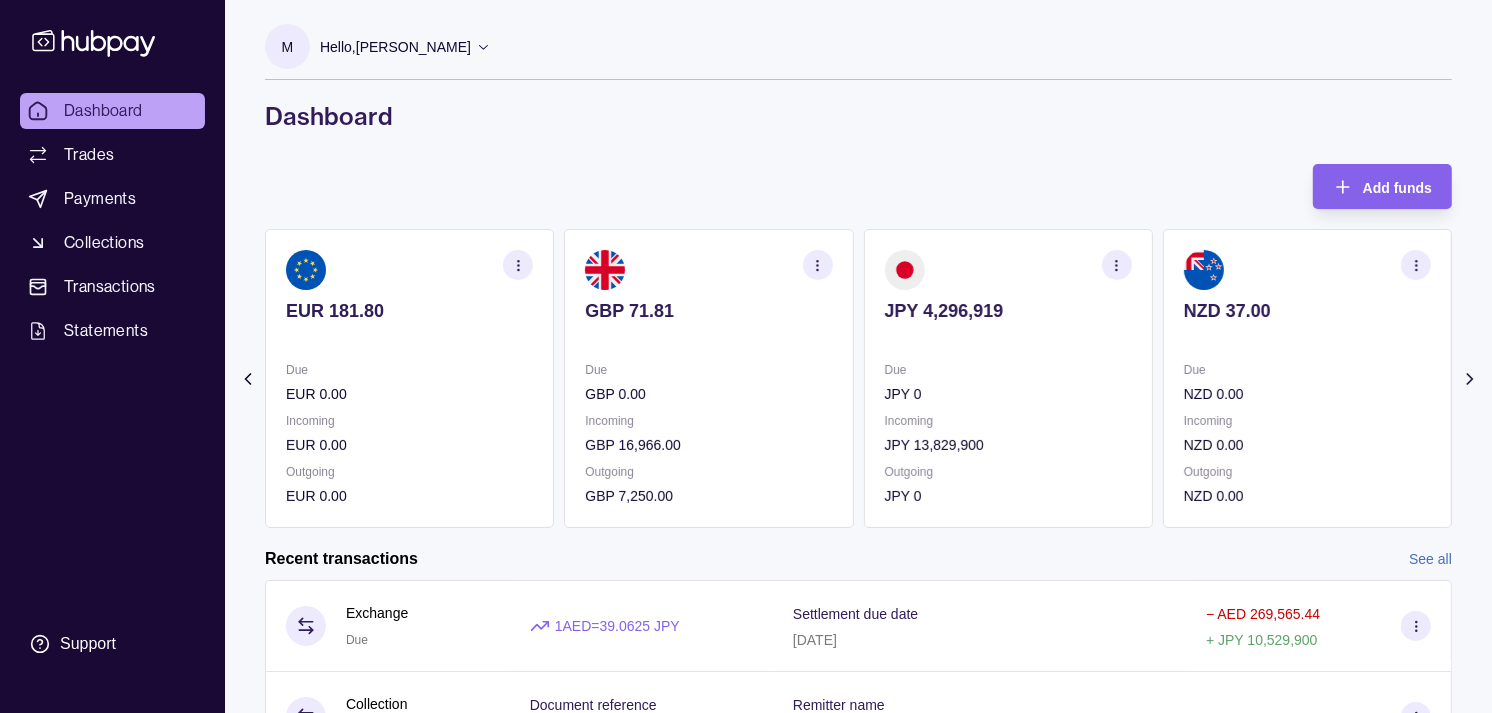 click at bounding box center (708, 338) 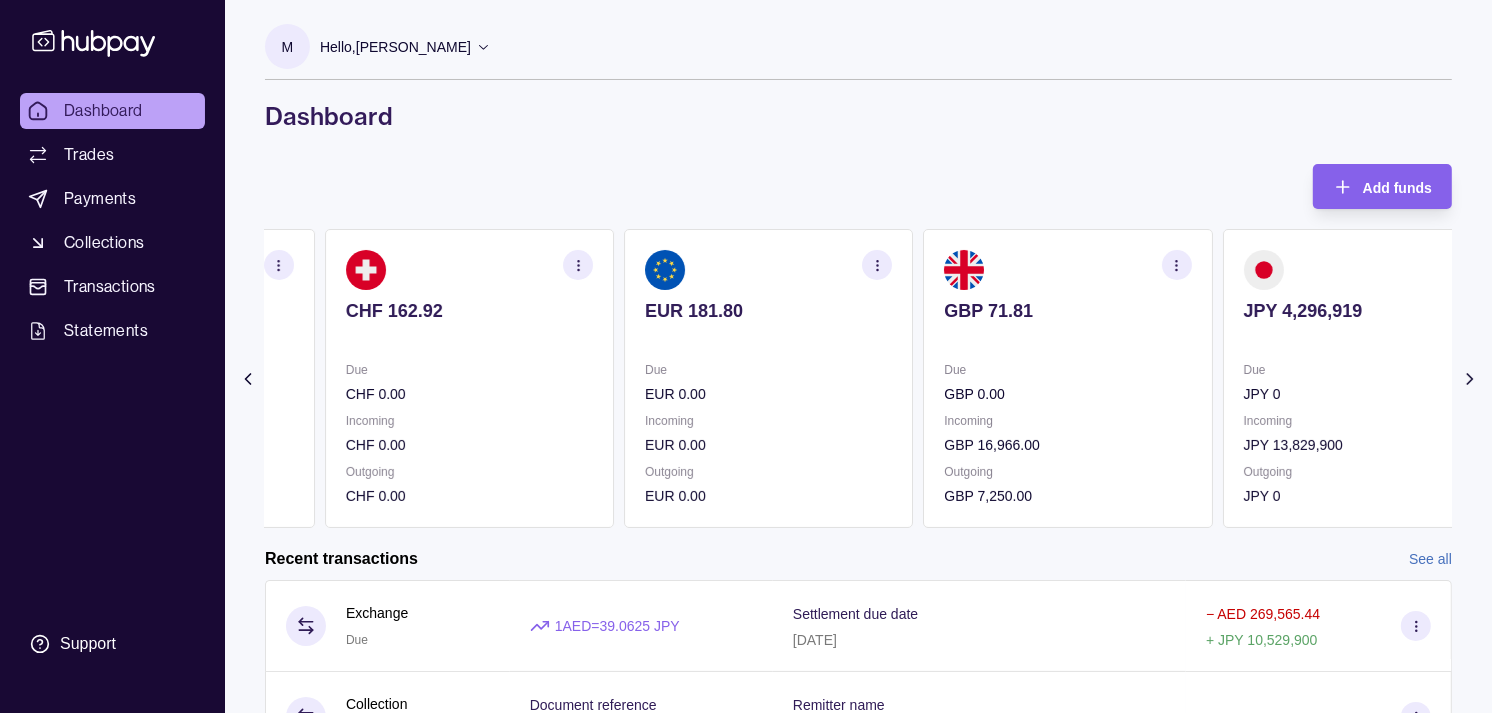 click at bounding box center [768, 338] 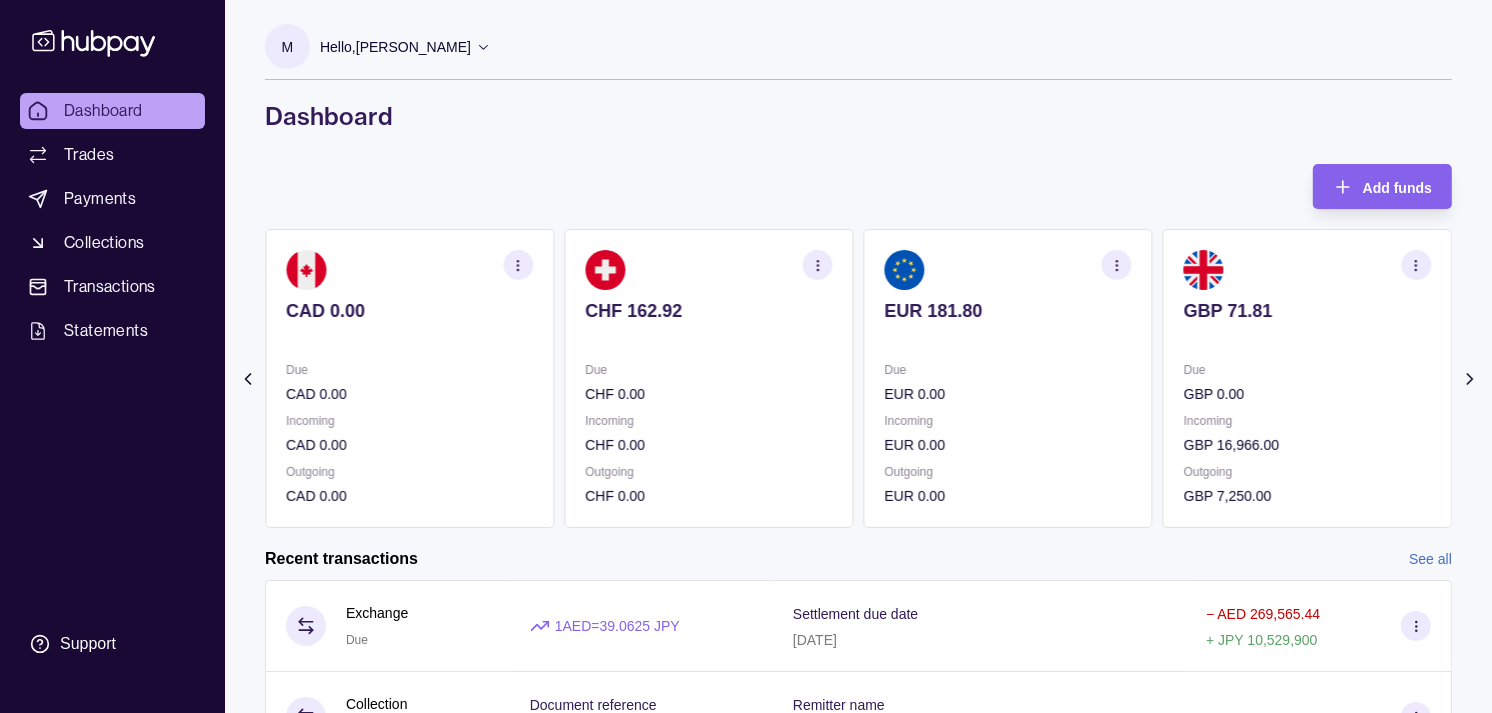 click at bounding box center (708, 338) 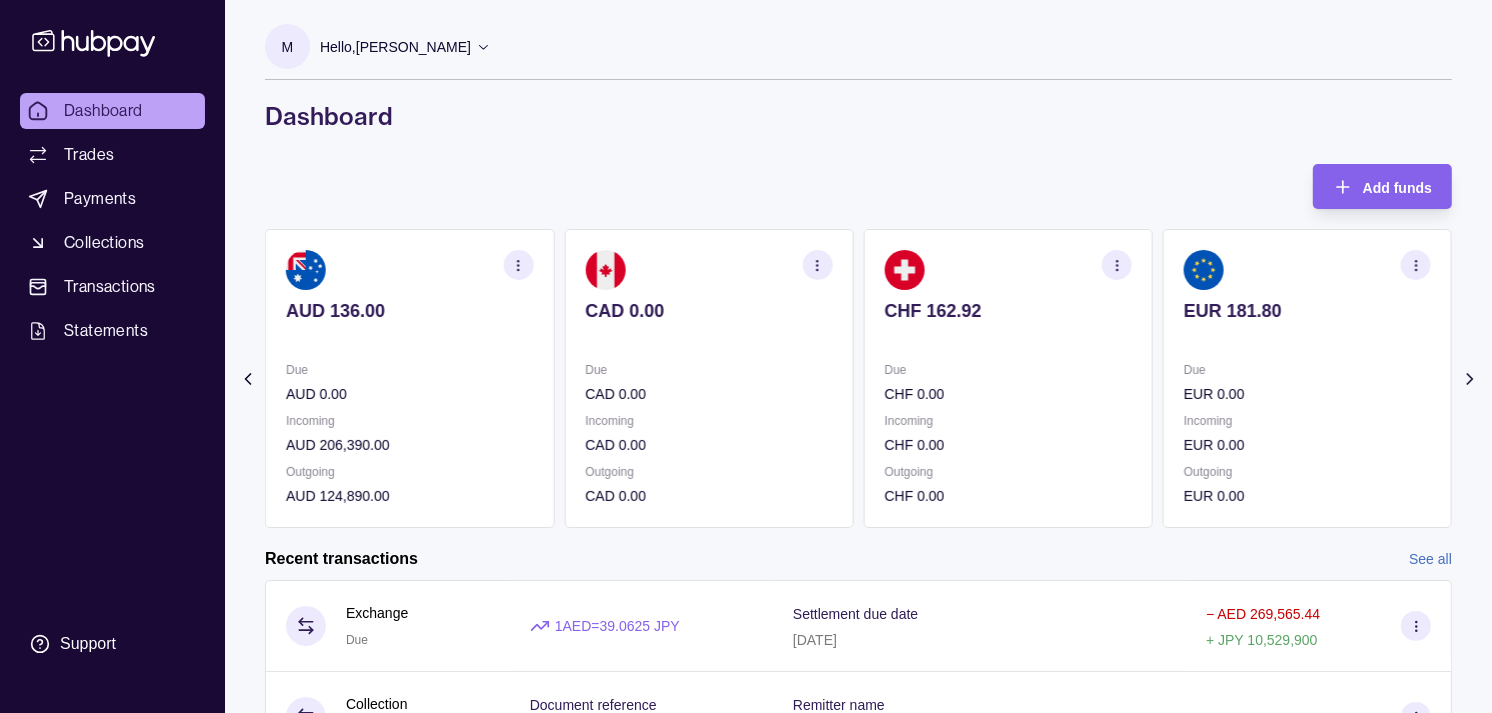 click on "CAD 0.00" at bounding box center [708, 324] 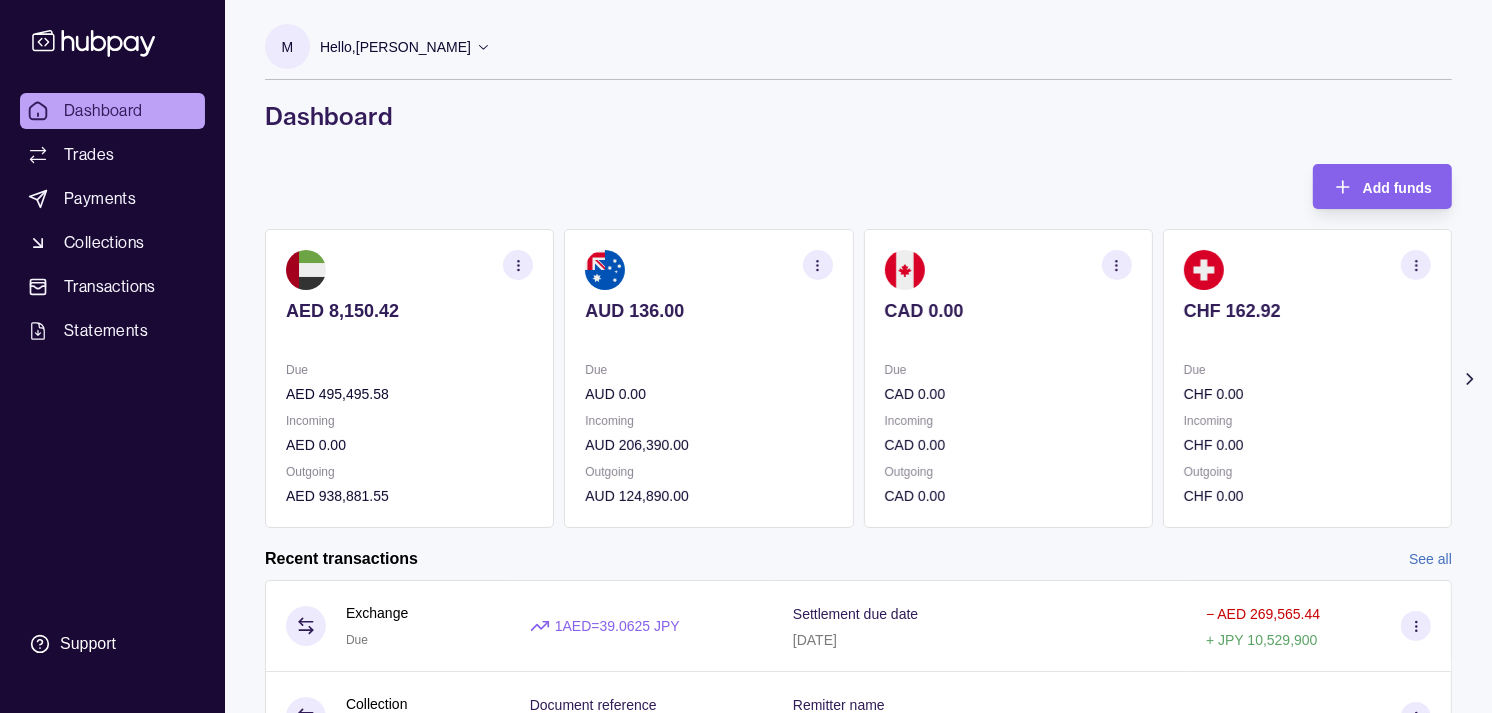 click on "AUD 136.00" at bounding box center (708, 324) 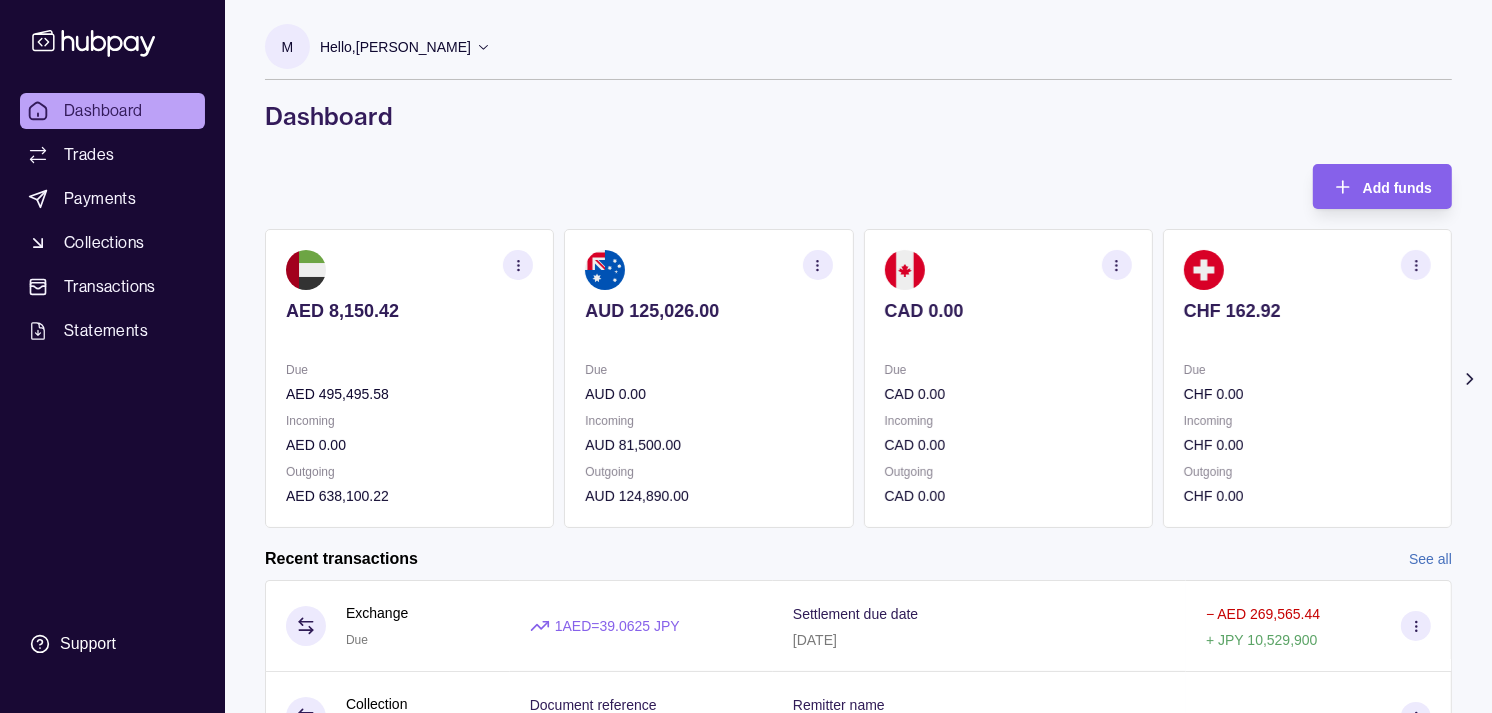 click on "CAD 0.00                                                                                                               Due CAD 0.00 Incoming CAD 0.00 Outgoing CAD 0.00" at bounding box center [1008, 378] 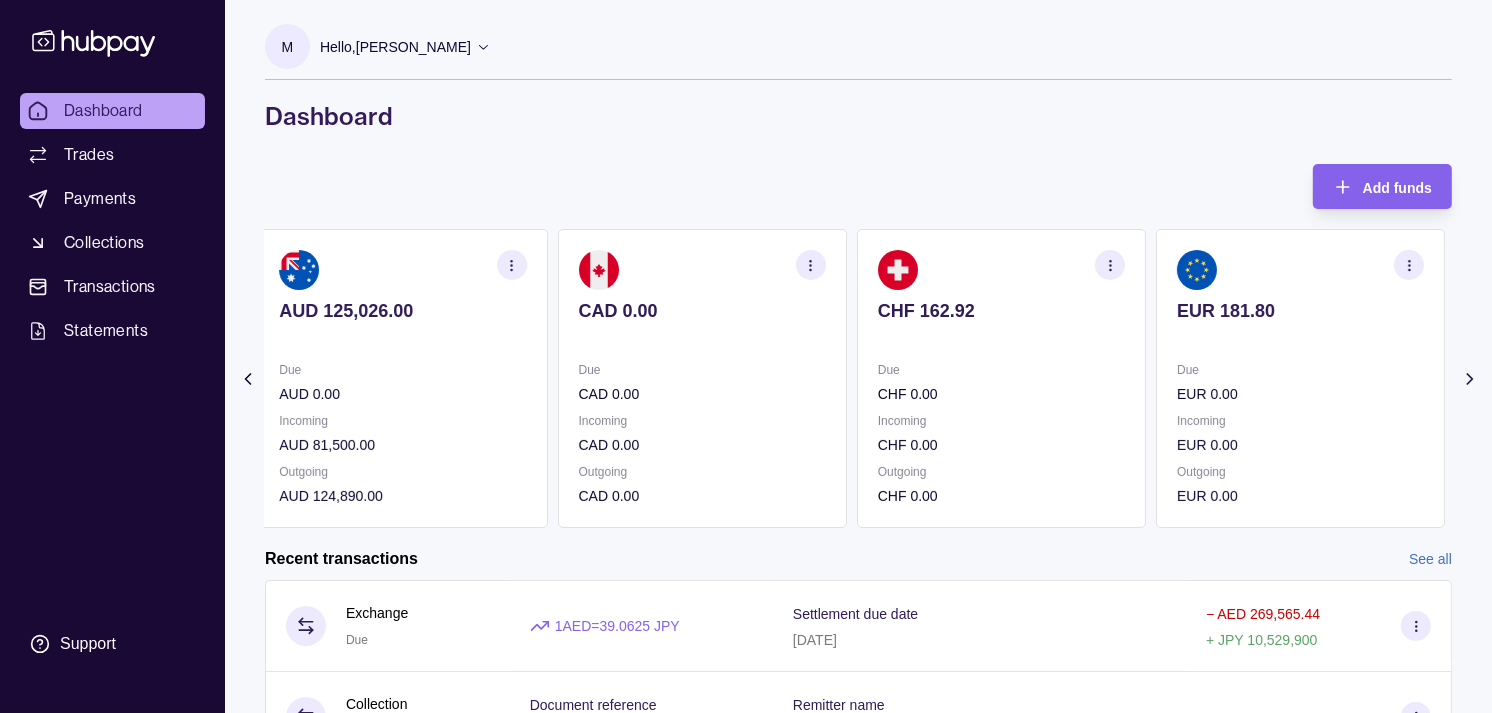 click on "CHF 162.92                                                                                                               Due CHF 0.00 Incoming CHF 0.00 Outgoing CHF 0.00" at bounding box center (1001, 378) 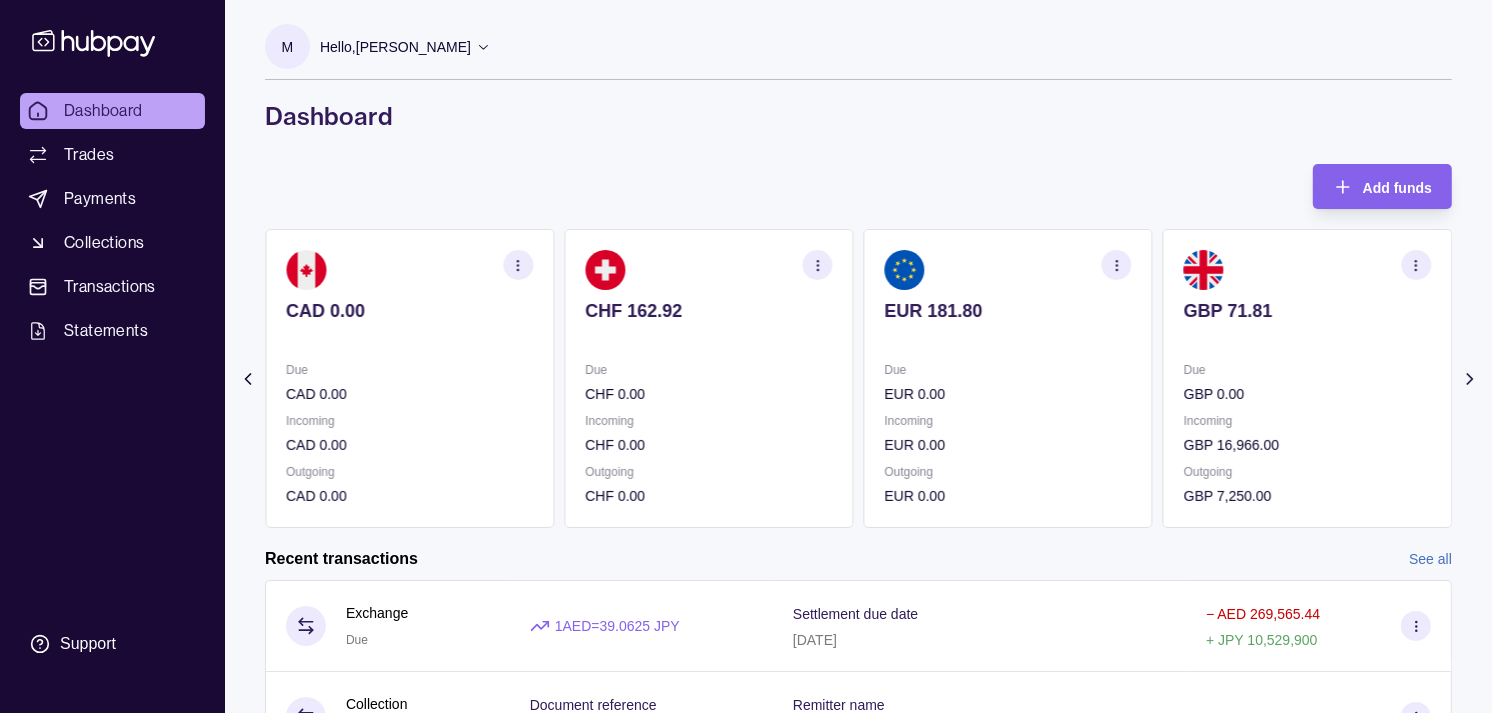 click on "Due" at bounding box center (1307, 370) 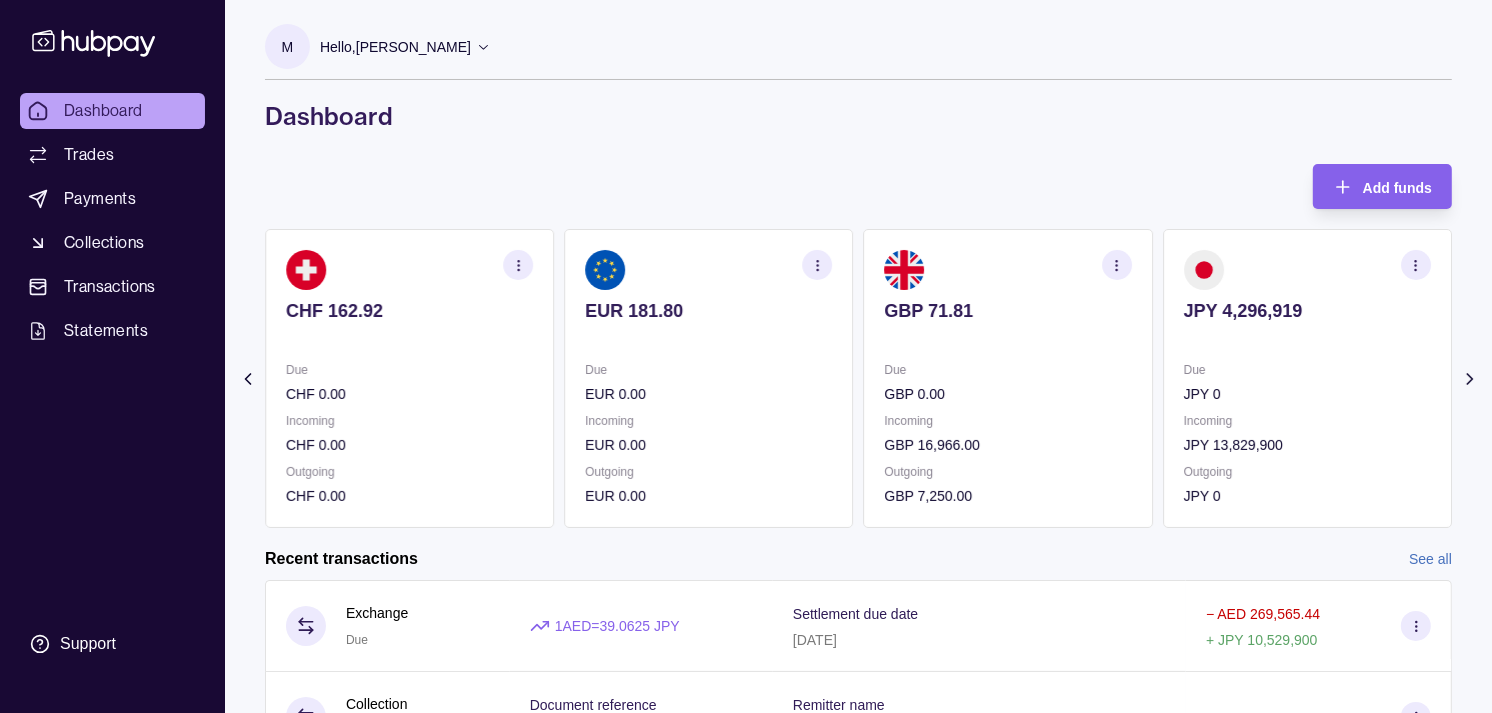 click 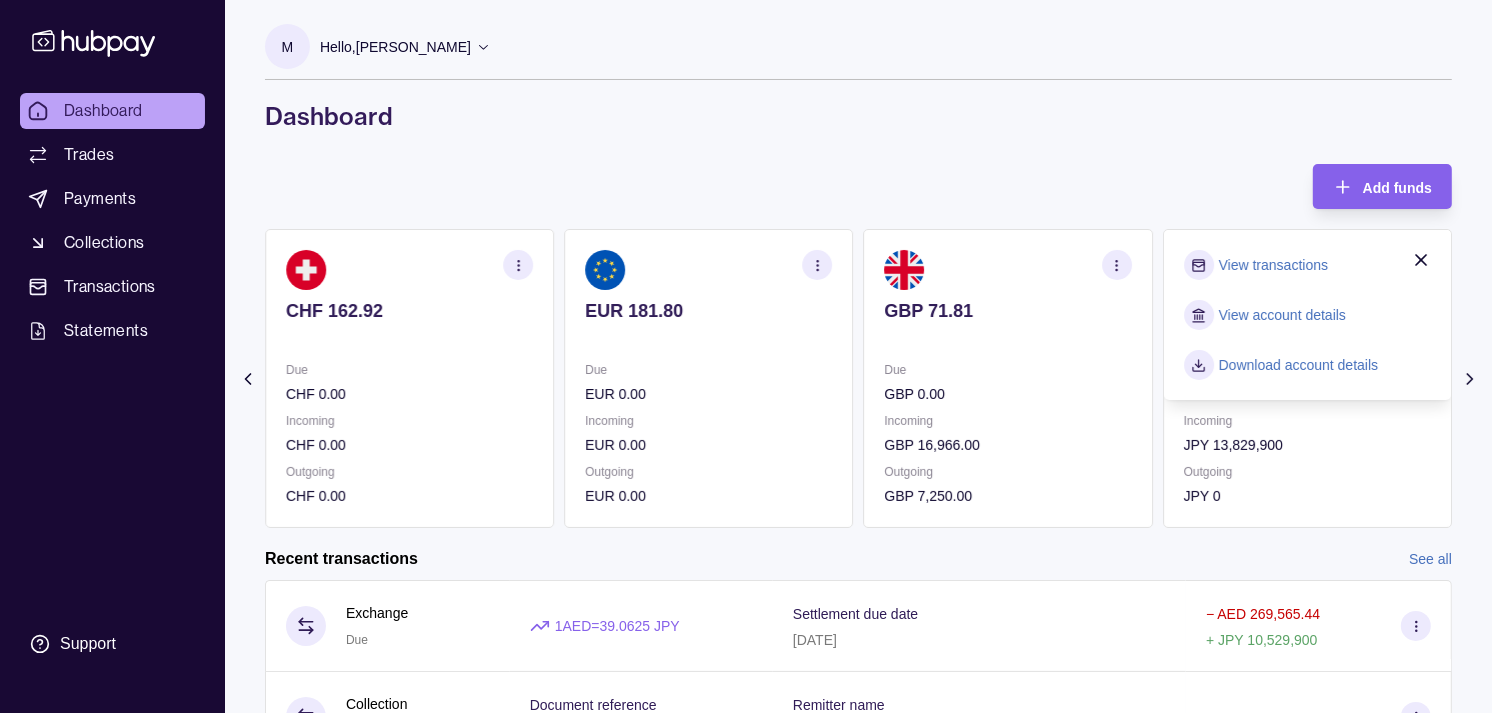 click on "View transactions" at bounding box center [1273, 265] 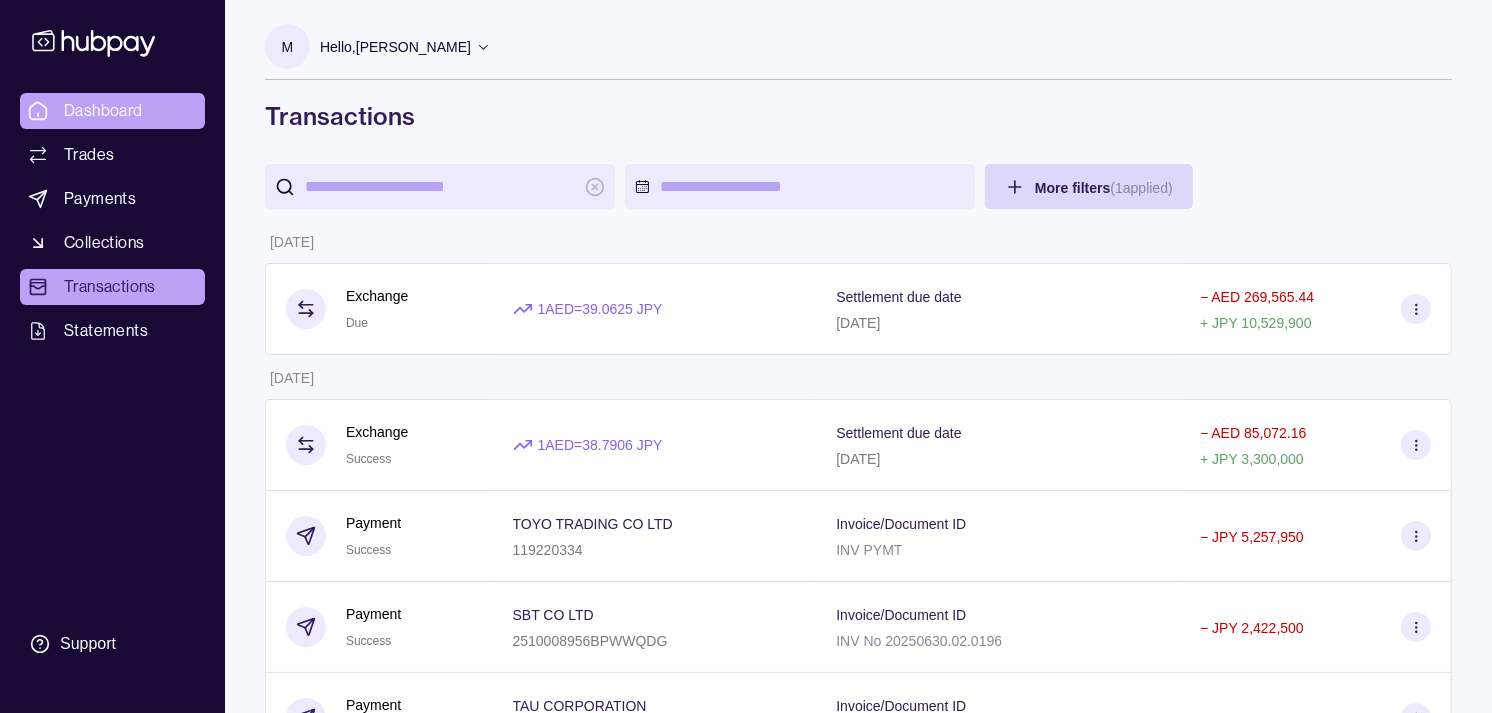 click on "Dashboard" at bounding box center (103, 111) 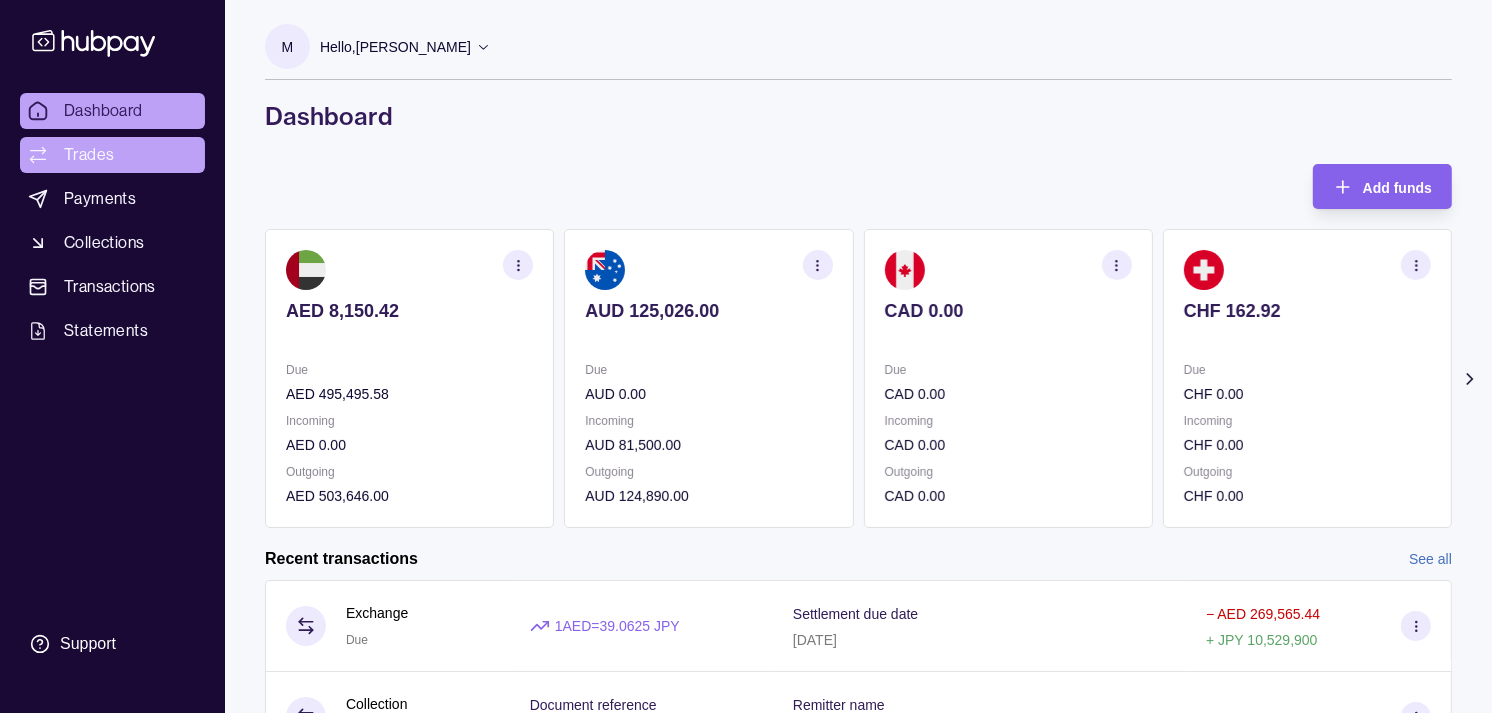 click on "Trades" at bounding box center (89, 155) 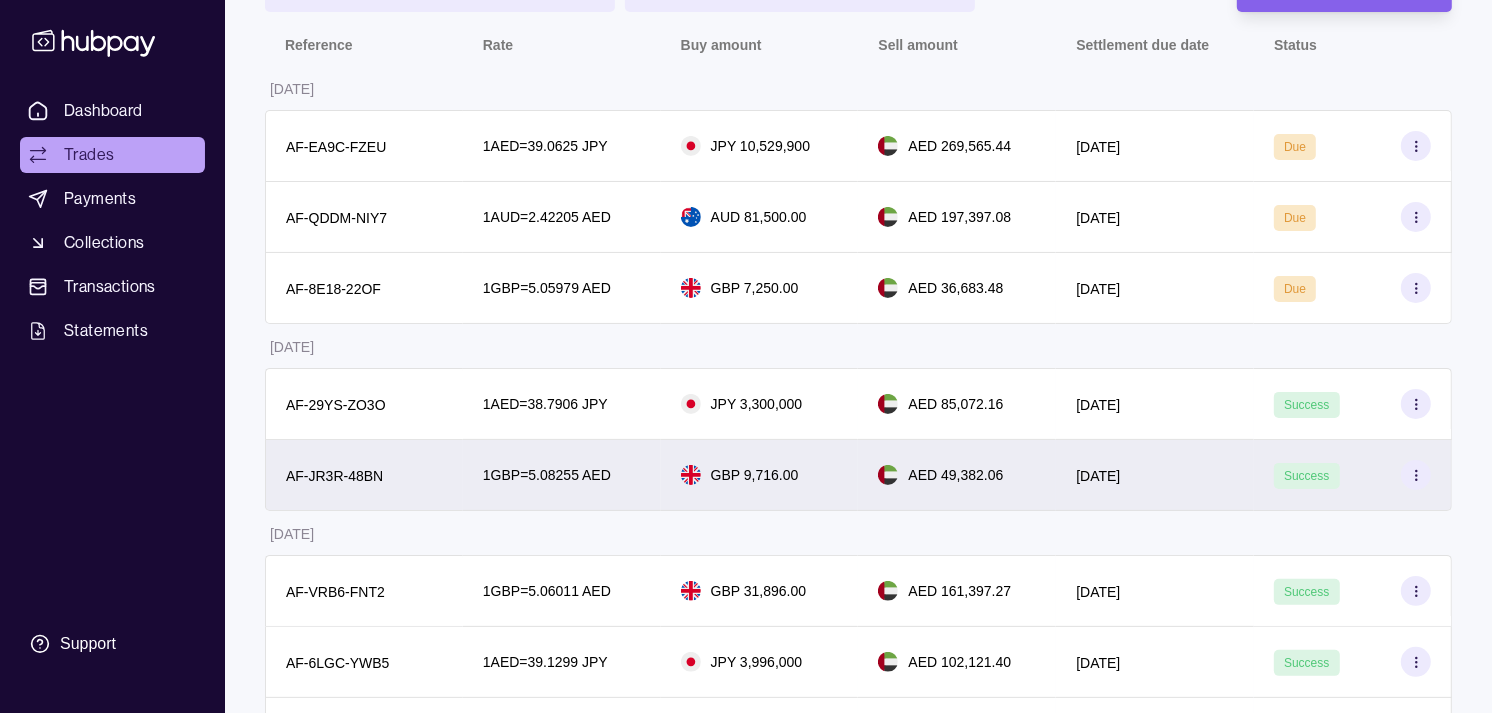 scroll, scrollTop: 111, scrollLeft: 0, axis: vertical 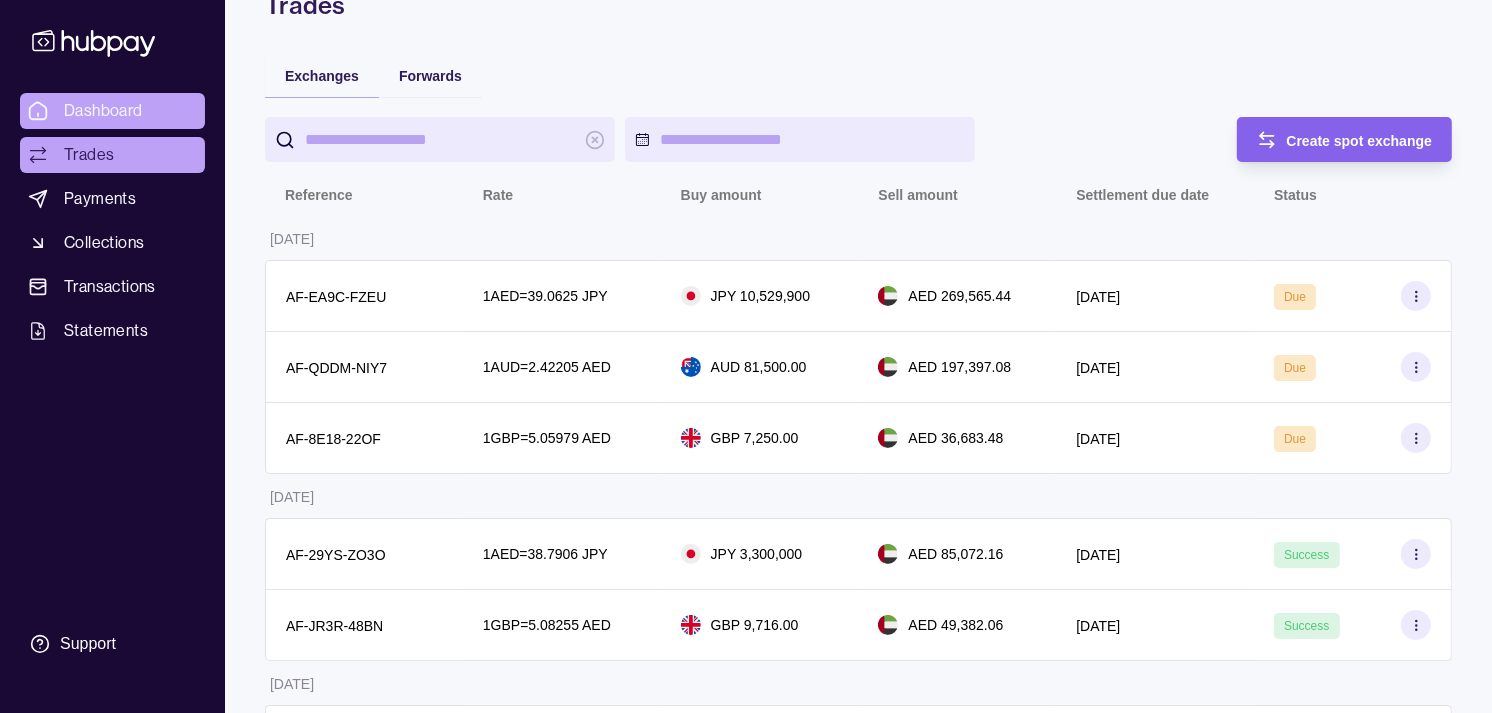 click on "Dashboard" at bounding box center [103, 111] 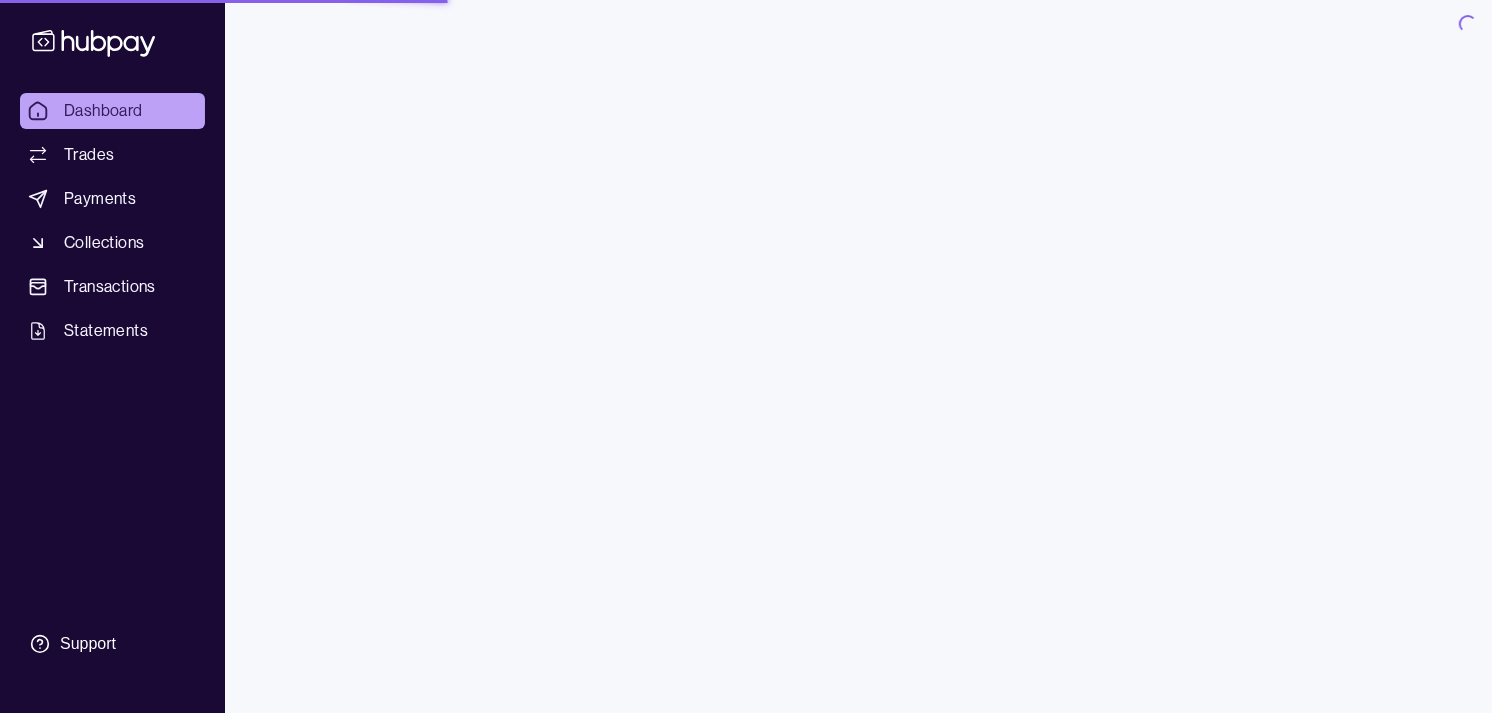 scroll, scrollTop: 0, scrollLeft: 0, axis: both 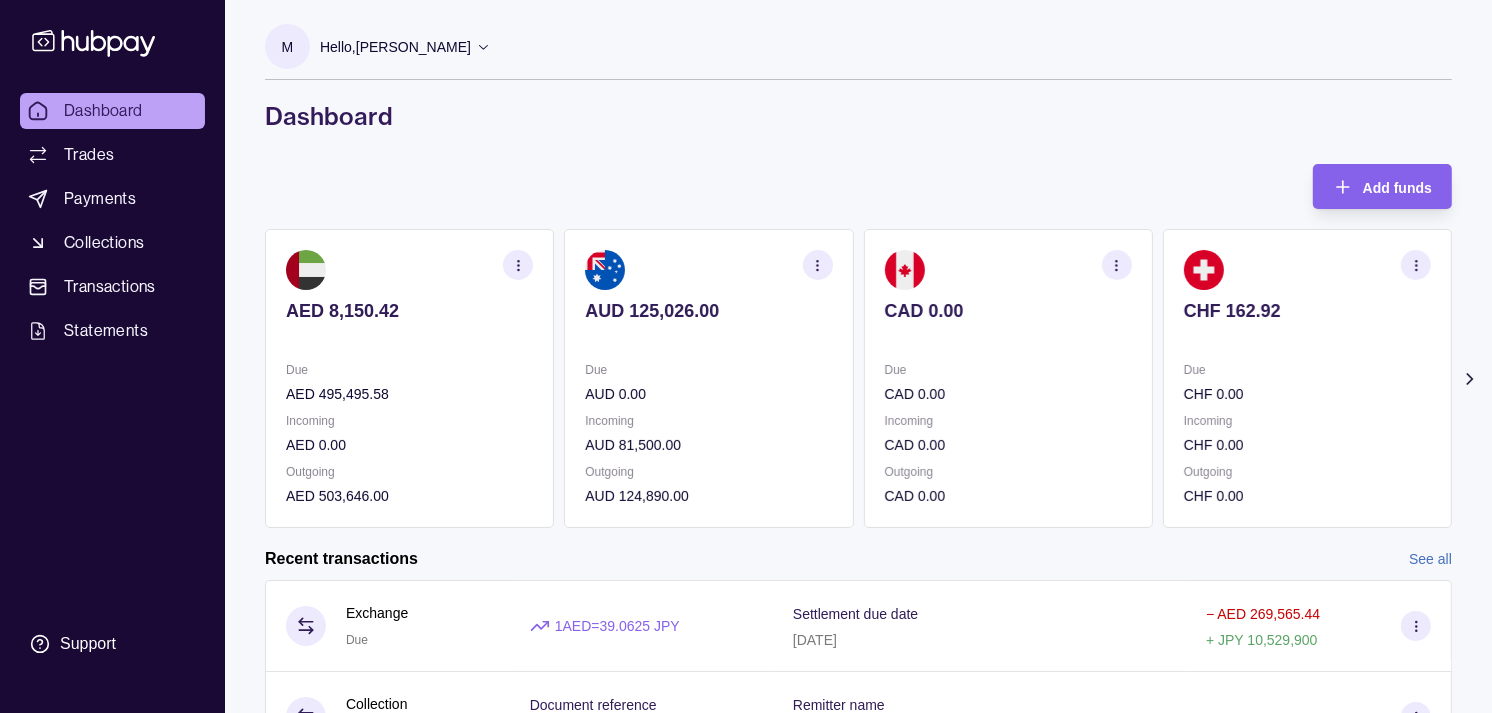 click at bounding box center (708, 338) 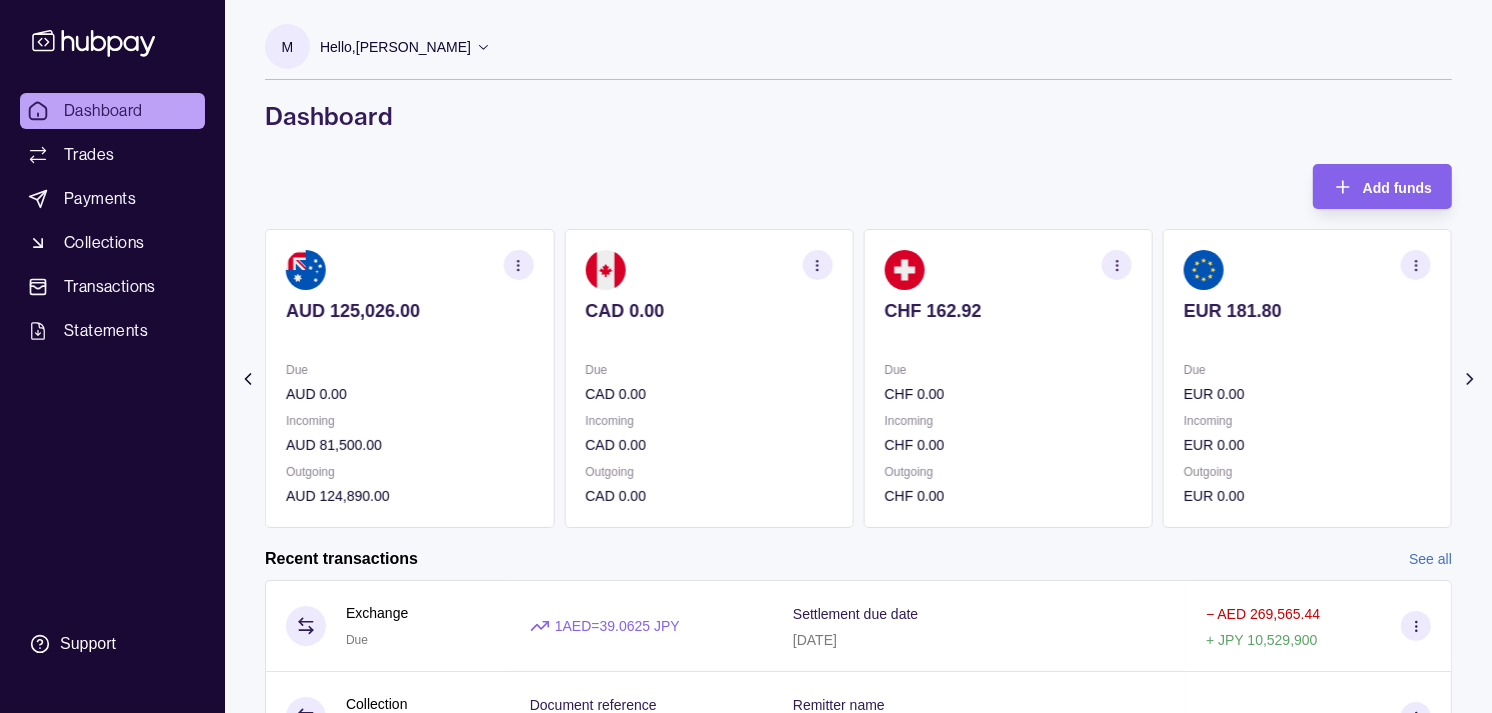 click at bounding box center (708, 338) 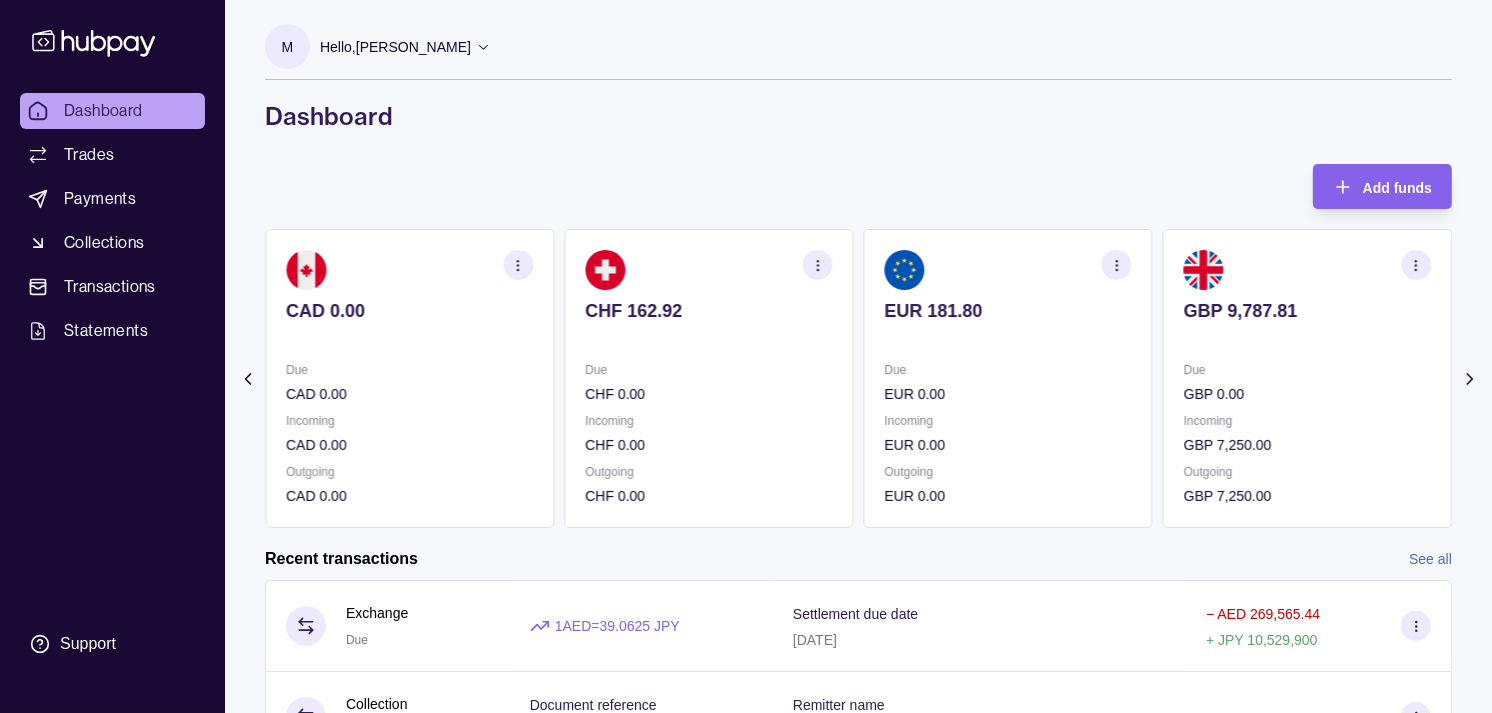 click on "CHF 162.92                                                                                                               Due CHF 0.00 Incoming CHF 0.00 Outgoing CHF 0.00" at bounding box center [708, 378] 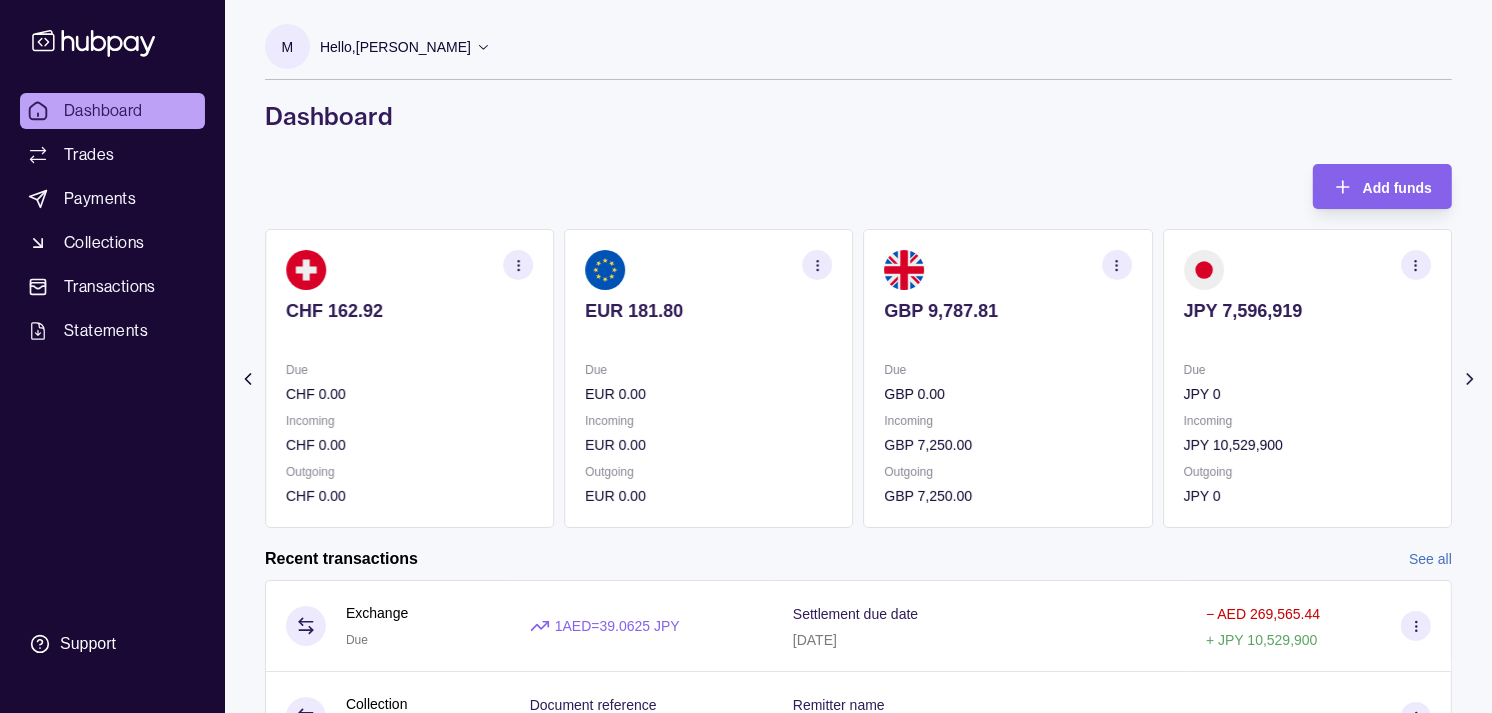 click on "EUR 181.80                                                                                                               Due EUR 0.00 Incoming EUR 0.00 Outgoing EUR 0.00" at bounding box center [708, 378] 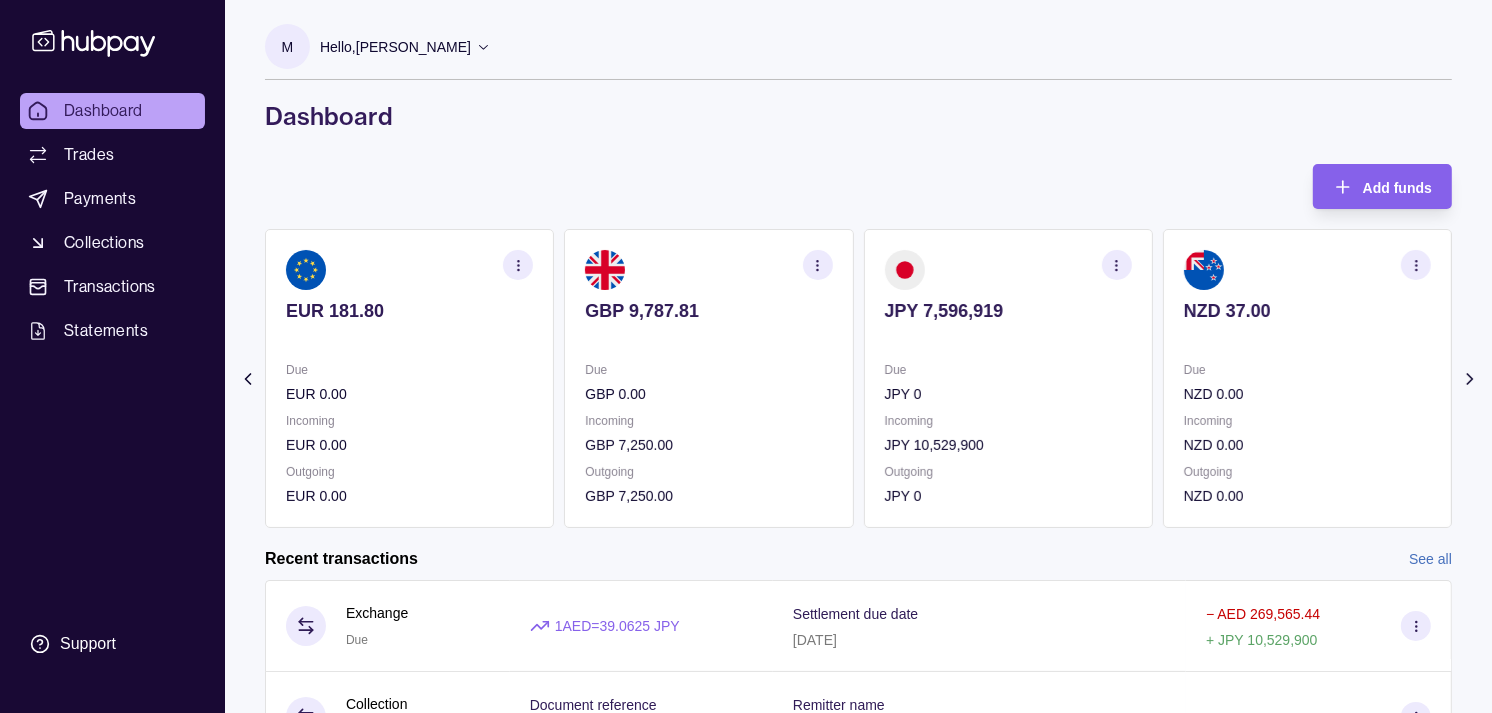 click 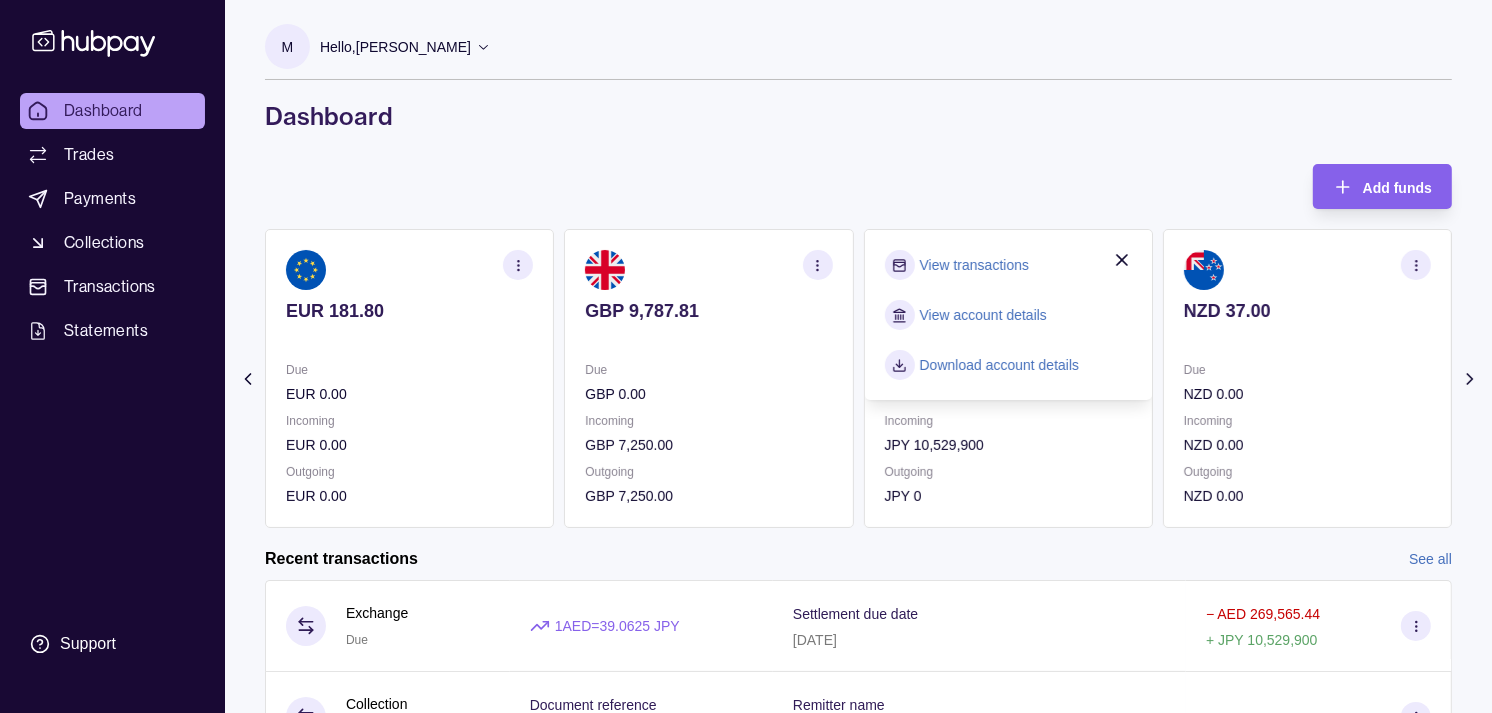 click on "View transactions" at bounding box center [974, 265] 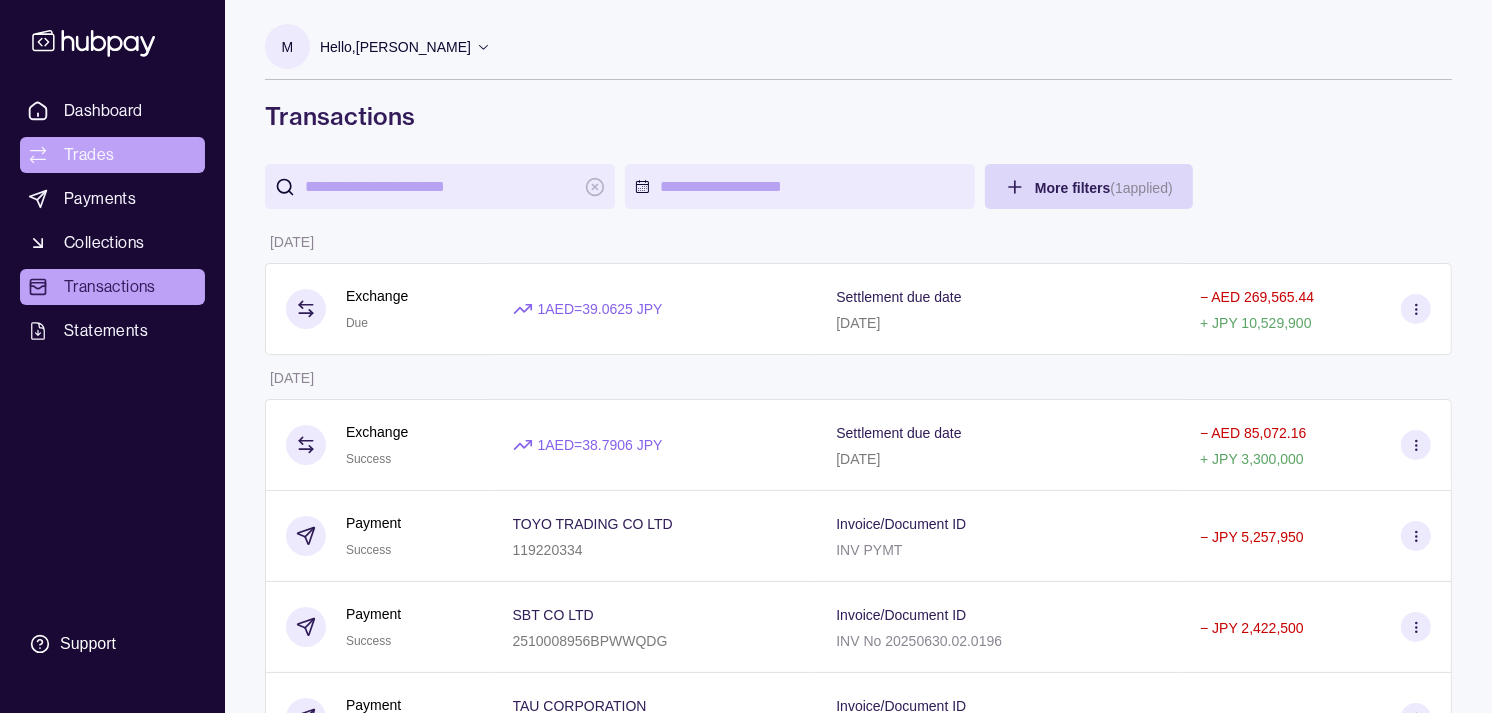 click on "Trades" at bounding box center [89, 155] 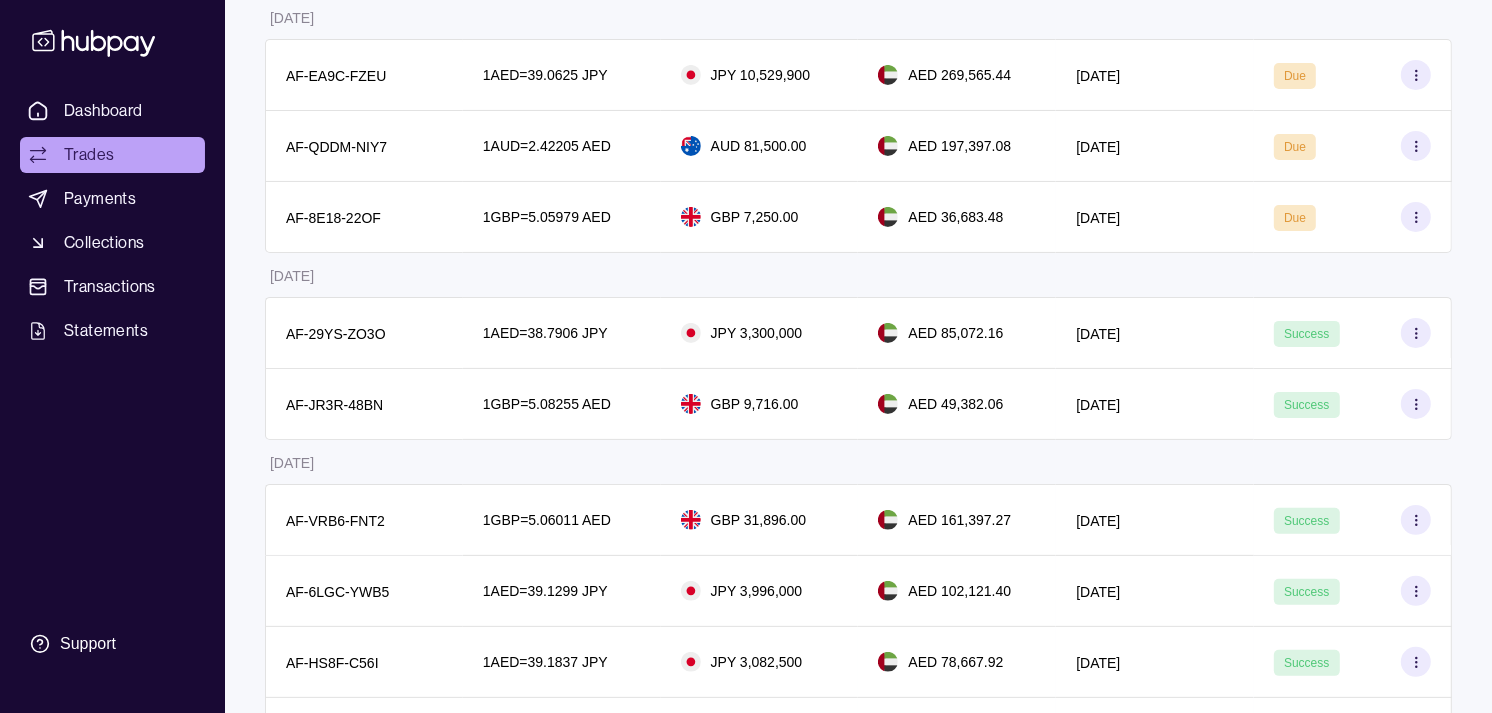 scroll, scrollTop: 333, scrollLeft: 0, axis: vertical 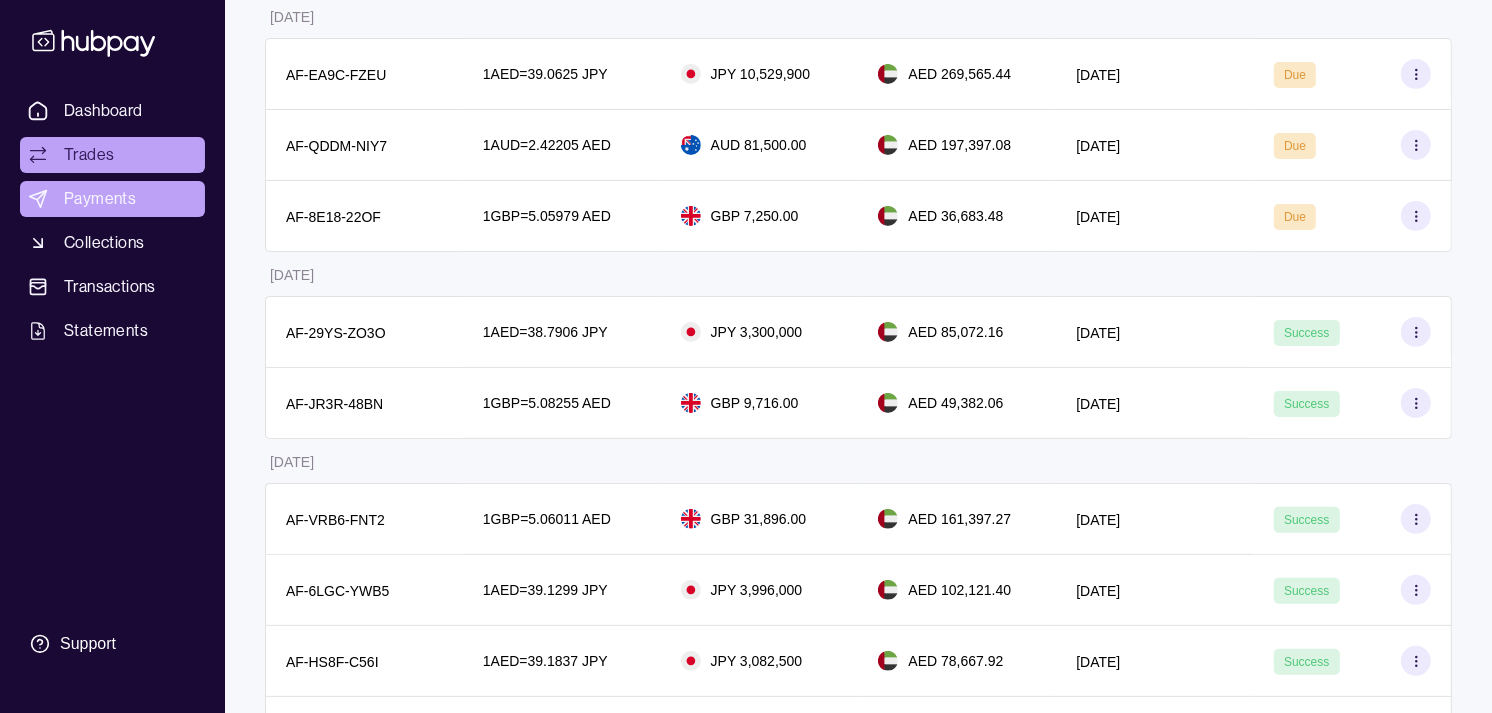 click on "Payments" at bounding box center (100, 199) 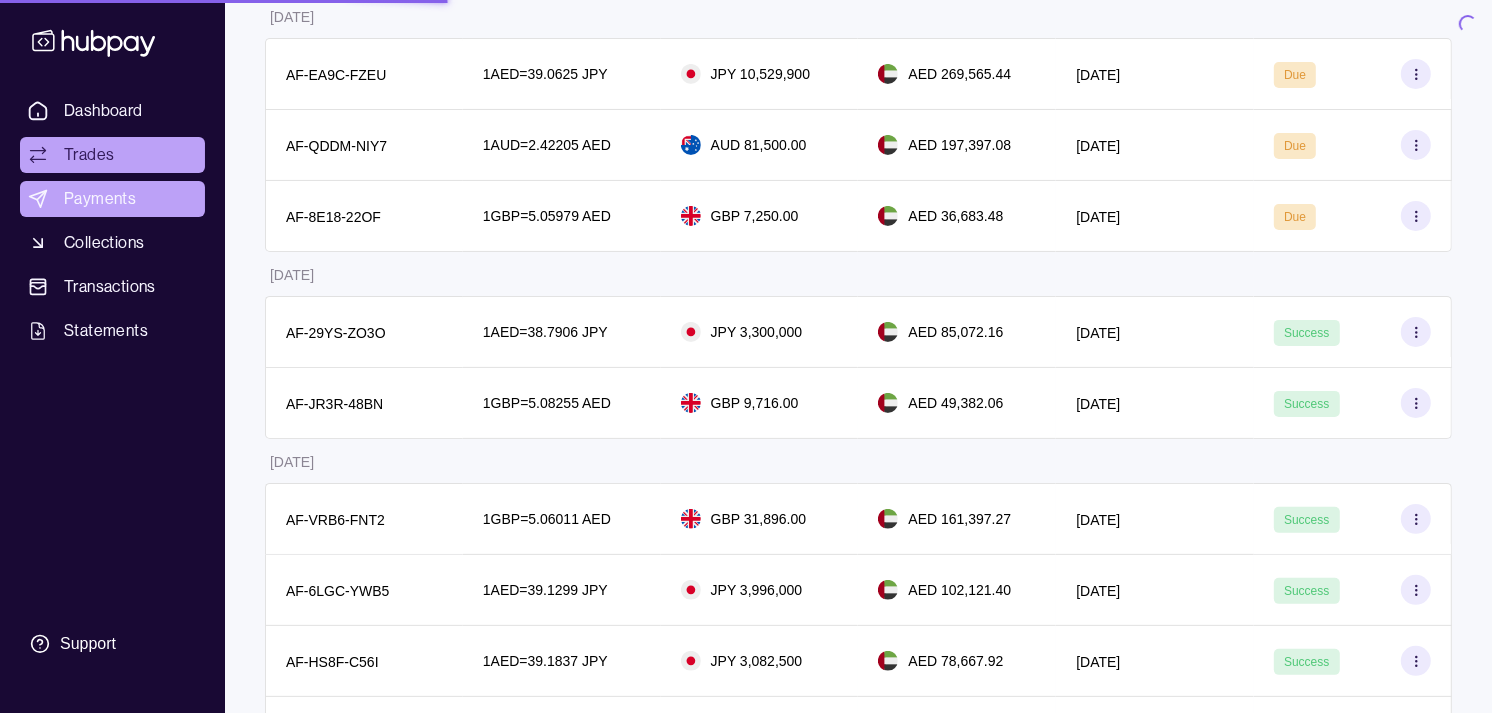 scroll, scrollTop: 0, scrollLeft: 0, axis: both 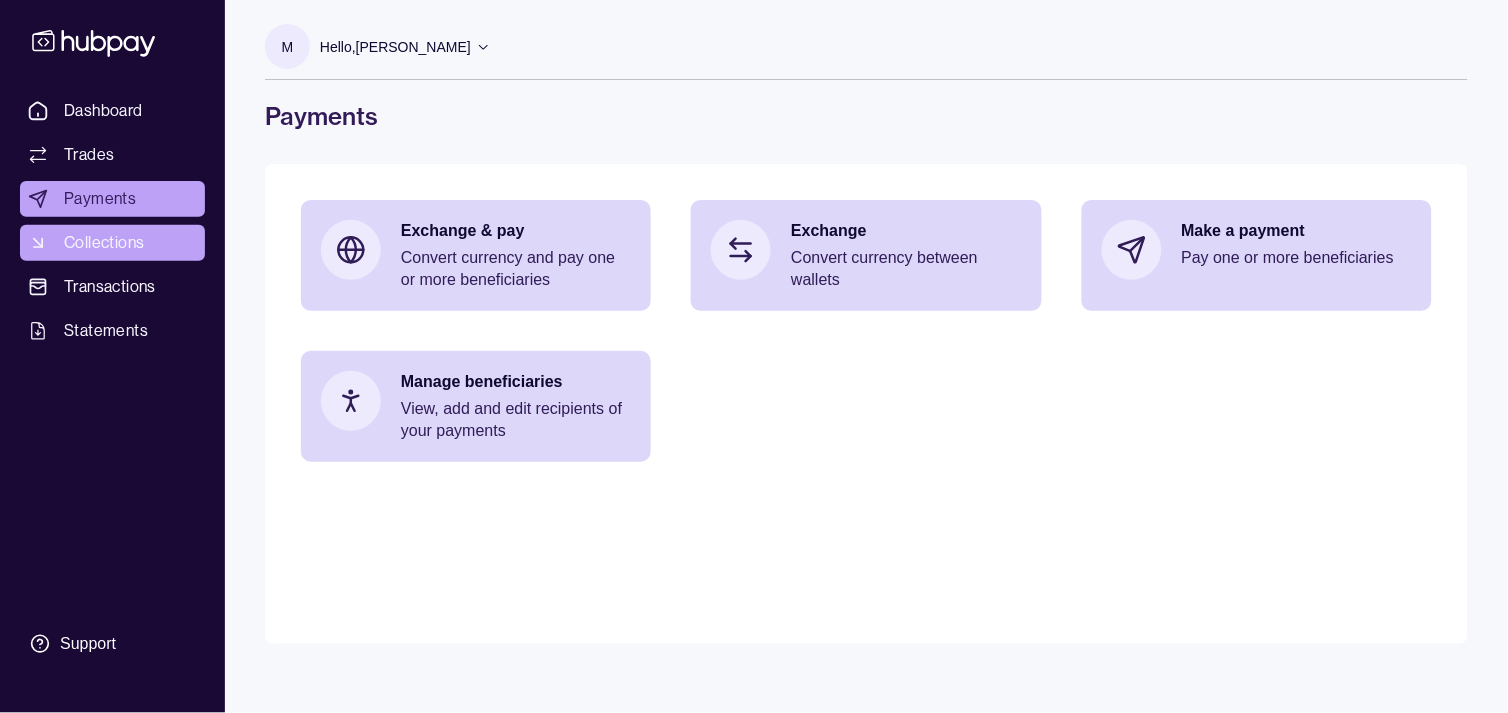 click on "Collections" at bounding box center (104, 243) 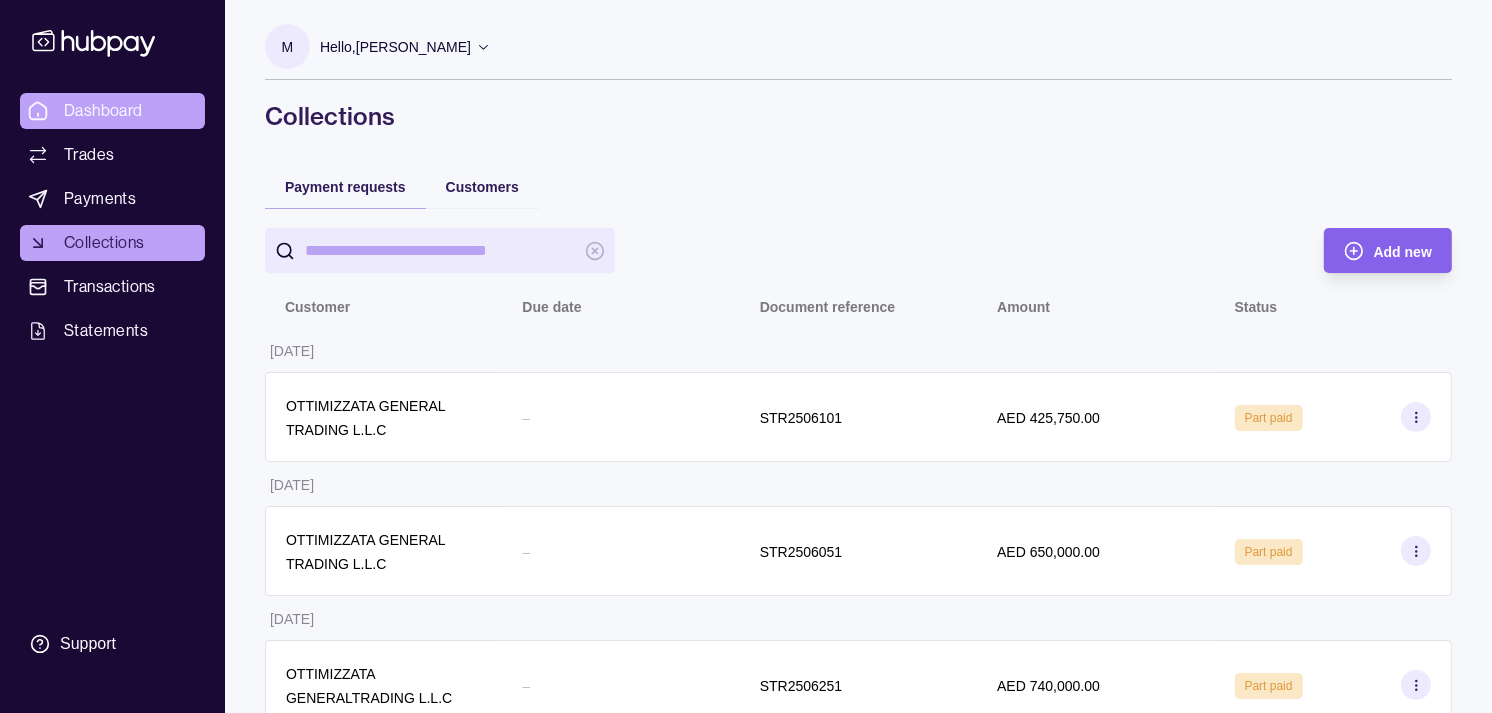 click on "Dashboard" at bounding box center (103, 111) 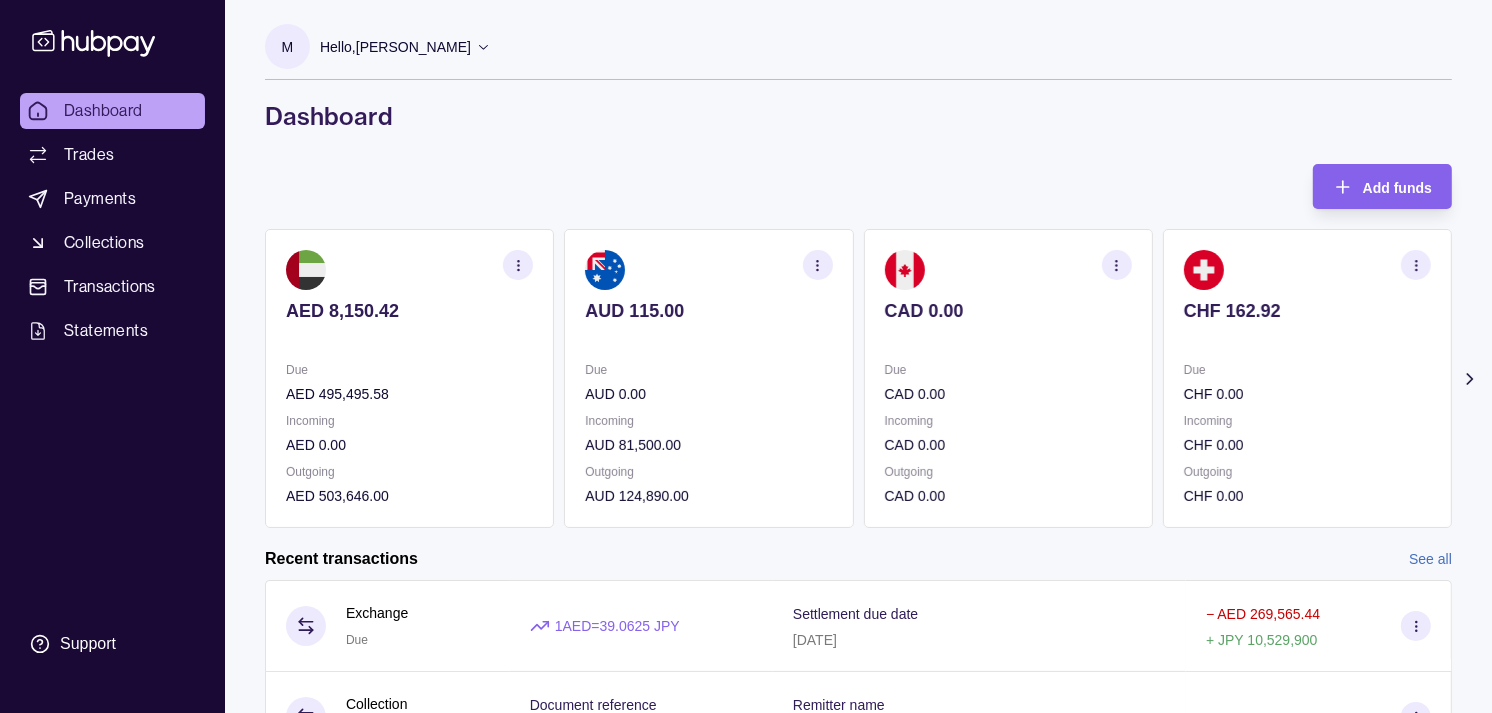 click on "CHF 162.92" at bounding box center [1307, 324] 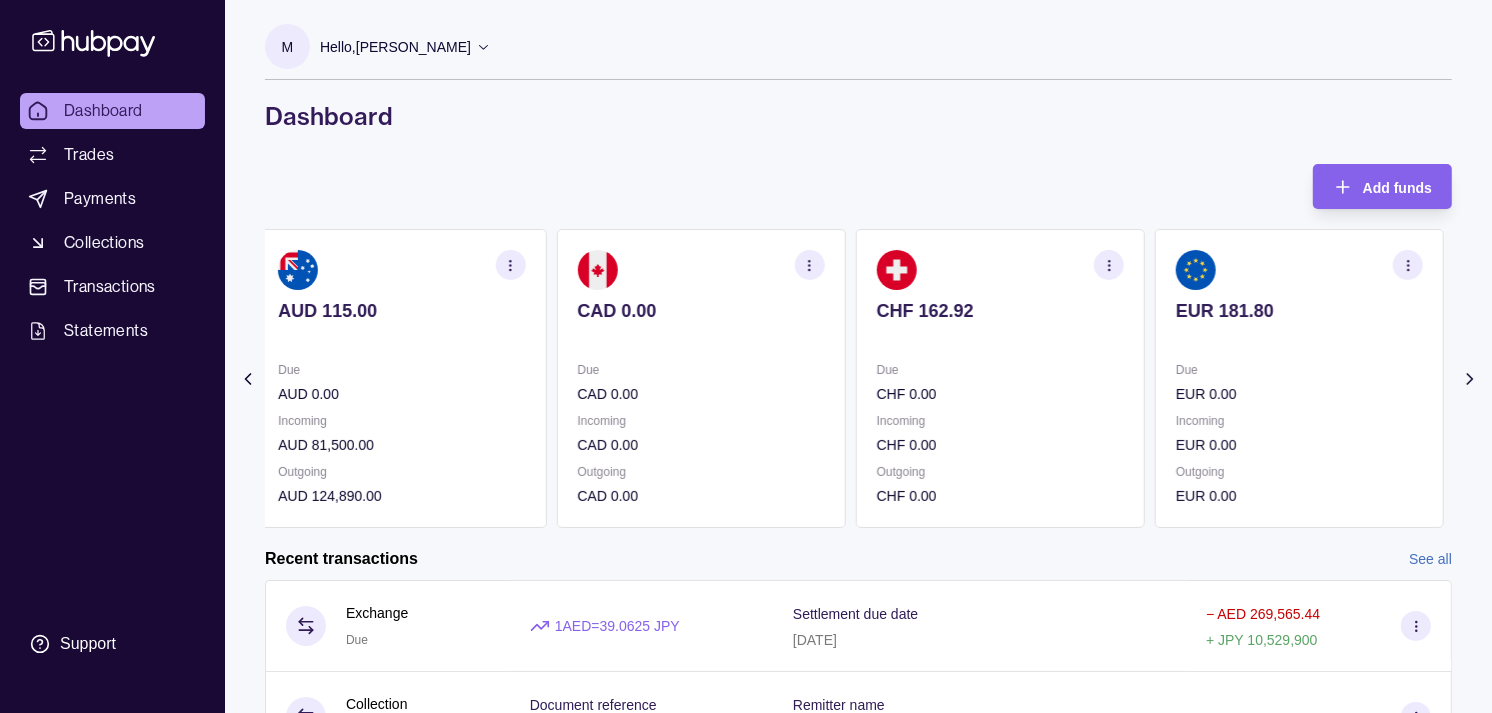 click on "EUR 181.80" at bounding box center [1299, 324] 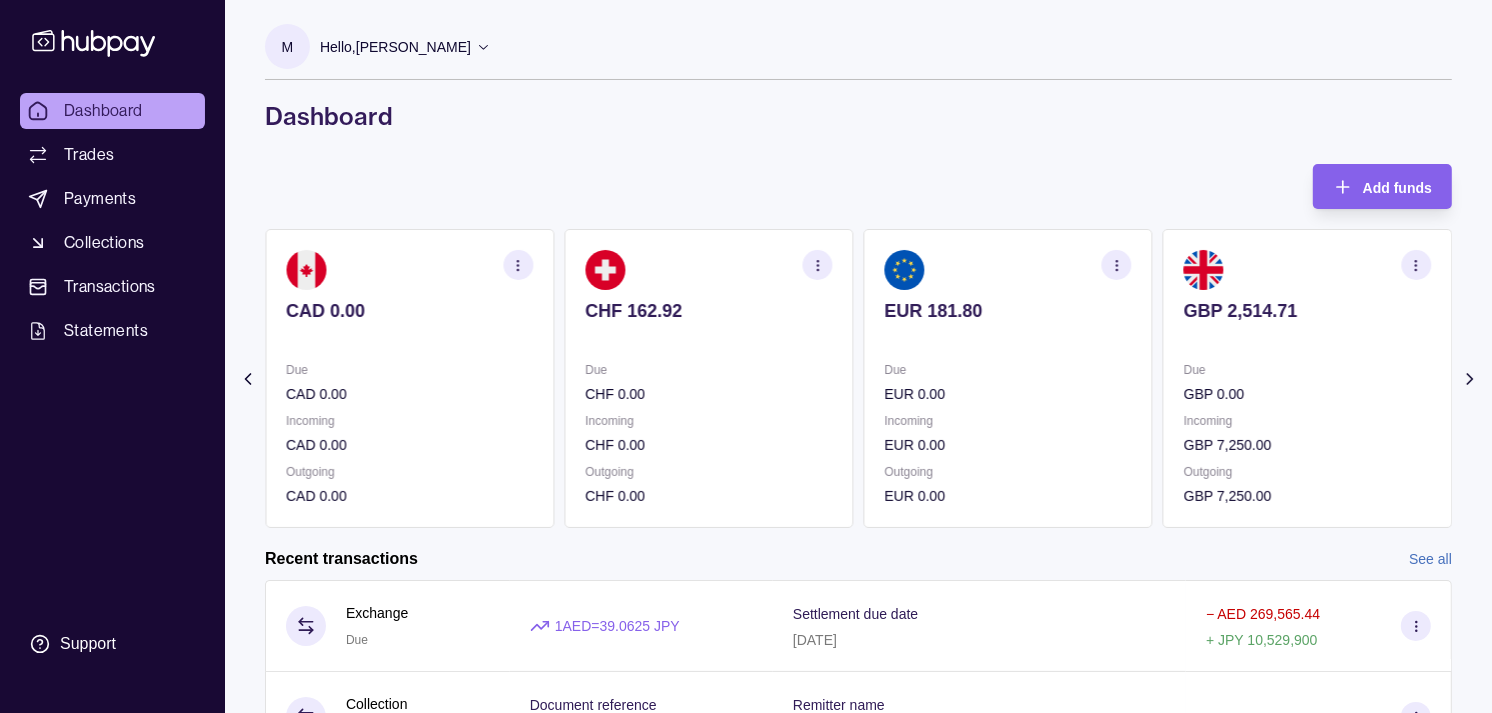 click on "GBP 2,514.71" at bounding box center (1307, 324) 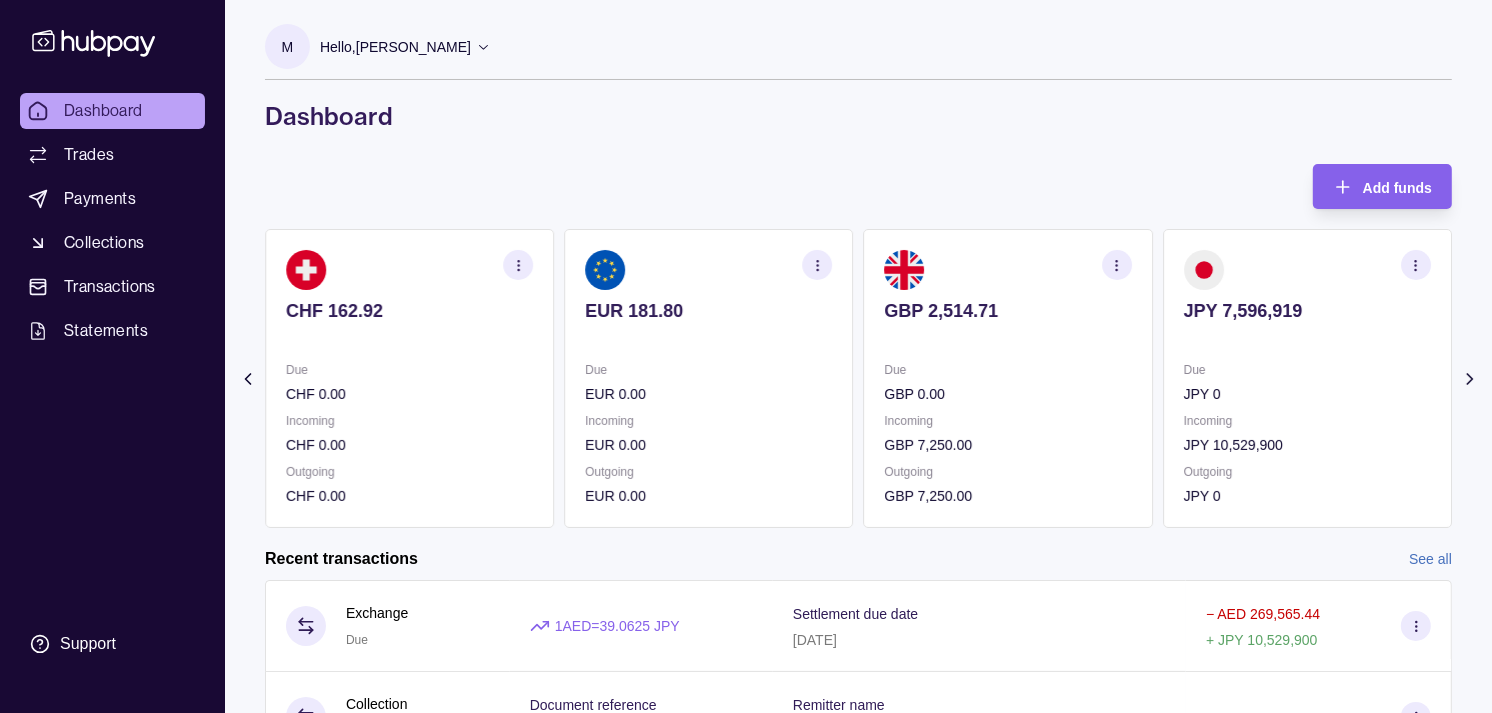 click 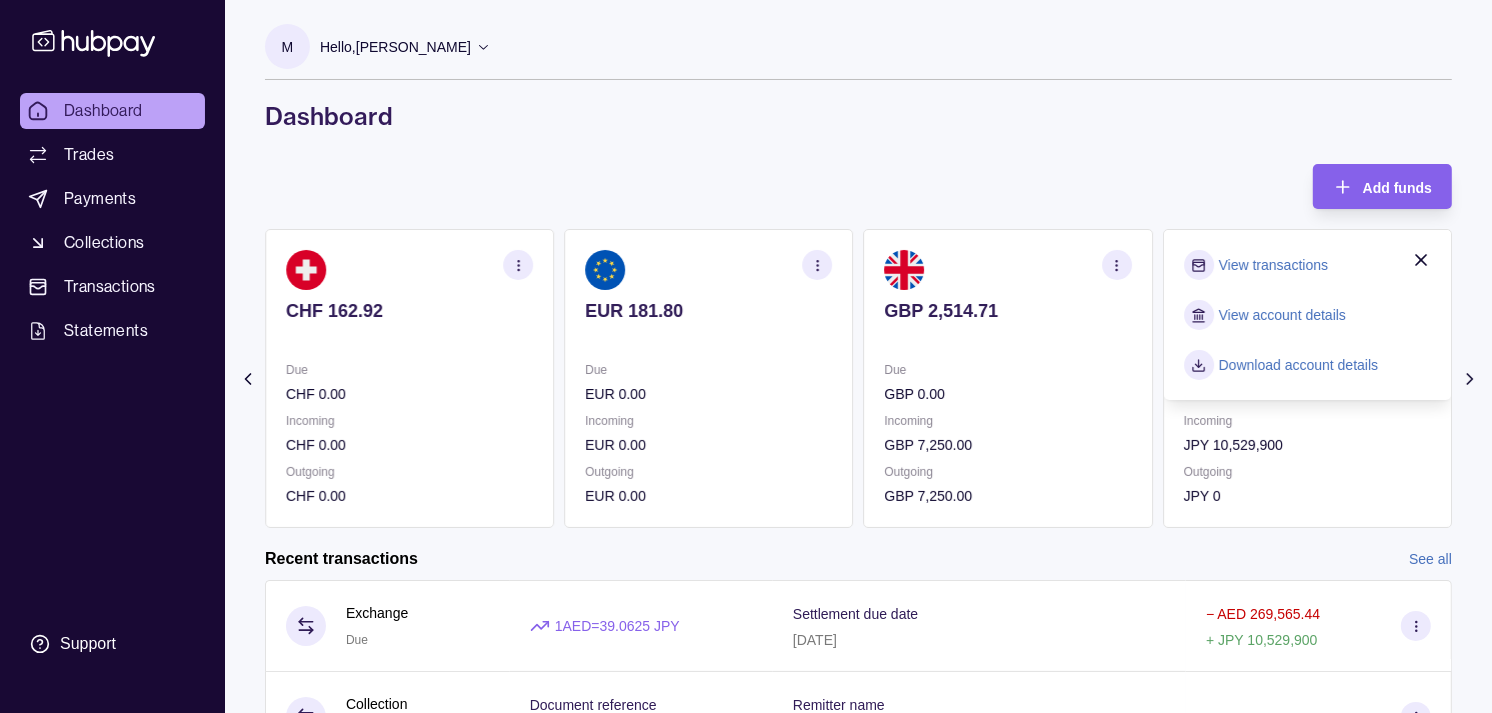 click on "View transactions" at bounding box center [1273, 265] 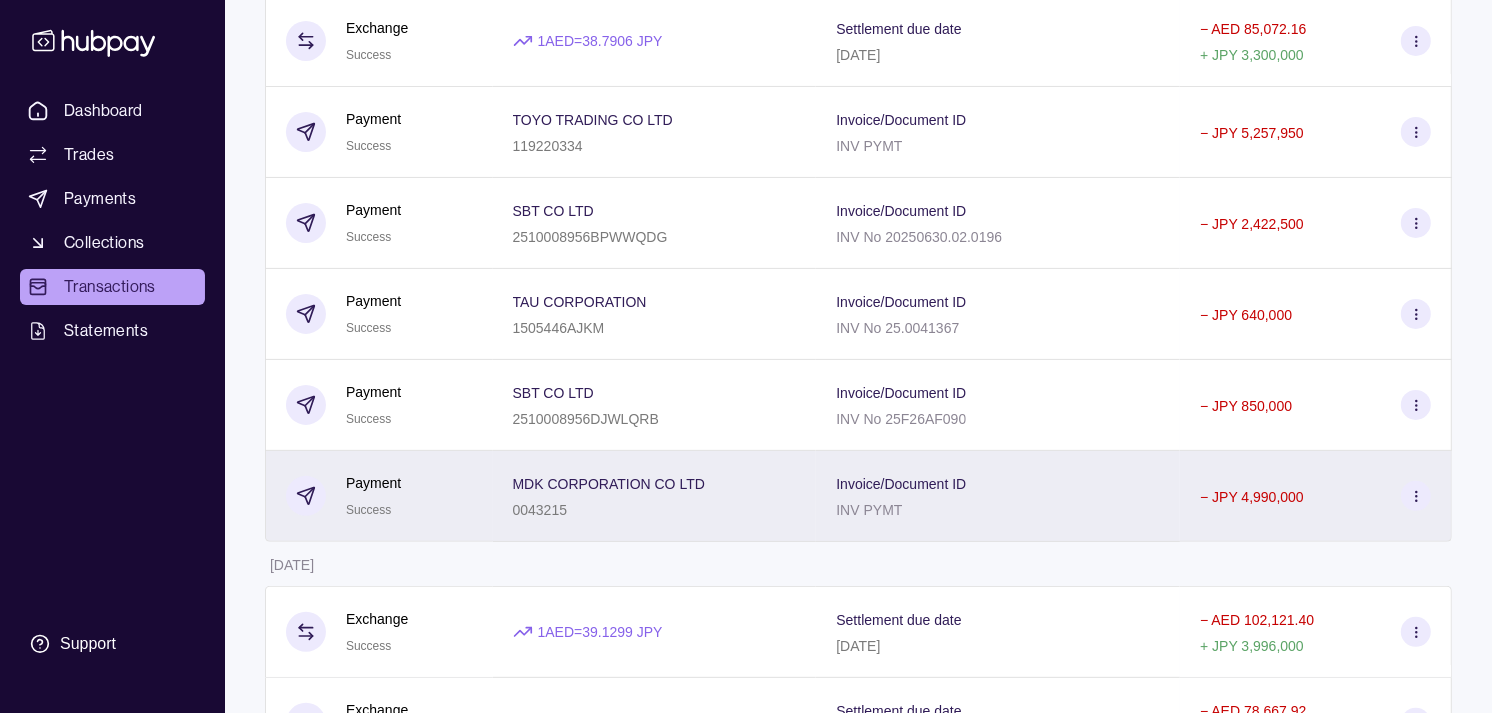 scroll, scrollTop: 444, scrollLeft: 0, axis: vertical 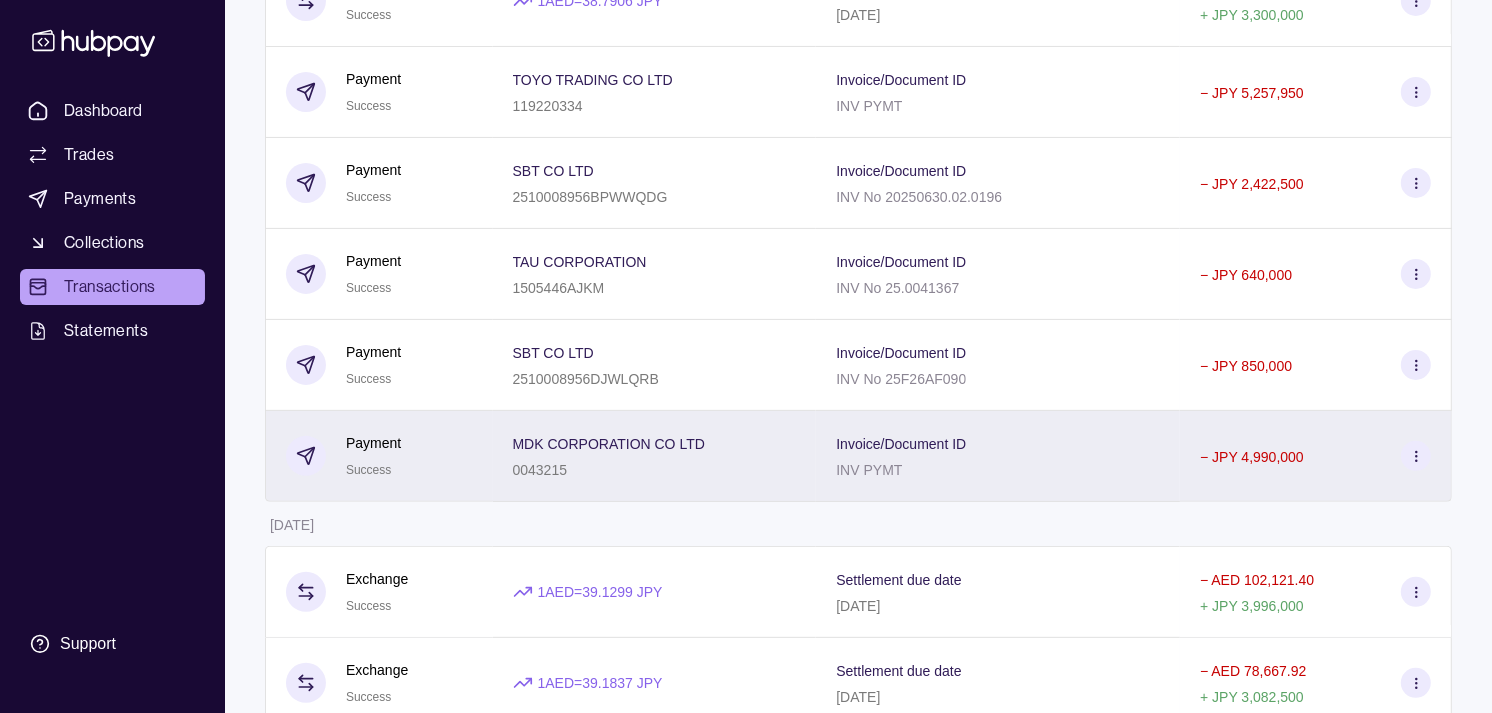 click on "MDK CORPORATION CO LTD 0043215" at bounding box center [655, 456] 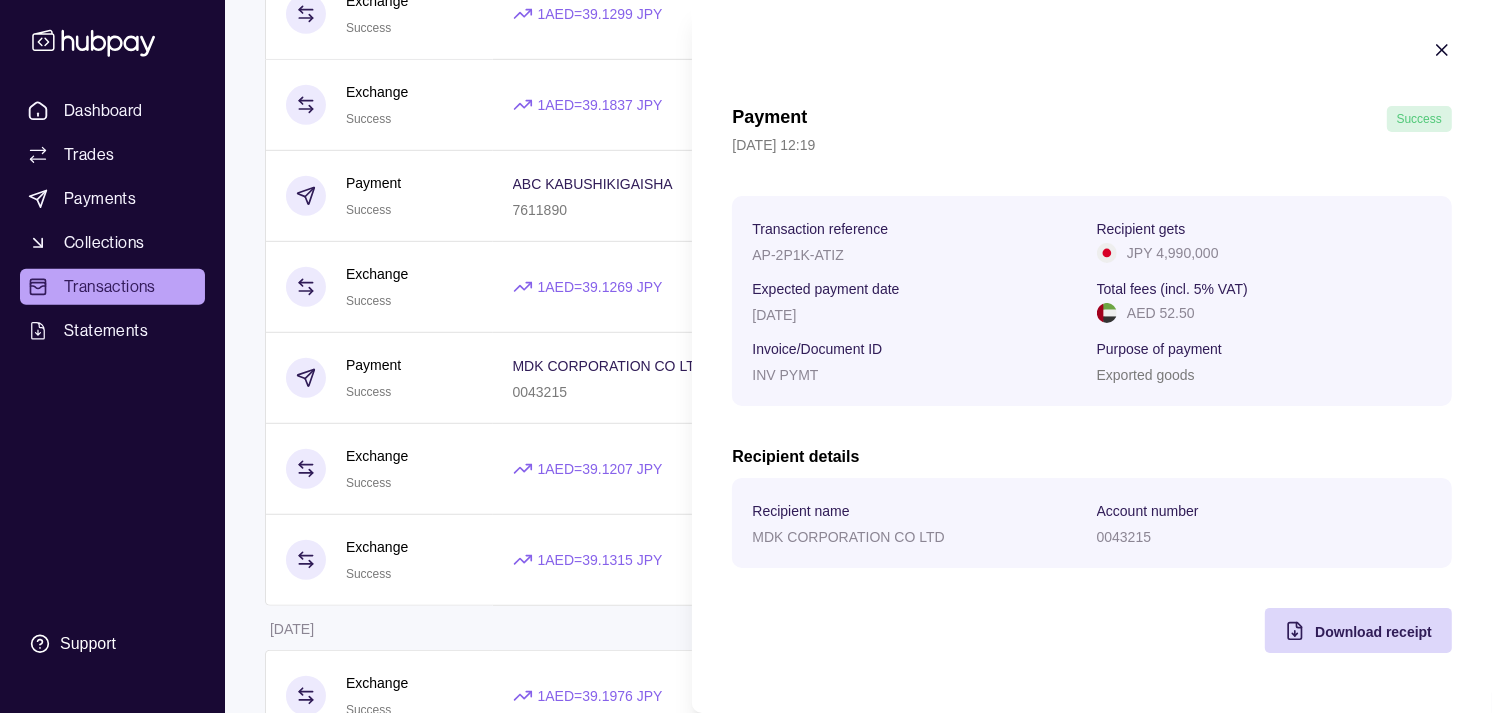 scroll, scrollTop: 1111, scrollLeft: 0, axis: vertical 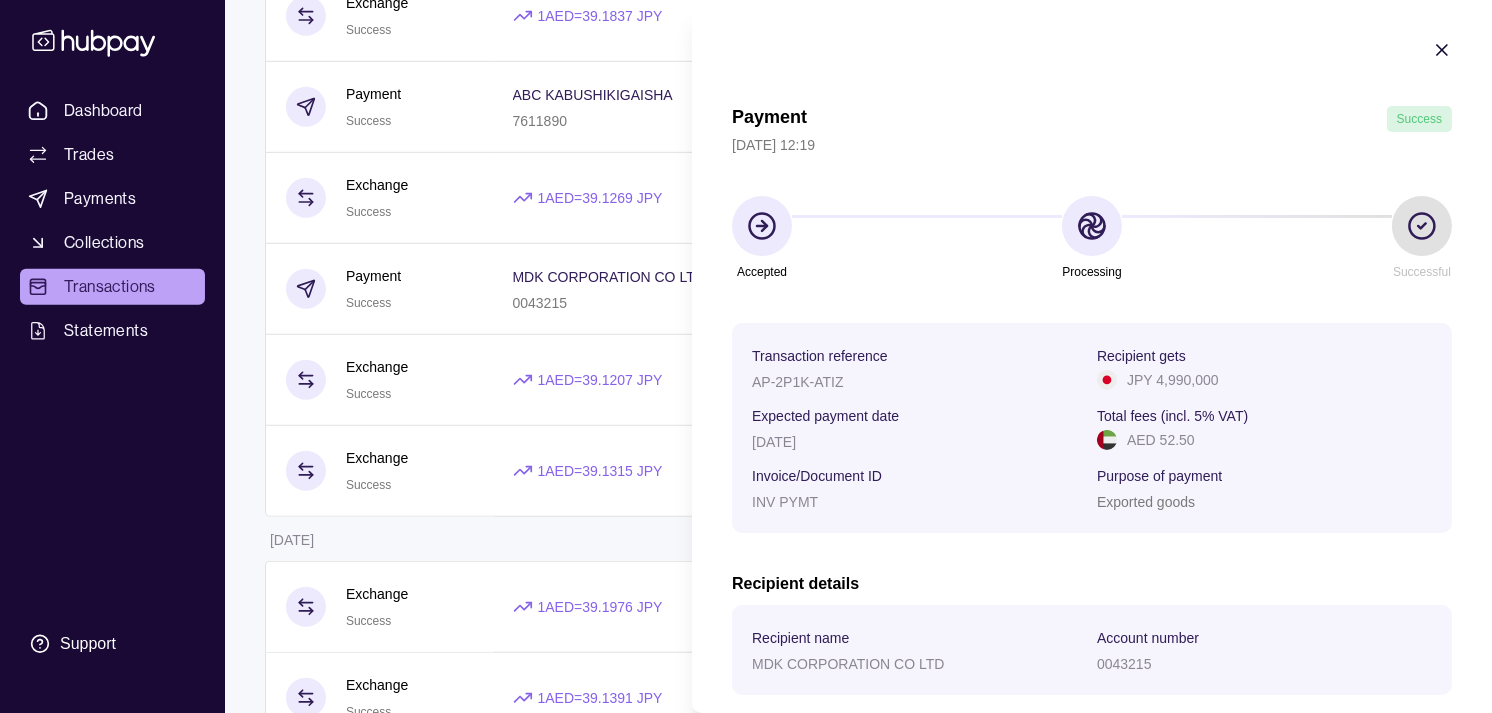 click on "Dashboard Trades Payments Collections Transactions Statements Support M Hello,  [PERSON_NAME] Strides Trading LLC Account Terms and conditions Privacy policy Sign out Transactions More filters  ( 1  applied) Details Amount [DATE] Exchange Due 1  AED  =  39.0625   JPY Settlement due date [DATE] −   AED 269,565.44 +   JPY 10,529,900 [DATE] Exchange Success 1  AED  =  38.7906   JPY Settlement due date [DATE] −   AED 85,072.16 +   JPY 3,300,000 Payment Success TOYO TRADING CO LTD 119220334 Invoice/Document ID INV PYMT −   JPY 5,257,950 Payment Success SBT CO LTD 2510008956BPWWQDG Invoice/Document ID INV No 20250630.02.0196 −   JPY 2,422,500 Payment Success TAU CORPORATION 1505446AJKM Invoice/Document ID INV No 25.0041367 −   JPY 640,000 Payment Success SBT CO LTD 2510008956DJWLQRB Invoice/Document ID INV No 25F26AF090 −   JPY 850,000 Payment Success MDK CORPORATION CO LTD 0043215 Invoice/Document ID INV PYMT −   JPY 4,990,000 [DATE] Exchange Success 1  AED  =  39.1299" at bounding box center (746, 63) 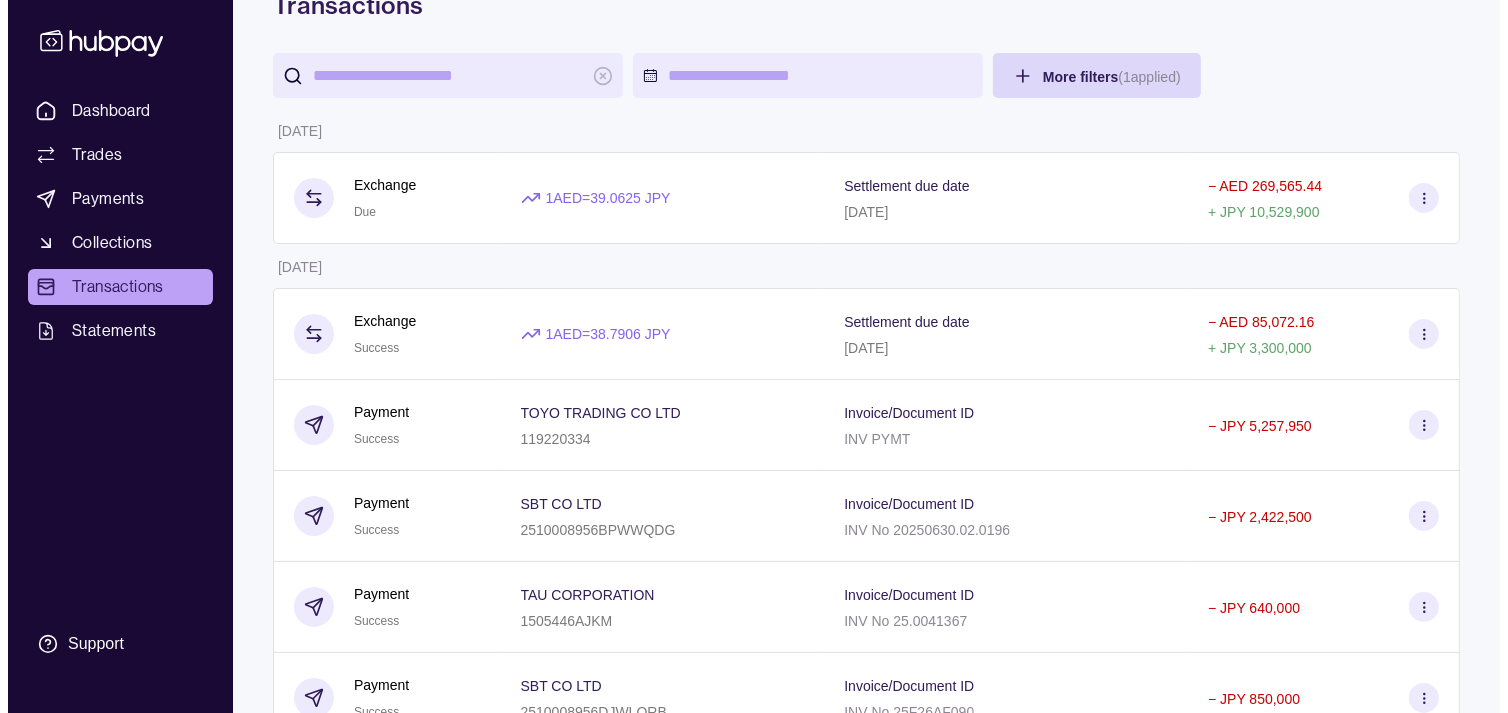 scroll, scrollTop: 0, scrollLeft: 0, axis: both 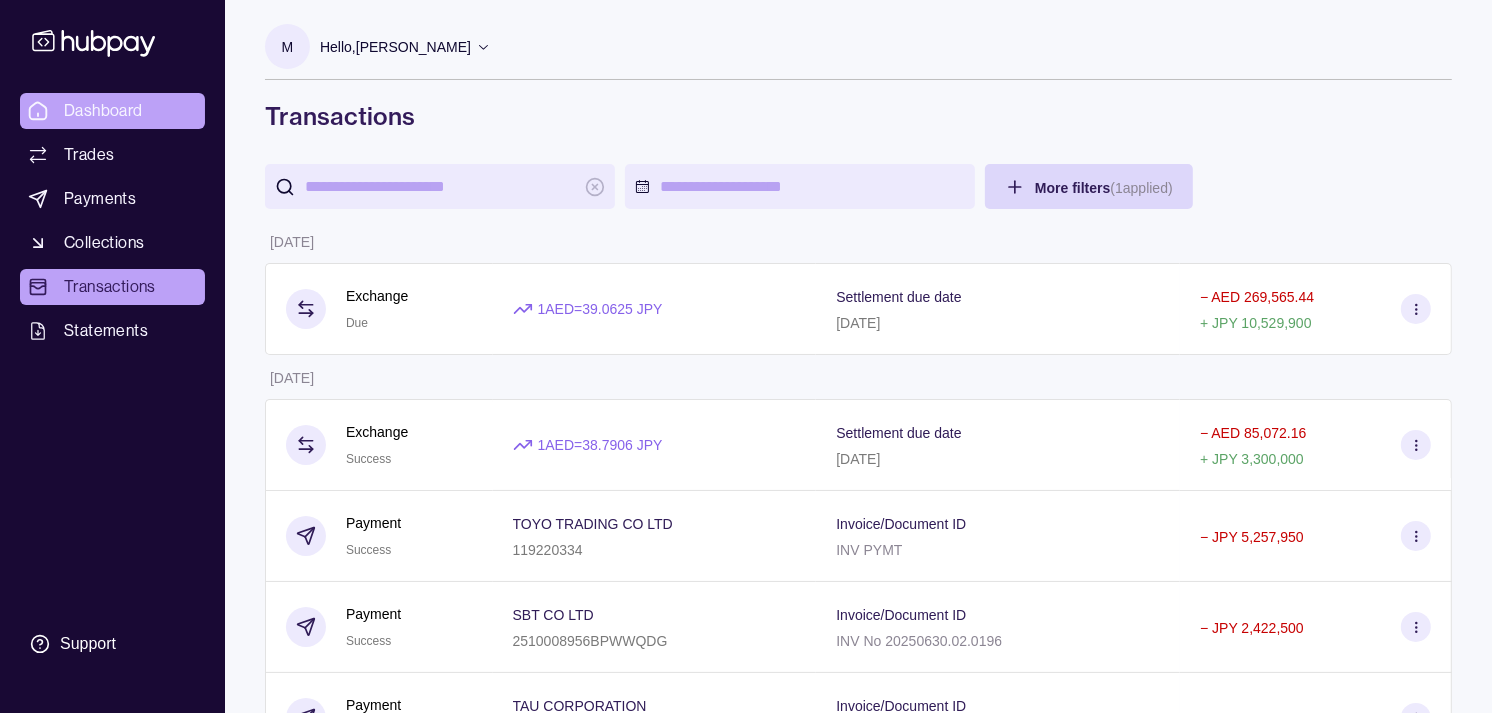click on "Dashboard" at bounding box center [103, 111] 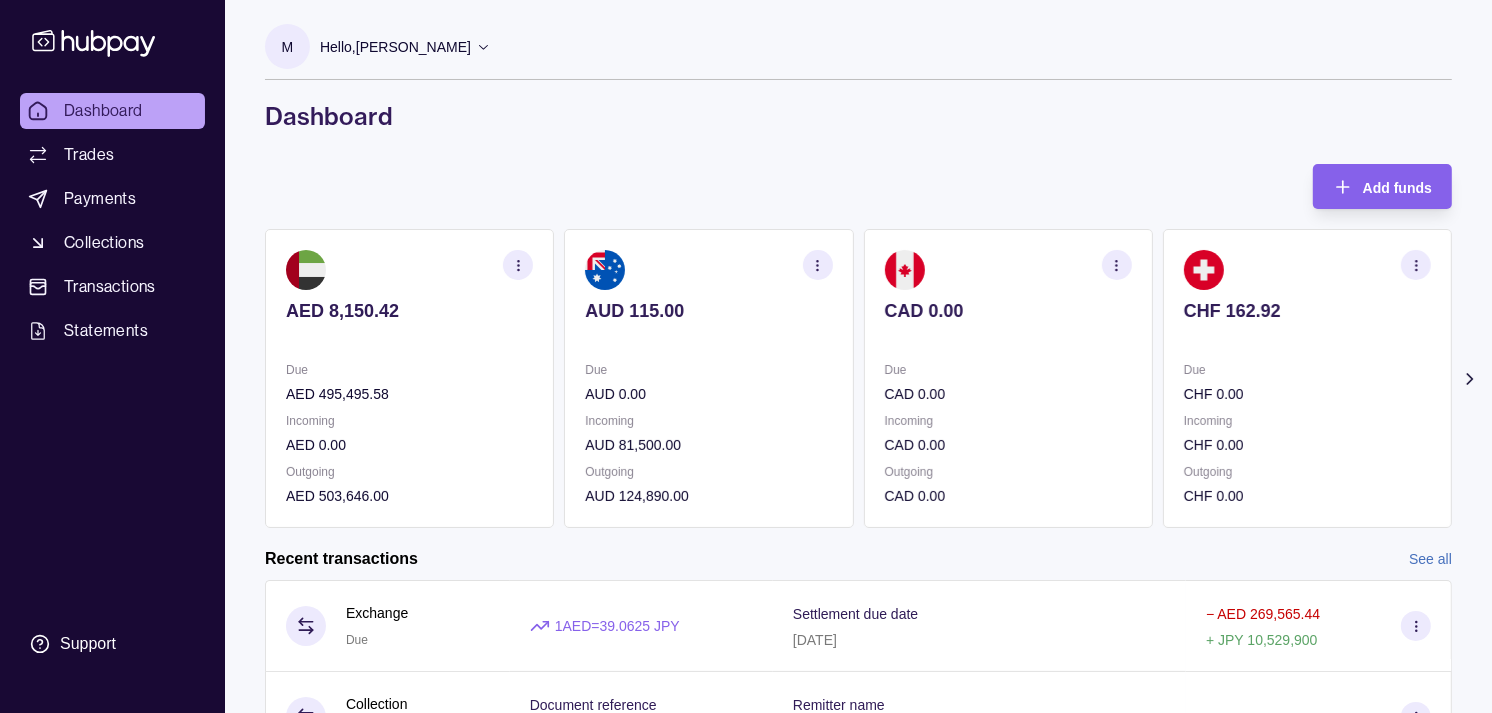 click 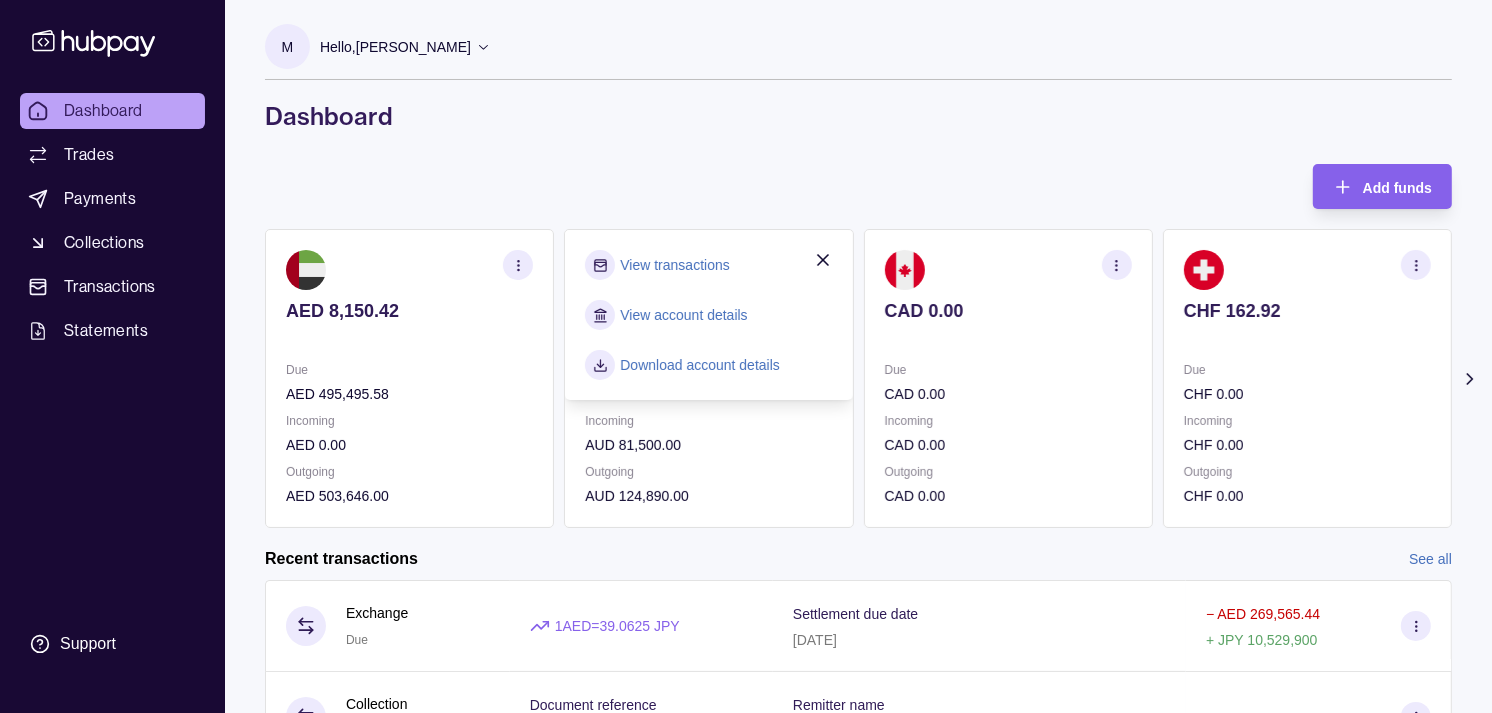 click on "View transactions" at bounding box center (674, 265) 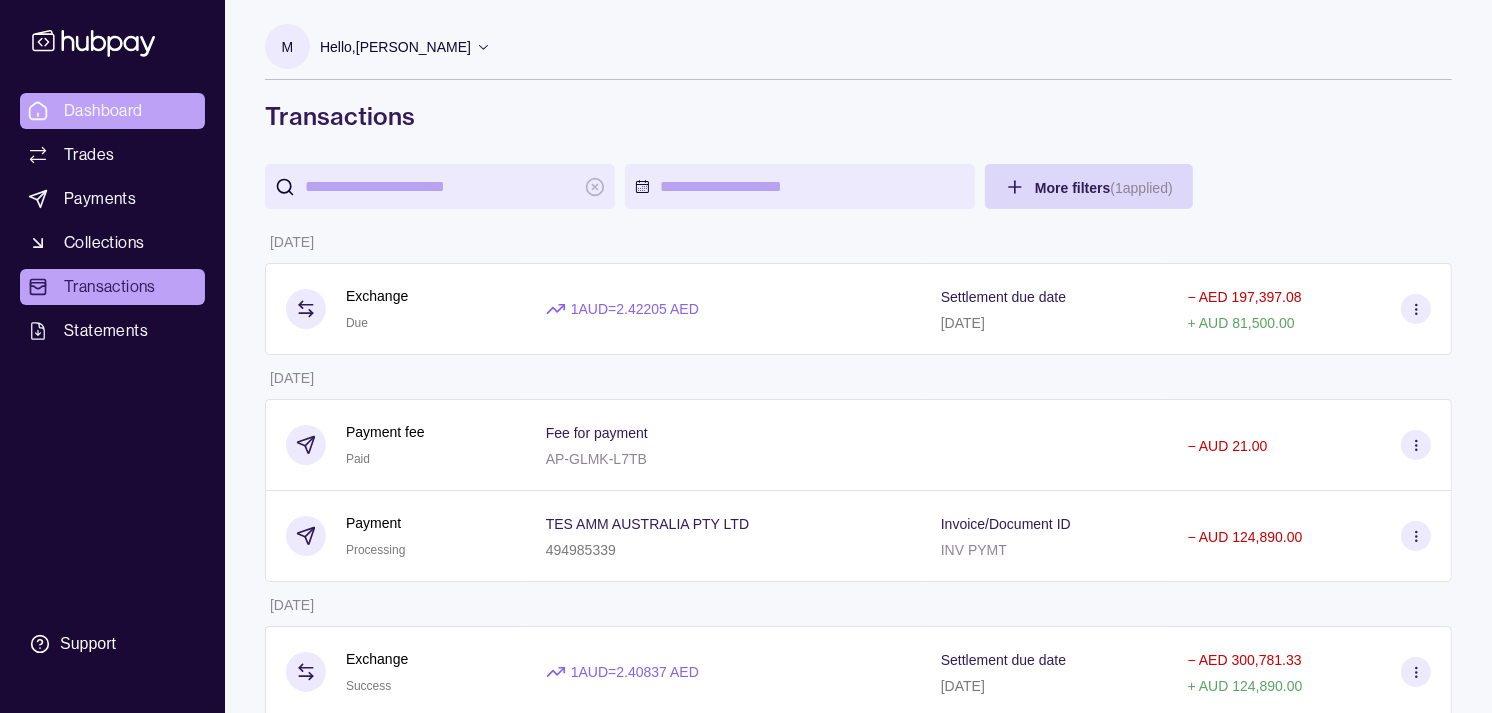 click on "Dashboard" at bounding box center [103, 111] 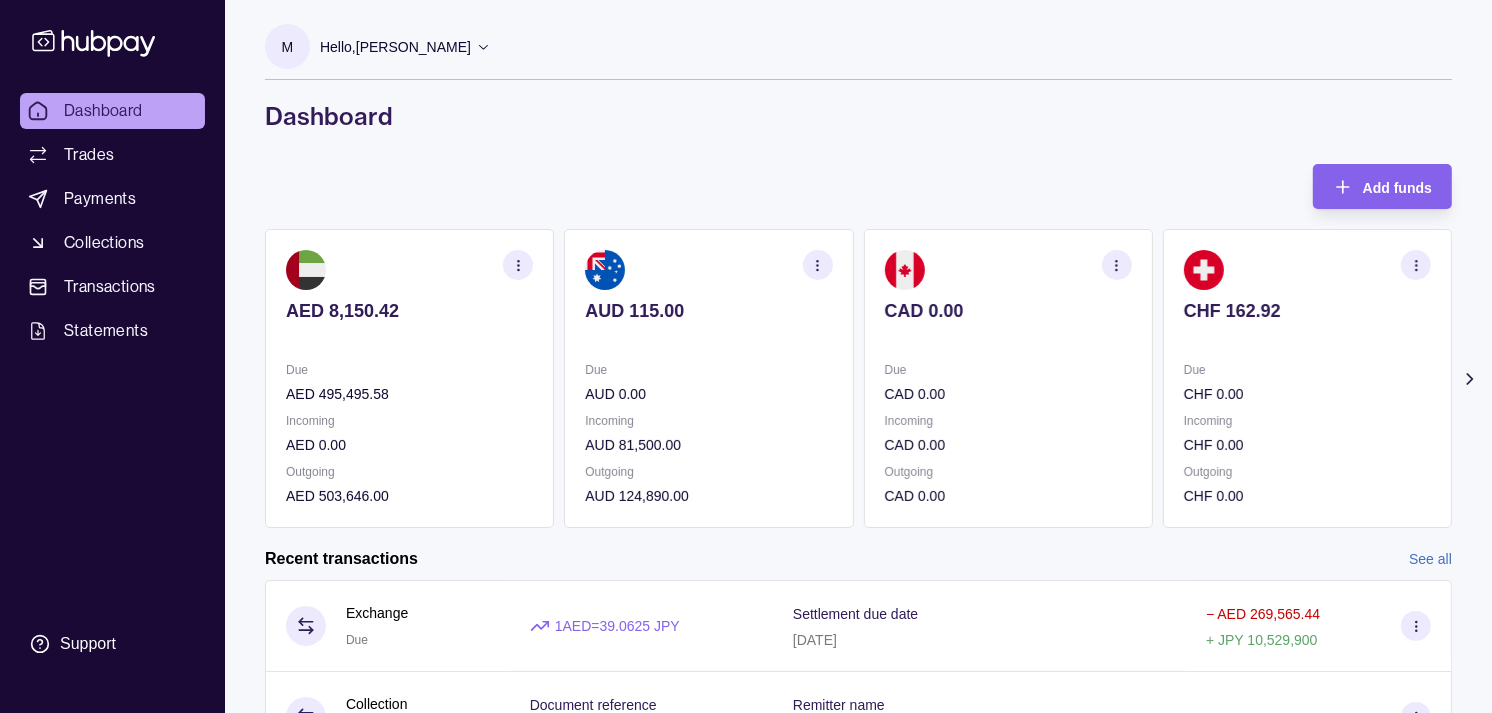 click on "AED 8,150.42                                                                                                               Due AED 495,495.58 Incoming AED 0.00 Outgoing AED 503,646.00 AUD 115.00                                                                                                               Due AUD 0.00 Incoming AUD 81,500.00 Outgoing AUD 124,890.00 CAD 0.00                                                                                                               Due CAD 0.00 Incoming CAD 0.00 Outgoing CAD 0.00 CHF 162.92                                                                                                               Due CHF 0.00 Incoming CHF 0.00 Outgoing CHF 0.00 EUR 181.80" at bounding box center (858, 378) 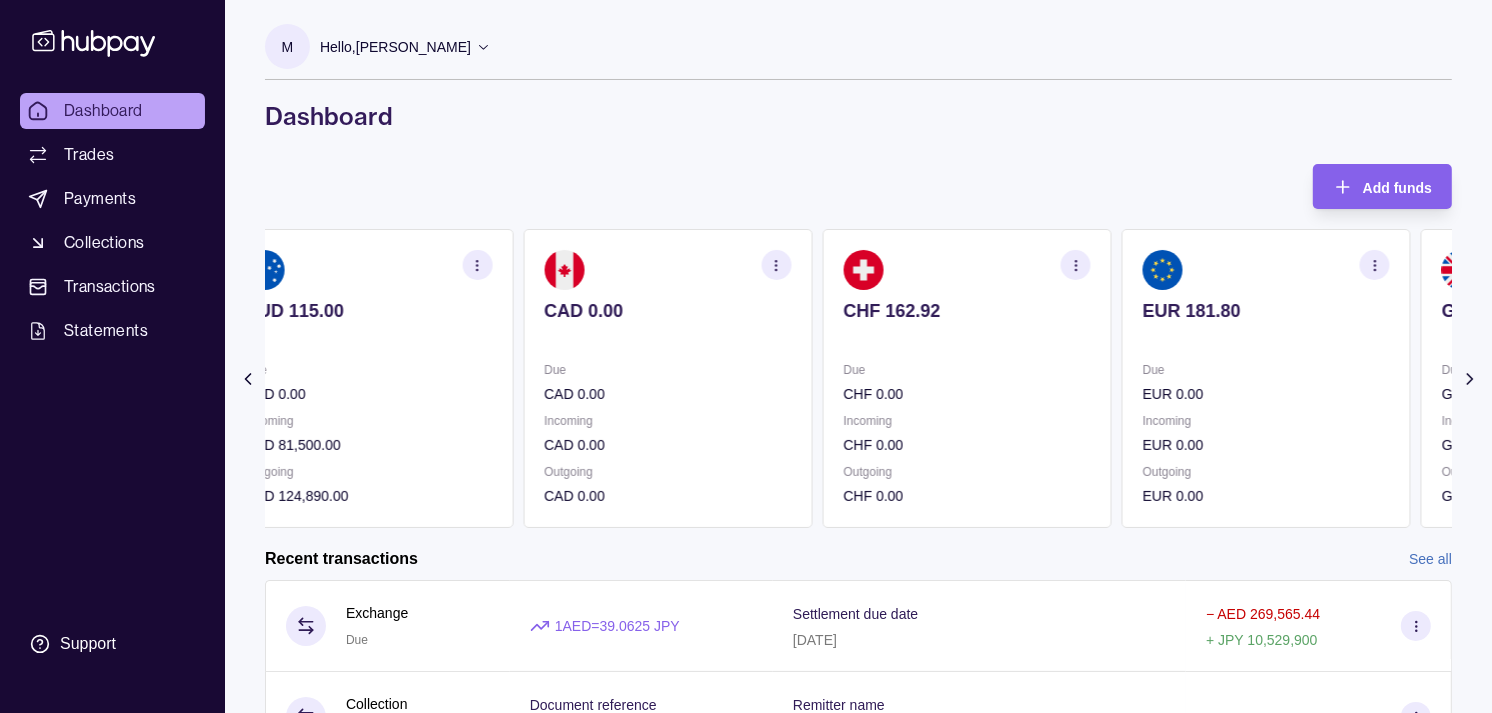 click on "Due" at bounding box center (1266, 370) 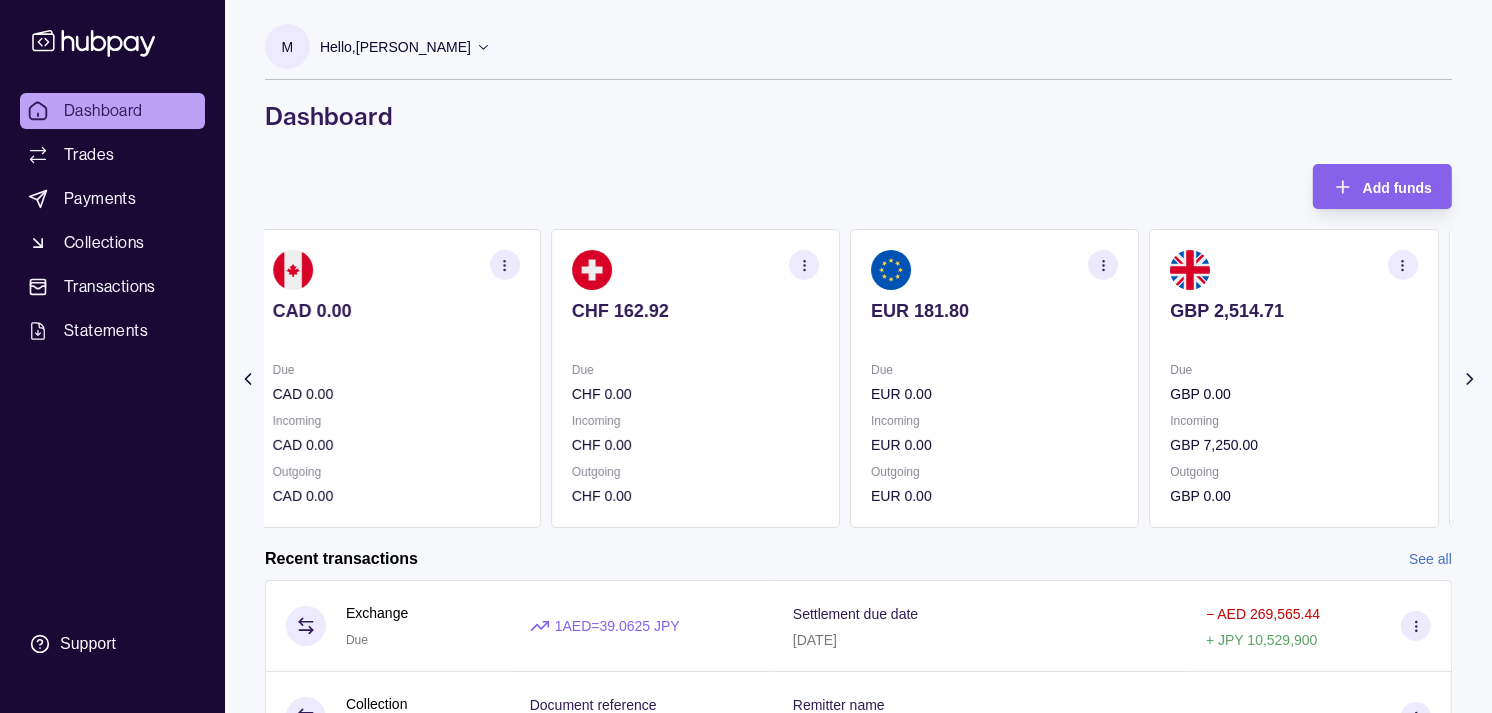 click on "EUR 181.80                                                                                                               Due EUR 0.00 Incoming EUR 0.00 Outgoing EUR 0.00" at bounding box center (994, 378) 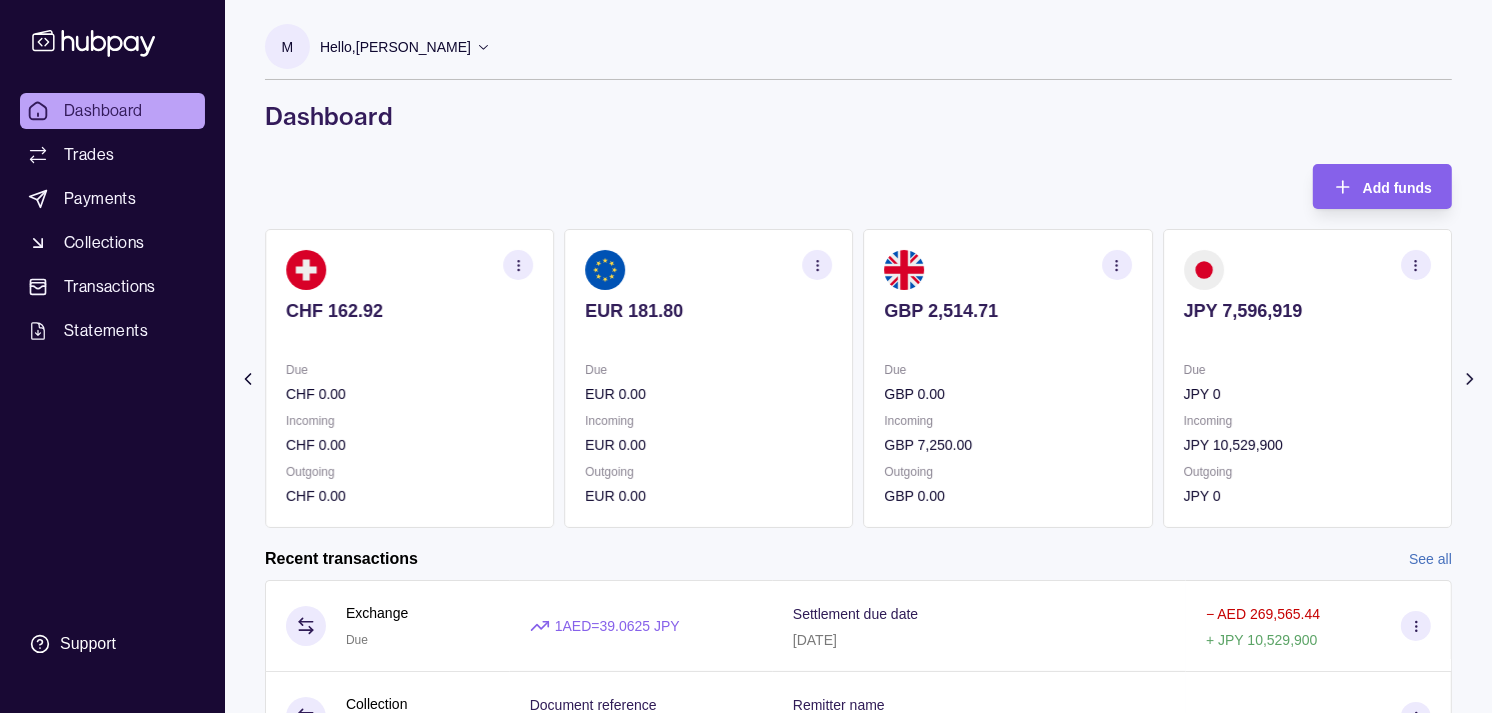 click on "Due" at bounding box center [708, 370] 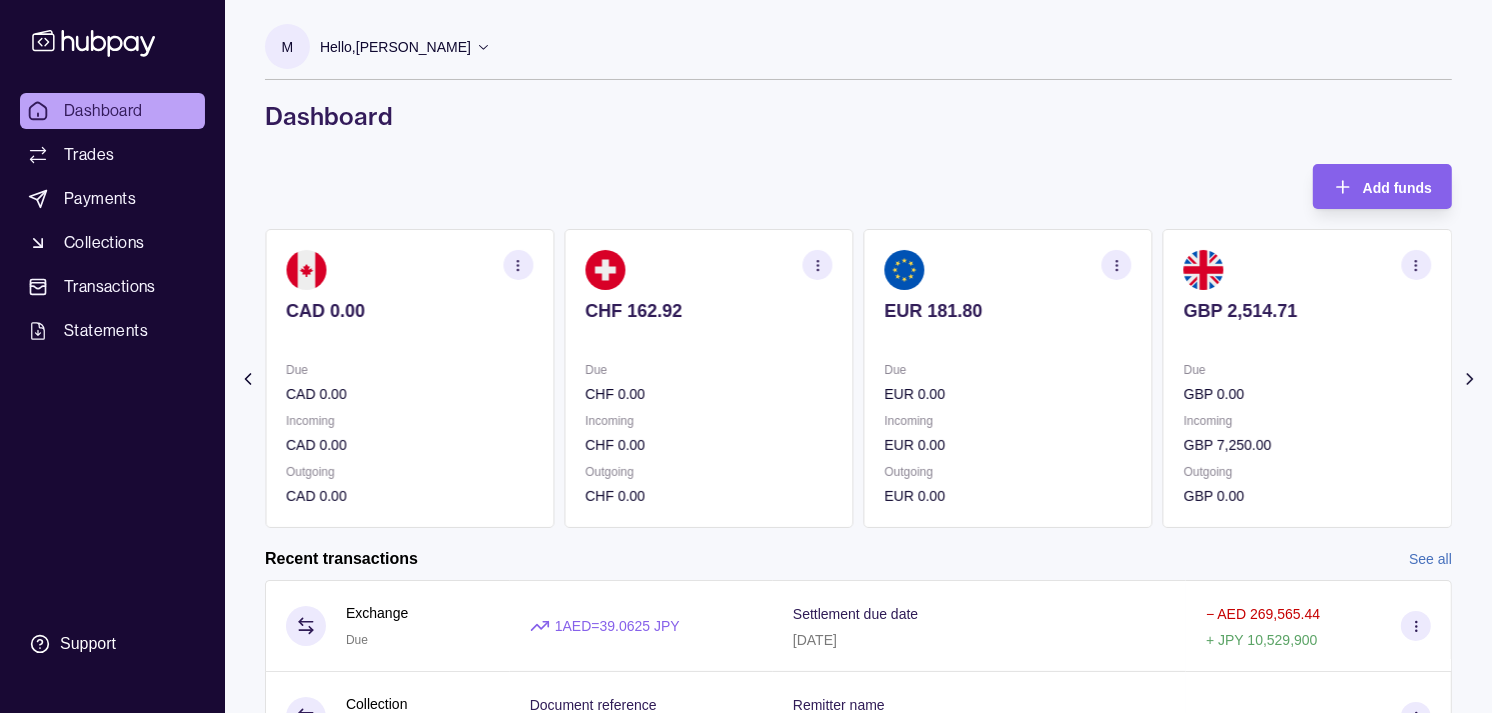 click on "CHF 162.92                                                                                                               Due CHF 0.00 Incoming CHF 0.00 Outgoing CHF 0.00" at bounding box center (708, 378) 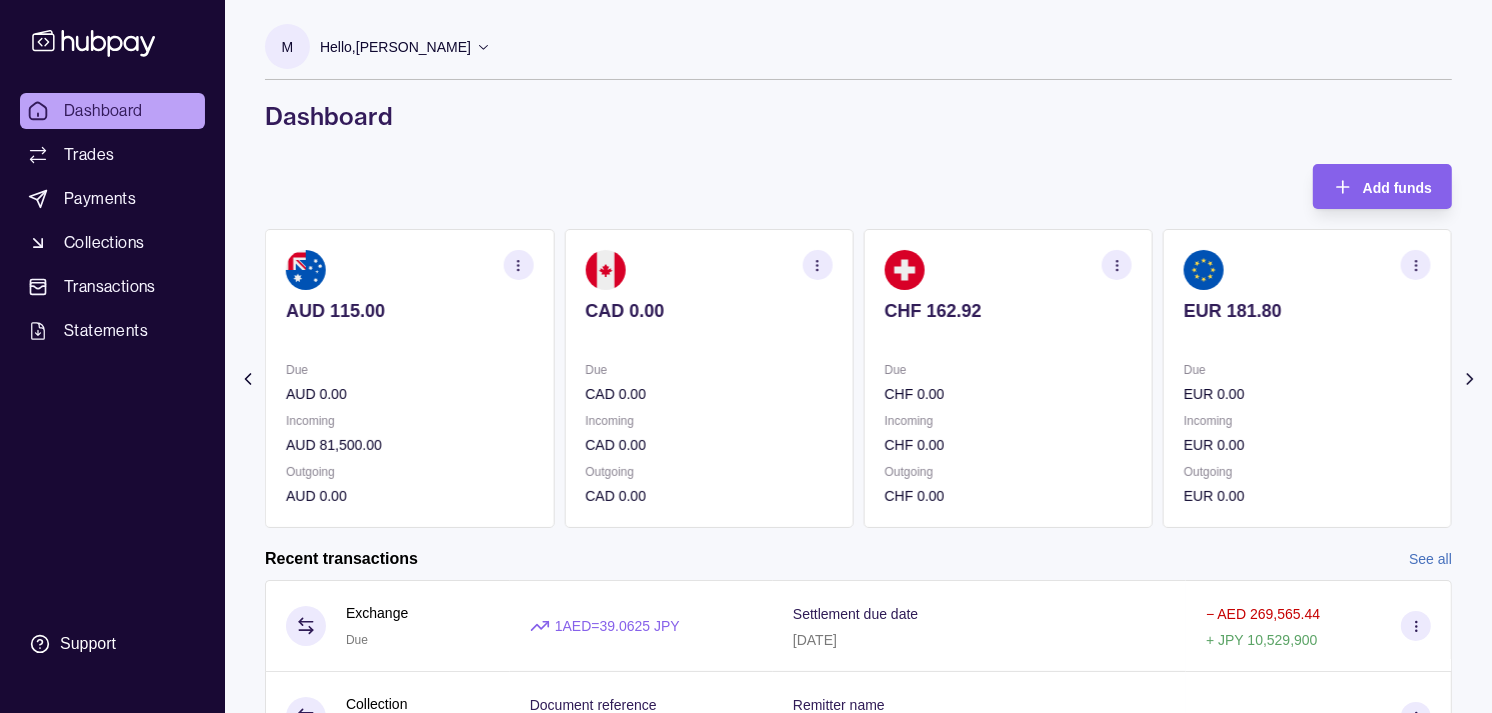click on "CAD 0.00                                                                                                               Due CAD 0.00 Incoming CAD 0.00 Outgoing CAD 0.00" at bounding box center (708, 378) 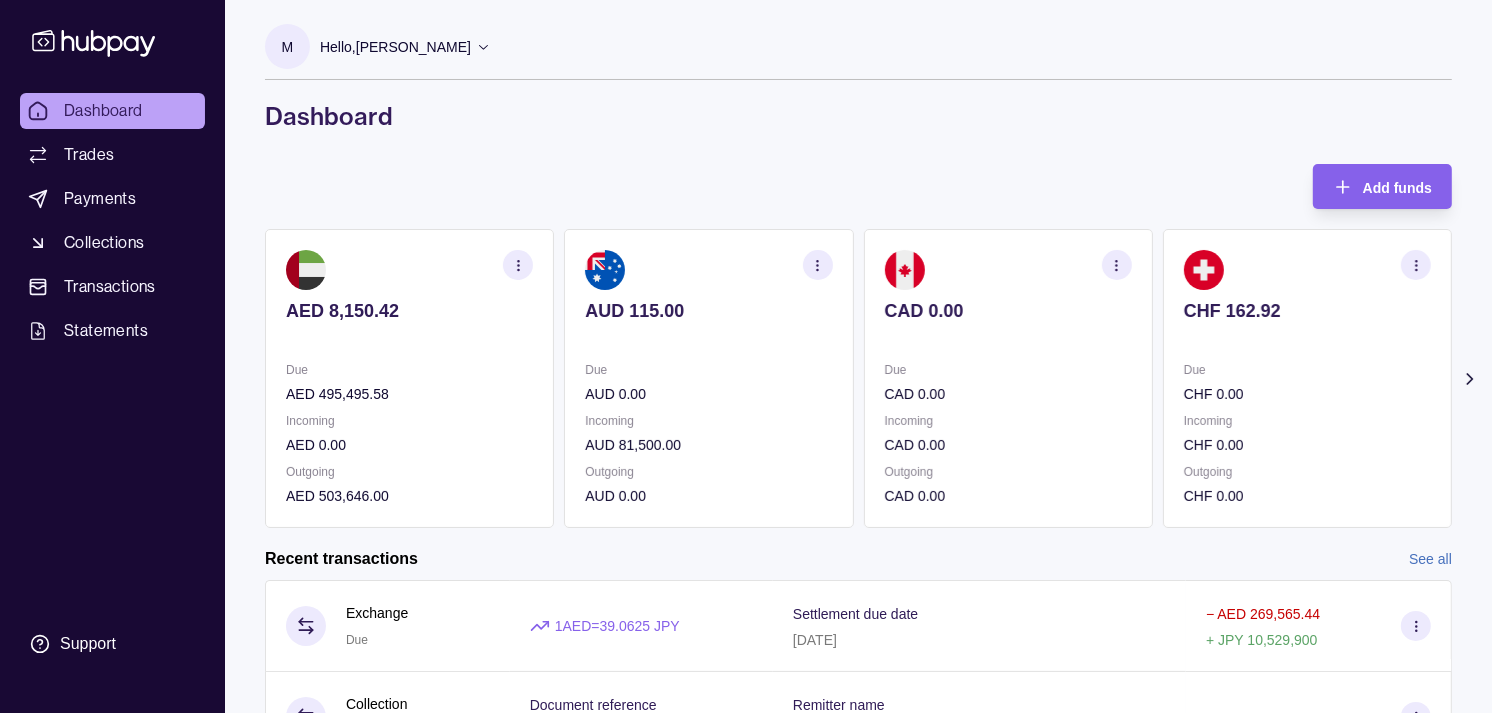click on "AED 8,150.42                                                                                                               Due AED 495,495.58 Incoming AED 0.00 Outgoing AED 503,646.00 AUD 115.00                                                                                                               Due AUD 0.00 Incoming AUD 81,500.00 Outgoing AUD 0.00 CAD 0.00                                                                                                               Due CAD 0.00 Incoming CAD 0.00 Outgoing CAD 0.00 CHF 162.92                                                                                                               Due CHF 0.00 Incoming CHF 0.00 Outgoing CHF 0.00 EUR 181.80" at bounding box center (858, 378) 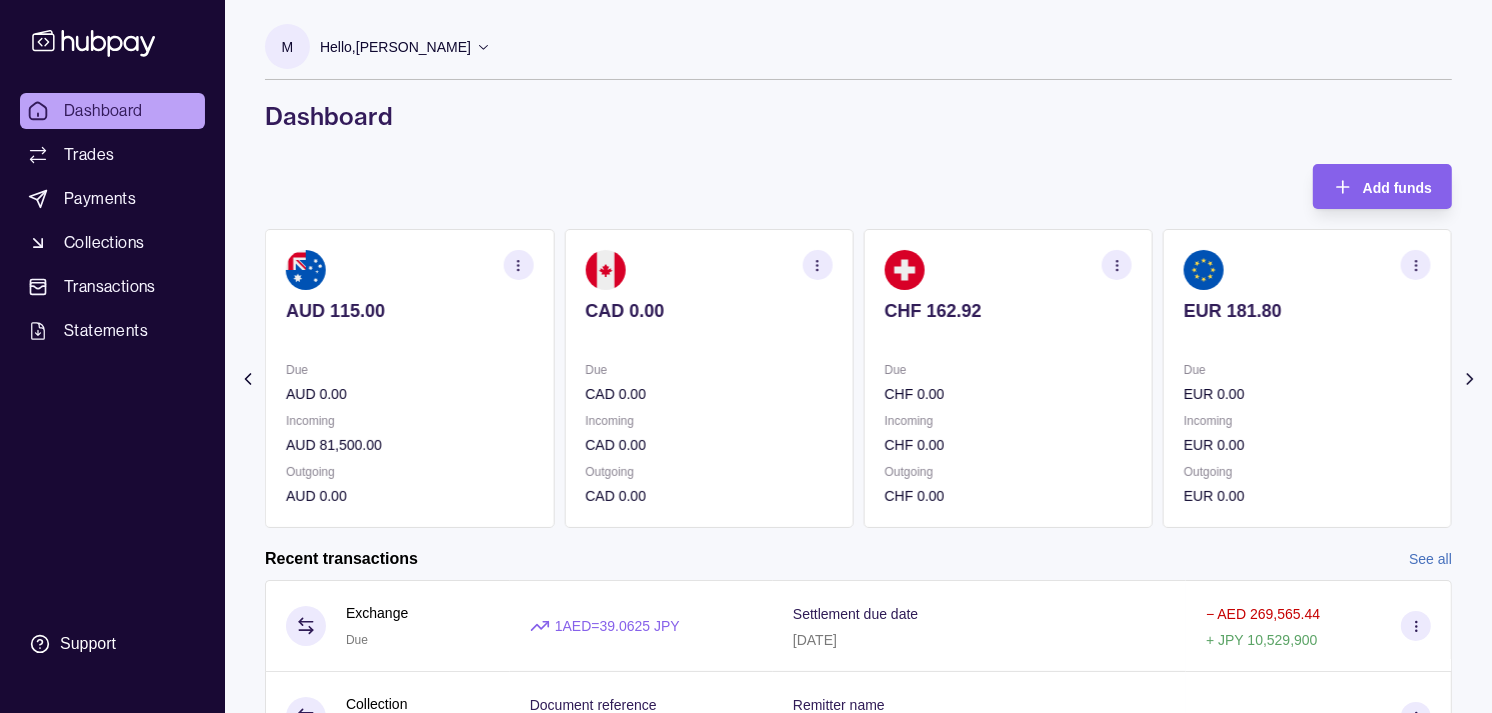 click on "CHF 0.00" at bounding box center [1008, 394] 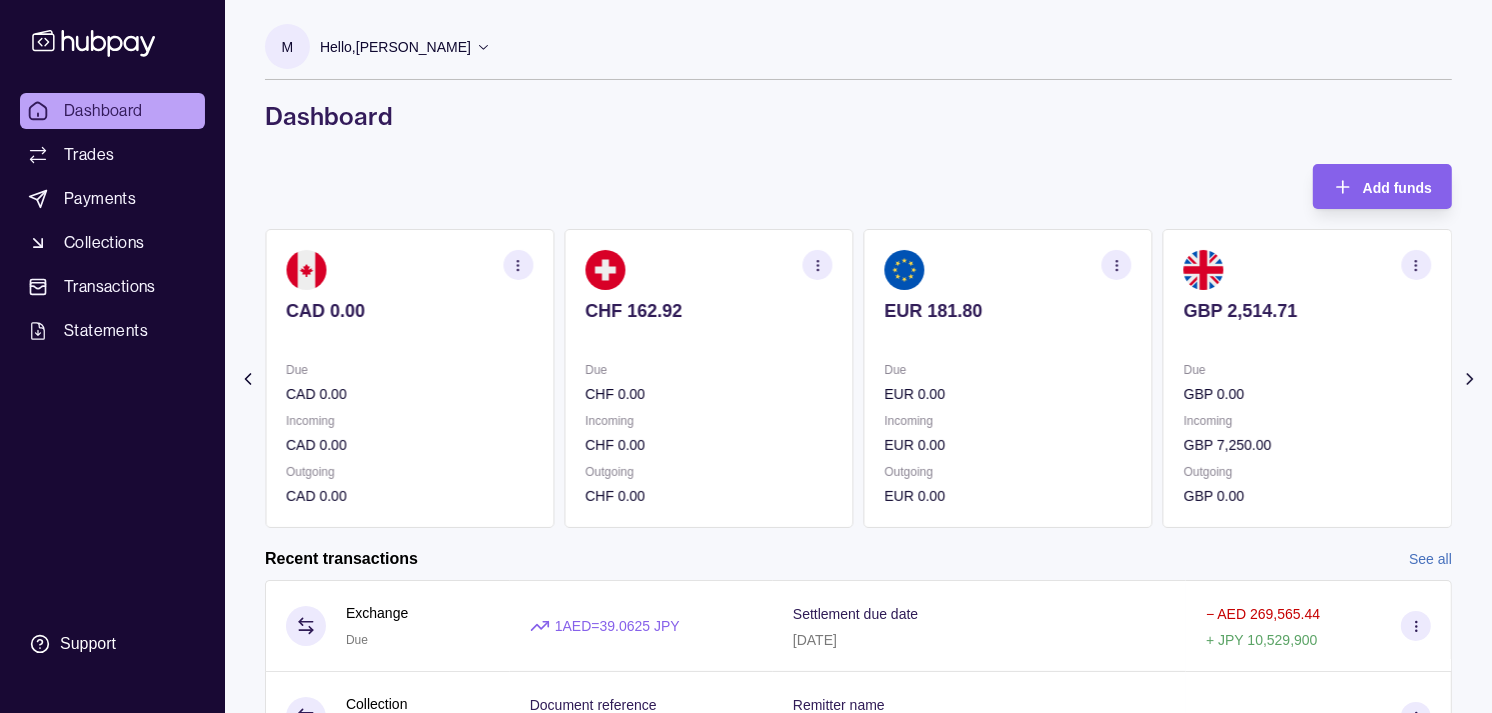 click on "Due CHF 0.00" at bounding box center [708, 382] 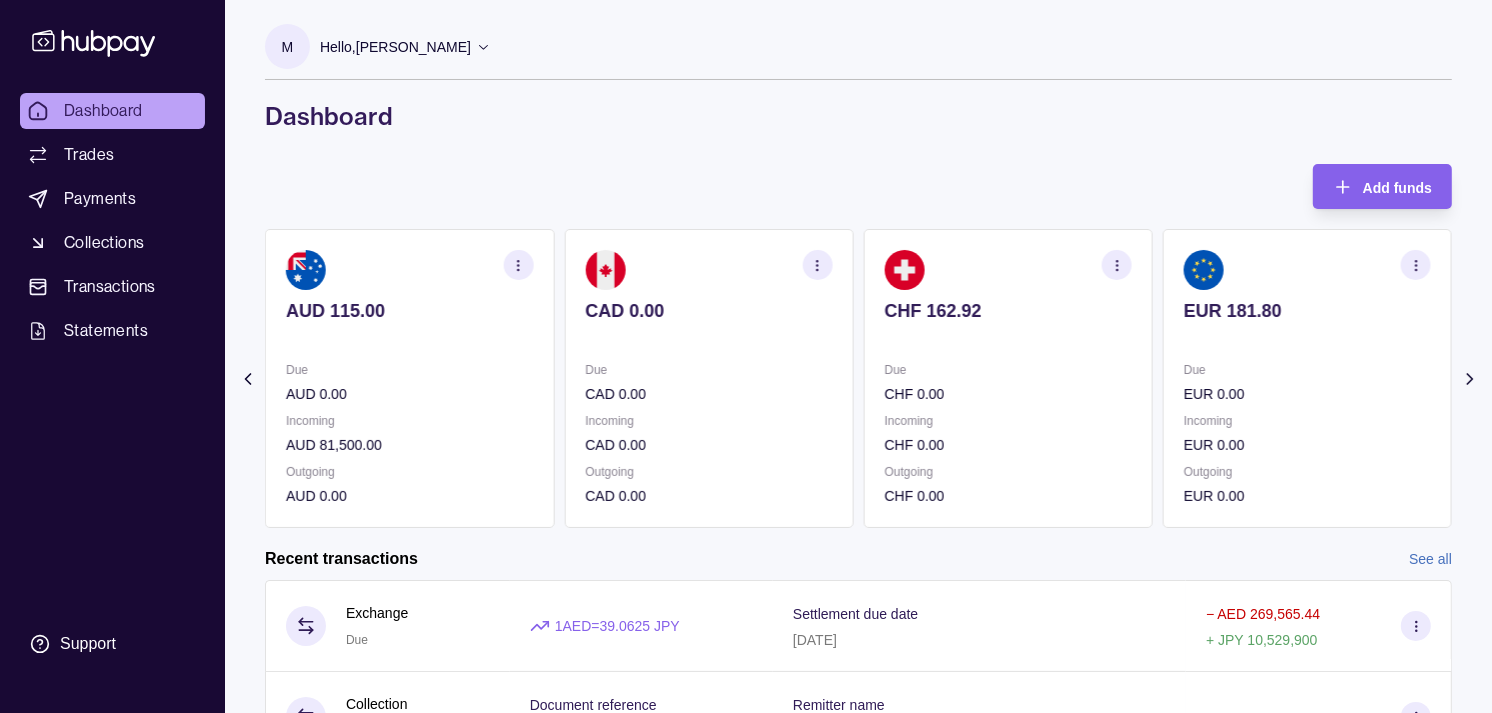 click 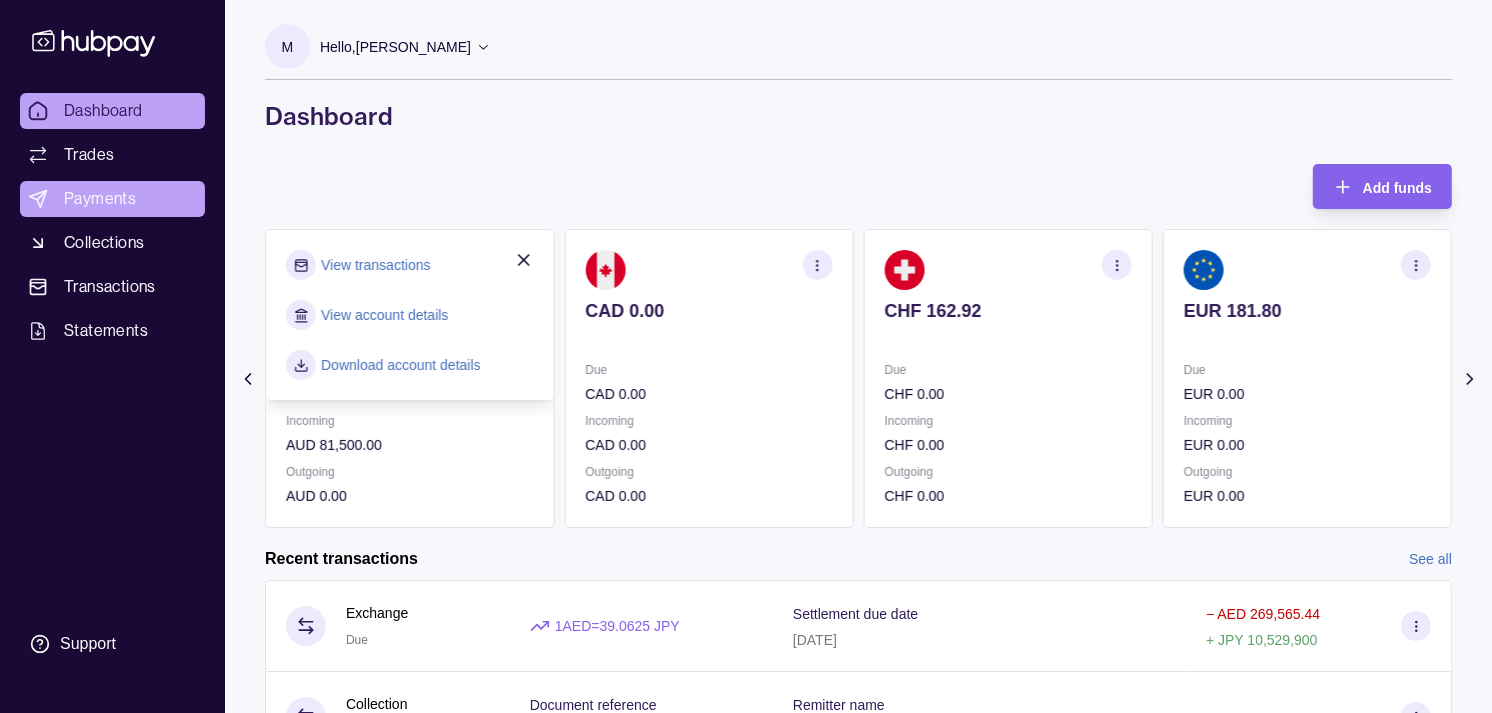 click on "Payments" at bounding box center (100, 199) 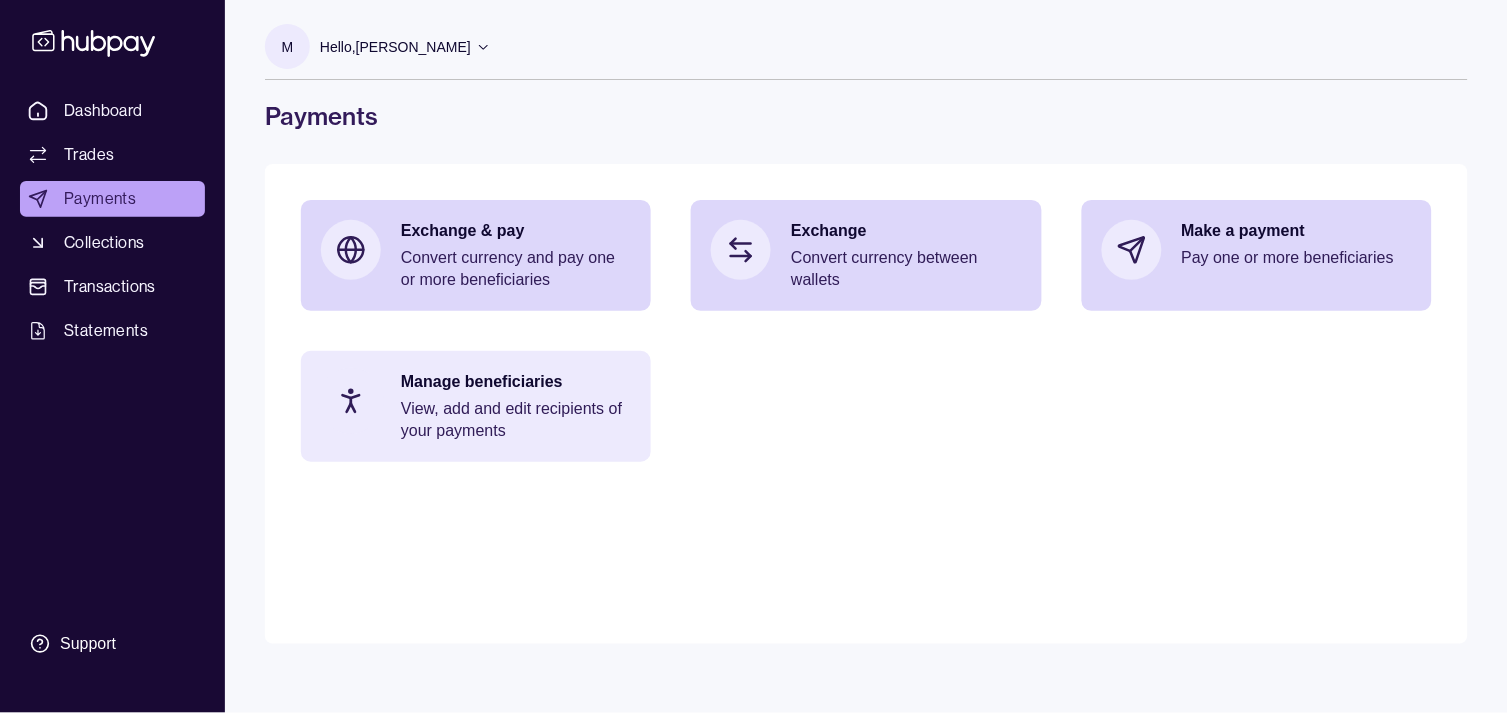 click on "View, add and edit recipients of your payments" at bounding box center (516, 420) 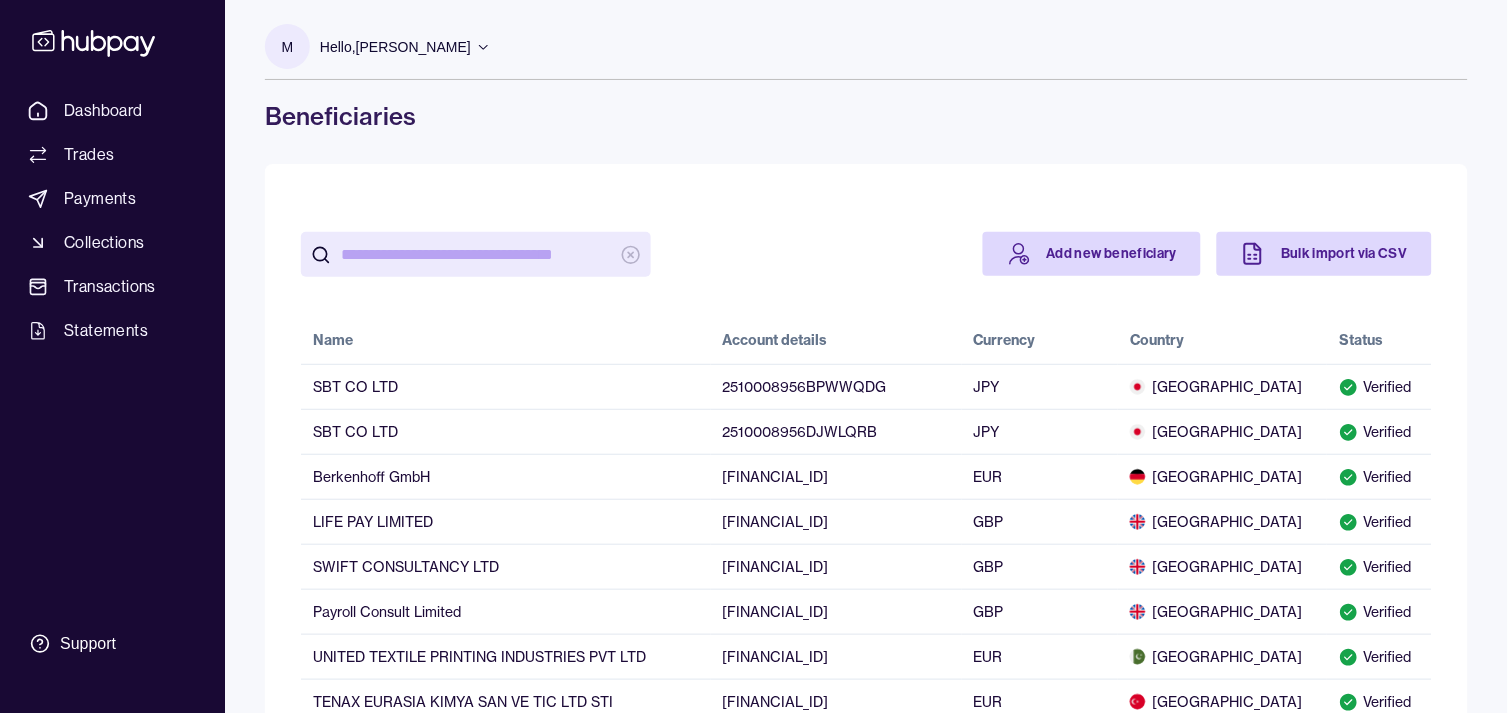 click at bounding box center (476, 254) 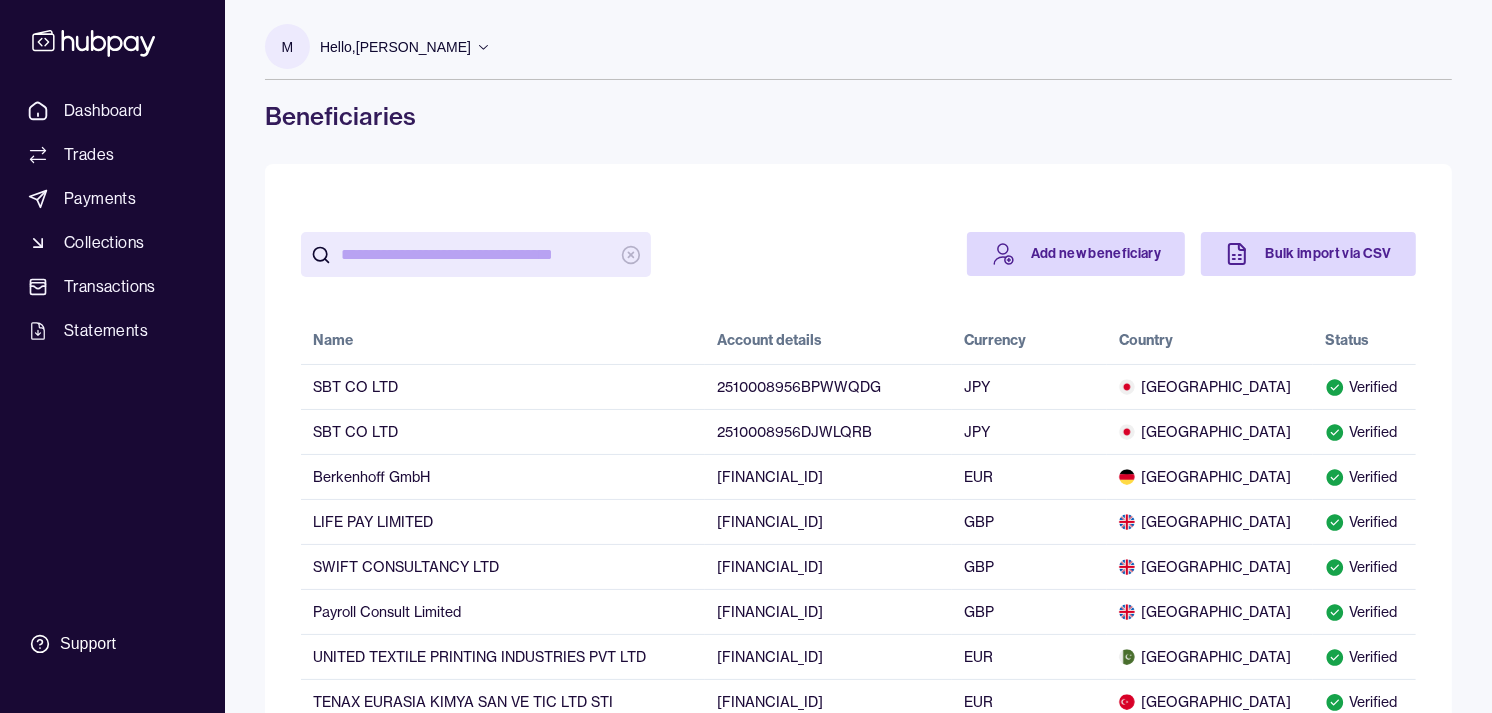click at bounding box center [476, 254] 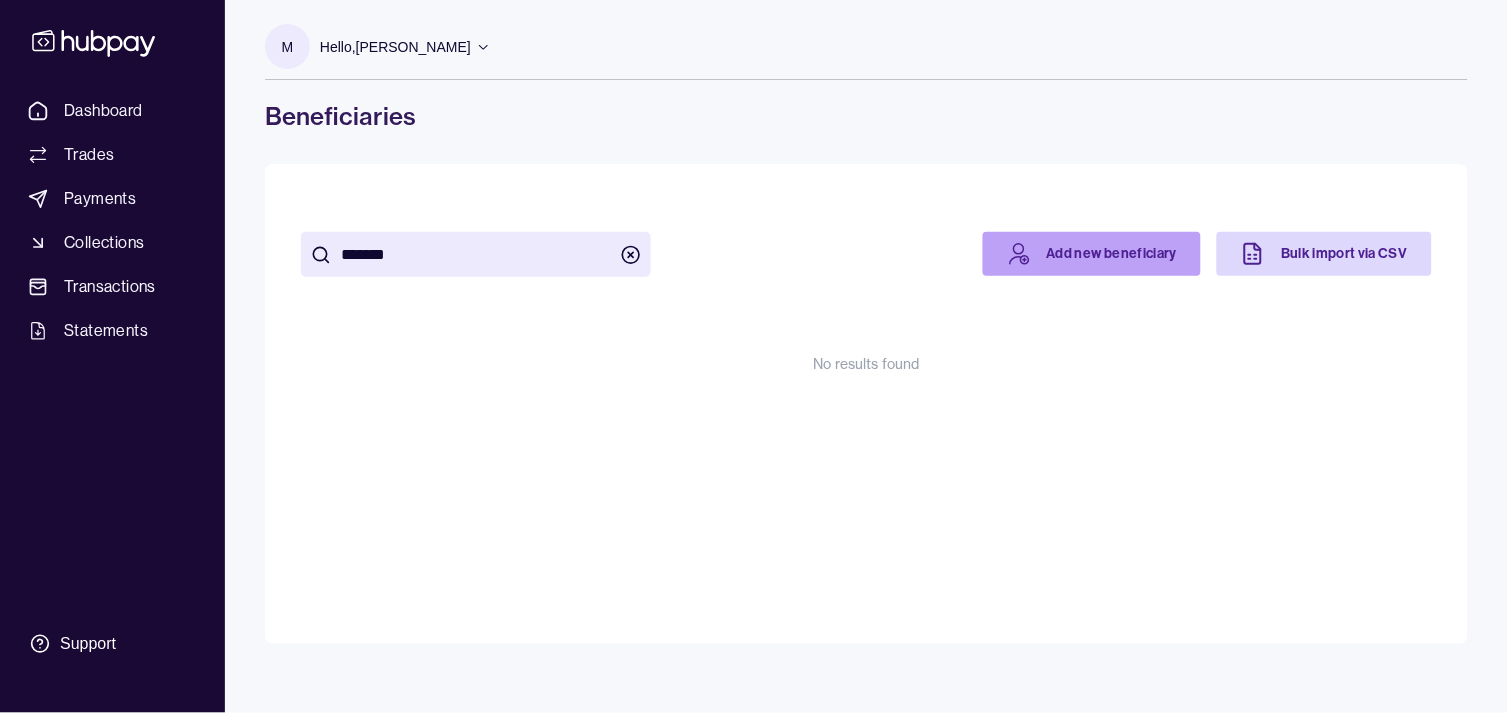 type on "*******" 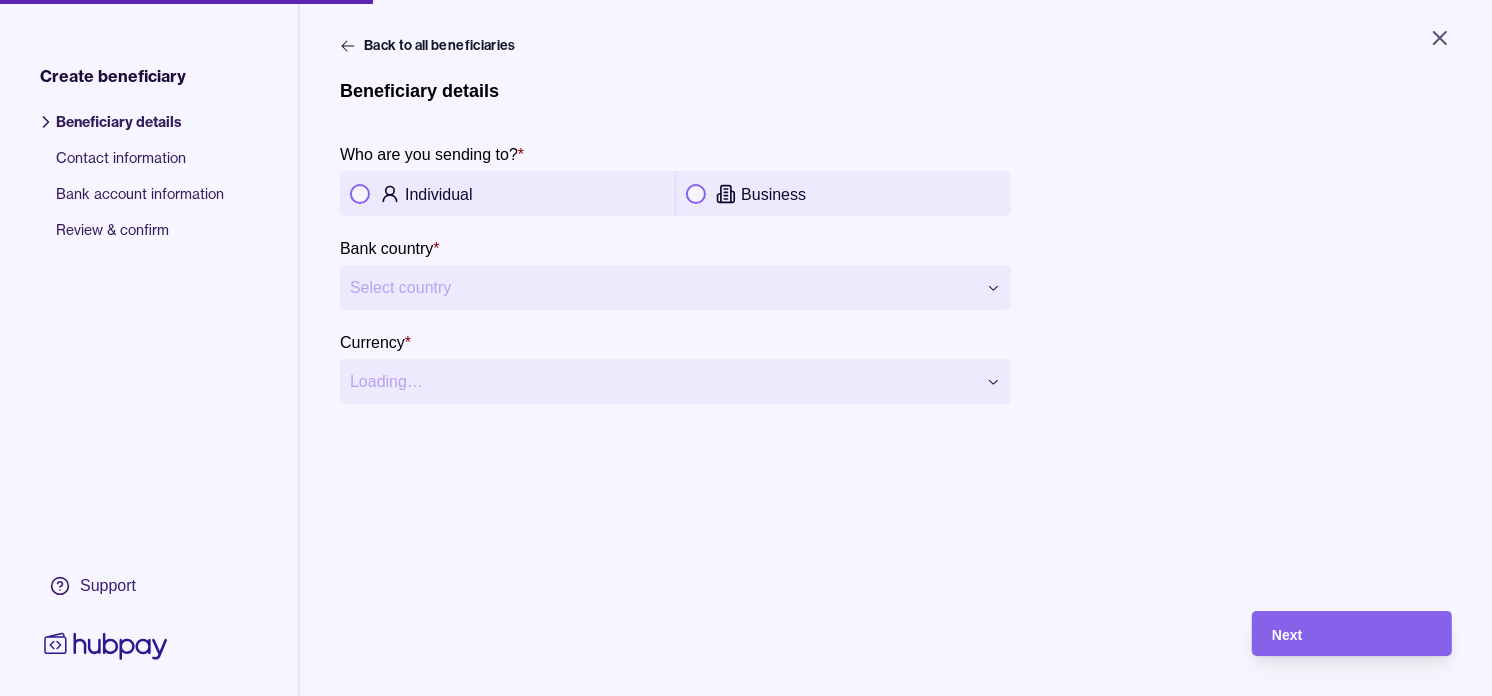 click on "Business" at bounding box center (843, 194) 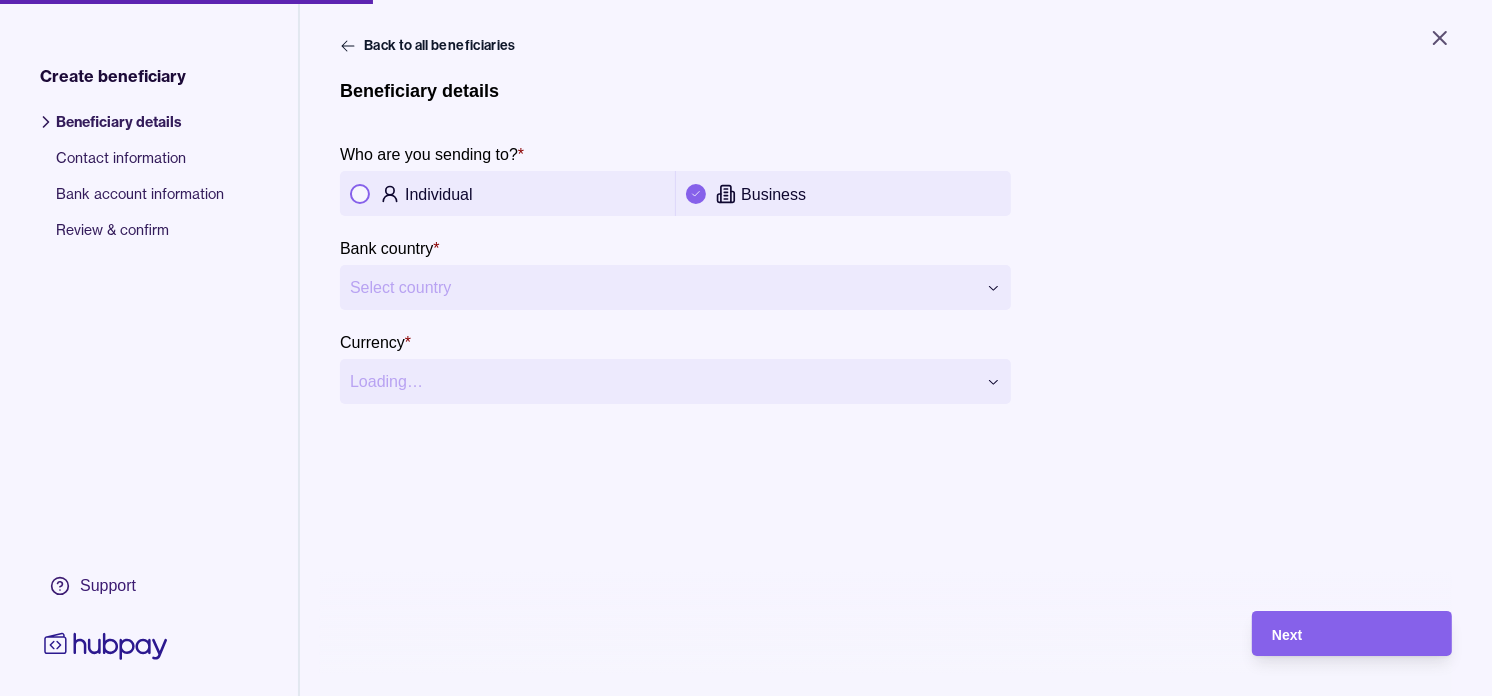 click on "**********" at bounding box center [746, 348] 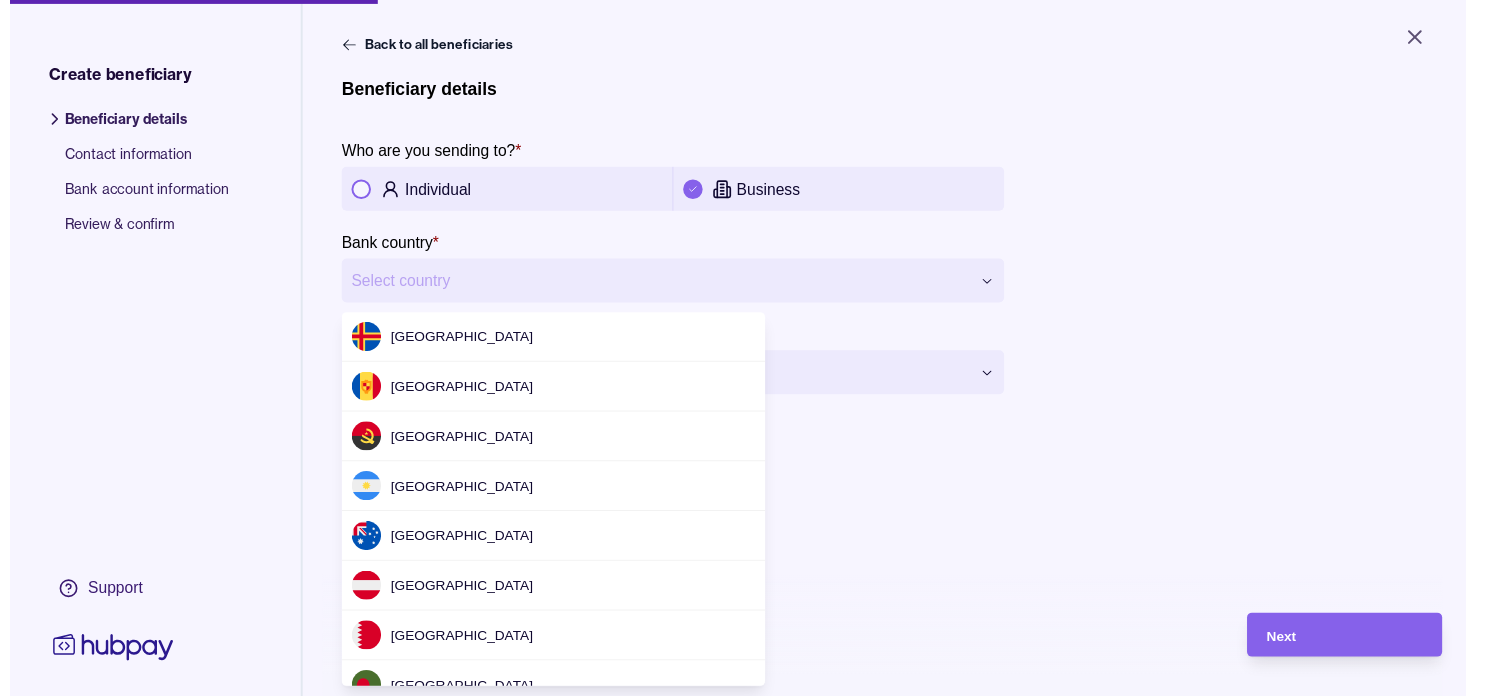 scroll, scrollTop: 2645, scrollLeft: 0, axis: vertical 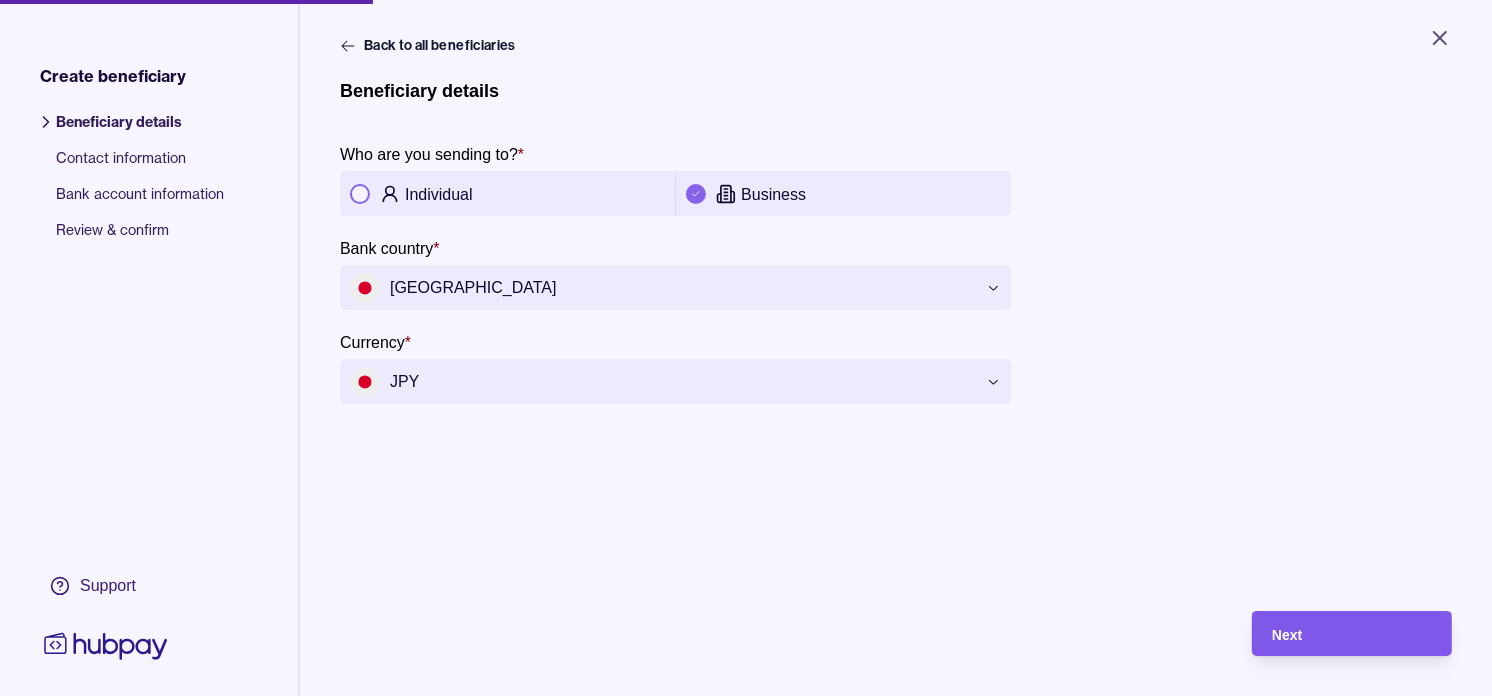 click on "Next" at bounding box center [1352, 634] 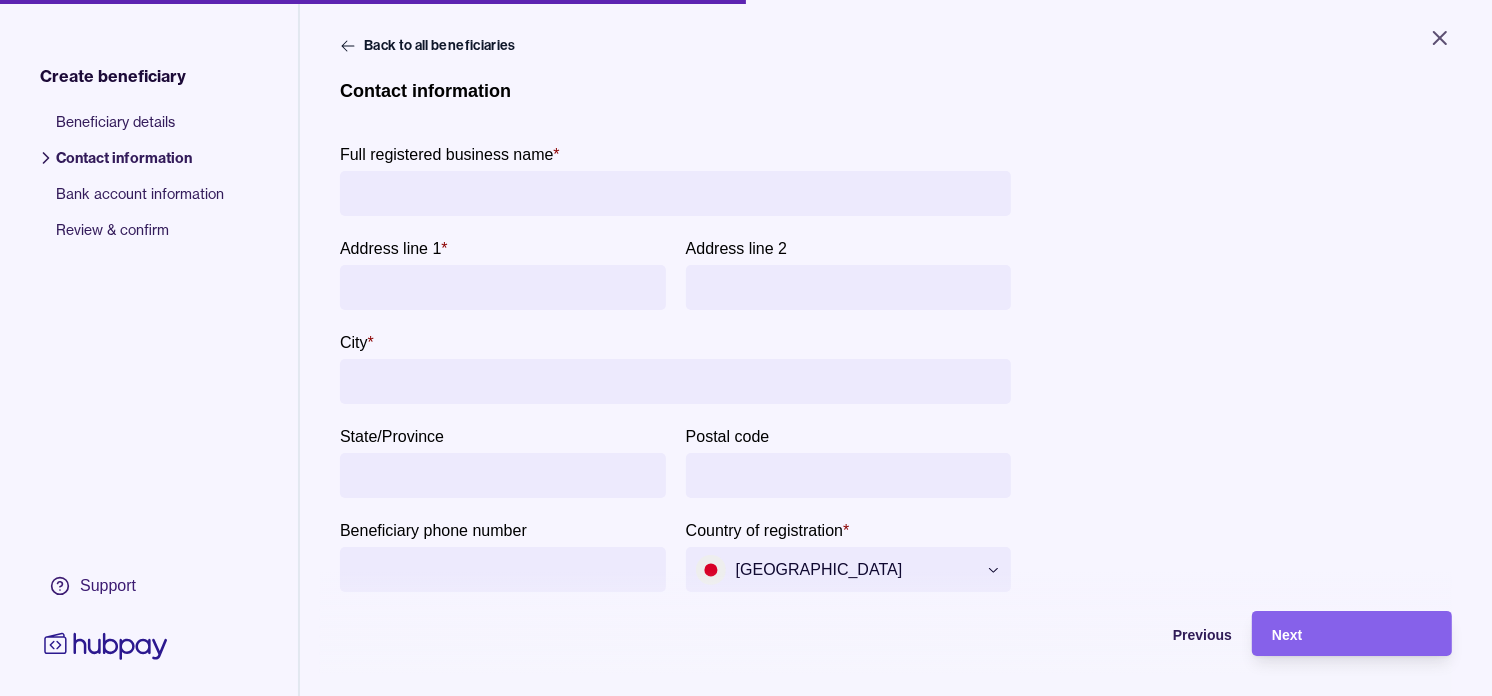 click on "Full registered business name  *" at bounding box center (675, 193) 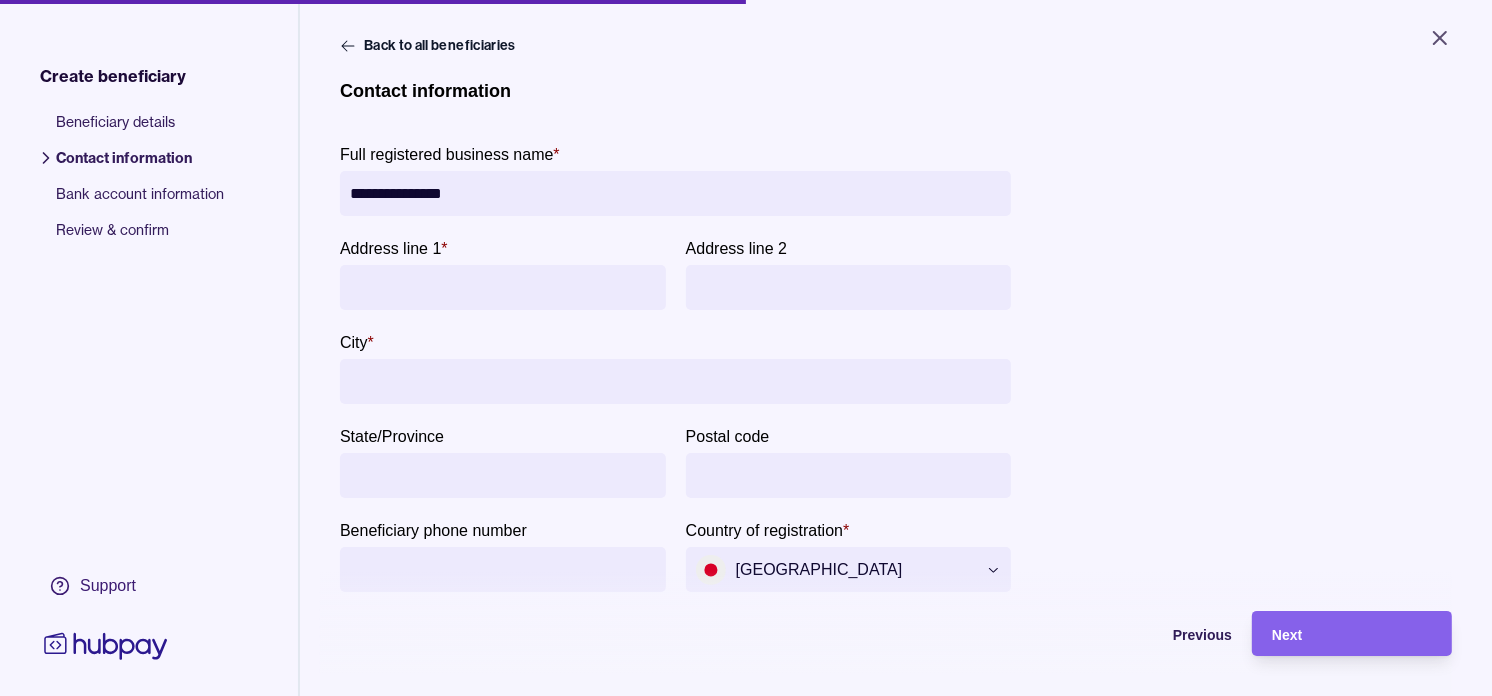 type on "**********" 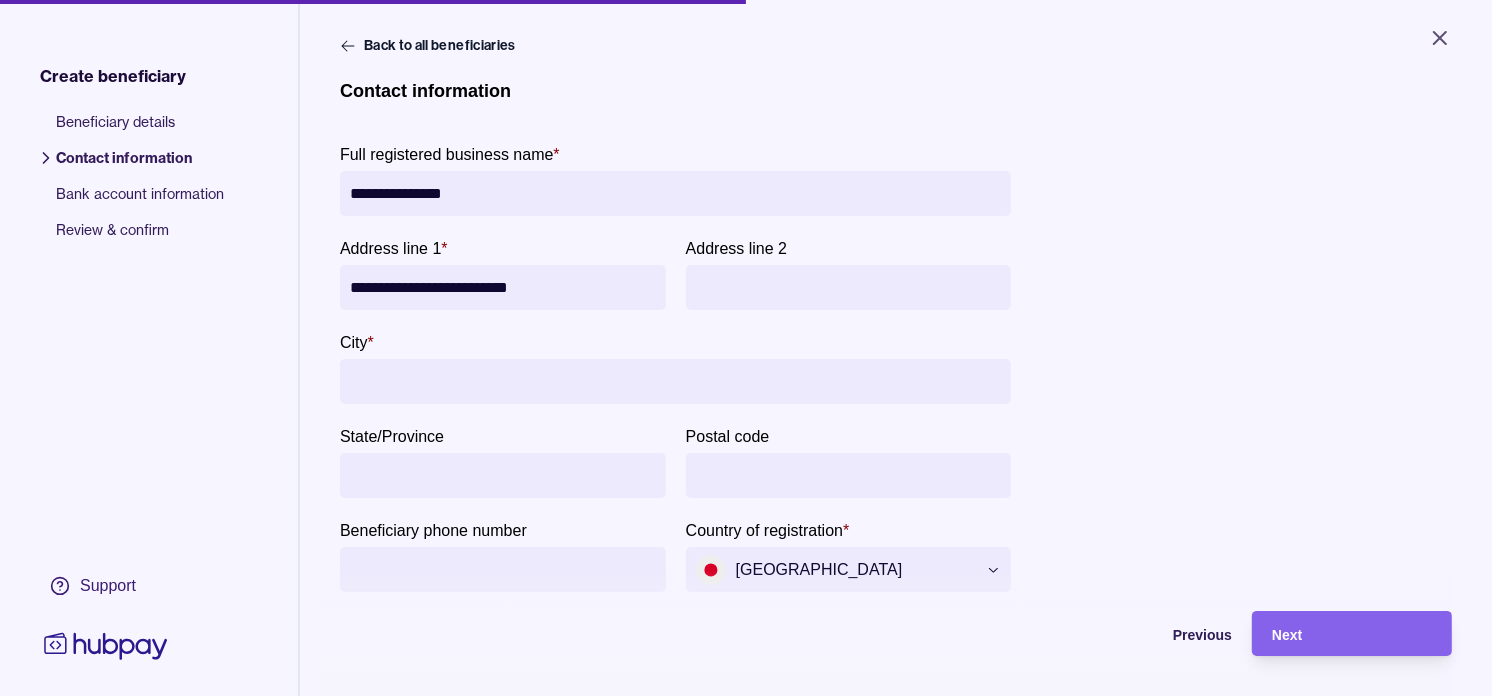 type on "**********" 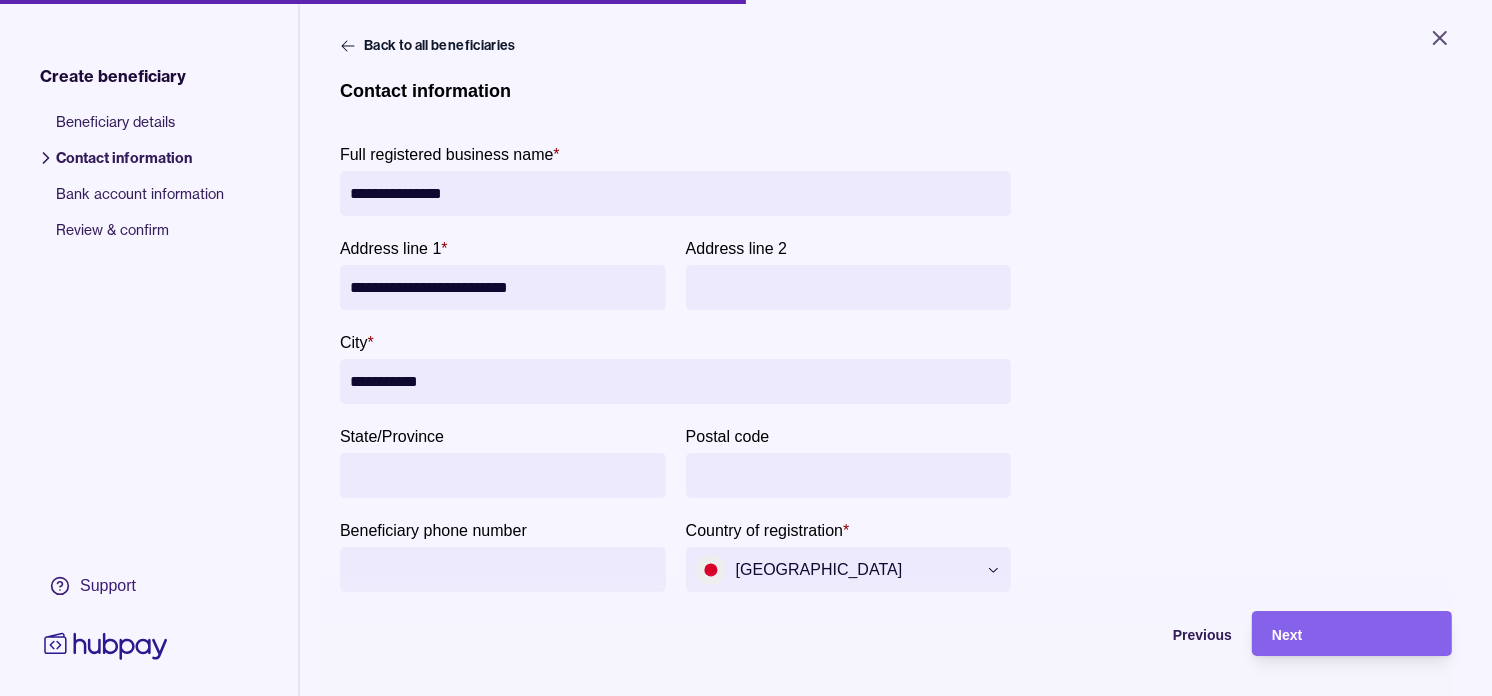 type on "**********" 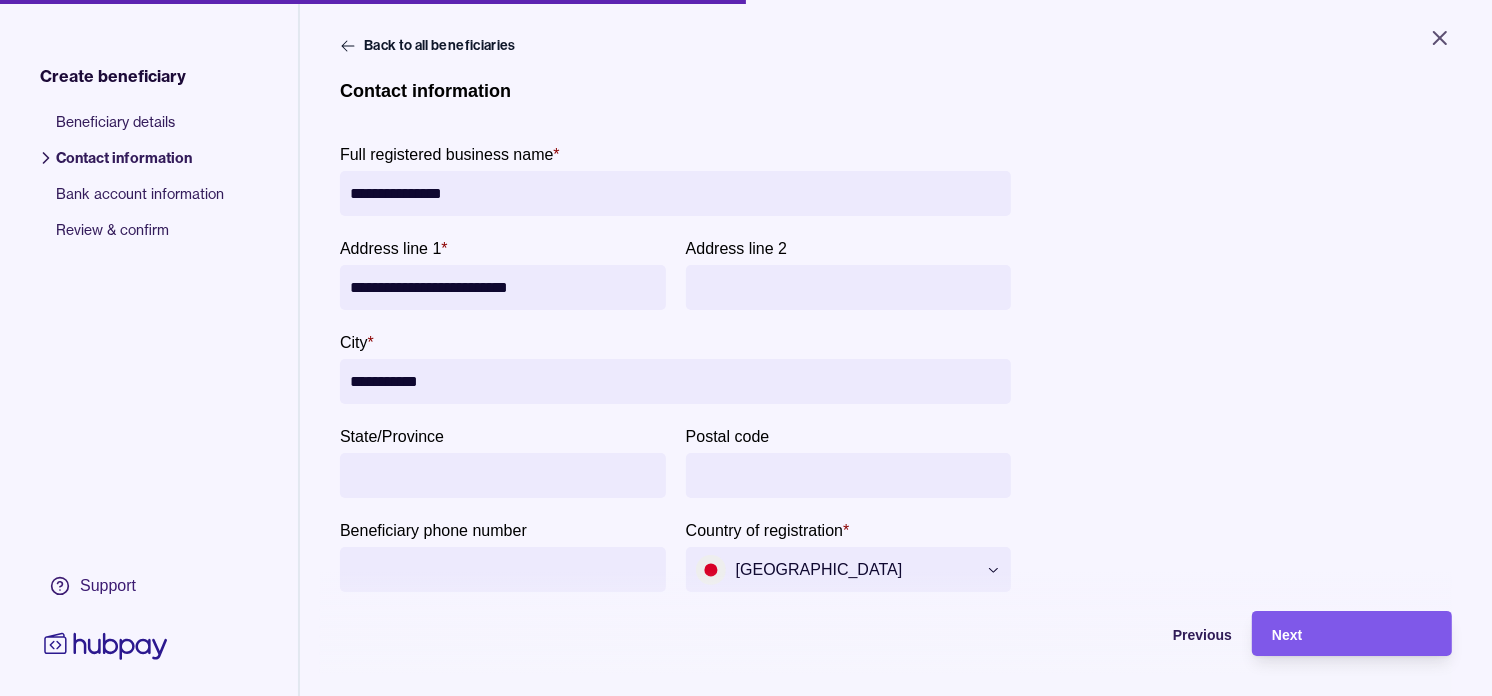 click on "Next" at bounding box center [1352, 634] 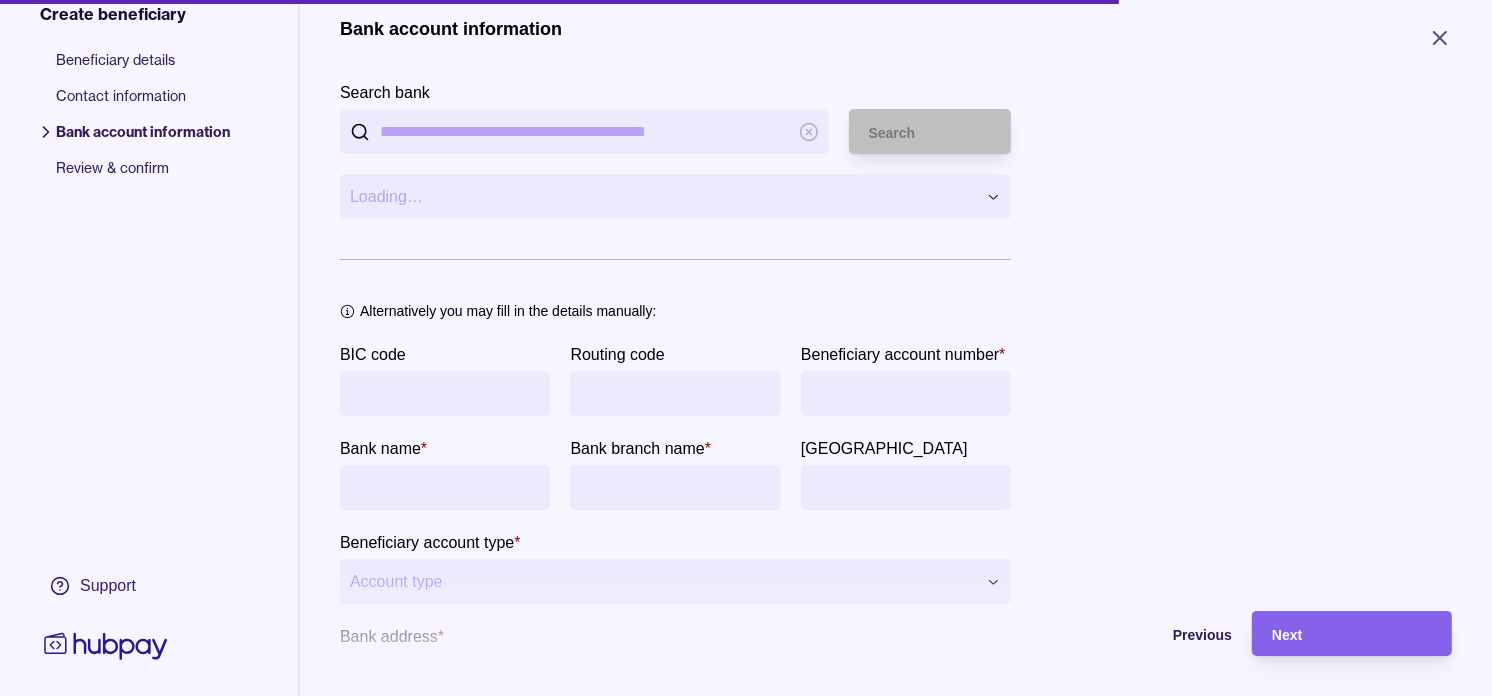scroll, scrollTop: 111, scrollLeft: 0, axis: vertical 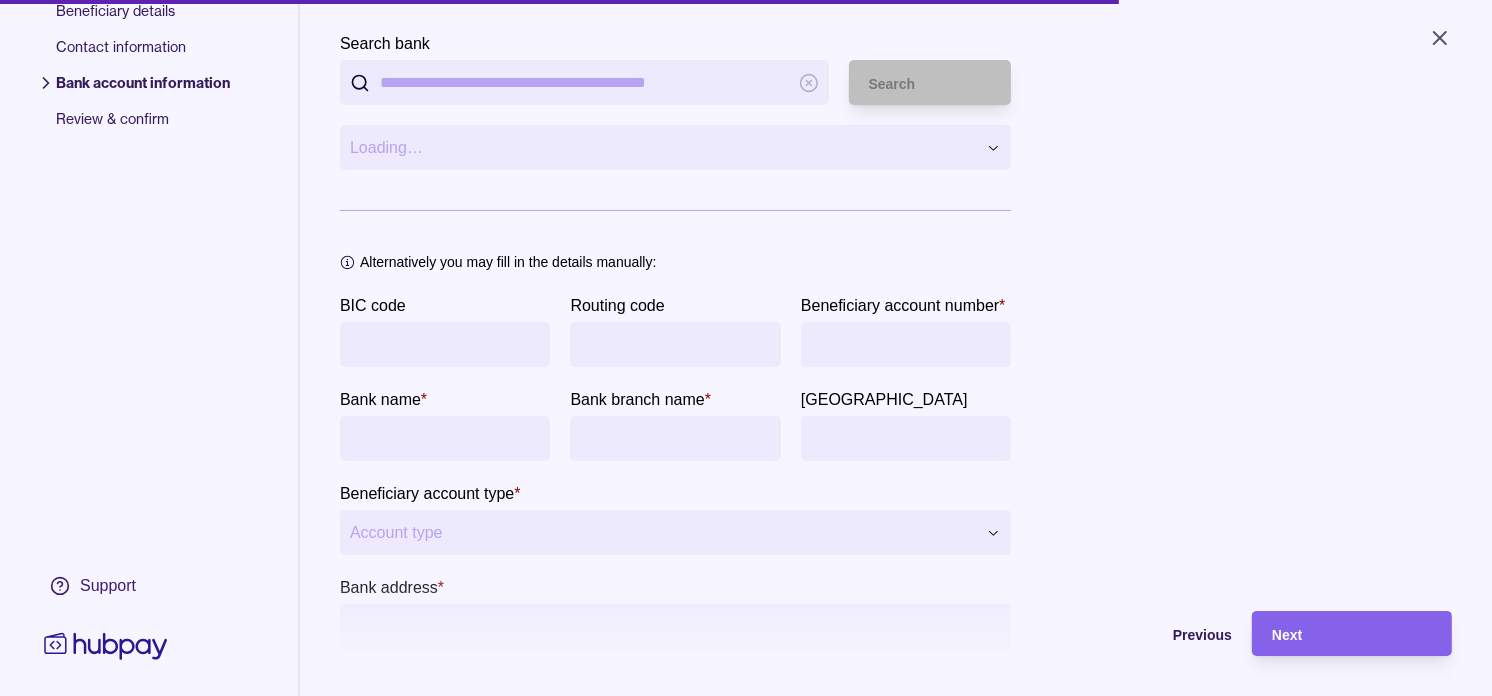 type 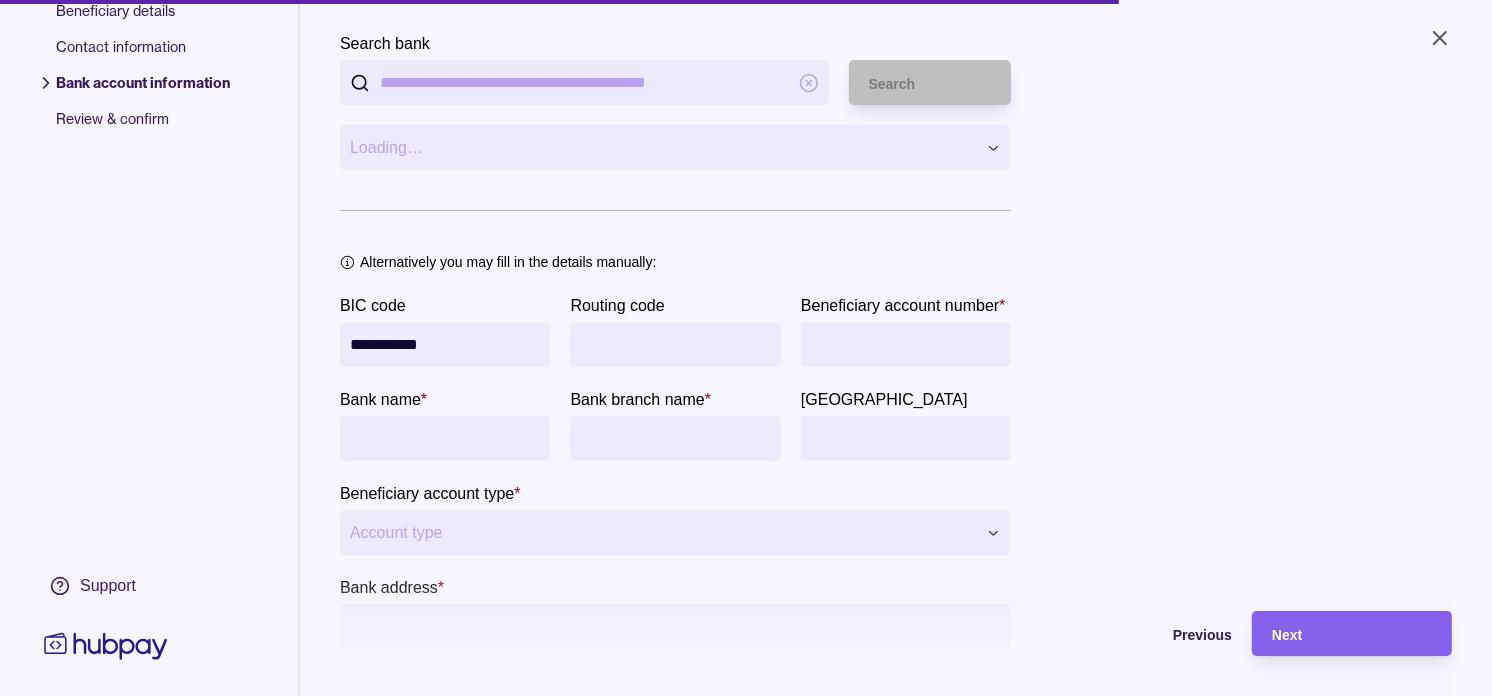 type on "**********" 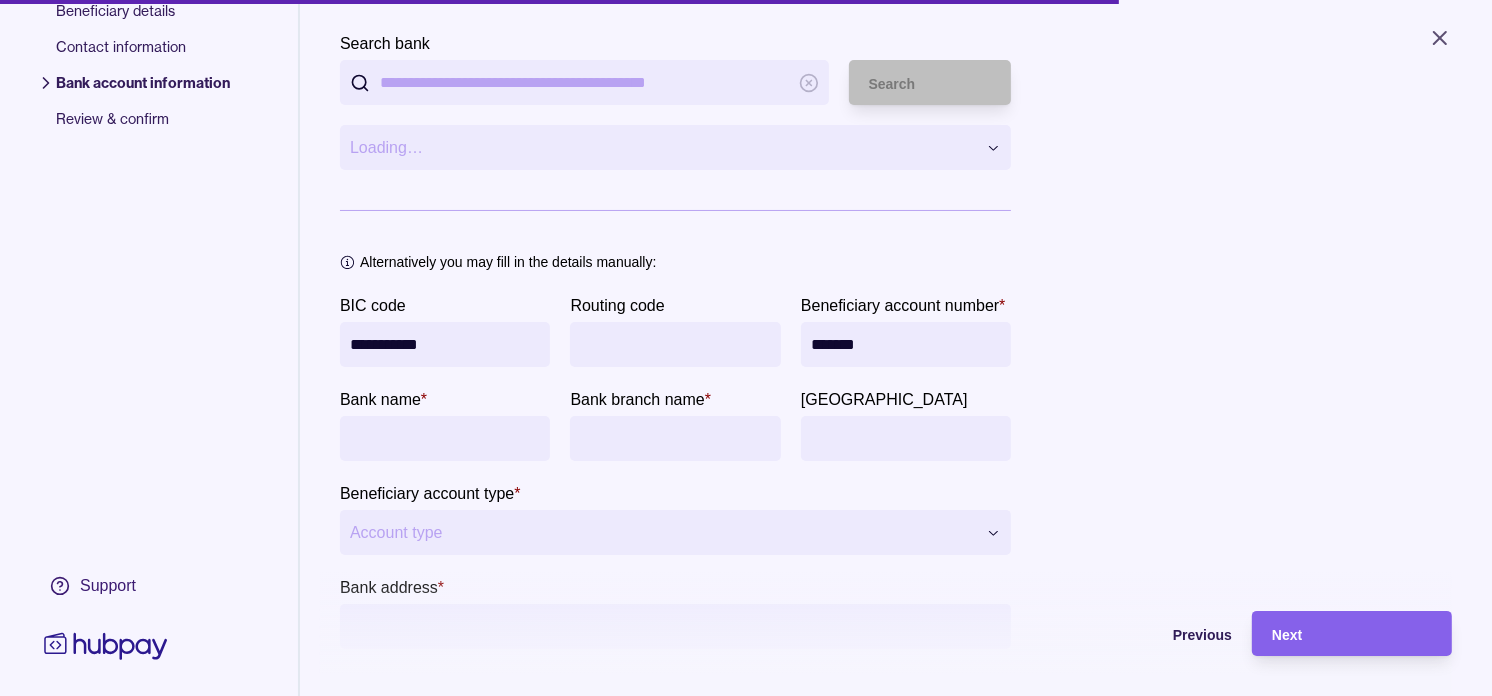 type on "*******" 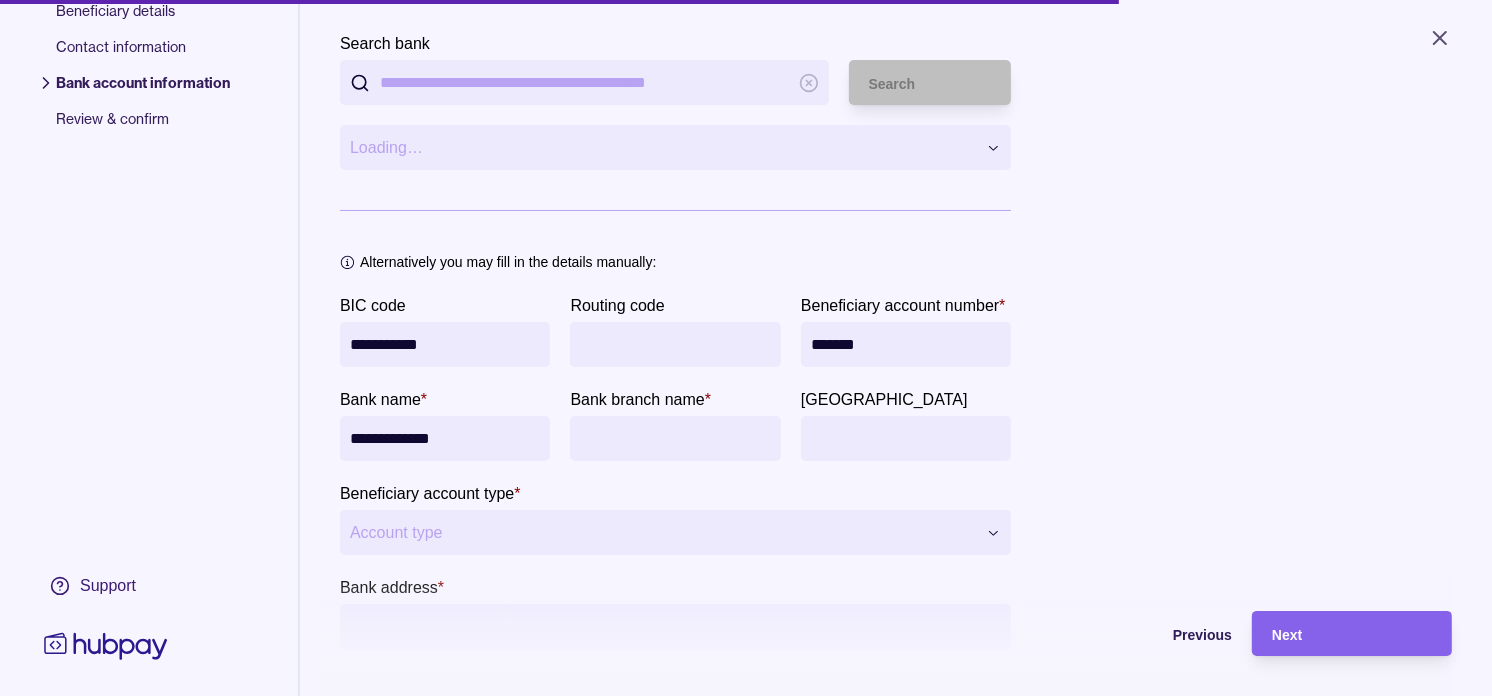 type on "**********" 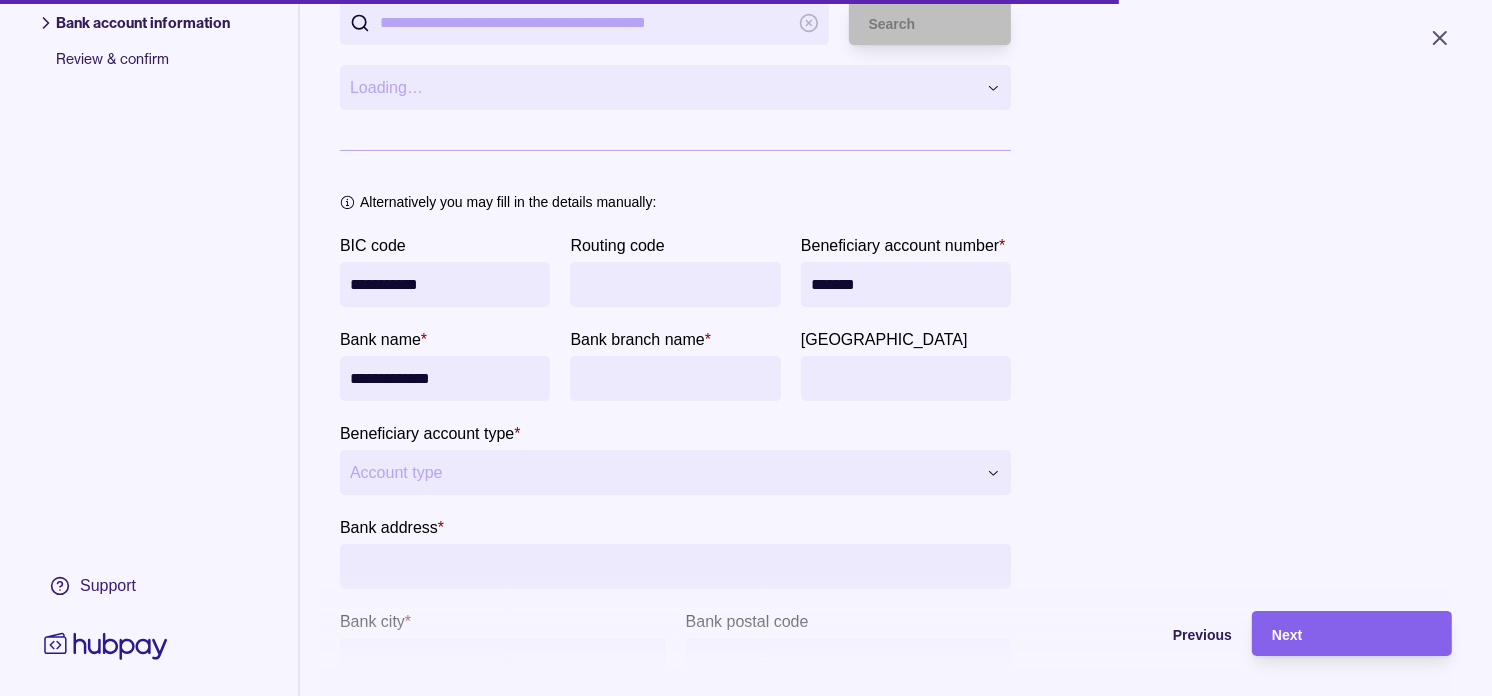 scroll, scrollTop: 222, scrollLeft: 0, axis: vertical 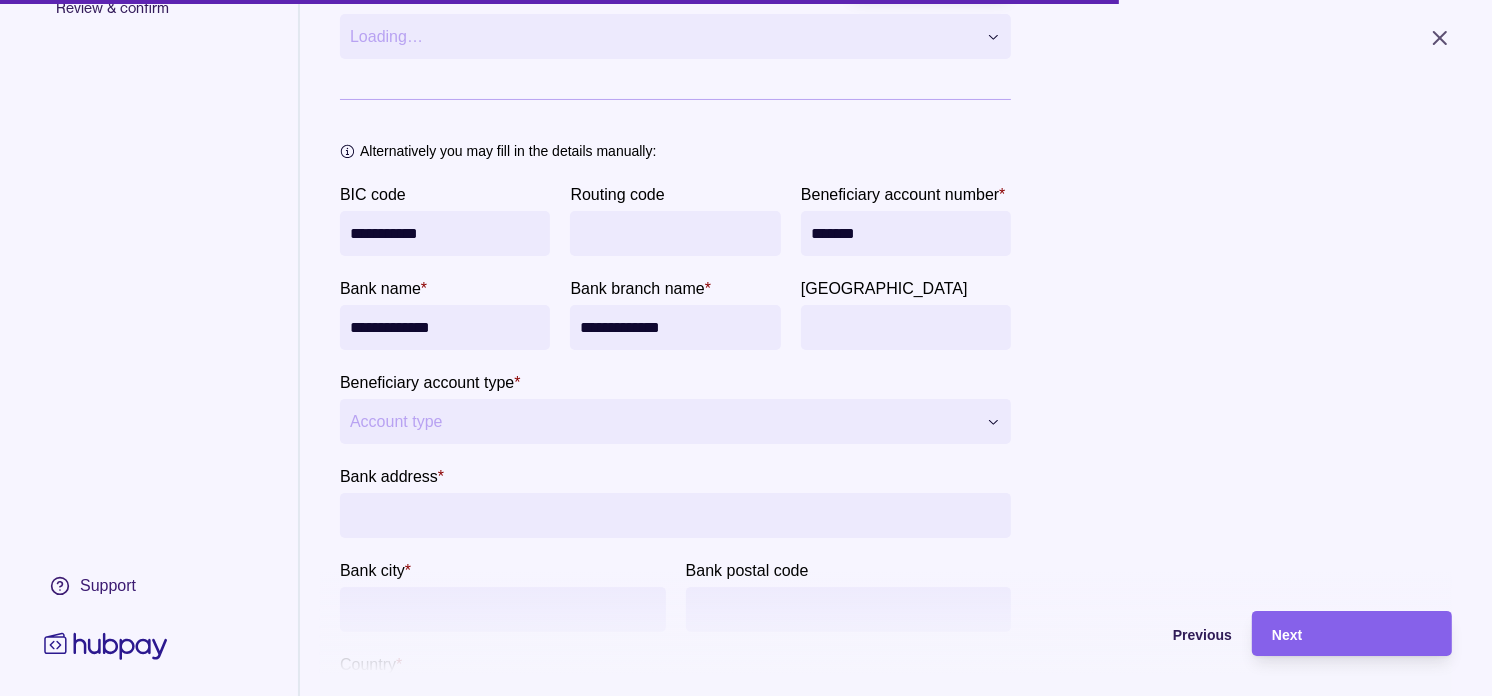 type on "**********" 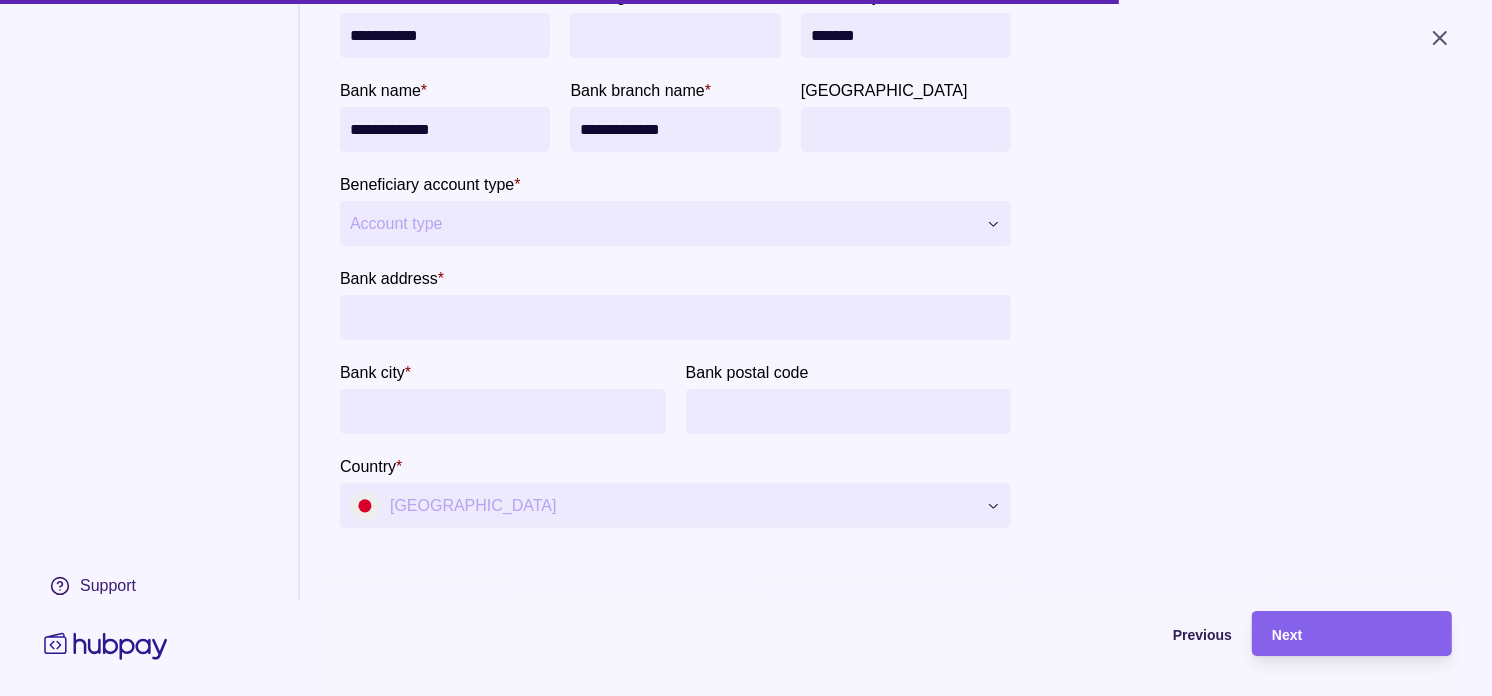 scroll, scrollTop: 496, scrollLeft: 0, axis: vertical 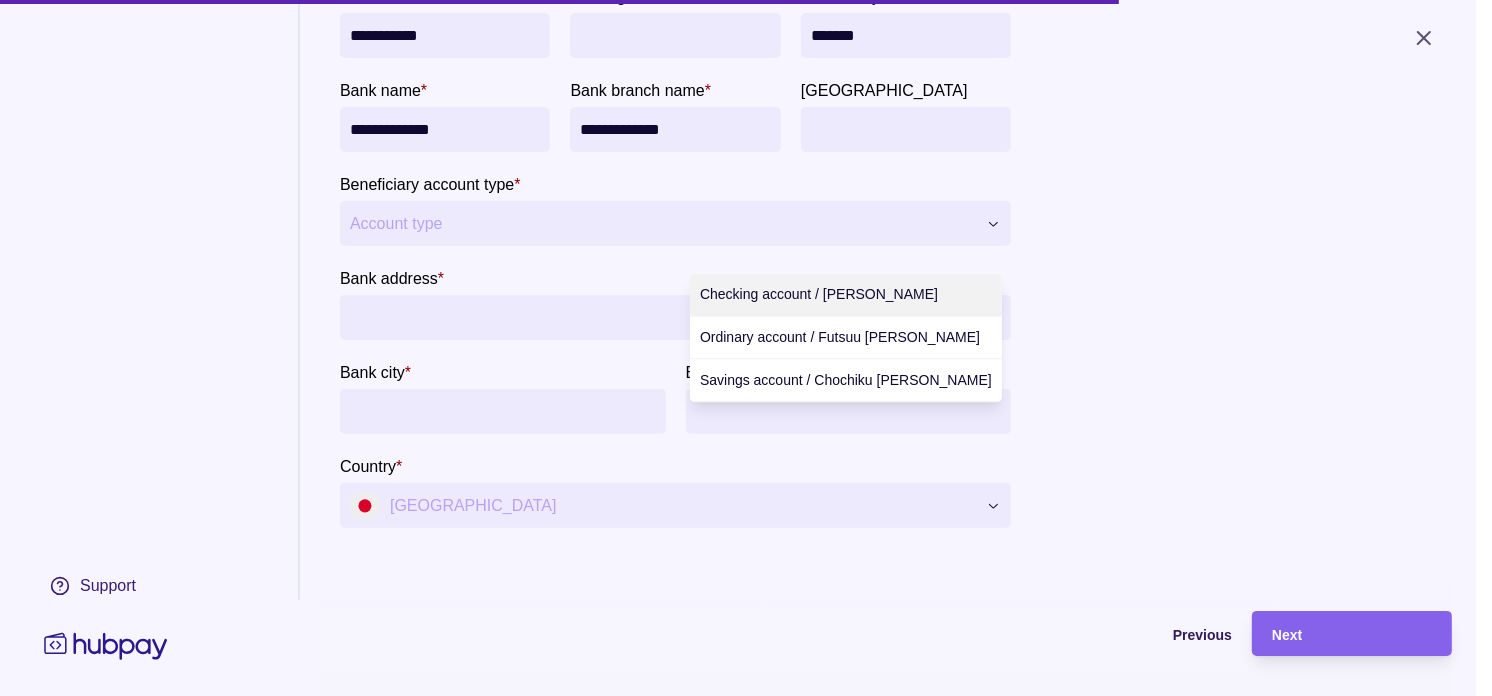 click on "**********" at bounding box center [746, 348] 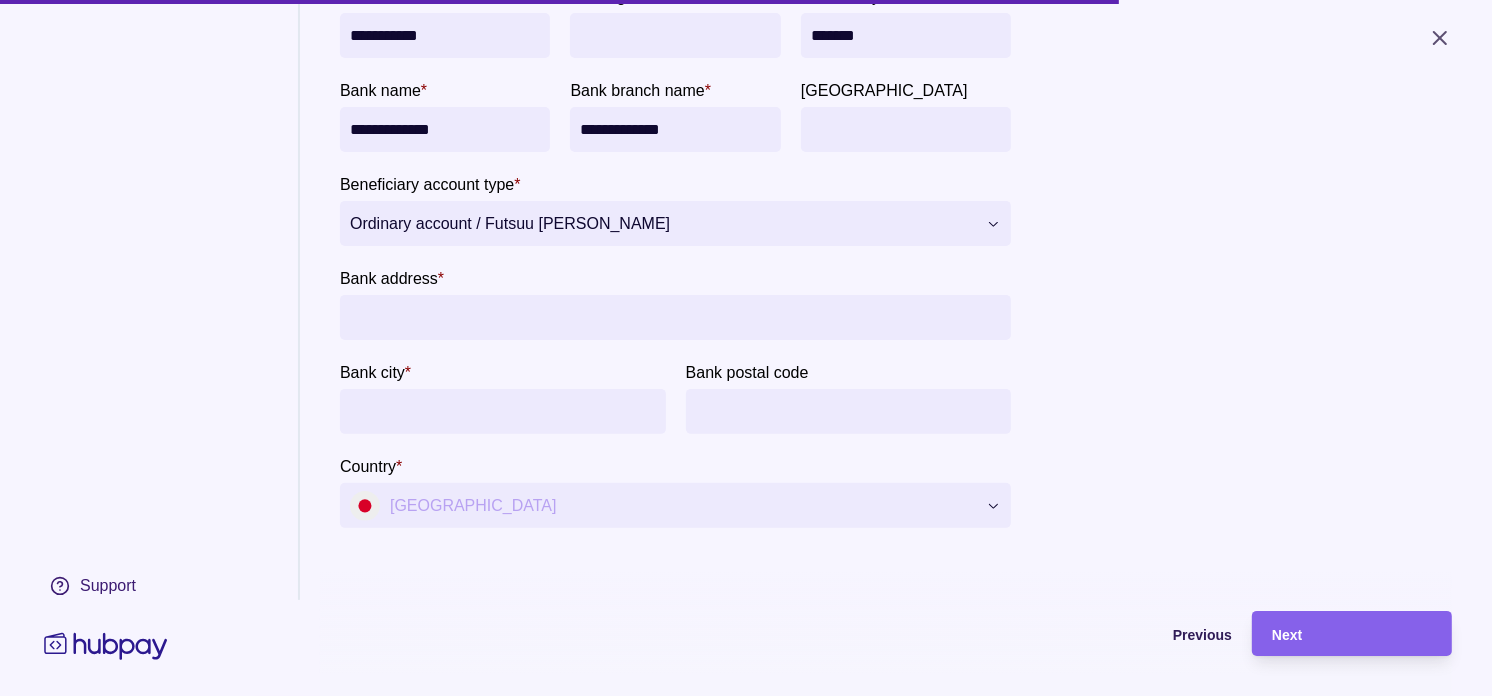 click on "Bank address  *" at bounding box center [675, 317] 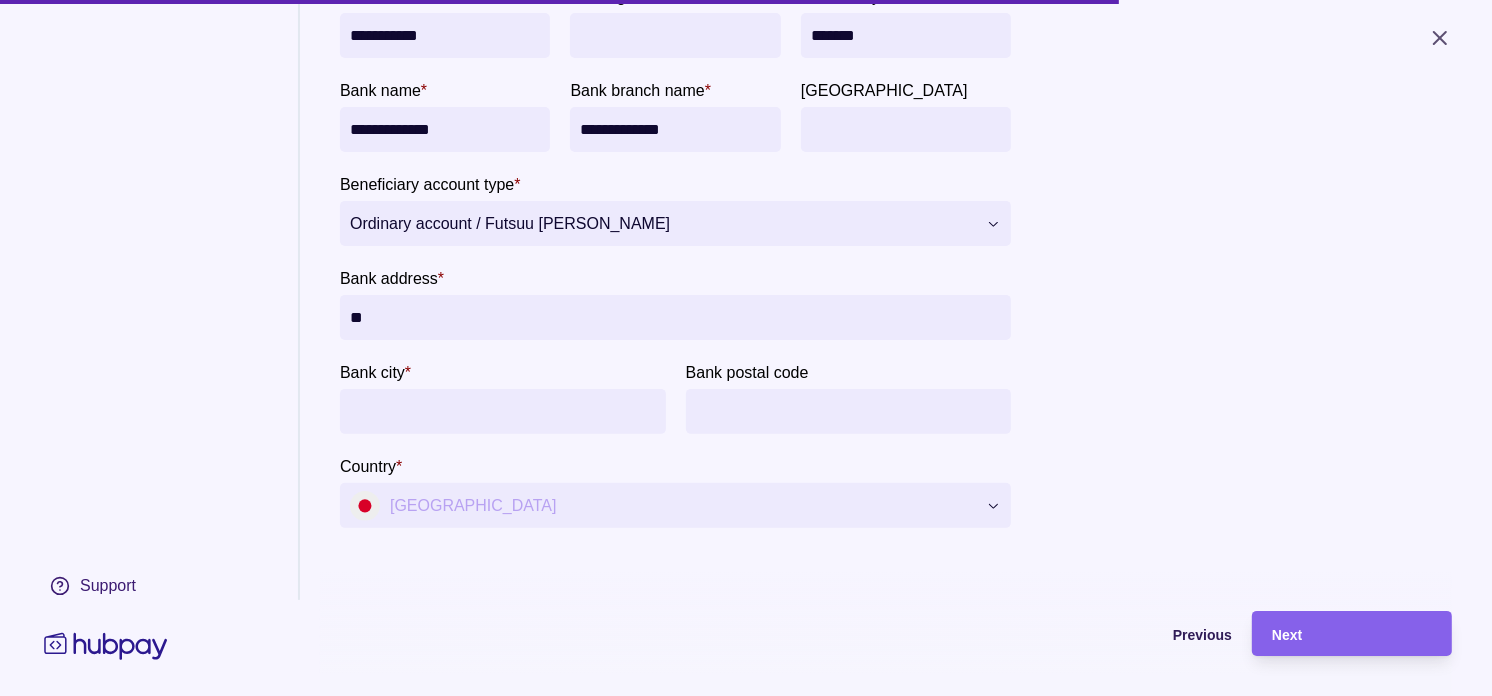 click on "**********" at bounding box center [675, 129] 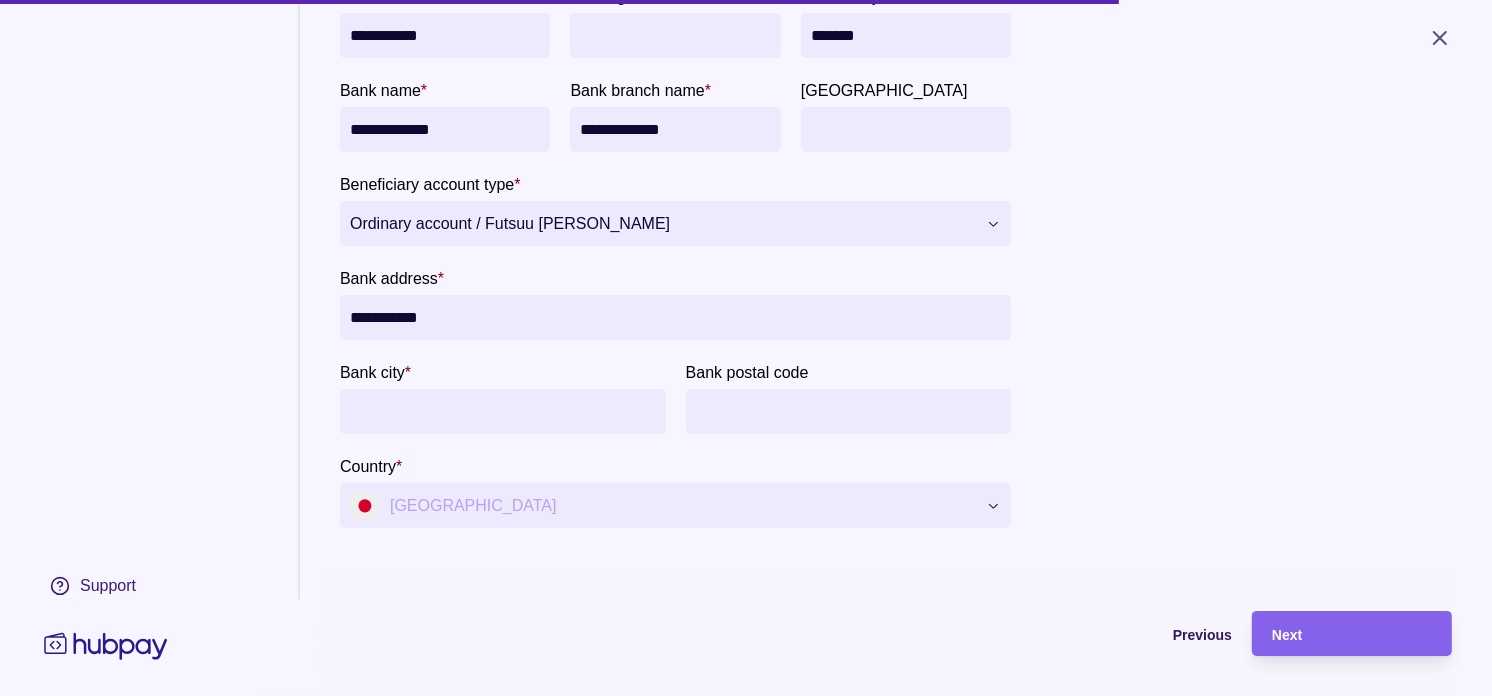 type on "**********" 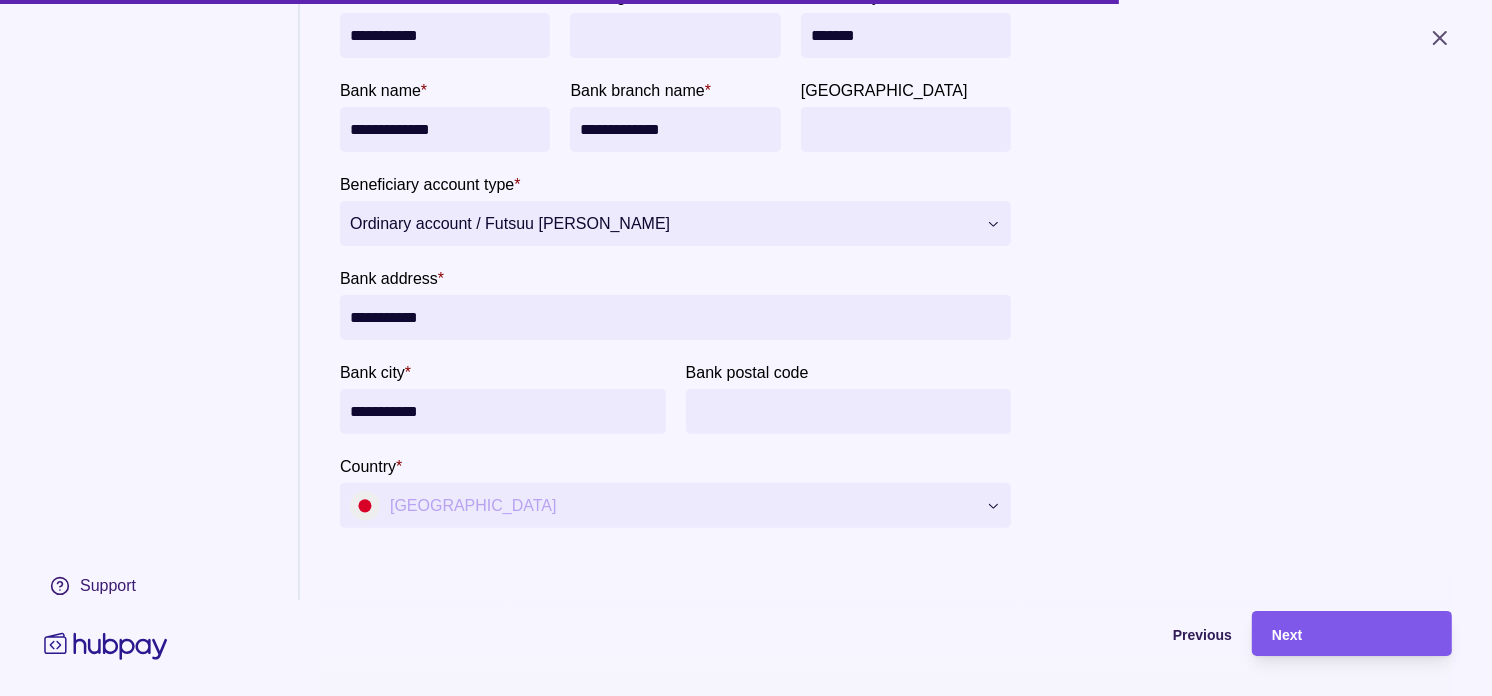 type on "**********" 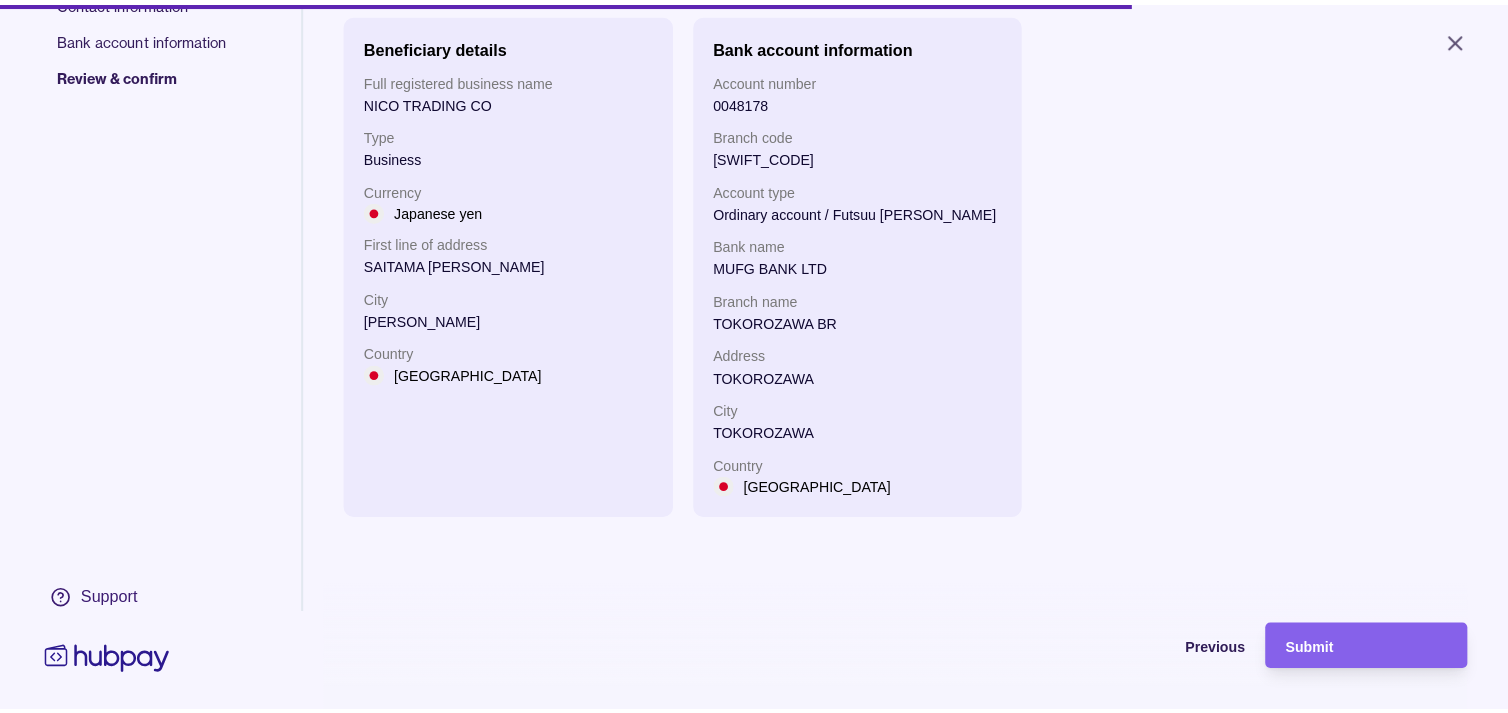 scroll, scrollTop: 155, scrollLeft: 0, axis: vertical 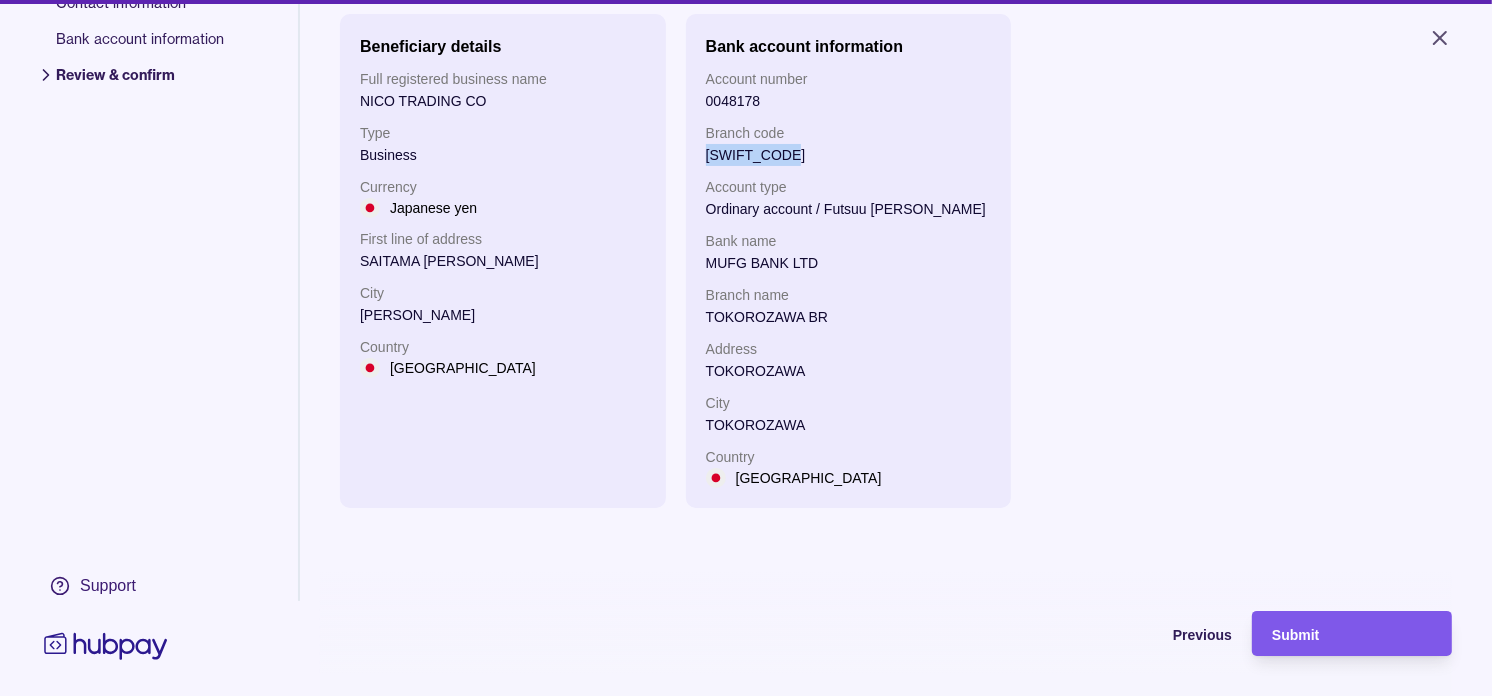 click on "Submit" at bounding box center [1352, 634] 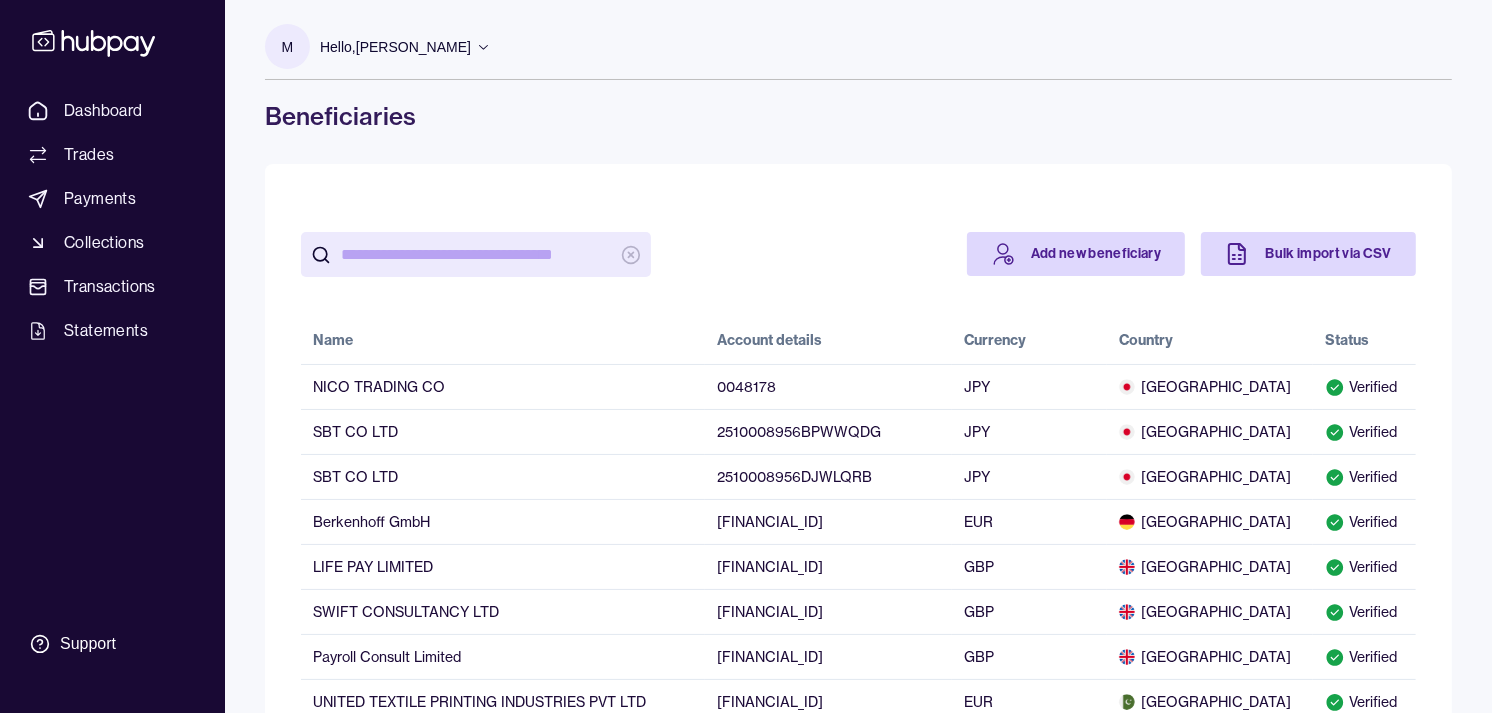 click at bounding box center (476, 254) 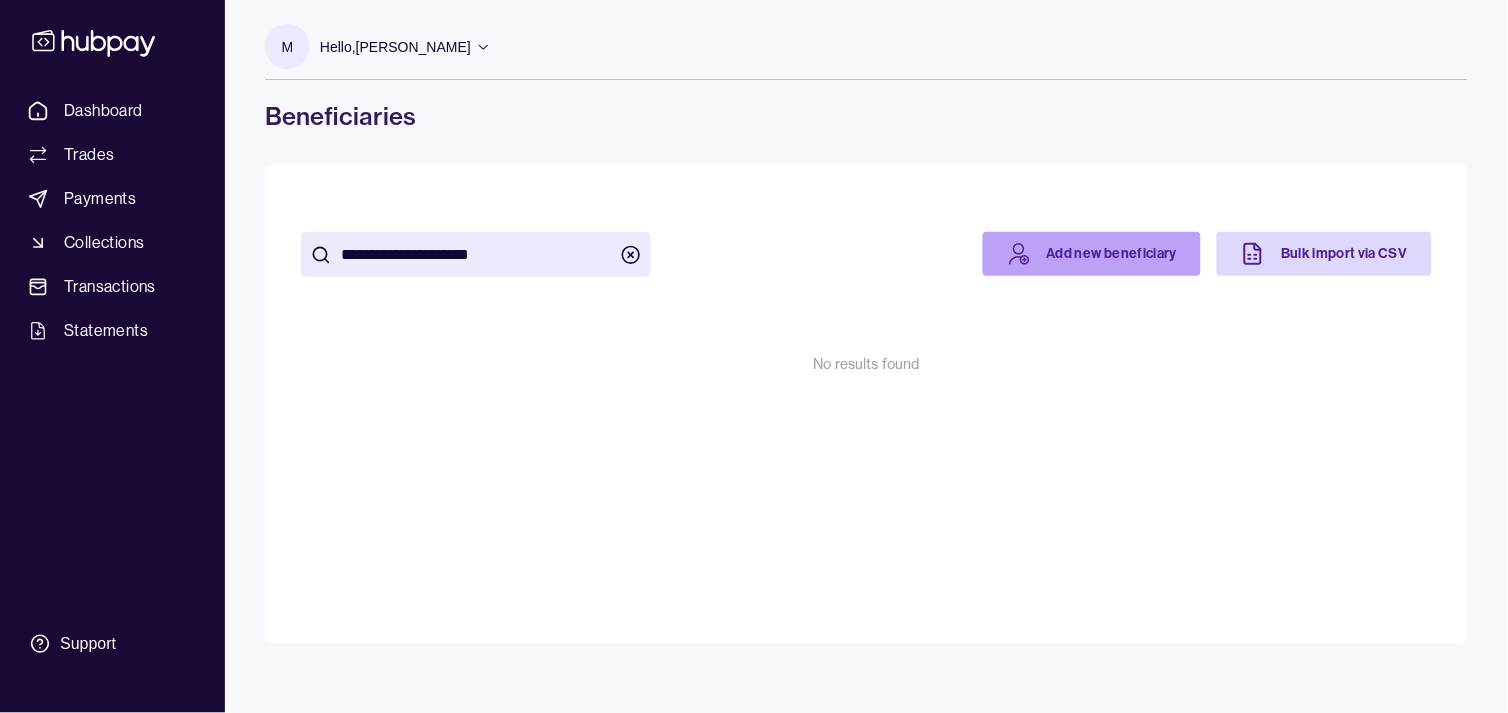 type on "**********" 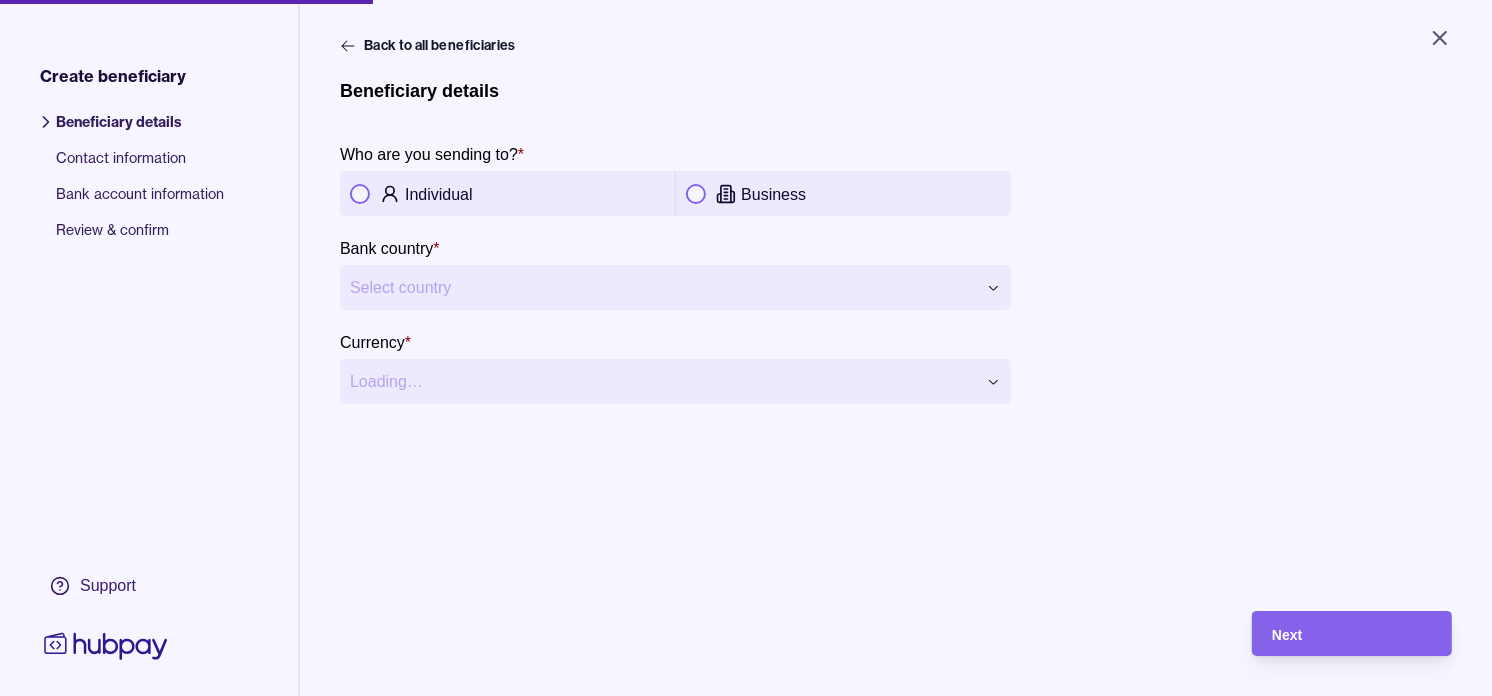 click 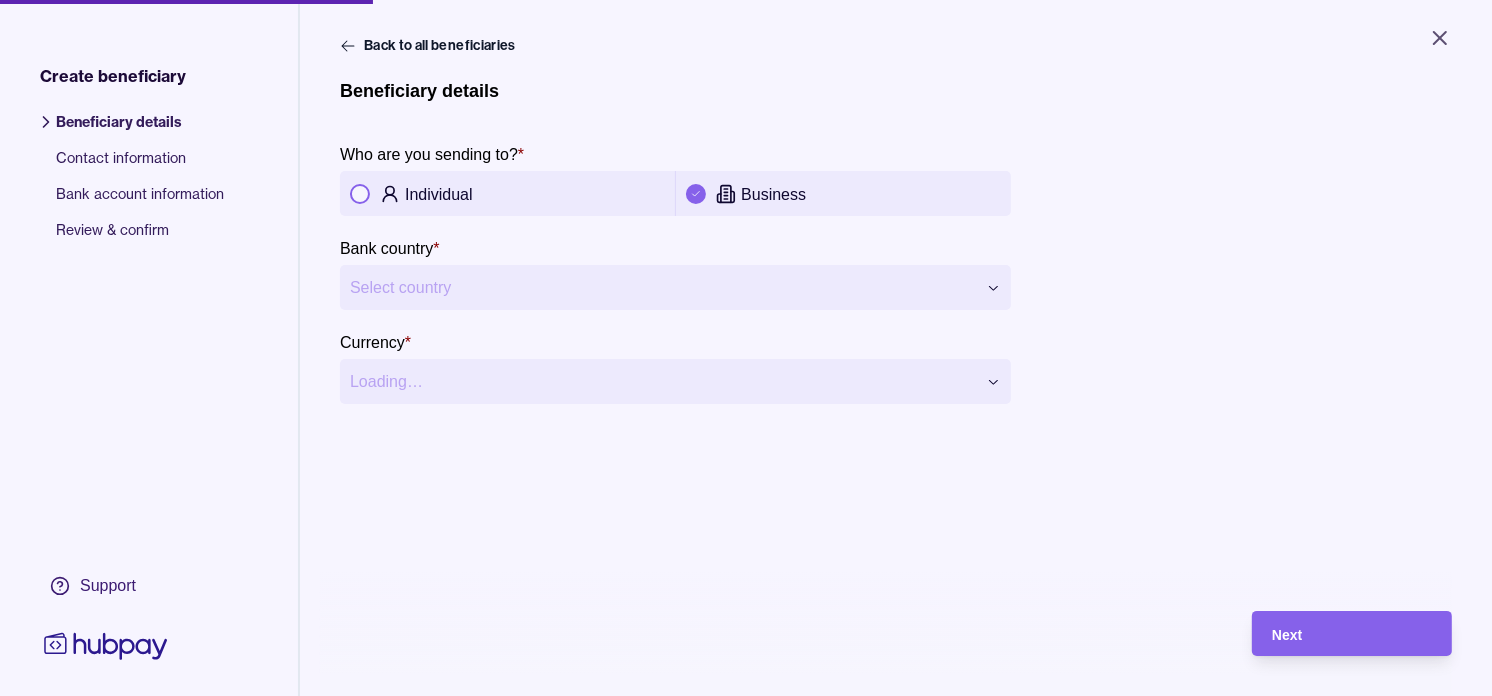 click on "**********" at bounding box center [746, 348] 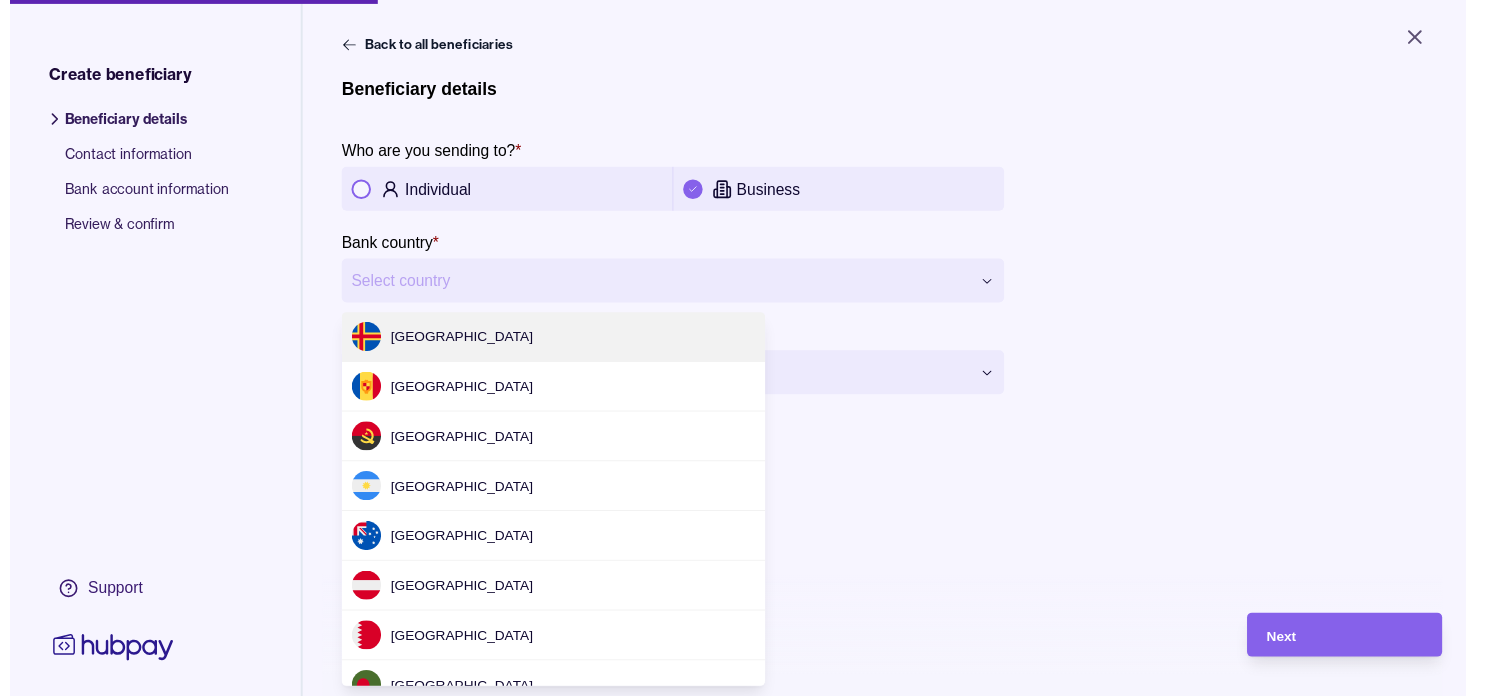 scroll, scrollTop: 1776, scrollLeft: 0, axis: vertical 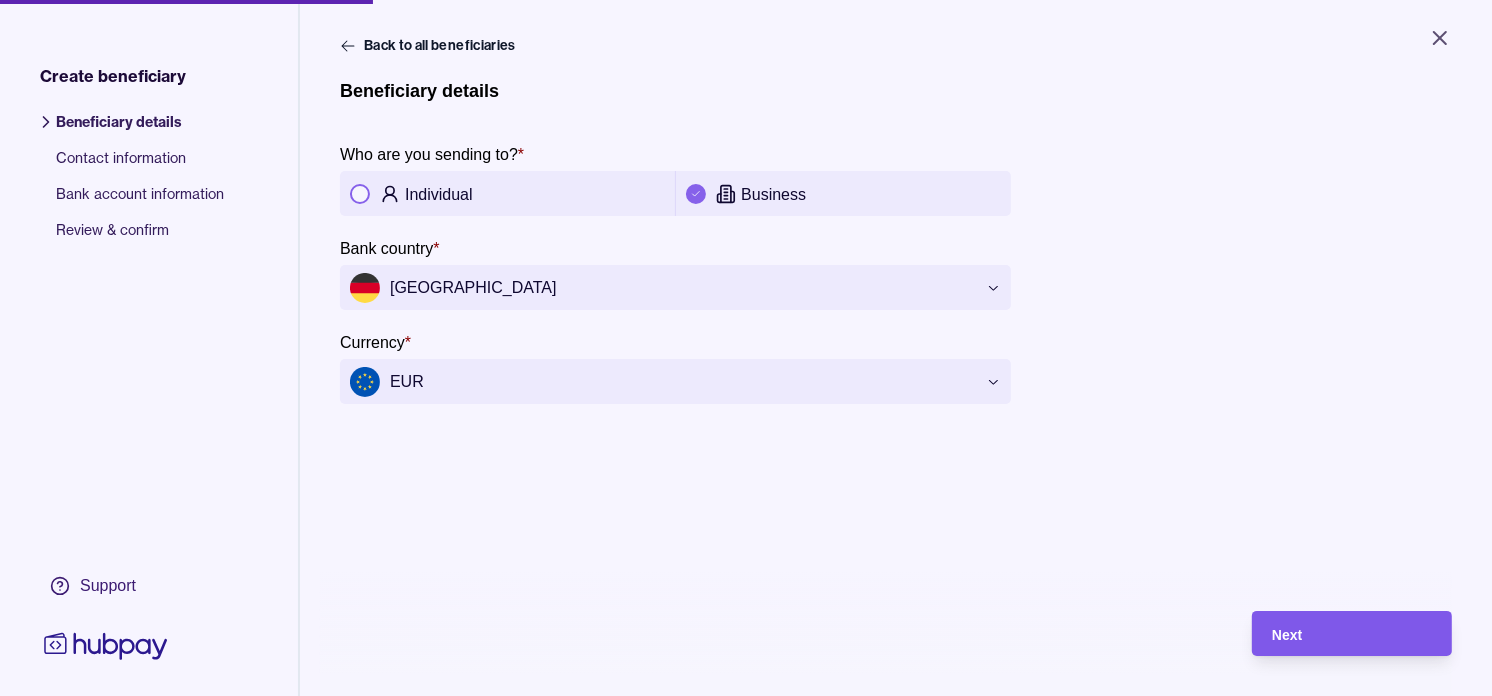 click on "Next" at bounding box center (1352, 634) 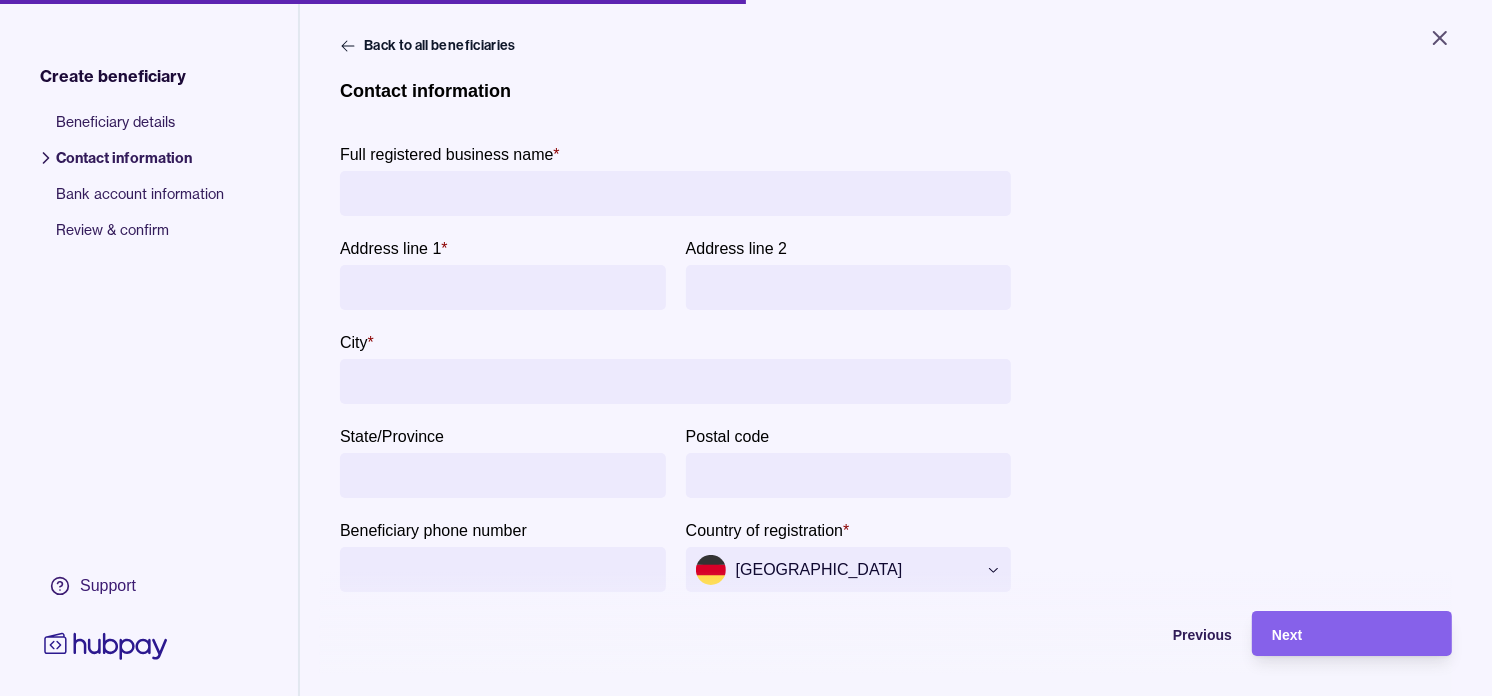click on "Full registered business name  *" at bounding box center [675, 193] 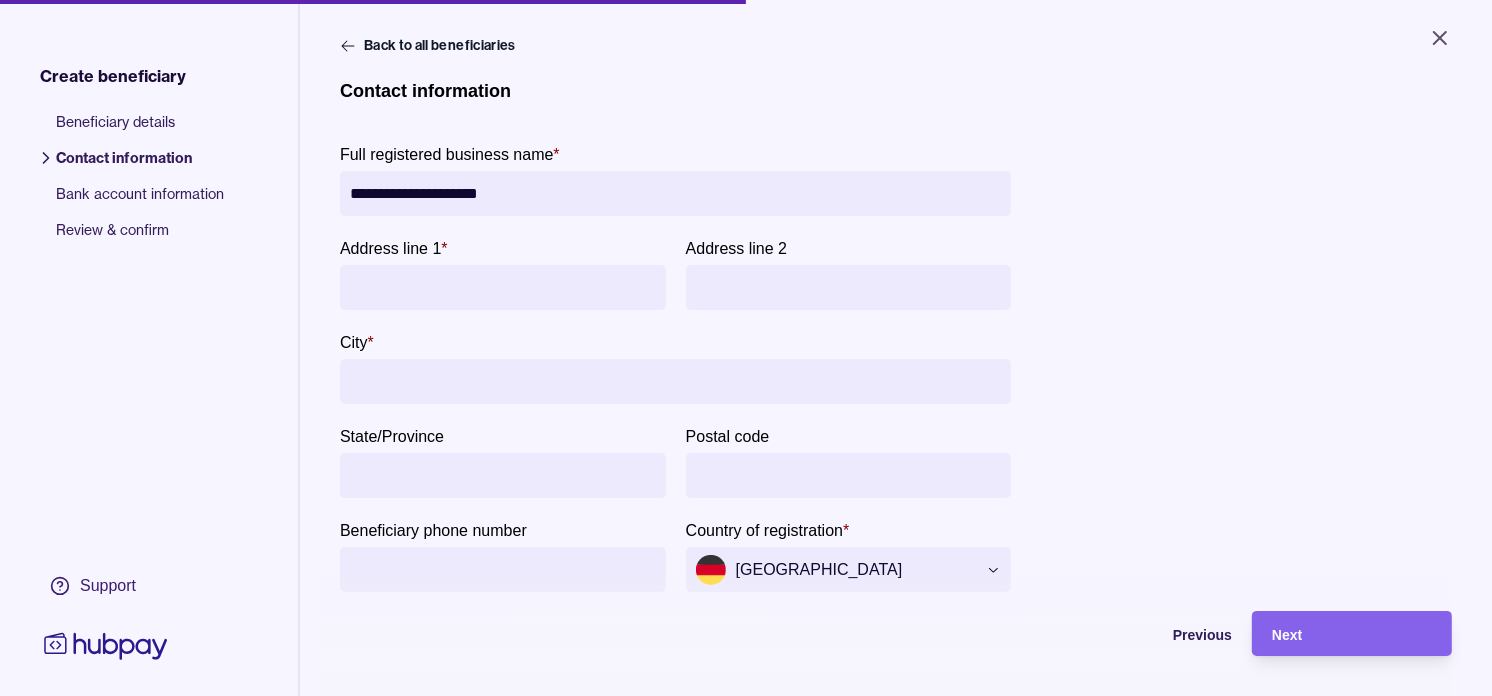 type on "**********" 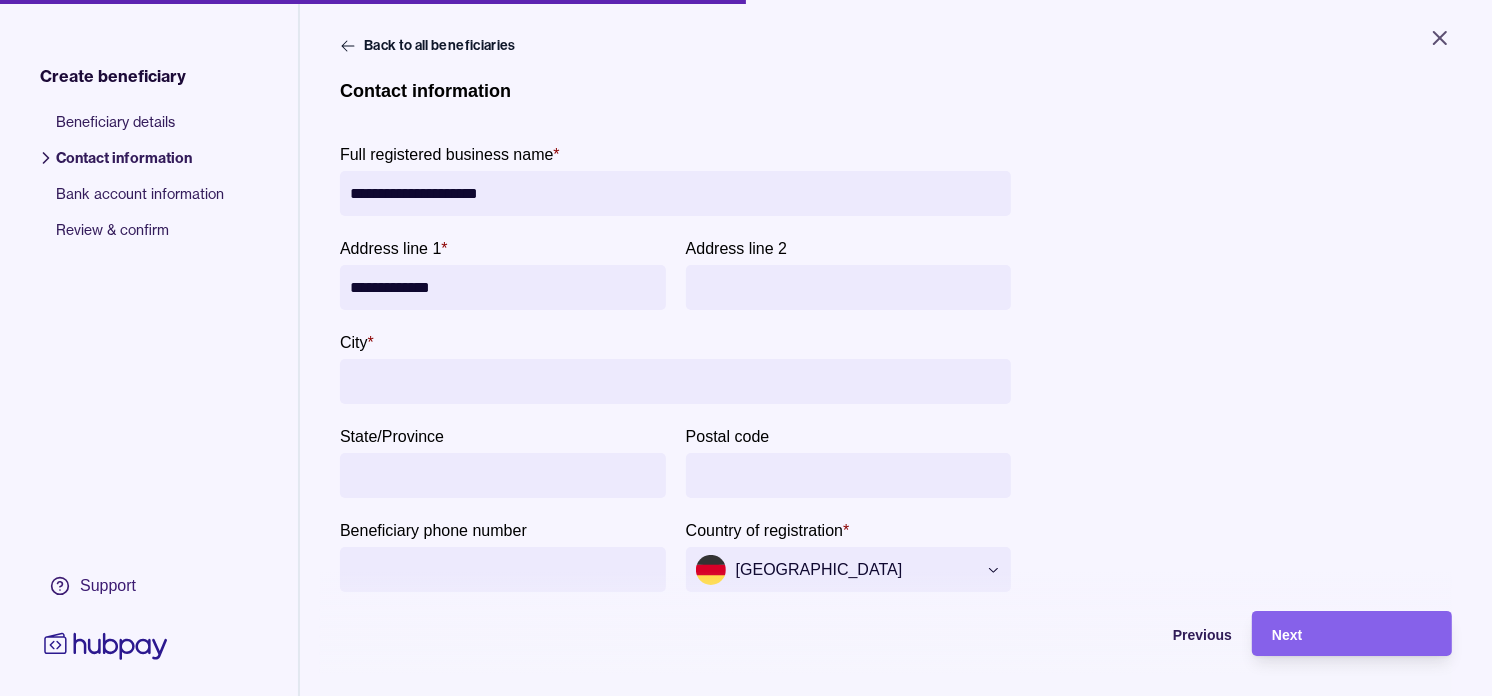 click on "**********" at bounding box center [503, 287] 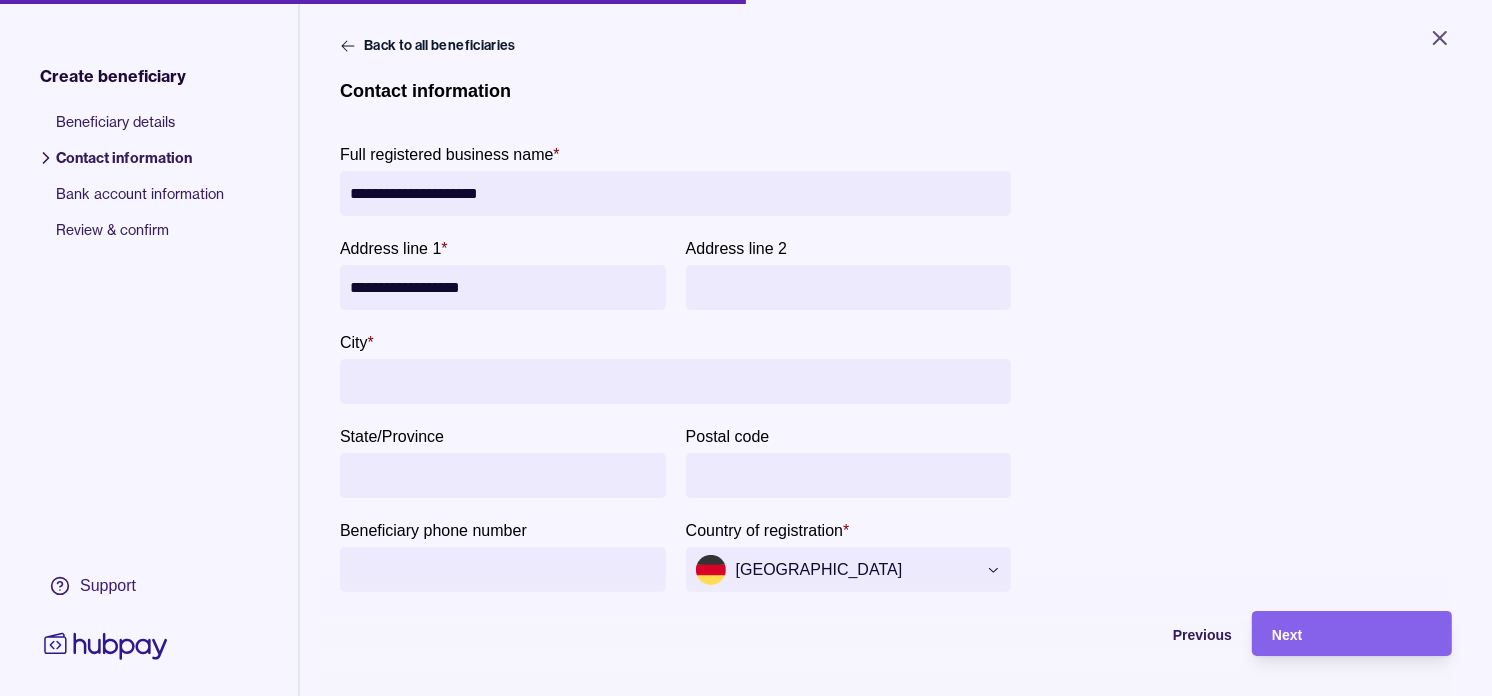 type on "**********" 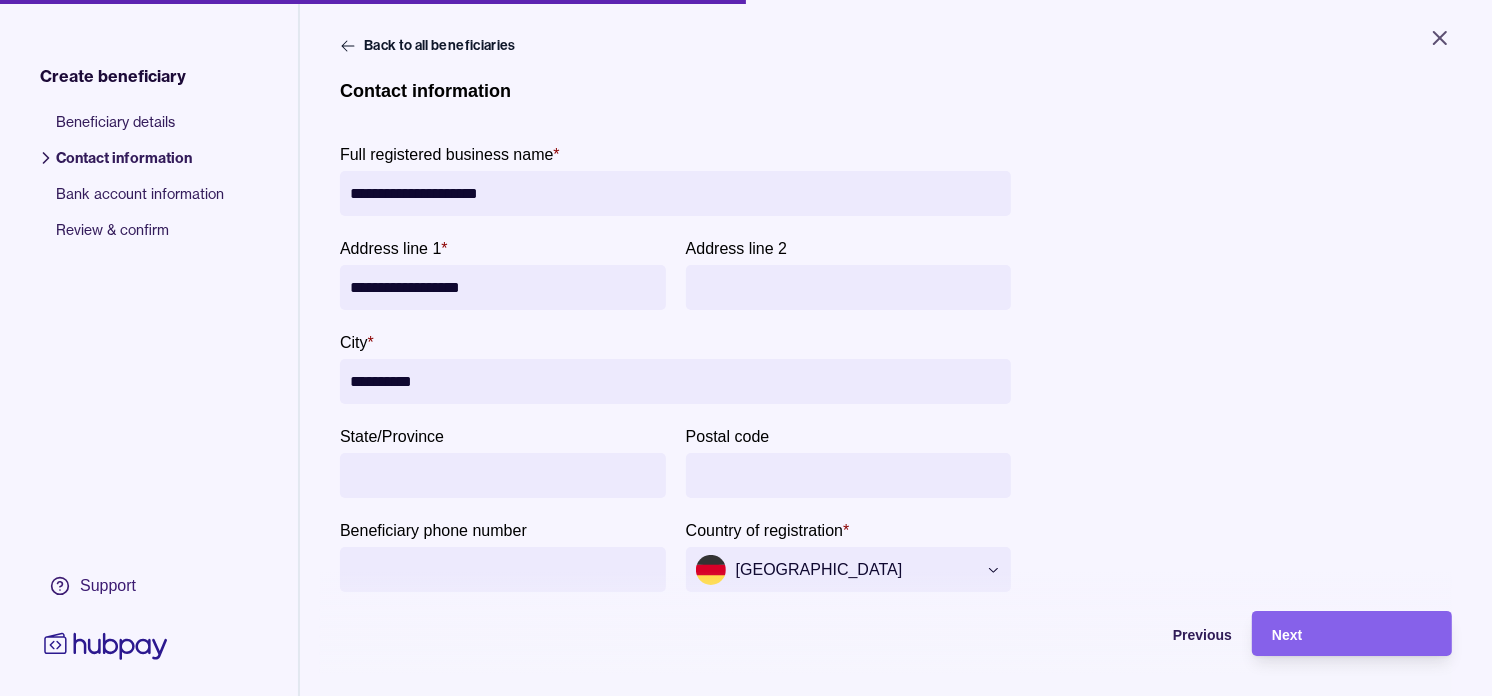 type on "**********" 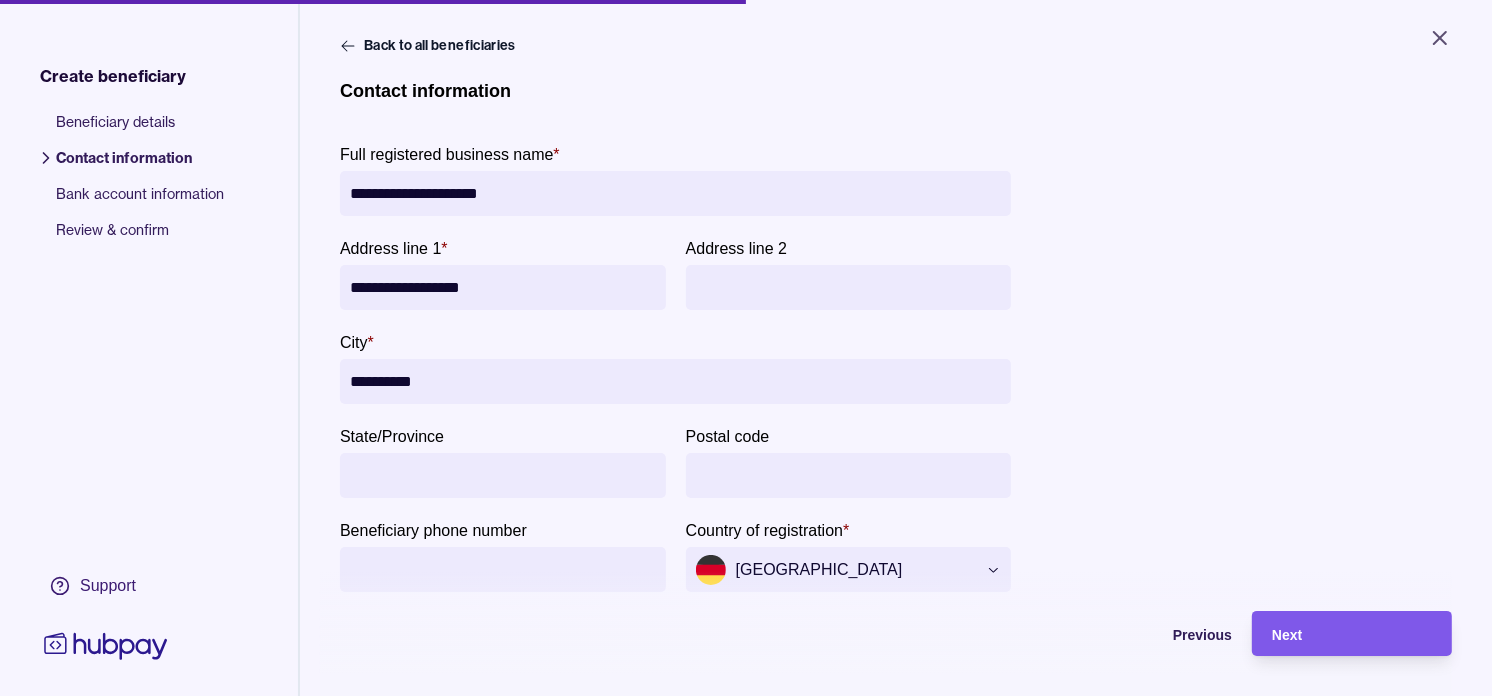click on "Next" at bounding box center [1352, 634] 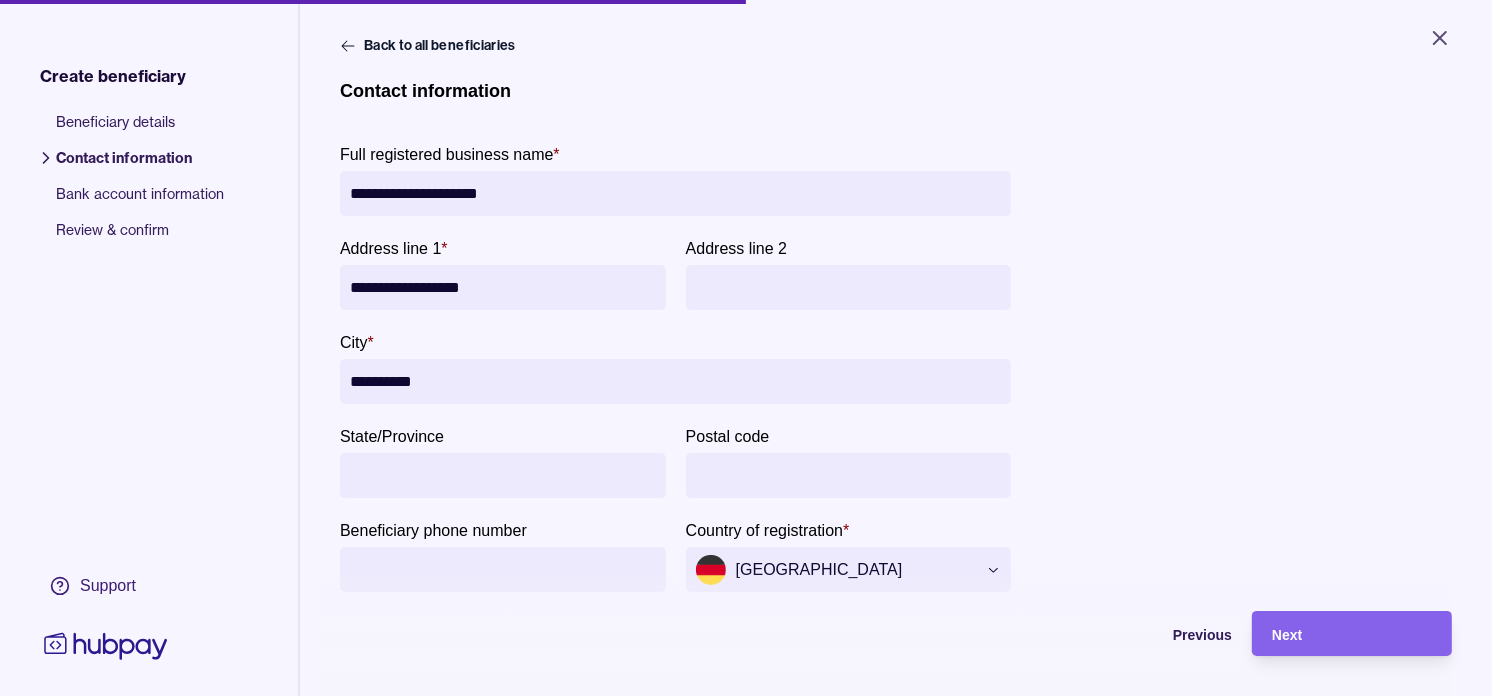 type 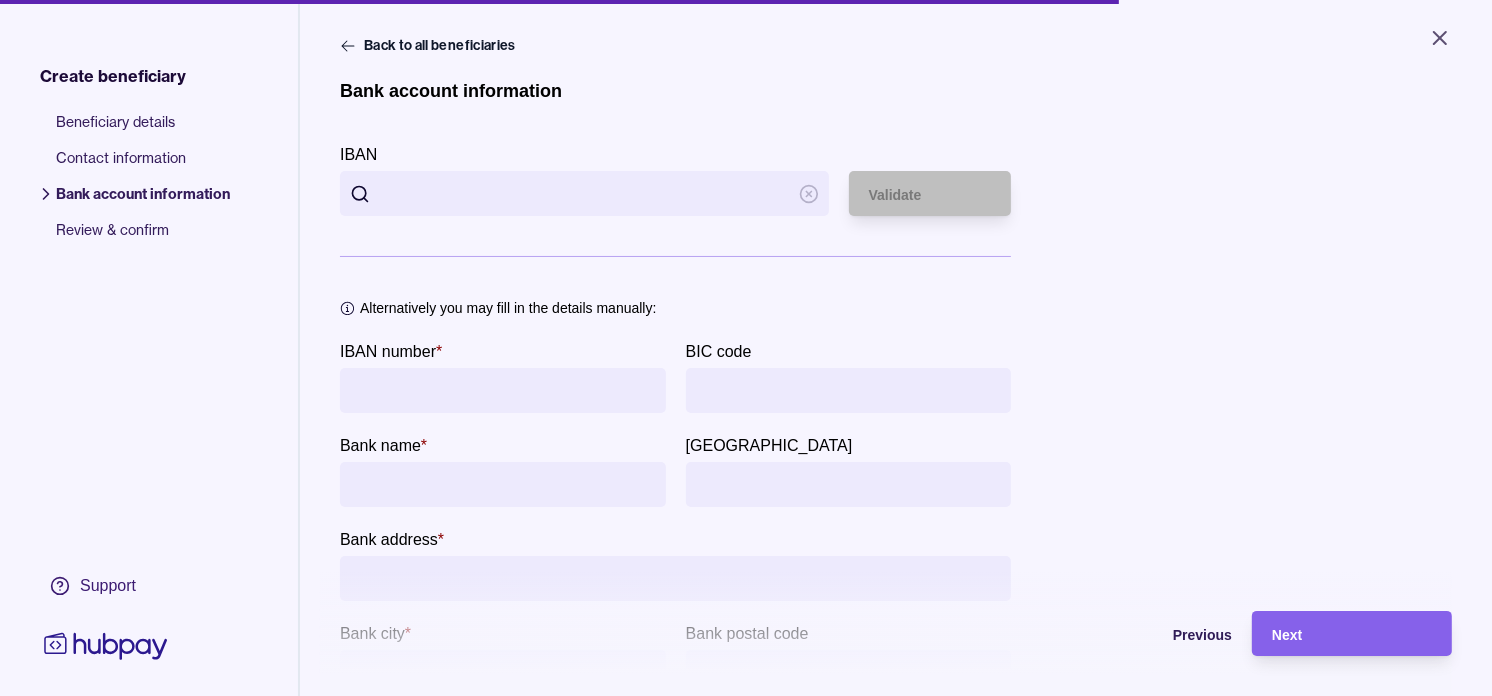 click on "IBAN" at bounding box center [584, 193] 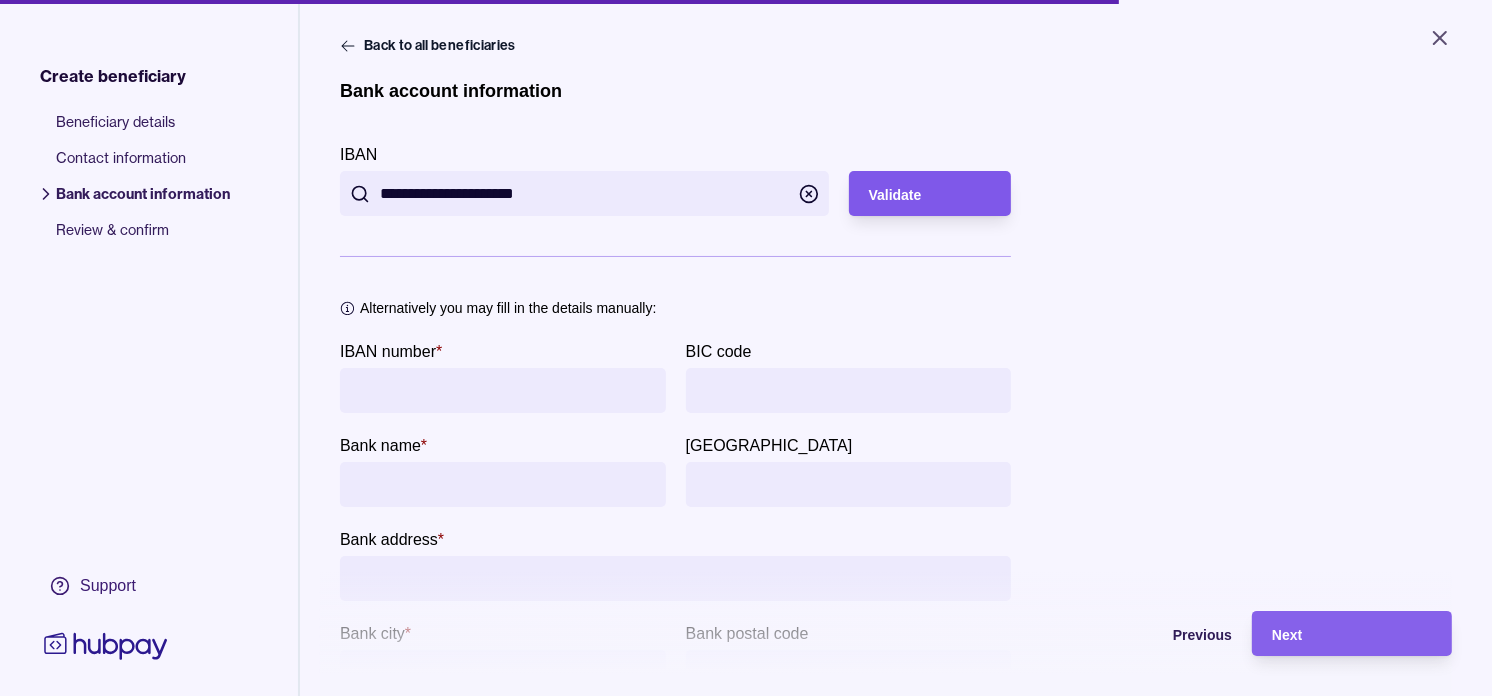 type on "**********" 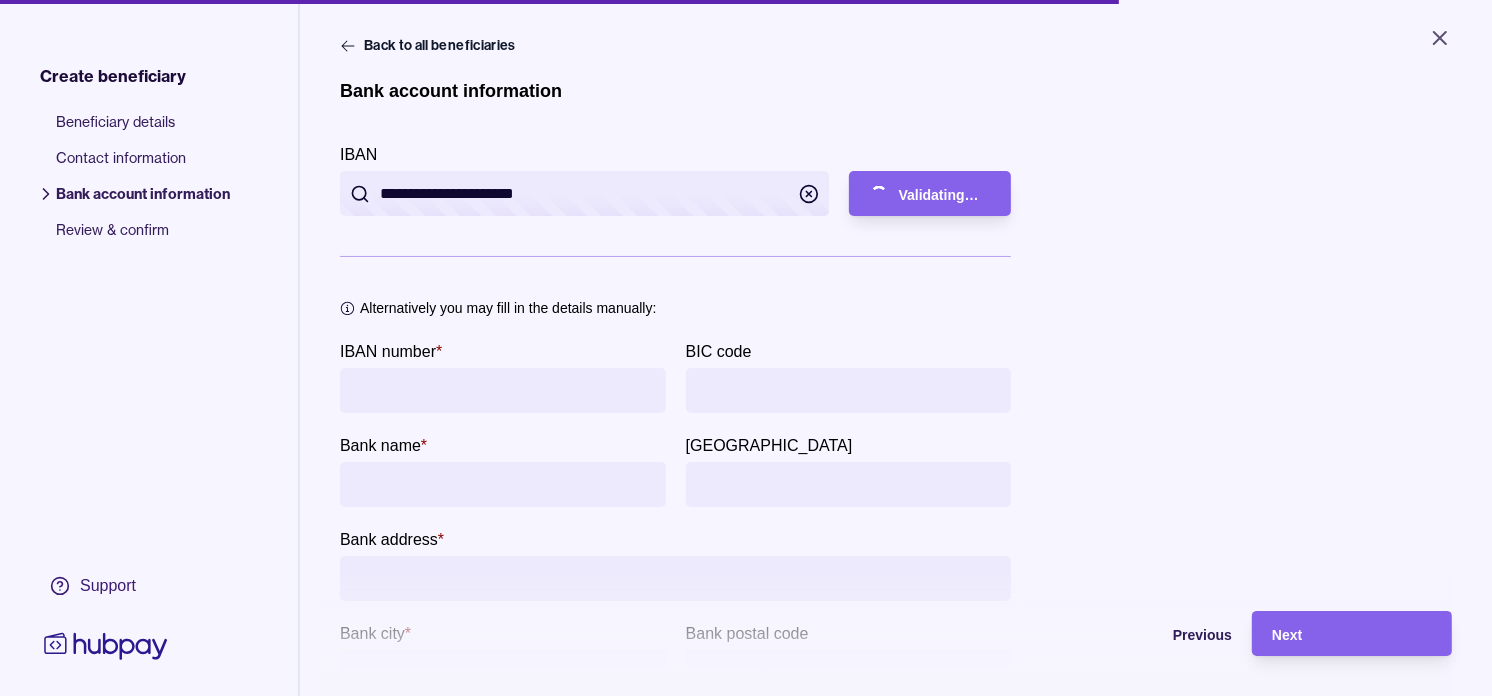 type on "**********" 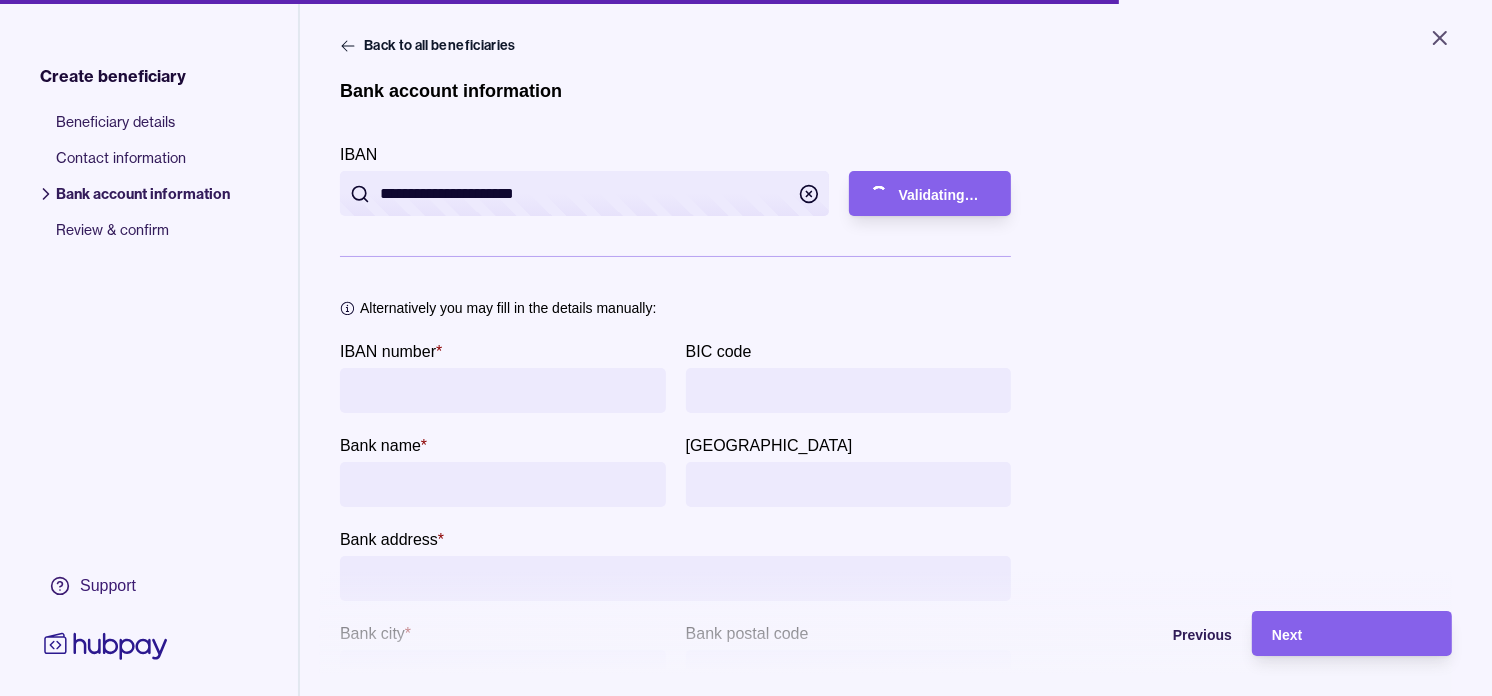 type on "**********" 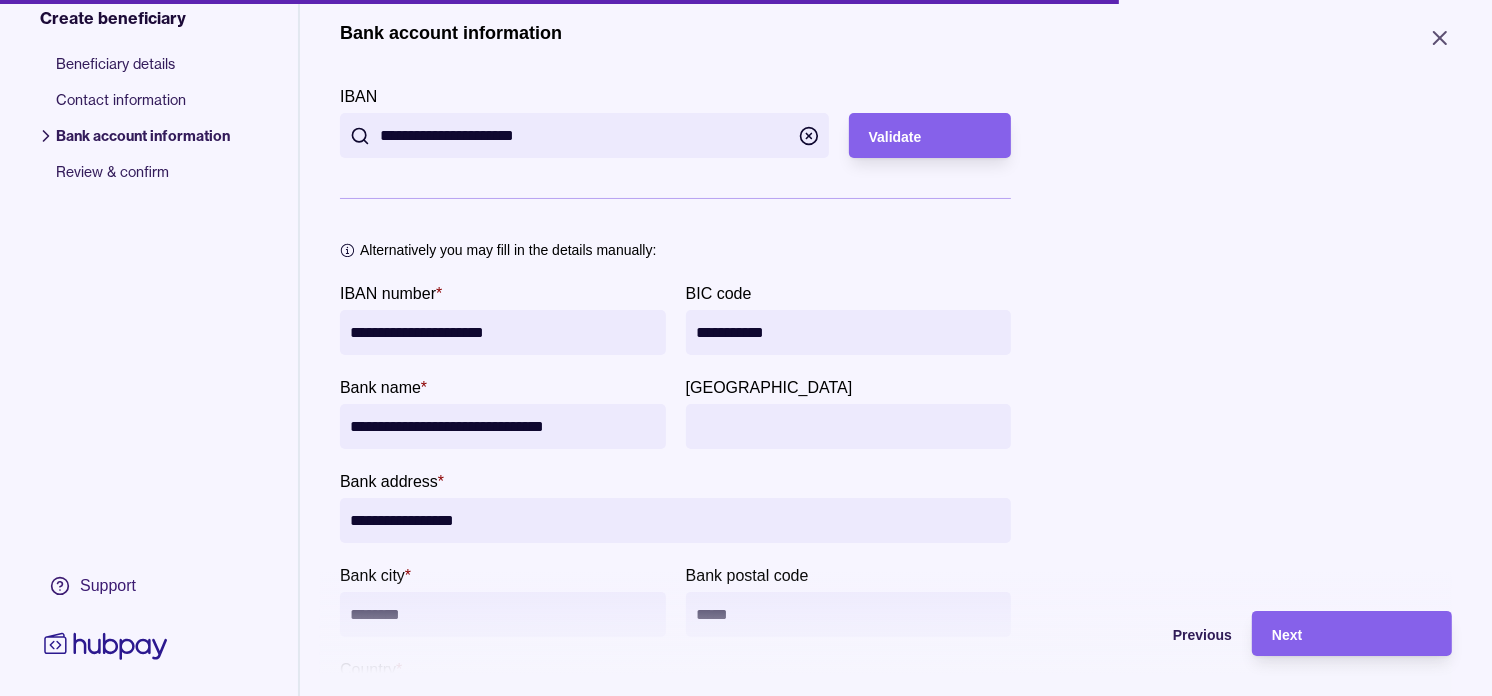 scroll, scrollTop: 243, scrollLeft: 0, axis: vertical 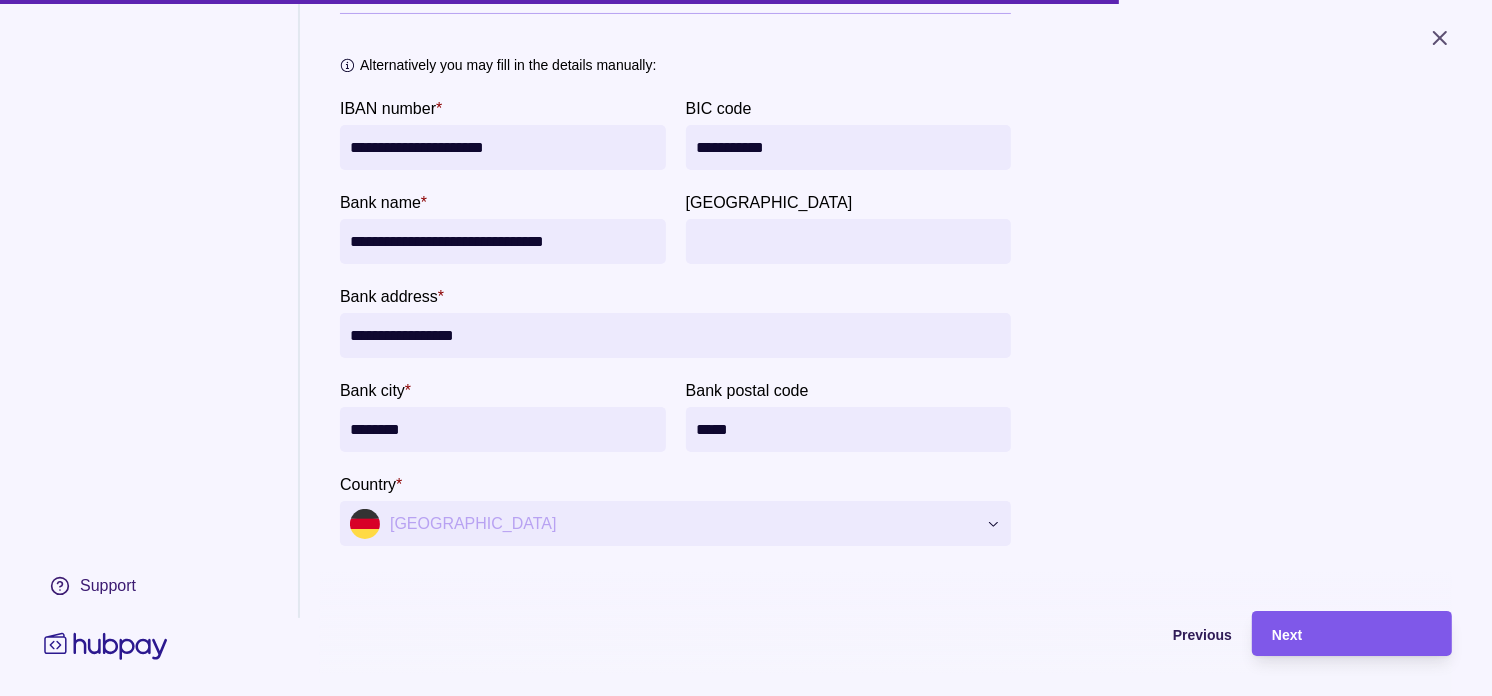 type 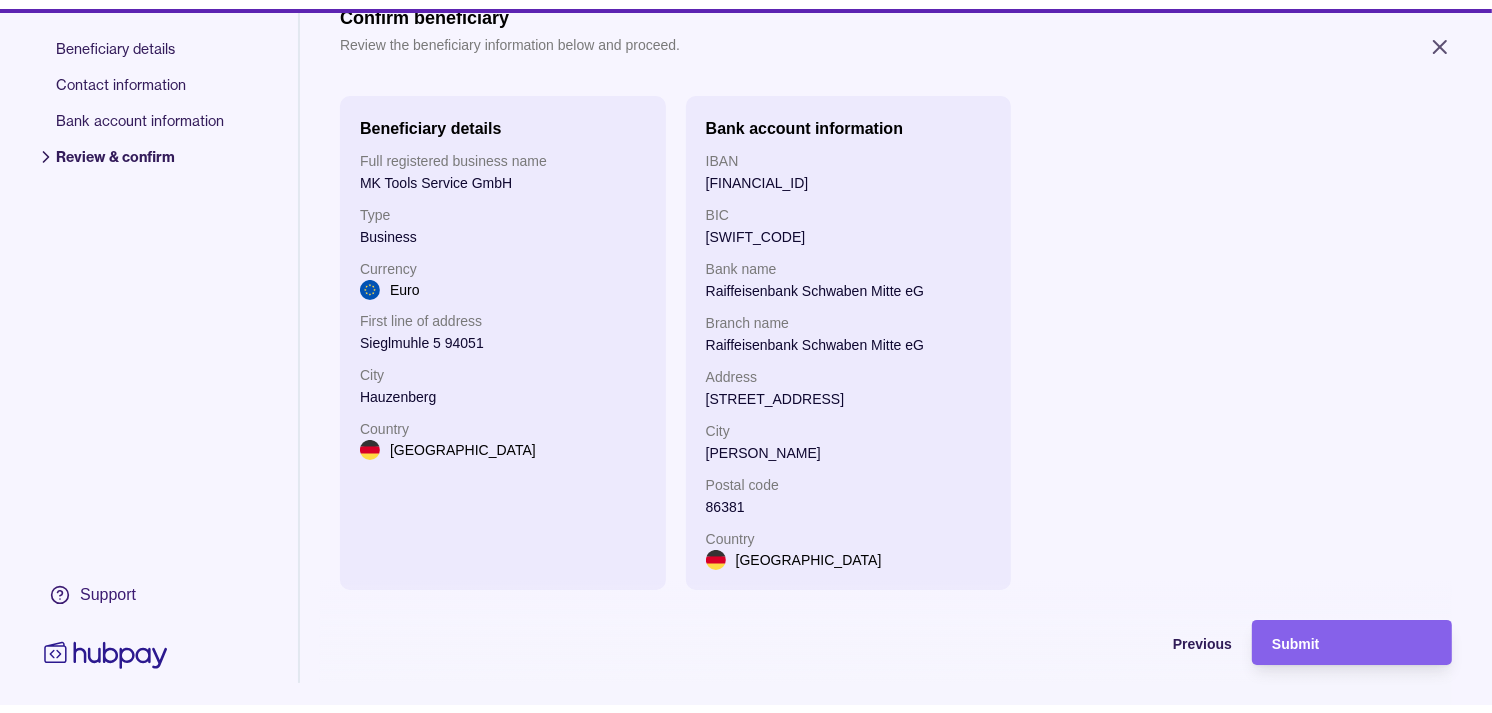 scroll, scrollTop: 44, scrollLeft: 0, axis: vertical 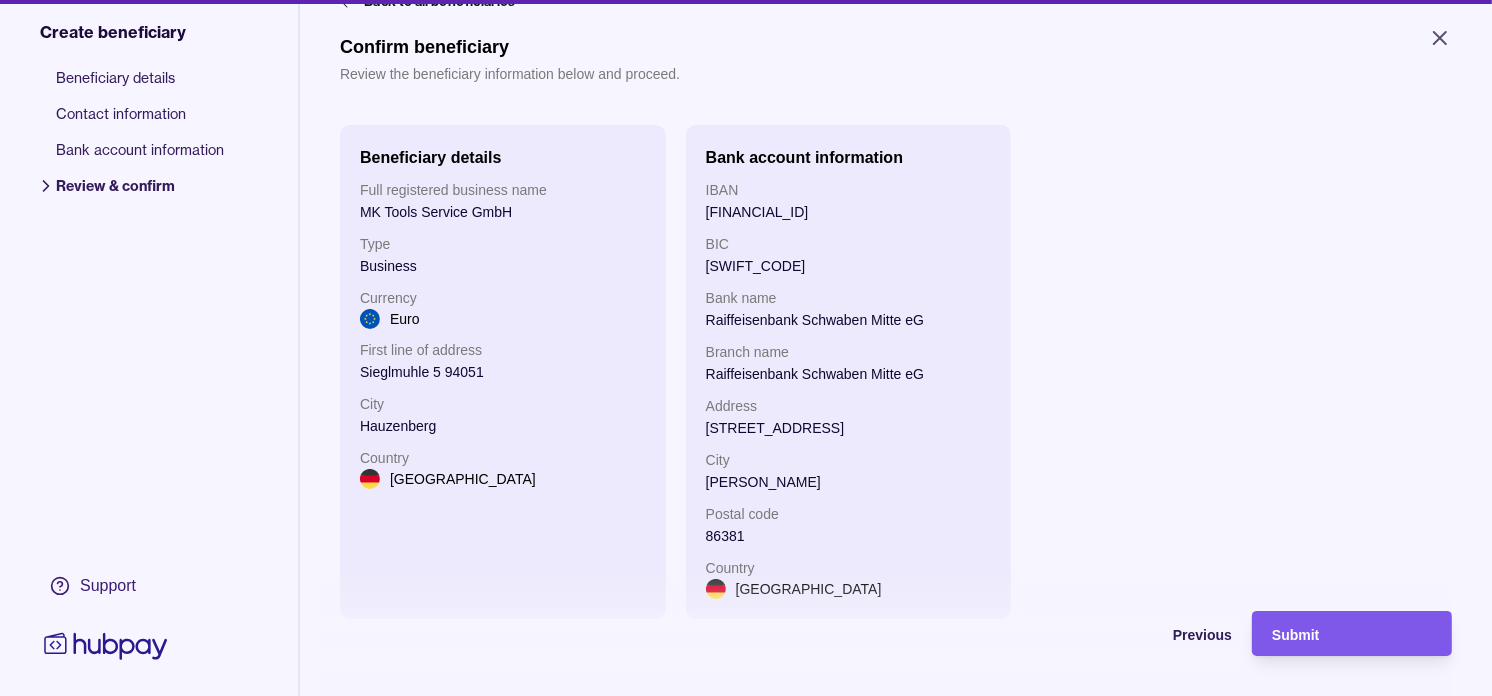 click on "Submit" at bounding box center [1352, 634] 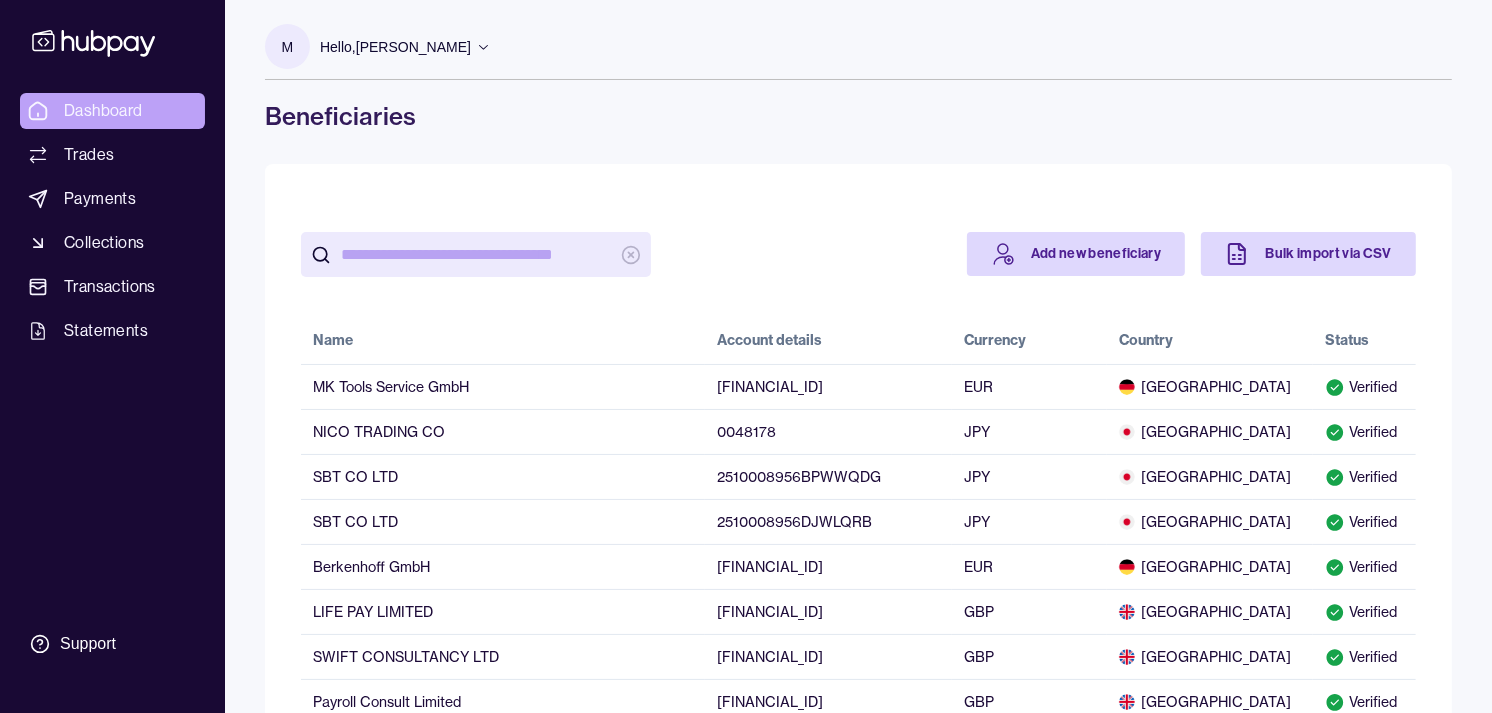 click on "Dashboard" at bounding box center (112, 111) 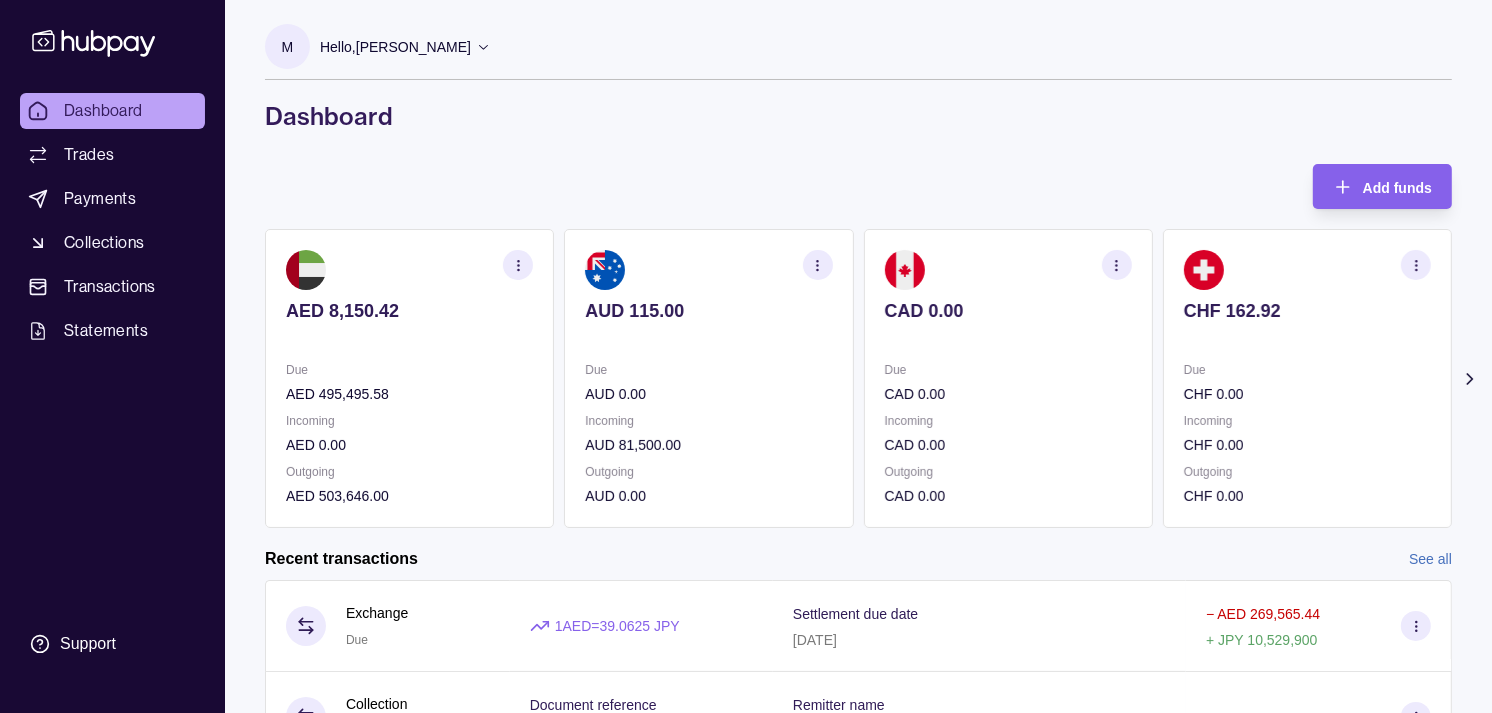 click on "AED 8,150.42                                                                                                               Due AED 495,495.58 Incoming AED 0.00 Outgoing AED 503,646.00 AUD 115.00                                                                                                               Due AUD 0.00 Incoming AUD 81,500.00 Outgoing AUD 0.00 CAD 0.00                                                                                                               Due CAD 0.00 Incoming CAD 0.00 Outgoing CAD 0.00 CHF 162.92                                                                                                               Due CHF 0.00 Incoming CHF 0.00 Outgoing CHF 0.00 EUR 181.80" at bounding box center (858, 378) 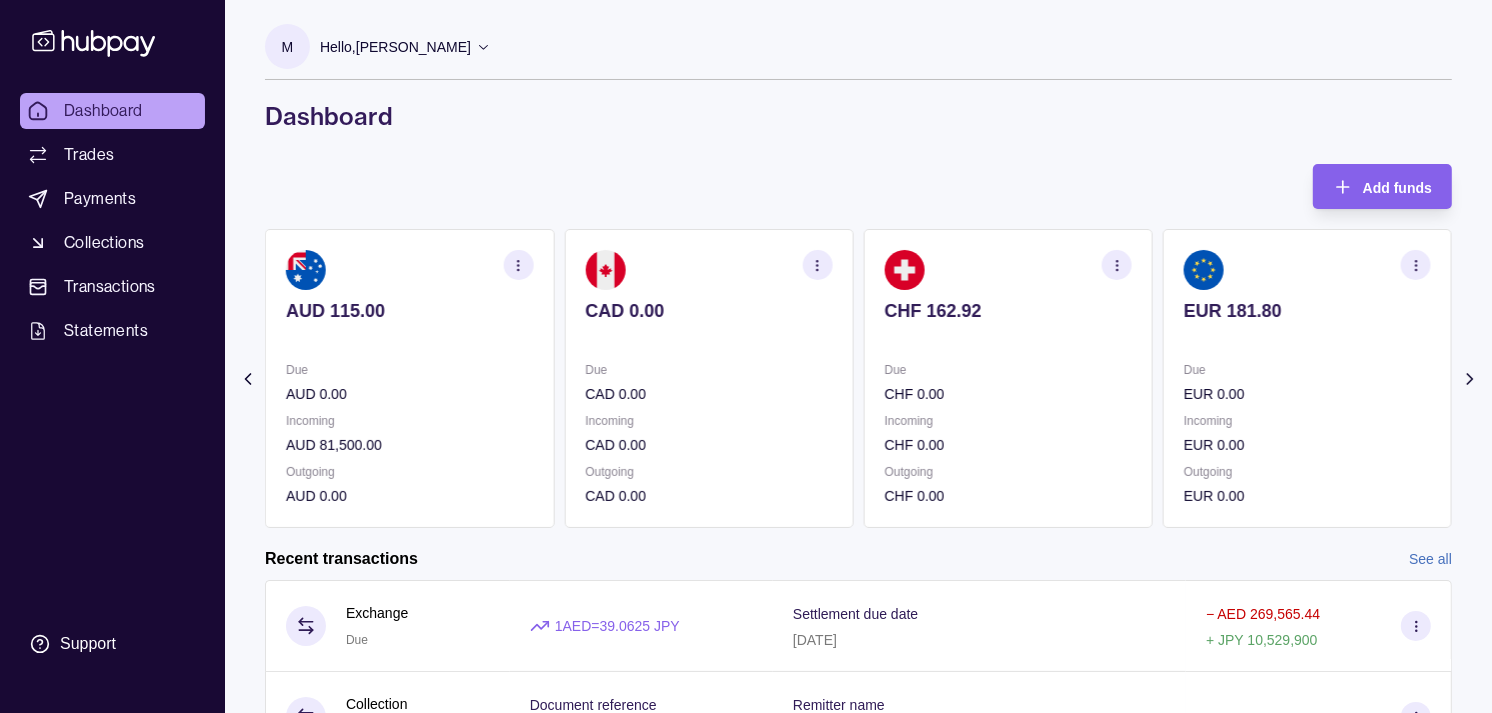 drag, startPoint x: 1154, startPoint y: 362, endPoint x: 1133, endPoint y: 362, distance: 21 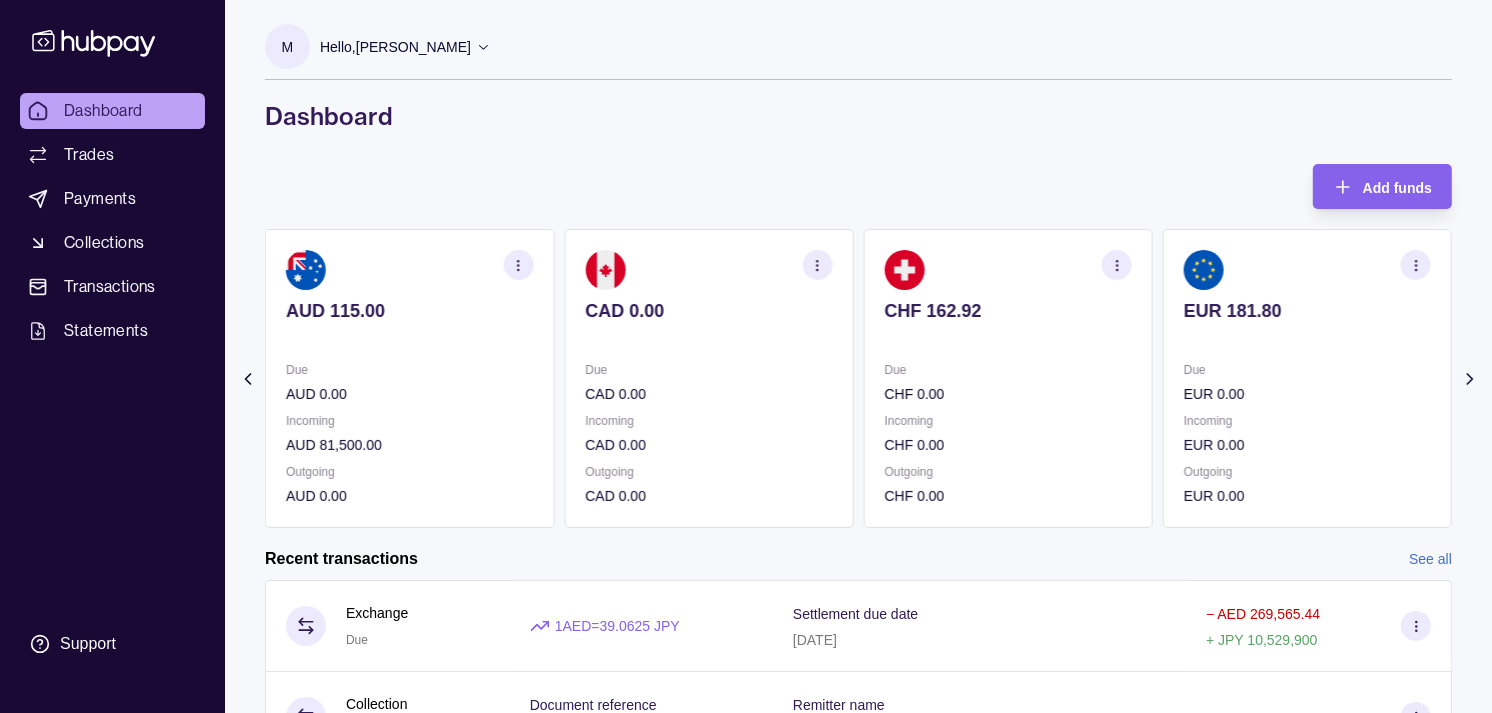drag, startPoint x: 1133, startPoint y: 362, endPoint x: 900, endPoint y: 183, distance: 293.81967 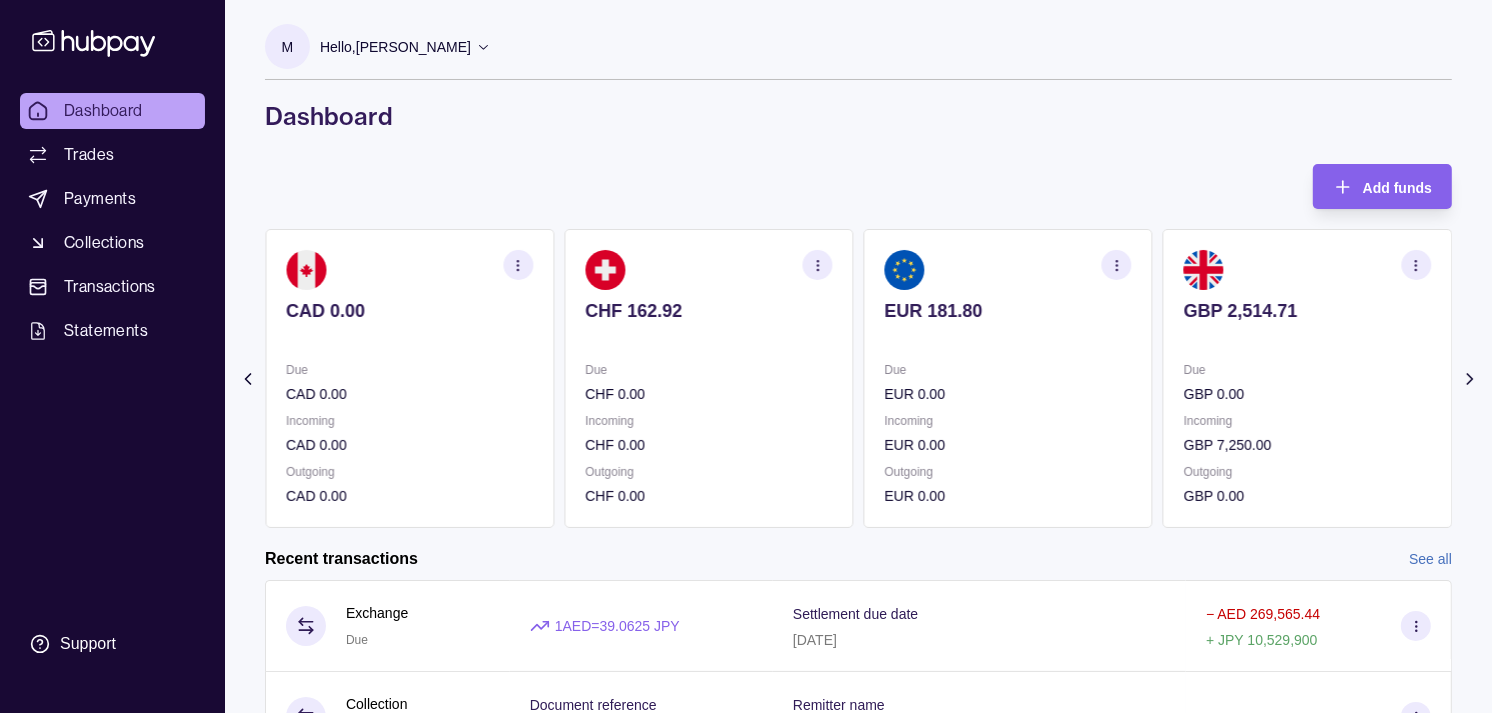 click on "GBP 0.00" at bounding box center [1307, 394] 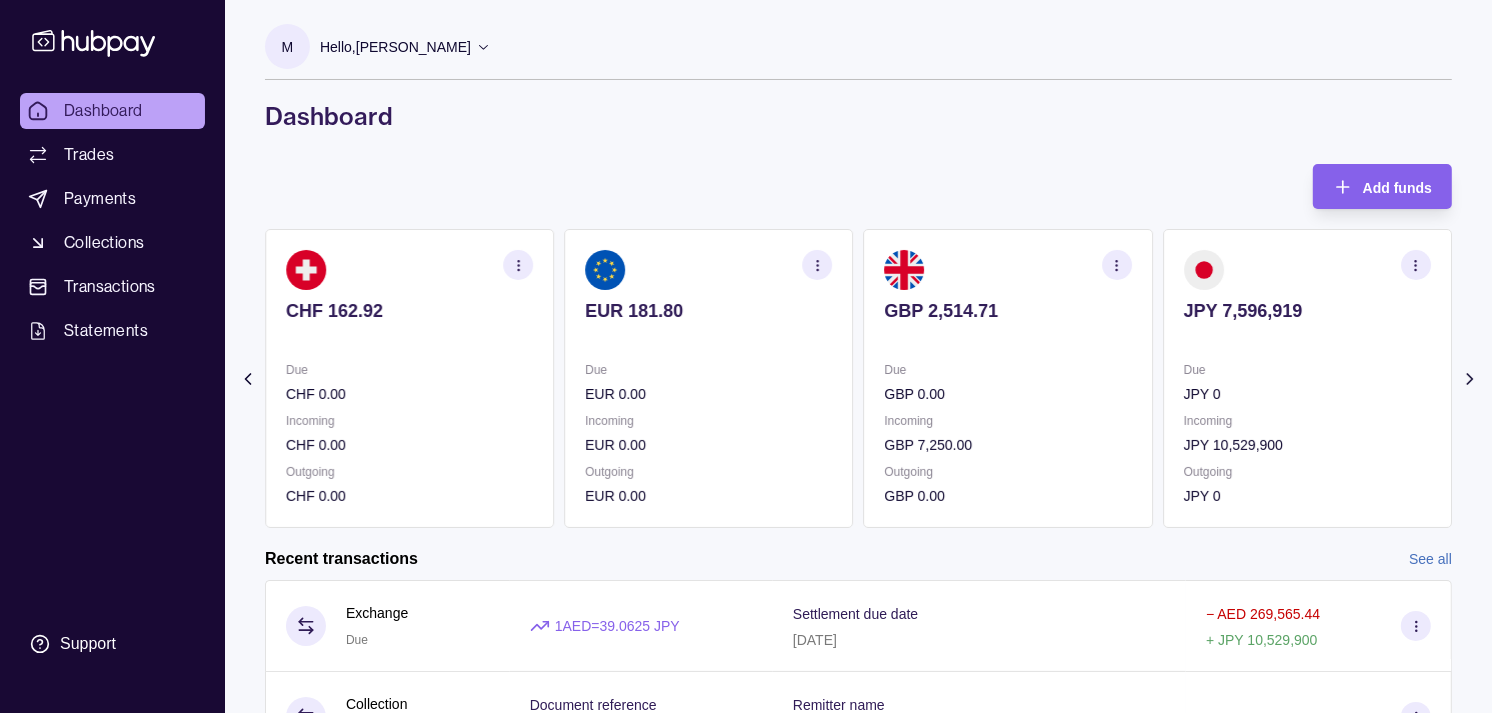 click on "Due" at bounding box center [1307, 370] 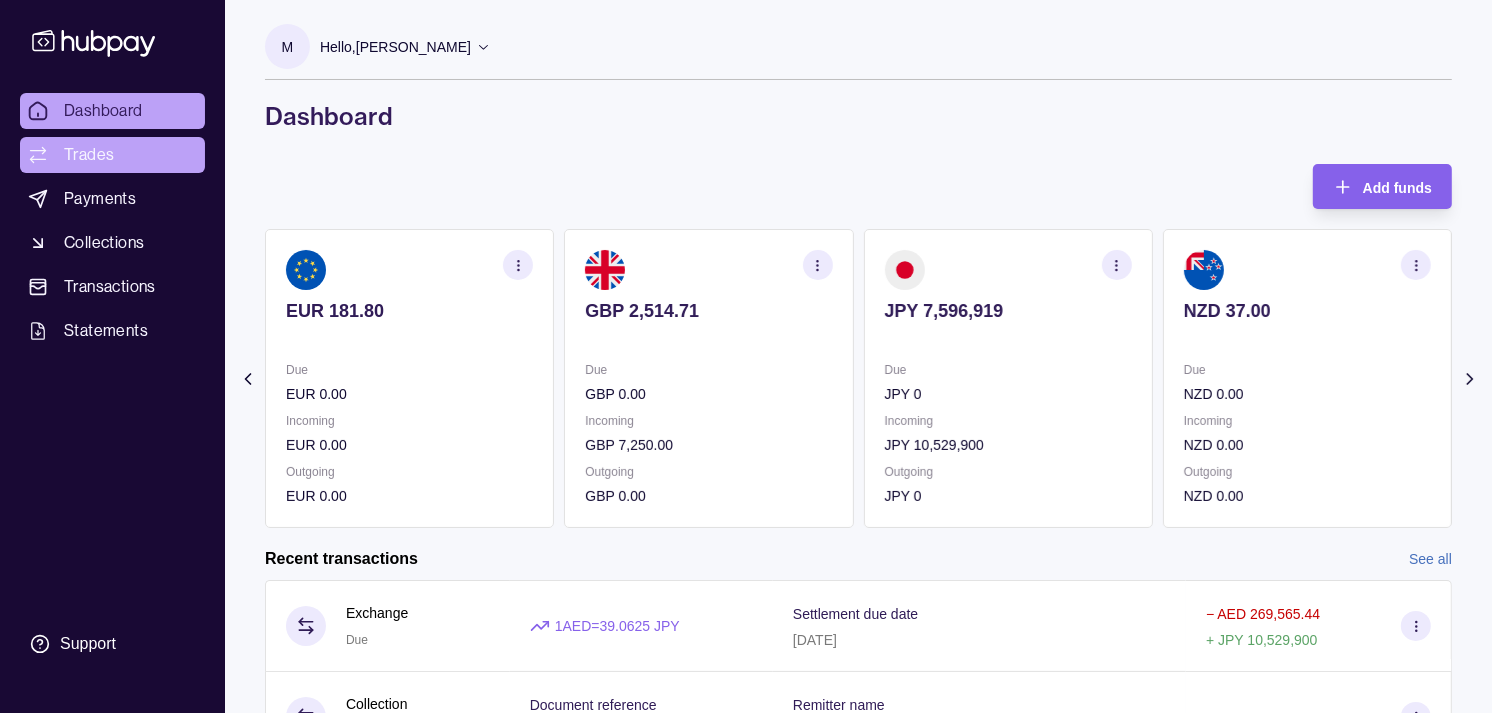 click on "Trades" at bounding box center (89, 155) 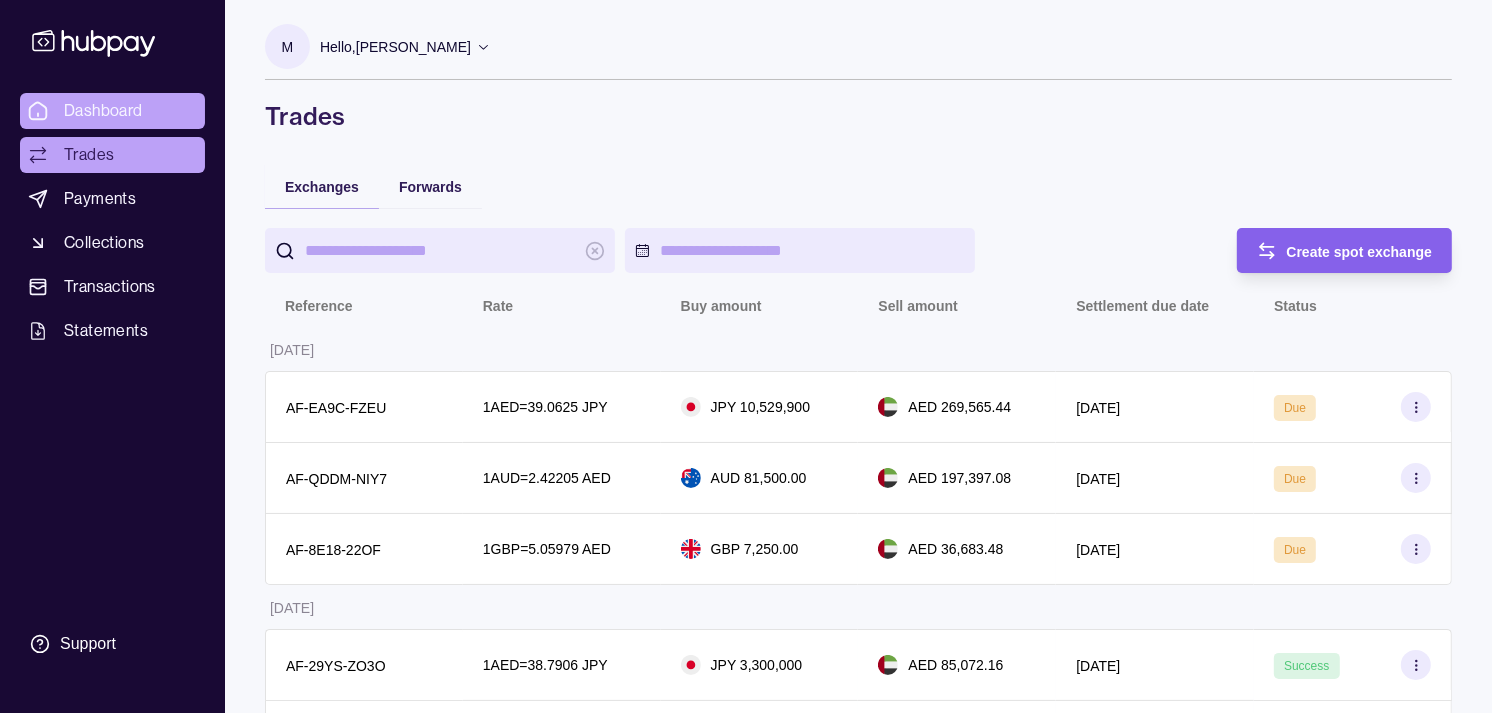 click on "Dashboard" at bounding box center (103, 111) 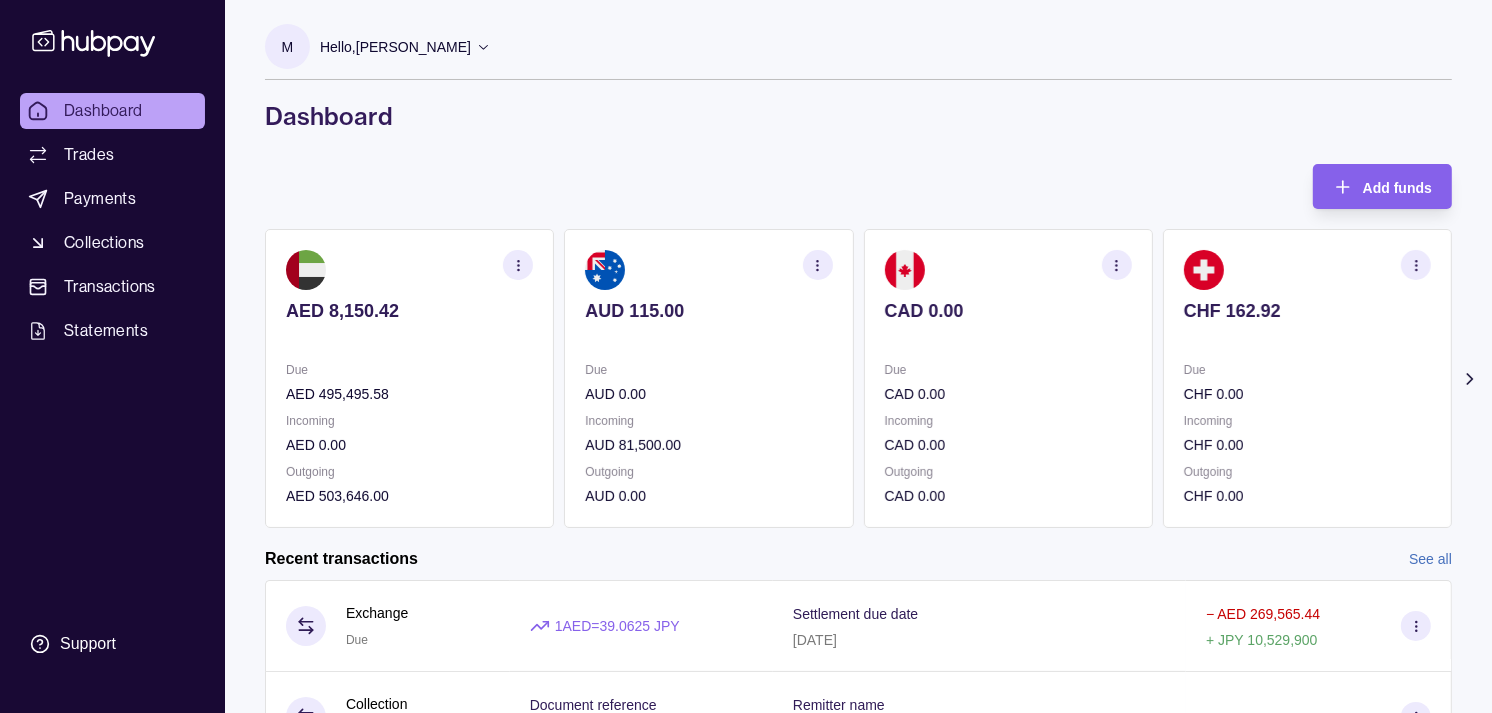 click on "CHF 162.92                                                                                                               Due CHF 0.00 Incoming CHF 0.00 Outgoing CHF 0.00" at bounding box center [1307, 378] 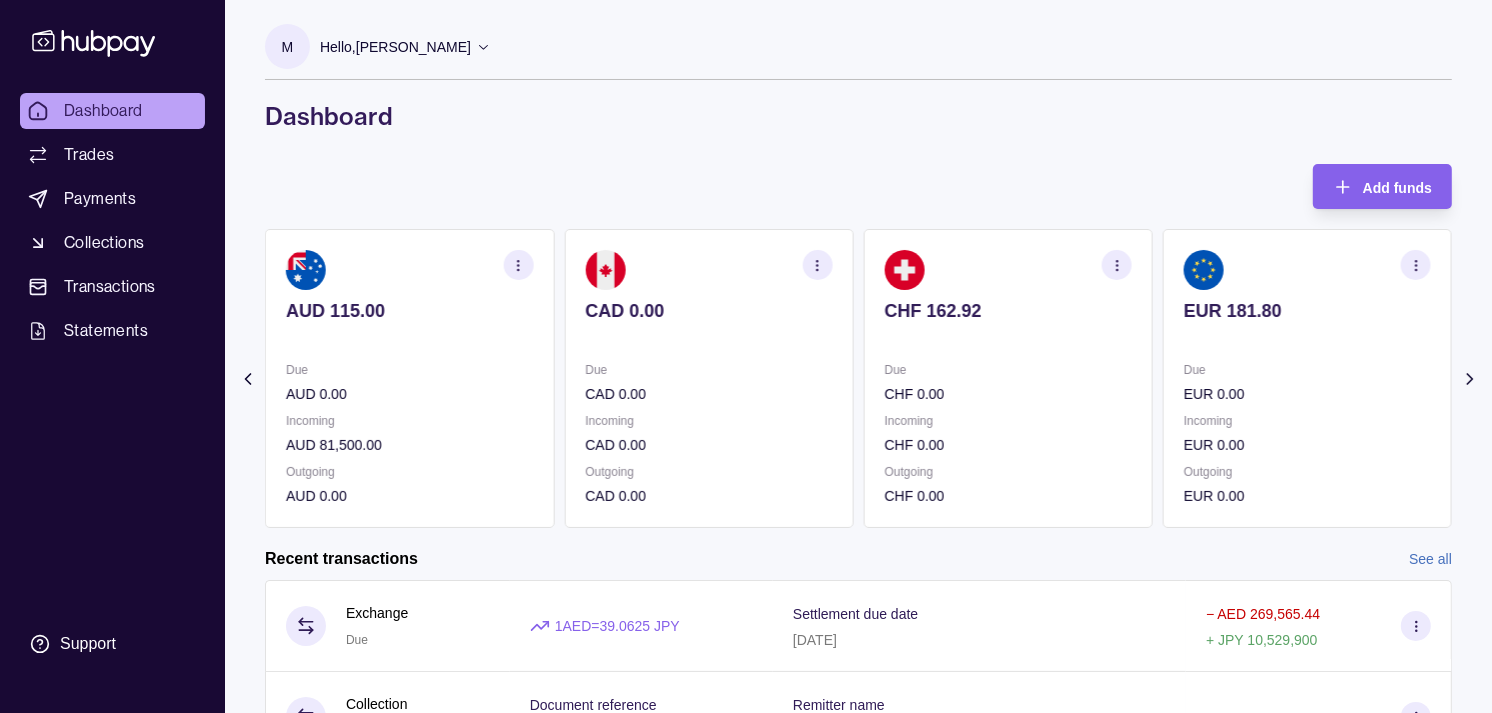 click on "EUR 181.80                                                                                                               Due EUR 0.00 Incoming EUR 0.00 Outgoing EUR 0.00" at bounding box center (1307, 378) 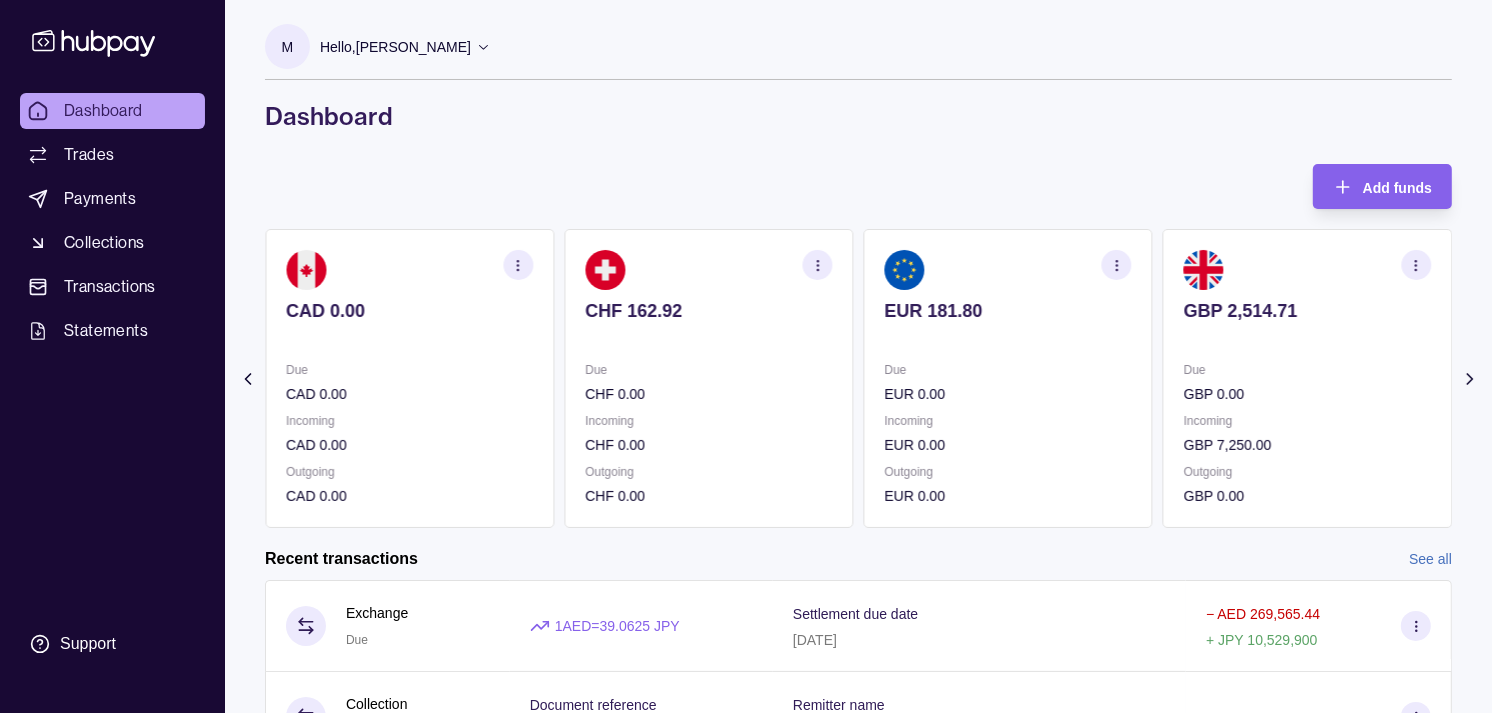 click on "GBP 2,514.71                                                                                                               Due GBP 0.00 Incoming GBP 7,250.00 Outgoing GBP 0.00" at bounding box center (1307, 378) 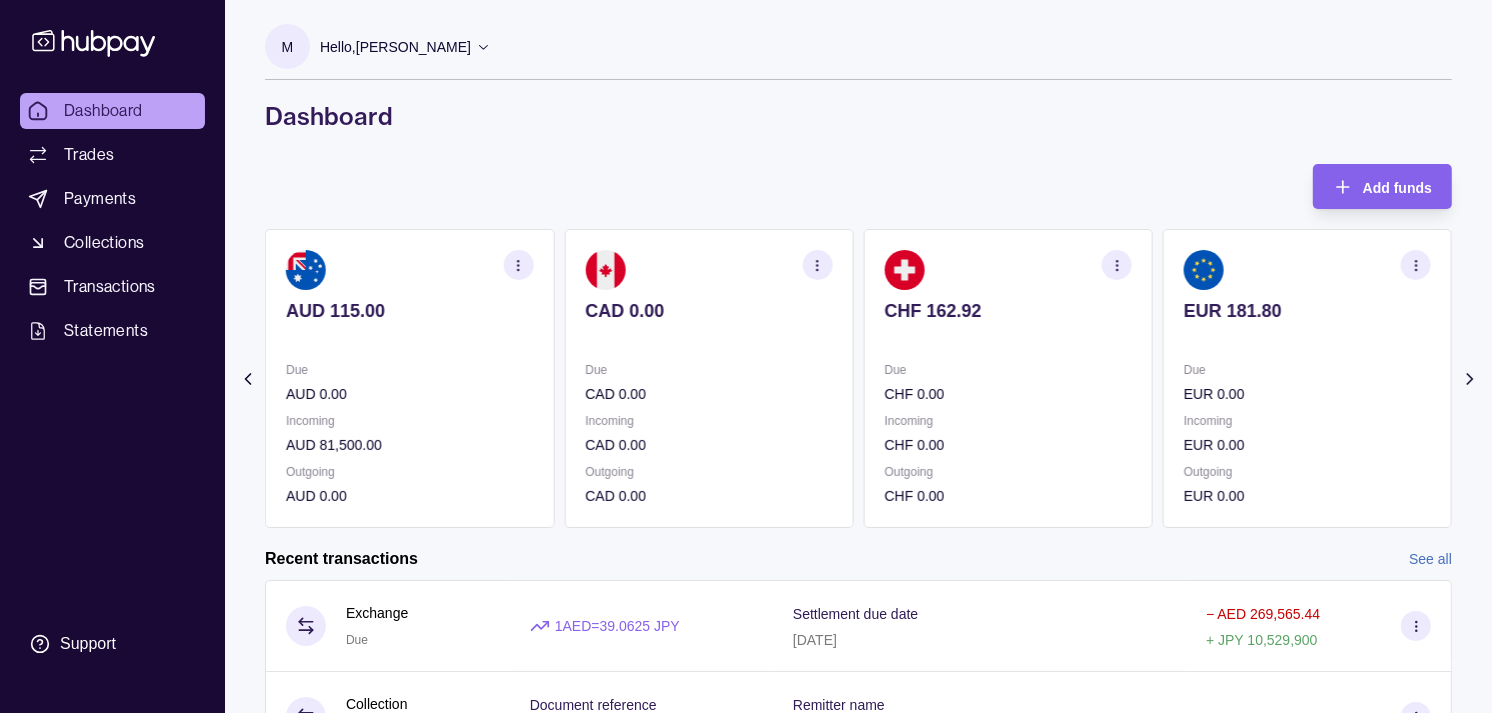 click on "CHF 162.92                                                                                                               Due CHF 0.00 Incoming CHF 0.00 Outgoing CHF 0.00" at bounding box center (1008, 378) 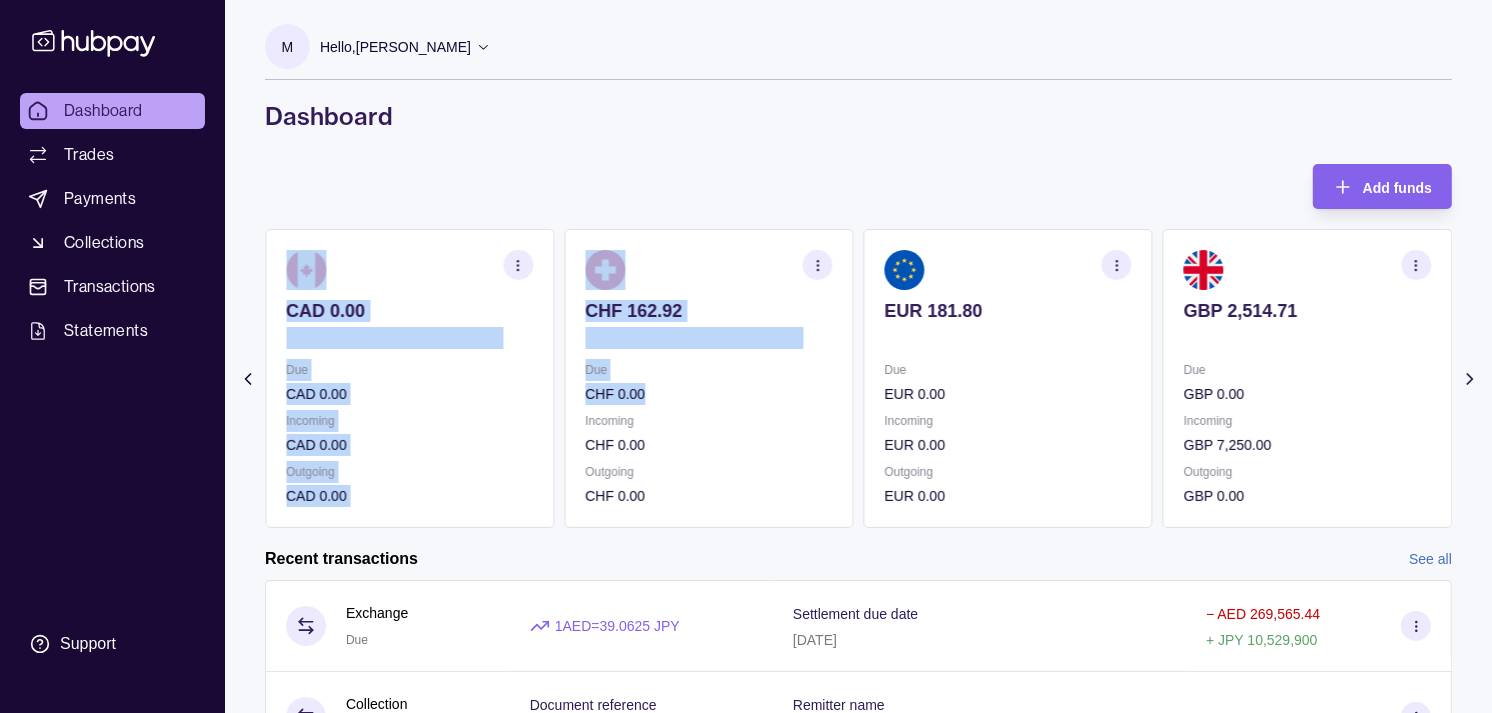 drag, startPoint x: 848, startPoint y: 382, endPoint x: 837, endPoint y: 382, distance: 11 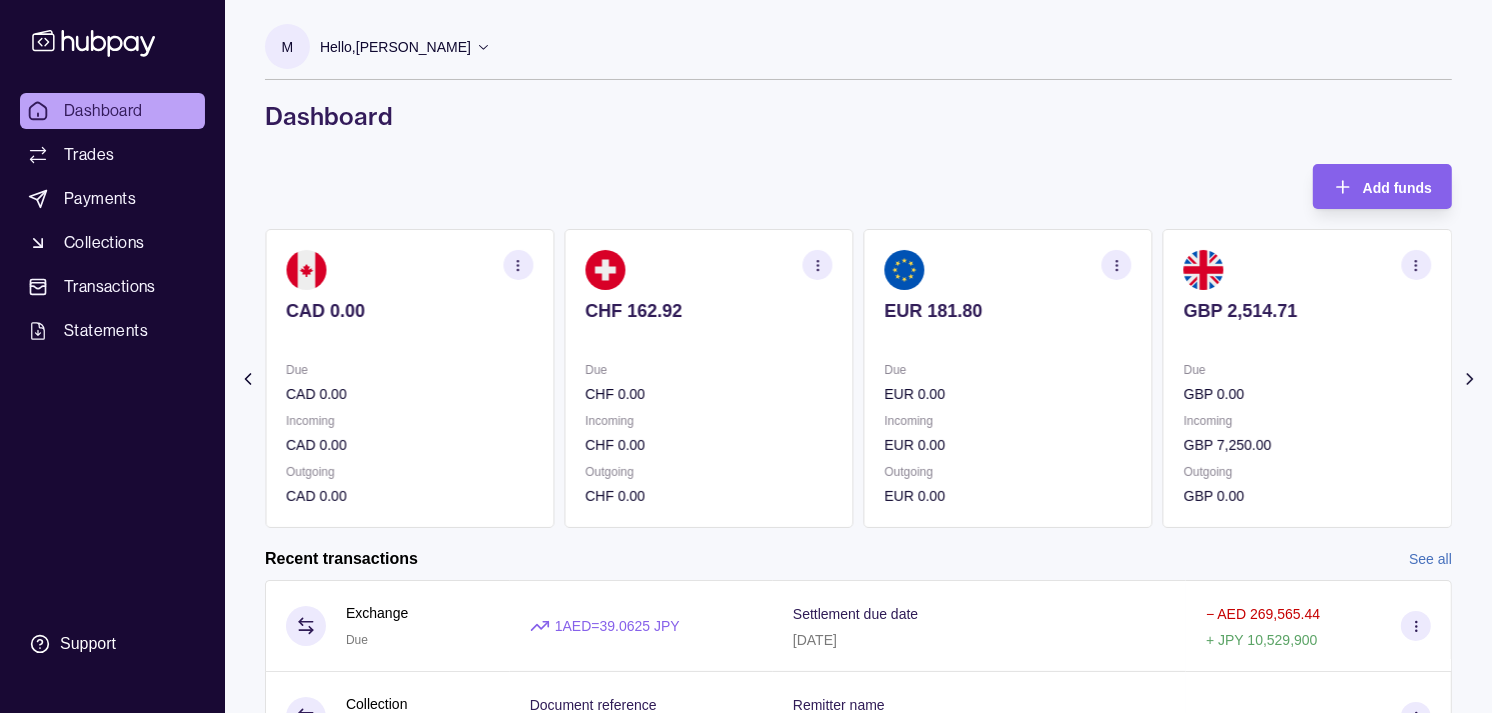 drag, startPoint x: 837, startPoint y: 382, endPoint x: 705, endPoint y: 128, distance: 286.25165 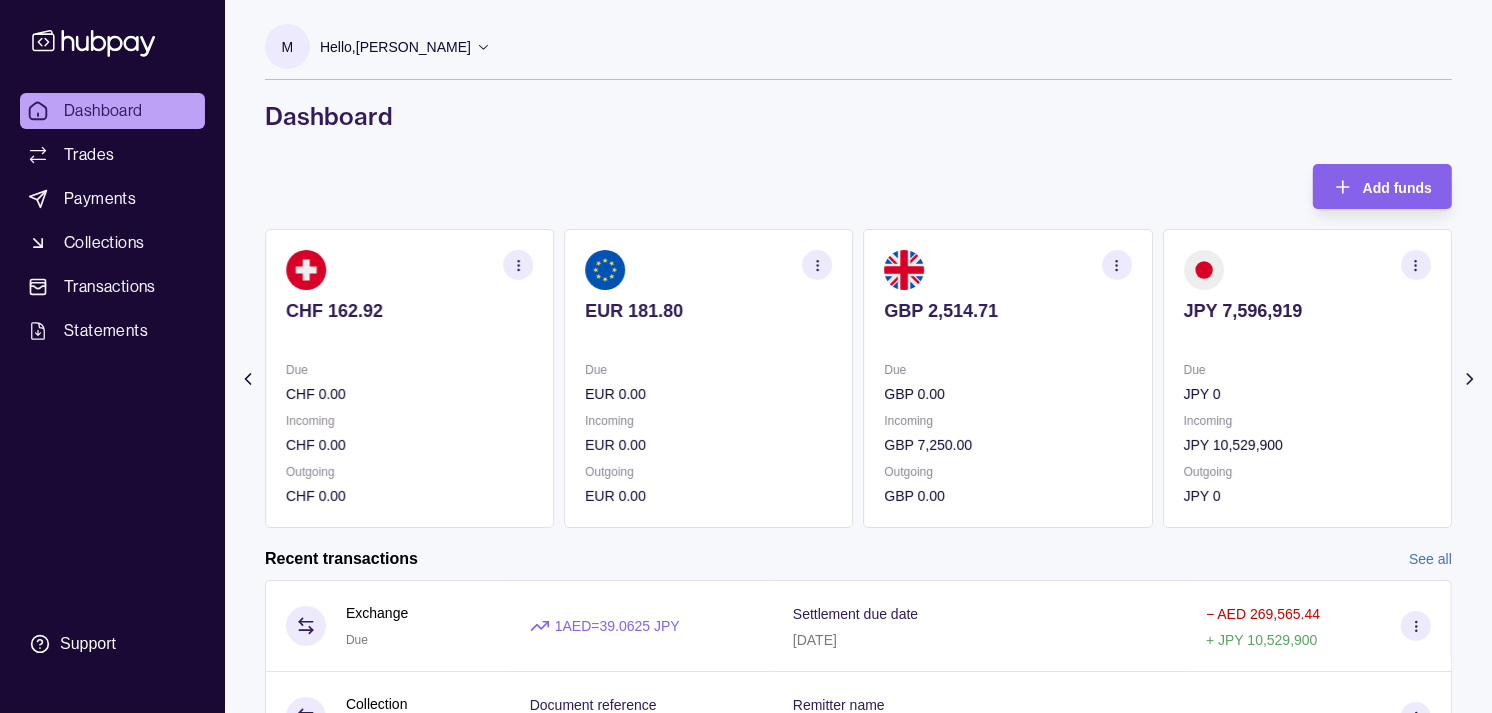 click 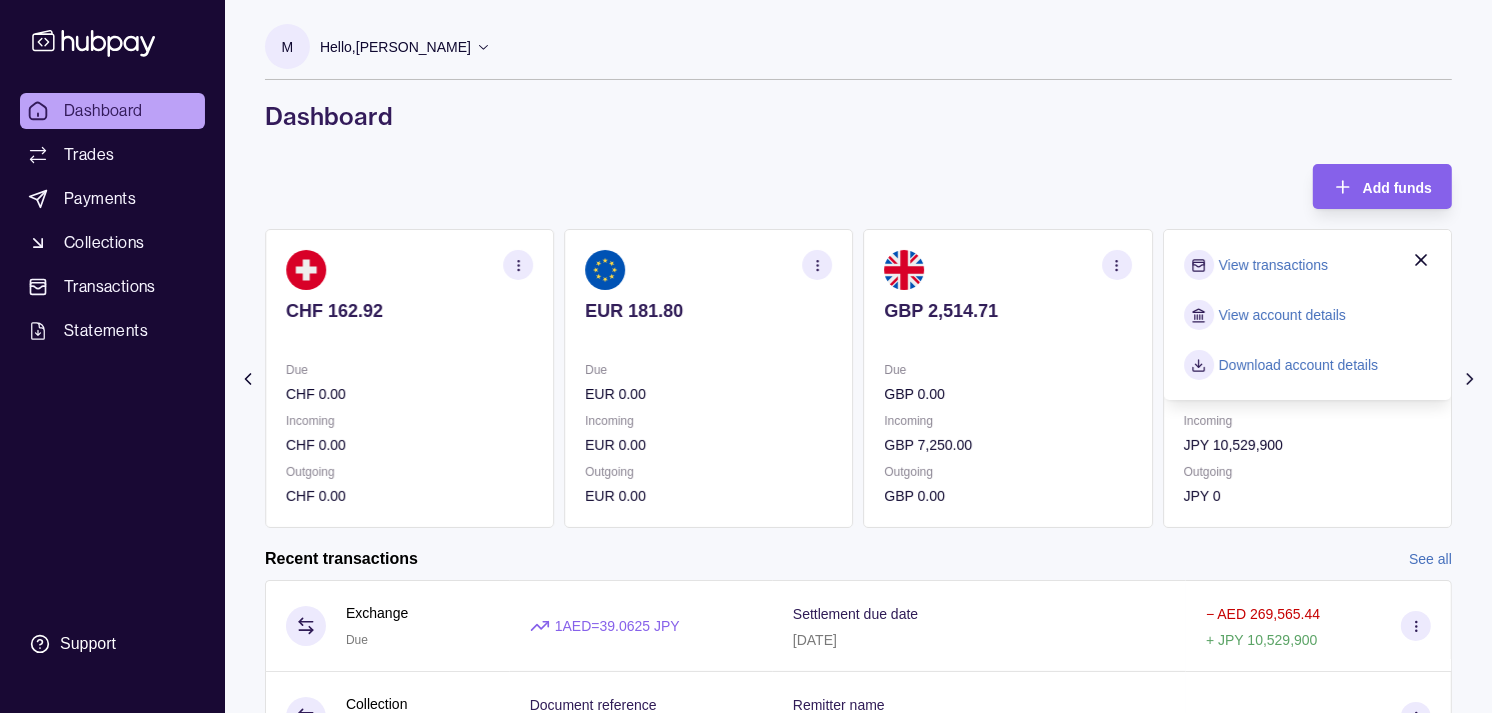 click on "View transactions" at bounding box center [1273, 265] 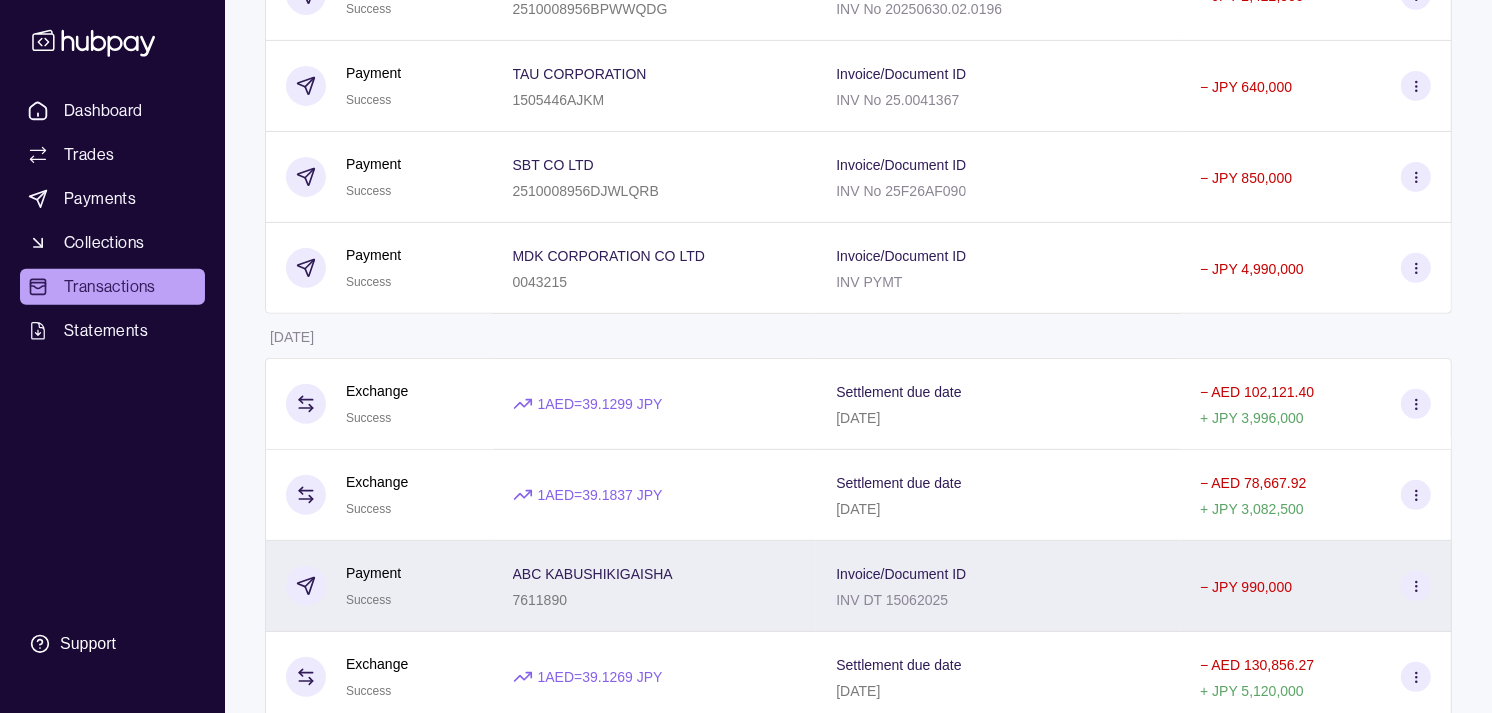 scroll, scrollTop: 777, scrollLeft: 0, axis: vertical 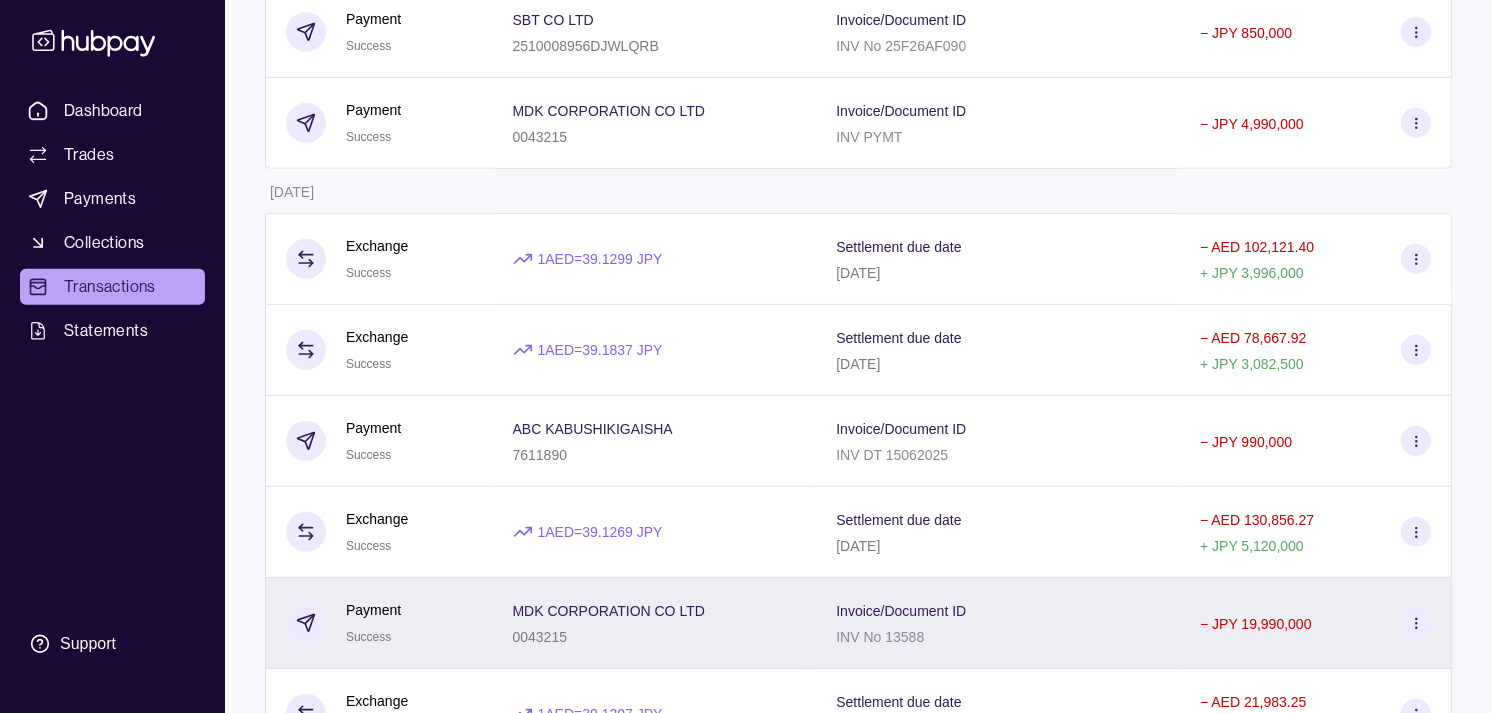 click on "MDK CORPORATION CO LTD" at bounding box center [609, 611] 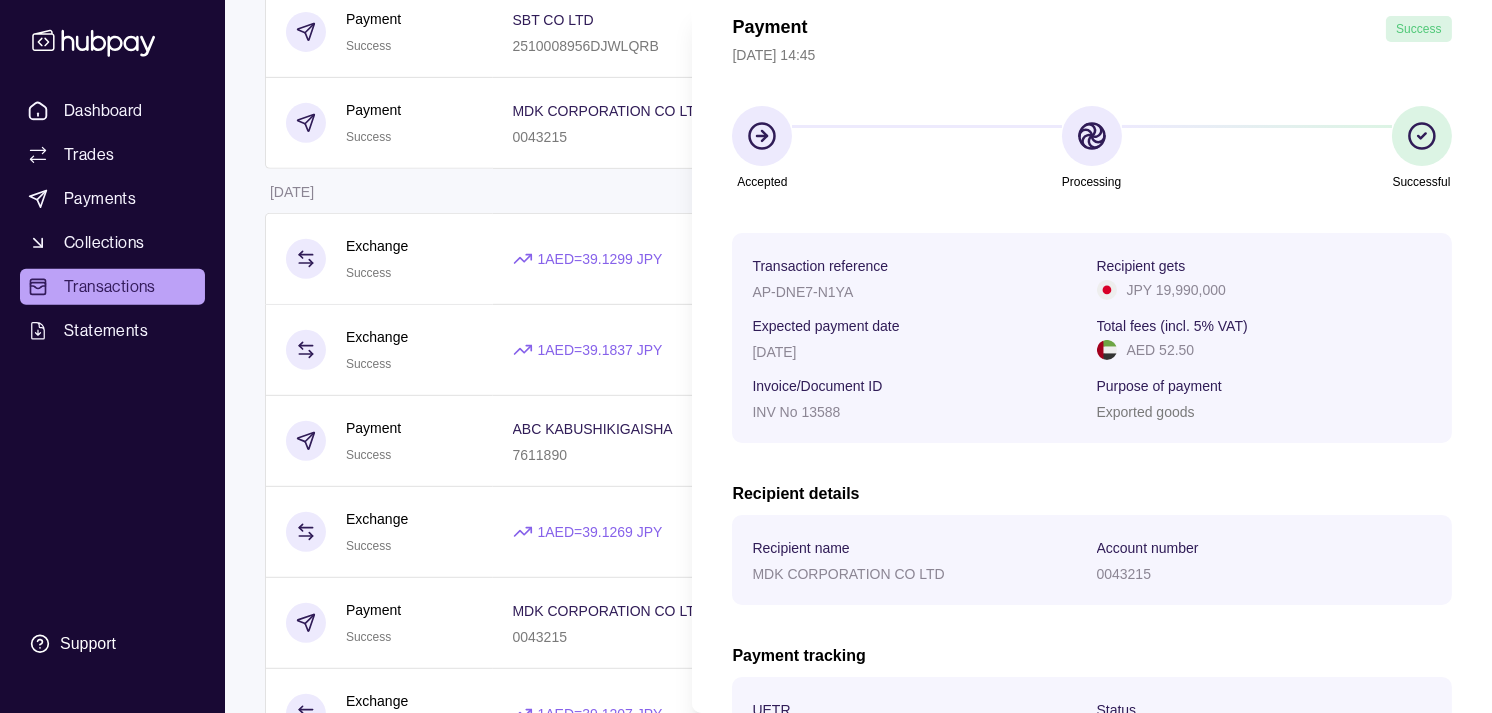 scroll, scrollTop: 0, scrollLeft: 0, axis: both 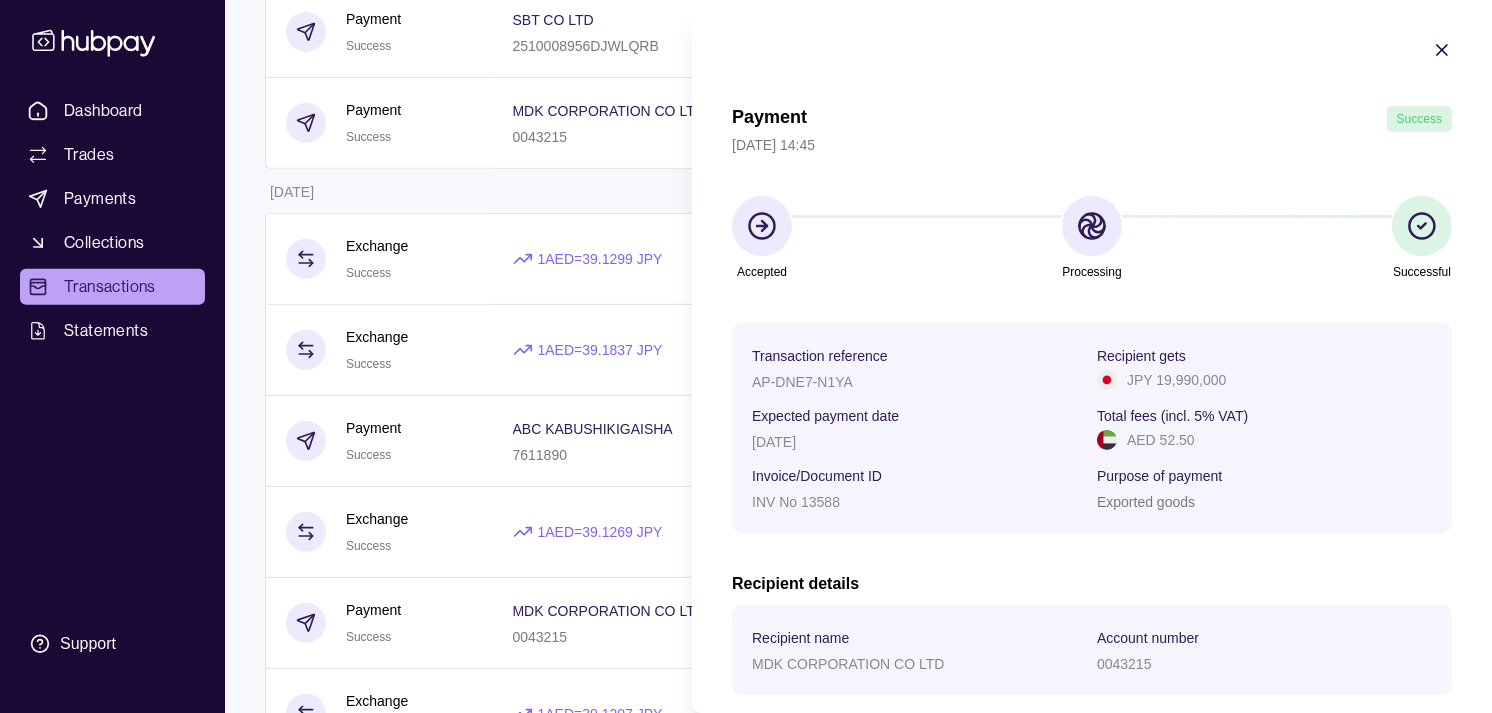 click 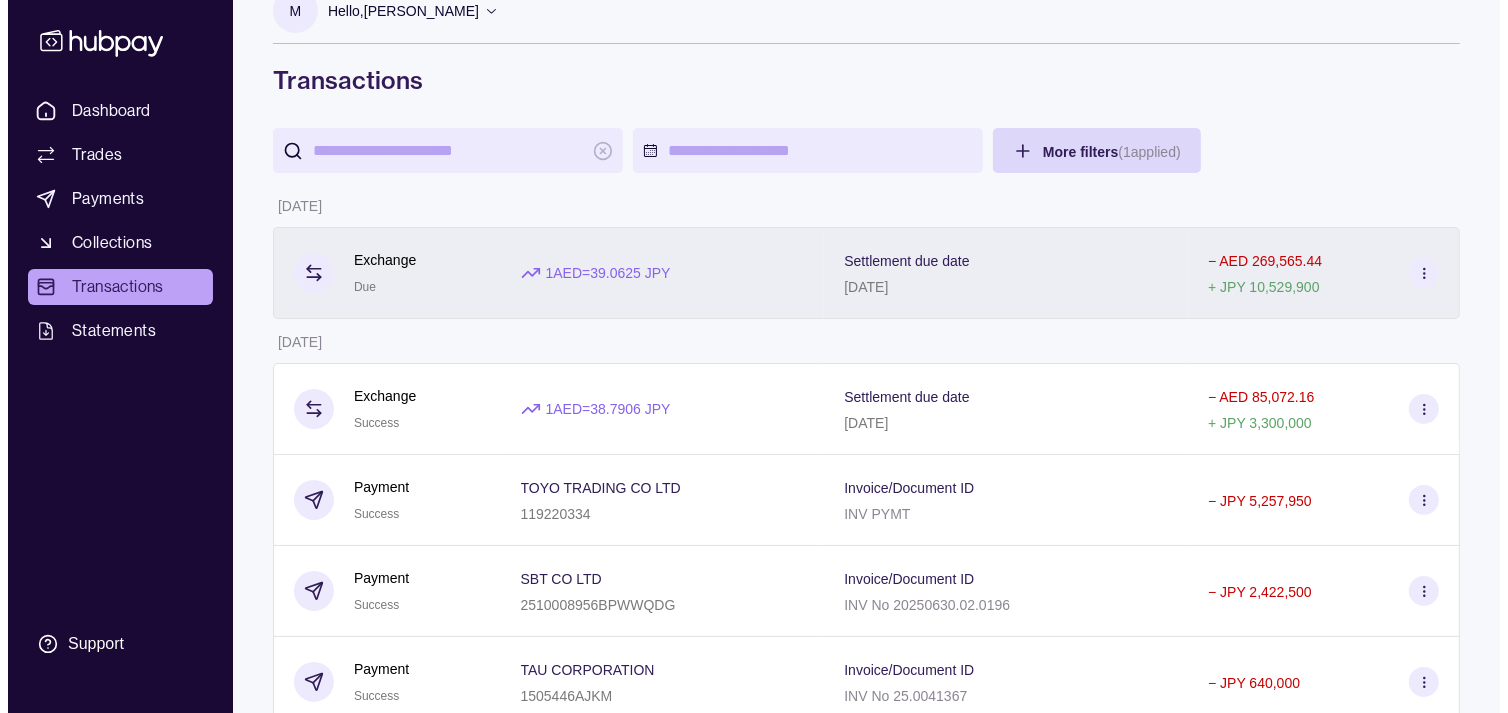 scroll, scrollTop: 0, scrollLeft: 0, axis: both 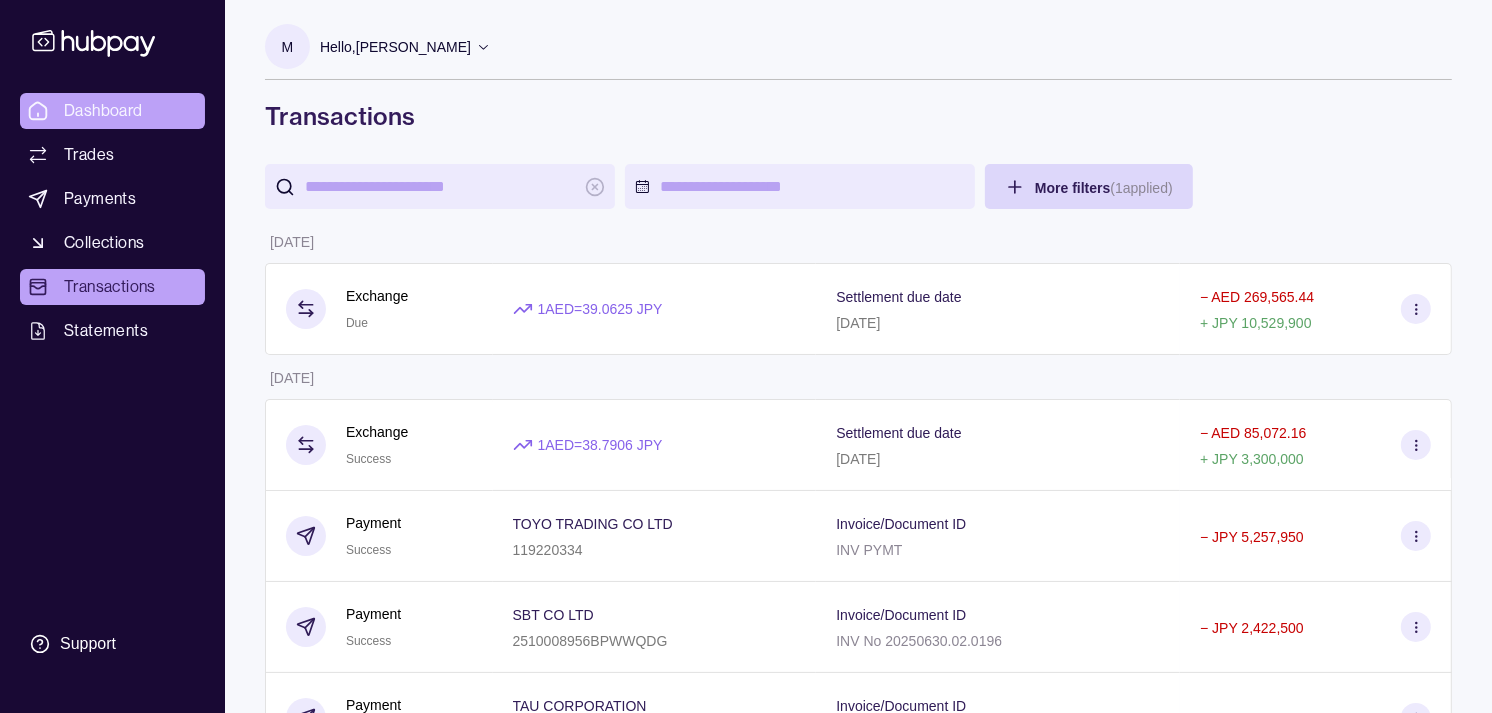 click on "Dashboard" at bounding box center (103, 111) 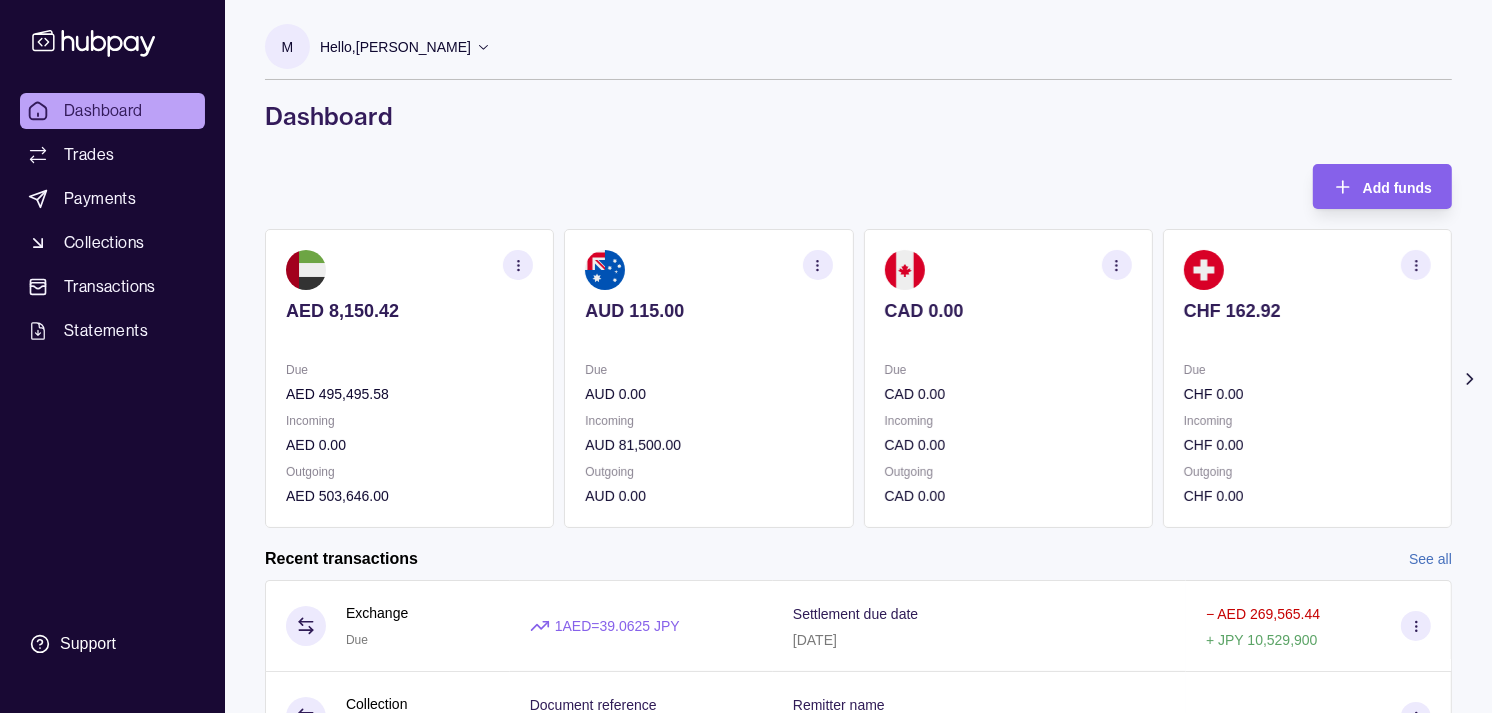 click on "CHF 0.00" at bounding box center [1307, 394] 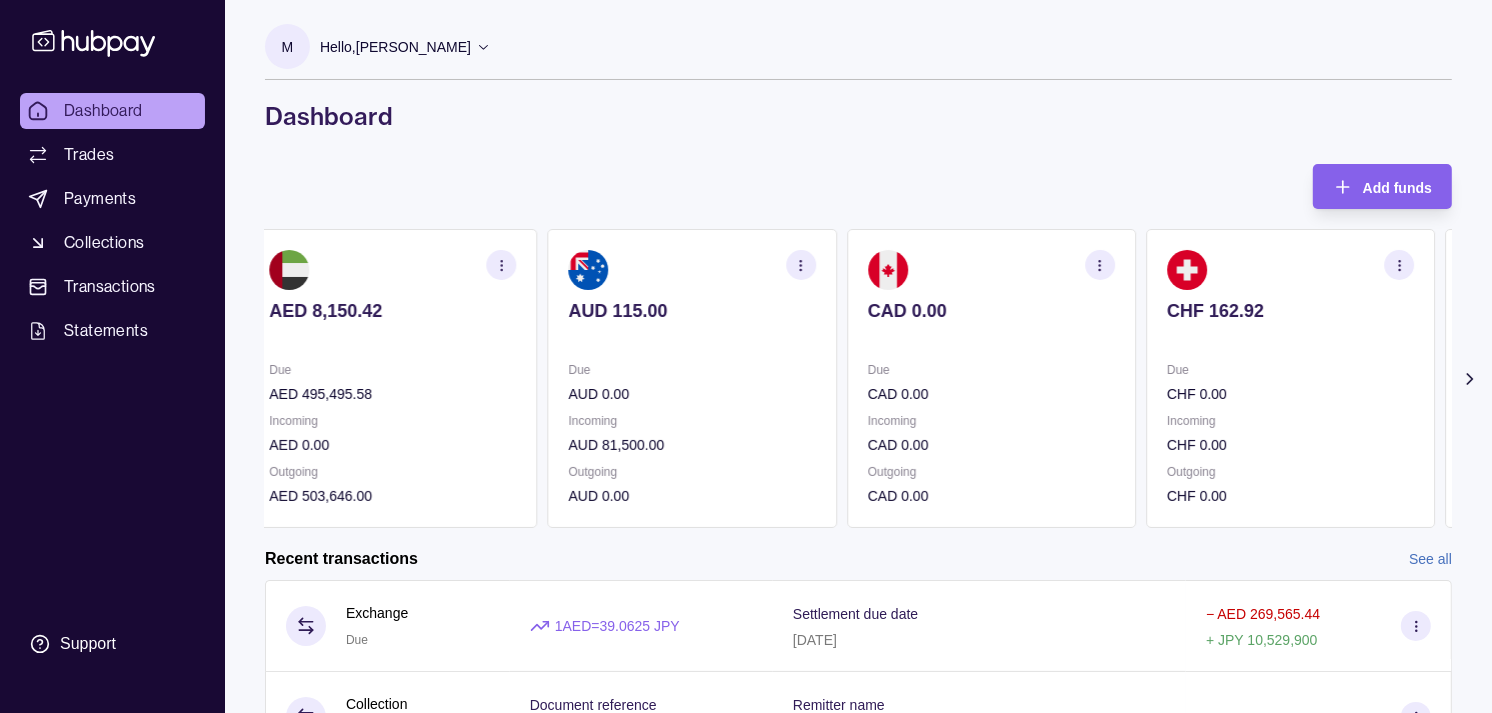 click on "CHF 0.00" at bounding box center [1290, 394] 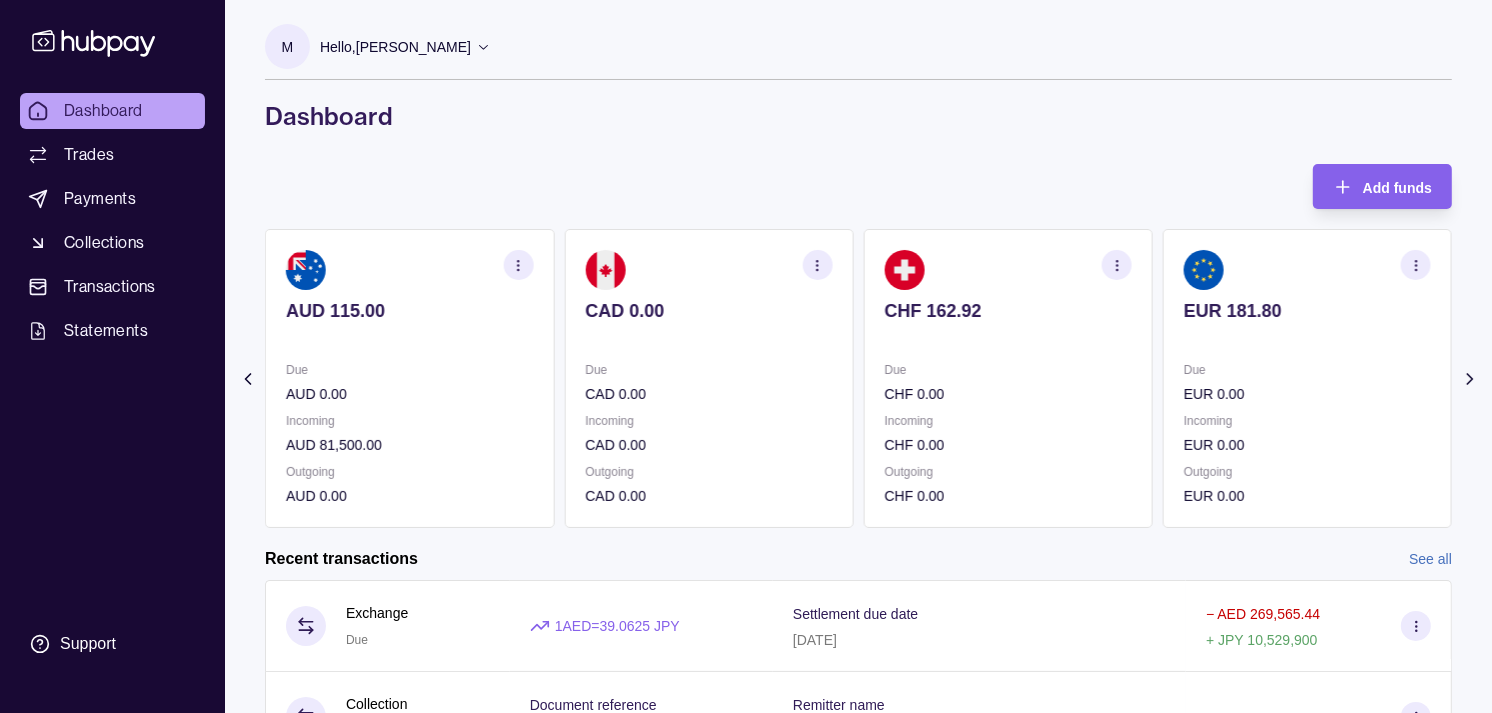 click on "EUR 0.00" at bounding box center [1307, 394] 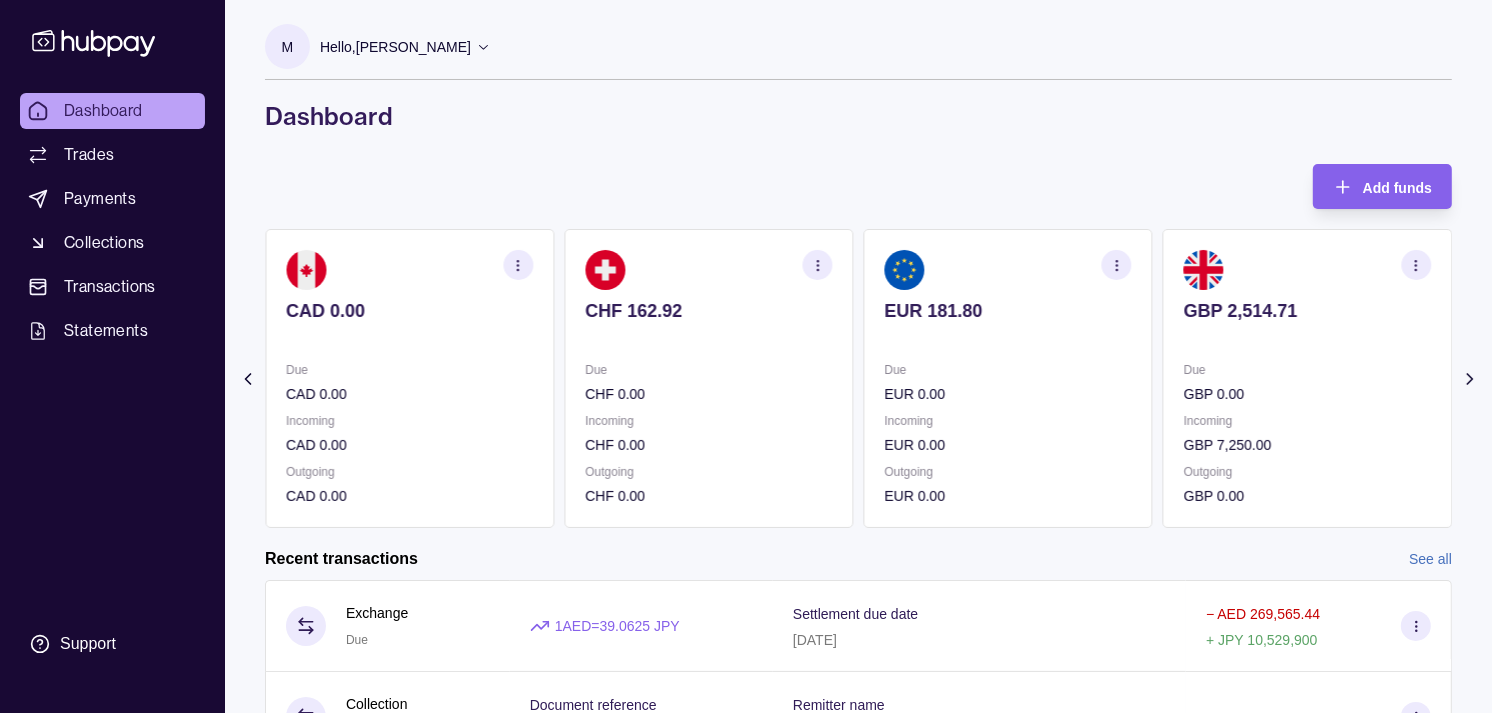 click on "GBP 0.00" at bounding box center [1307, 394] 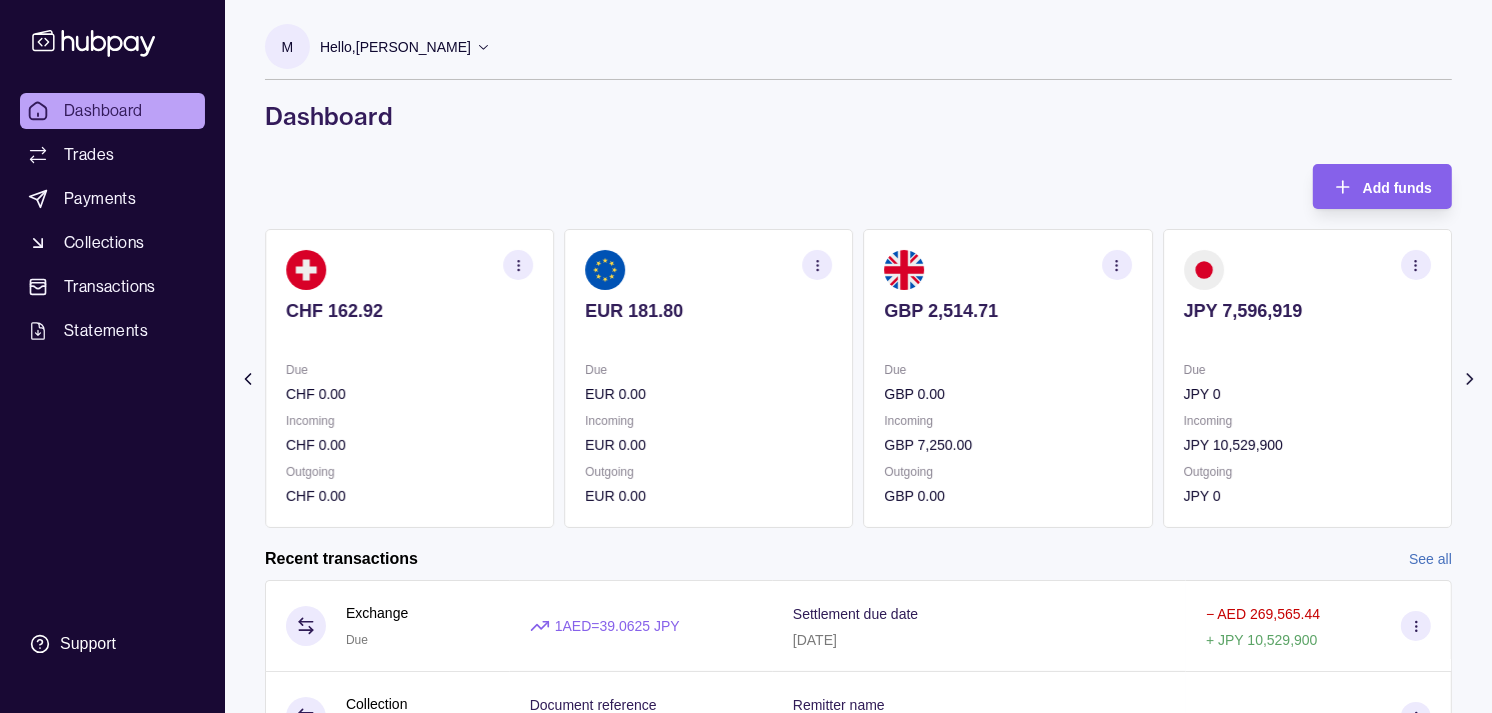 click on "Due JPY 0" at bounding box center (1307, 382) 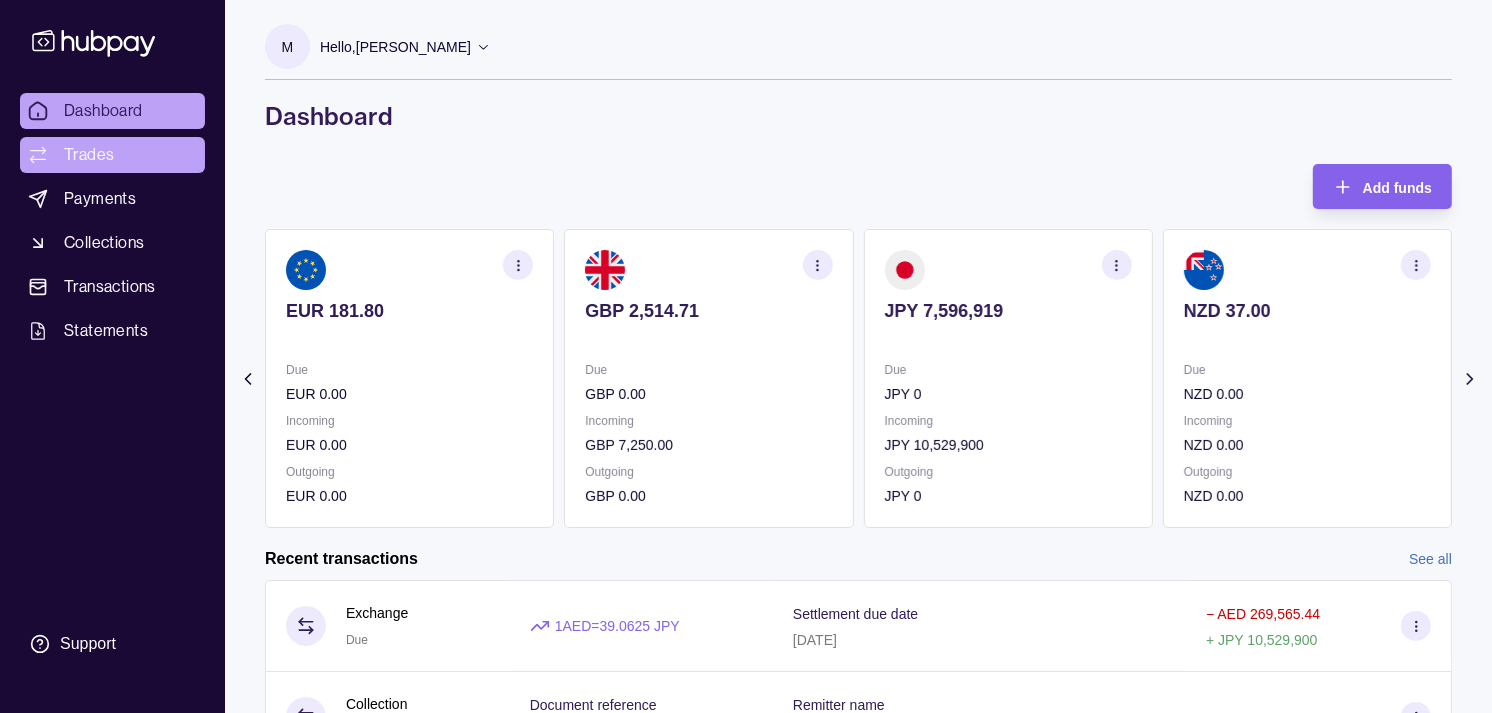 click on "Trades" at bounding box center [112, 155] 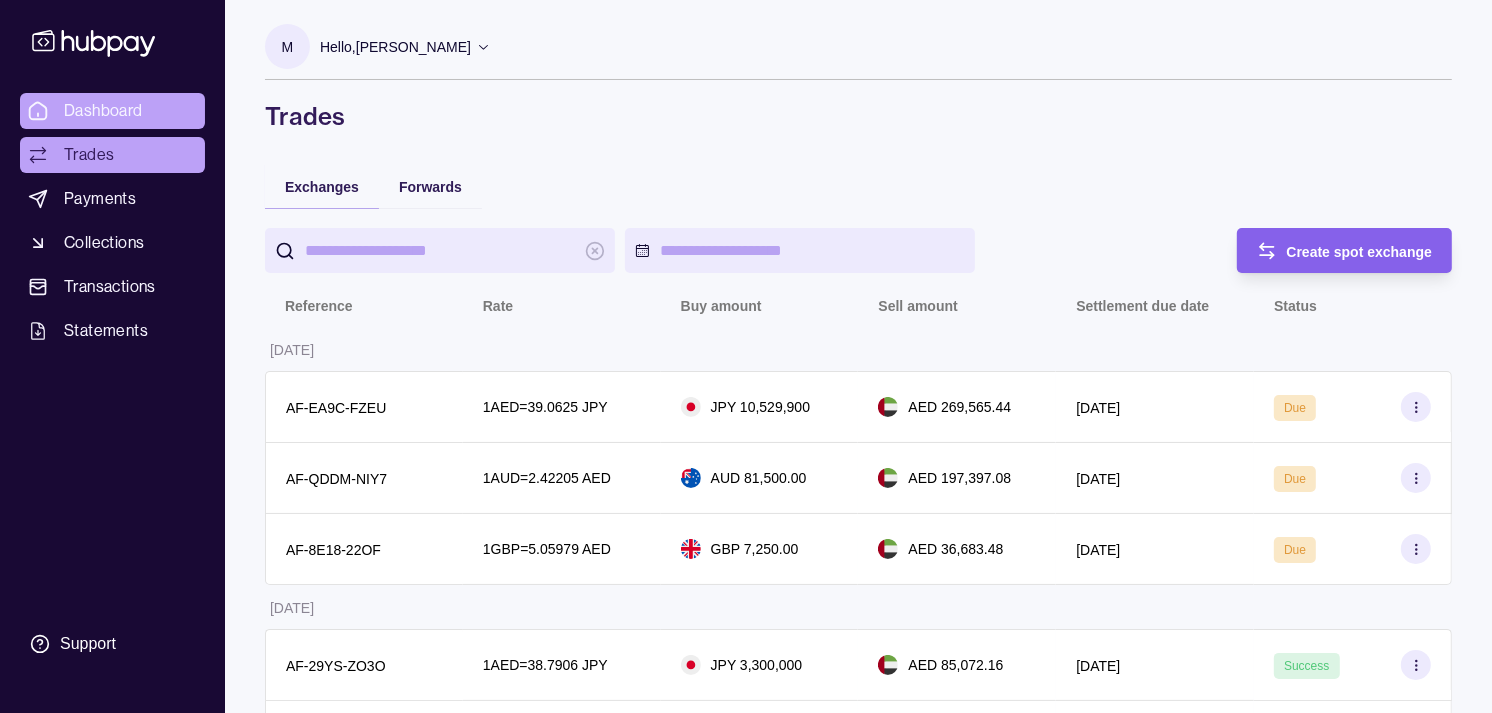 click on "Dashboard" at bounding box center [103, 111] 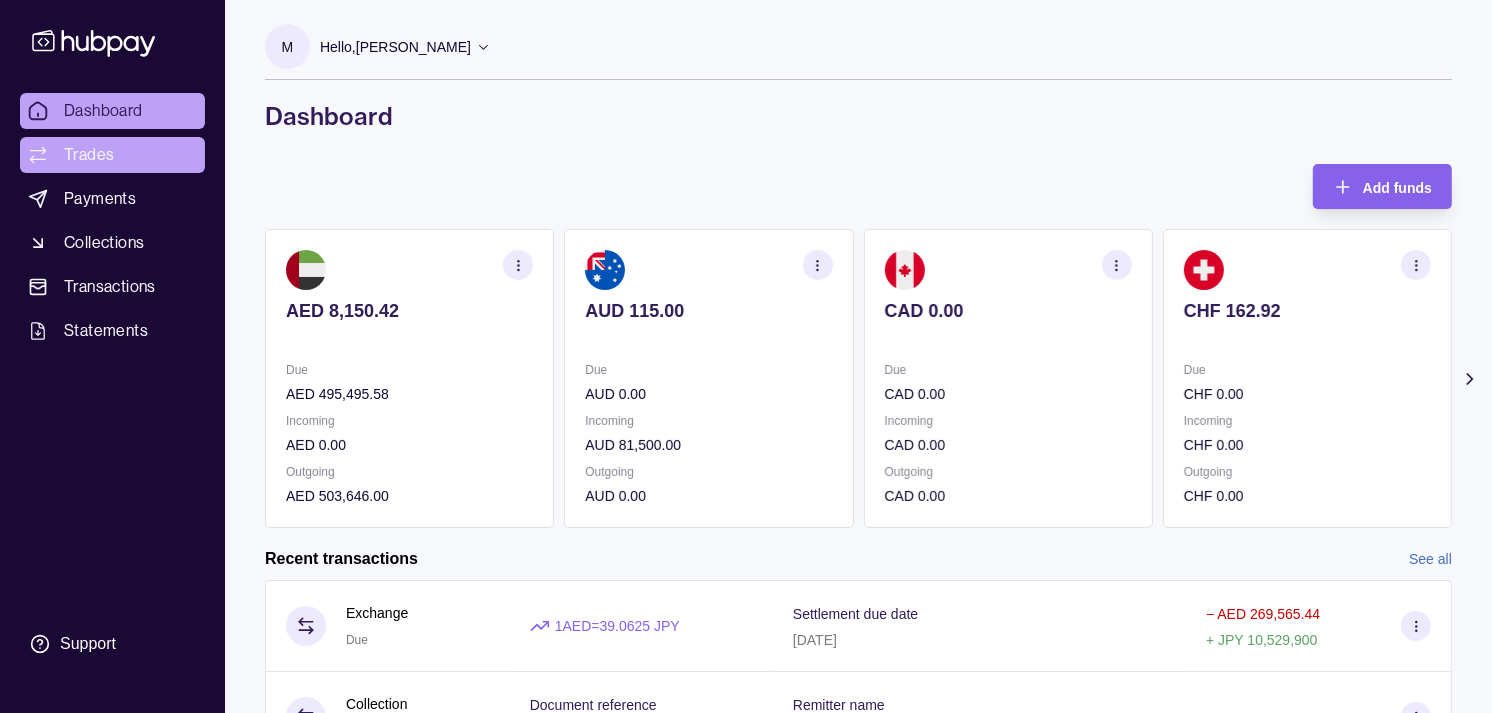 click on "Trades" at bounding box center [89, 155] 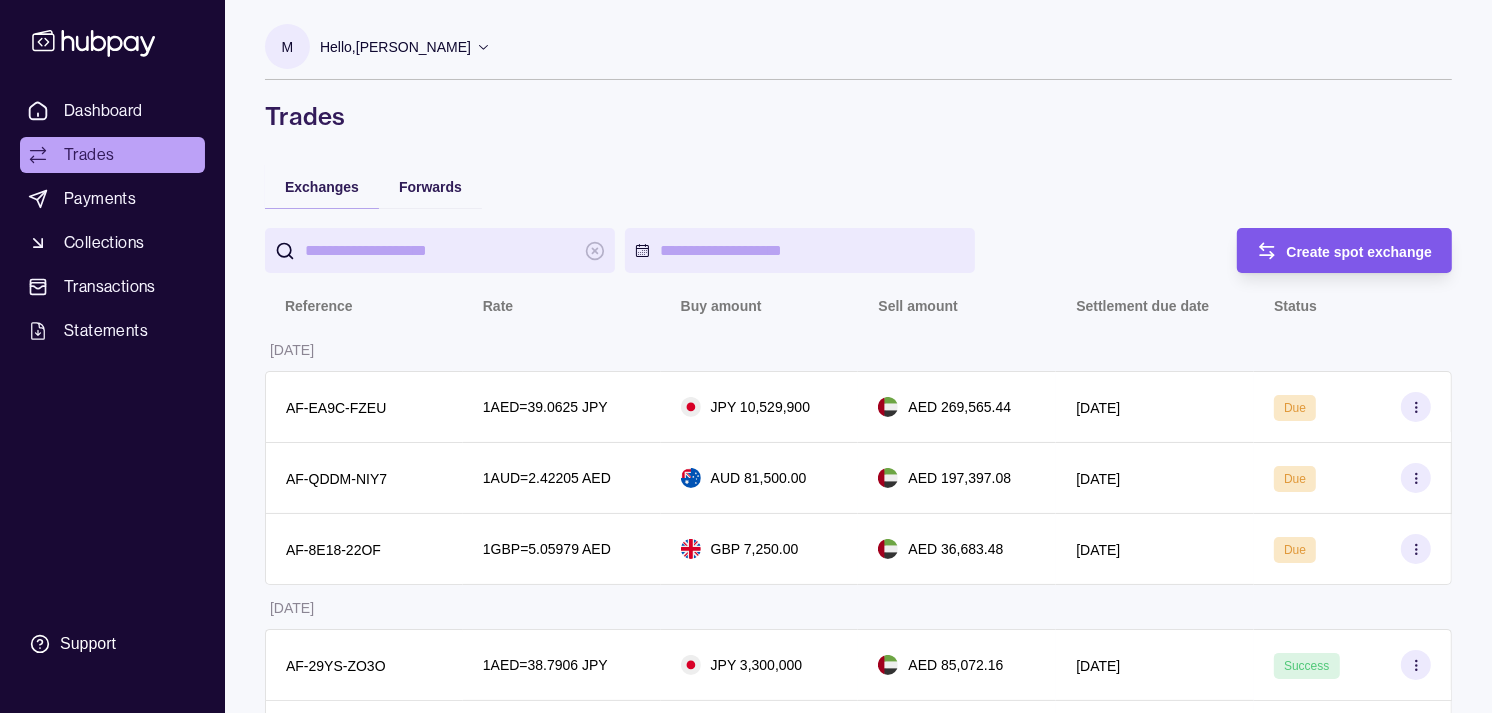 click on "Create spot exchange" at bounding box center (1360, 252) 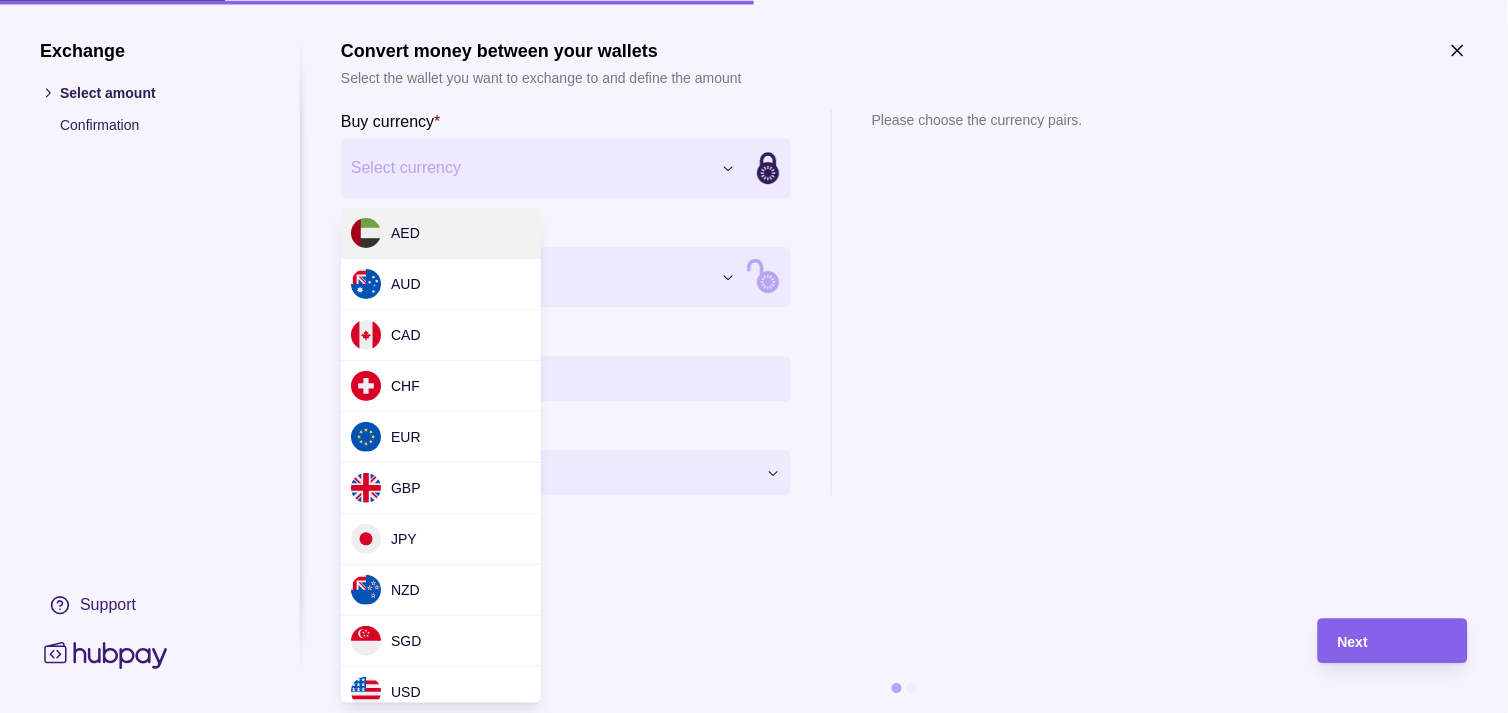 click on "Dashboard Trades Payments Collections Transactions Statements Support M Hello,  [PERSON_NAME] Strides Trading LLC Account Terms and conditions Privacy policy Sign out Trades Exchanges Forwards Create spot exchange Reference Rate Buy amount Sell amount Settlement due date Status [DATE] AF-EA9C-FZEU 1  AED  =  39.0625   JPY JPY 10,529,900 AED 269,565.44 [DATE] Due AF-QDDM-NIY7 1  AUD  =  2.42205   AED AUD 81,500.00 AED 197,397.08 [DATE] Due AF-8E18-22OF 1  GBP  =  5.05979   AED GBP 7,250.00 AED 36,683.48 [DATE] Due [DATE] AF-29YS-ZO3O 1  AED  =  38.7906   JPY JPY 3,300,000 AED 85,072.16 [DATE] Success AF-JR3R-48BN 1  GBP  =  5.08255   AED GBP 9,716.00 AED 49,382.06 [DATE] Success [DATE] AF-VRB6-FNT2 1  GBP  =  5.06011   AED GBP 31,896.00 AED 161,397.27 [DATE] Success AF-6LGC-YWB5 1  AED  =  39.1299   JPY JPY 3,996,000 AED 102,121.40 [DATE] Success AF-HS8F-C56I 1  AED  =  39.1837   JPY JPY 3,082,500 AED 78,667.92 [DATE] Success AF-CI2C-ATLJ 1  AED  =" at bounding box center (754, 996) 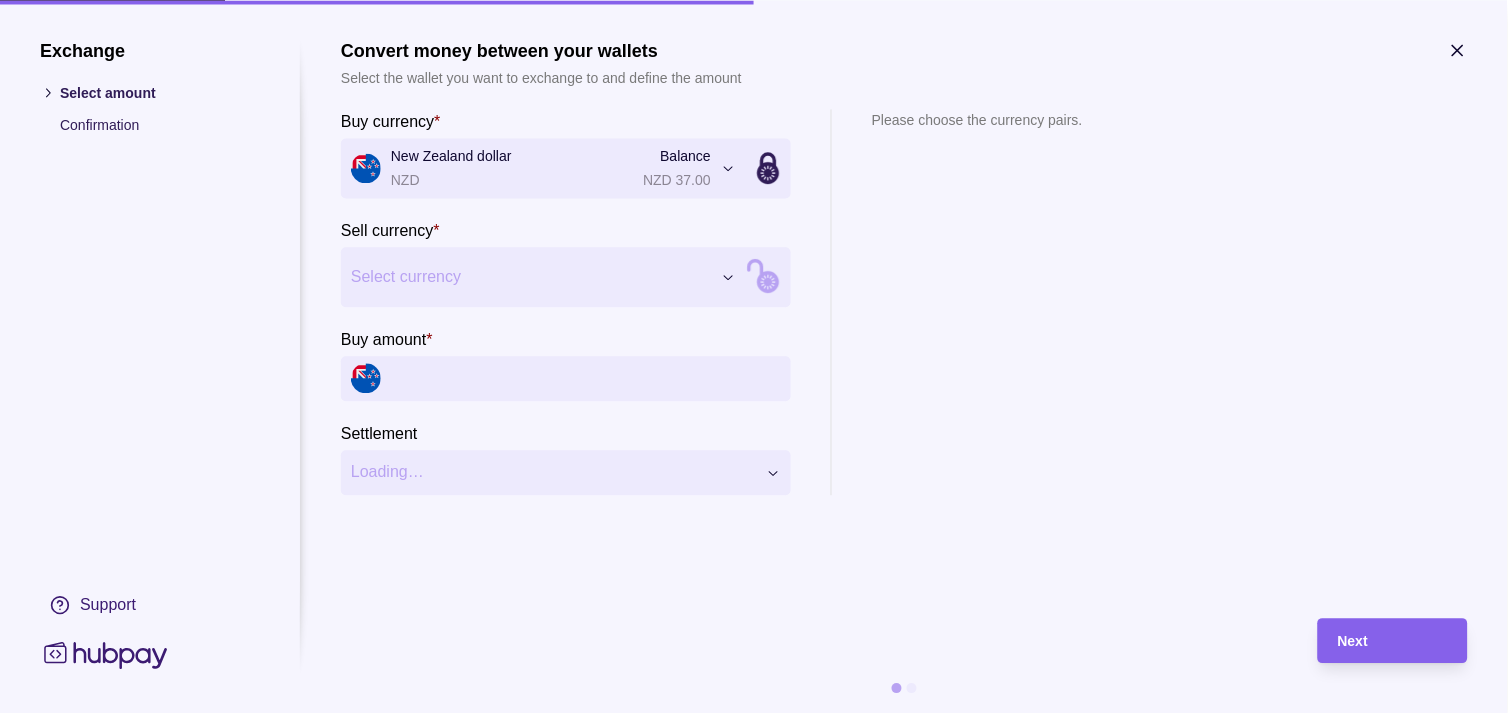 click on "Dashboard Trades Payments Collections Transactions Statements Support M Hello,  [PERSON_NAME] Strides Trading LLC Account Terms and conditions Privacy policy Sign out Trades Exchanges Forwards Create spot exchange Reference Rate Buy amount Sell amount Settlement due date Status [DATE] AF-EA9C-FZEU 1  AED  =  39.0625   JPY JPY 10,529,900 AED 269,565.44 [DATE] Due AF-QDDM-NIY7 1  AUD  =  2.42205   AED AUD 81,500.00 AED 197,397.08 [DATE] Due AF-8E18-22OF 1  GBP  =  5.05979   AED GBP 7,250.00 AED 36,683.48 [DATE] Due [DATE] AF-29YS-ZO3O 1  AED  =  38.7906   JPY JPY 3,300,000 AED 85,072.16 [DATE] Success AF-JR3R-48BN 1  GBP  =  5.08255   AED GBP 9,716.00 AED 49,382.06 [DATE] Success [DATE] AF-VRB6-FNT2 1  GBP  =  5.06011   AED GBP 31,896.00 AED 161,397.27 [DATE] Success AF-6LGC-YWB5 1  AED  =  39.1299   JPY JPY 3,996,000 AED 102,121.40 [DATE] Success AF-HS8F-C56I 1  AED  =  39.1837   JPY JPY 3,082,500 AED 78,667.92 [DATE] Success AF-CI2C-ATLJ 1  AED  =" at bounding box center (754, 996) 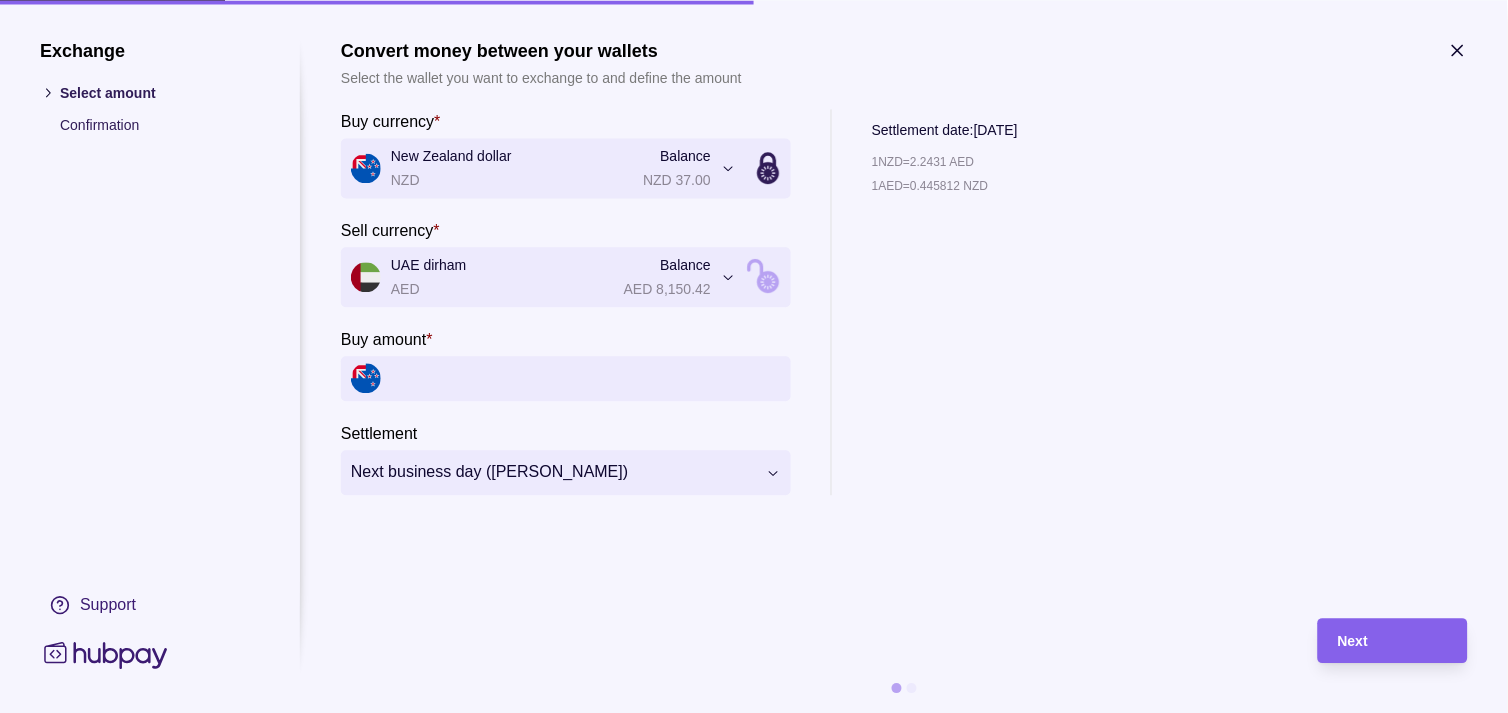 click 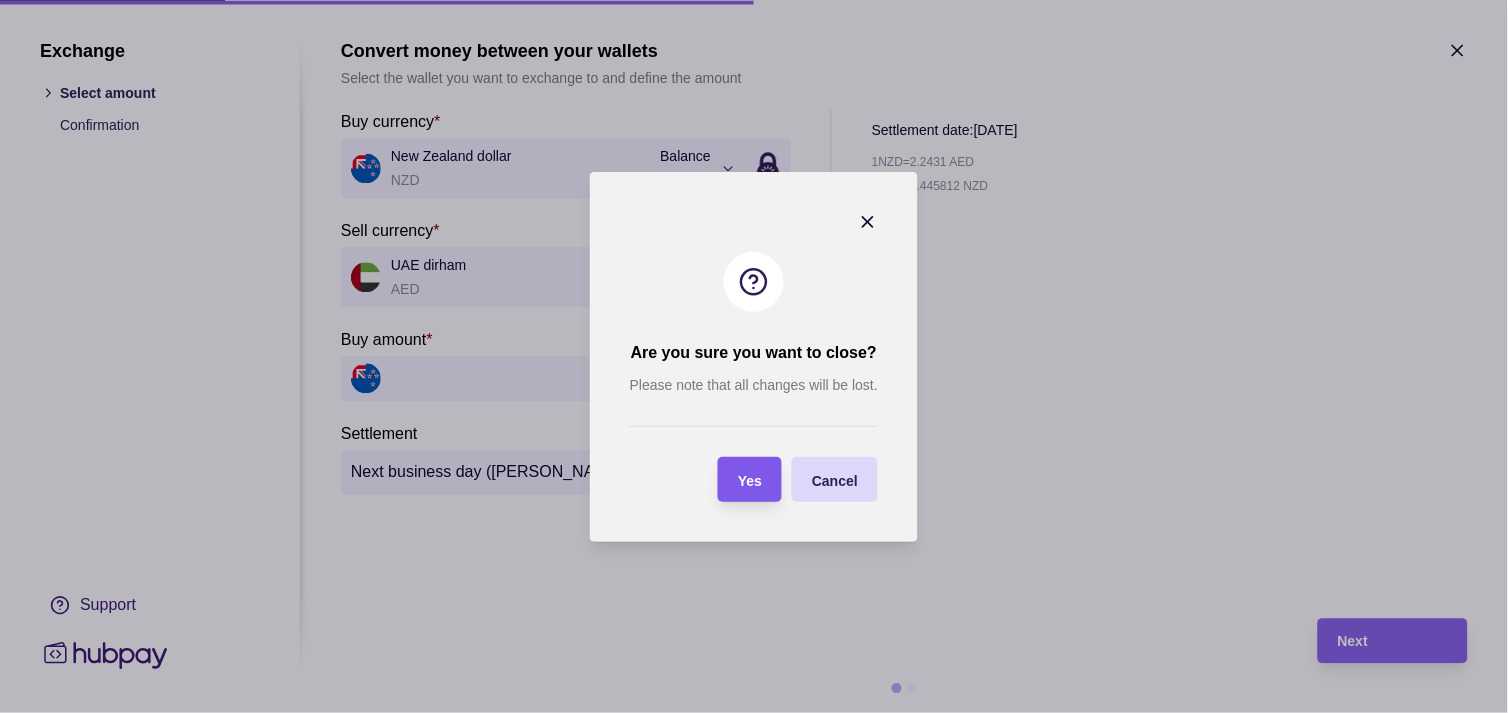click on "Yes" at bounding box center [750, 480] 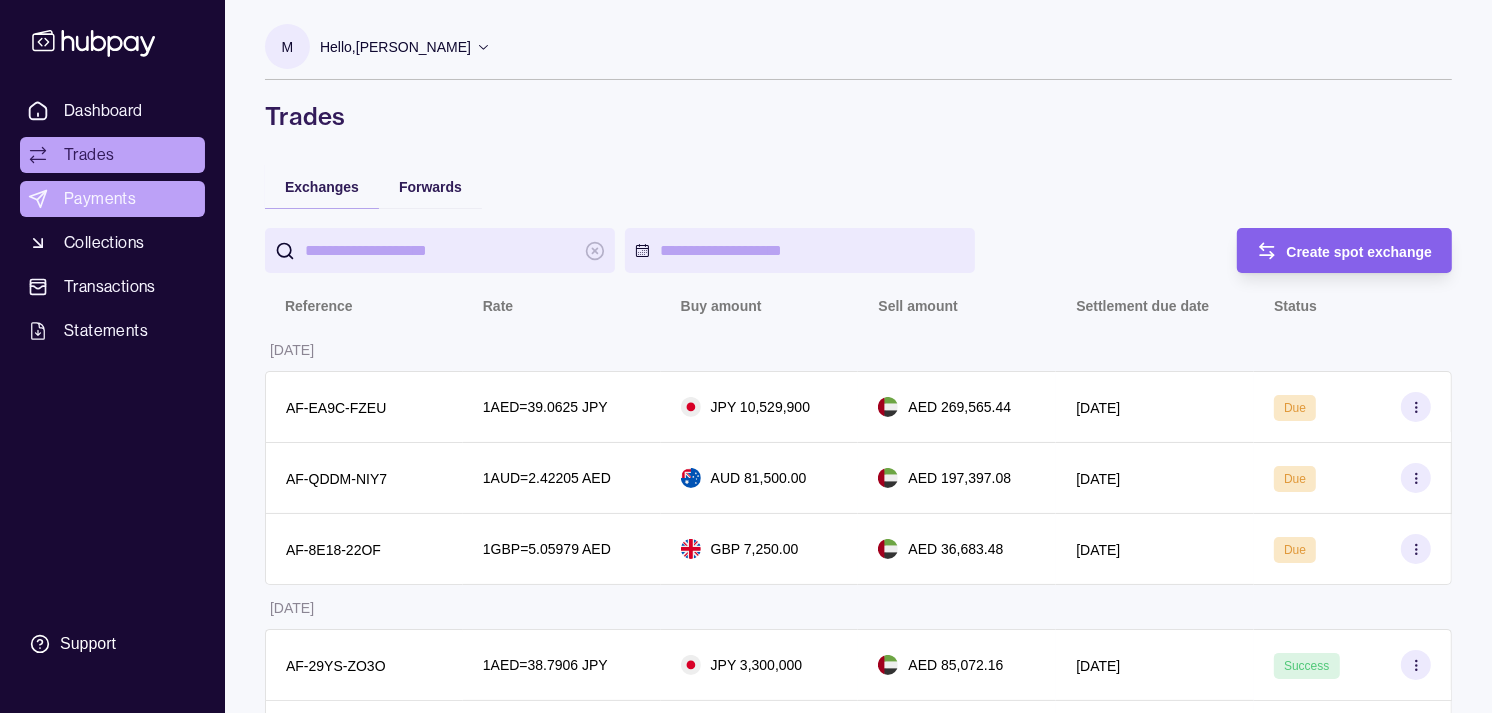 click on "Payments" at bounding box center [100, 199] 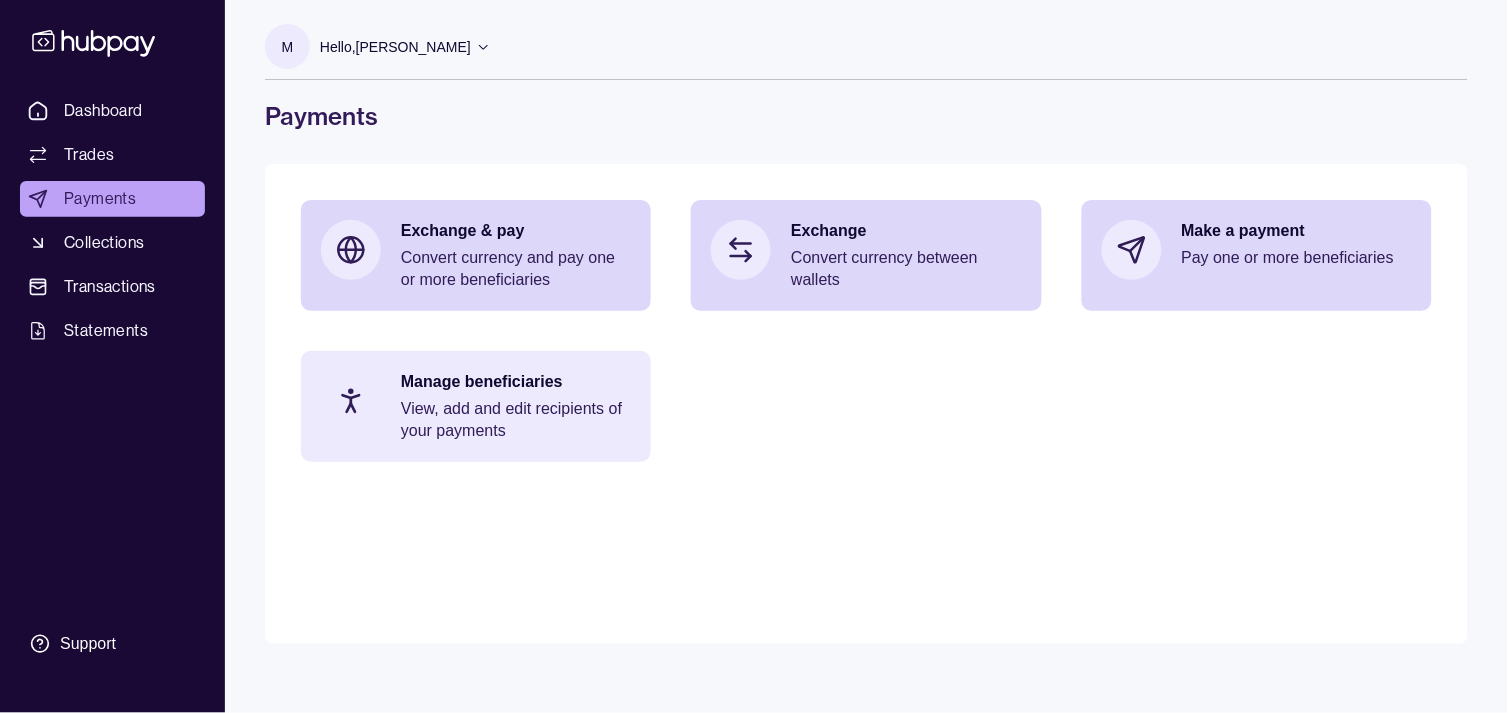 click on "Manage beneficiaries View, add and edit recipients of your payments" at bounding box center (476, 406) 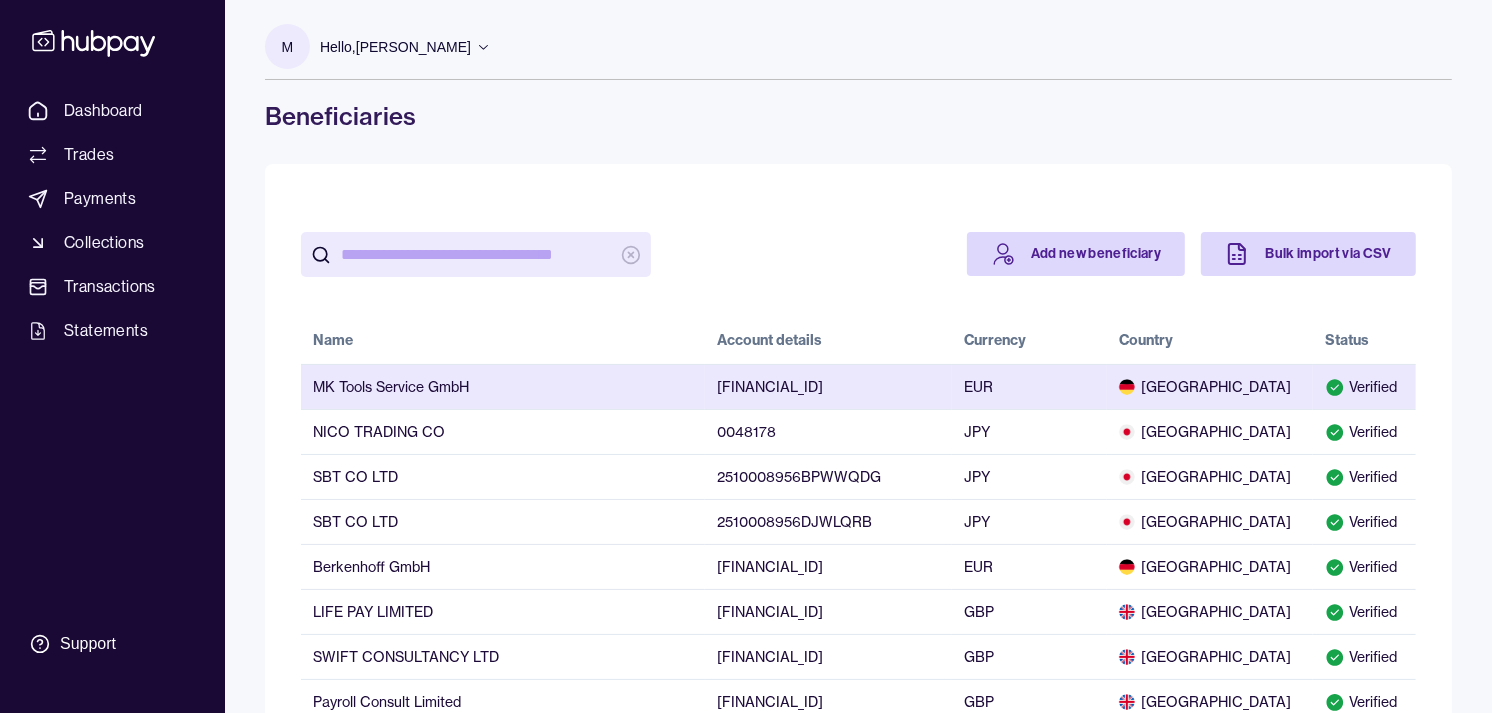 click on "MK Tools Service GmbH" at bounding box center (503, 386) 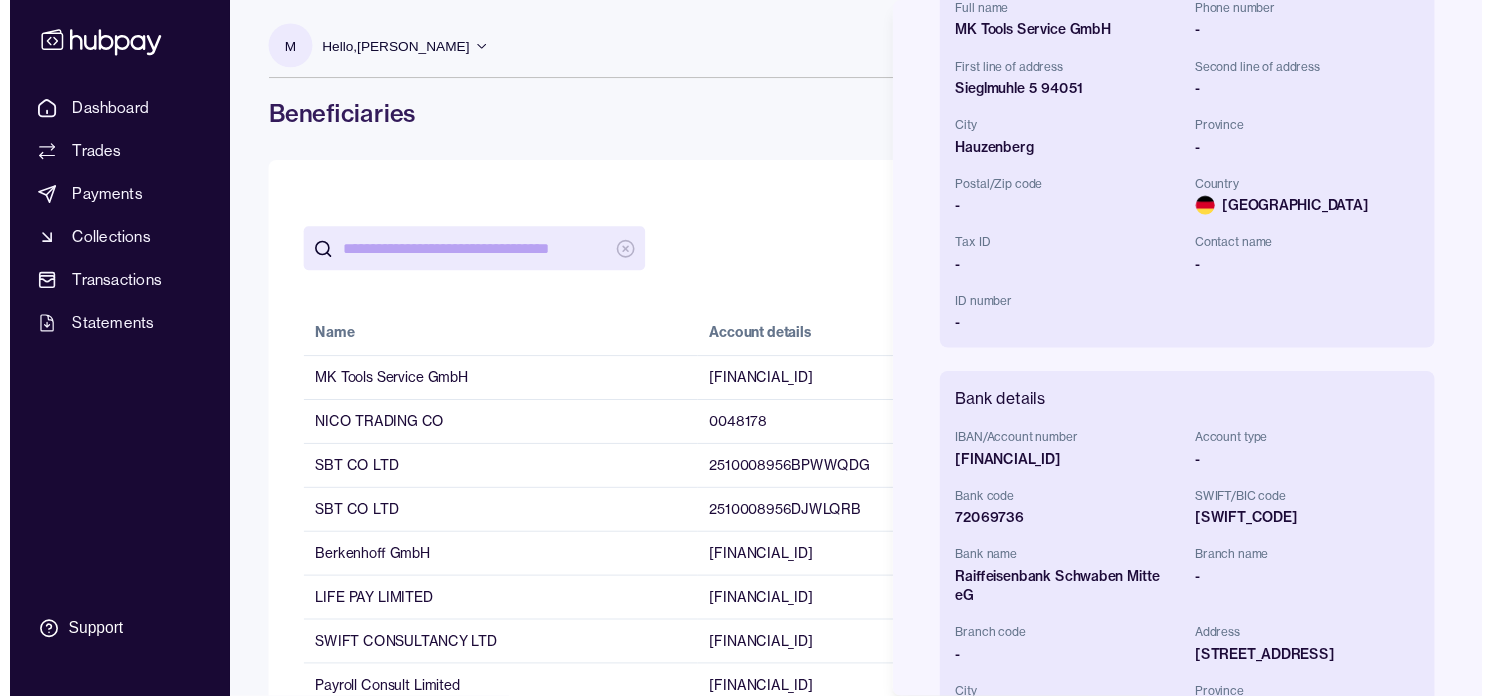scroll, scrollTop: 542, scrollLeft: 0, axis: vertical 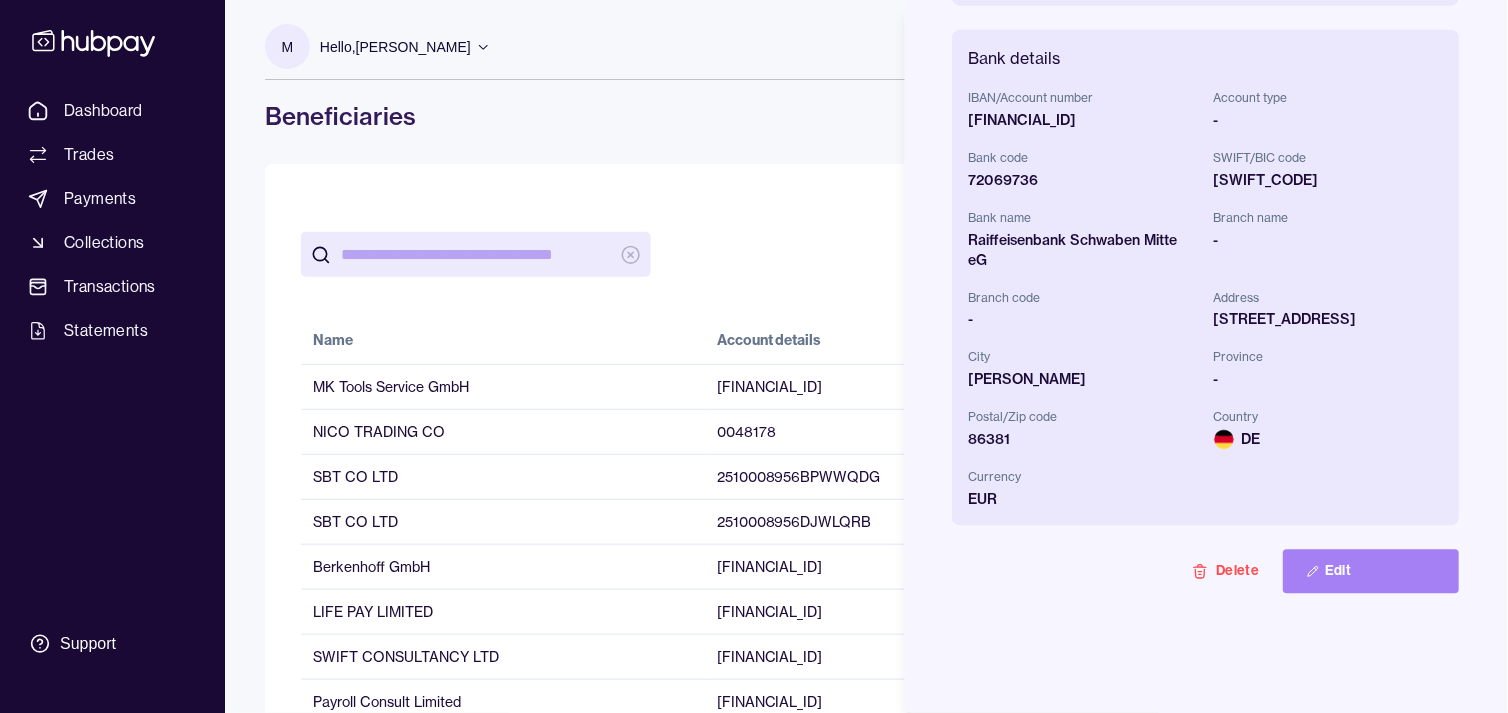 click on "Edit" at bounding box center [1372, 572] 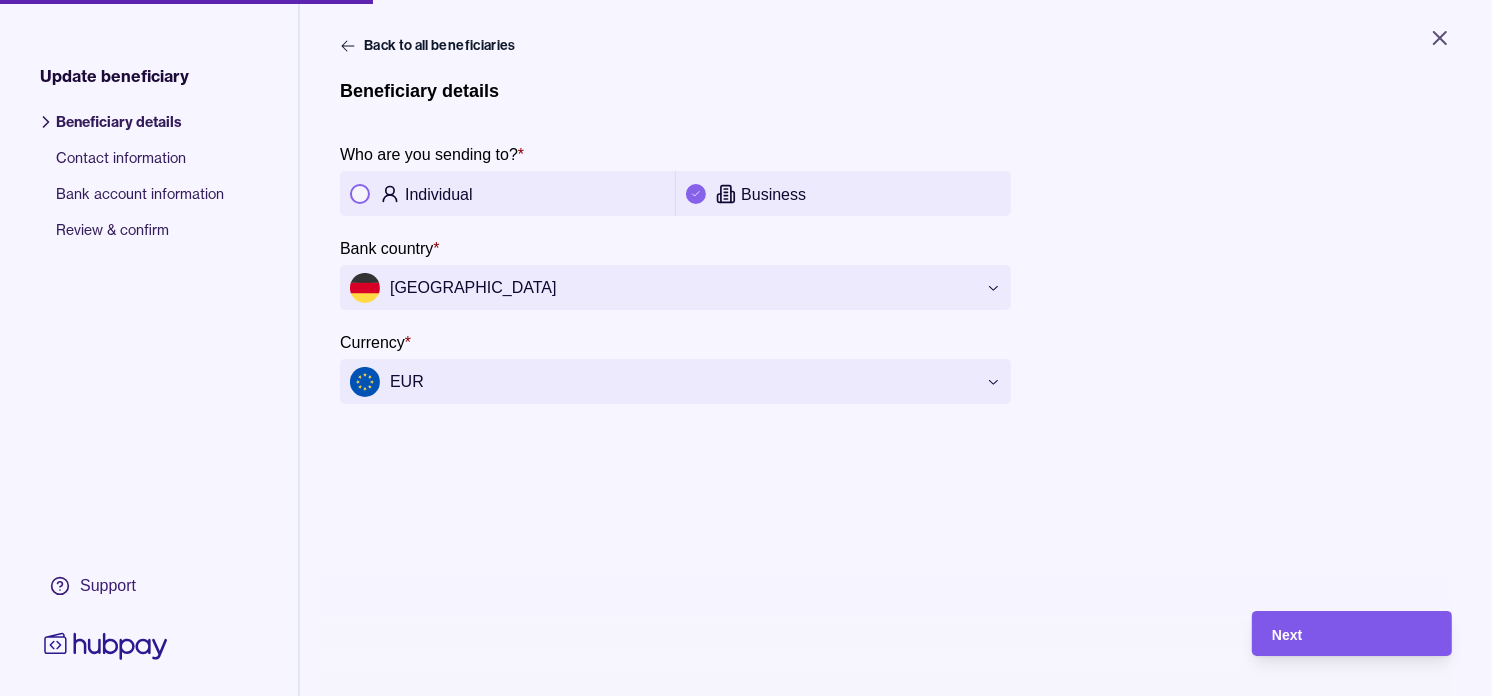 click on "Next" at bounding box center (1287, 635) 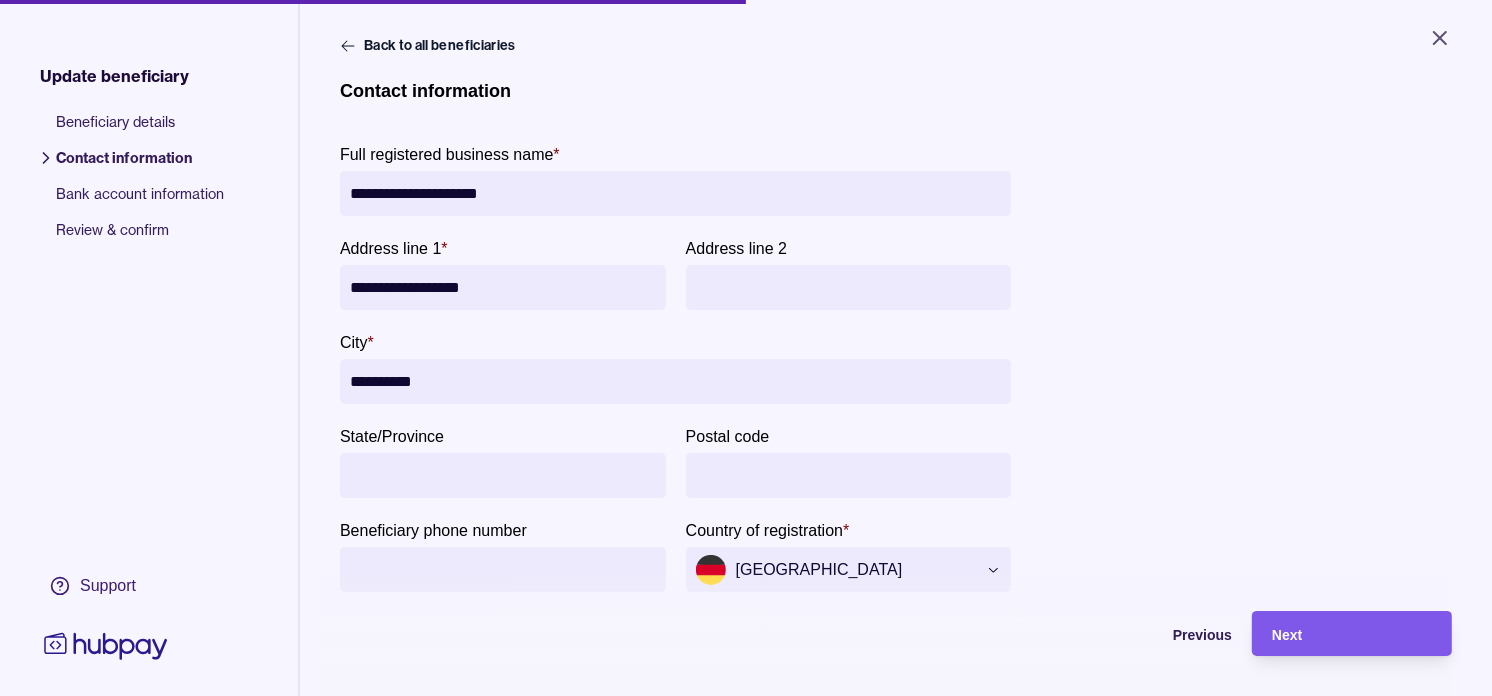 click on "Next" at bounding box center (1352, 634) 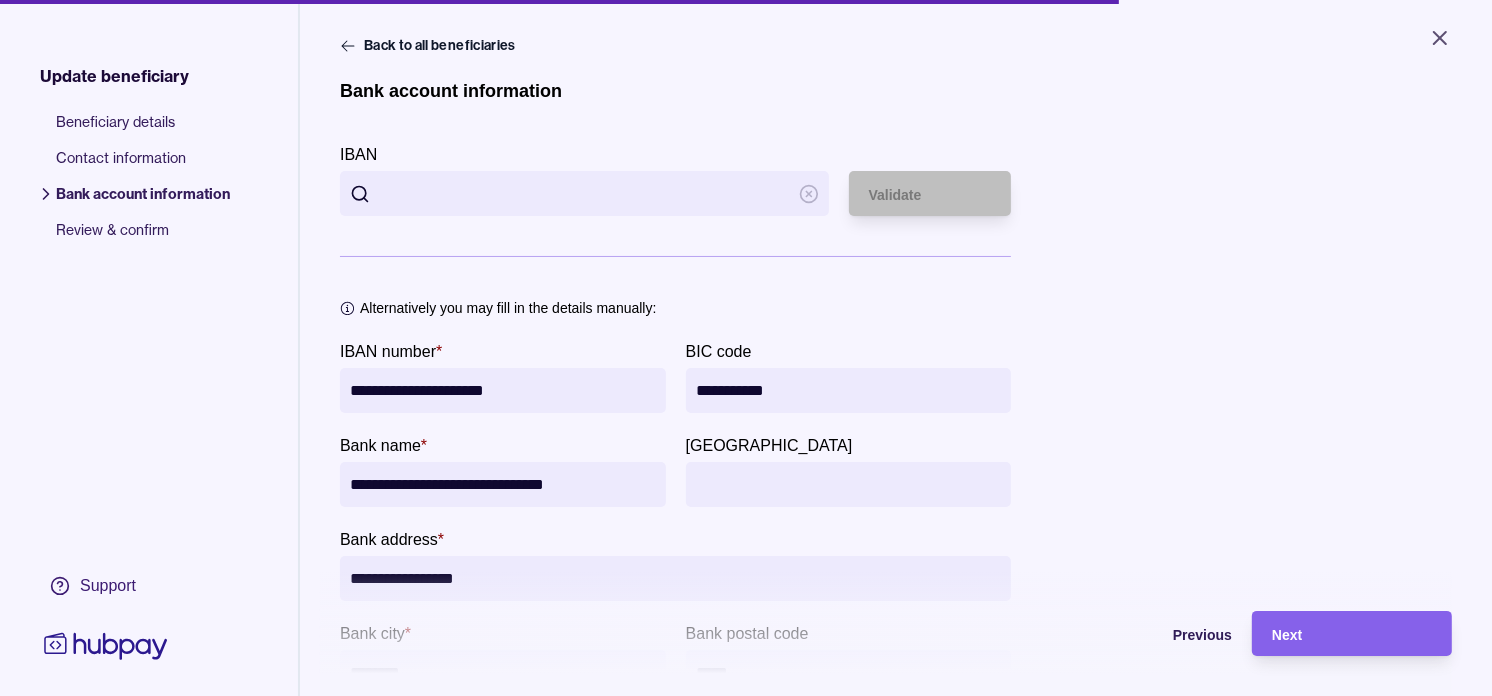 click on "IBAN" at bounding box center [584, 193] 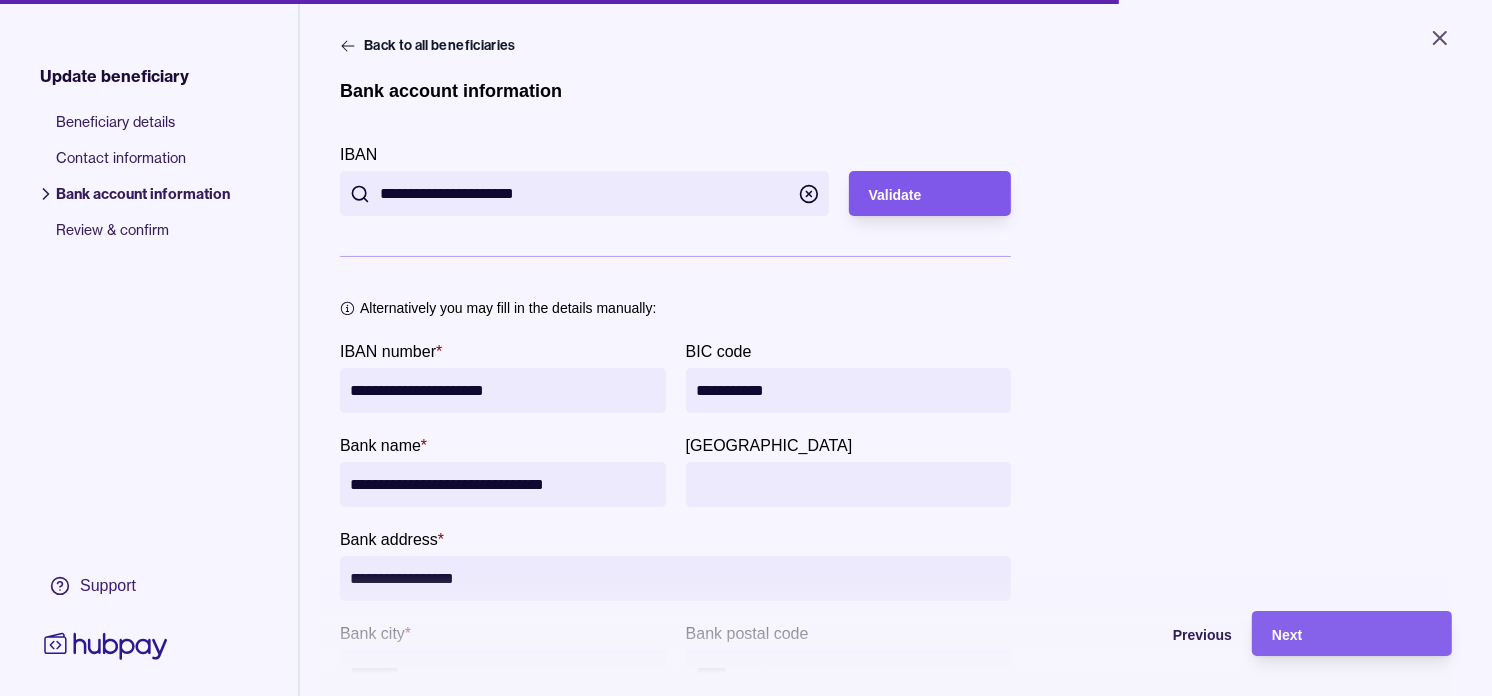 type on "**********" 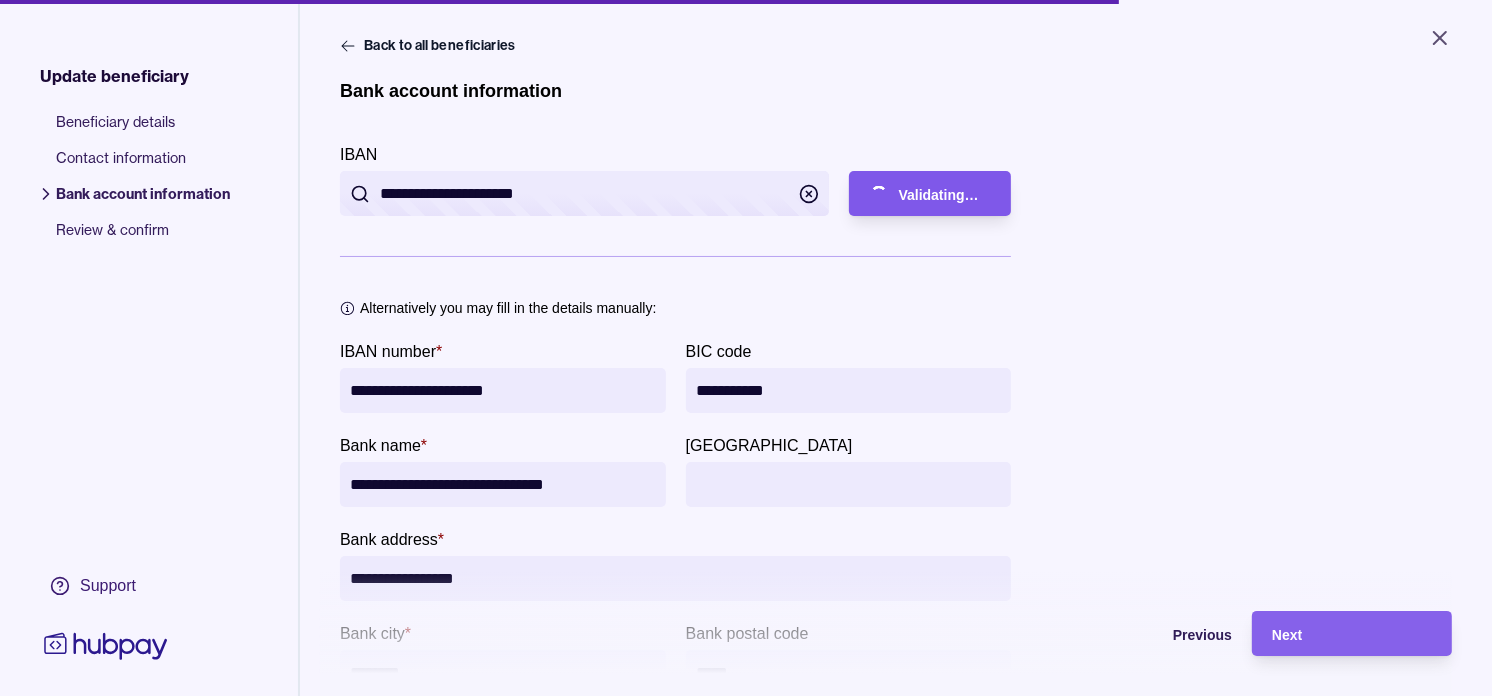 type on "**********" 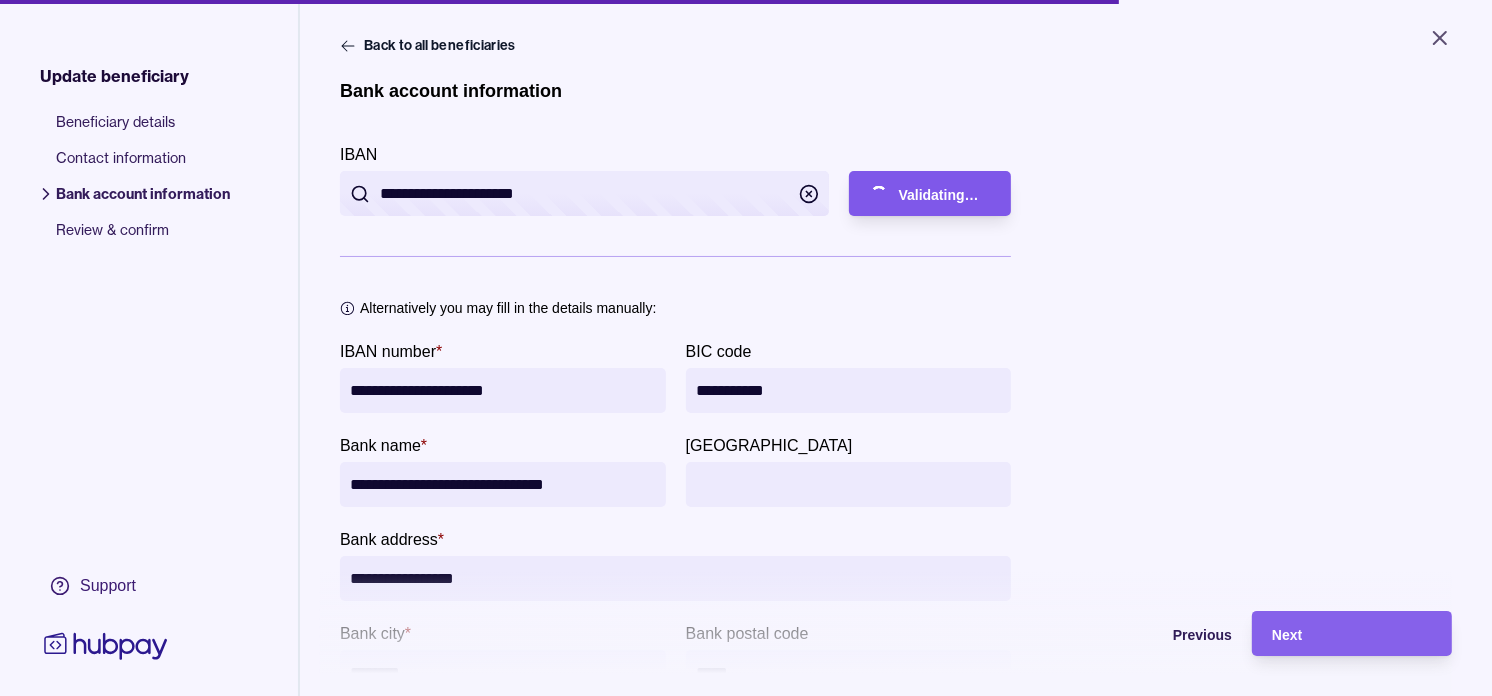 type on "**********" 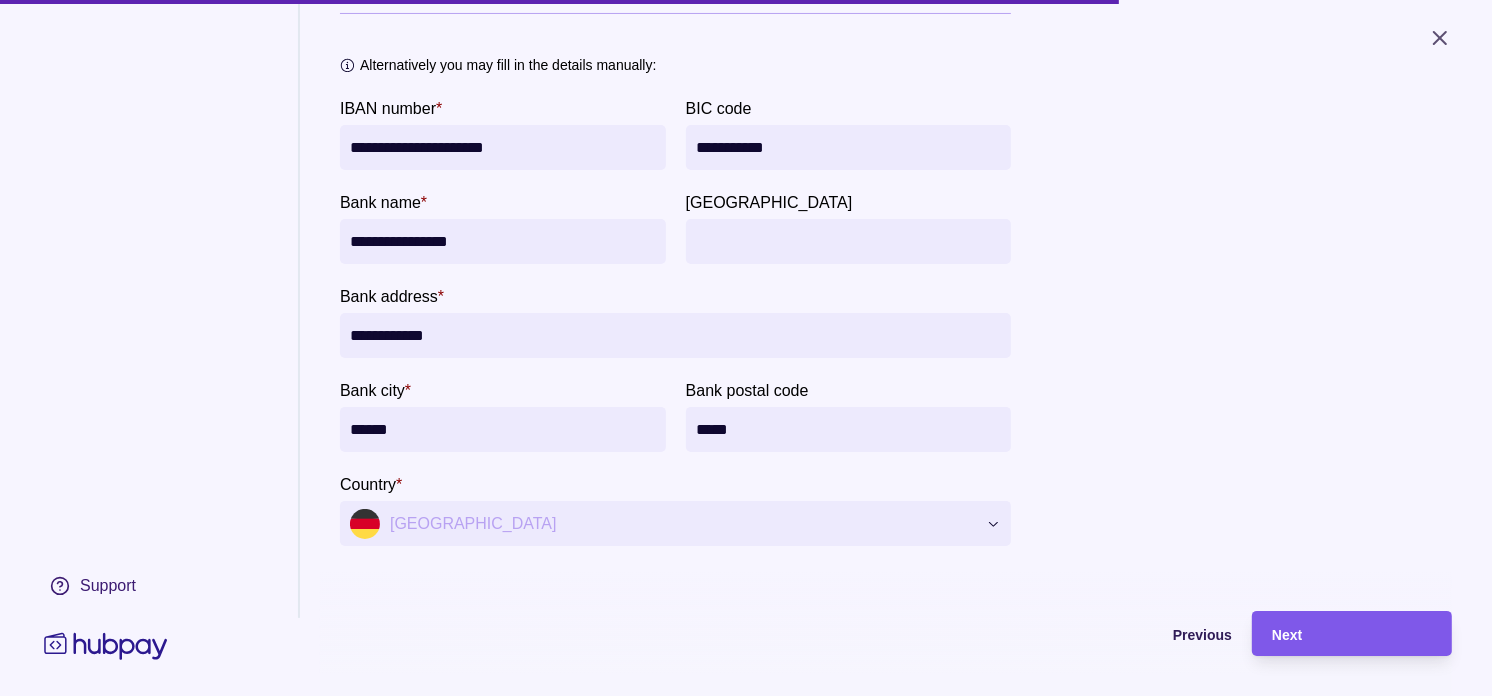 click on "Next" at bounding box center (1352, 634) 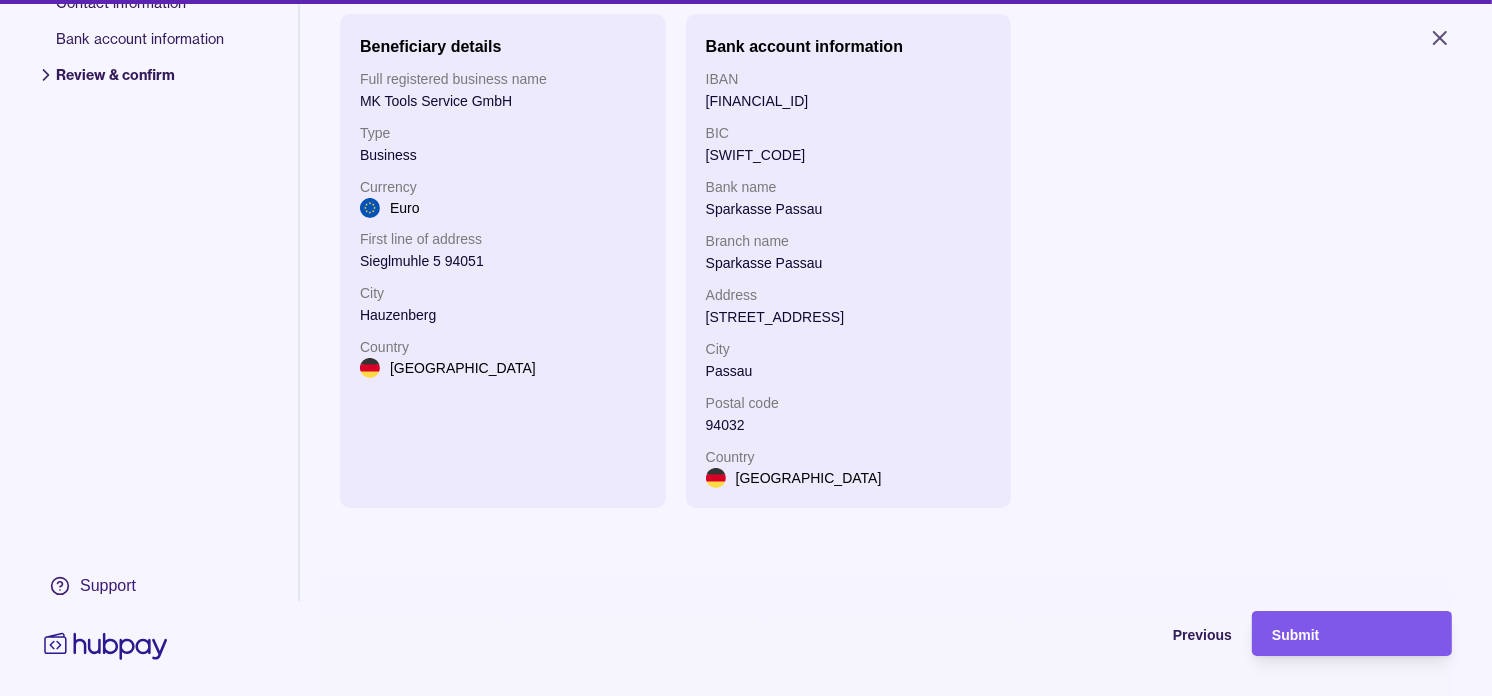 click on "Submit" at bounding box center (1352, 634) 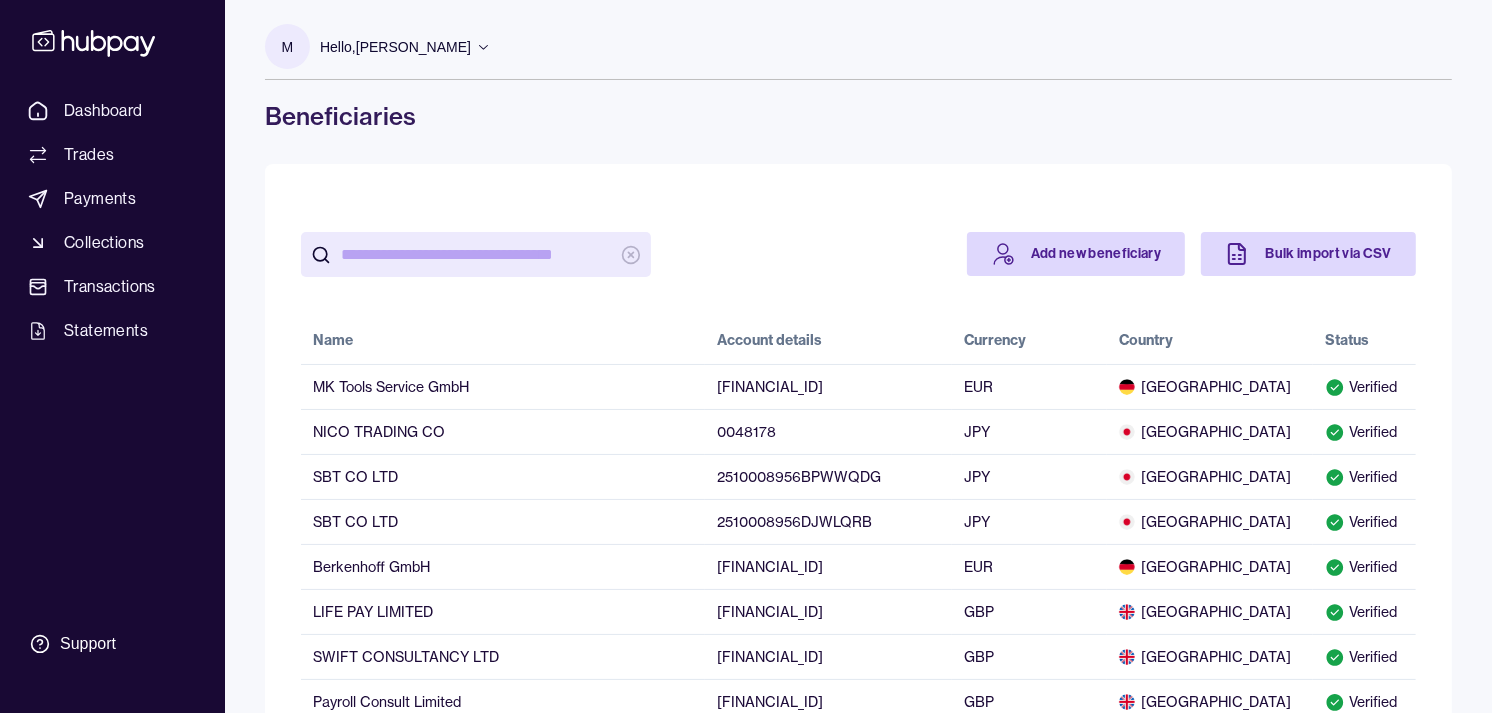 click at bounding box center (476, 254) 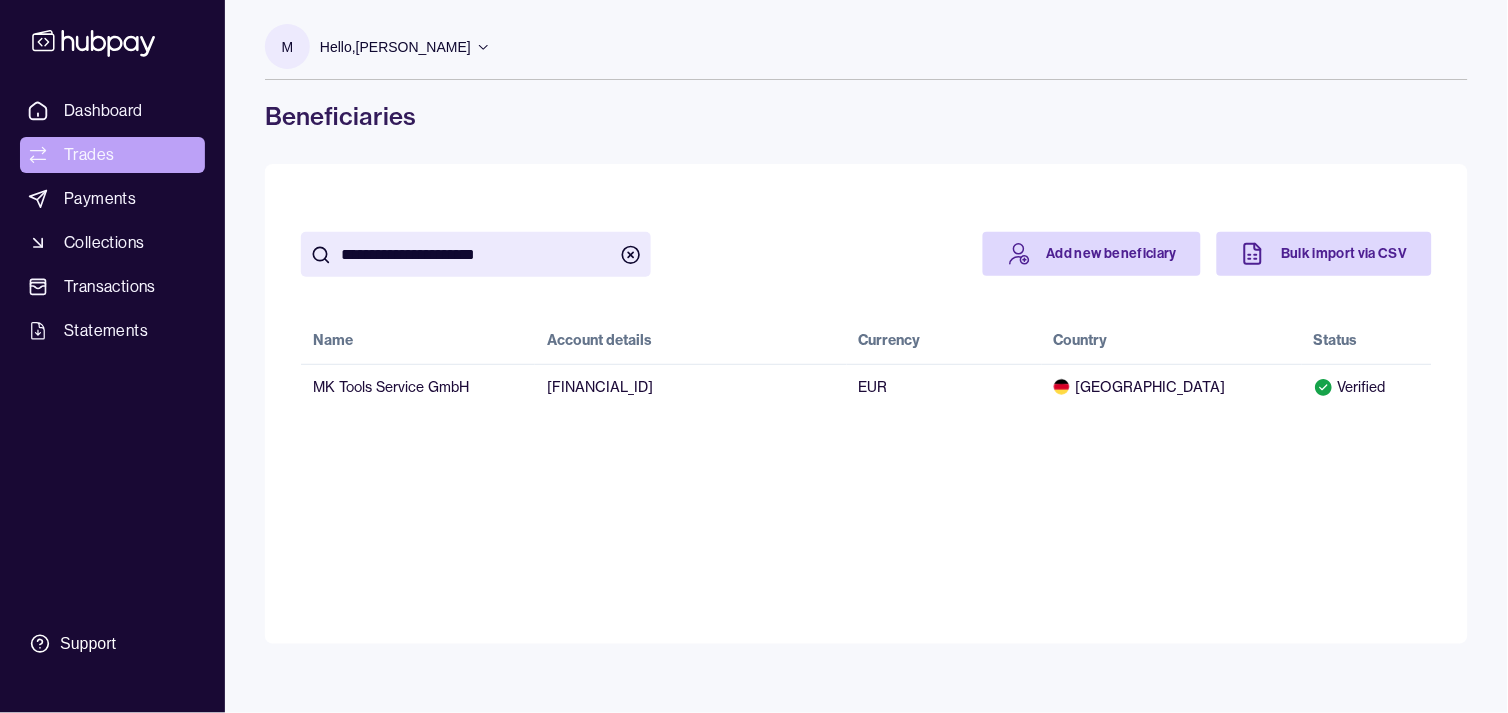 type on "**********" 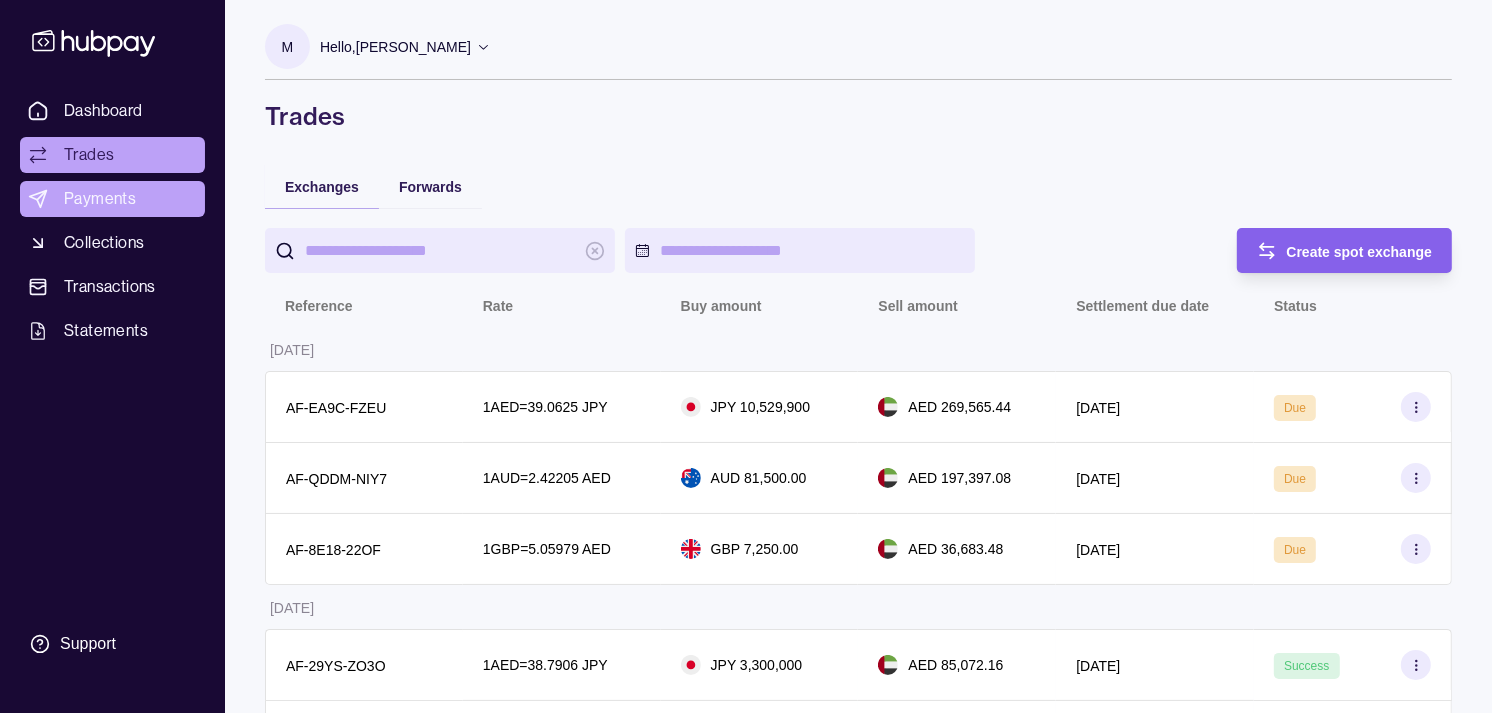click on "Payments" at bounding box center (100, 199) 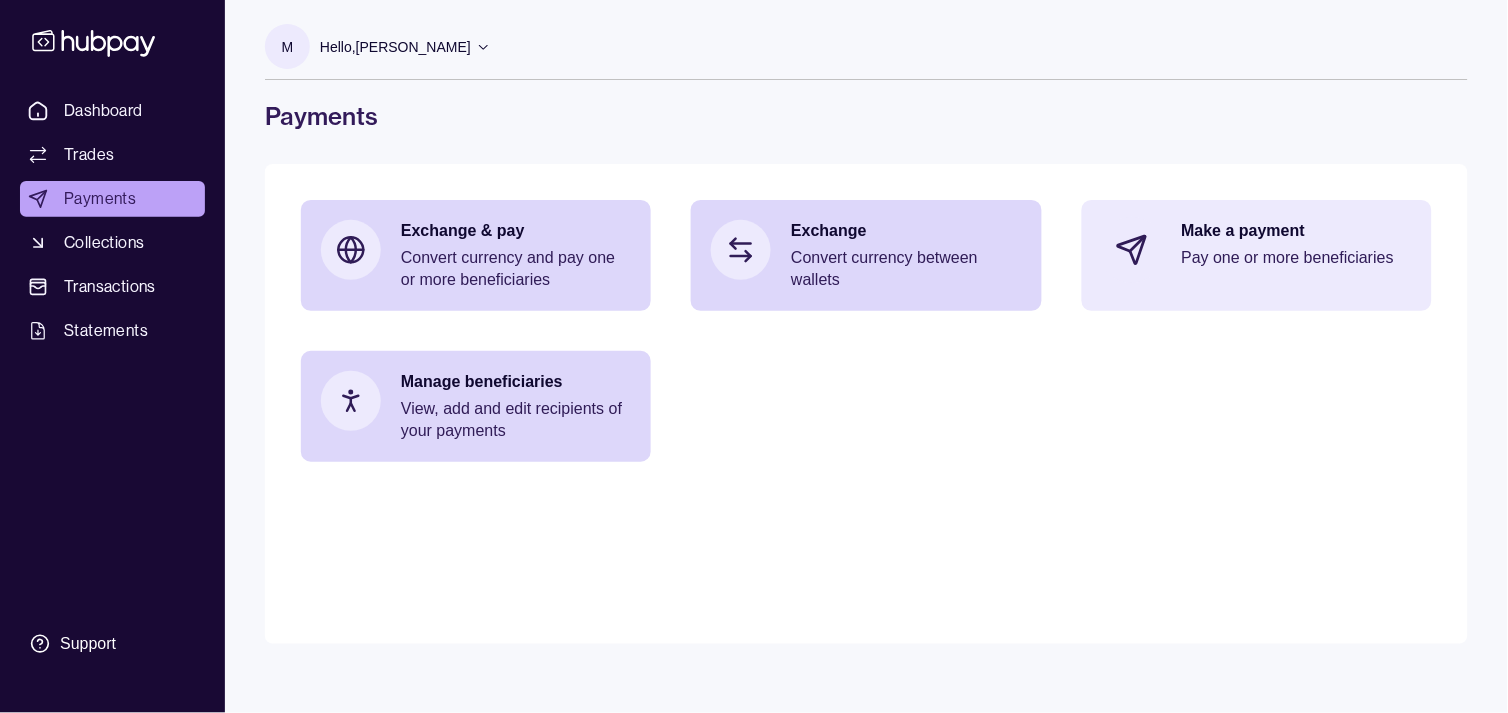 click on "Pay one or more beneficiaries" at bounding box center (1297, 258) 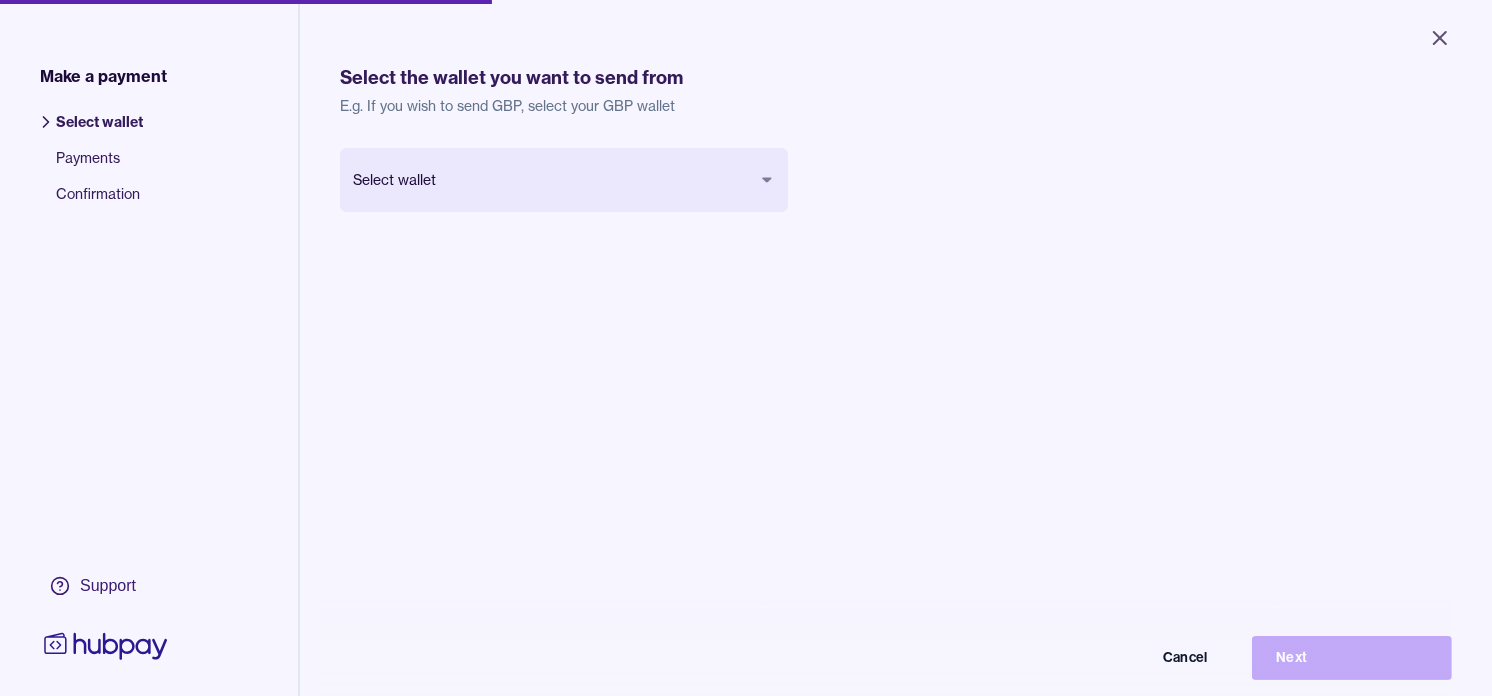 click on "Close Make a payment Select wallet Payments Confirmation Support Select the wallet you want to send from E.g. If you wish to send GBP, select your GBP wallet Select wallet Cancel Next Make a payment | Hubpay" at bounding box center (746, 348) 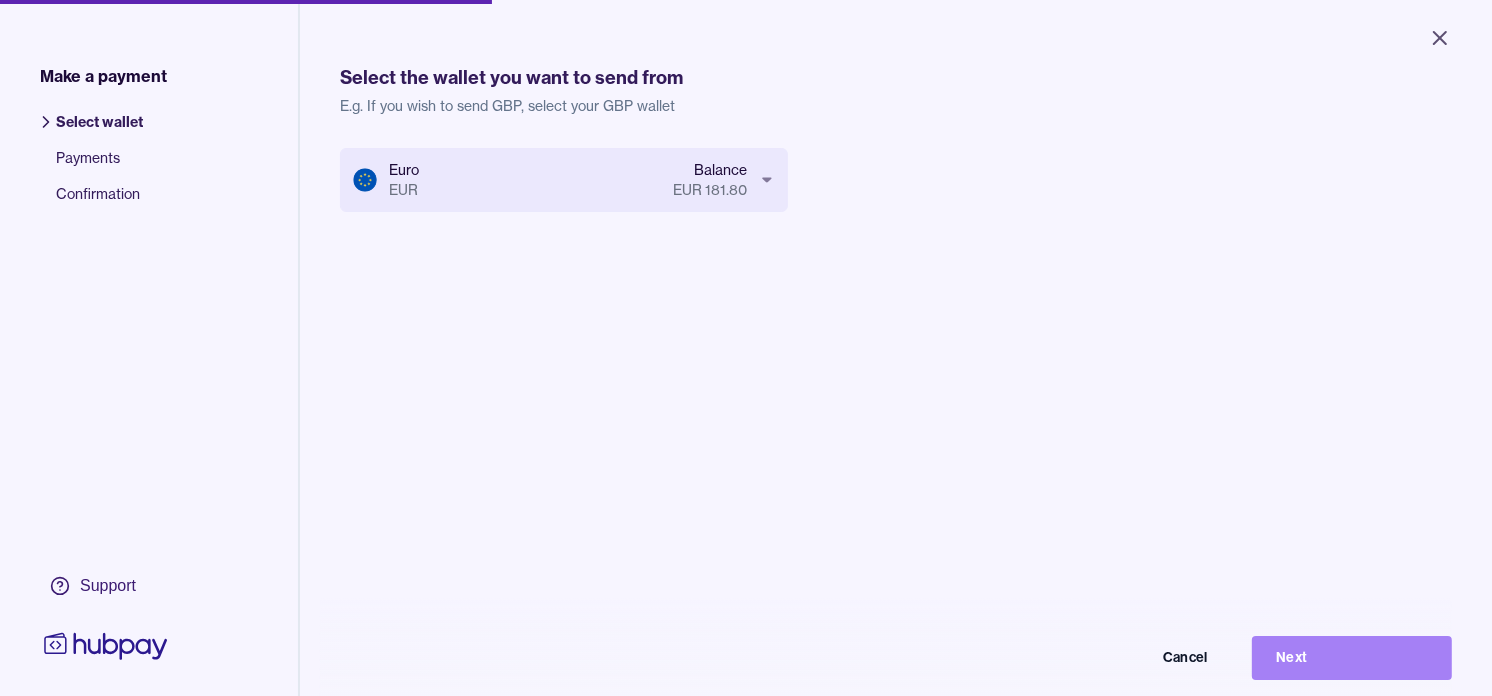 click on "Next" at bounding box center (1352, 658) 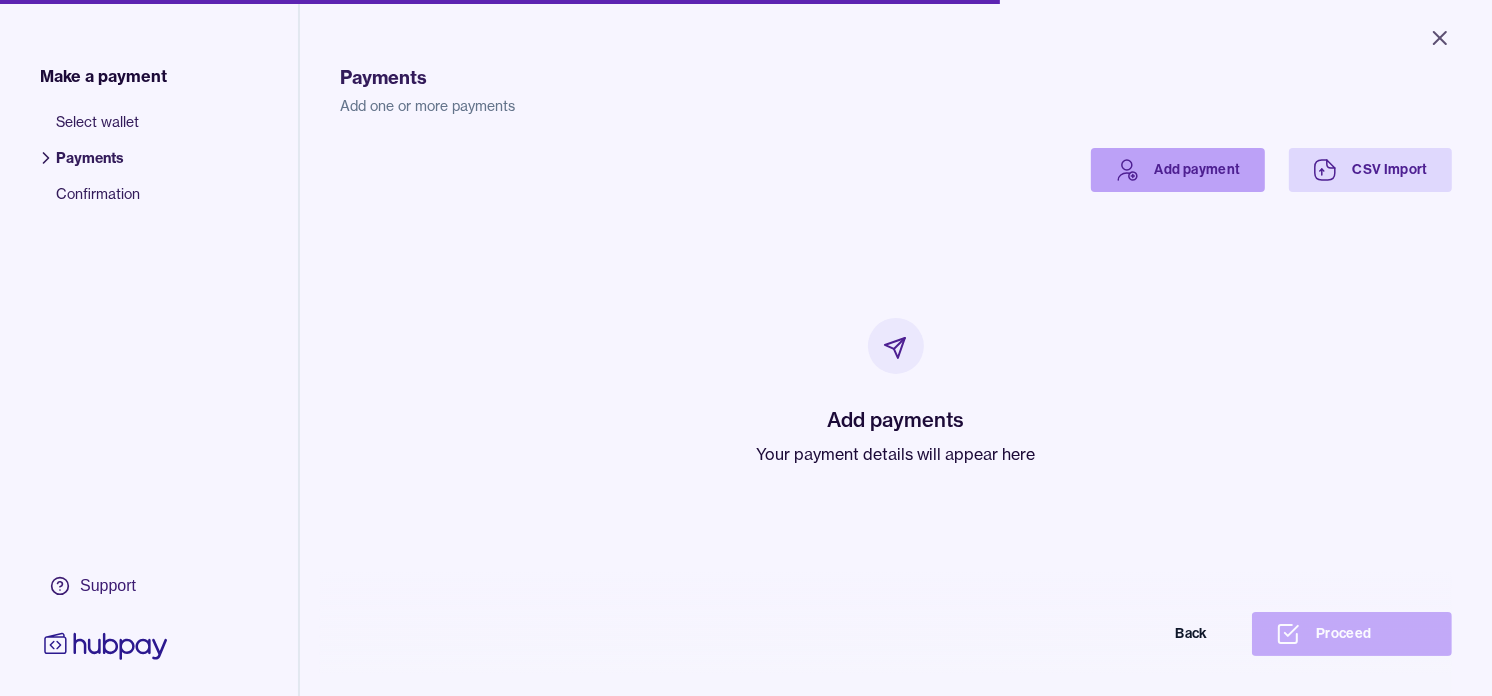 click on "Add payment" at bounding box center (1178, 170) 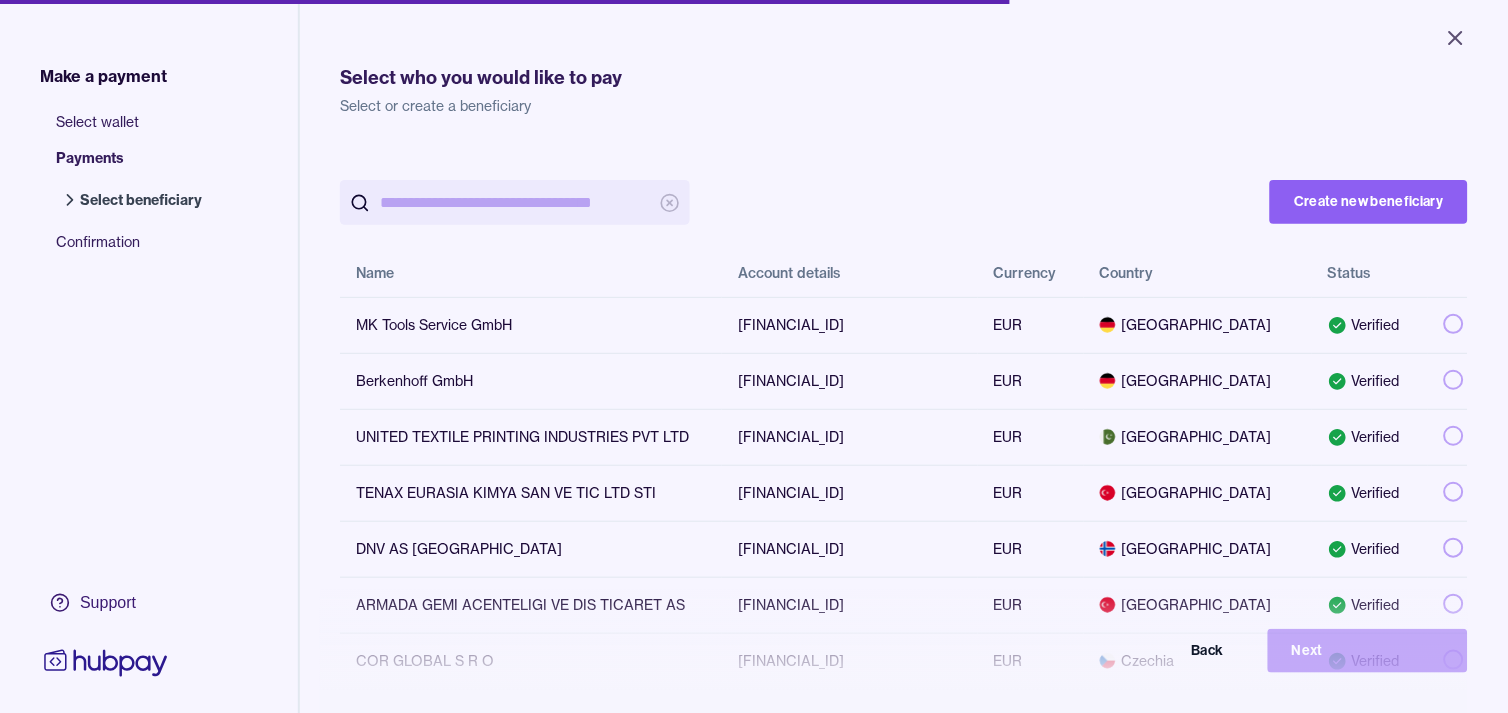 click at bounding box center [515, 202] 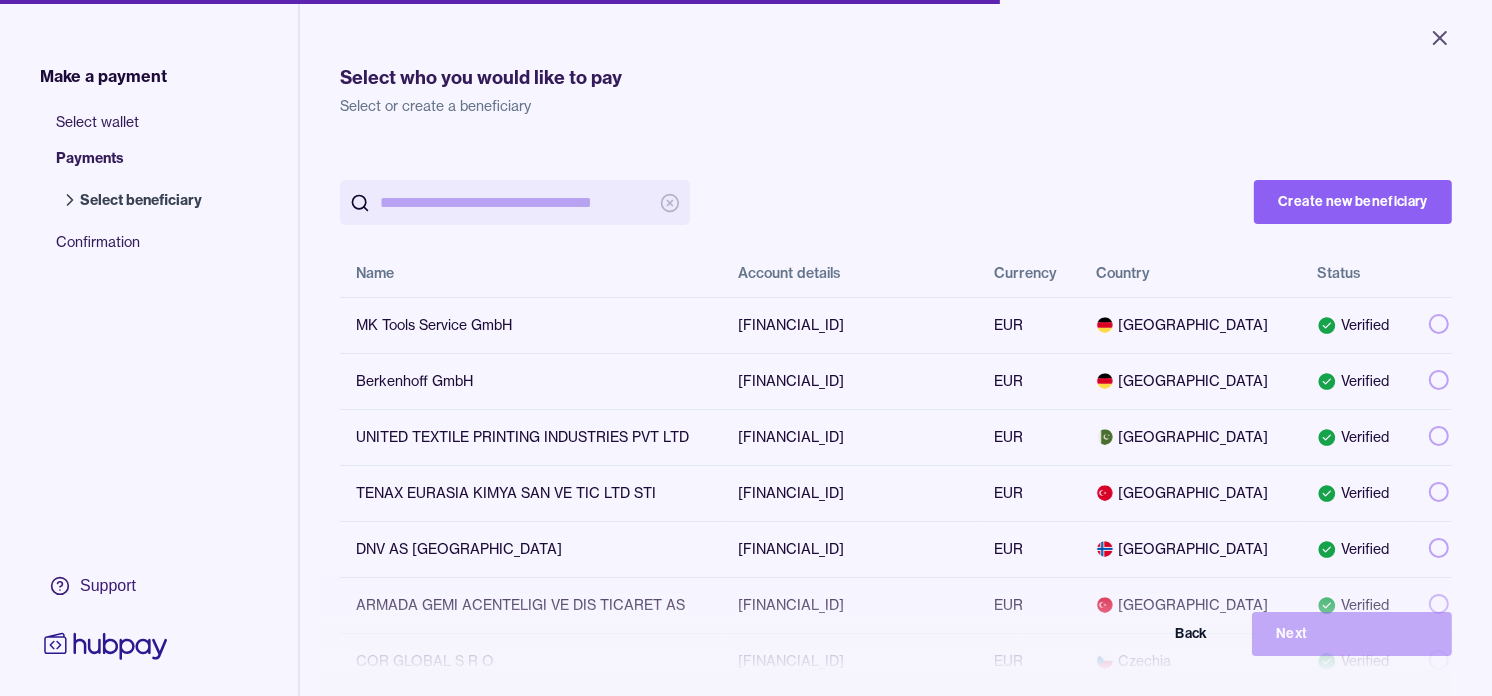 paste on "**********" 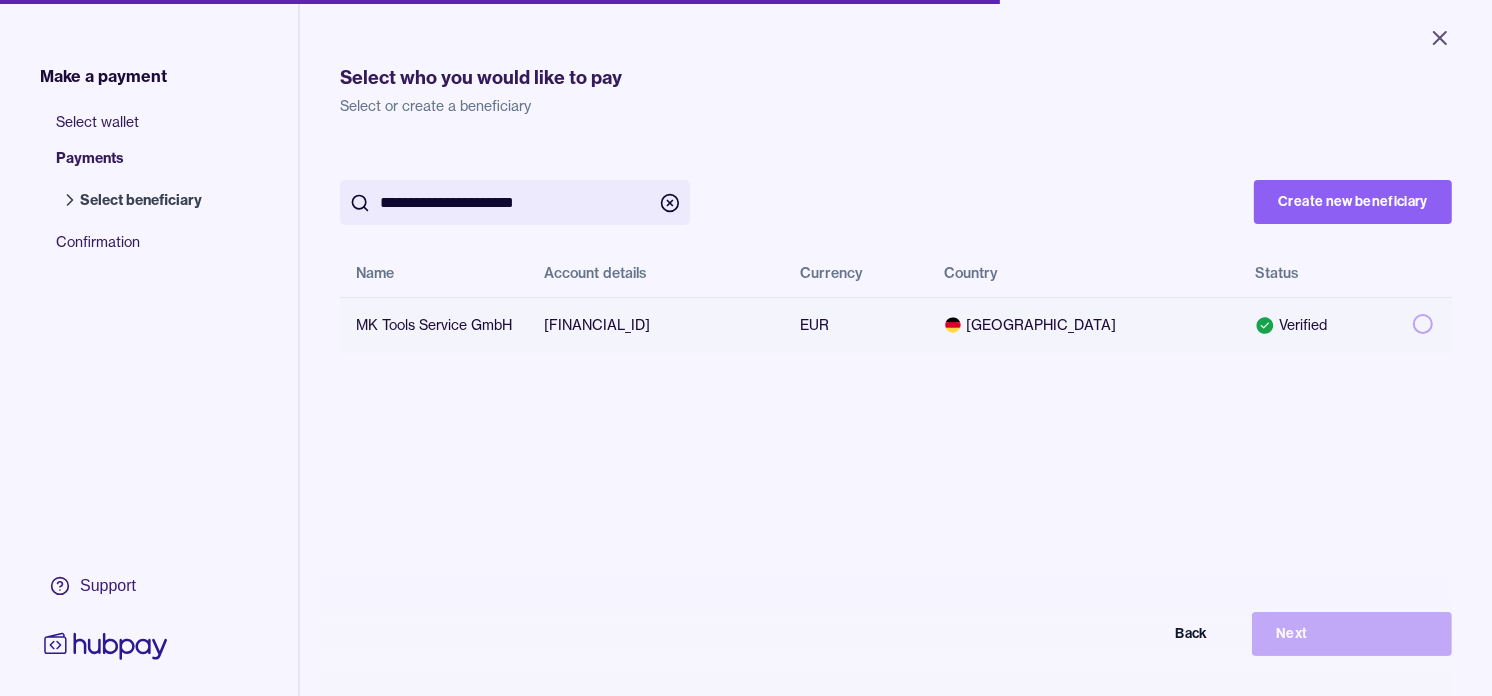 type on "**********" 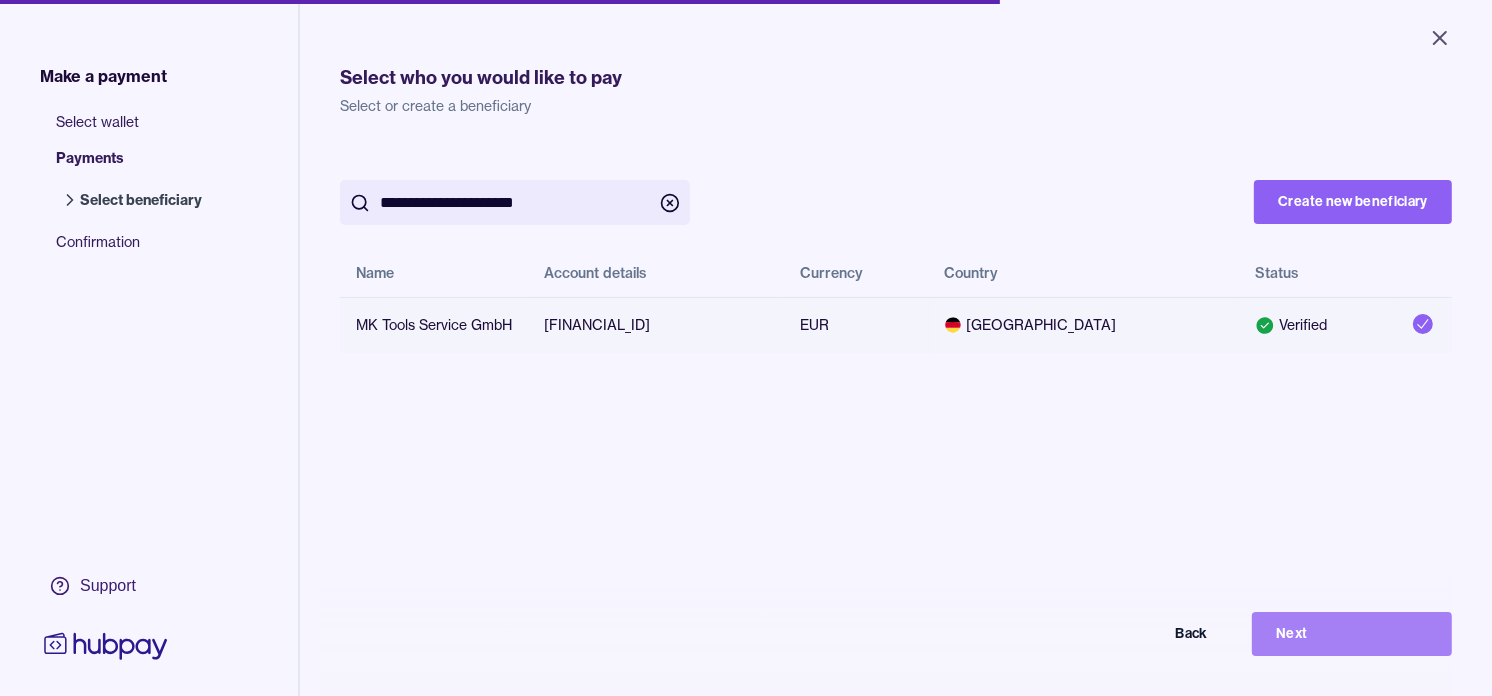 click on "Next" at bounding box center [1352, 634] 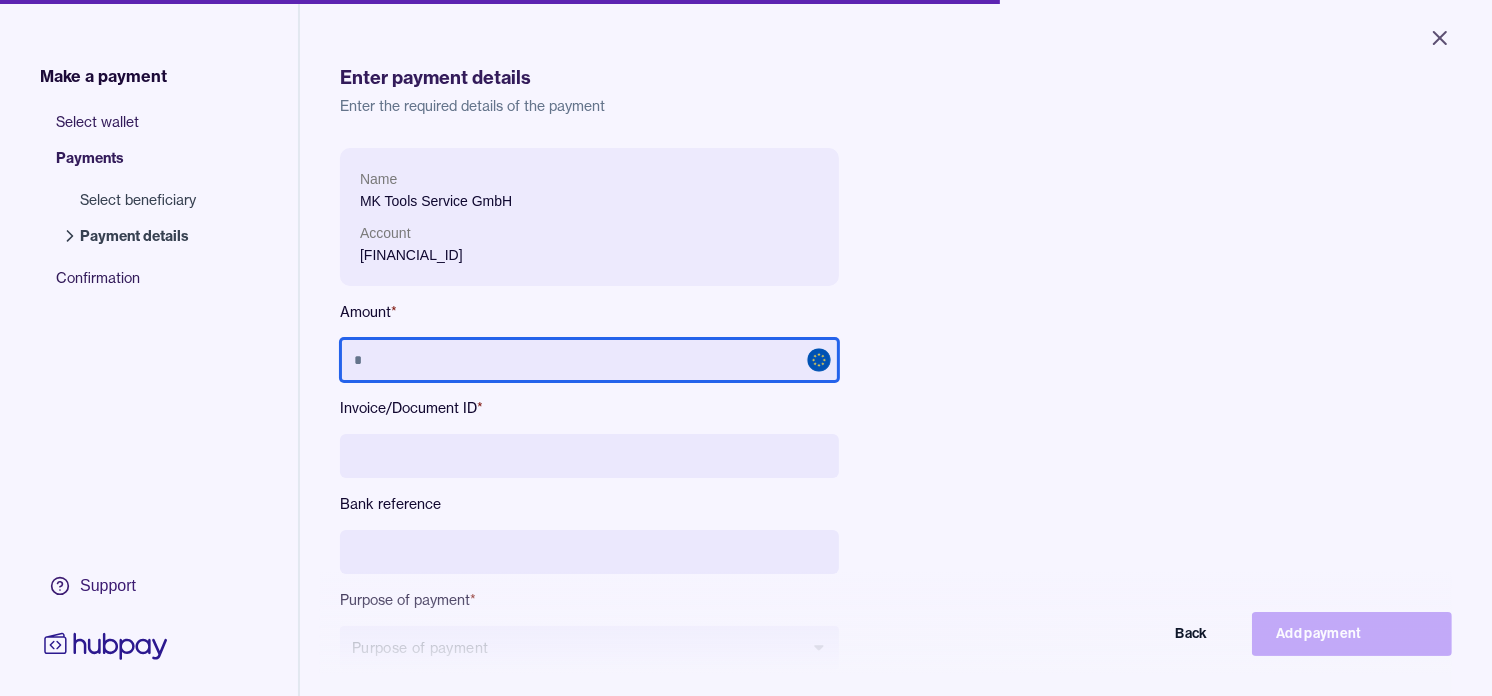 click at bounding box center (589, 360) 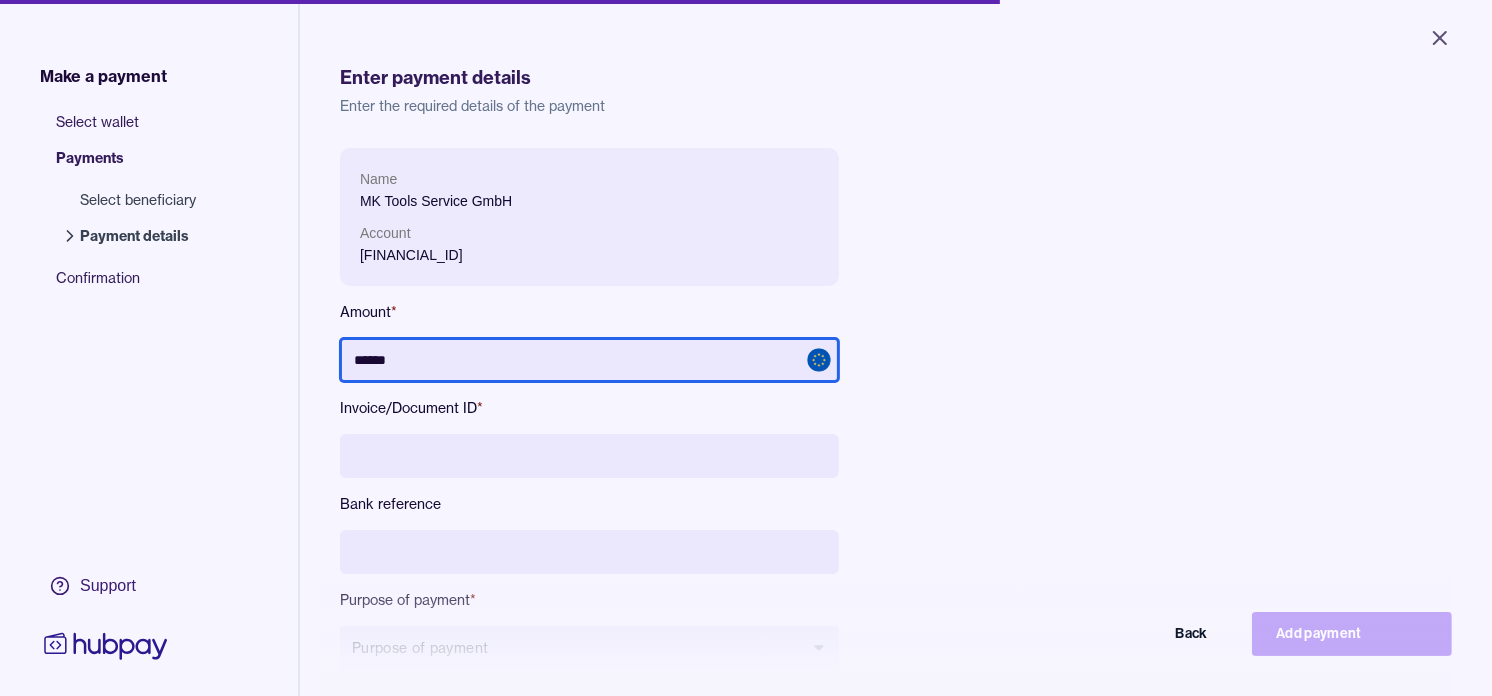 type on "******" 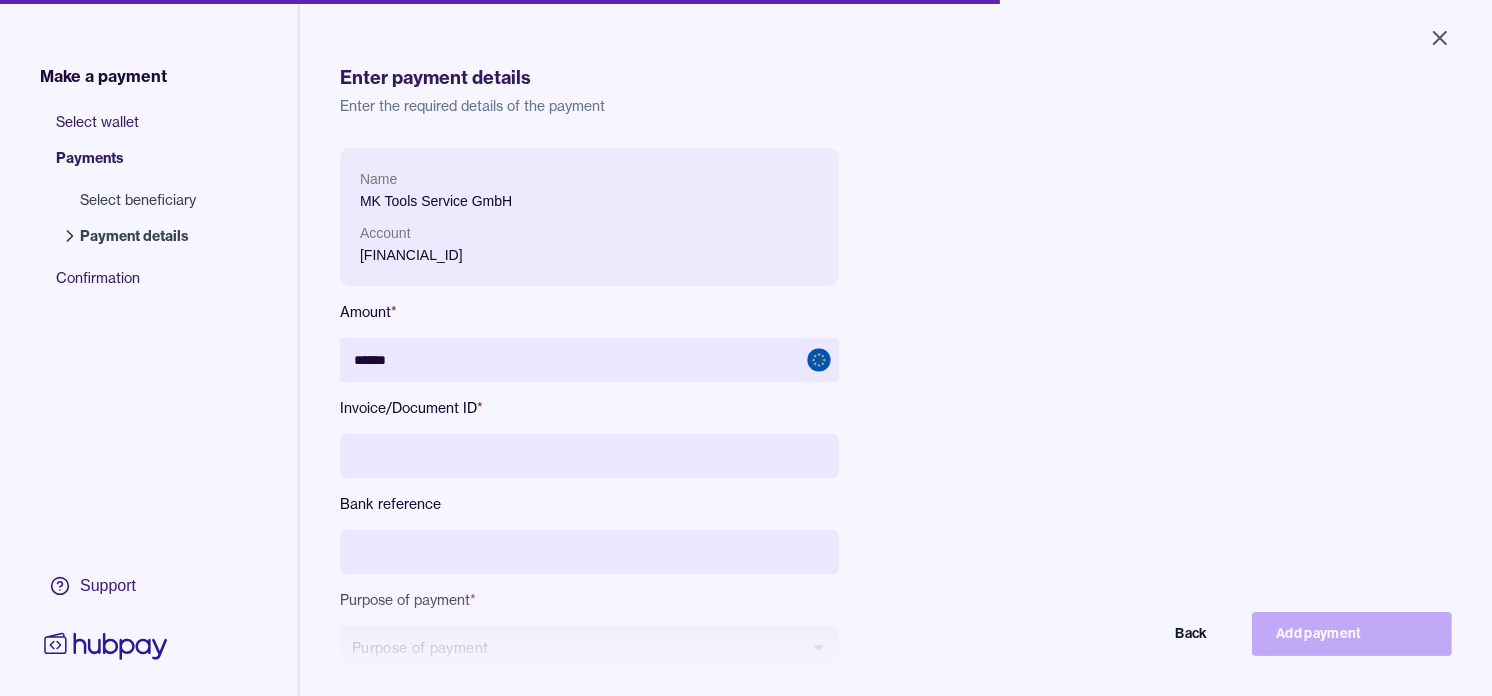 click at bounding box center (589, 456) 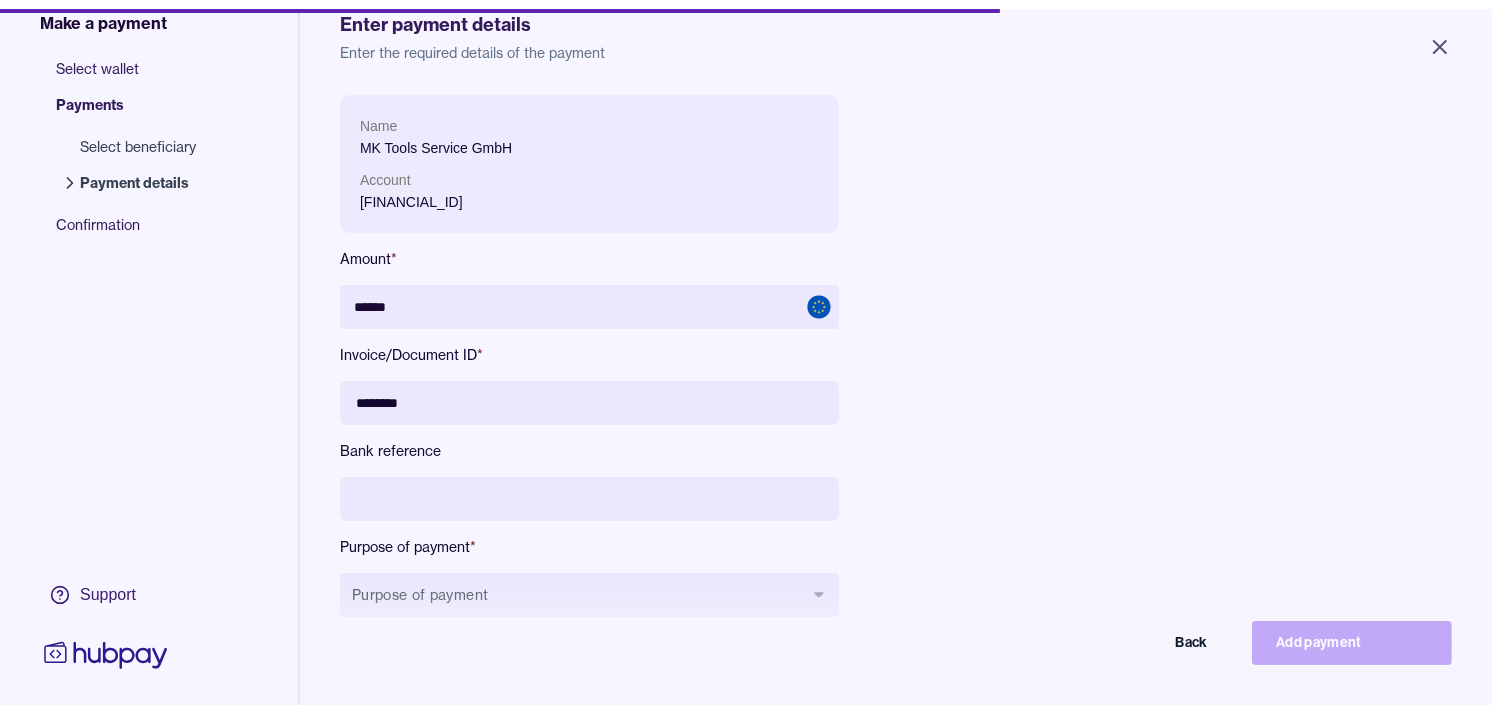 scroll, scrollTop: 111, scrollLeft: 0, axis: vertical 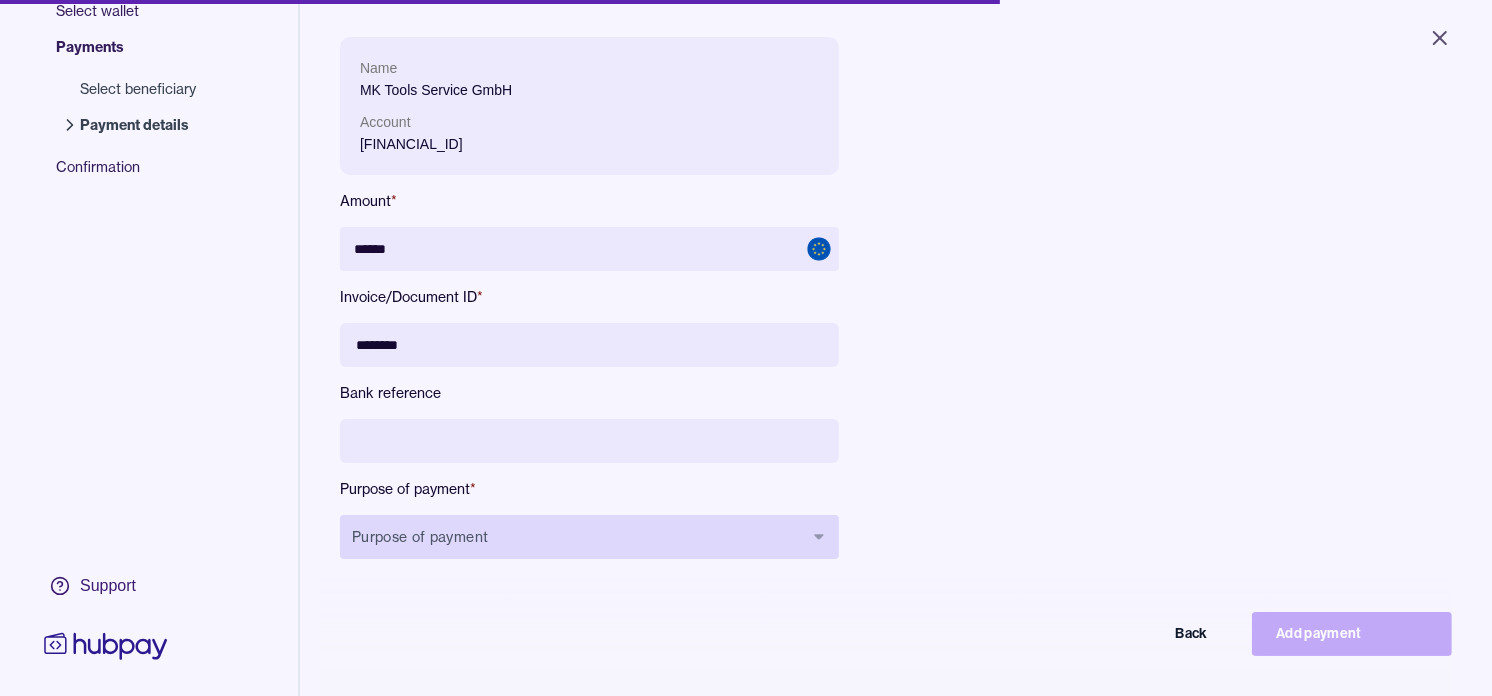 type on "********" 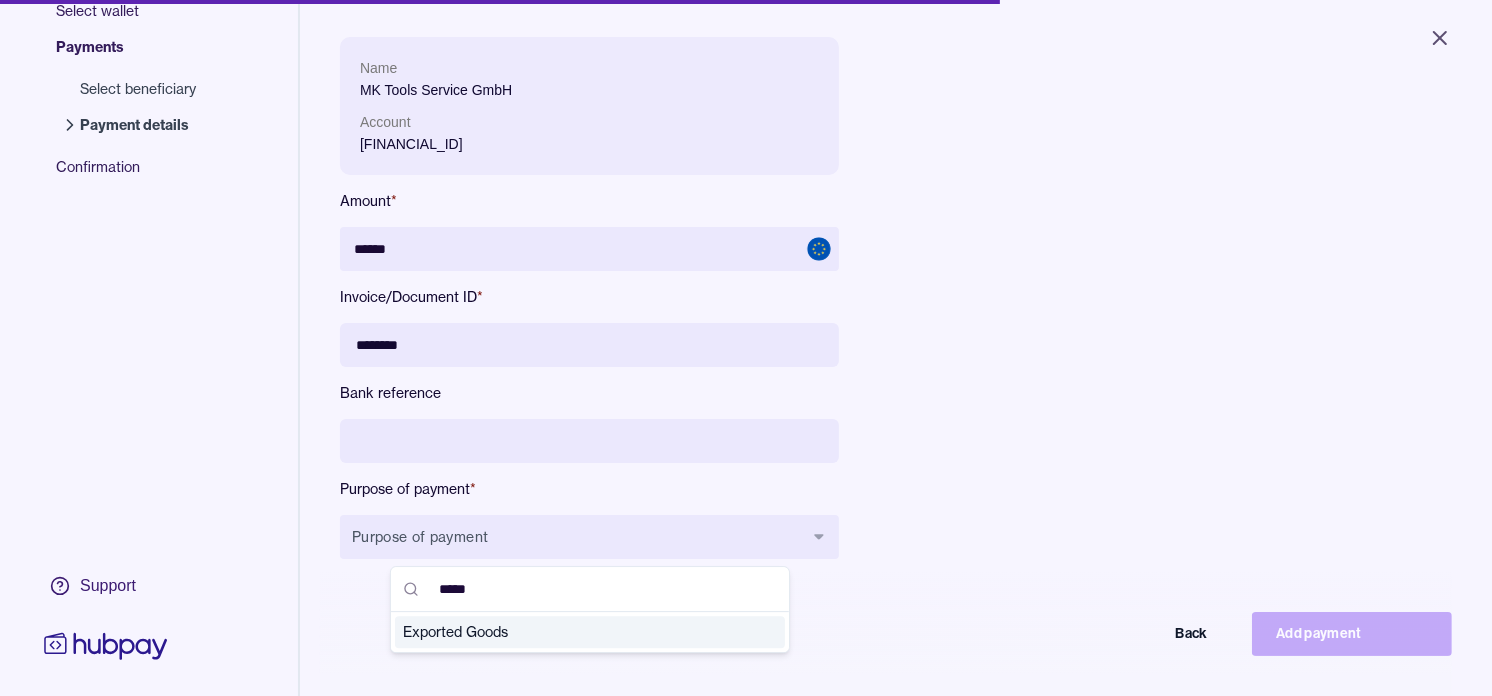 type on "*****" 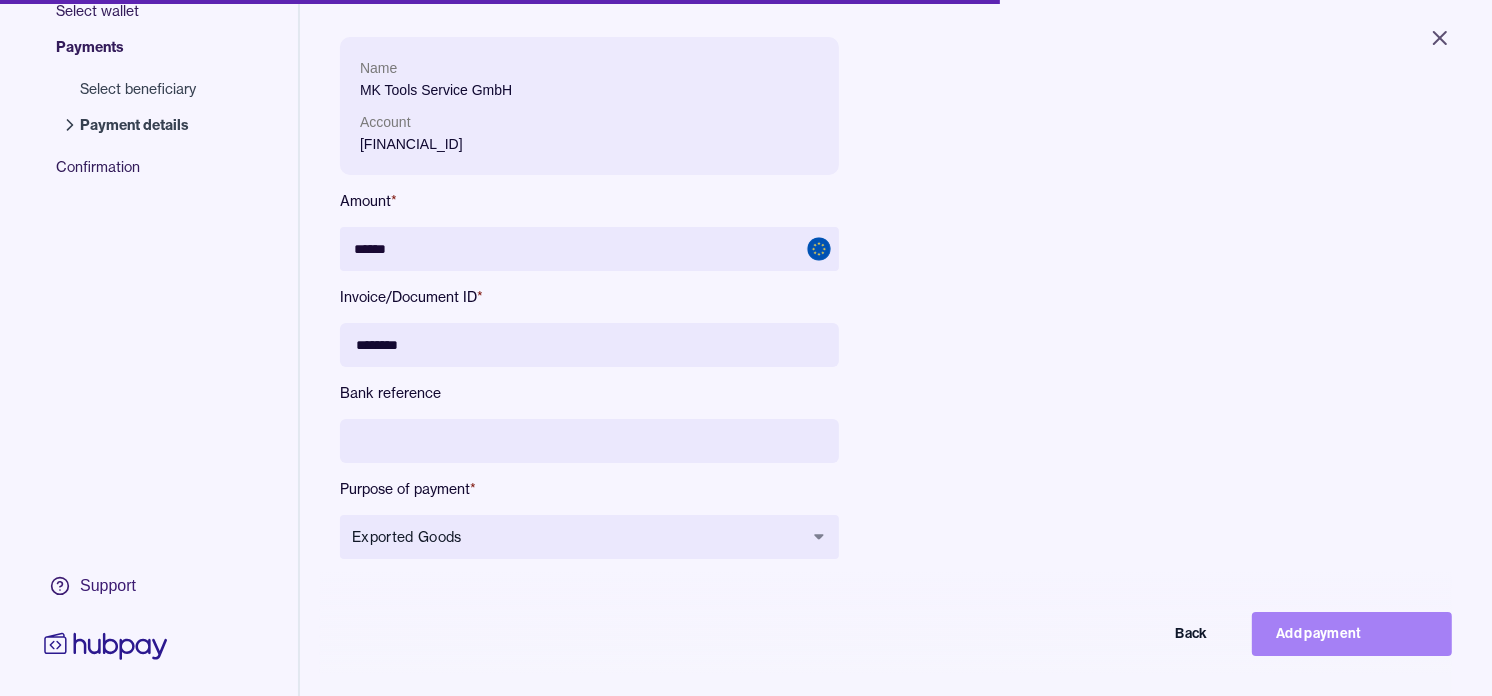 click on "Add payment" at bounding box center (1352, 634) 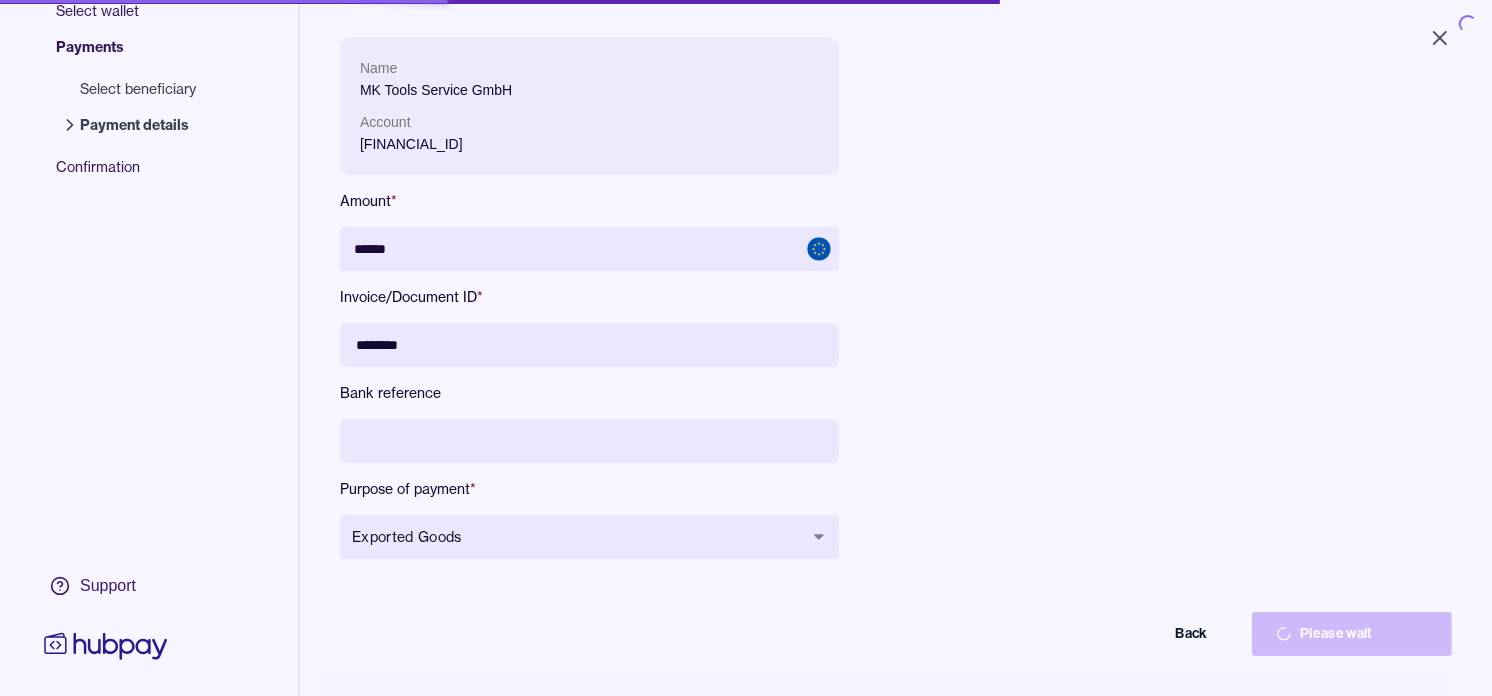 type on "*****" 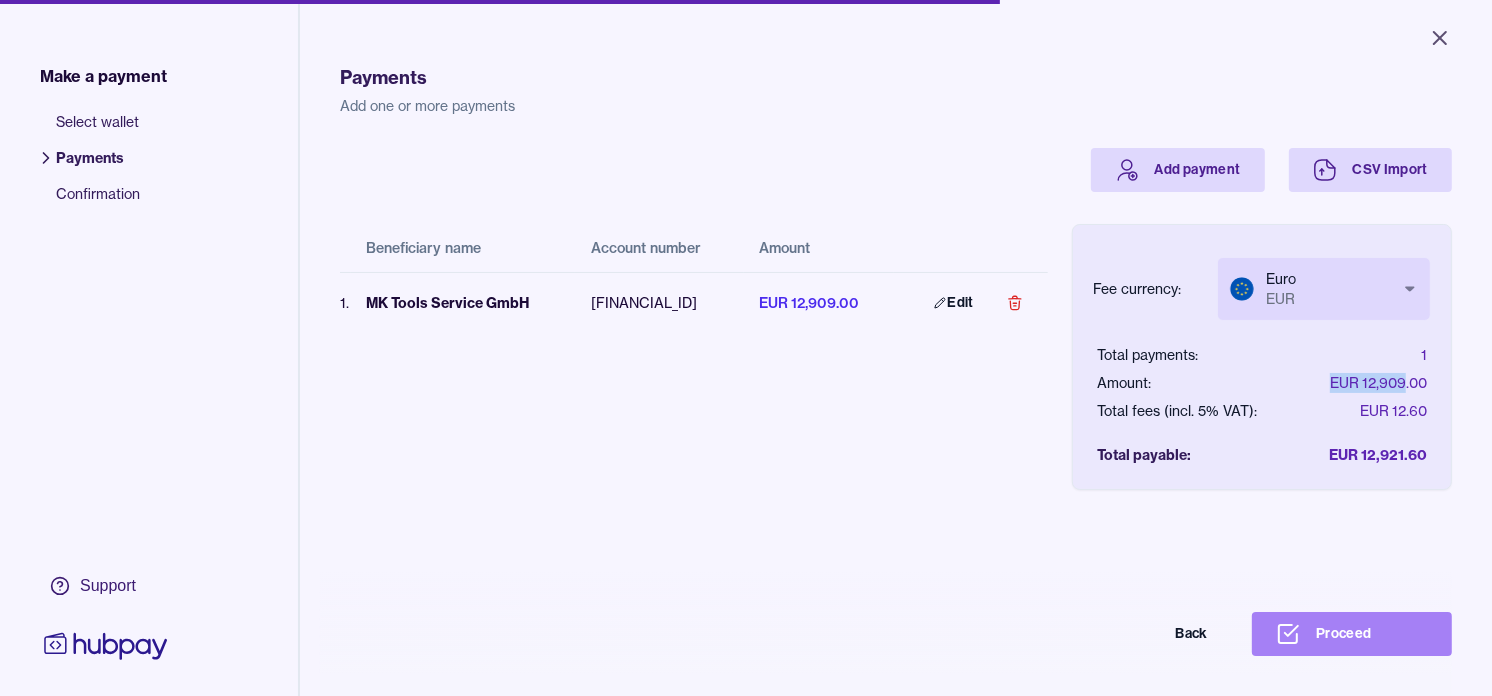 click on "Proceed" at bounding box center [1352, 634] 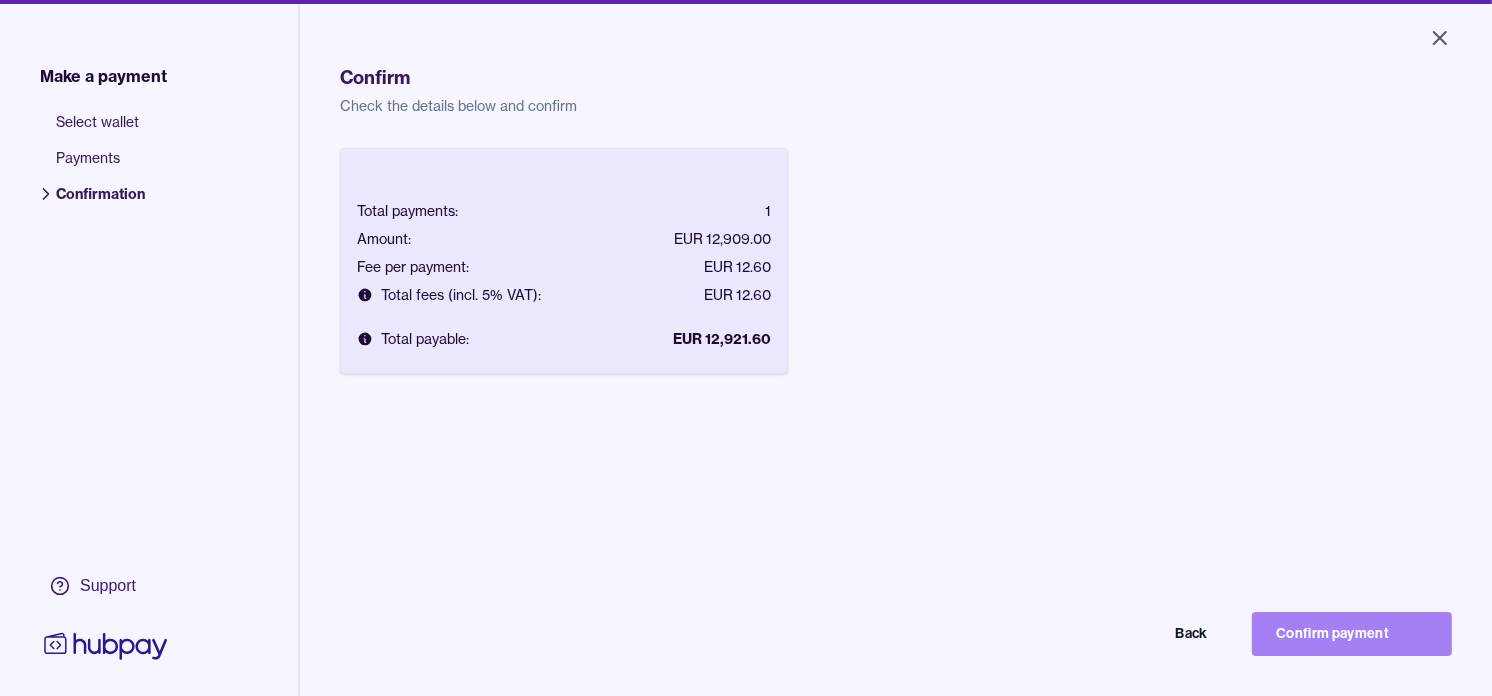 click on "Confirm payment" at bounding box center (1352, 634) 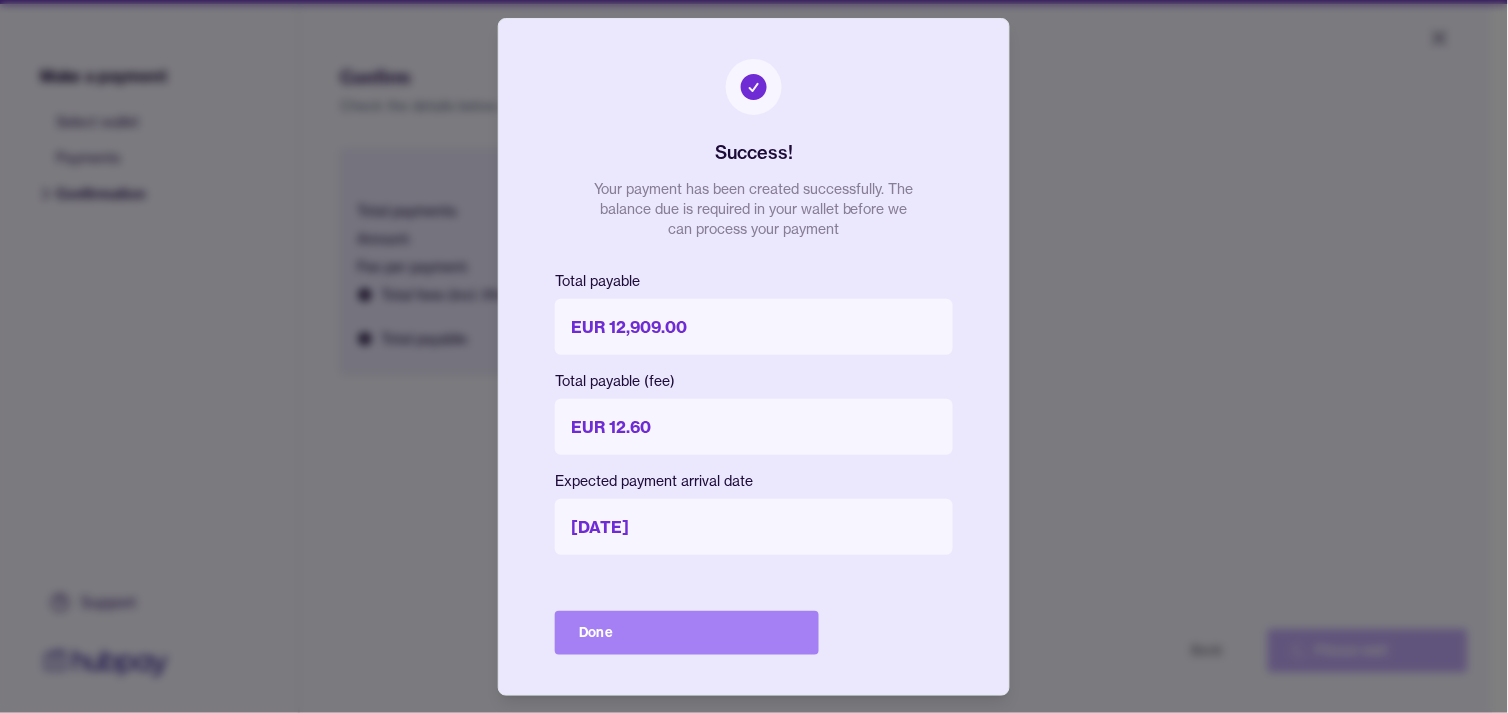 click on "Done" at bounding box center (687, 633) 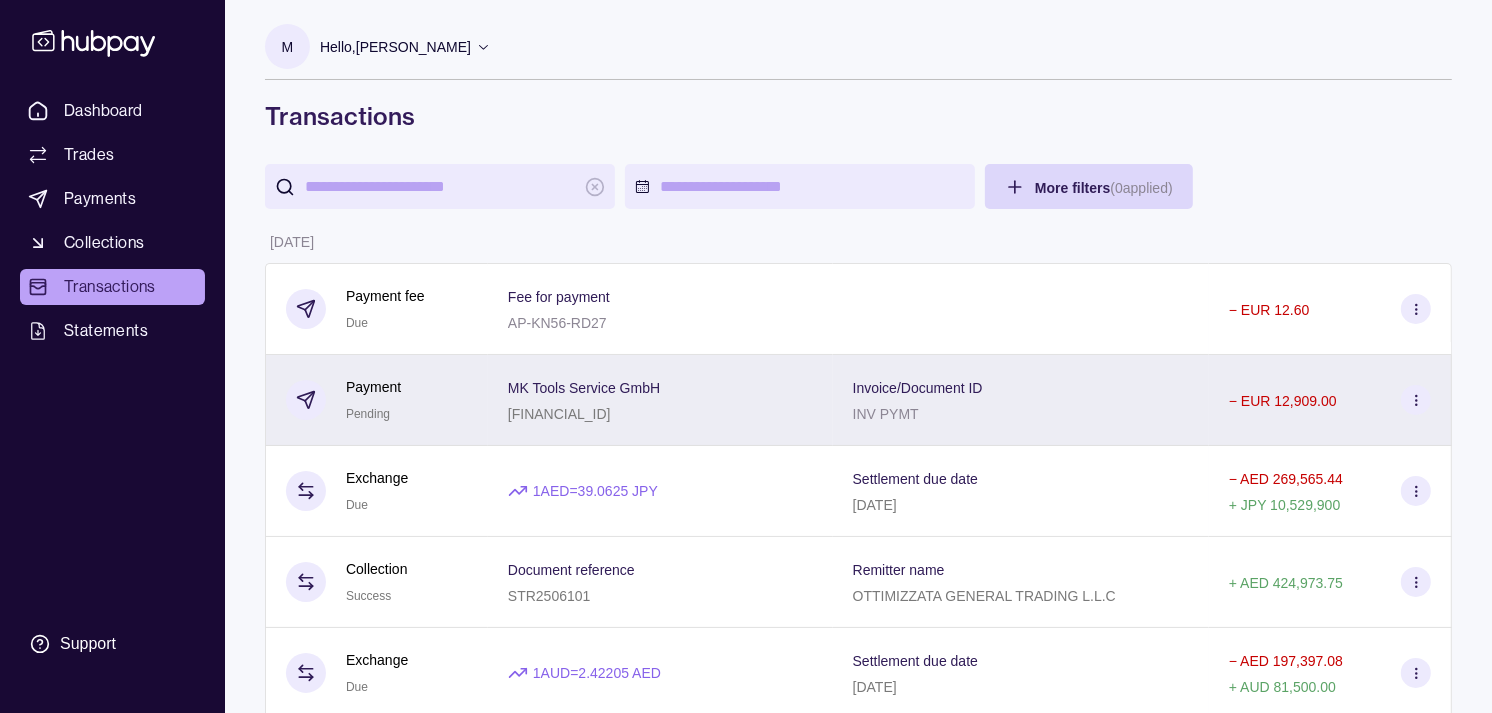 click on "Payment Pending" at bounding box center (377, 400) 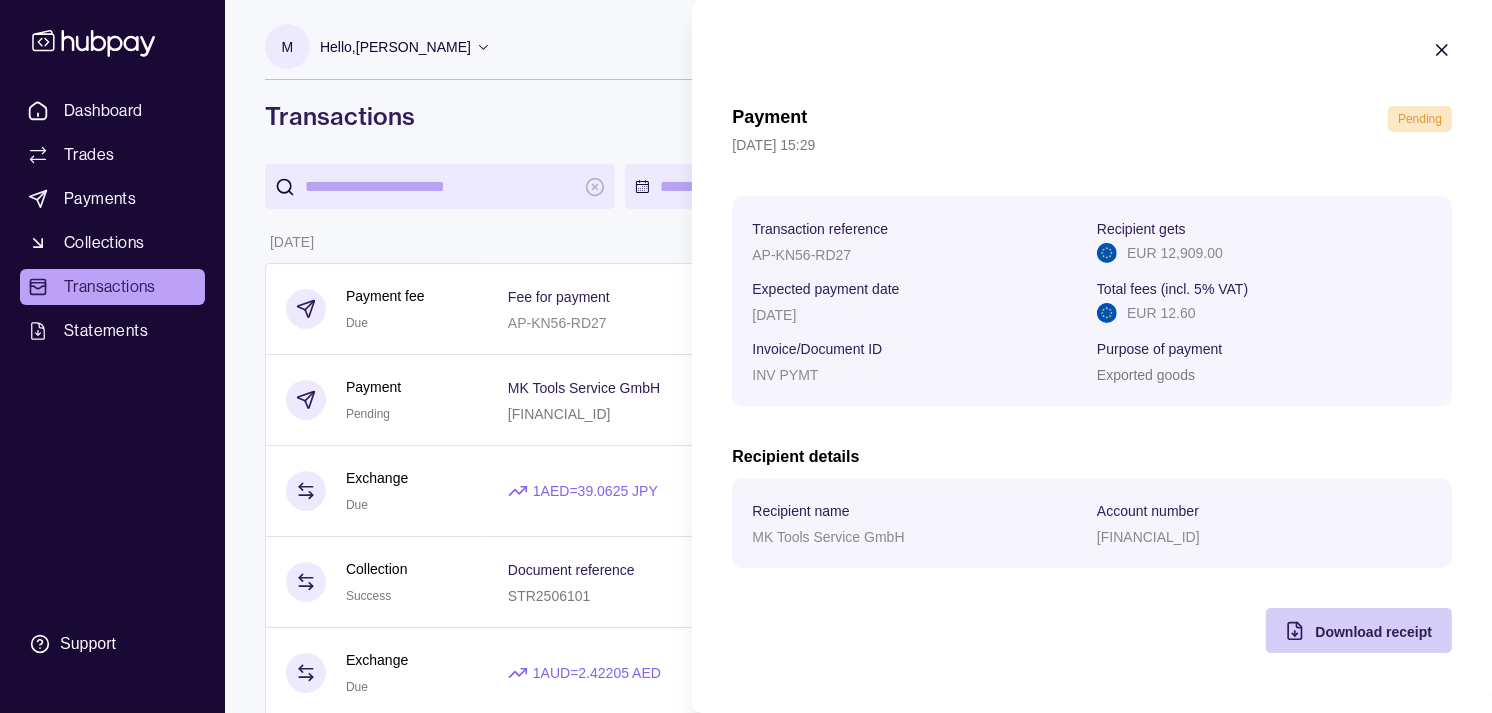 click on "Download receipt" at bounding box center [1373, 632] 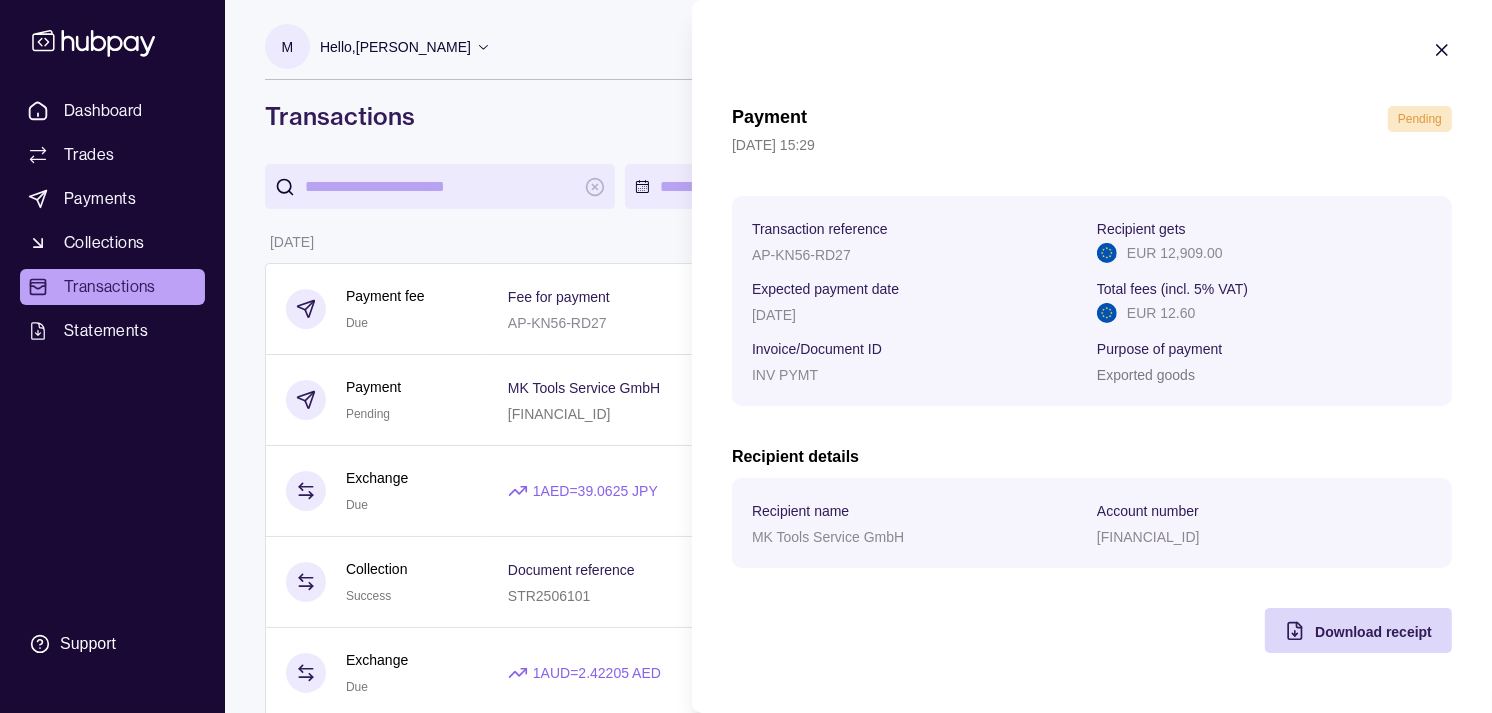 click on "Dashboard Trades Payments Collections Transactions Statements Support M Hello,  [PERSON_NAME] Strides Trading LLC Account Terms and conditions Privacy policy Sign out Transactions More filters  ( 0  applied) Details Amount [DATE] Payment fee Due Fee for payment AP-KN56-RD27 −   EUR 12.60 Payment Pending MK Tools Service GmbH [FINANCIAL_ID] Invoice/Document ID INV PYMT −   EUR 12,909.00 Exchange Due 1  AED  =  39.0625   JPY Settlement due date [DATE] −   AED 269,565.44 +   JPY 10,529,900 Collection Success Document reference STR2506101 Remitter name OTTIMIZZATA GENERAL TRADING L.L.C +   AED 424,973.75 Exchange Due 1  AUD  =  2.42205   AED Settlement due date [DATE] −   AED 197,397.08 +   AUD 81,500.00 Exchange Due 1  GBP  =  5.05979   AED Settlement due date [DATE] −   AED 36,683.48 +   GBP 7,250.00 Payment fee Paid Fee for payment AP-WCCE-JILM −   GBP 11.55 Payment Success OAKWAY DEVELOPMENTS LIMITED [FINANCIAL_ID] Invoice/Document ID INV PYMT −   Paid" at bounding box center [746, 1084] 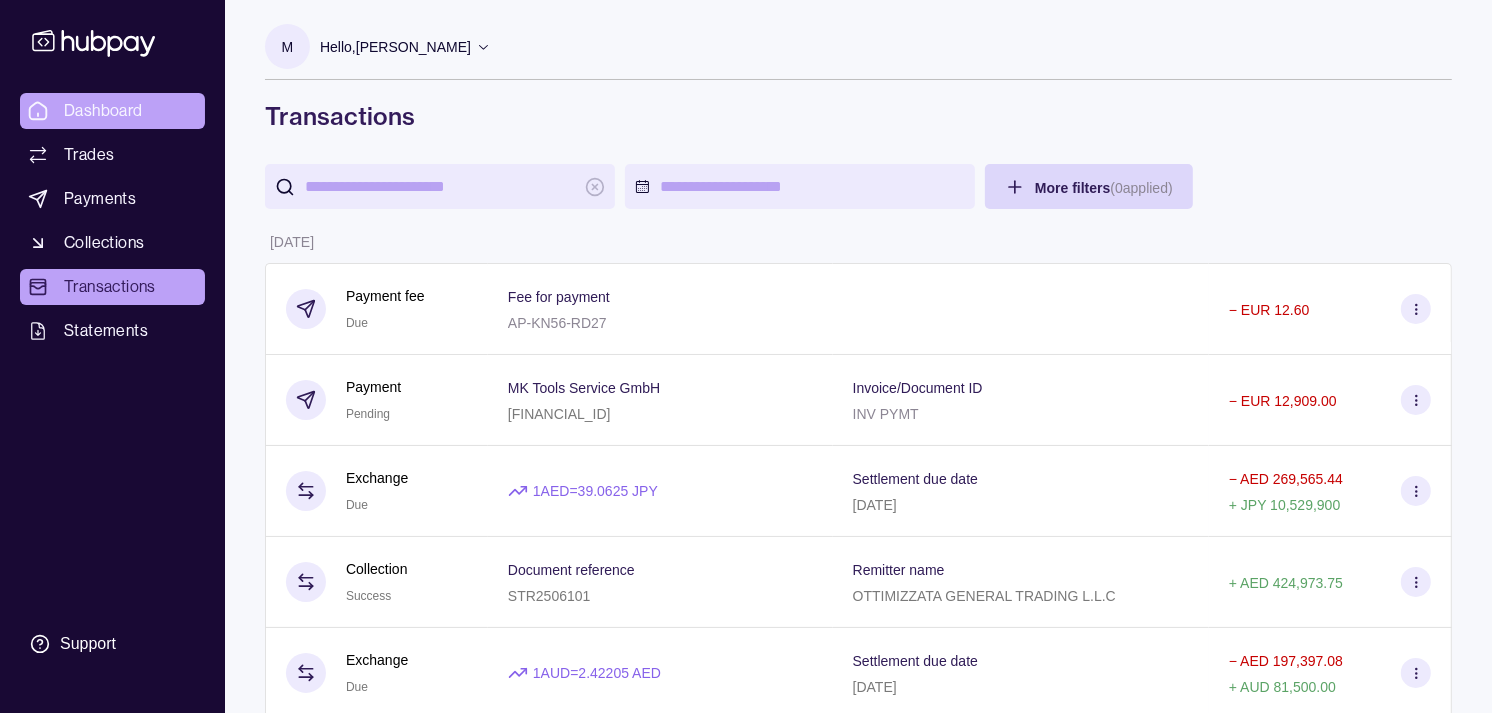 click on "Dashboard" at bounding box center (103, 111) 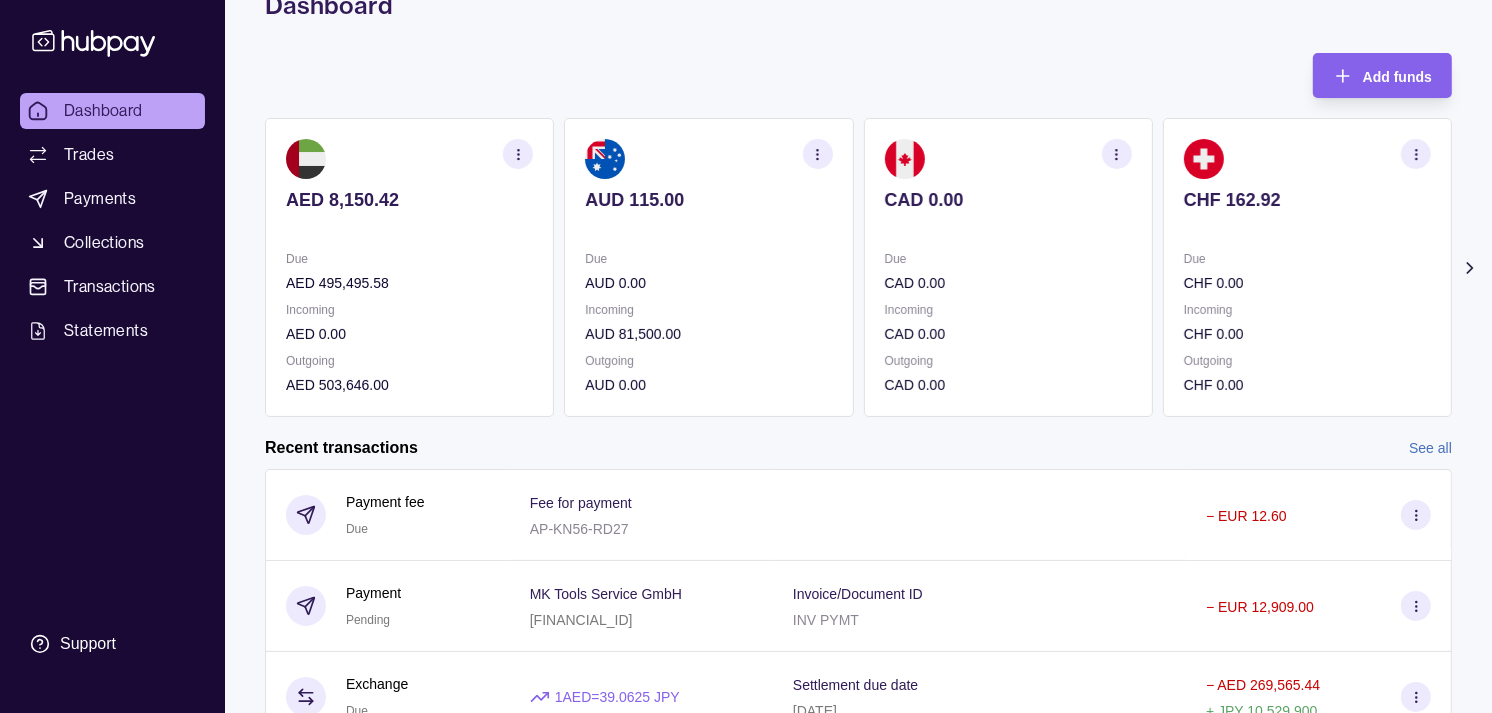 scroll, scrollTop: 222, scrollLeft: 0, axis: vertical 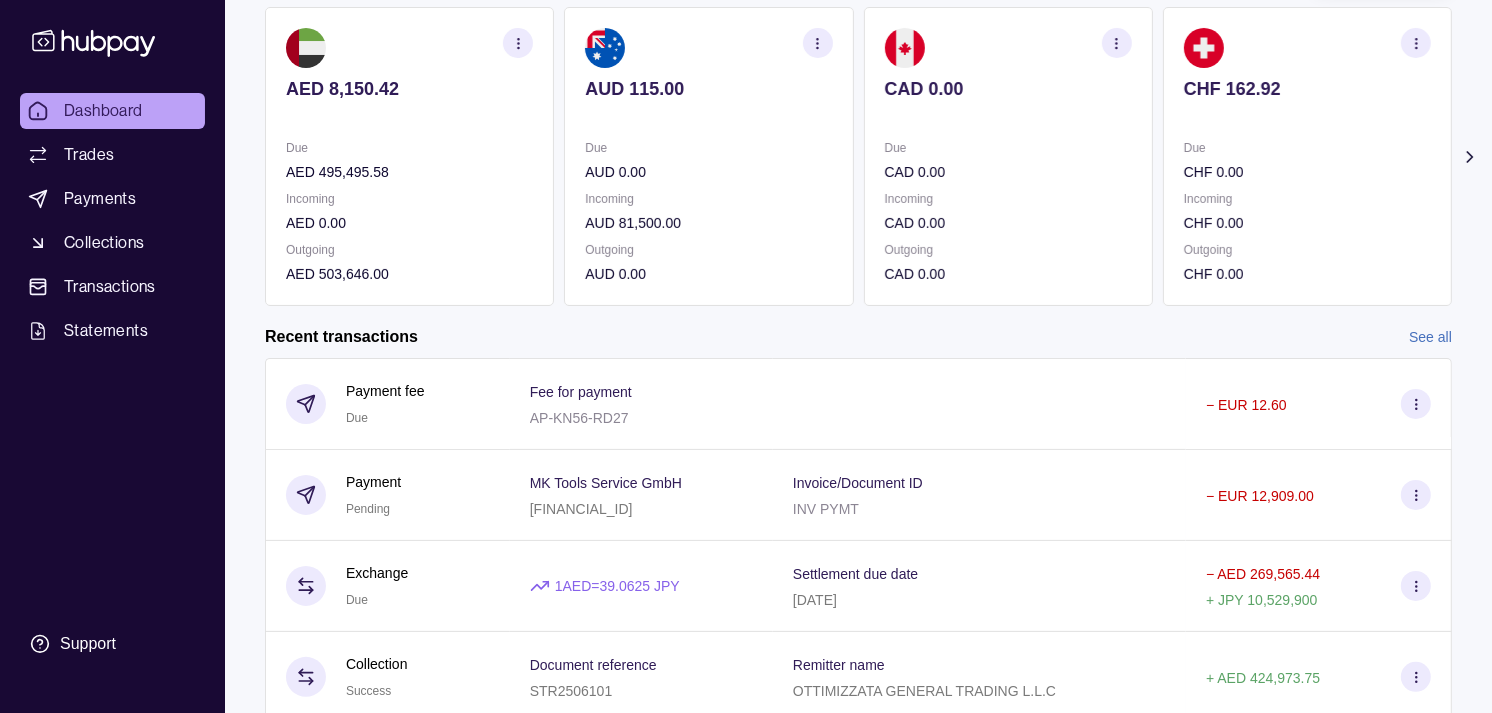 click on "Incoming" at bounding box center (1008, 199) 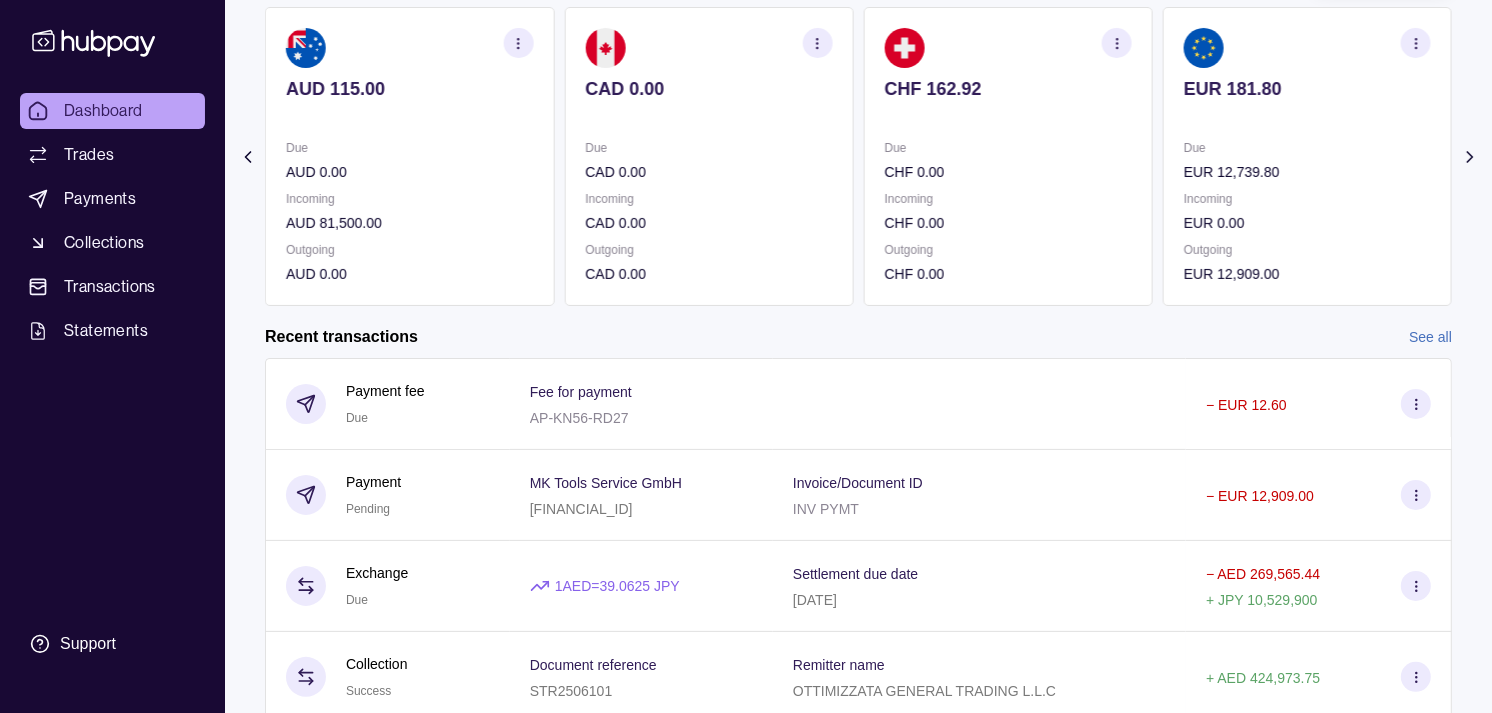 click on "Incoming" at bounding box center (1008, 199) 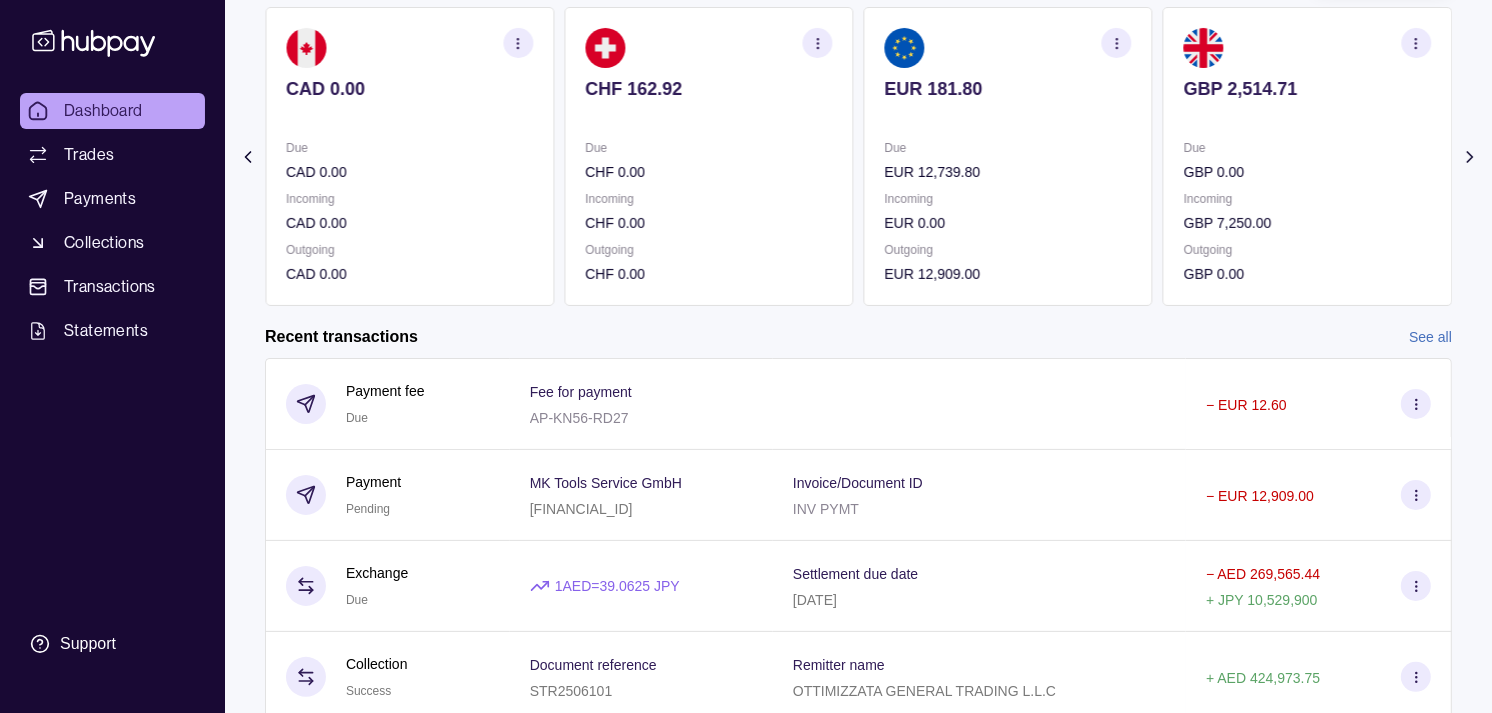 click 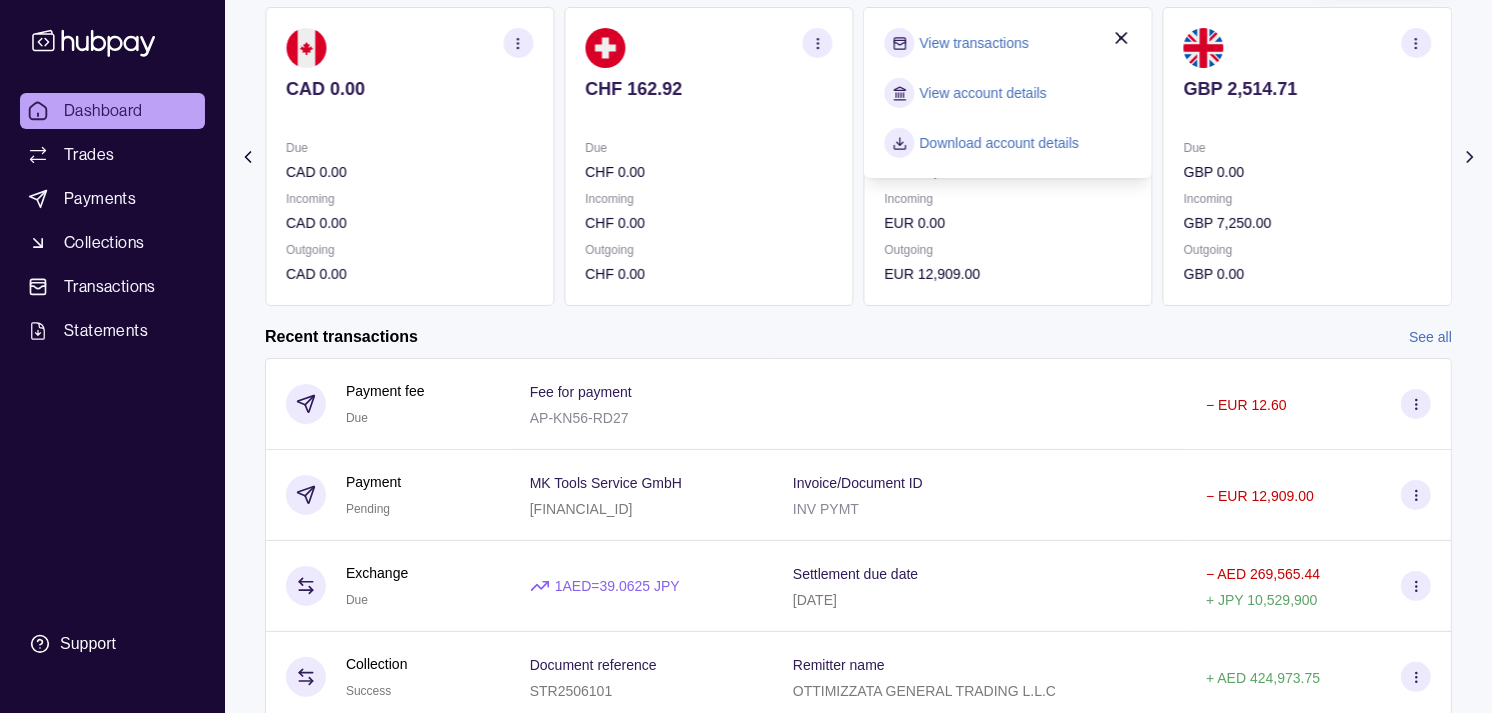click on "View transactions" at bounding box center [974, 43] 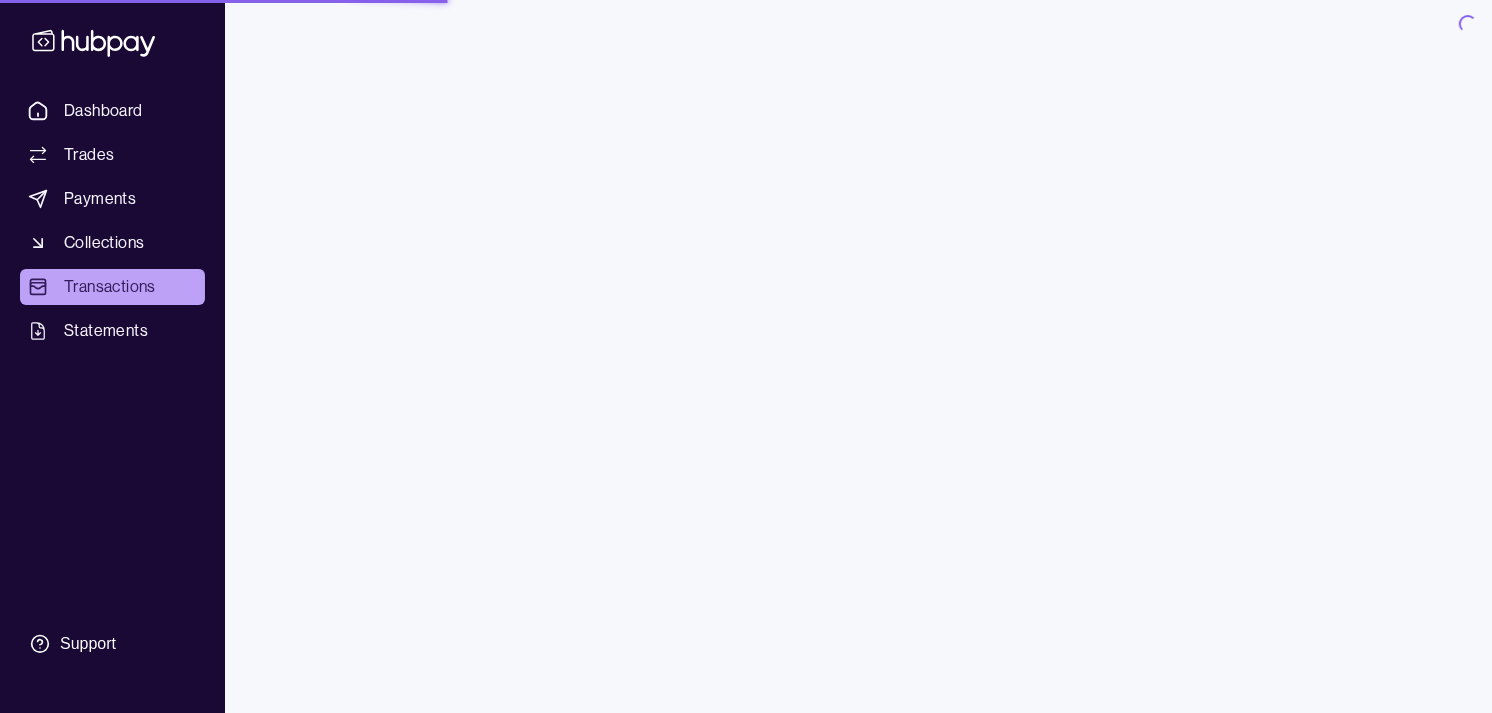 scroll, scrollTop: 0, scrollLeft: 0, axis: both 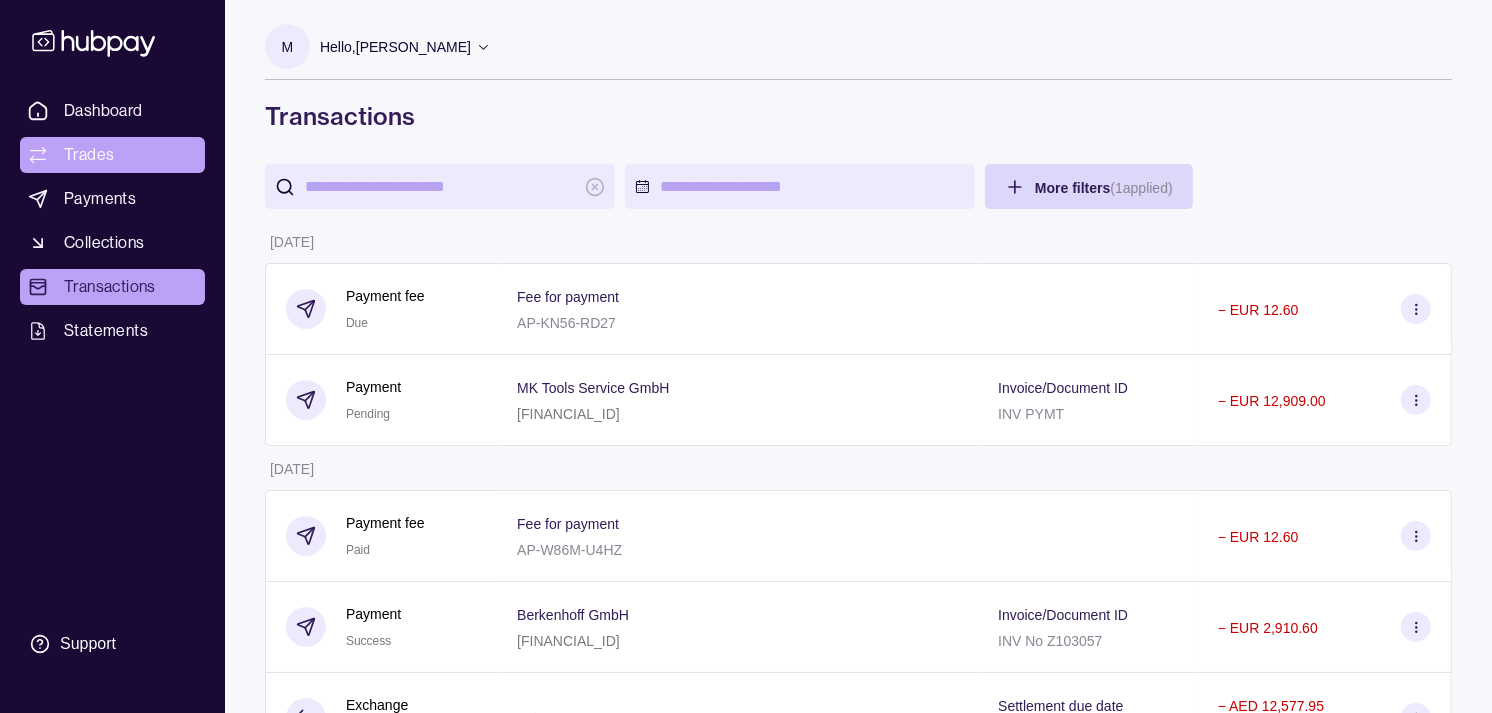 click on "Trades" at bounding box center (89, 155) 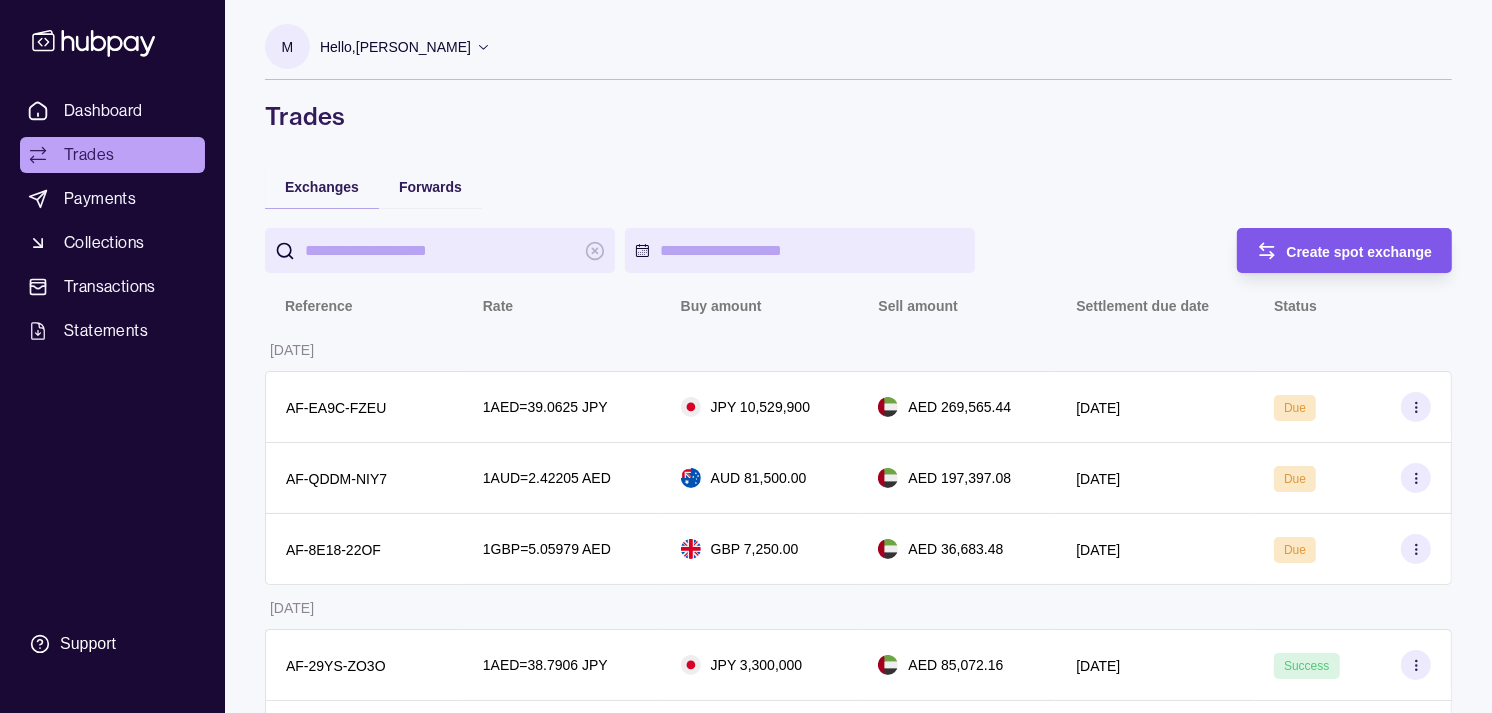 click on "Create spot exchange" at bounding box center (1360, 252) 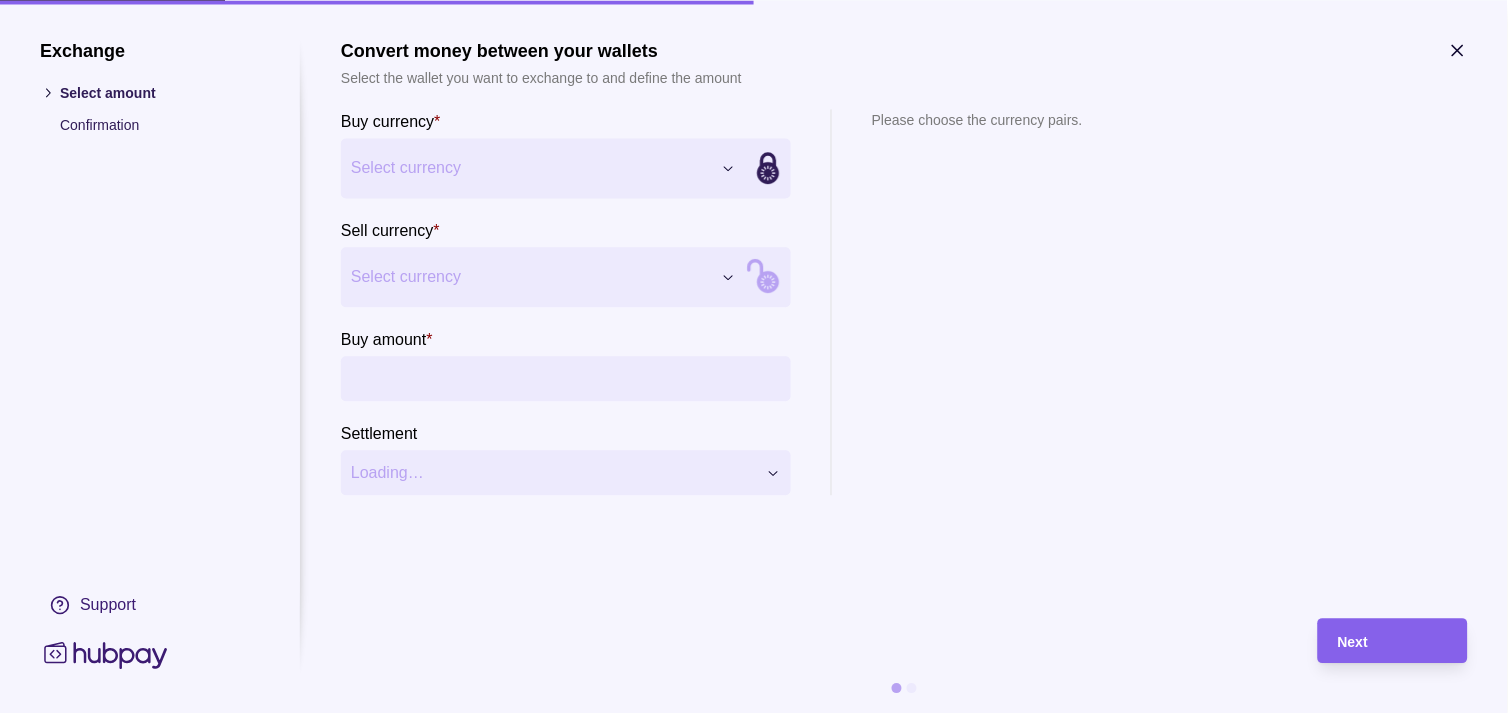 click on "Dashboard Trades Payments Collections Transactions Statements Support M Hello,  [PERSON_NAME] Strides Trading LLC Account Terms and conditions Privacy policy Sign out Trades Exchanges Forwards Create spot exchange Reference Rate Buy amount Sell amount Settlement due date Status [DATE] AF-EA9C-FZEU 1  AED  =  39.0625   JPY JPY 10,529,900 AED 269,565.44 [DATE] Due AF-QDDM-NIY7 1  AUD  =  2.42205   AED AUD 81,500.00 AED 197,397.08 [DATE] Due AF-8E18-22OF 1  GBP  =  5.05979   AED GBP 7,250.00 AED 36,683.48 [DATE] Due [DATE] AF-29YS-ZO3O 1  AED  =  38.7906   JPY JPY 3,300,000 AED 85,072.16 [DATE] Success AF-JR3R-48BN 1  GBP  =  5.08255   AED GBP 9,716.00 AED 49,382.06 [DATE] Success [DATE] AF-VRB6-FNT2 1  GBP  =  5.06011   AED GBP 31,896.00 AED 161,397.27 [DATE] Success AF-6LGC-YWB5 1  AED  =  39.1299   JPY JPY 3,996,000 AED 102,121.40 [DATE] Success AF-HS8F-C56I 1  AED  =  39.1837   JPY JPY 3,082,500 AED 78,667.92 [DATE] Success AF-CI2C-ATLJ 1  AED  =" at bounding box center (754, 996) 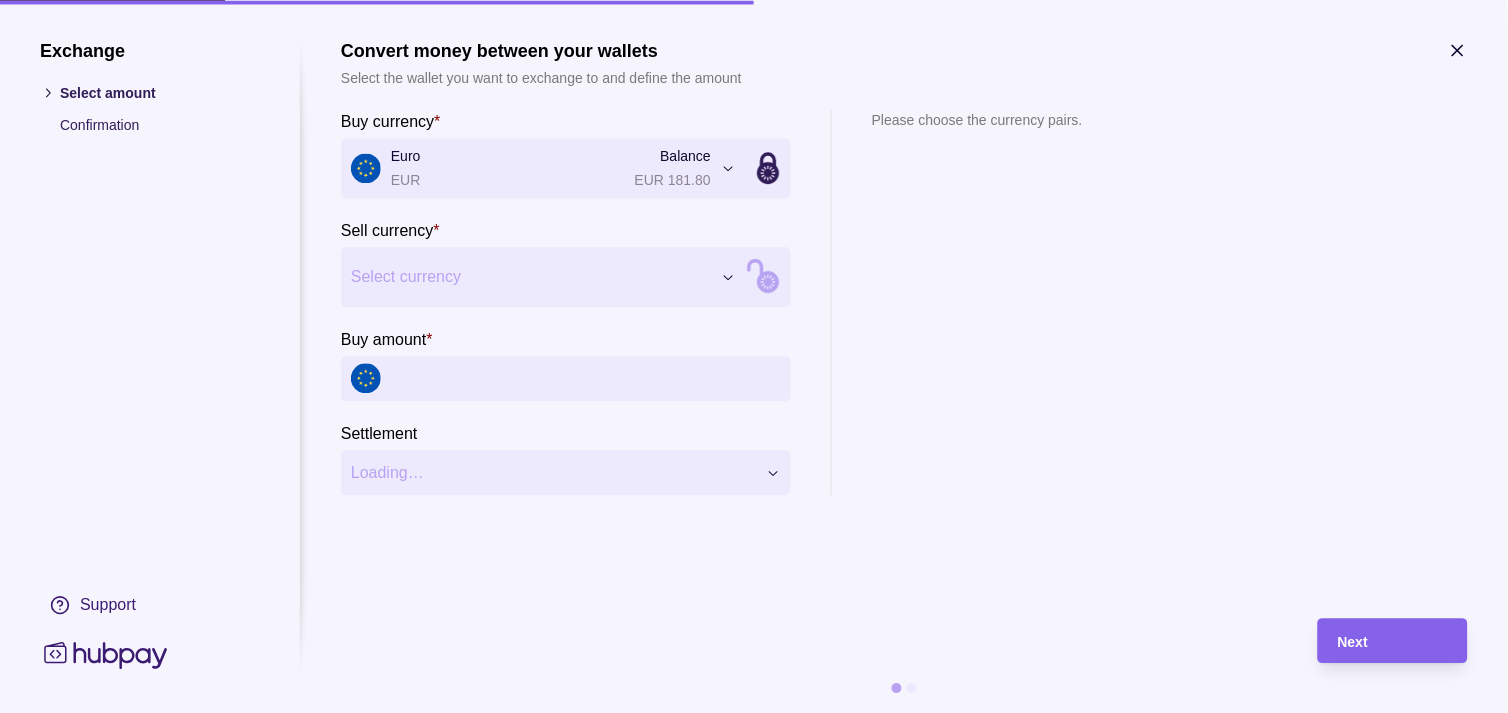 click on "Dashboard Trades Payments Collections Transactions Statements Support M Hello,  [PERSON_NAME] Strides Trading LLC Account Terms and conditions Privacy policy Sign out Trades Exchanges Forwards Create spot exchange Reference Rate Buy amount Sell amount Settlement due date Status [DATE] AF-EA9C-FZEU 1  AED  =  39.0625   JPY JPY 10,529,900 AED 269,565.44 [DATE] Due AF-QDDM-NIY7 1  AUD  =  2.42205   AED AUD 81,500.00 AED 197,397.08 [DATE] Due AF-8E18-22OF 1  GBP  =  5.05979   AED GBP 7,250.00 AED 36,683.48 [DATE] Due [DATE] AF-29YS-ZO3O 1  AED  =  38.7906   JPY JPY 3,300,000 AED 85,072.16 [DATE] Success AF-JR3R-48BN 1  GBP  =  5.08255   AED GBP 9,716.00 AED 49,382.06 [DATE] Success [DATE] AF-VRB6-FNT2 1  GBP  =  5.06011   AED GBP 31,896.00 AED 161,397.27 [DATE] Success AF-6LGC-YWB5 1  AED  =  39.1299   JPY JPY 3,996,000 AED 102,121.40 [DATE] Success AF-HS8F-C56I 1  AED  =  39.1837   JPY JPY 3,082,500 AED 78,667.92 [DATE] Success AF-CI2C-ATLJ 1  AED  =" at bounding box center (754, 996) 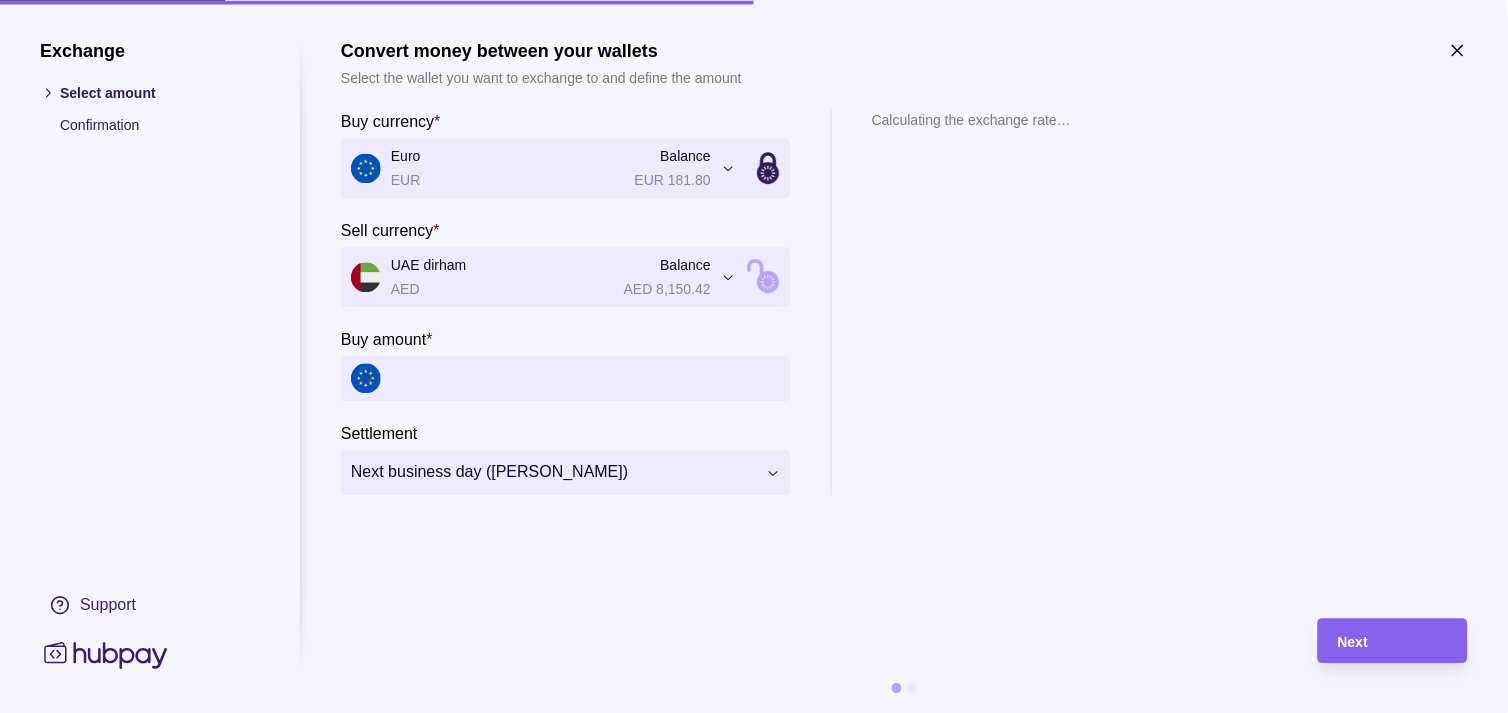 click on "Buy amount  *" at bounding box center (586, 378) 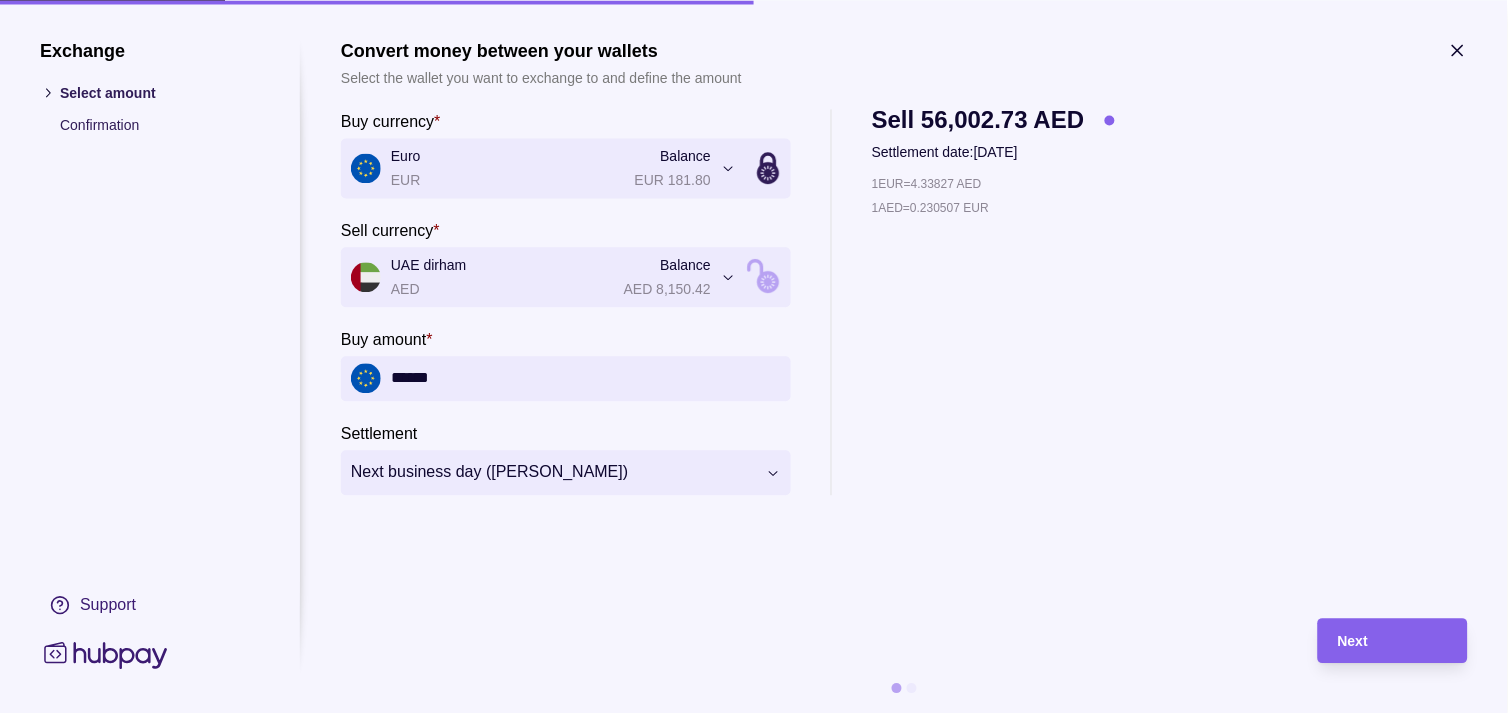 type on "******" 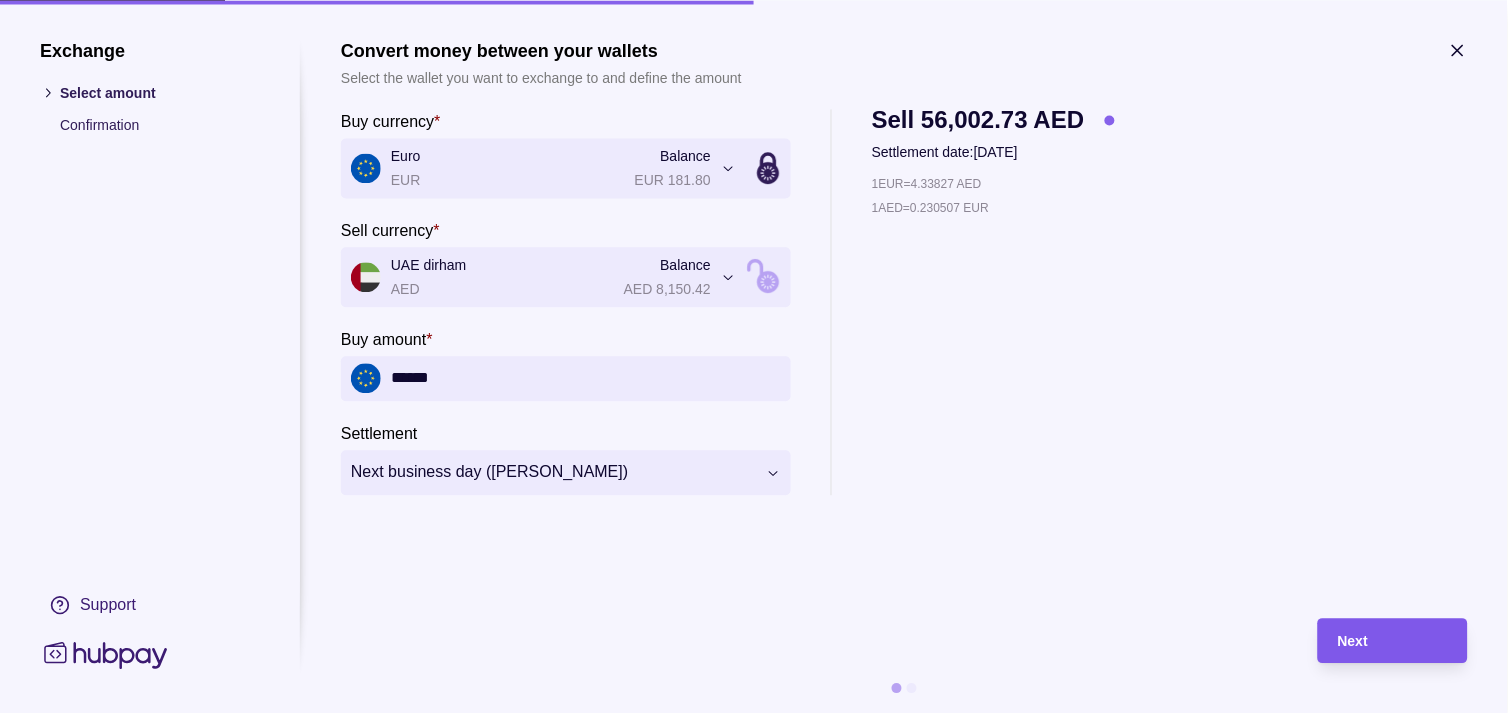 click on "Next" at bounding box center (1393, 641) 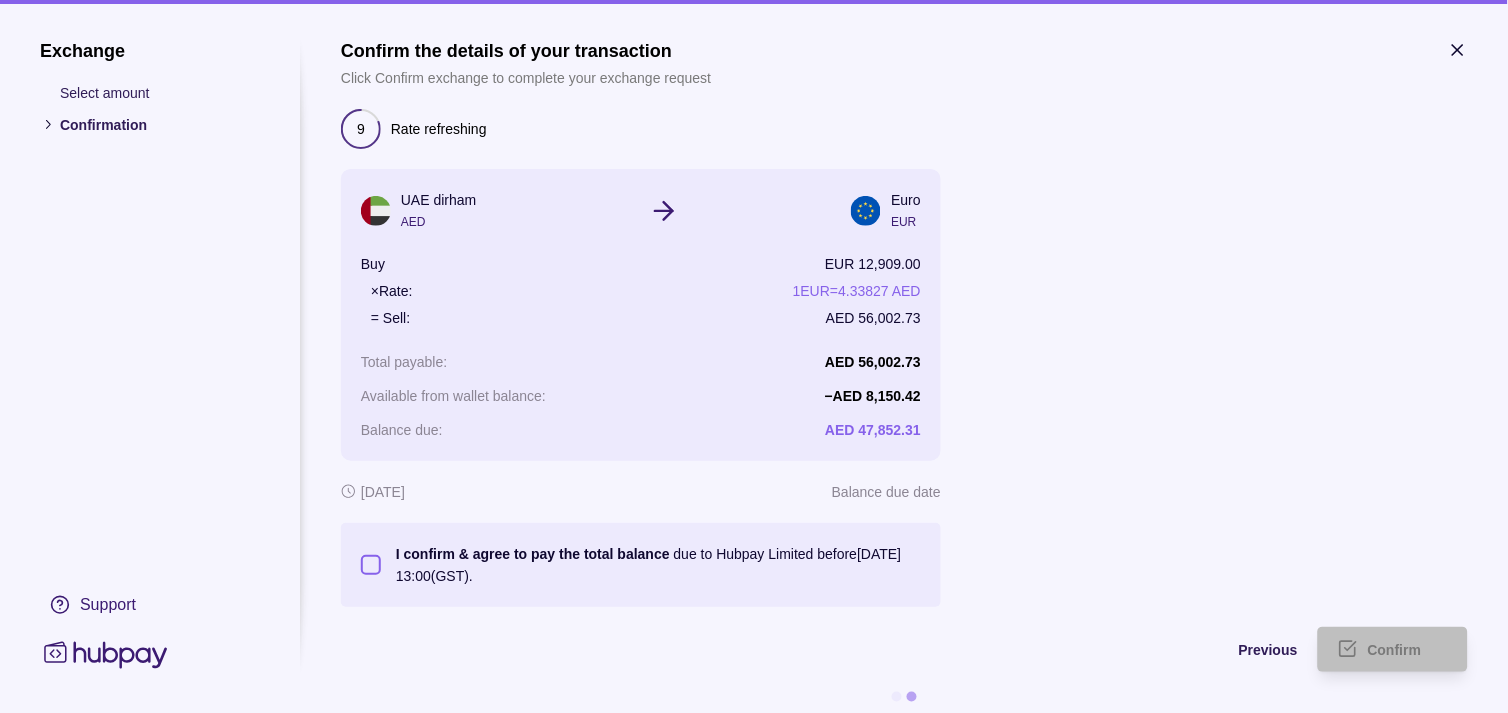 click on "I confirm & agree to pay the total balance   due to Hubpay Limited before  [DATE]   13:00  (GST)." at bounding box center [371, 565] 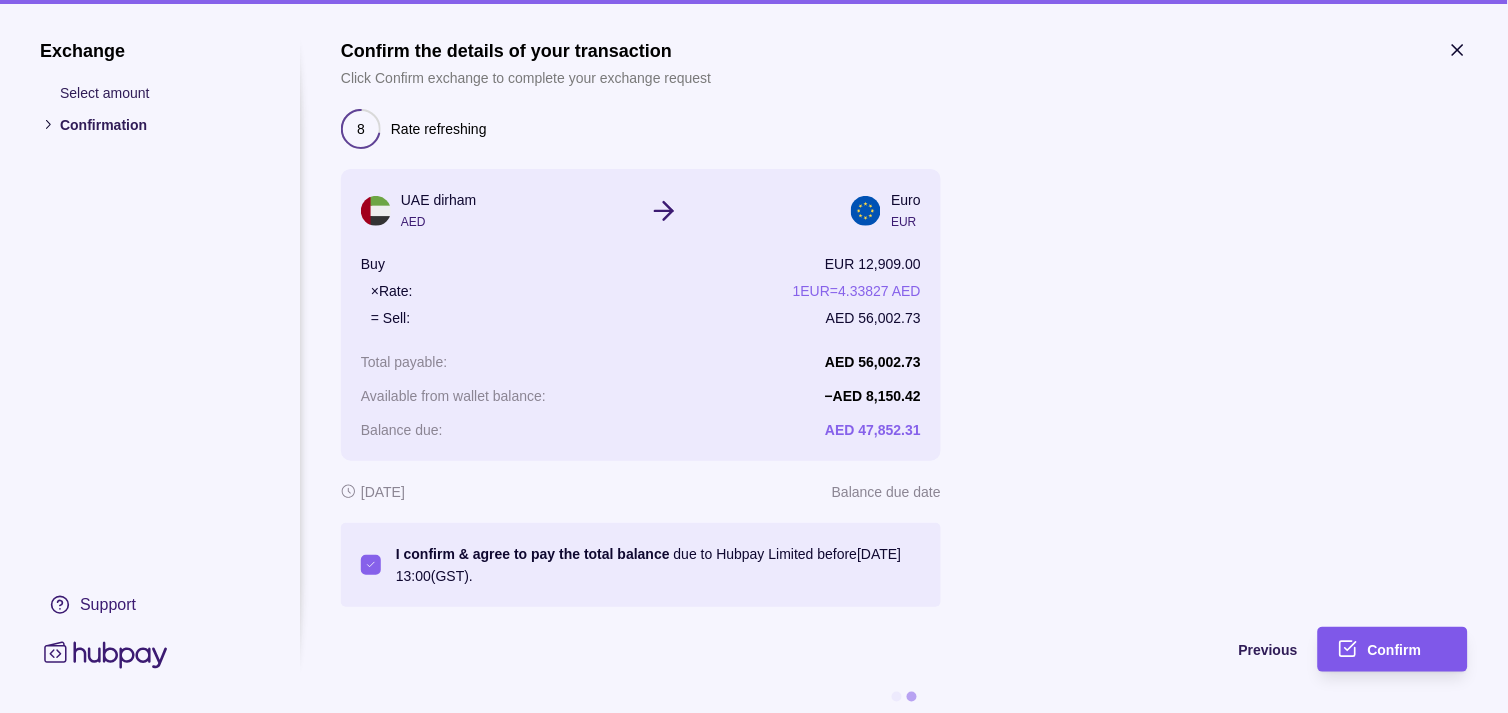 click on "Confirm" at bounding box center [1408, 650] 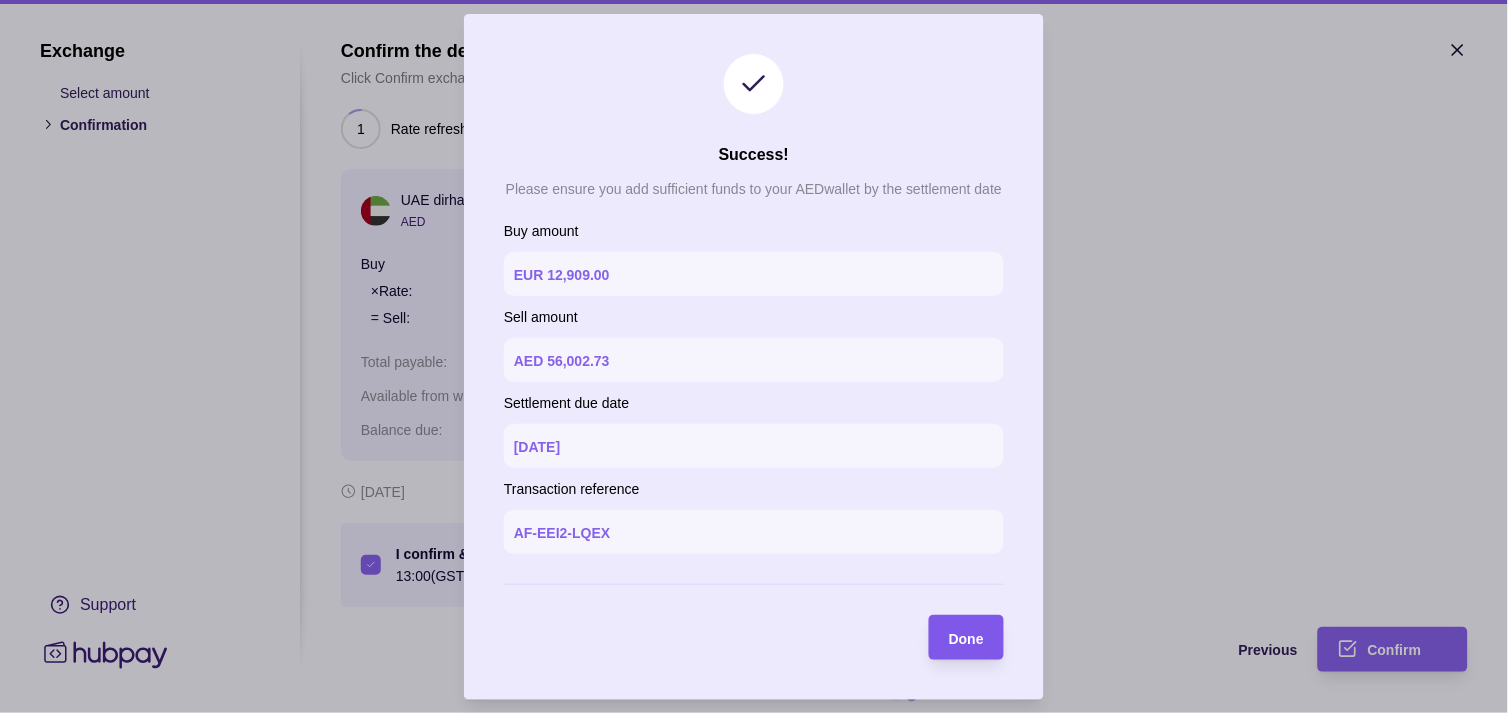 click on "Done" at bounding box center [966, 637] 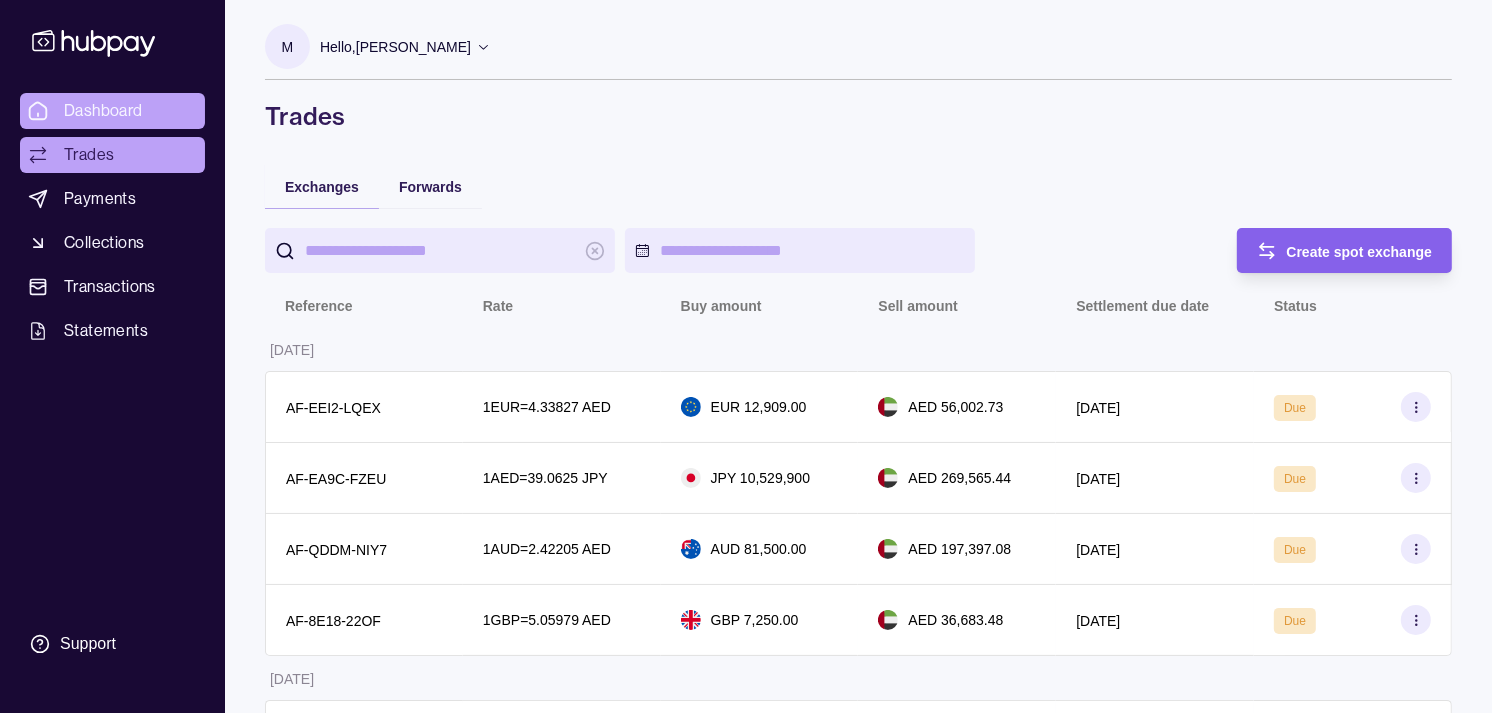 click on "Dashboard" at bounding box center (103, 111) 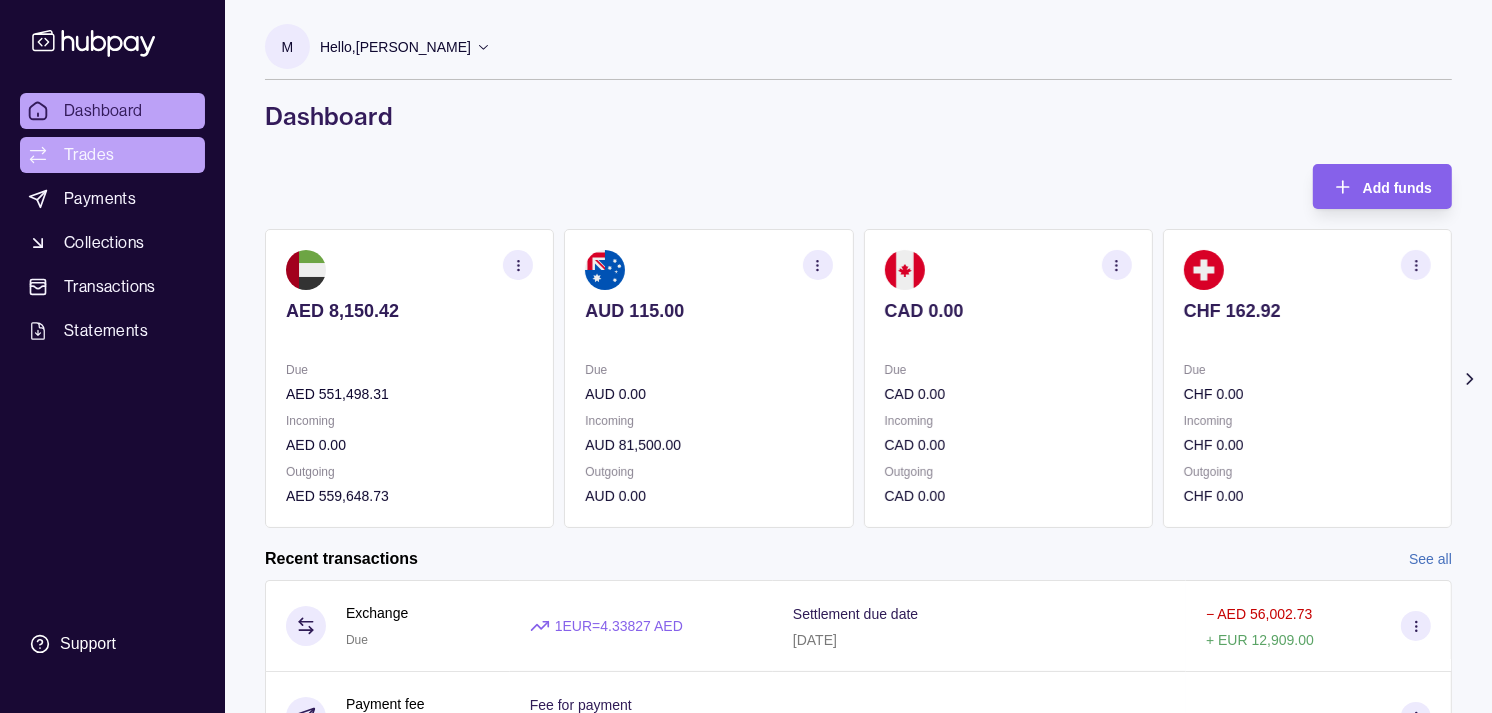 click on "Trades" at bounding box center [112, 155] 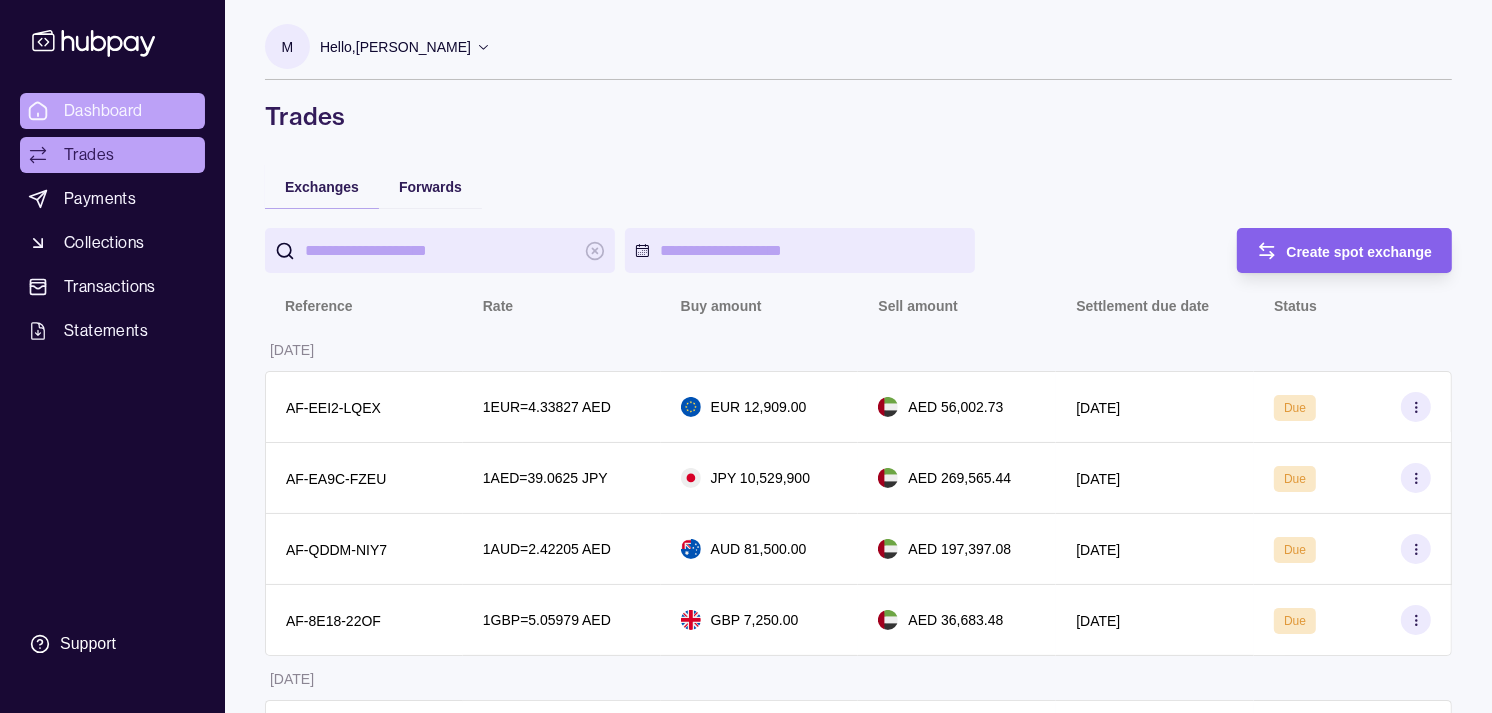 click on "Dashboard" at bounding box center [103, 111] 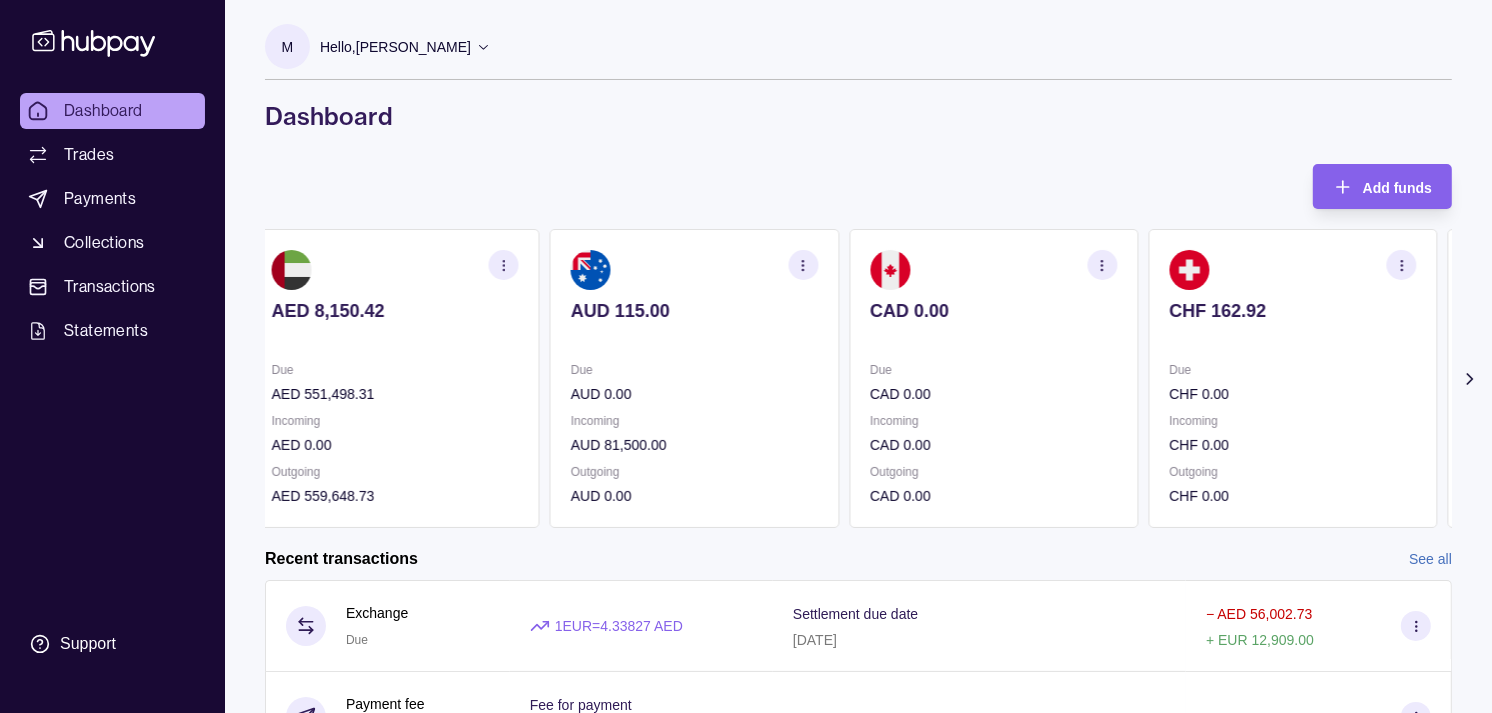 click on "CHF 162.92                                                                                                               Due CHF 0.00 Incoming CHF 0.00 Outgoing CHF 0.00" at bounding box center (1292, 378) 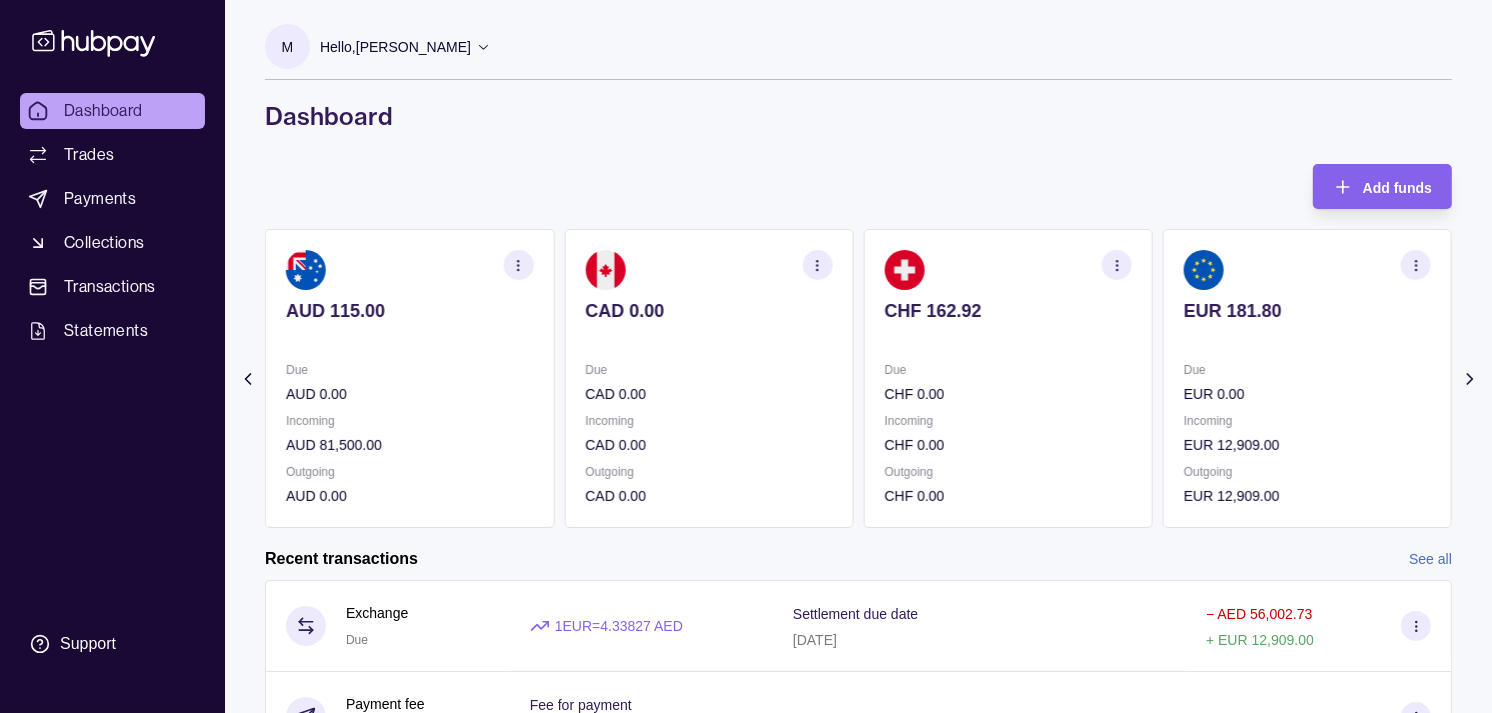 click on "EUR 181.80                                                                                                               Due EUR 0.00 Incoming EUR 12,909.00 Outgoing EUR 12,909.00" at bounding box center [1307, 378] 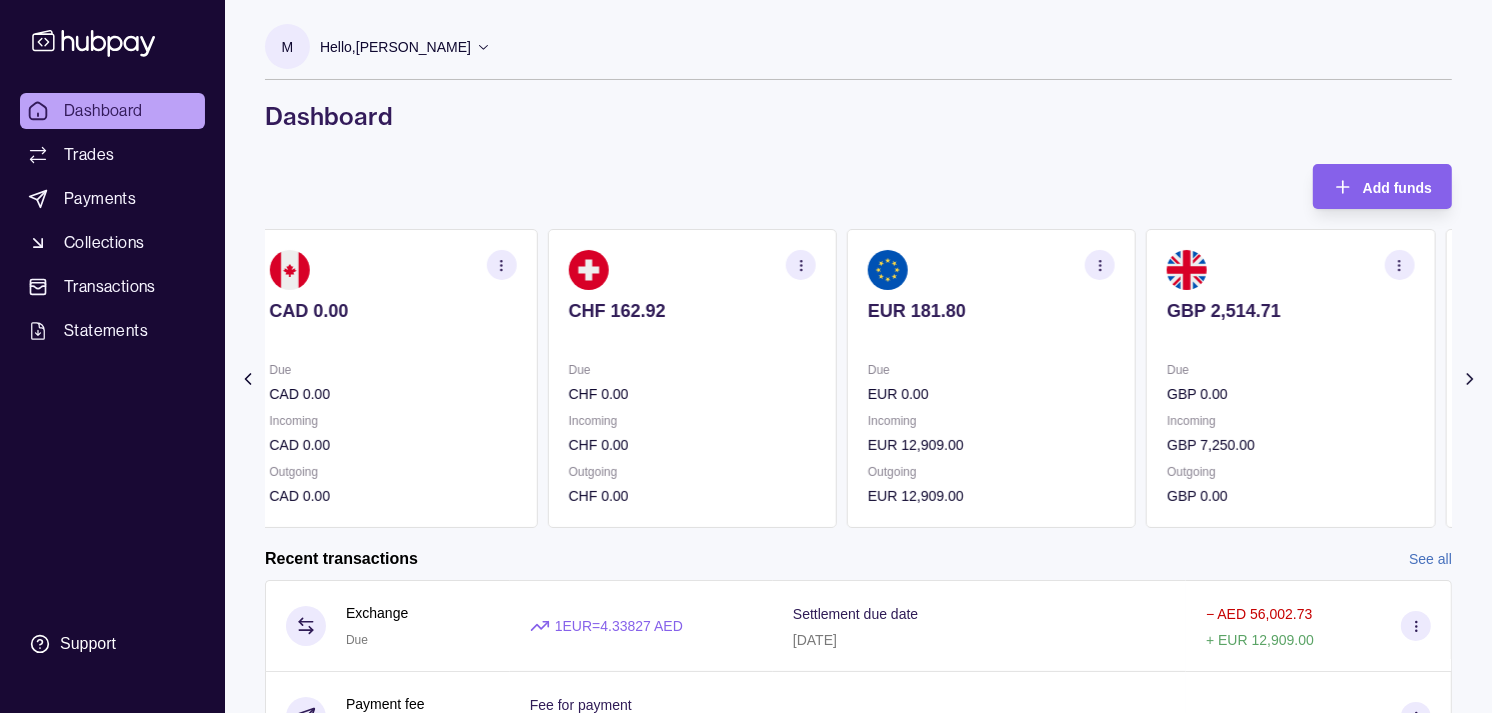 click on "Due" at bounding box center (1290, 370) 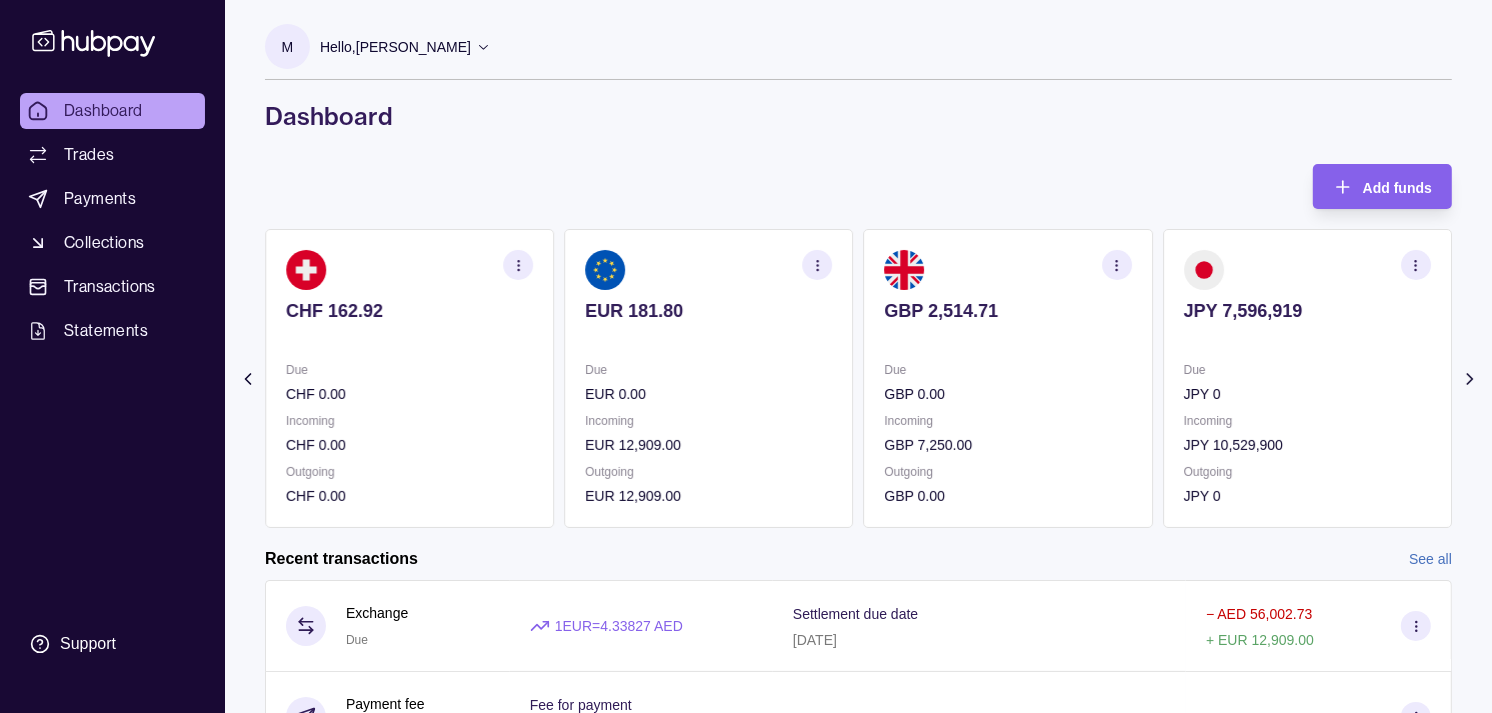 click on "Due" at bounding box center [1307, 370] 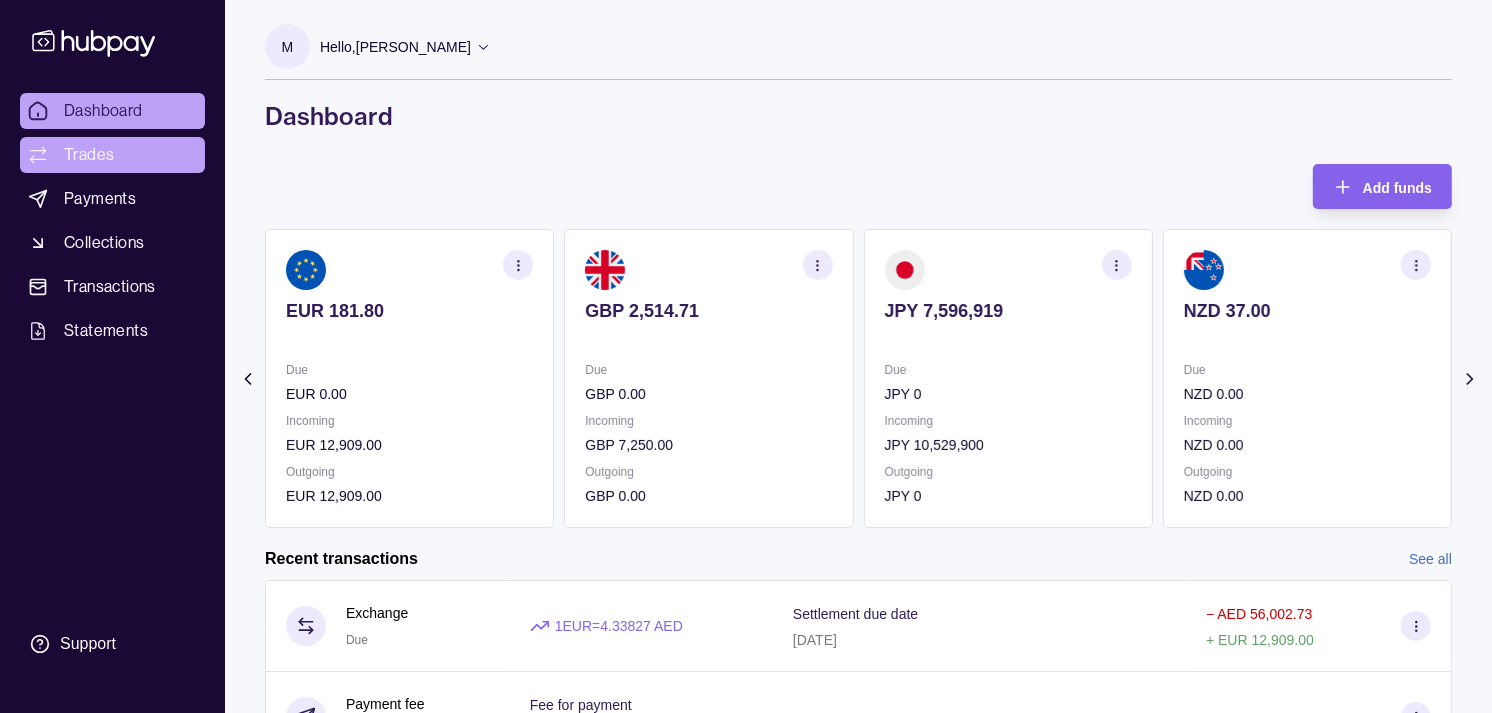 click on "Trades" at bounding box center [112, 155] 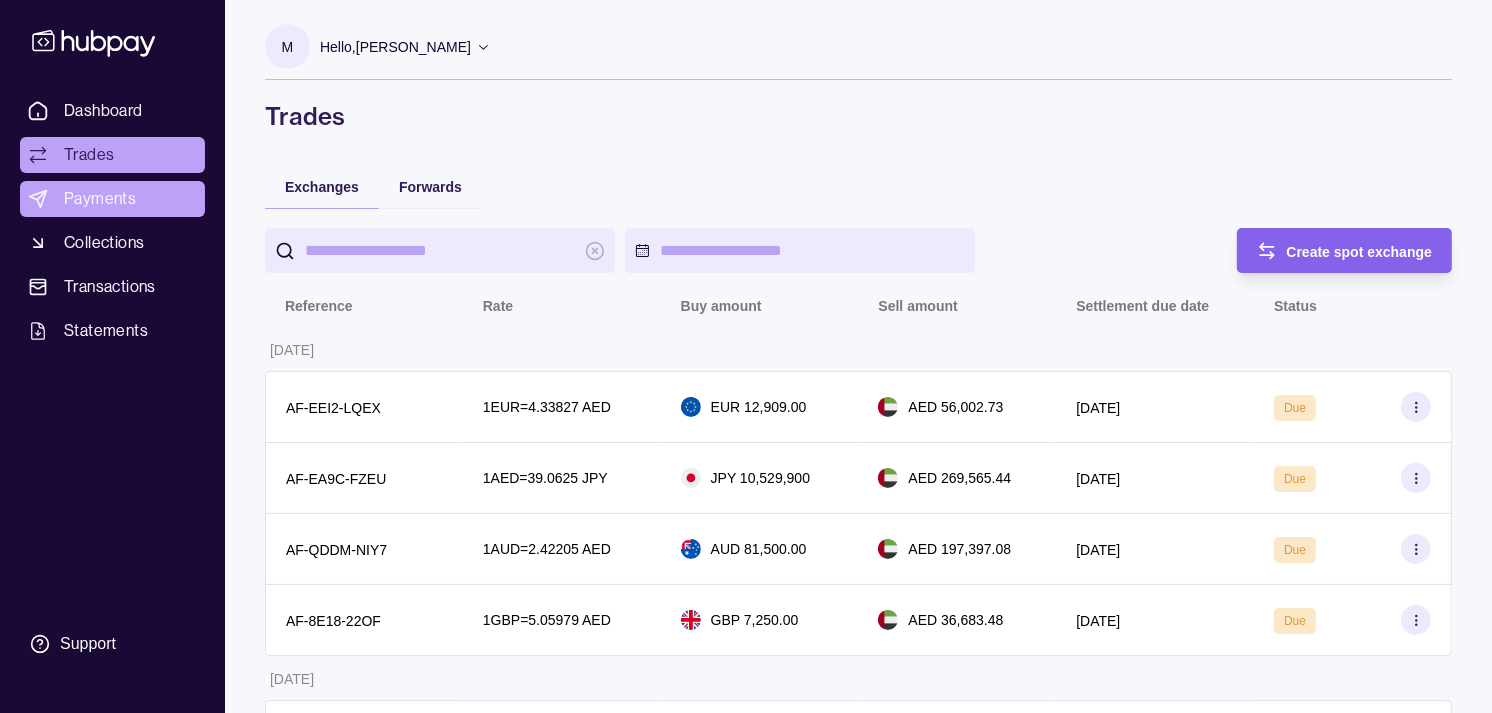 click on "Payments" at bounding box center [100, 199] 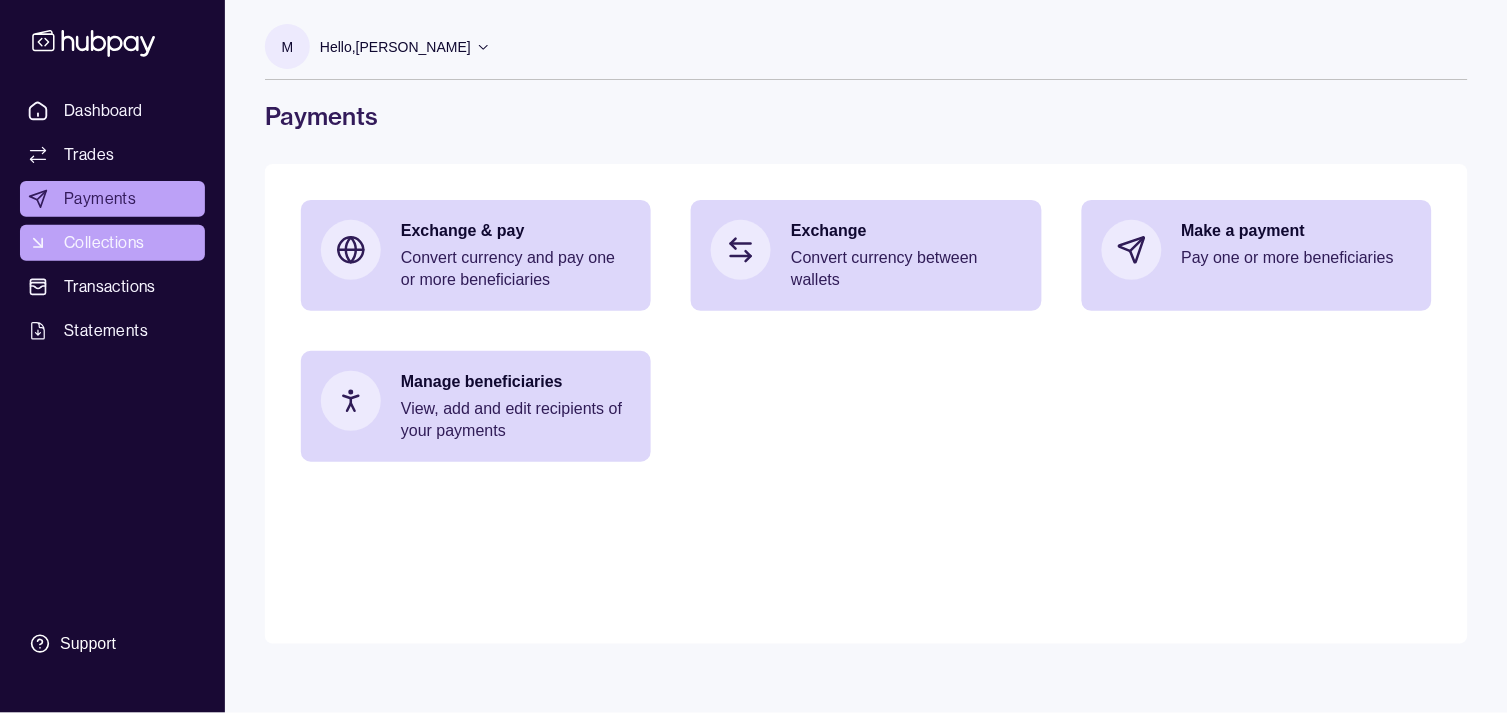 click on "Collections" at bounding box center (104, 243) 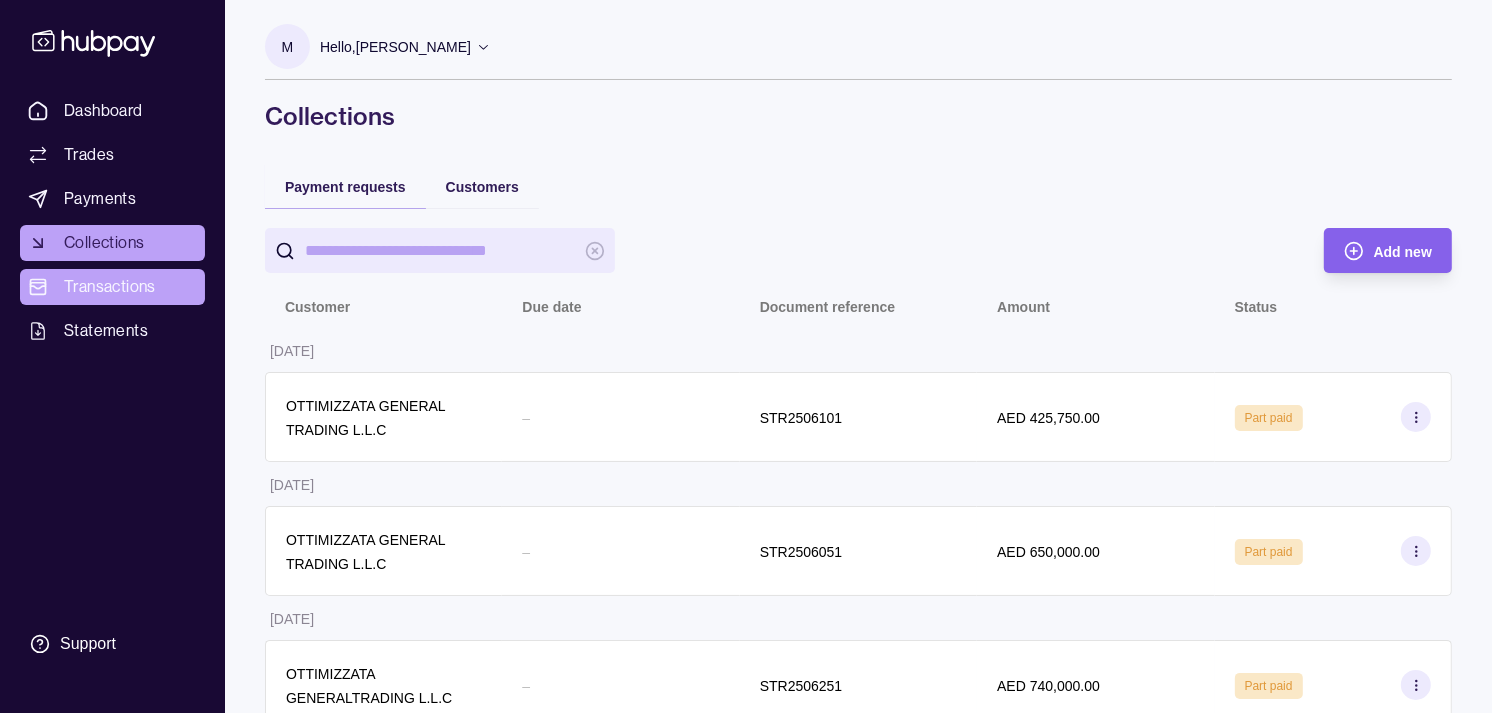 click on "Transactions" at bounding box center (112, 287) 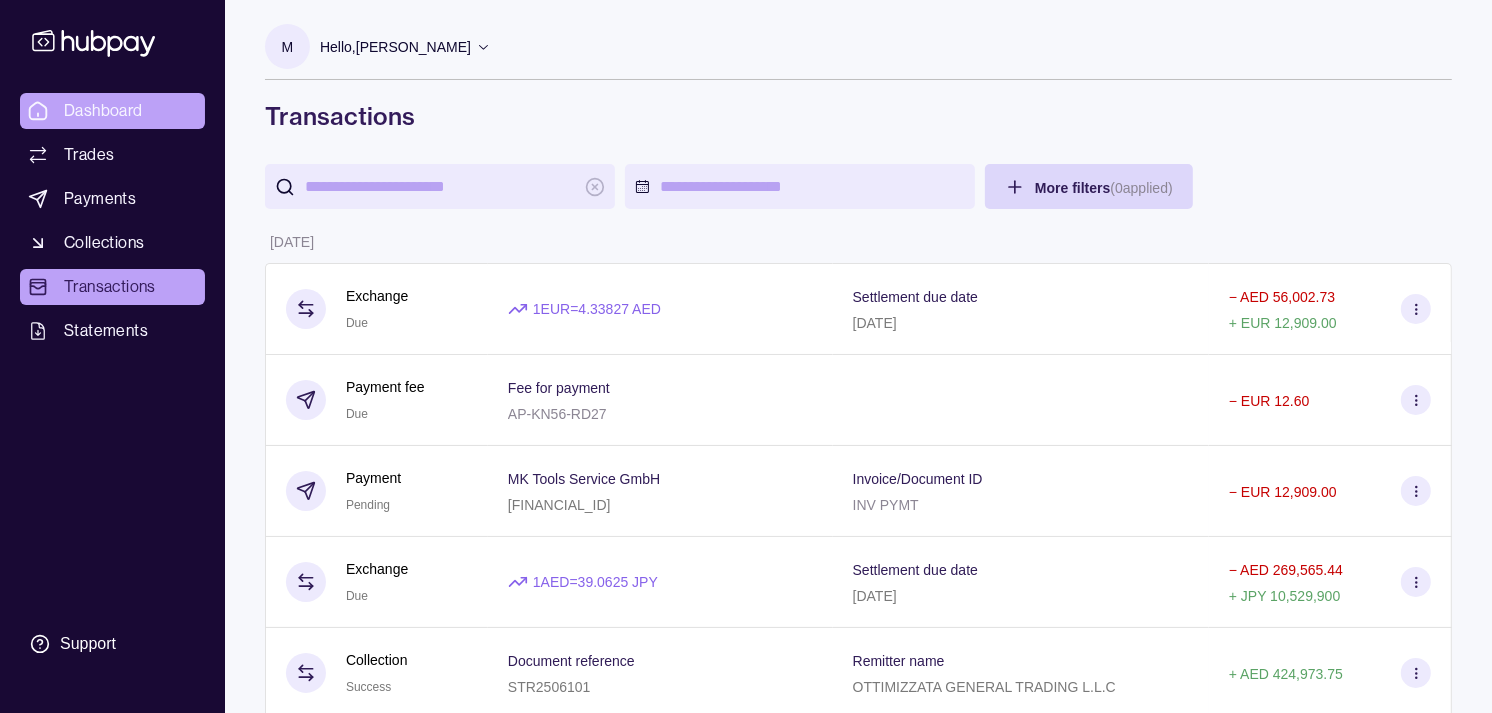 click on "Dashboard" at bounding box center (112, 111) 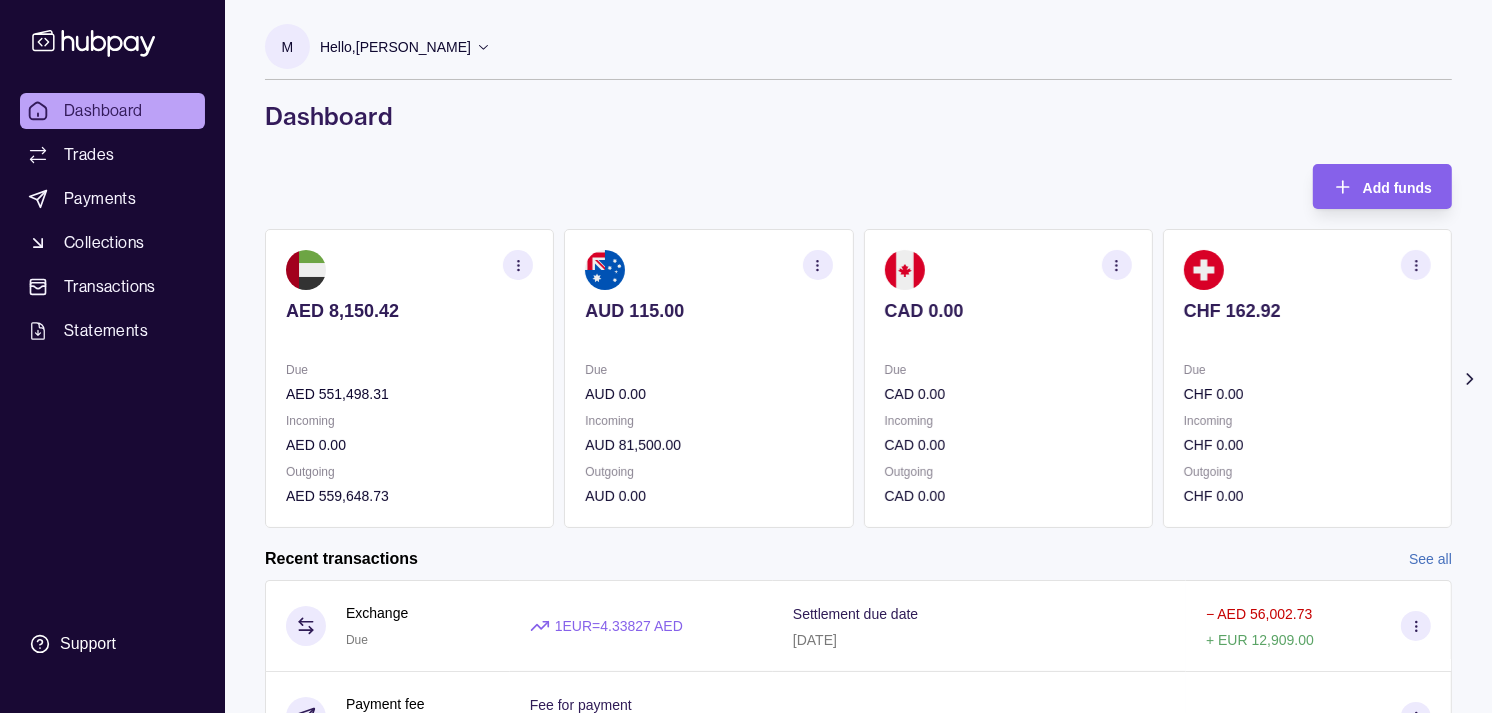 click 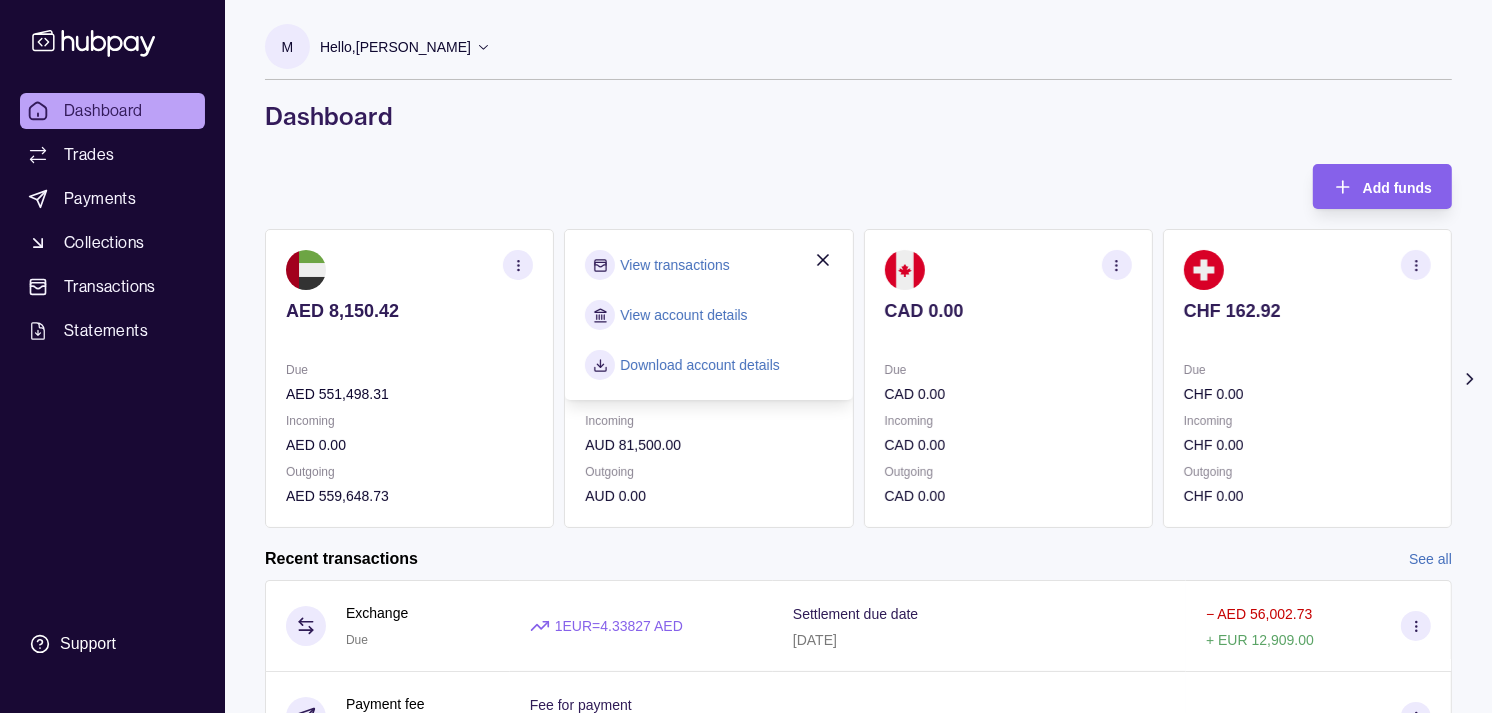 click on "View transactions" at bounding box center [674, 265] 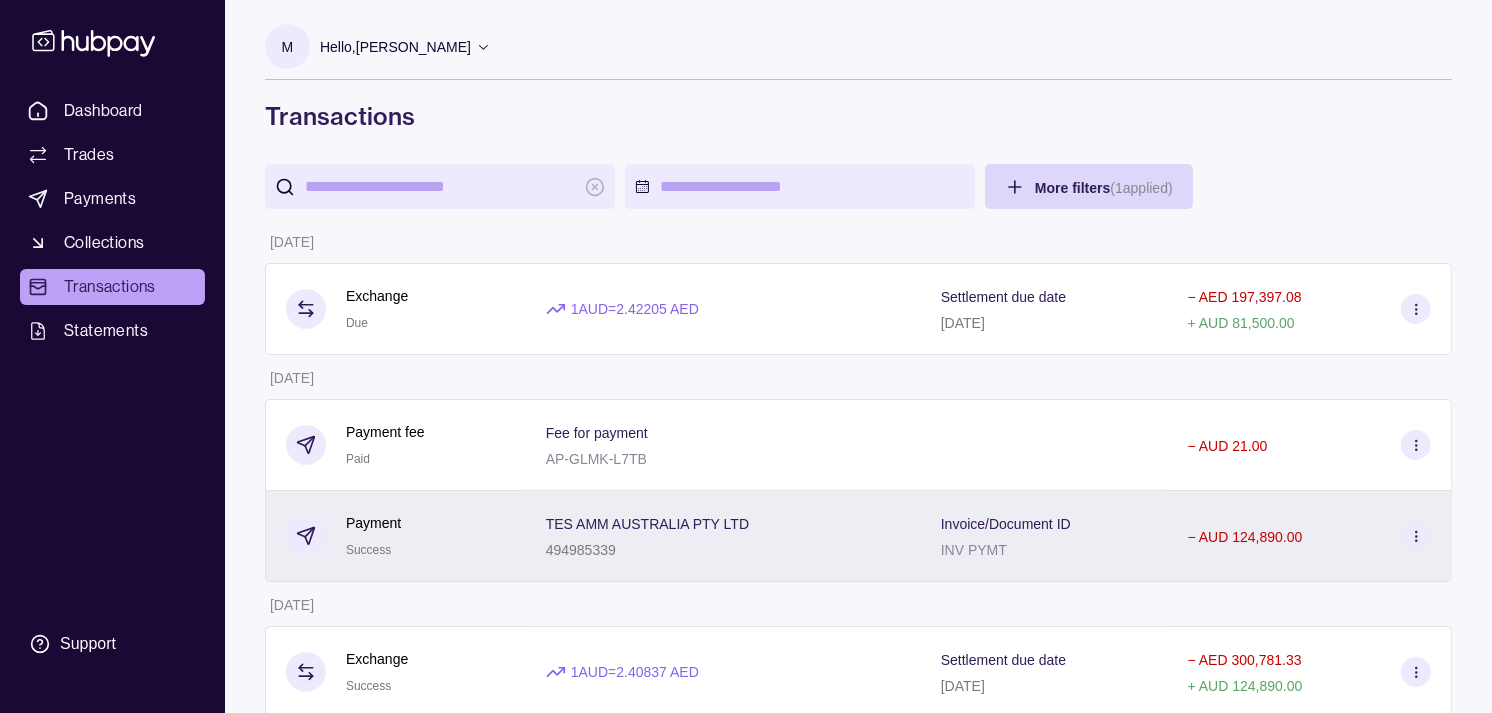 click on "TES AMM AUSTRALIA PTY LTD" at bounding box center [647, 523] 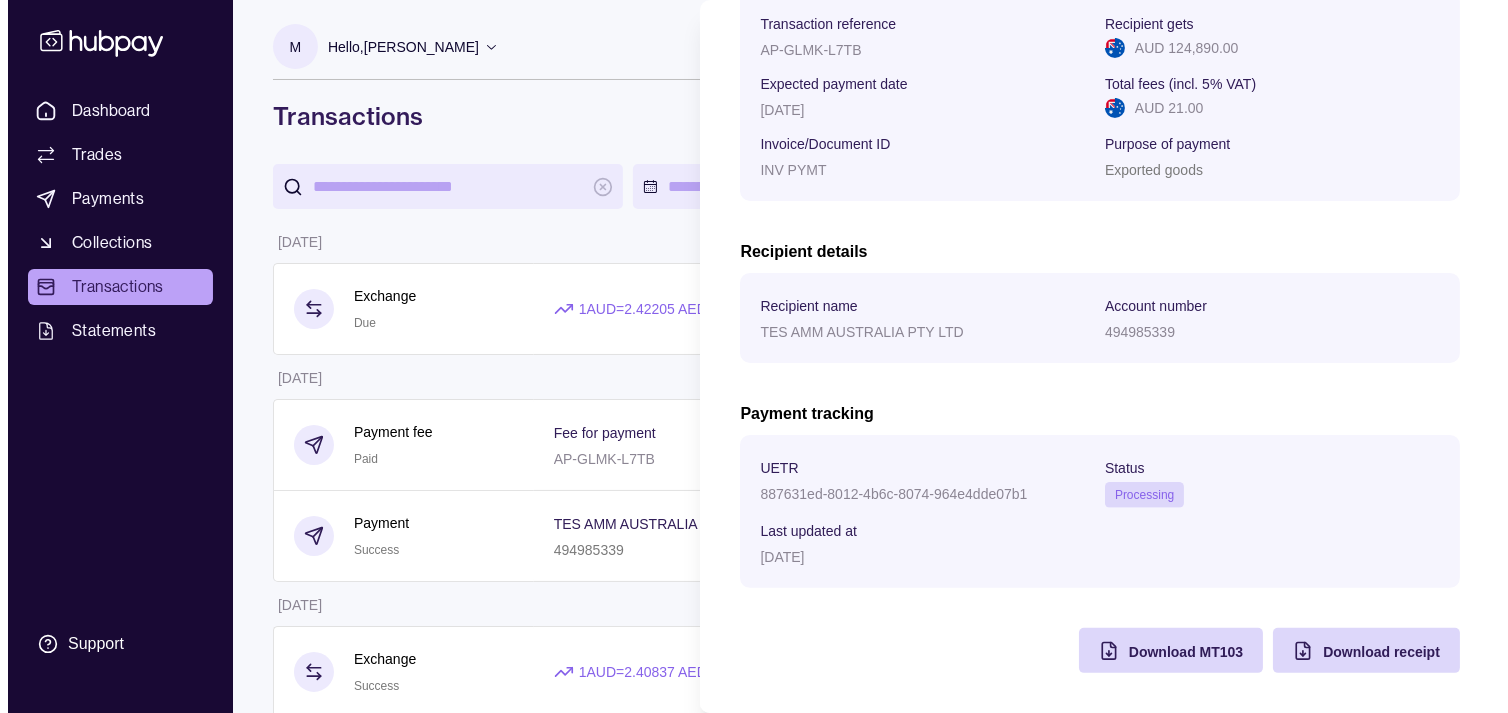 scroll, scrollTop: 333, scrollLeft: 0, axis: vertical 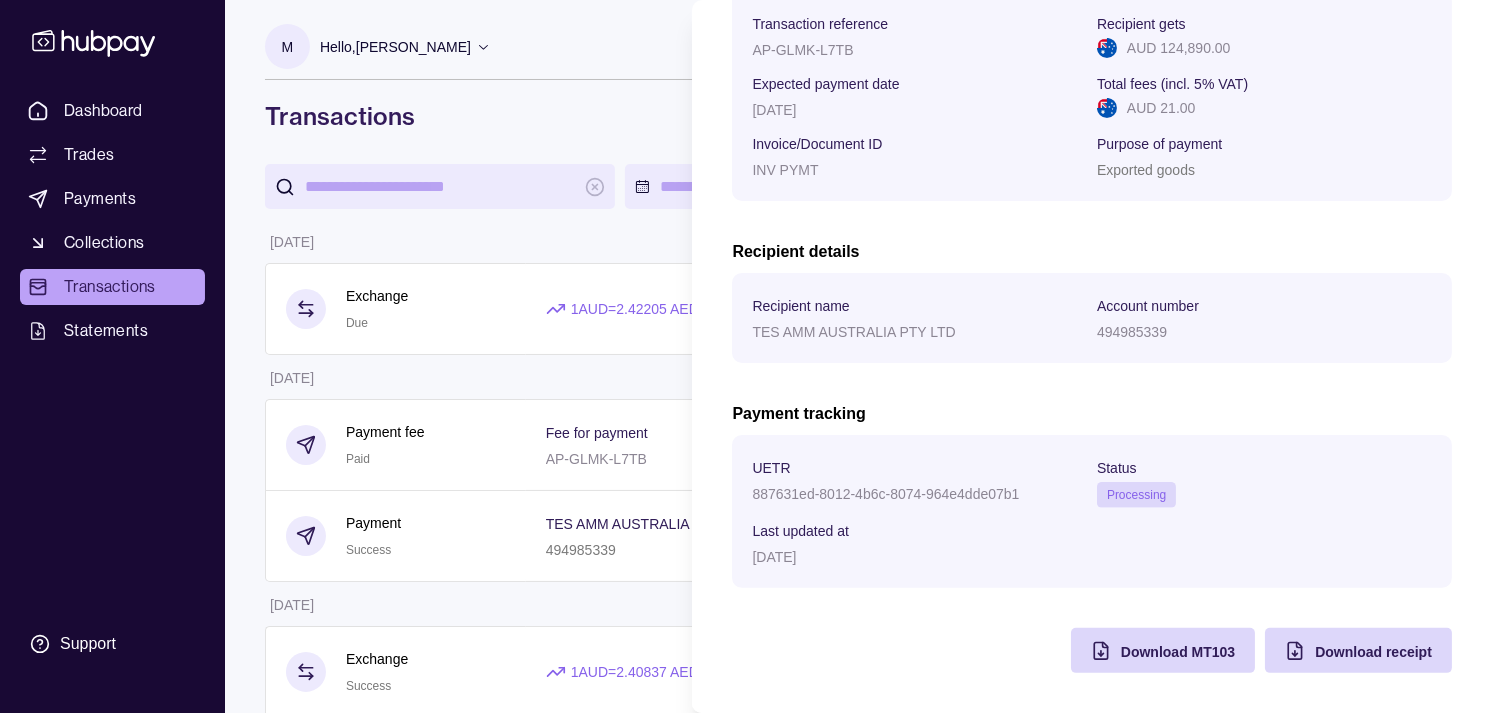 click on "887631ed-8012-4b6c-8074-964e4dde07b1" at bounding box center [885, 494] 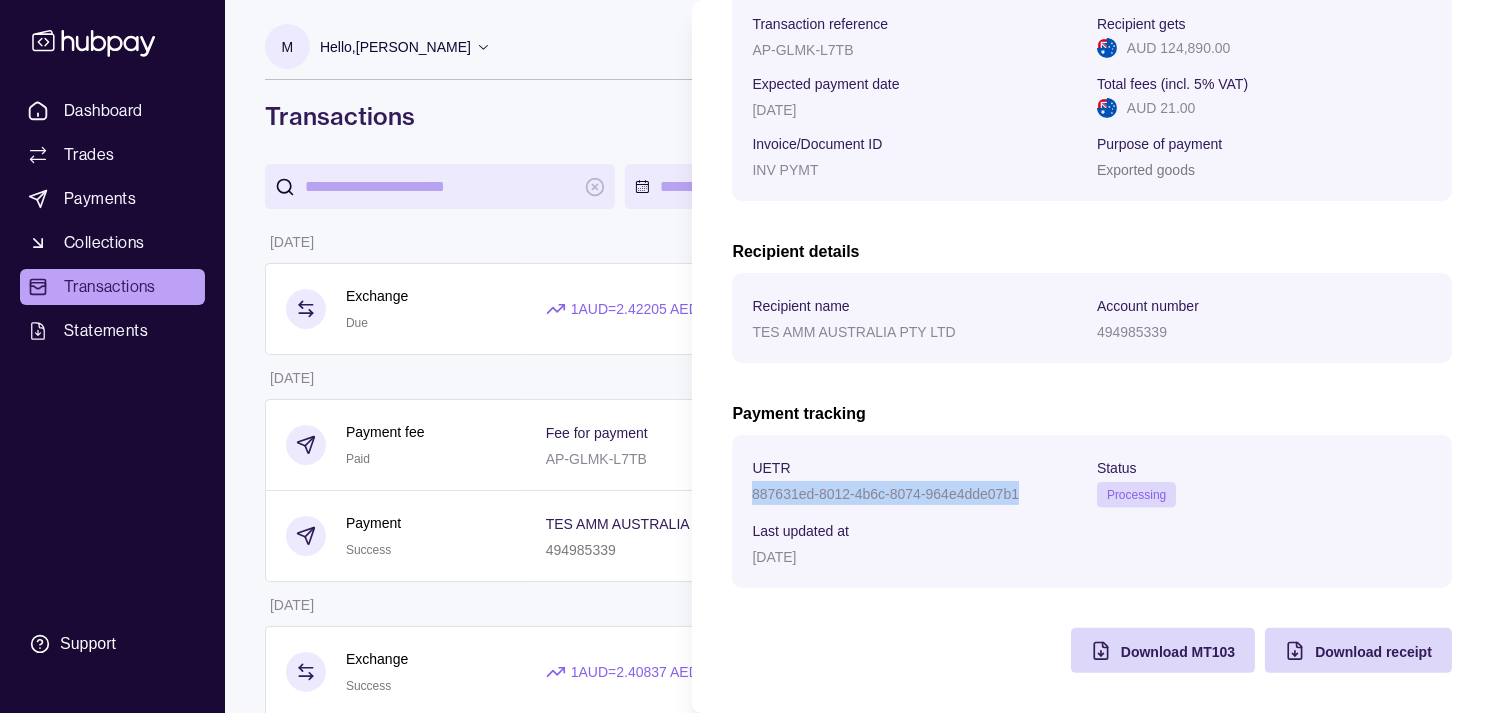 drag, startPoint x: 765, startPoint y: 496, endPoint x: 960, endPoint y: 496, distance: 195 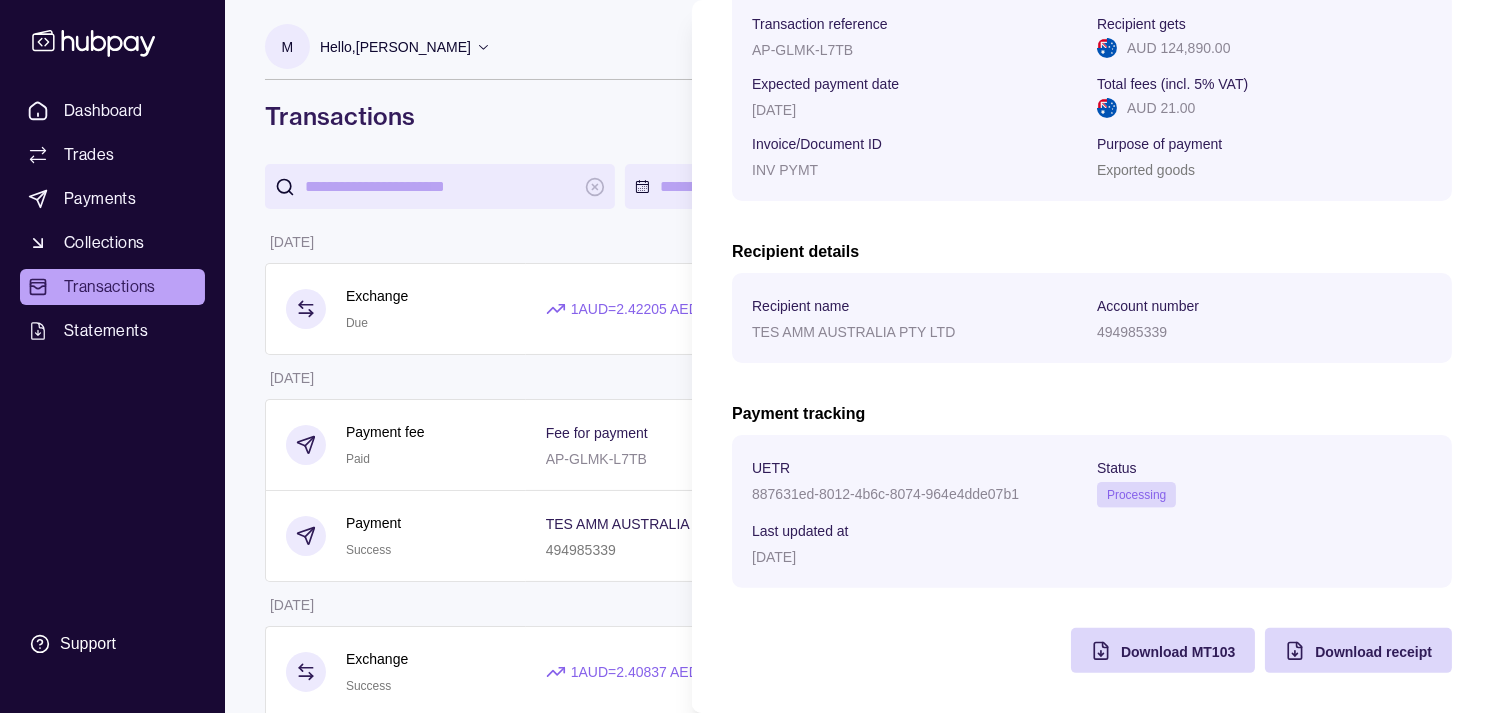 click on "Dashboard Trades Payments Collections Transactions Statements Support M Hello,  [PERSON_NAME] Strides Trading LLC Account Terms and conditions Privacy policy Sign out Transactions More filters  ( 1  applied) Details Amount [DATE] Exchange Due 1  AUD  =  2.42205   AED Settlement due date [DATE] −   AED 197,397.08 +   AUD 81,500.00 [DATE] Payment fee Paid Fee for payment AP-GLMK-L7TB −   AUD 21.00 Payment Success TES AMM AUSTRALIA PTY LTD 494985339 Invoice/Document ID INV PYMT −   AUD 124,890.00 [DATE] Exchange Success 1  AUD  =  2.40837   AED Settlement due date [DATE] −   AED 300,781.33 +   AUD 124,890.00 [DATE] Payment fee Paid Fee for payment AP-5FQT-NL46 −   AUD 21.00 Payment Success GLOBAL IT TRADERS PTY LIMITED 441032630 Invoice/Document ID INV PYMT −   AUD 79,930.00 [DATE] Exchange Success 1  AUD  =  0.654443   USD Settlement due date [DATE] −   USD 52,309.63 +   AUD 79,930.00 [DATE] Payment fee Paid Fee for payment AP-VB6H-5F6S −   −" at bounding box center (746, 1332) 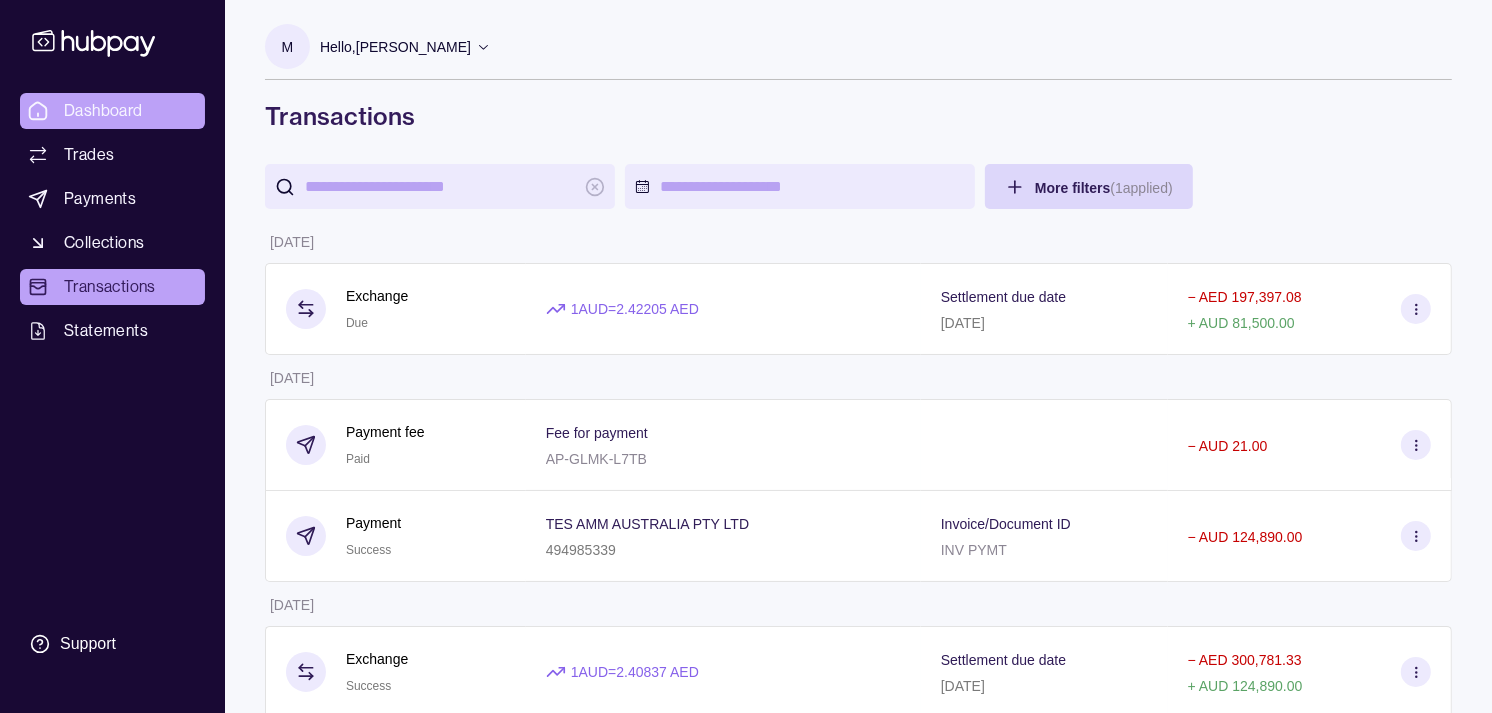 click on "Dashboard" at bounding box center [103, 111] 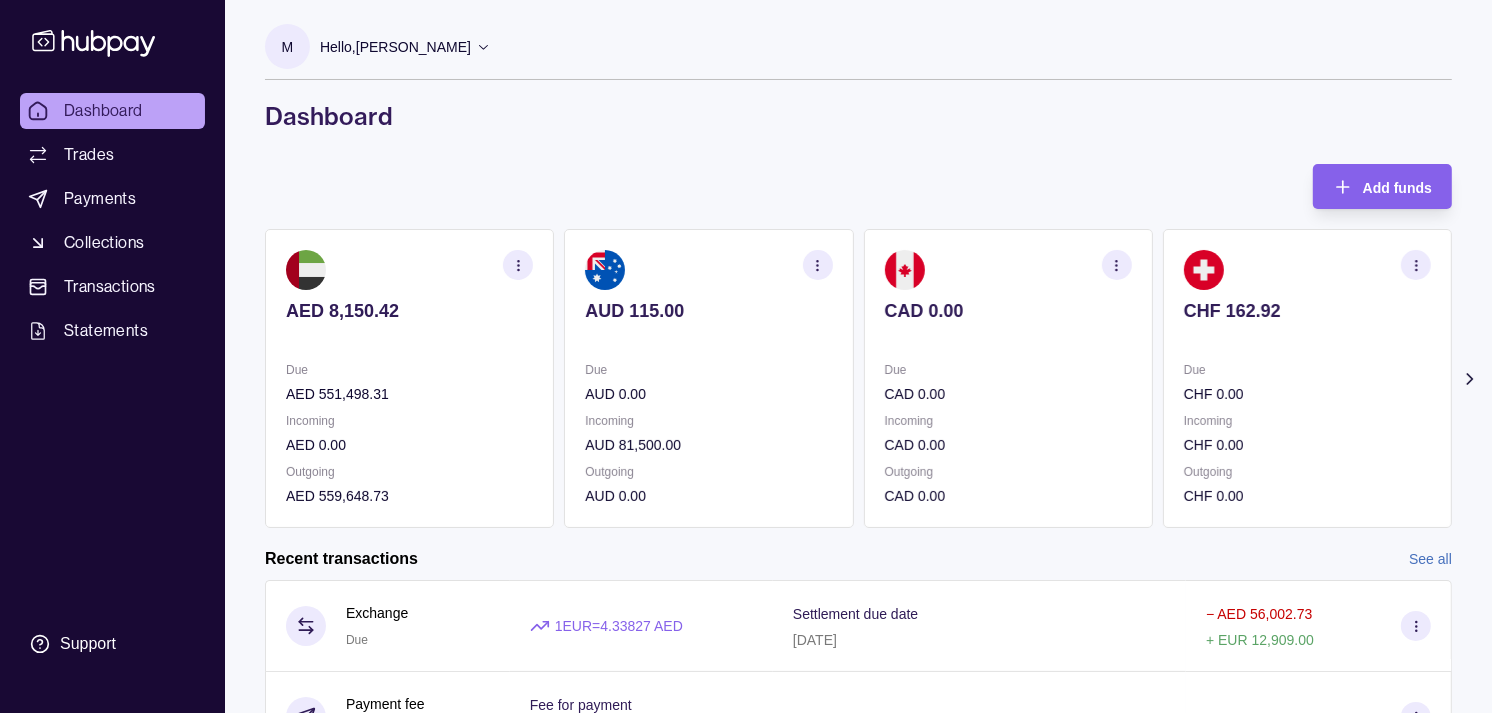 click on "Due CHF 0.00" at bounding box center (1307, 382) 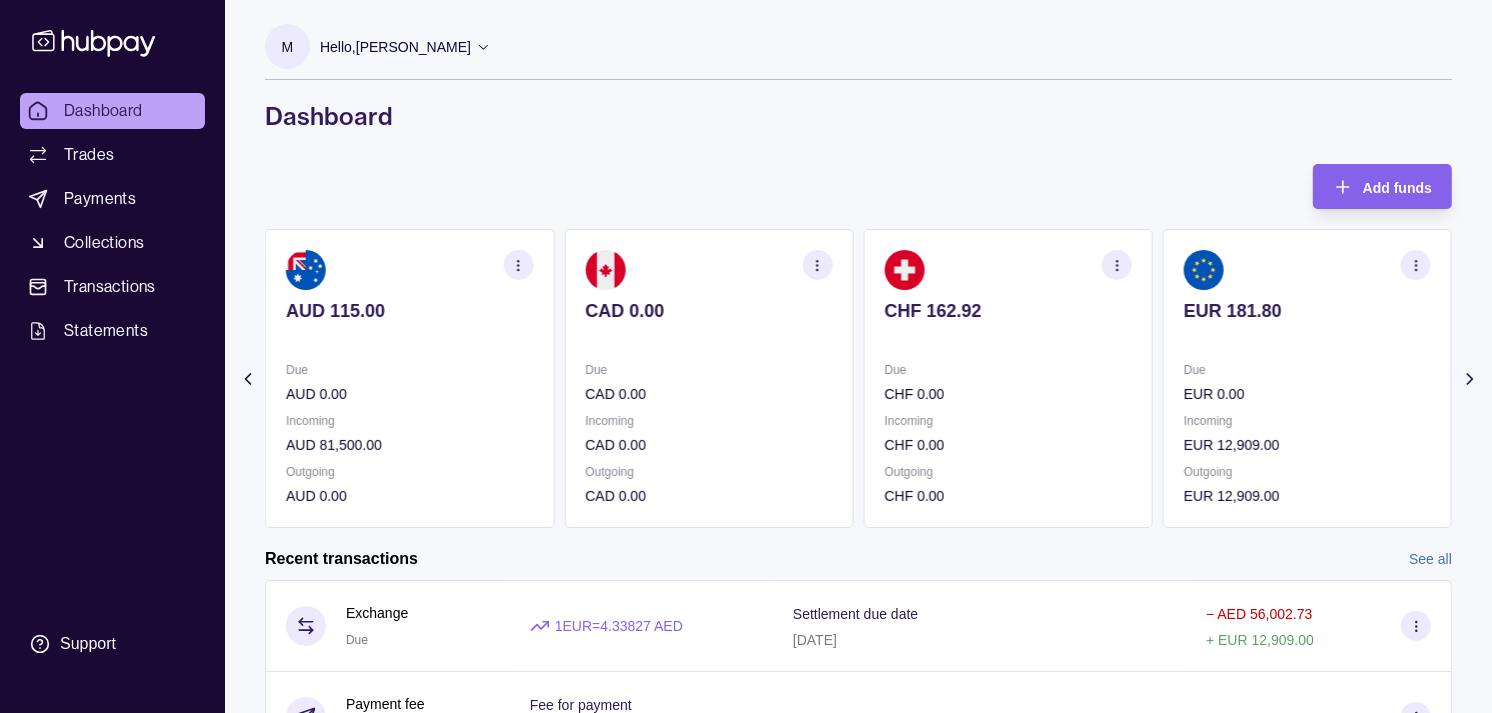 click on "Due" at bounding box center (1307, 370) 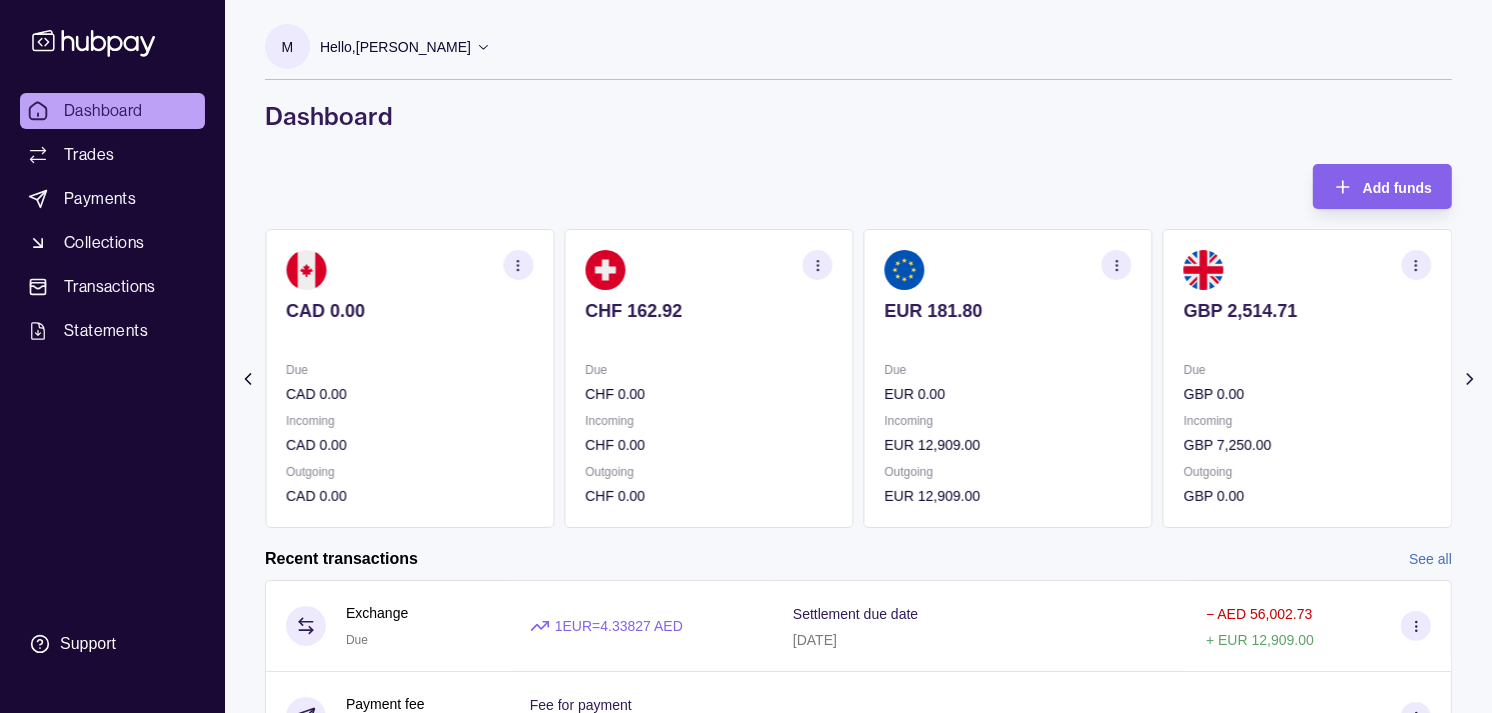 click on "EUR 0.00" at bounding box center (1008, 394) 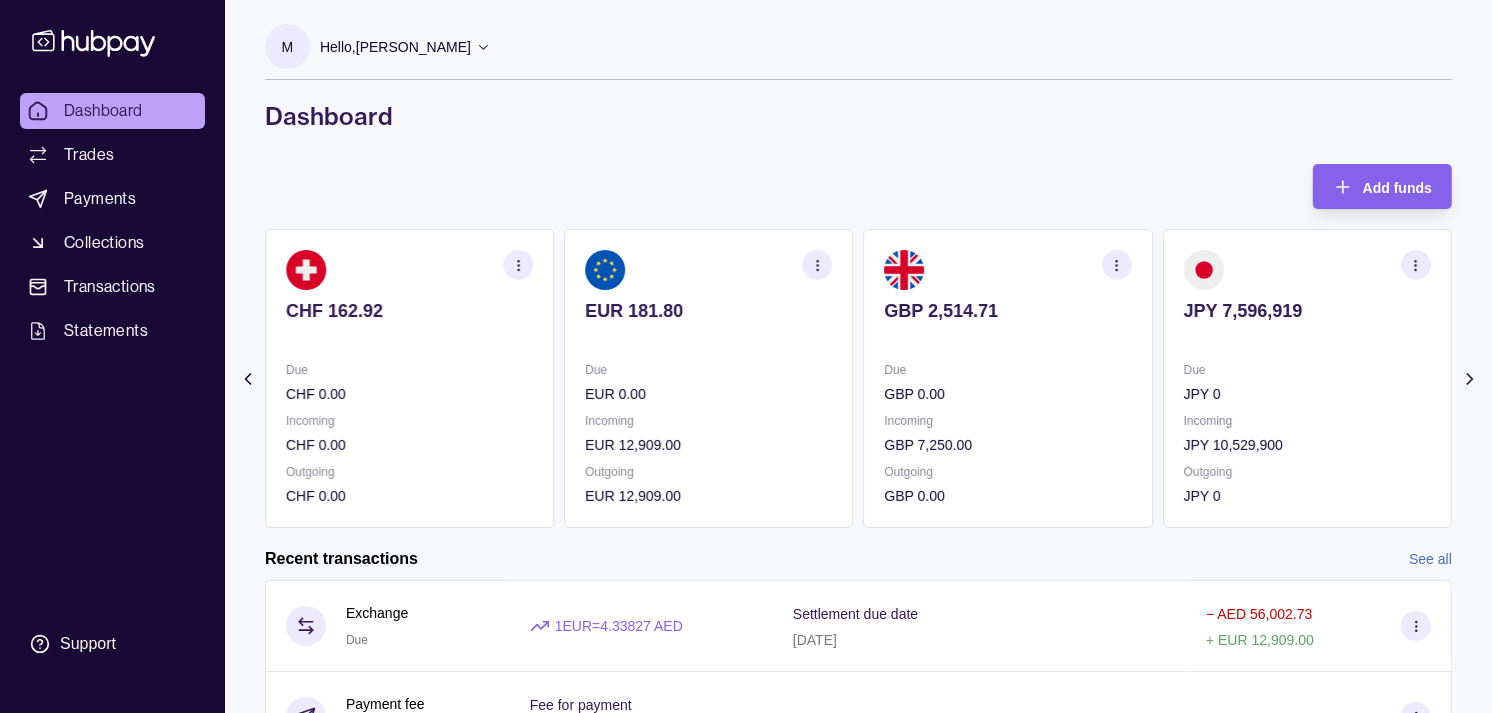 click on "GBP 2,514.71                                                                                                               Due GBP 0.00 Incoming GBP 7,250.00 Outgoing GBP 0.00" at bounding box center [1008, 378] 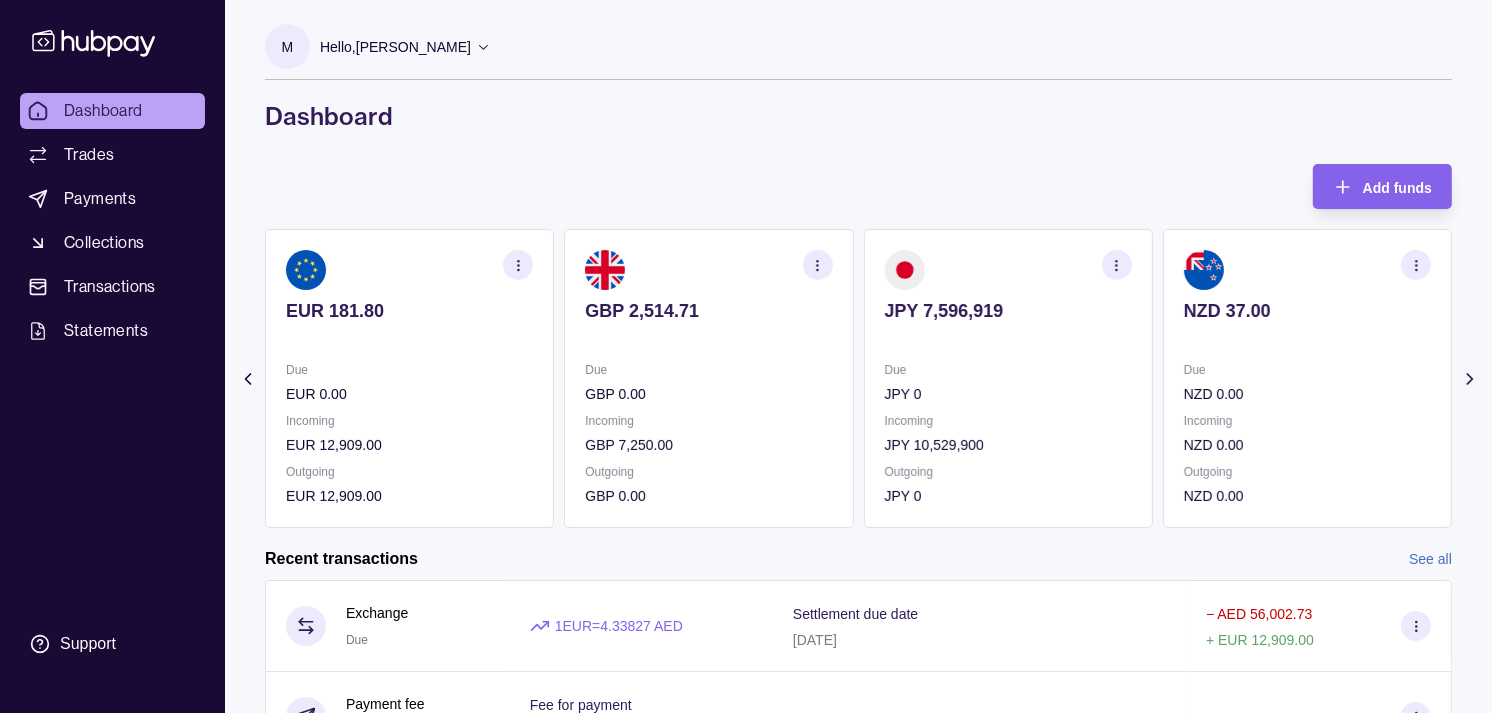 click 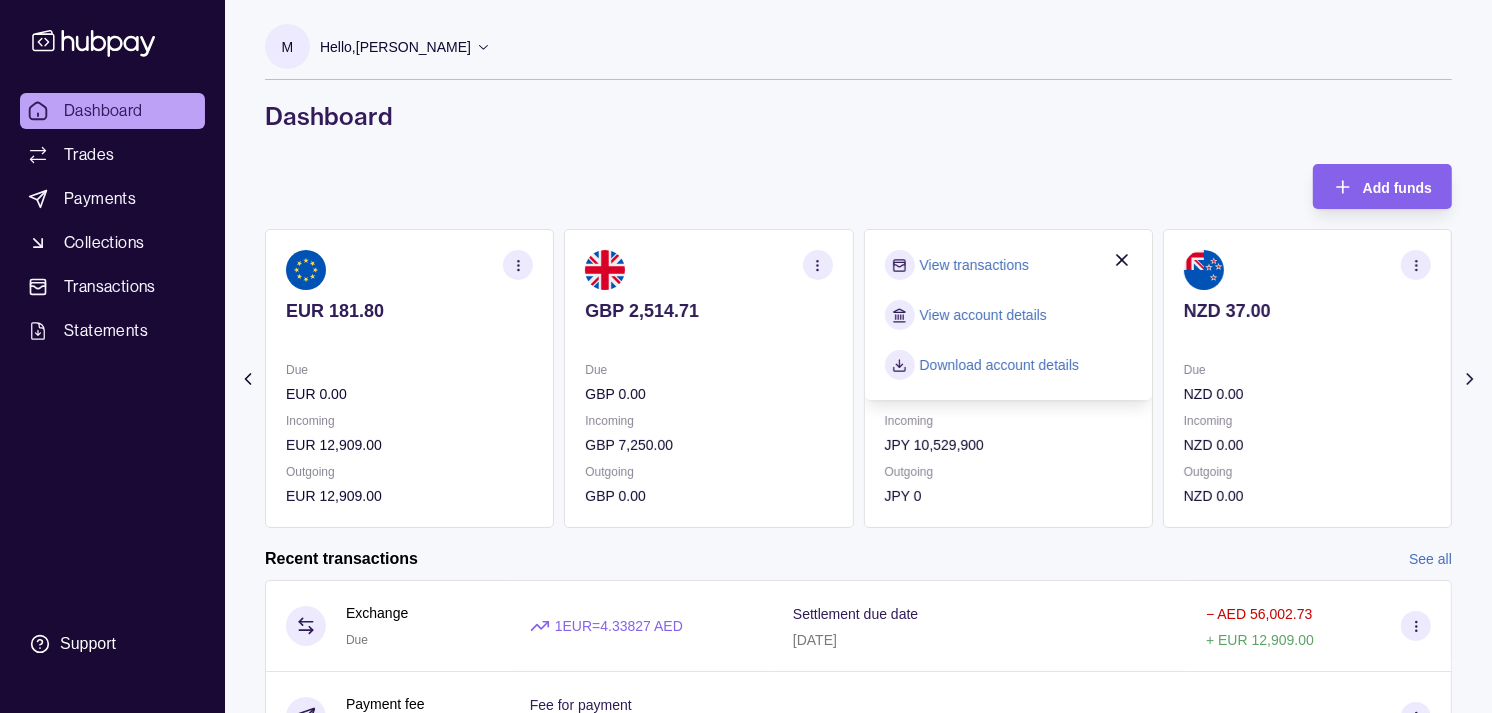 click on "View transactions" at bounding box center (974, 265) 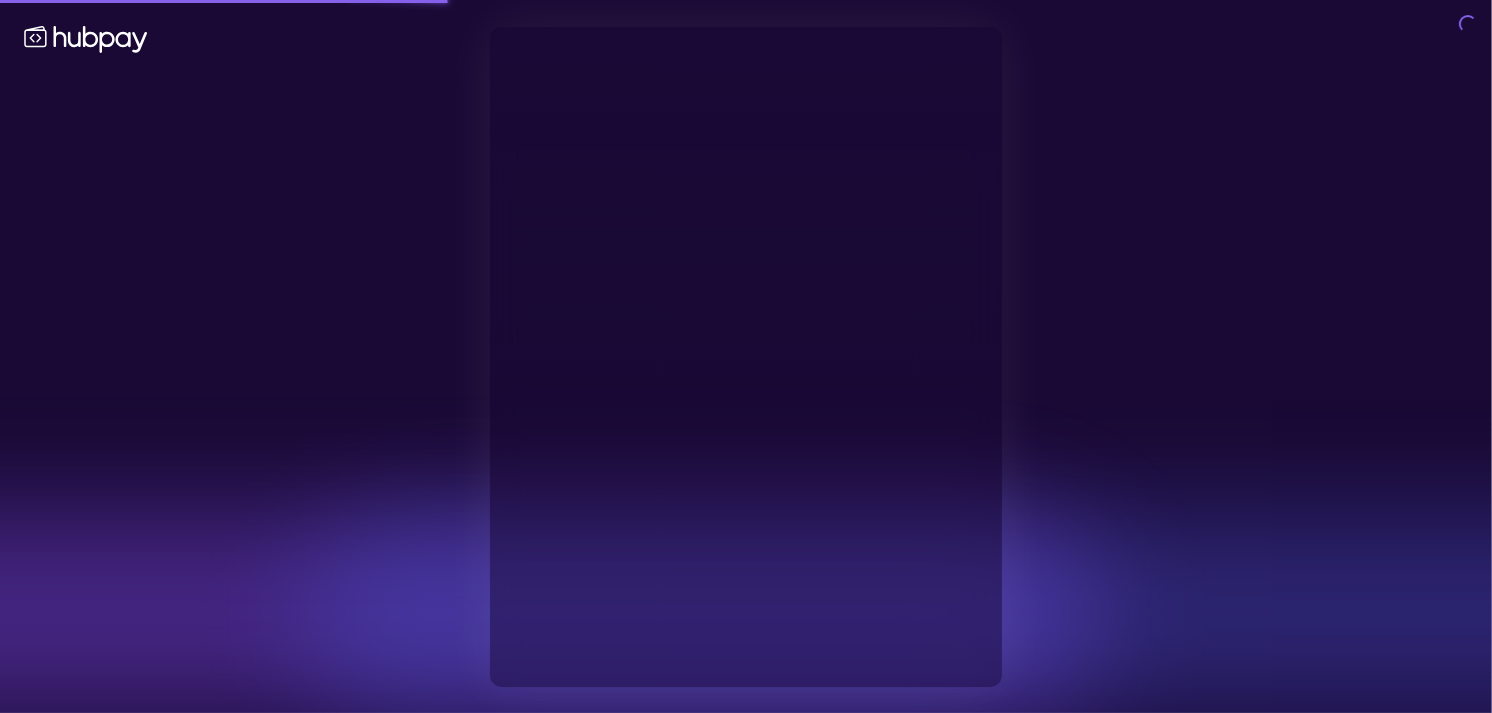 type on "**********" 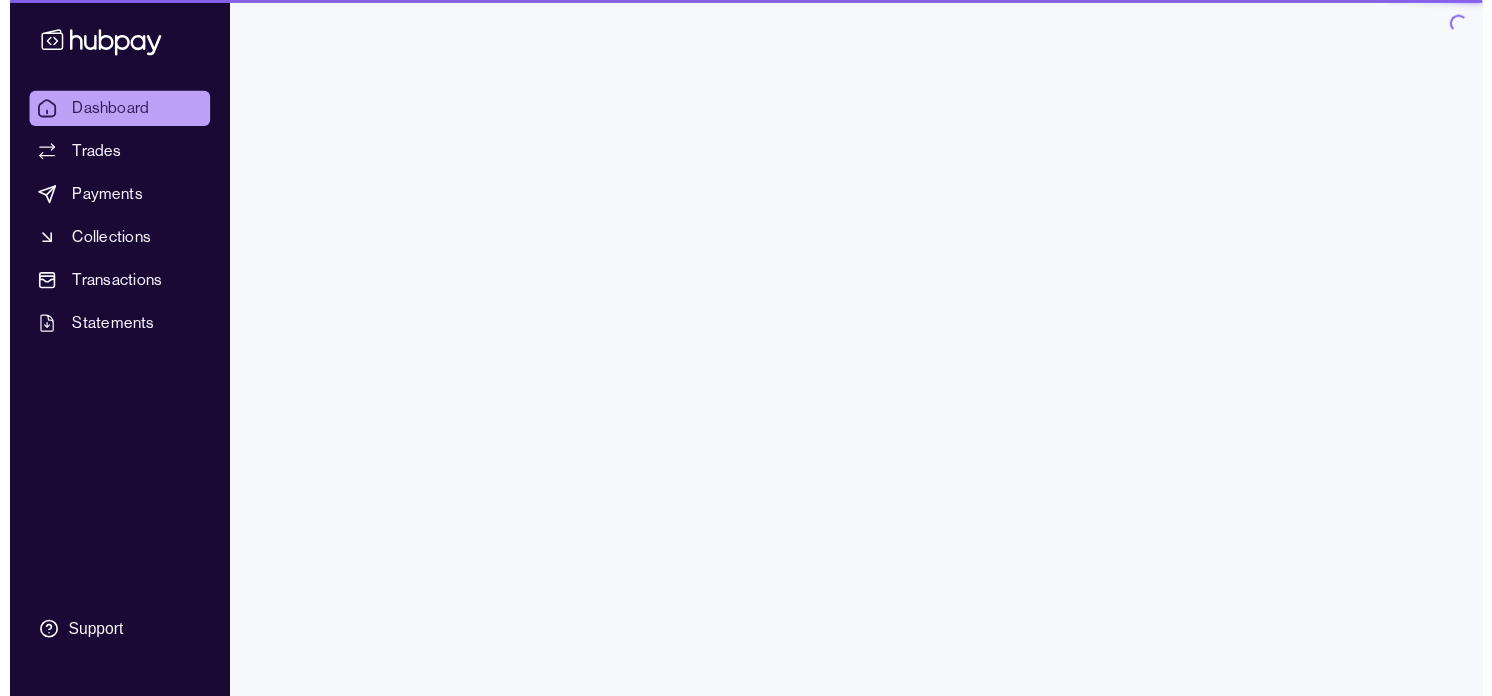 scroll, scrollTop: 0, scrollLeft: 0, axis: both 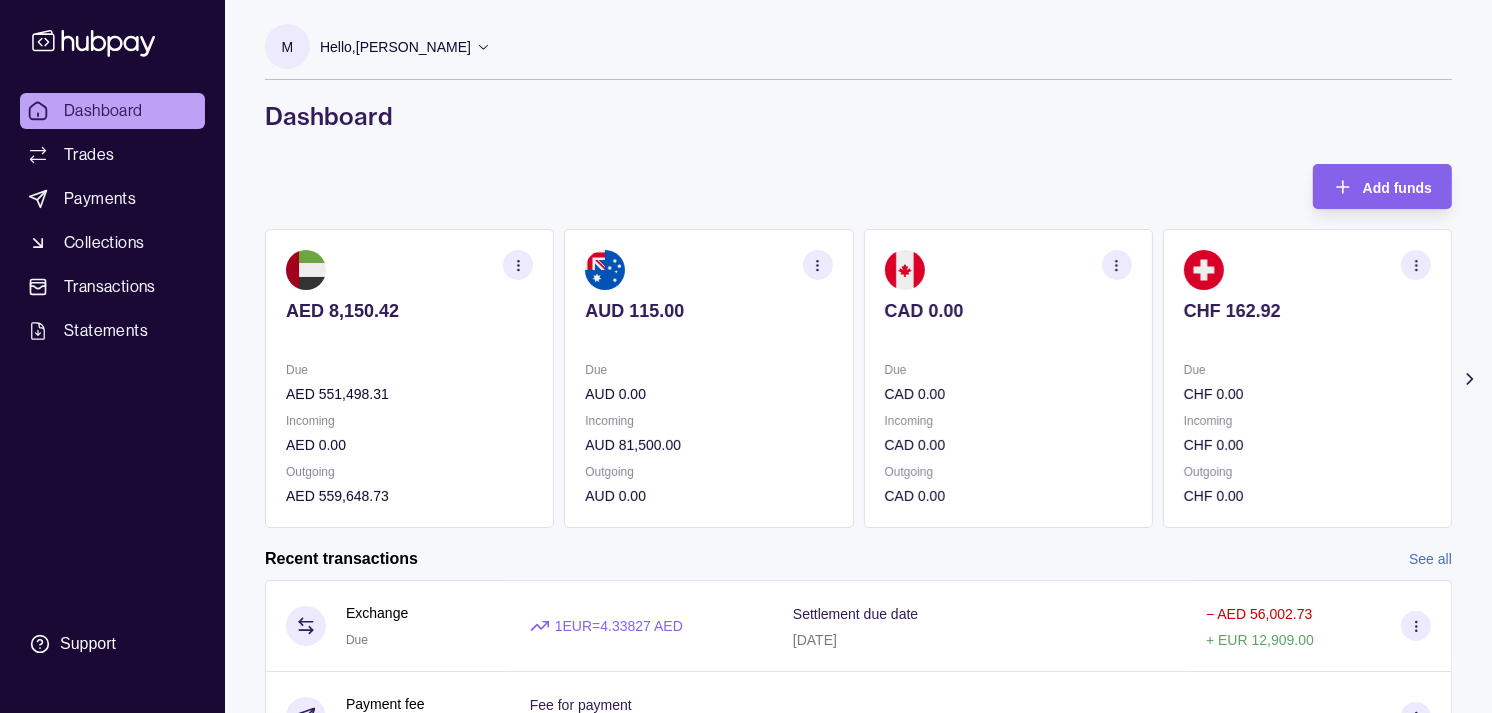 click on "Incoming" at bounding box center (1008, 421) 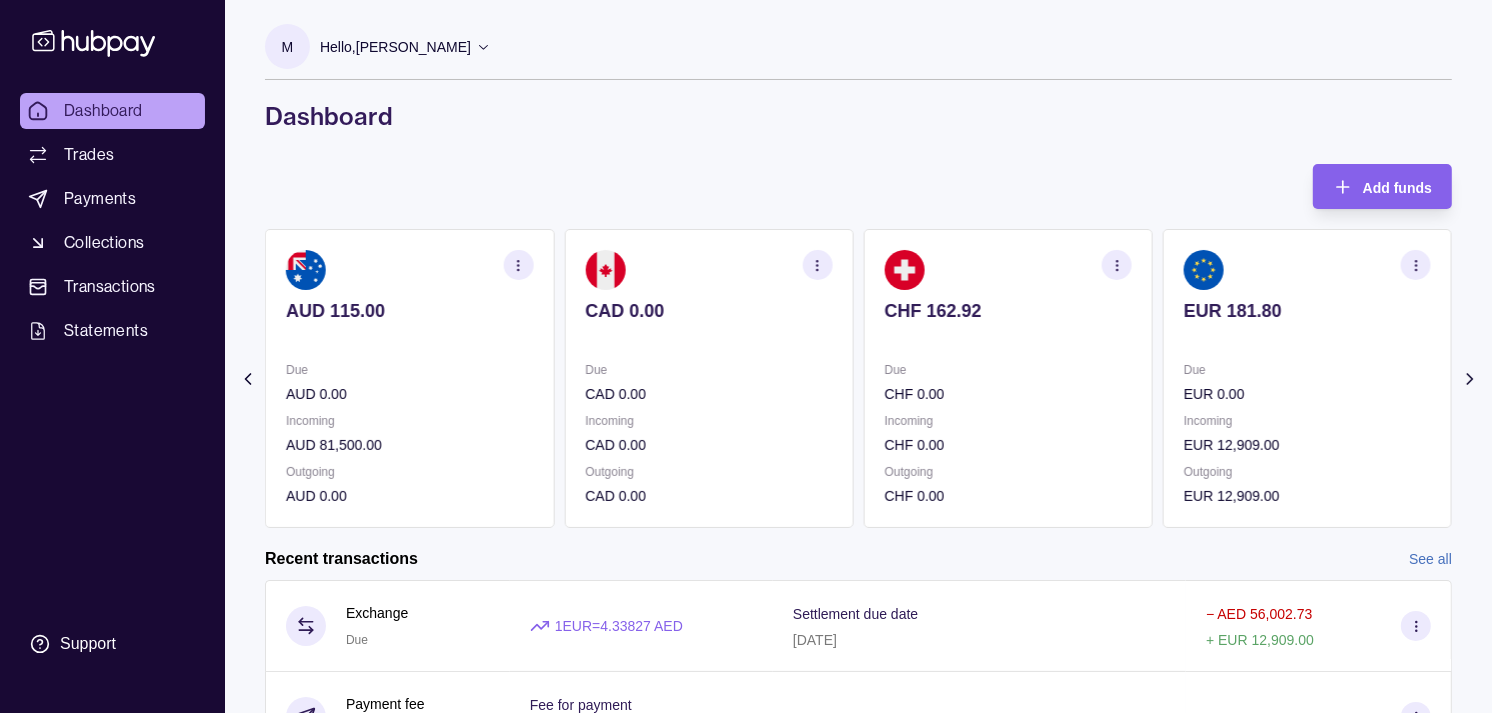 click on "Incoming" at bounding box center (1008, 421) 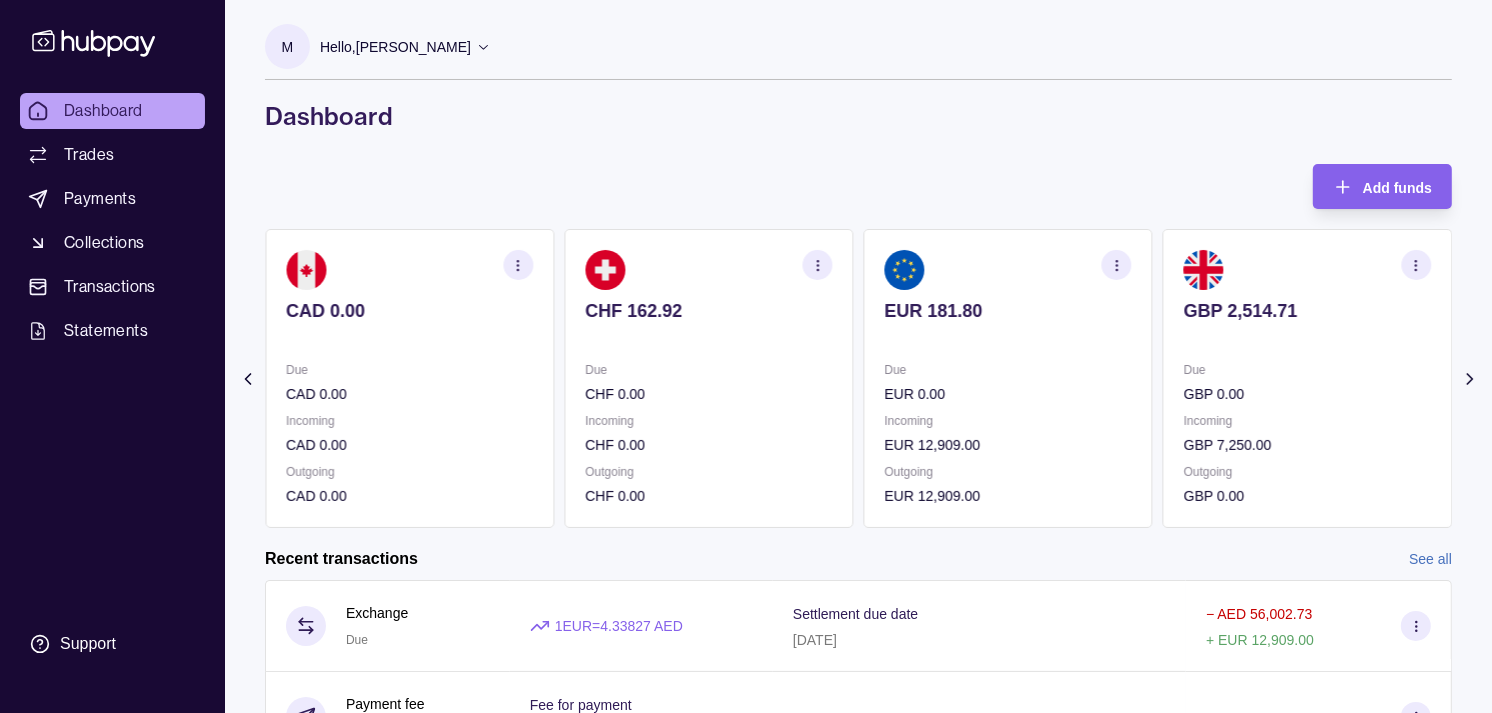click on "Incoming" at bounding box center (1008, 421) 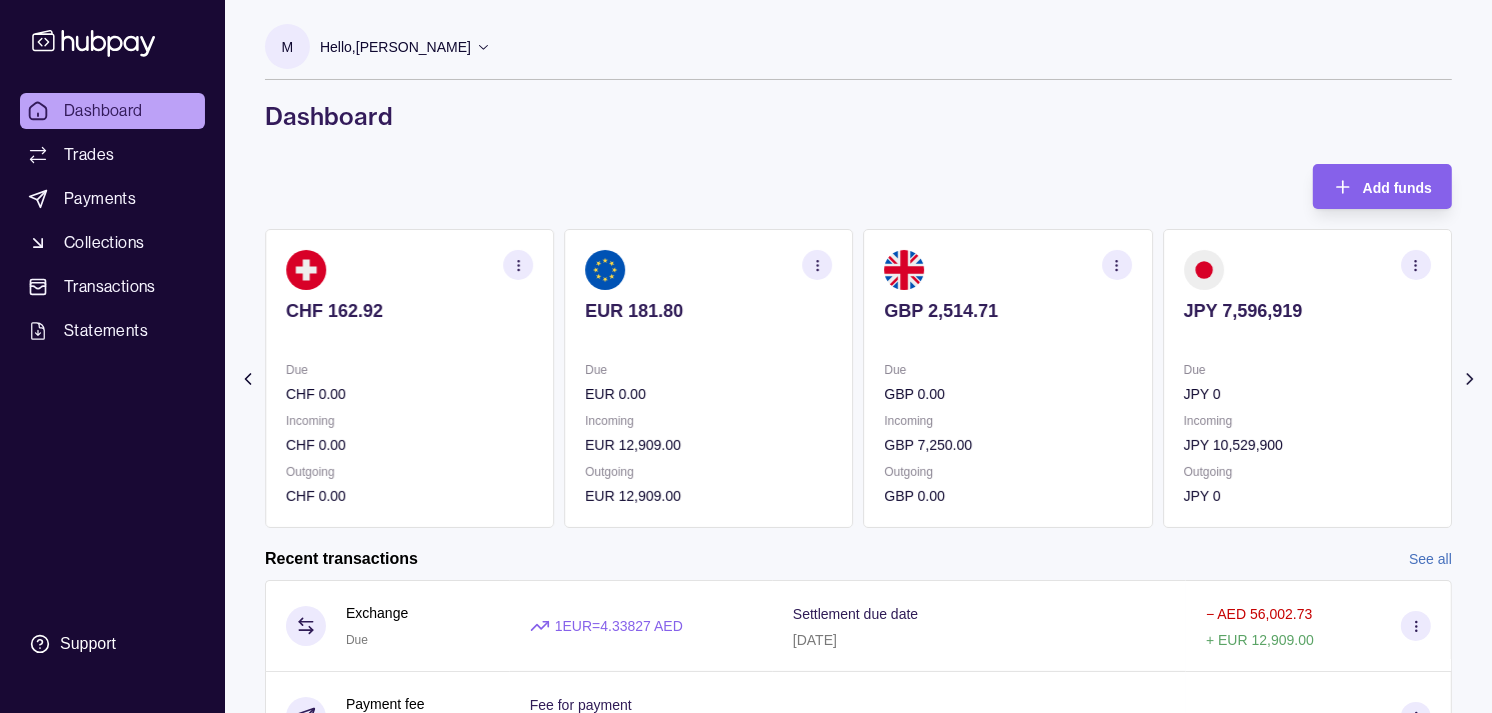 click on "JPY 0" at bounding box center (1307, 394) 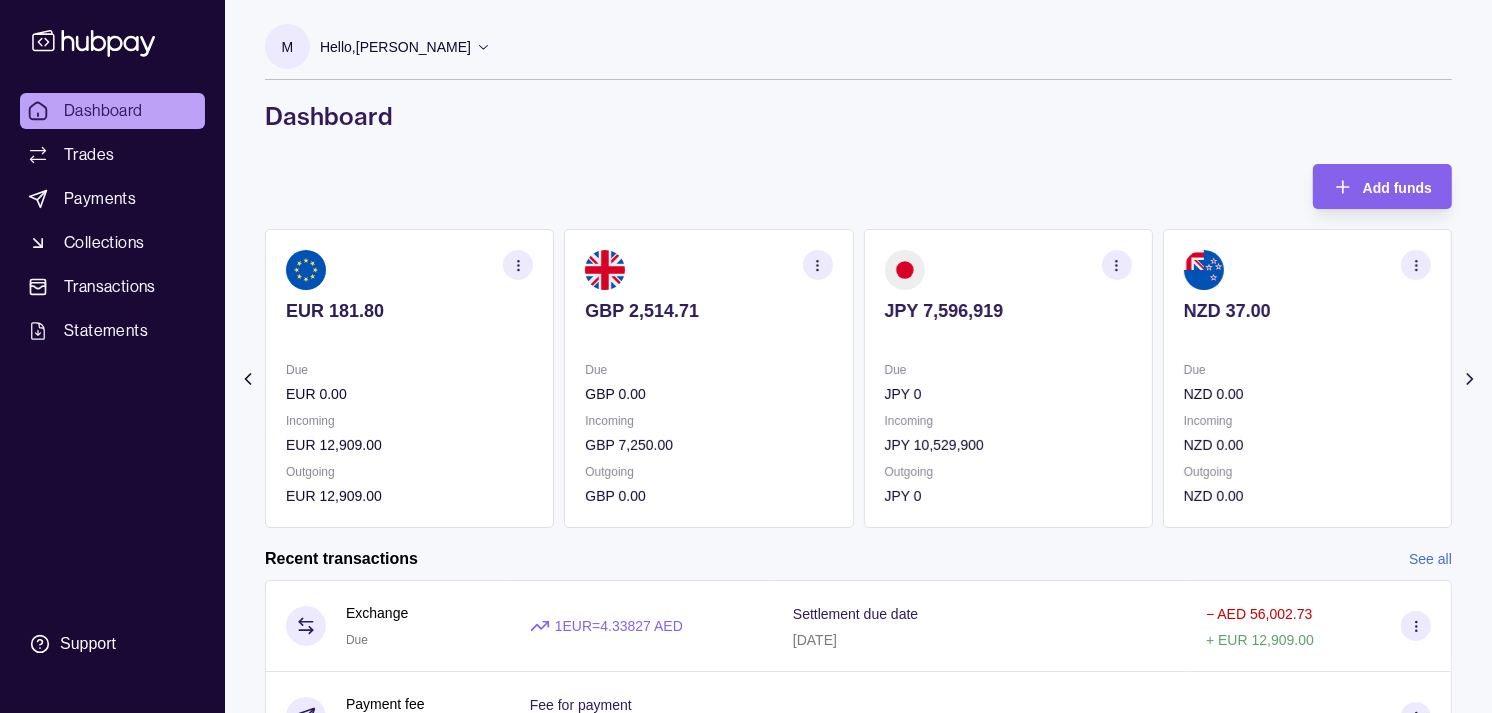 click on "AED 8,150.42                                                                                                               Due AED 551,498.31 Incoming AED 0.00 Outgoing AED 559,648.73 AUD 115.00                                                                                                               Due AUD 0.00 Incoming AUD 81,500.00 Outgoing AUD 0.00 CAD 0.00                                                                                                               Due CAD 0.00 Incoming CAD 0.00 Outgoing CAD 0.00 CHF 162.92                                                                                                               Due CHF 0.00 Incoming CHF 0.00 Outgoing CHF 0.00 EUR 181.80" at bounding box center (-339, 378) 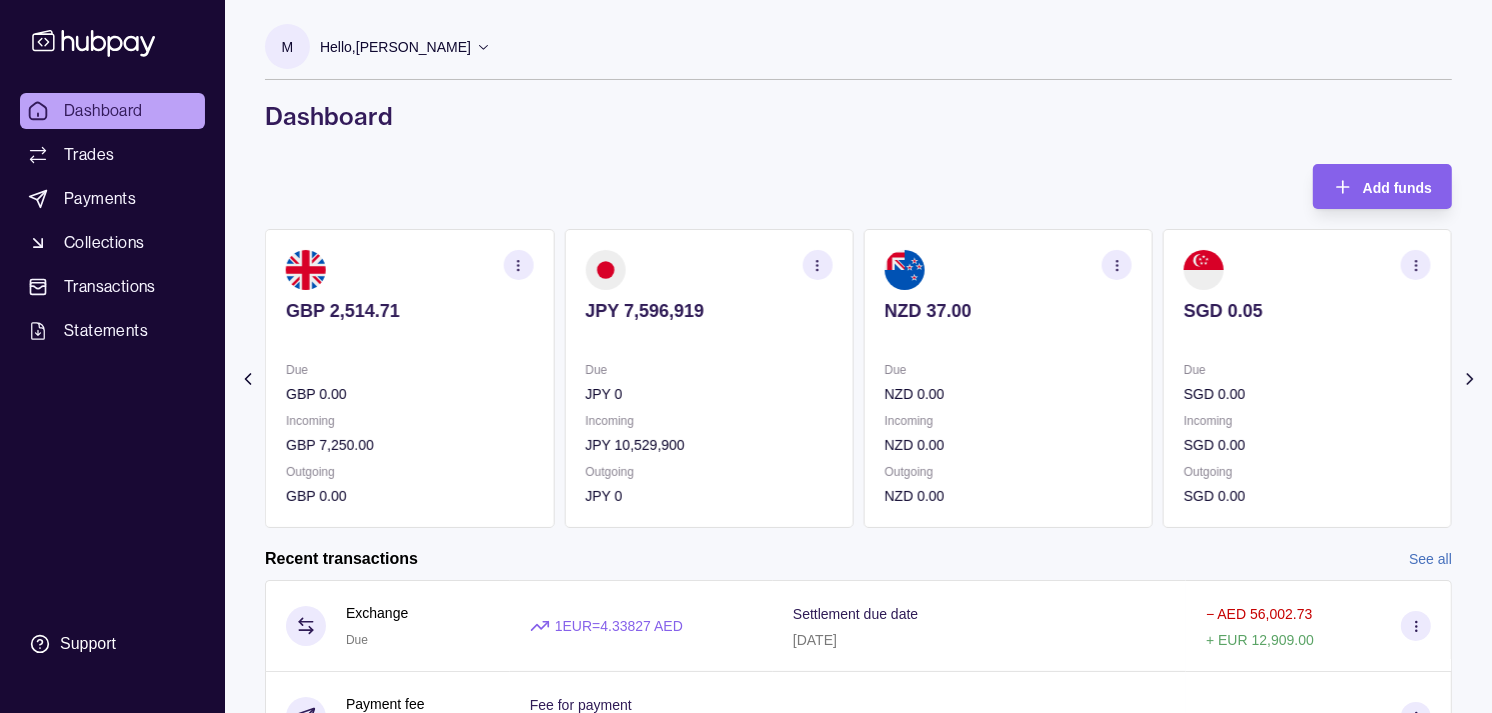 click on "Due" at bounding box center (1008, 370) 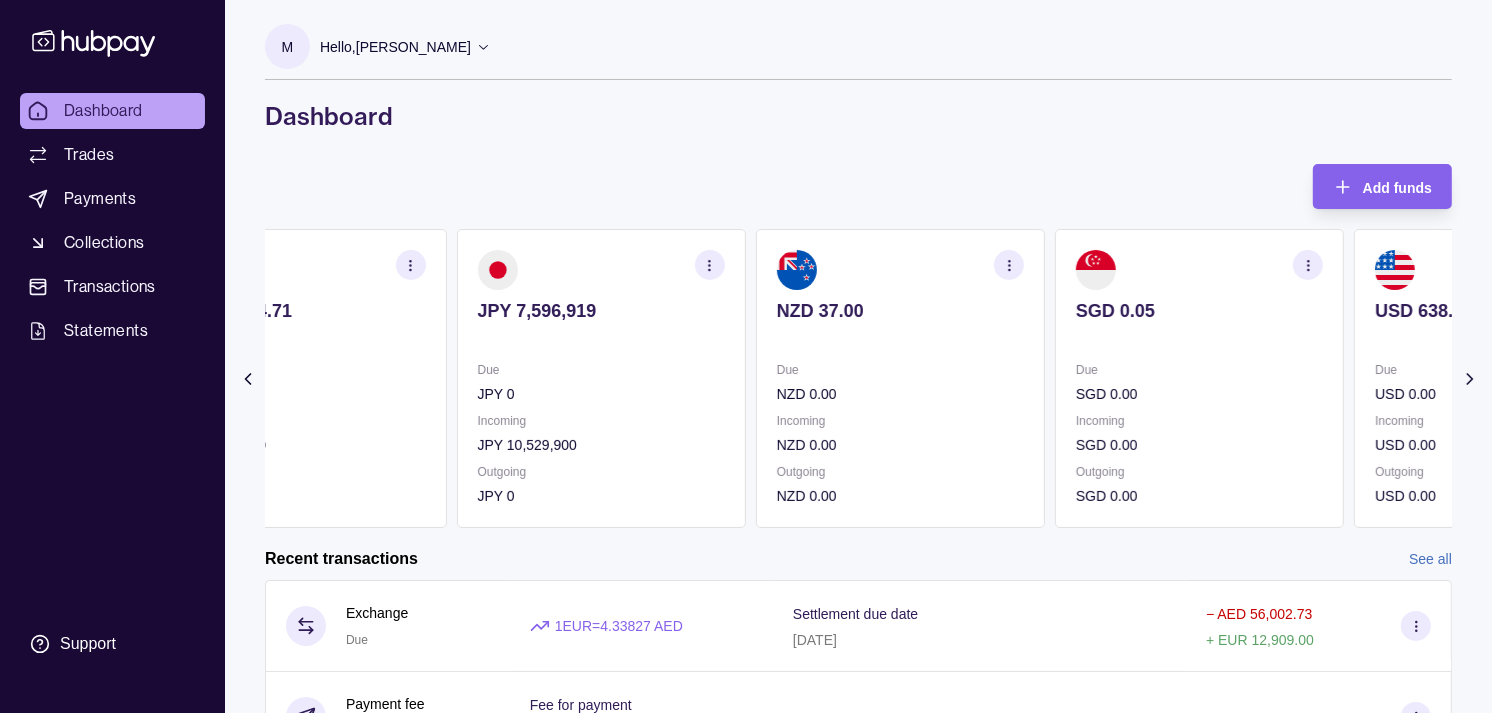 click on "Due NZD 0.00" at bounding box center (900, 382) 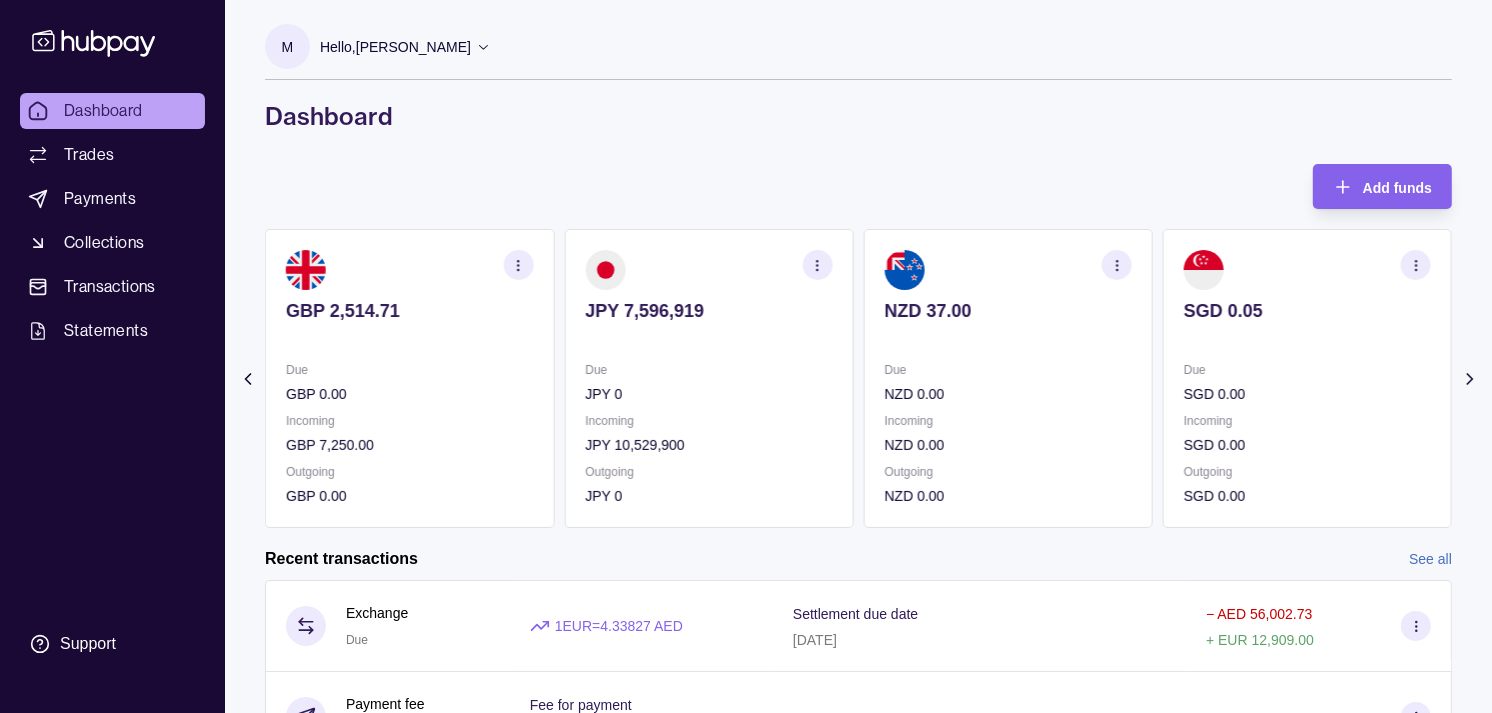 click on "NZD 37.00                                                                                                               Due NZD 0.00 Incoming NZD 0.00 Outgoing NZD 0.00" at bounding box center [1008, 378] 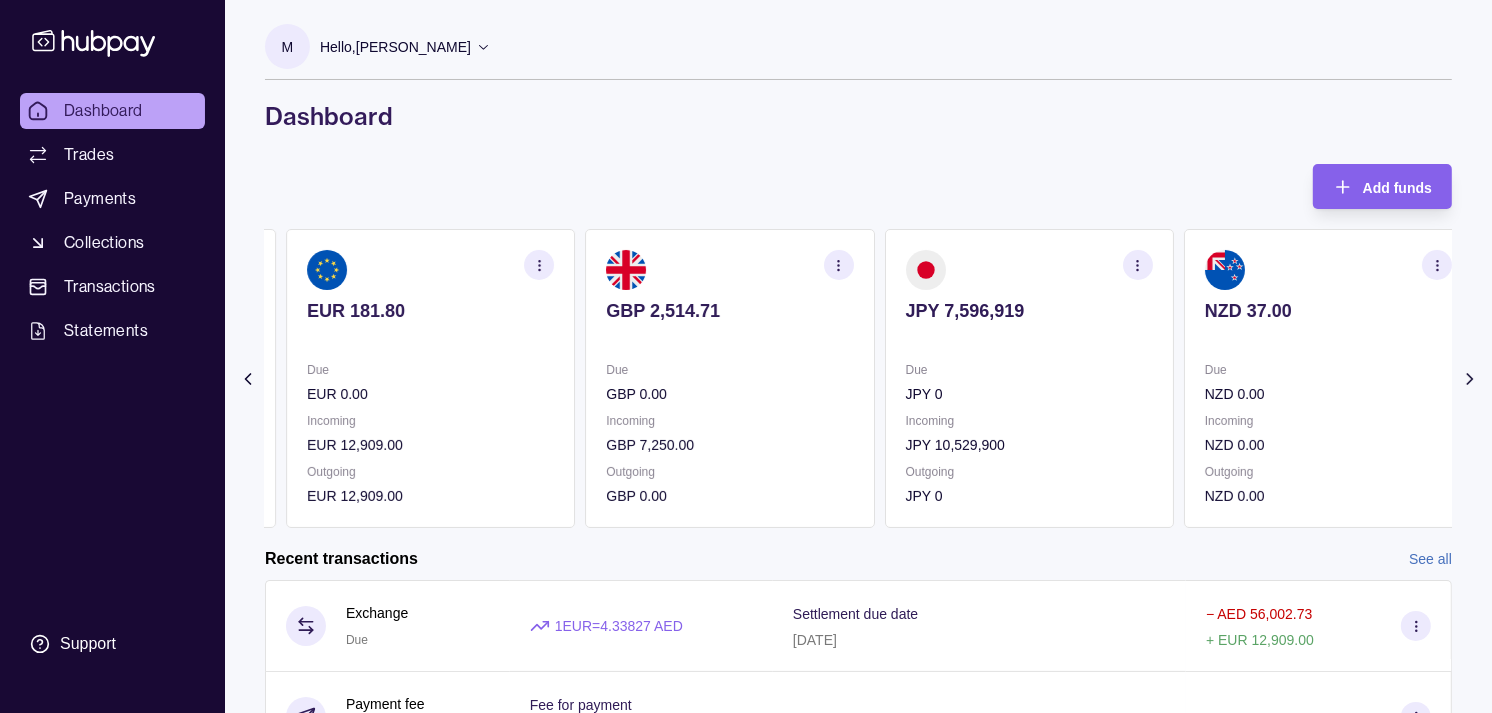click on "Due JPY 0" at bounding box center (1029, 382) 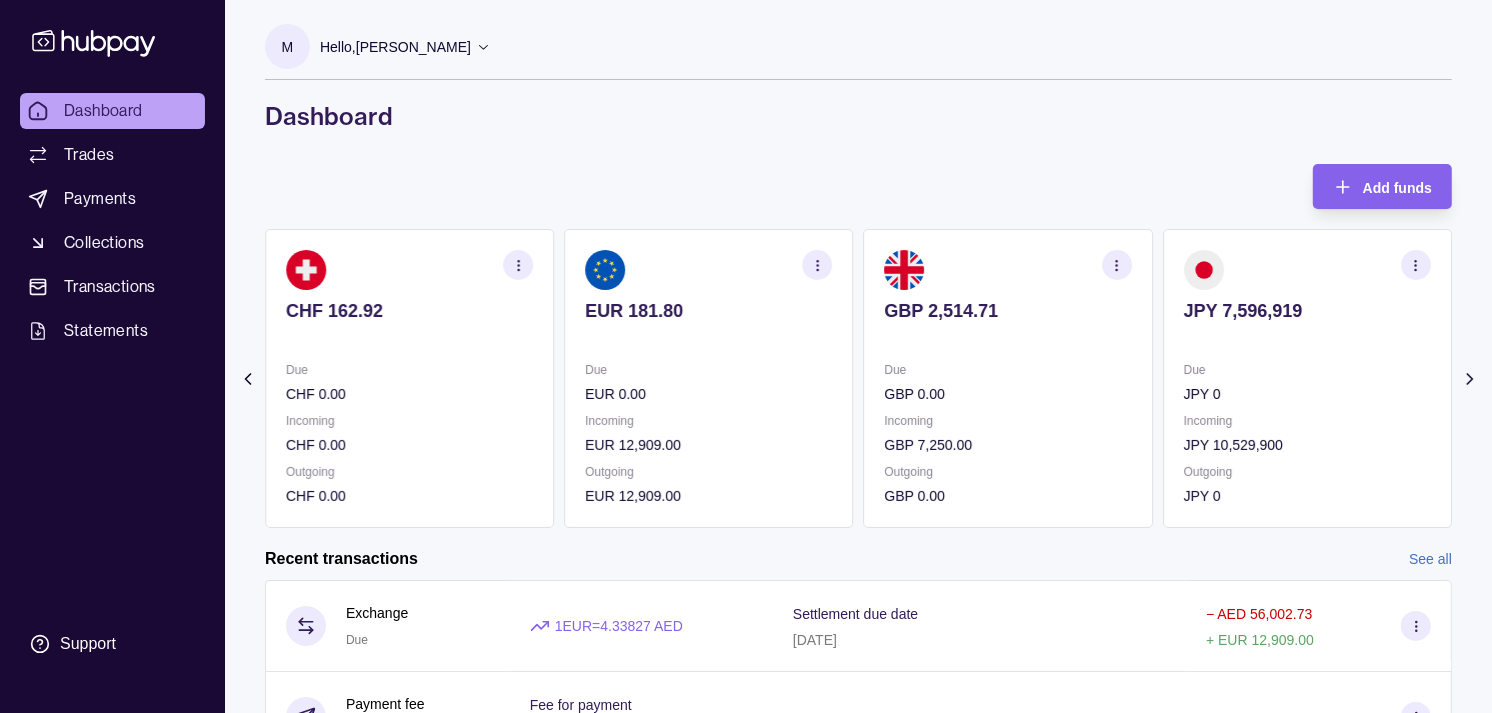 click 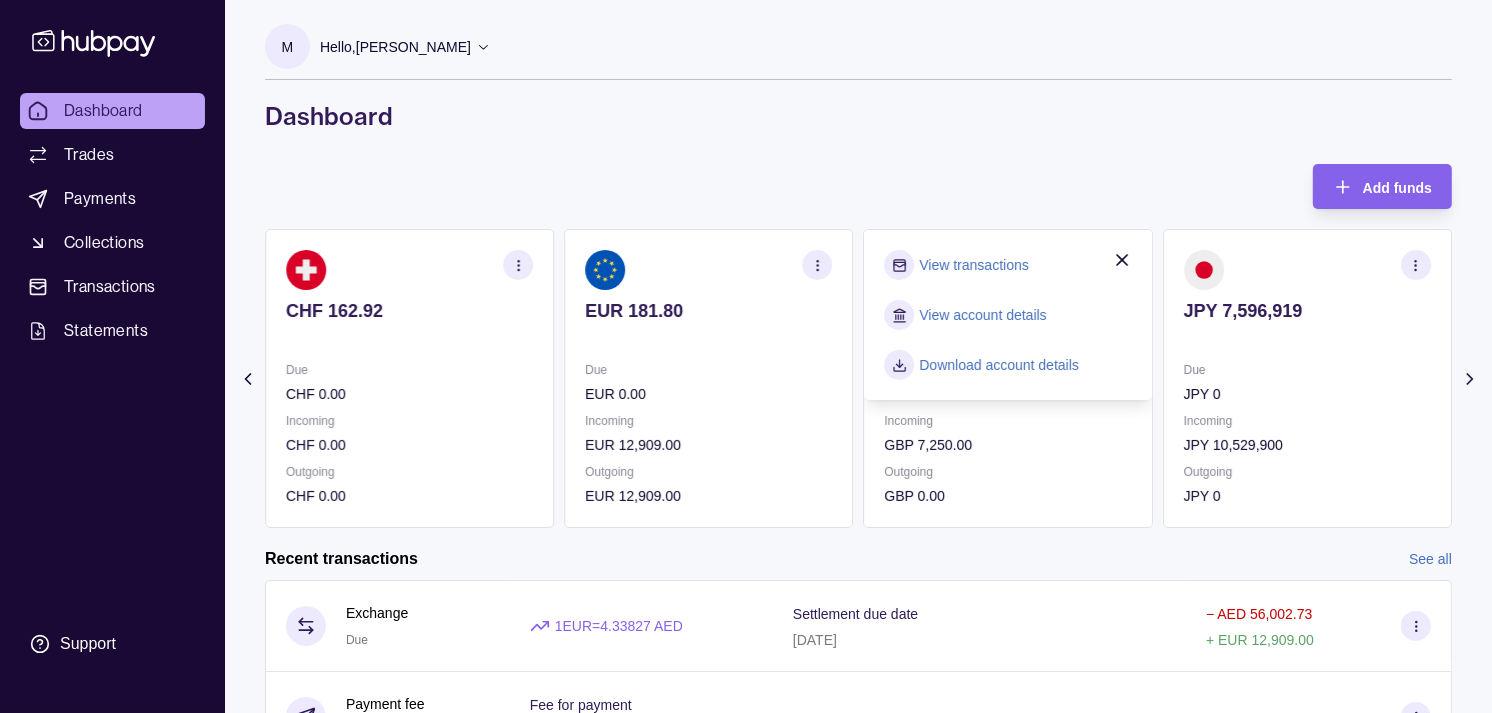 click on "View transactions" at bounding box center (974, 265) 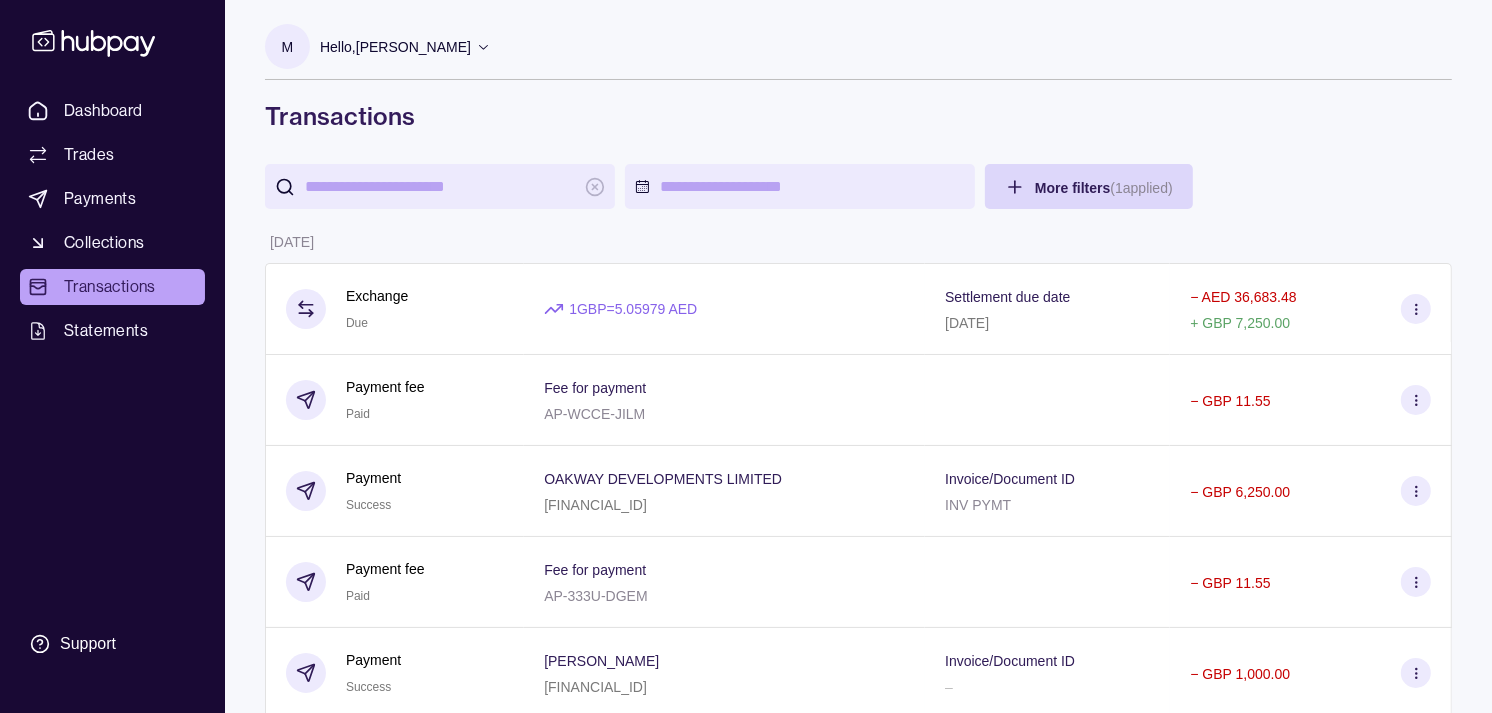 click at bounding box center (440, 186) 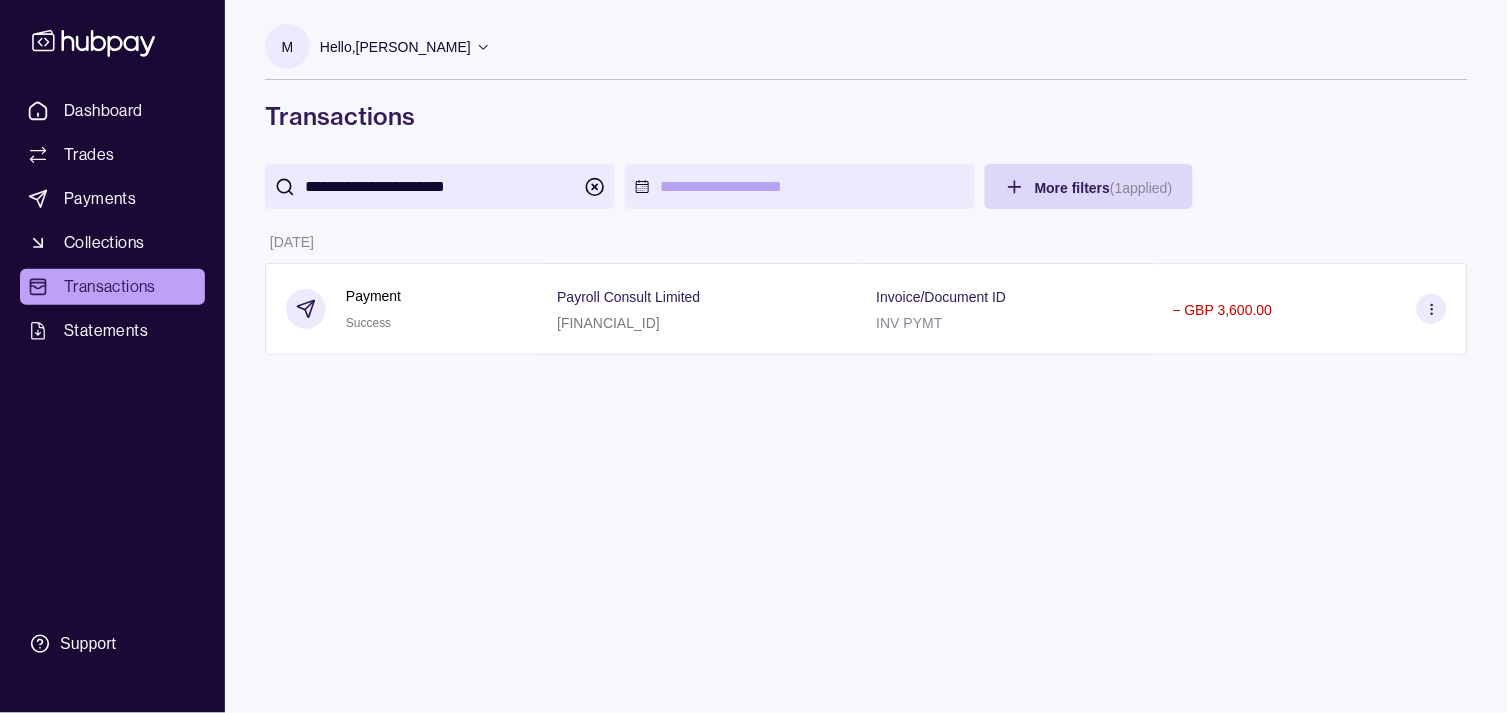type on "**********" 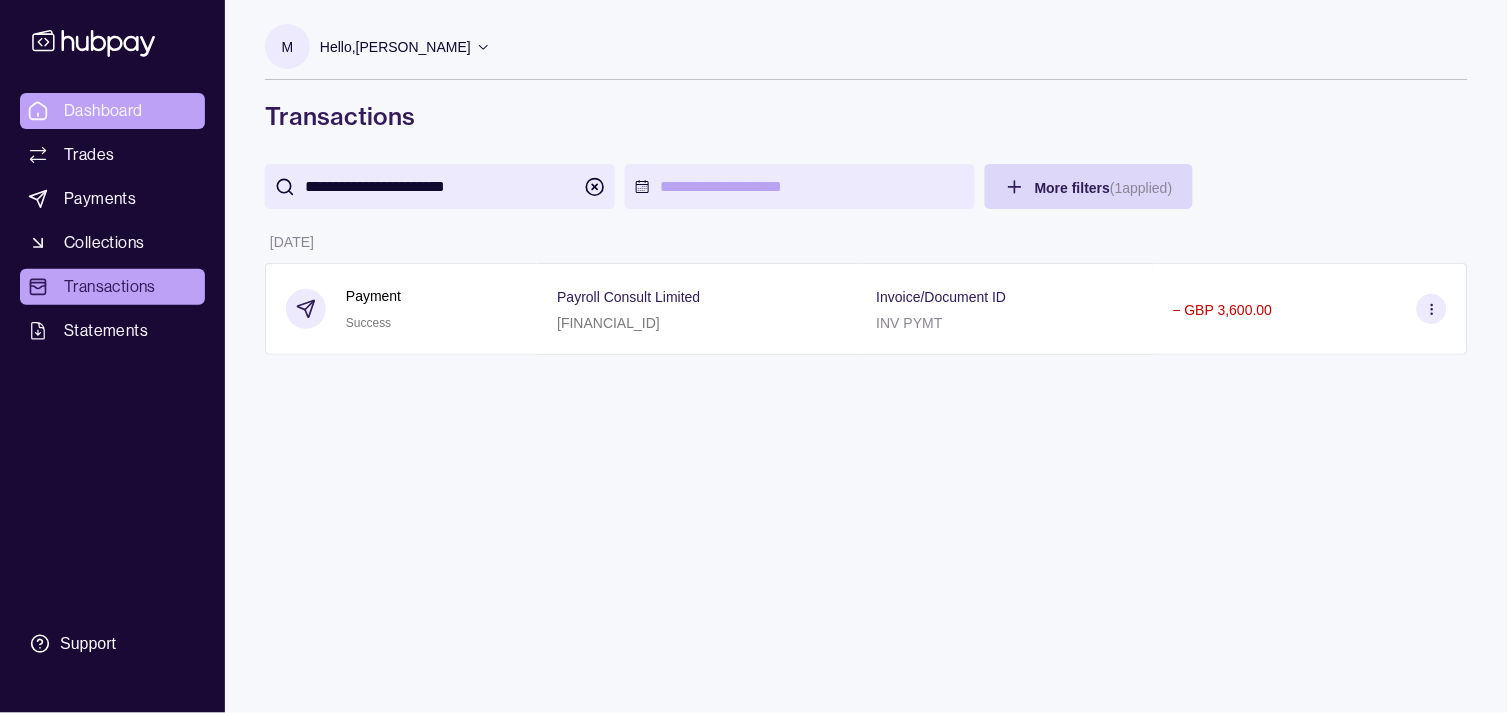 click on "Dashboard" at bounding box center [103, 111] 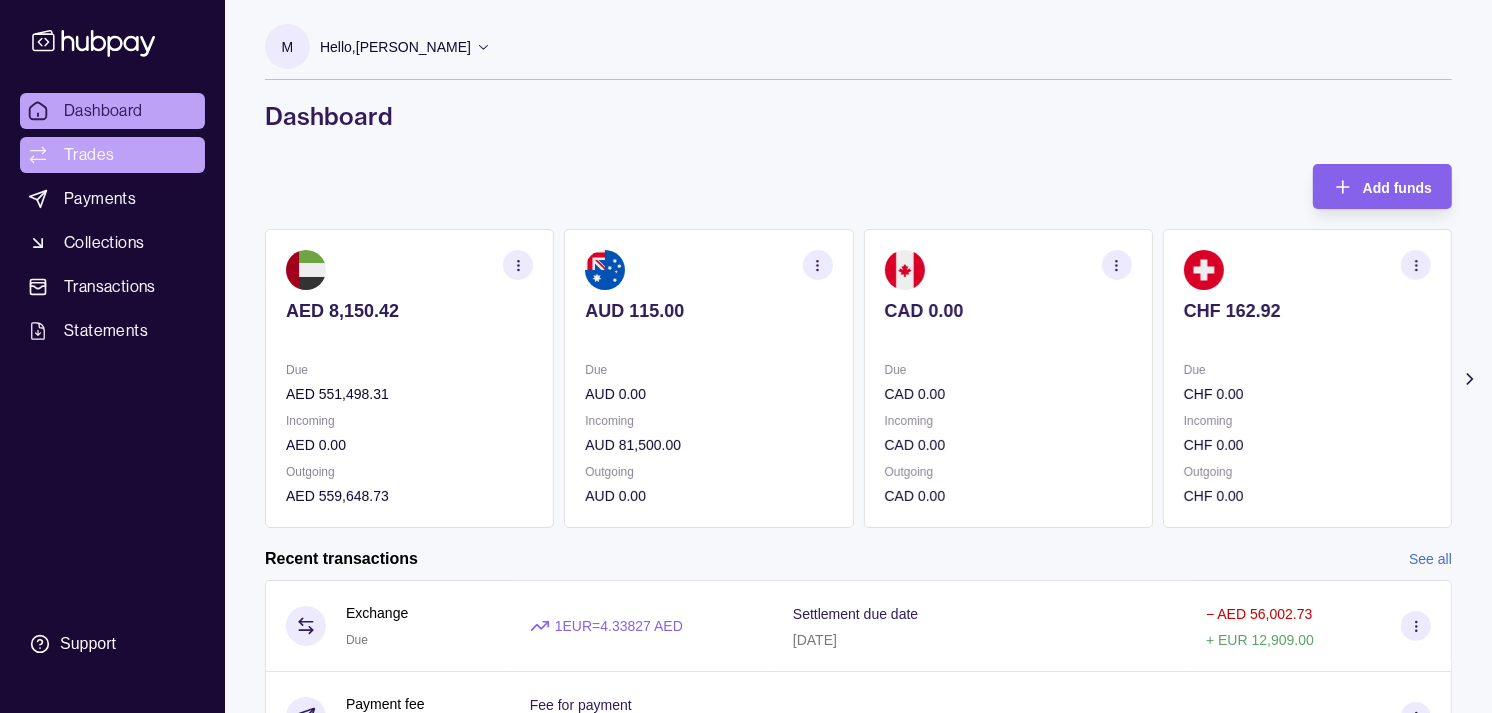 click on "Trades" at bounding box center (112, 155) 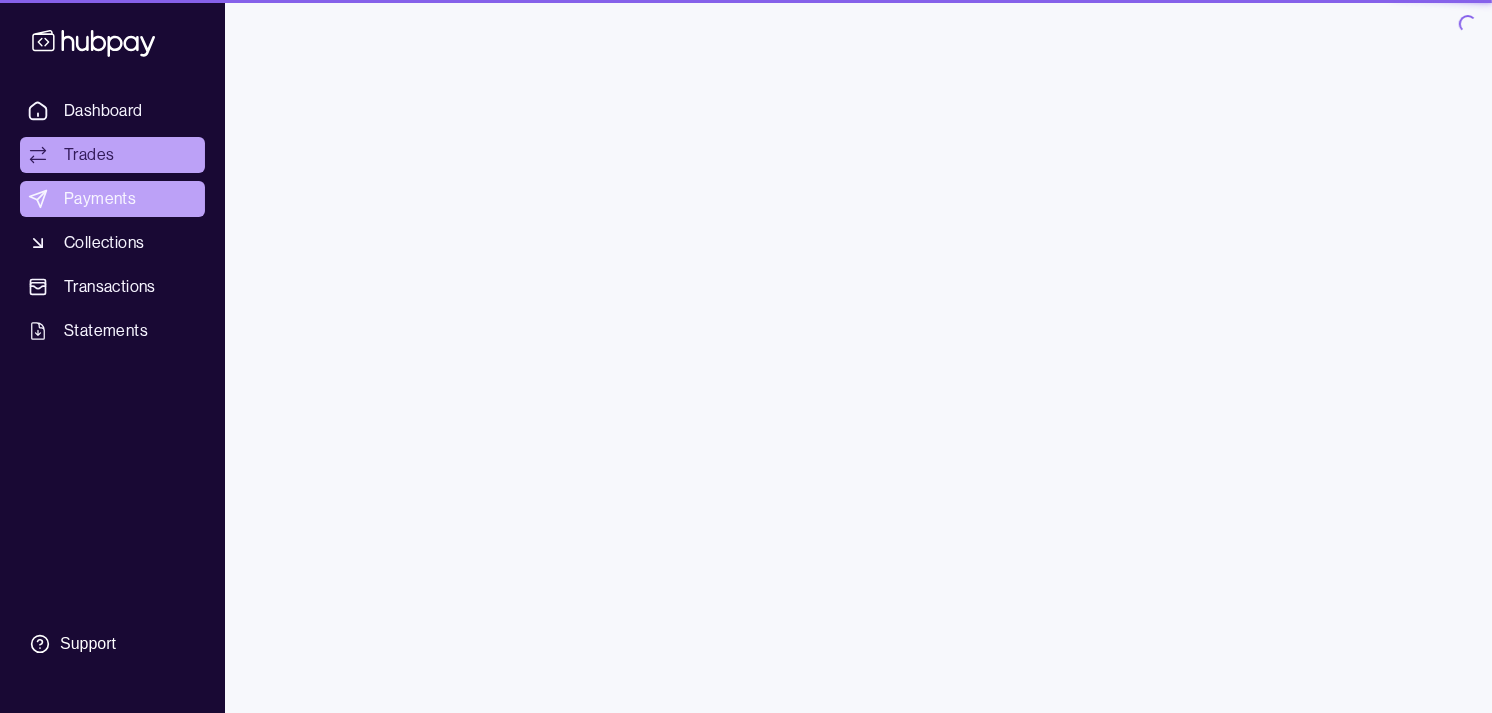 click on "Payments" at bounding box center [100, 199] 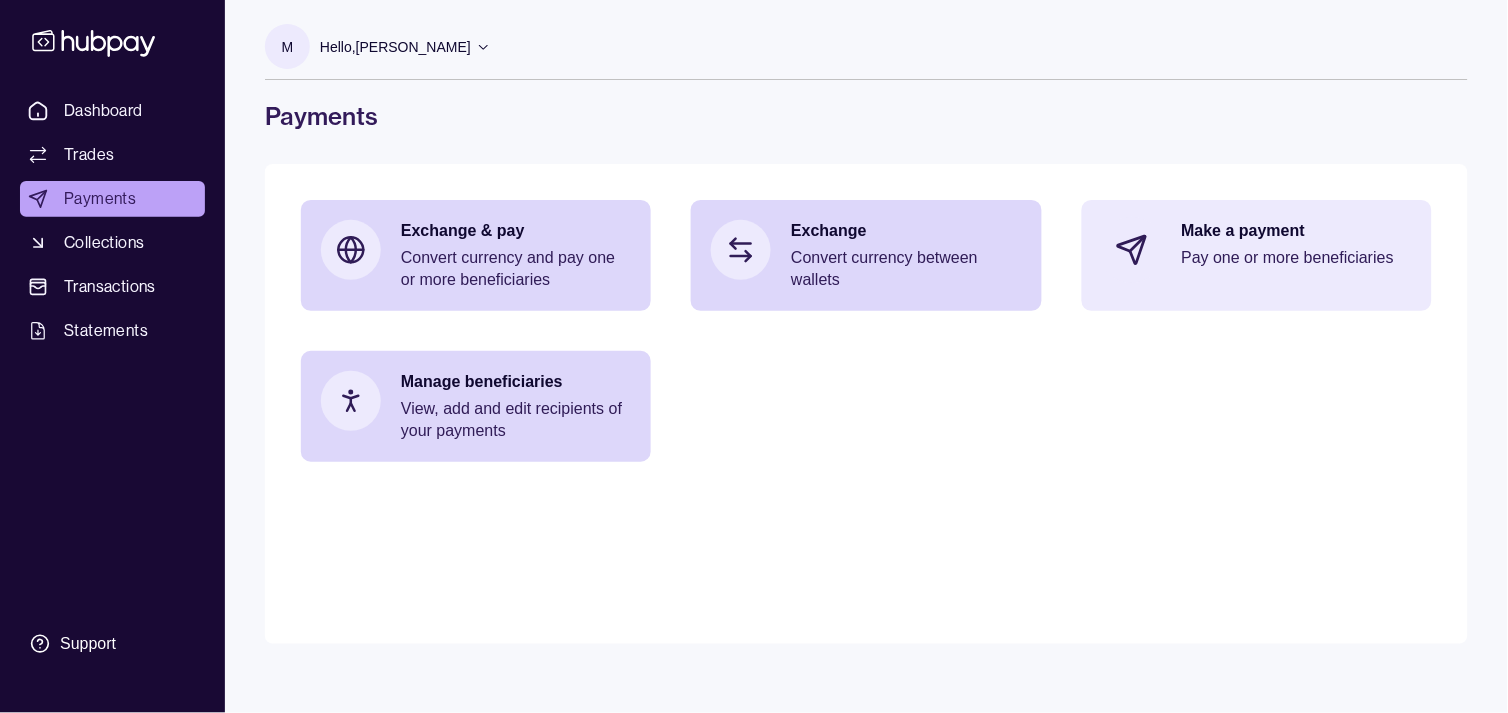 click on "Make a payment Pay one or more beneficiaries" at bounding box center [1257, 250] 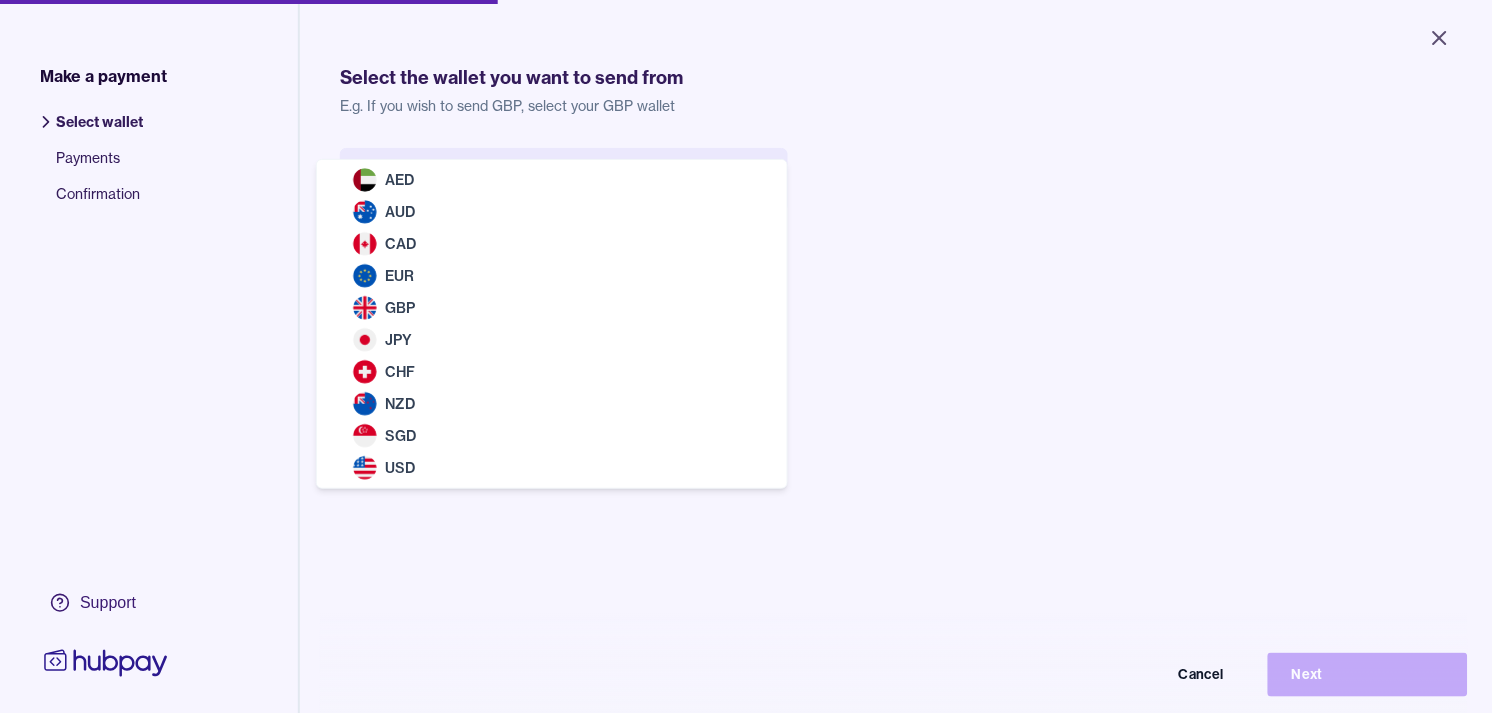 click on "Close Make a payment Select wallet Payments Confirmation Support Select the wallet you want to send from E.g. If you wish to send GBP, select your GBP wallet Select wallet Cancel Next Make a payment | Hubpay AED AUD CAD EUR GBP JPY CHF NZD SGD USD" at bounding box center (746, 356) 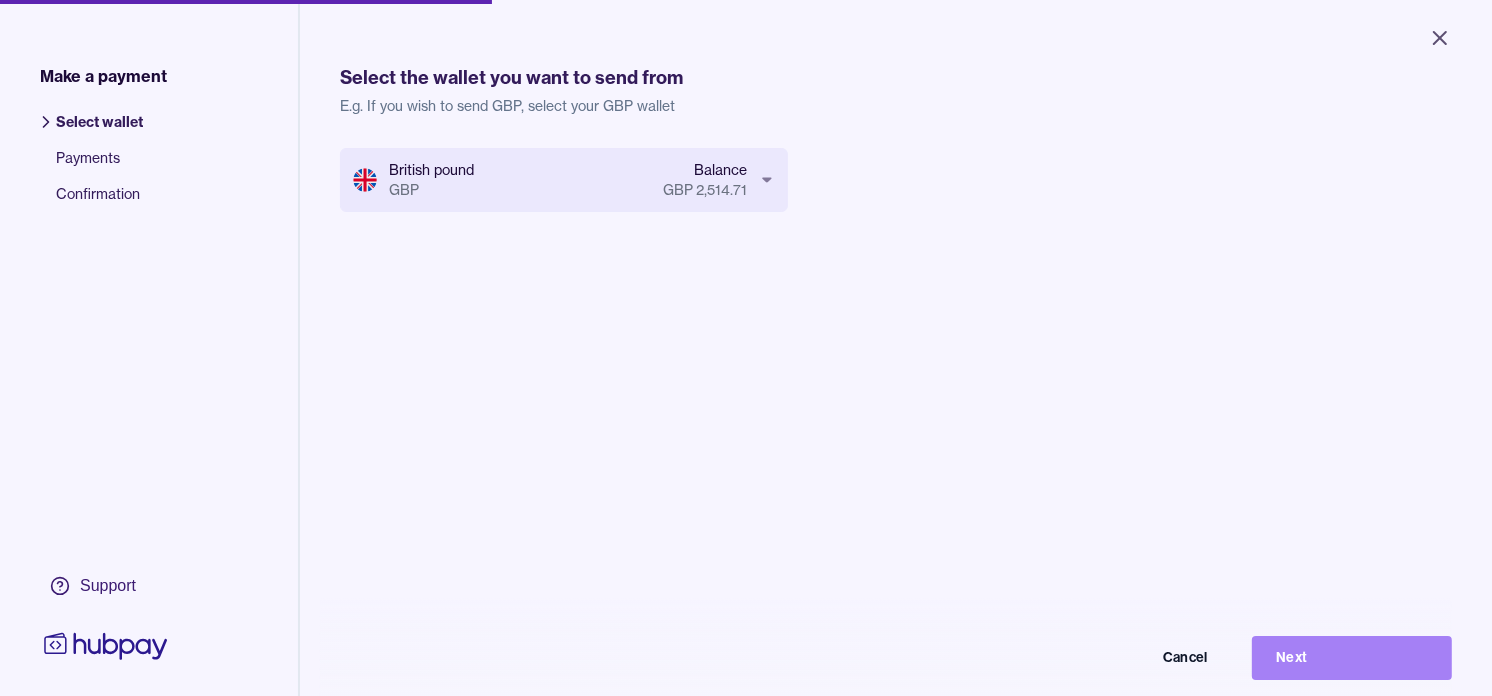 click on "Next" at bounding box center (1352, 658) 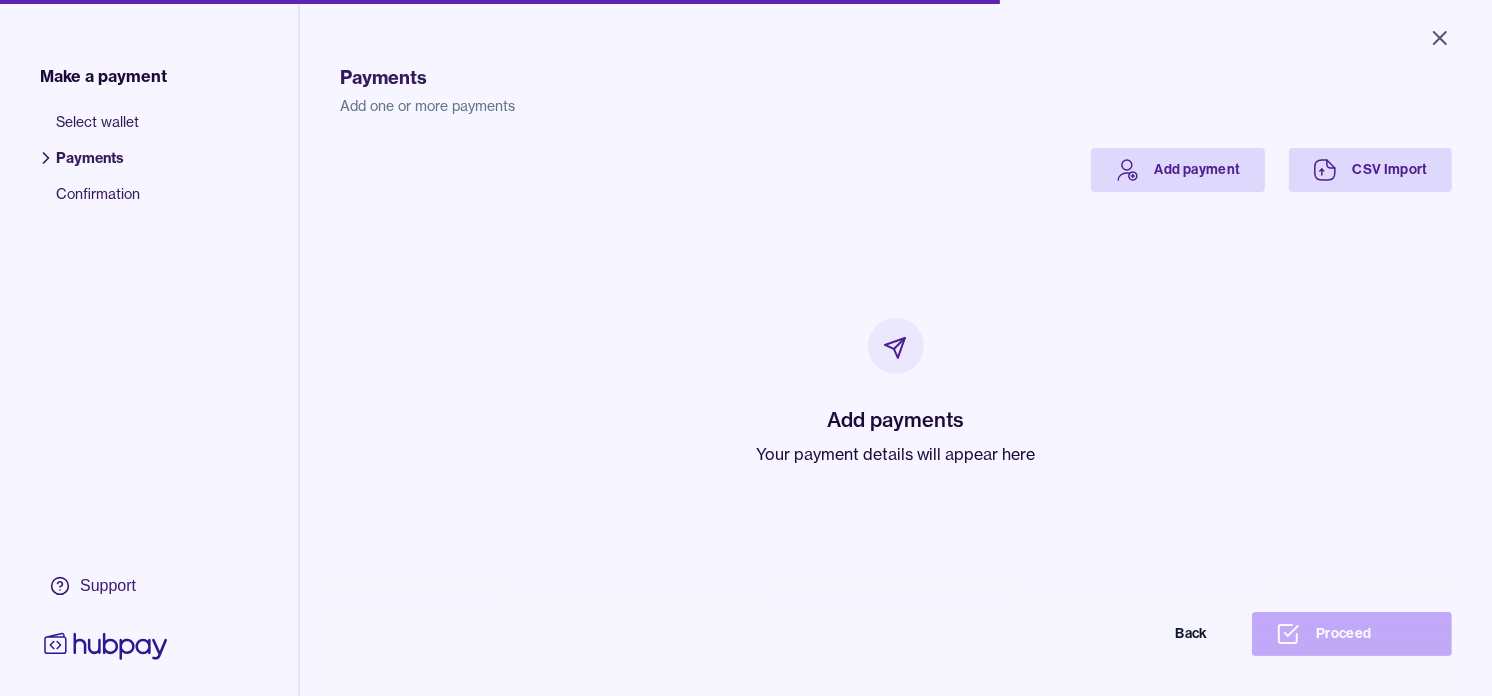 click on "Add payments Your payment details will appear here" at bounding box center (896, 392) 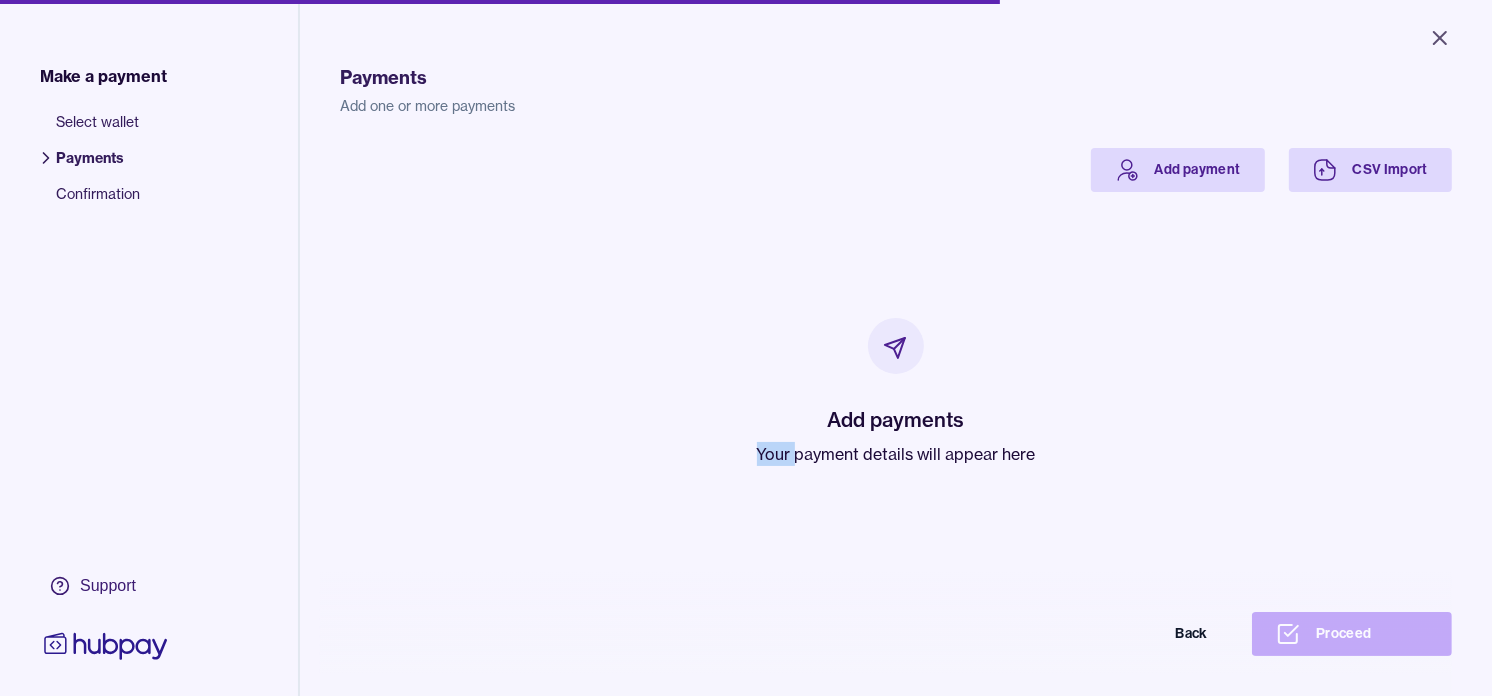 click on "Your payment details will appear here" at bounding box center [896, 454] 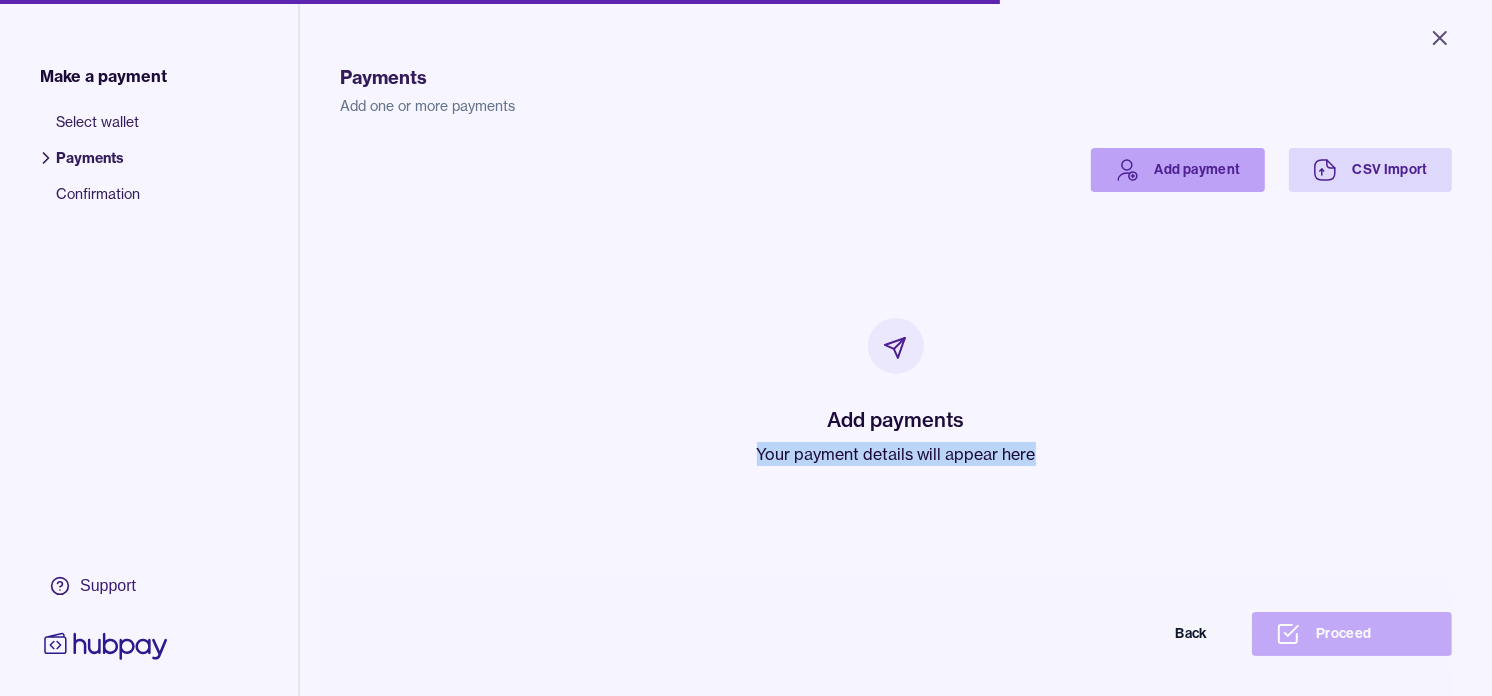 drag, startPoint x: 757, startPoint y: 413, endPoint x: 1177, endPoint y: 190, distance: 475.53024 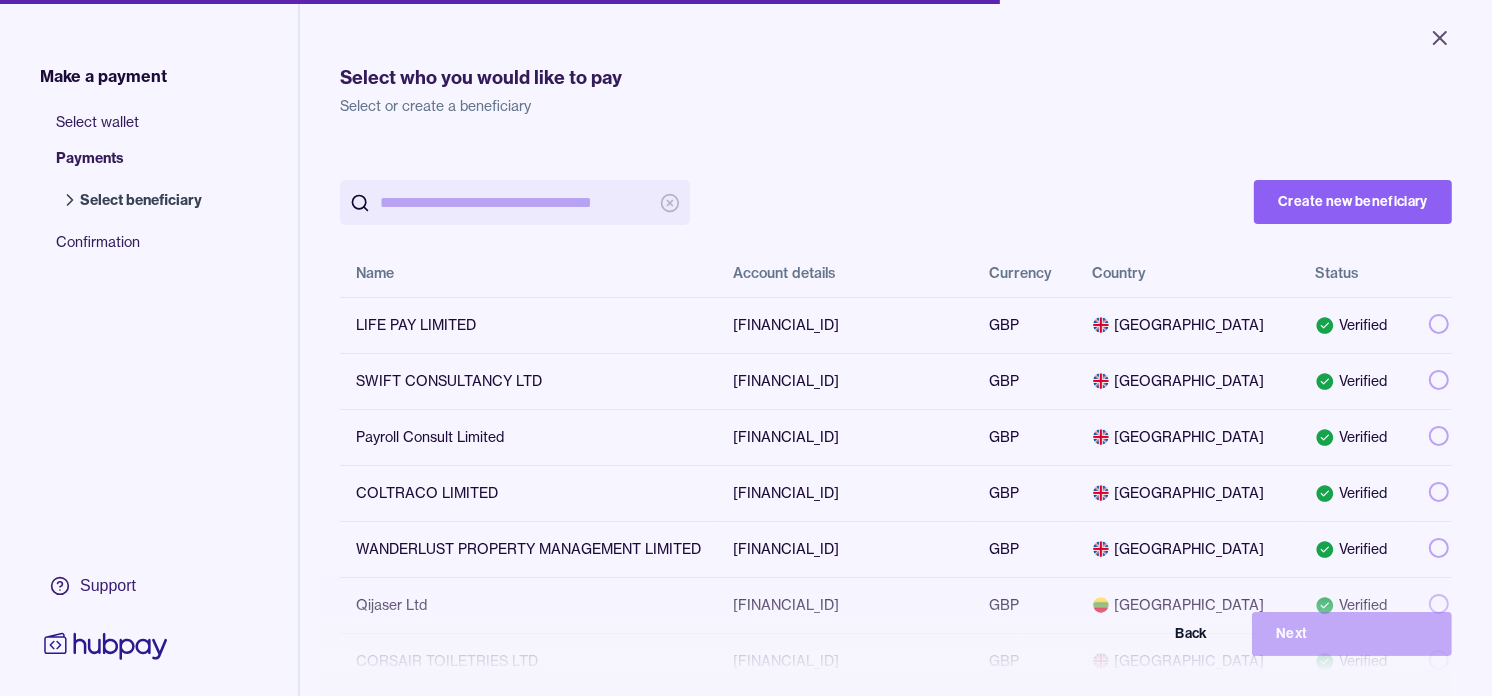click at bounding box center [515, 202] 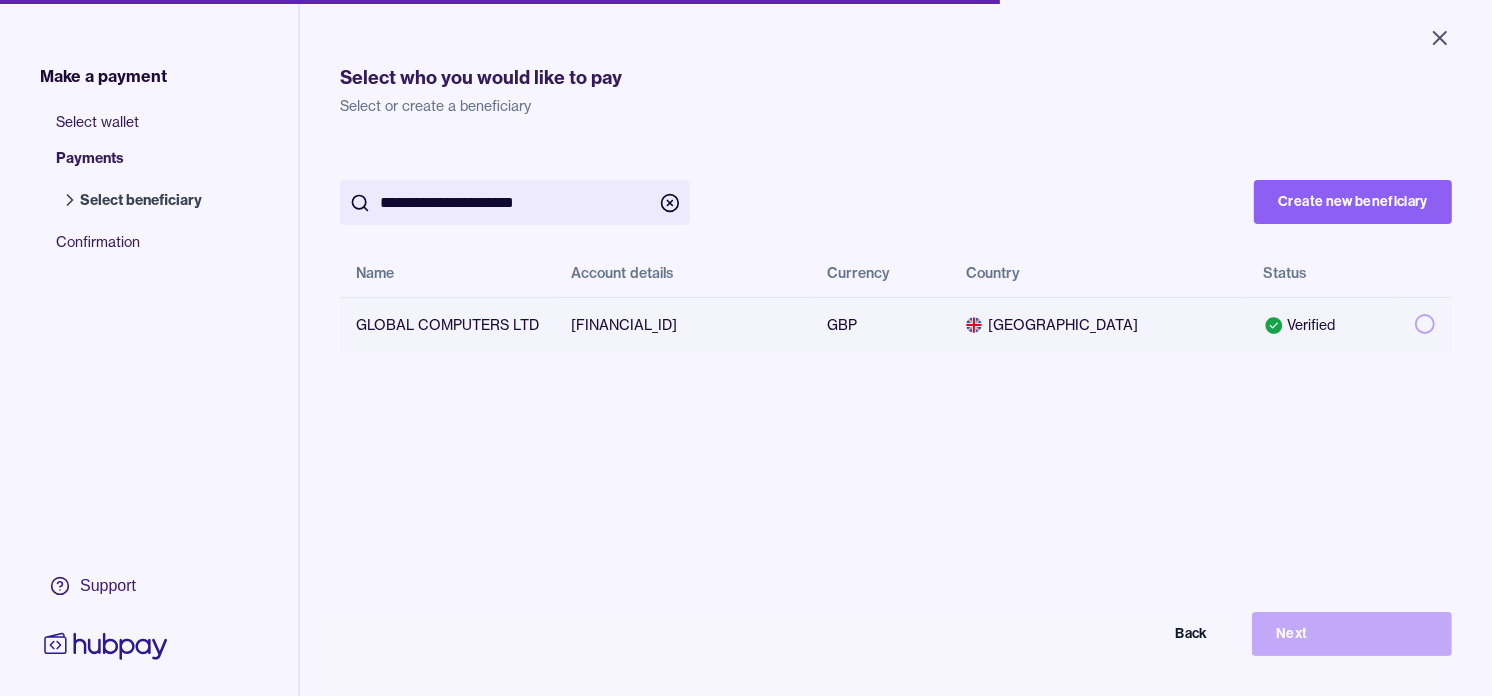 type on "**********" 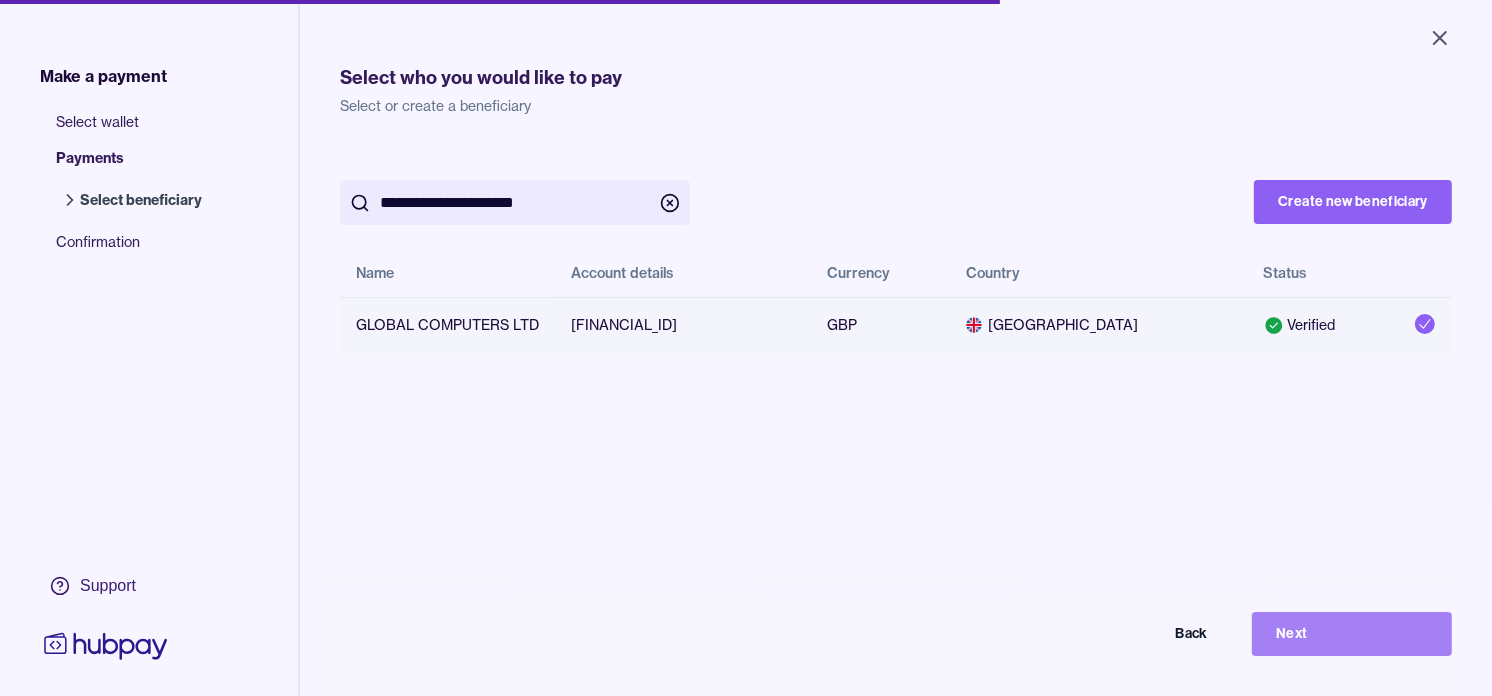 click on "Next" at bounding box center (1352, 634) 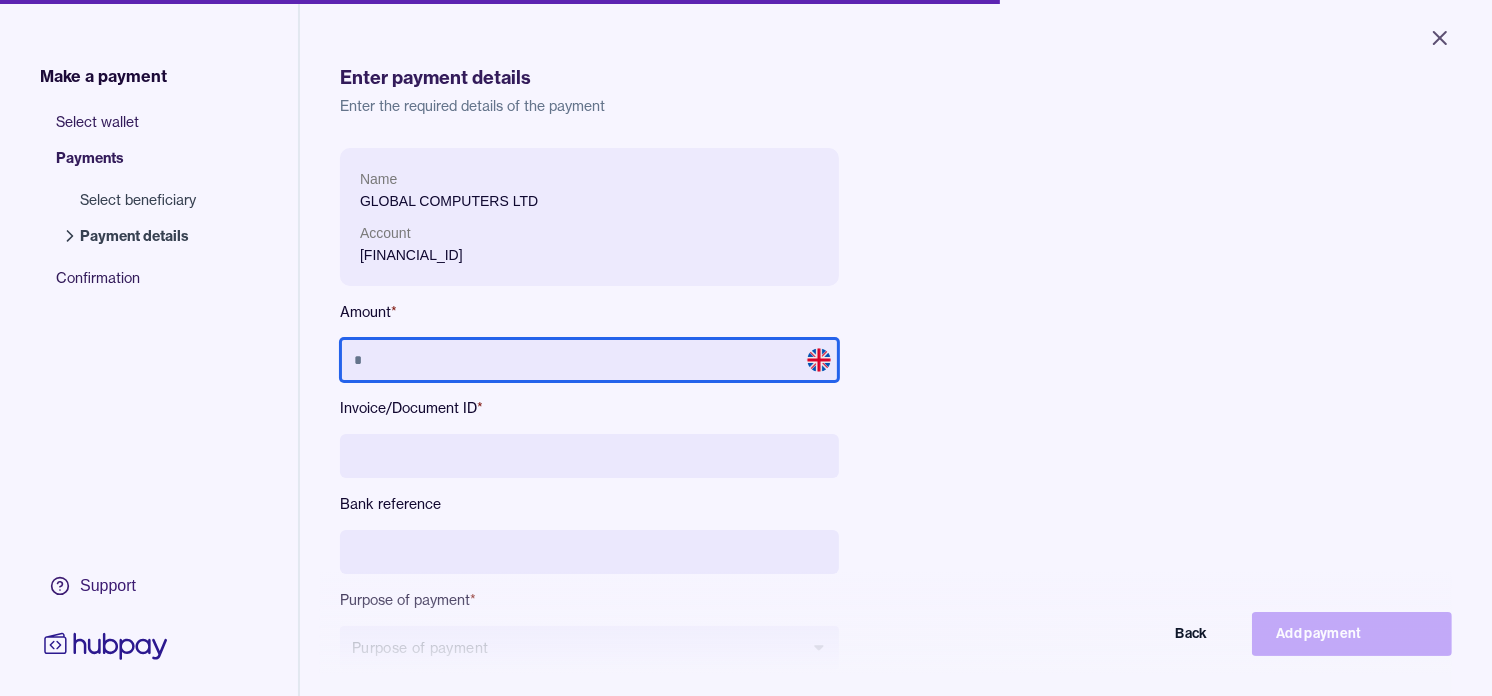 click at bounding box center [589, 360] 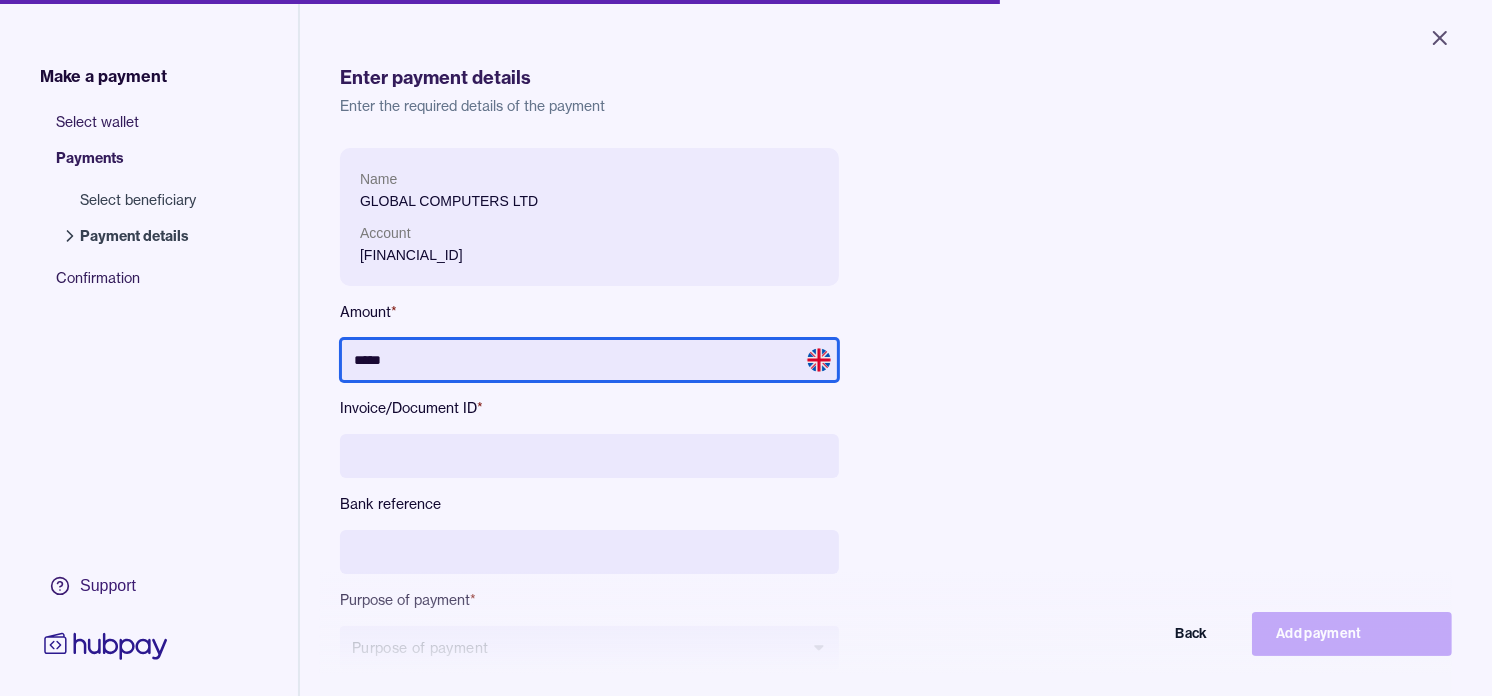 type on "*****" 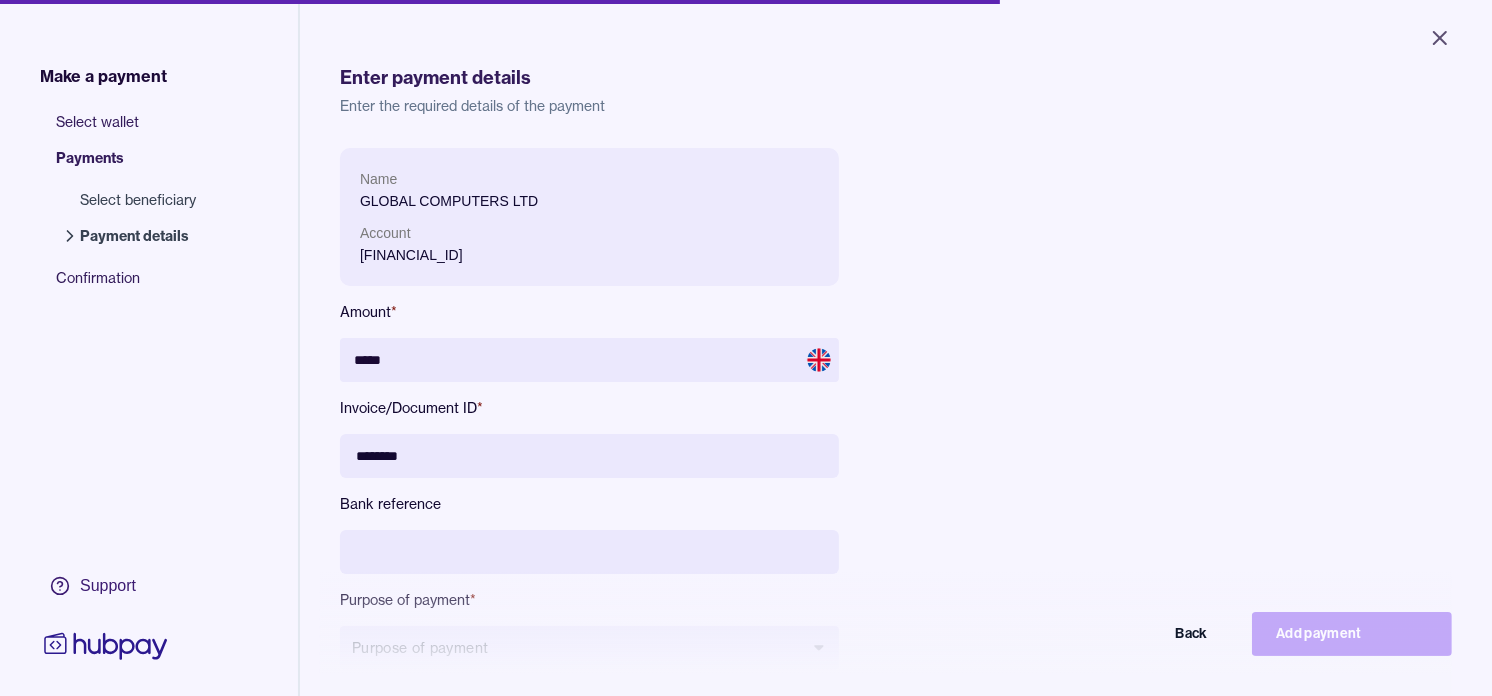 type on "********" 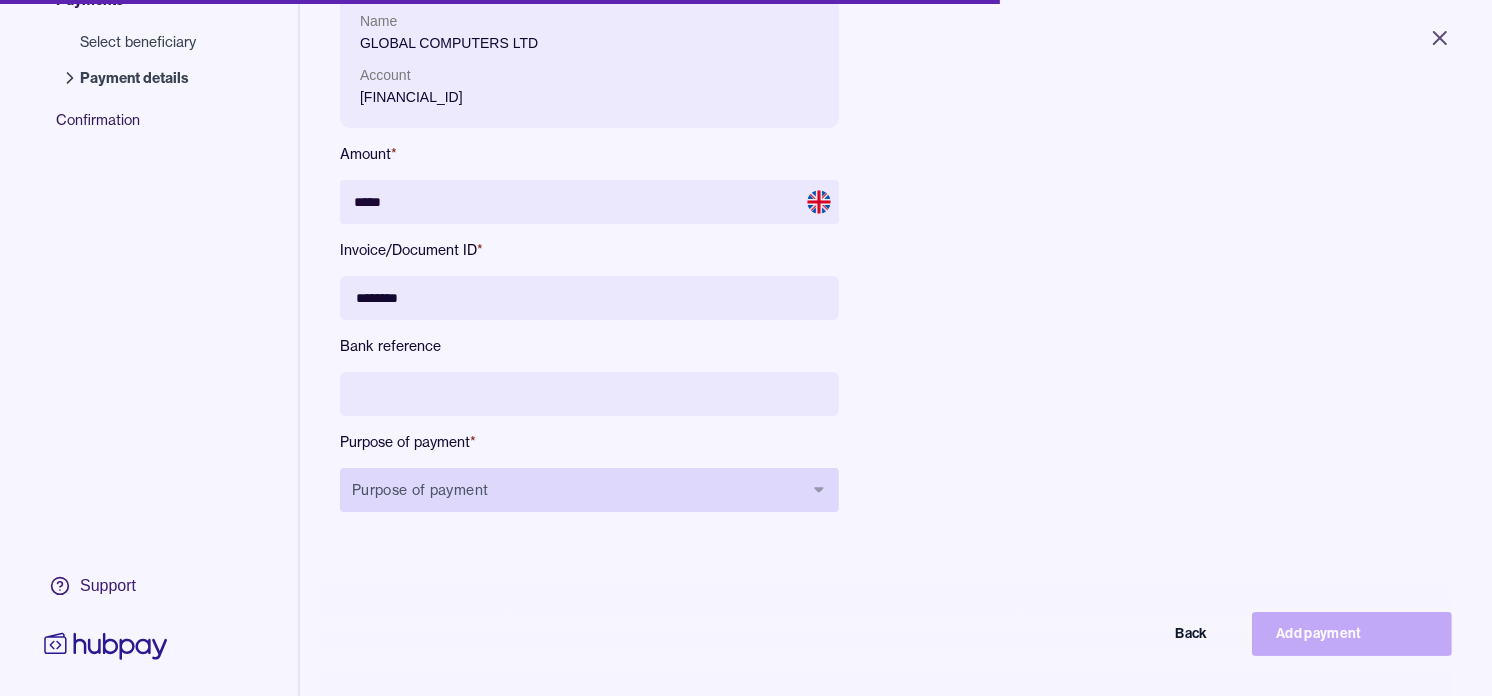 scroll, scrollTop: 222, scrollLeft: 0, axis: vertical 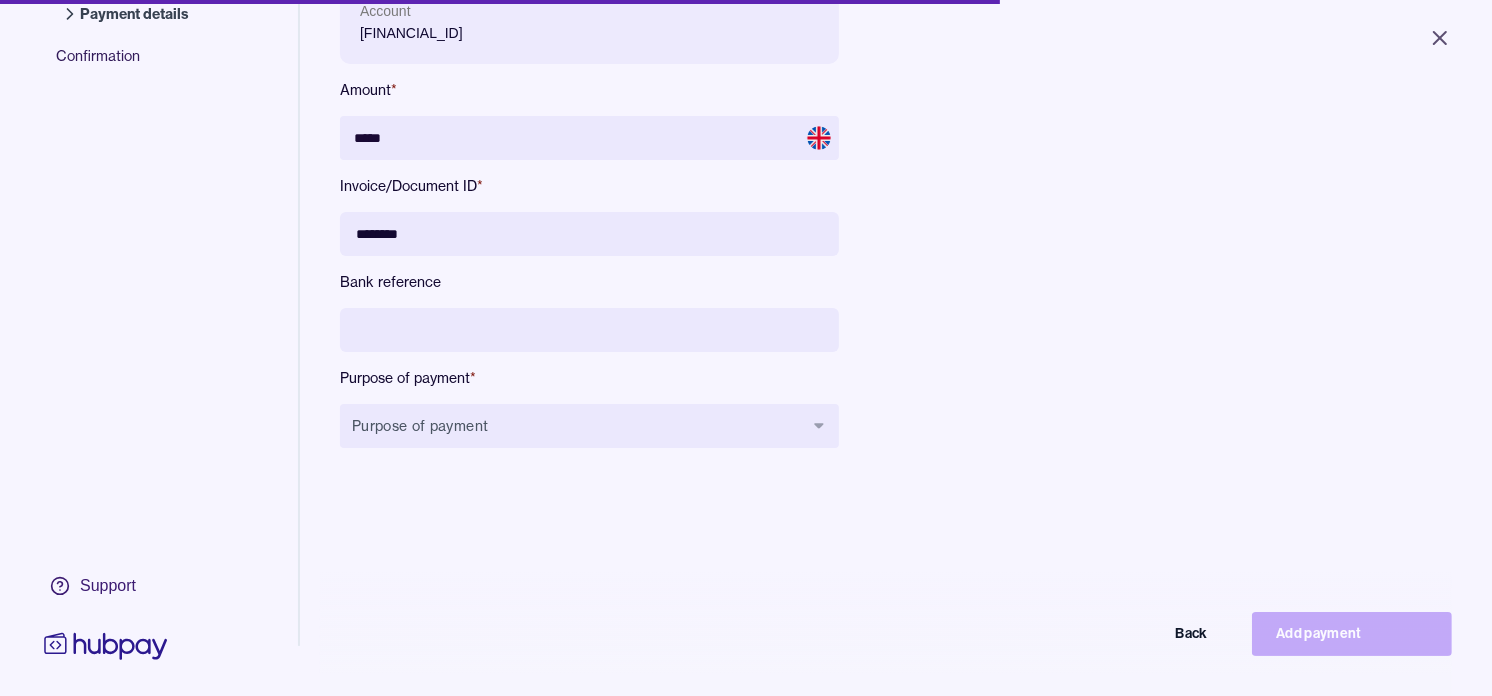 click on "Name GLOBAL COMPUTERS LTD Account GB54TRWI23147064294127 Amount  * ***** Invoice/Document ID  * ******** Bank reference Purpose of payment  * Purpose of payment Back Add payment" at bounding box center [589, 203] 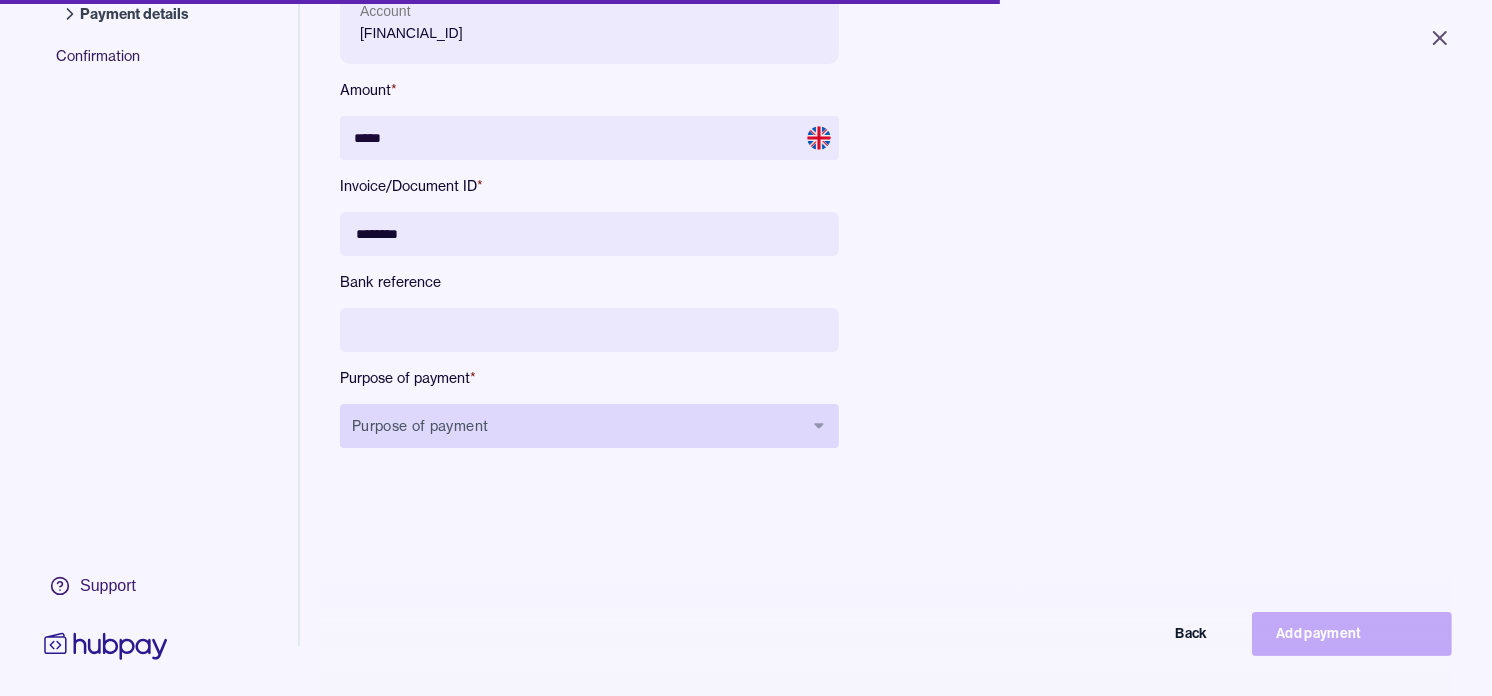 click on "Purpose of payment" at bounding box center (589, 426) 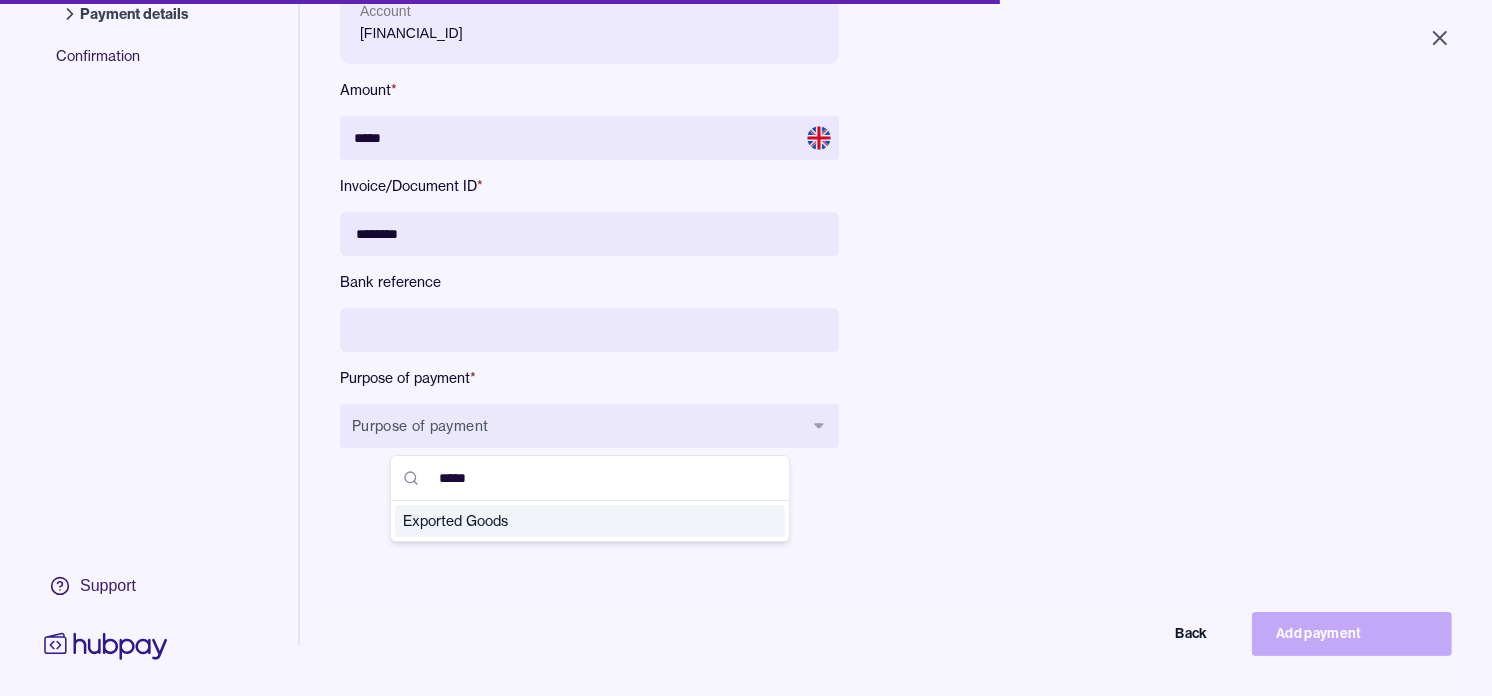 type on "*****" 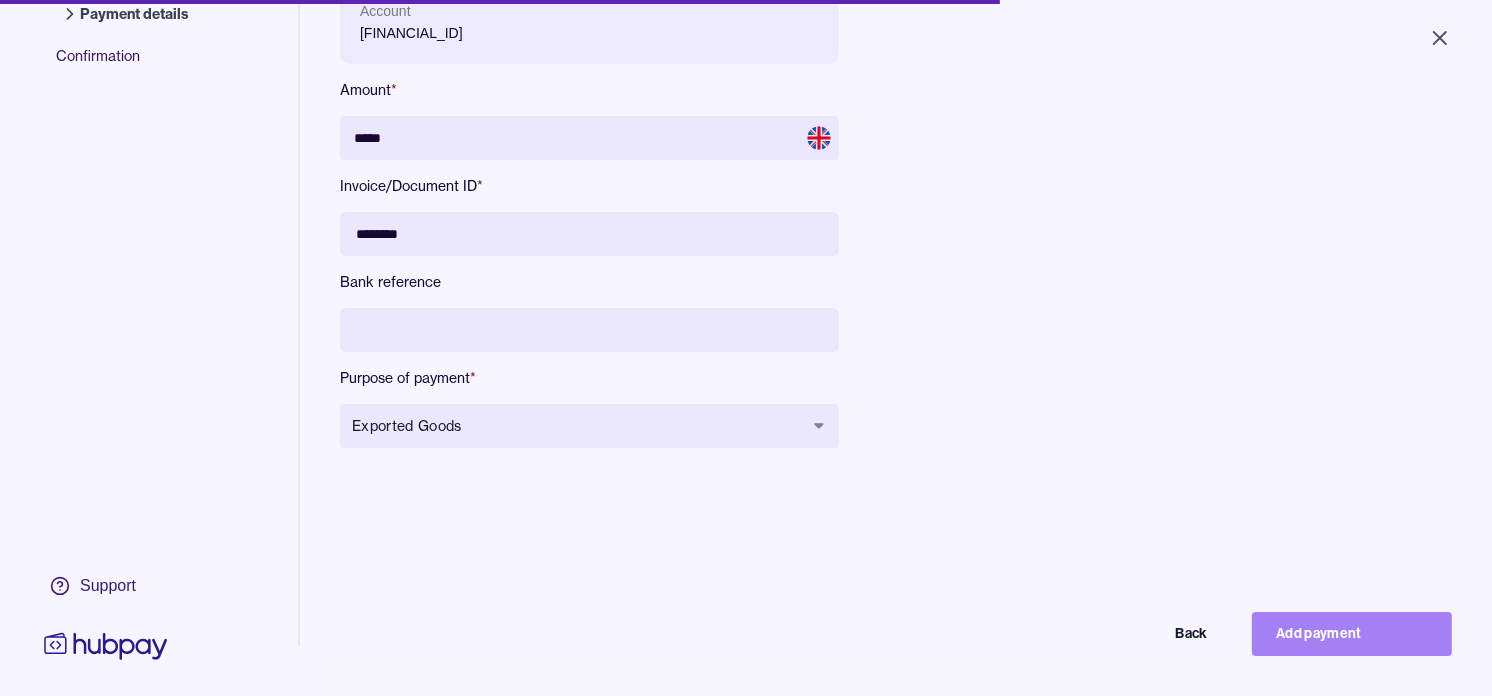 click on "Add payment" at bounding box center (1352, 634) 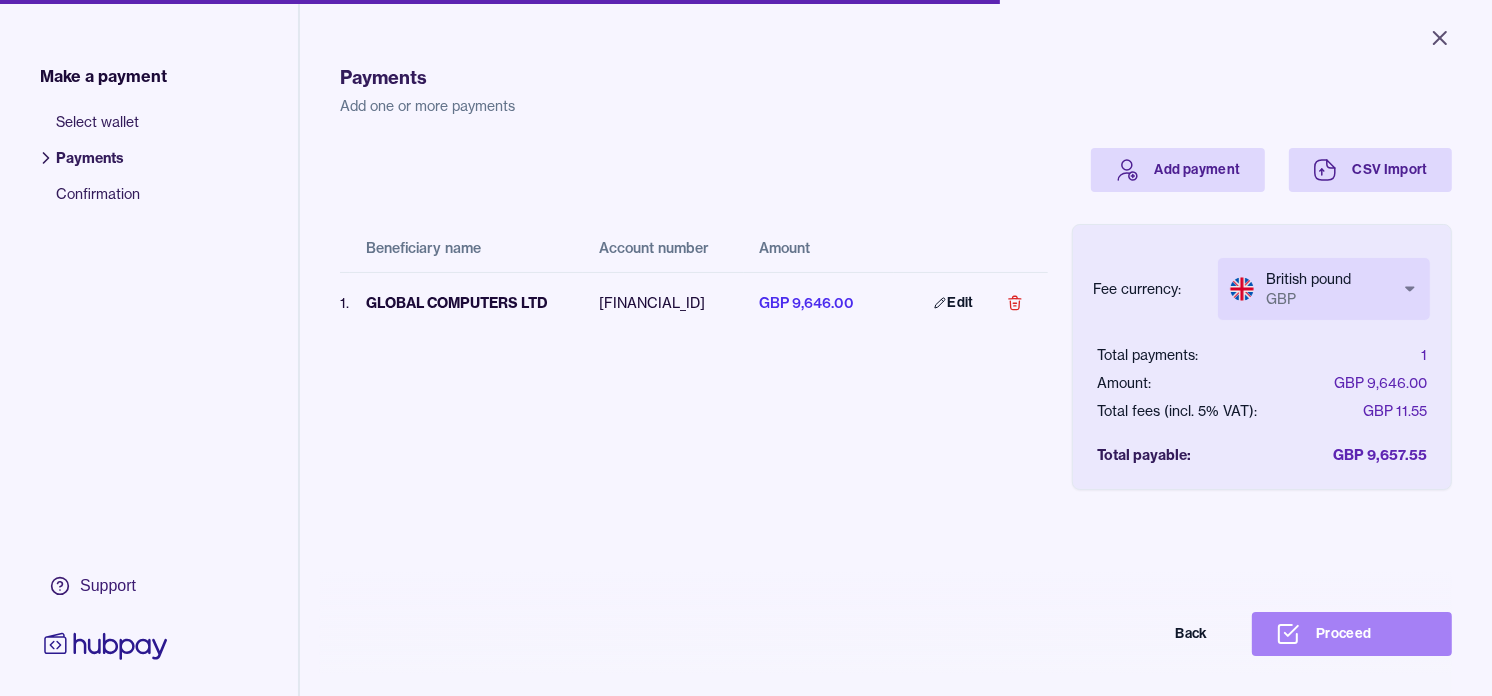 click on "Proceed" at bounding box center (1352, 634) 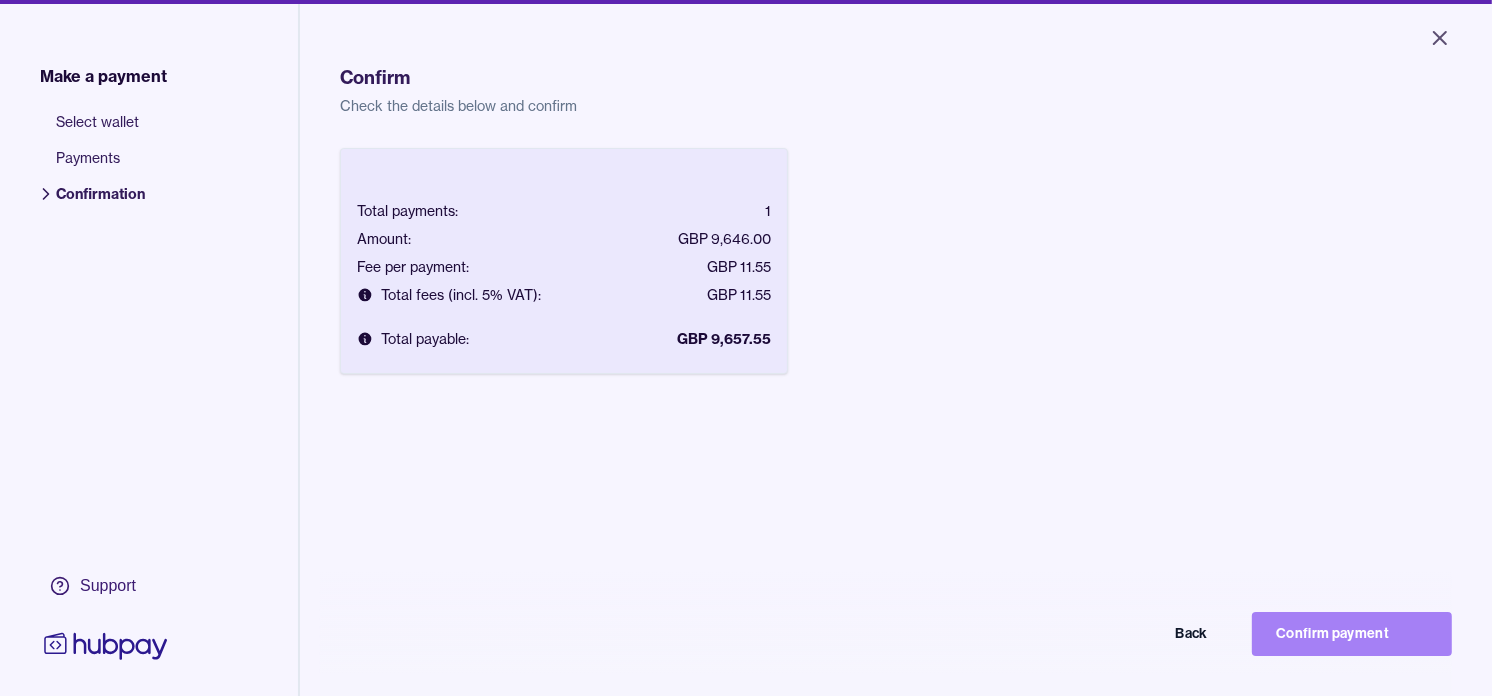 click on "Confirm payment" at bounding box center (1352, 634) 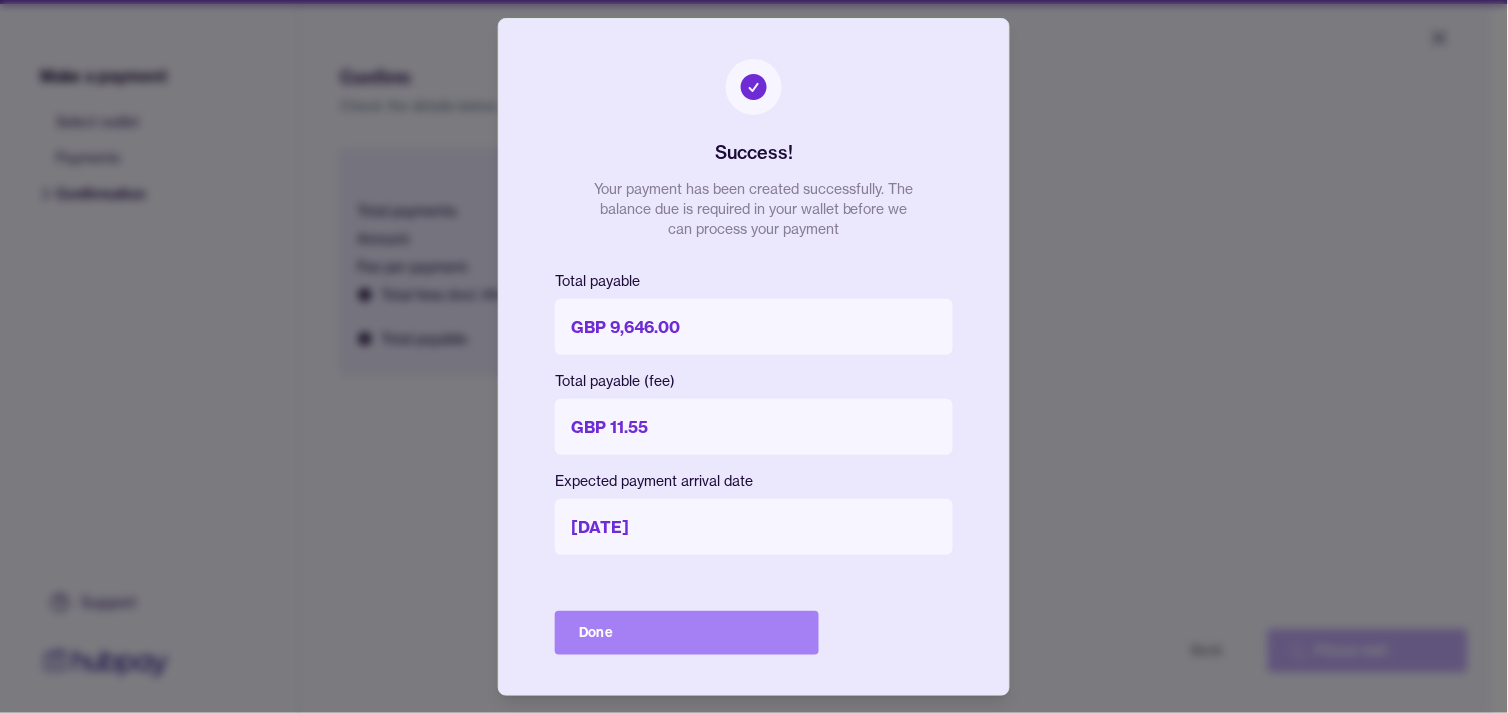 click on "Done" at bounding box center [687, 633] 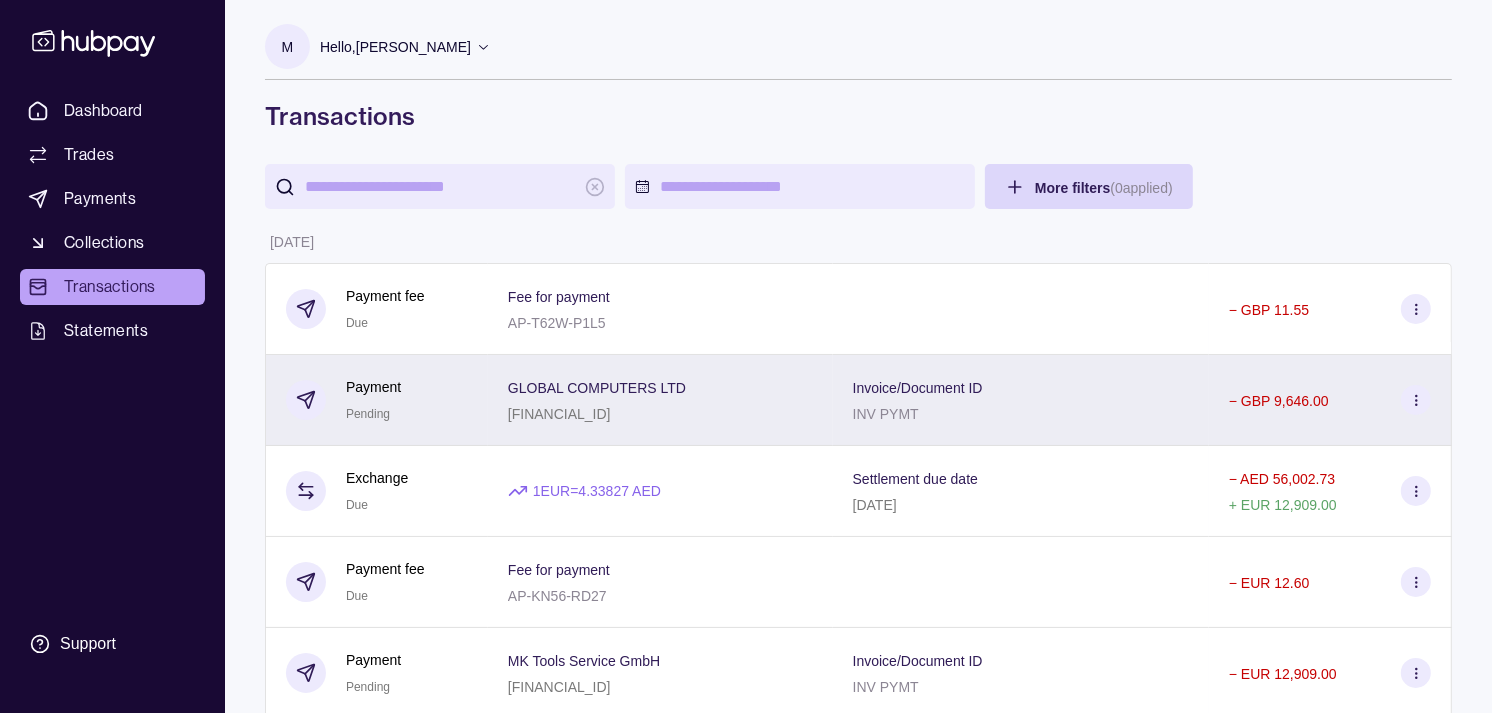 click on "Payment Pending" at bounding box center (377, 400) 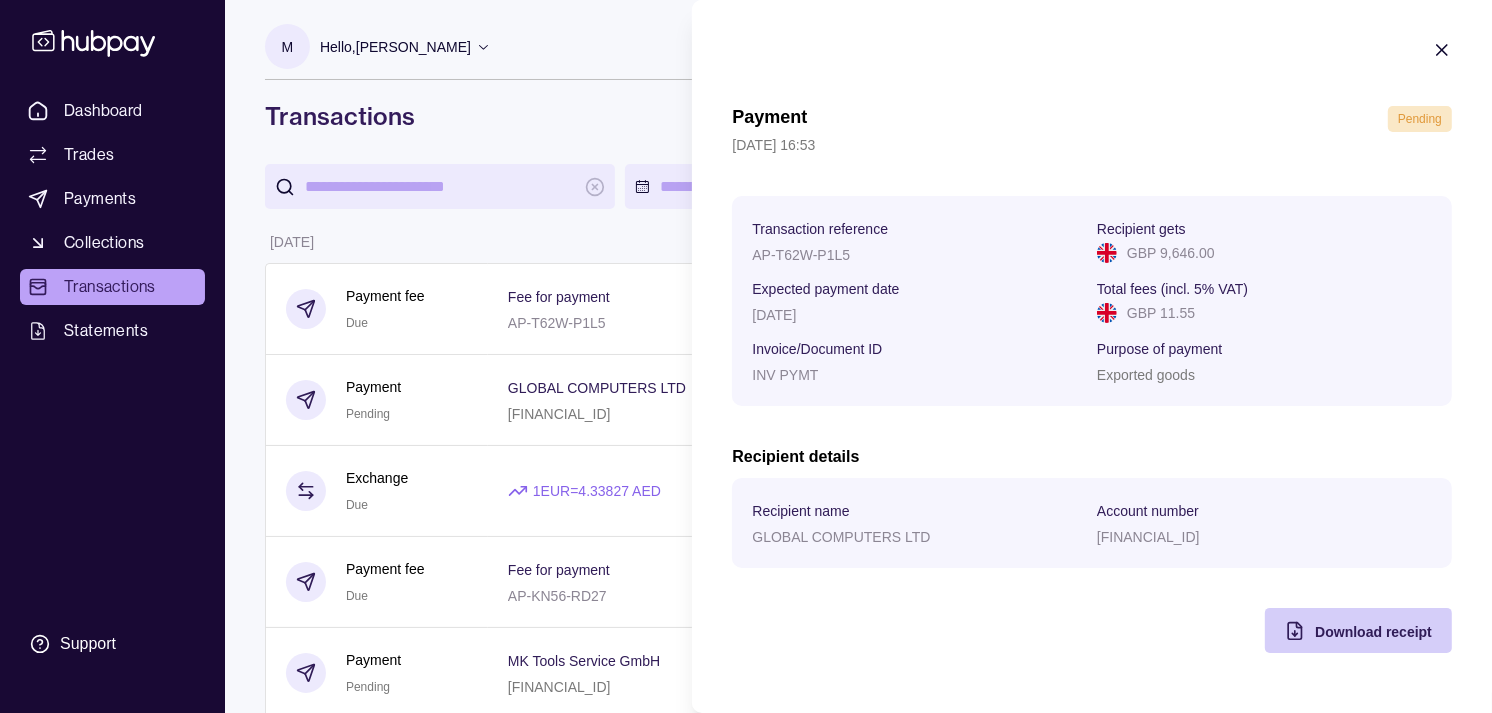 click 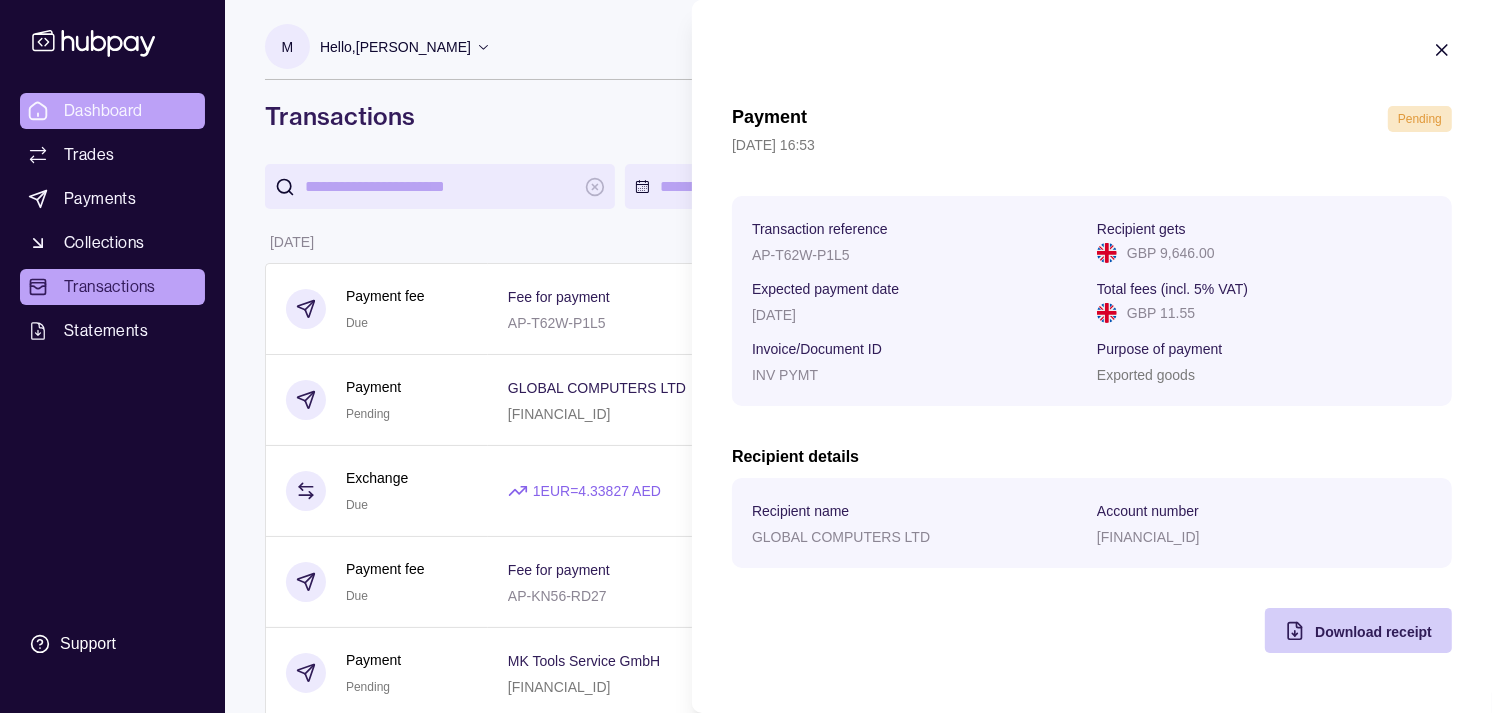 click on "Dashboard Trades Payments Collections Transactions Statements Support M Hello,  Muralenath Nadarajah Strides Trading LLC Account Terms and conditions Privacy policy Sign out Transactions More filters  ( 0  applied) Details Amount 02 Jul 2025 Payment fee Due Fee for payment AP-T62W-P1L5 −   GBP 11.55 Payment Pending GLOBAL COMPUTERS LTD GB54TRWI23147064294127 Invoice/Document ID INV PYMT −   GBP 9,646.00 Exchange Due 1  EUR  =  4.33827   AED Settlement due date 03 Jul 2025 −   AED 56,002.73 +   EUR 12,909.00 Payment fee Due Fee for payment AP-KN56-RD27 −   EUR 12.60 Payment Pending MK Tools Service GmbH DE06740500000008712689 Invoice/Document ID INV PYMT −   EUR 12,909.00 Exchange Due 1  AED  =  39.0625   JPY Settlement due date 03 Jul 2025 −   AED 269,565.44 +   JPY 10,529,900 Collection Success Document reference STR2506101 Remitter name OTTIMIZZATA GENERAL TRADING L.L.C +   AED 424,973.75 Exchange Due 1  AUD  =  2.42205   AED Settlement due date 04 Jul 2025 −   AED 197,397.08 +   AUD 81,500.00" at bounding box center (746, 1084) 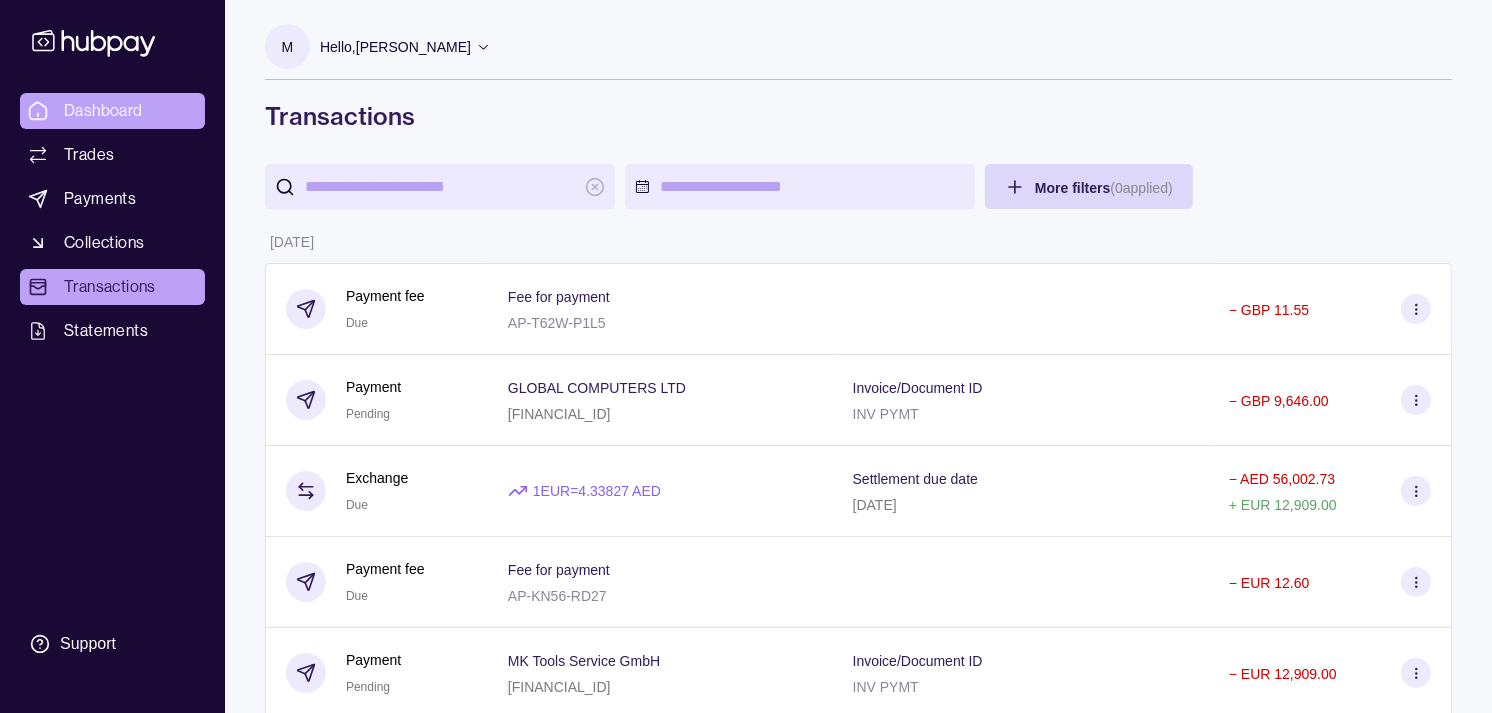 click on "Dashboard" at bounding box center [103, 111] 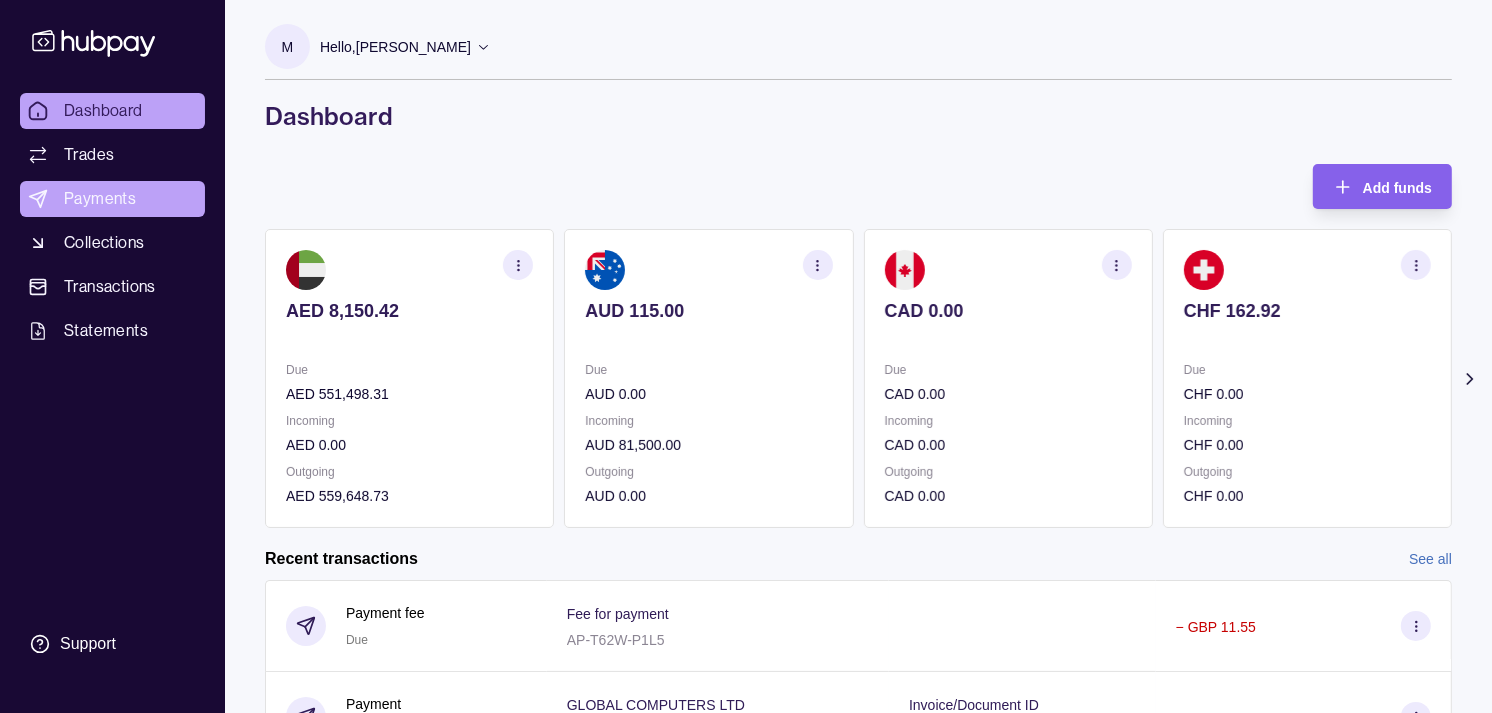 click on "Payments" at bounding box center [100, 199] 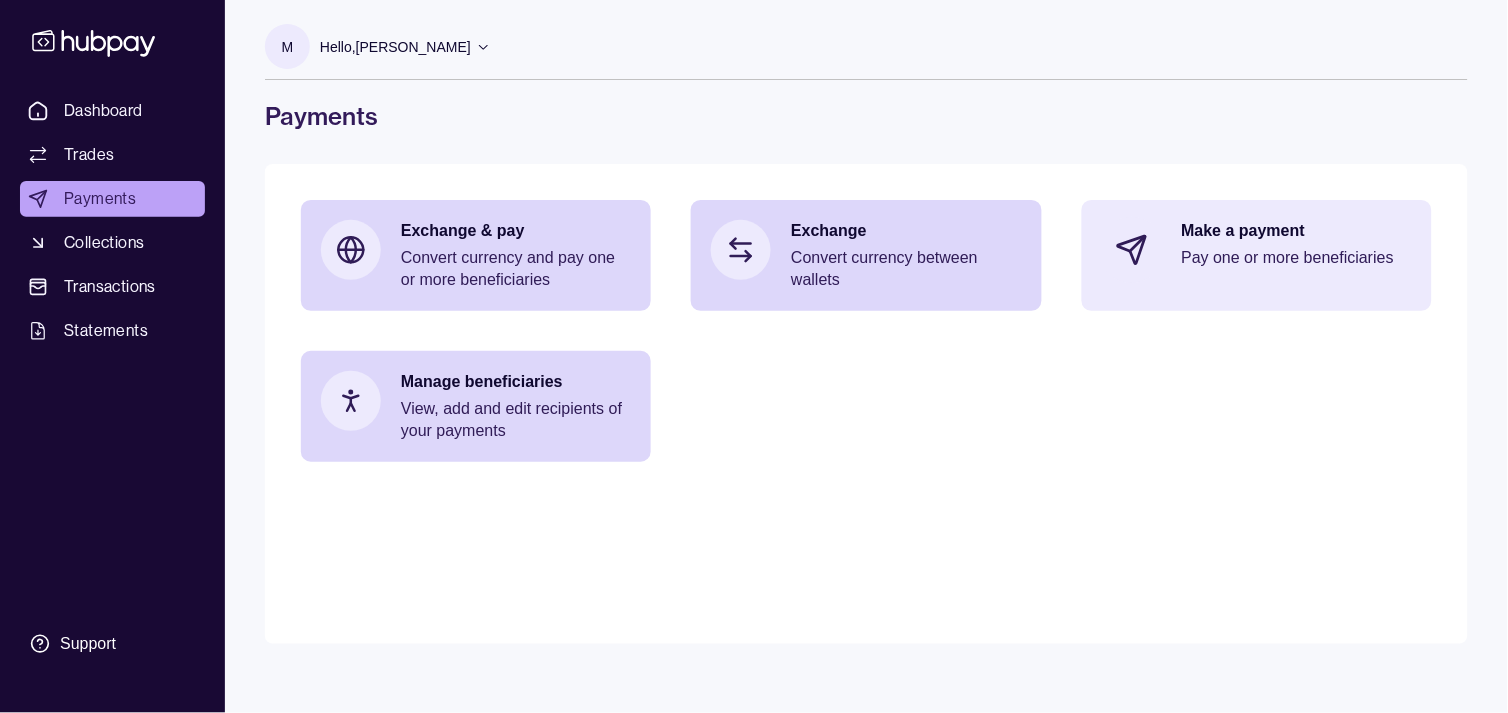 click on "Pay one or more beneficiaries" at bounding box center (1297, 258) 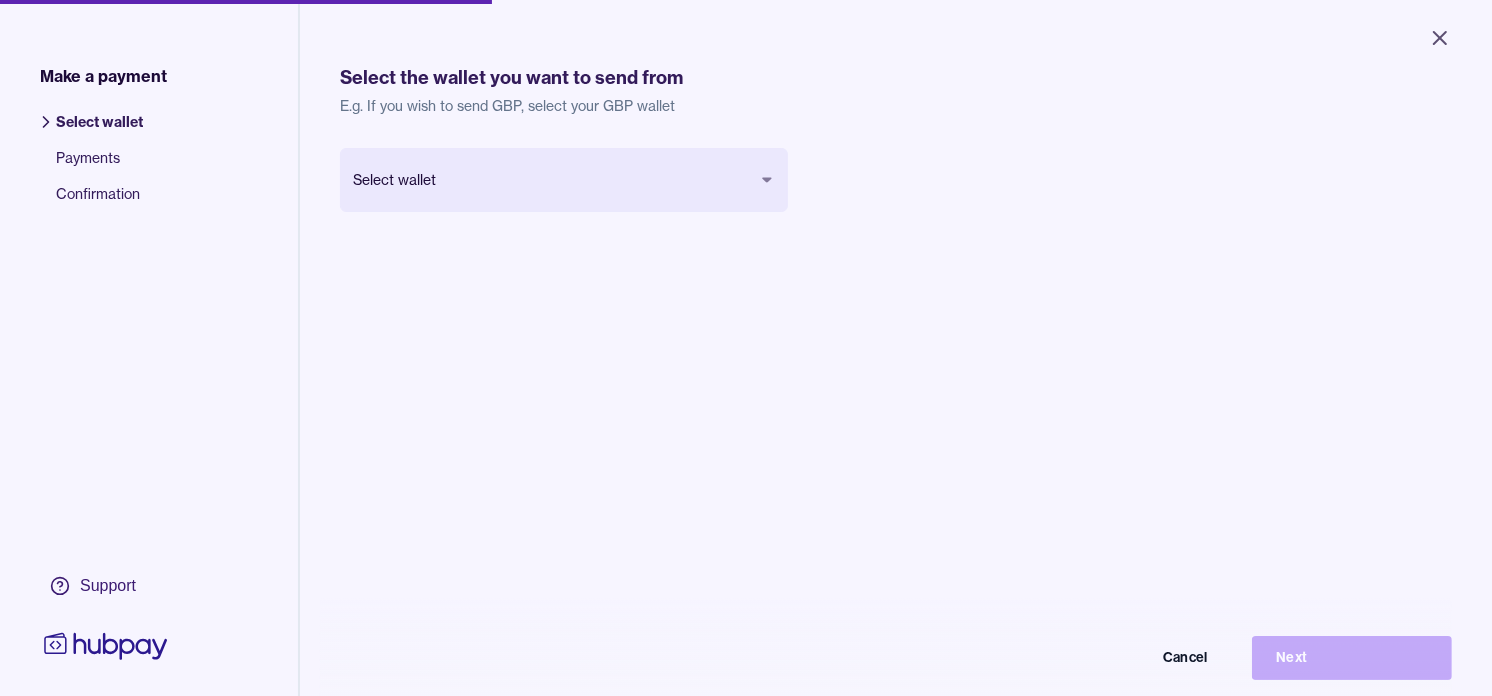 click on "Close Make a payment Select wallet Payments Confirmation Support Select the wallet you want to send from E.g. If you wish to send GBP, select your GBP wallet Select wallet Cancel Next Make a payment | Hubpay" at bounding box center [746, 348] 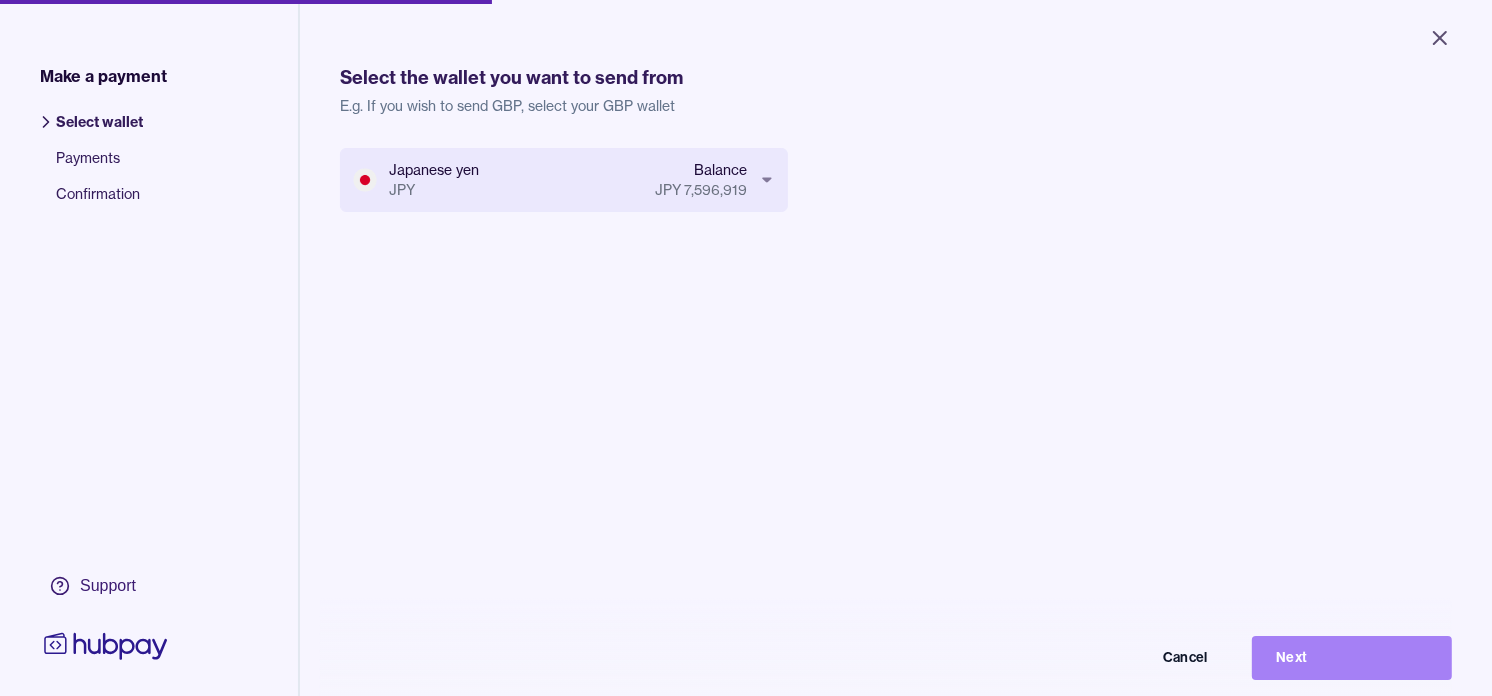 click on "Next" at bounding box center [1352, 658] 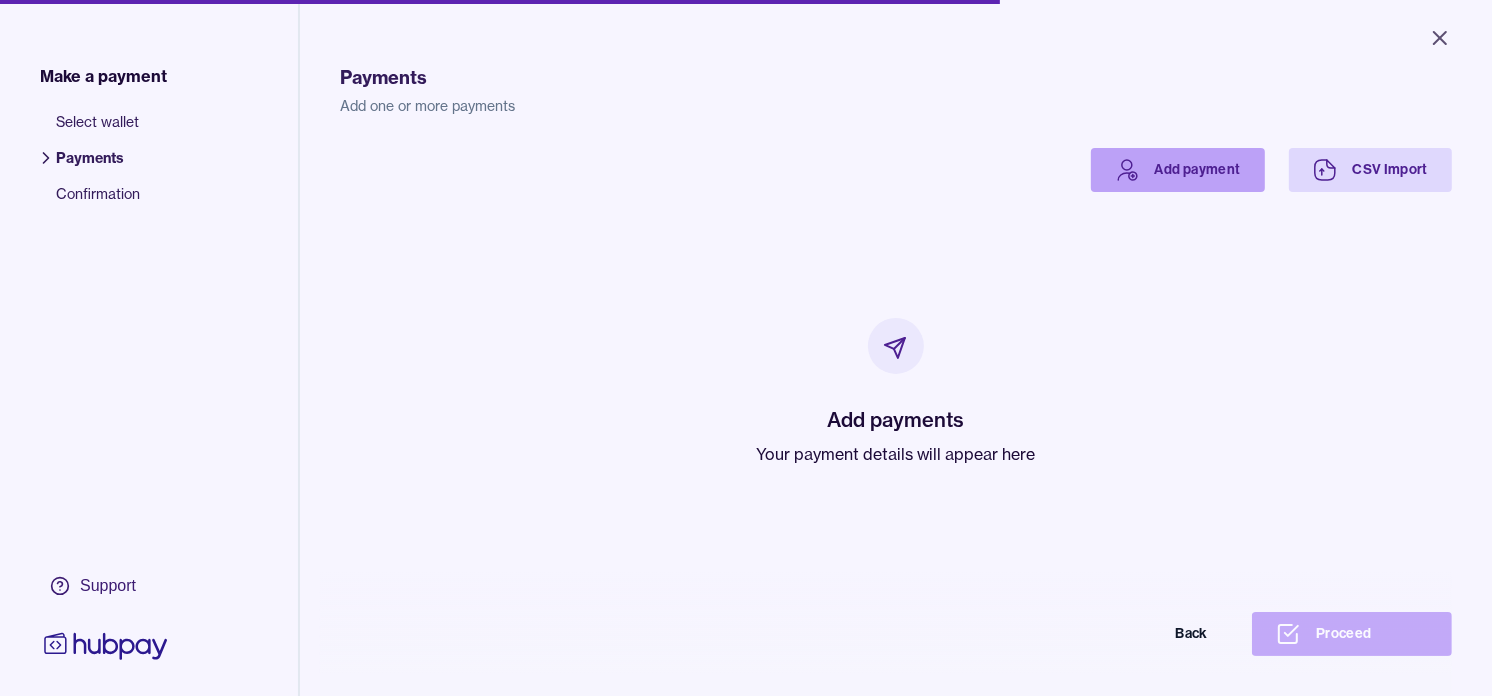 click on "Add payment" at bounding box center [1178, 170] 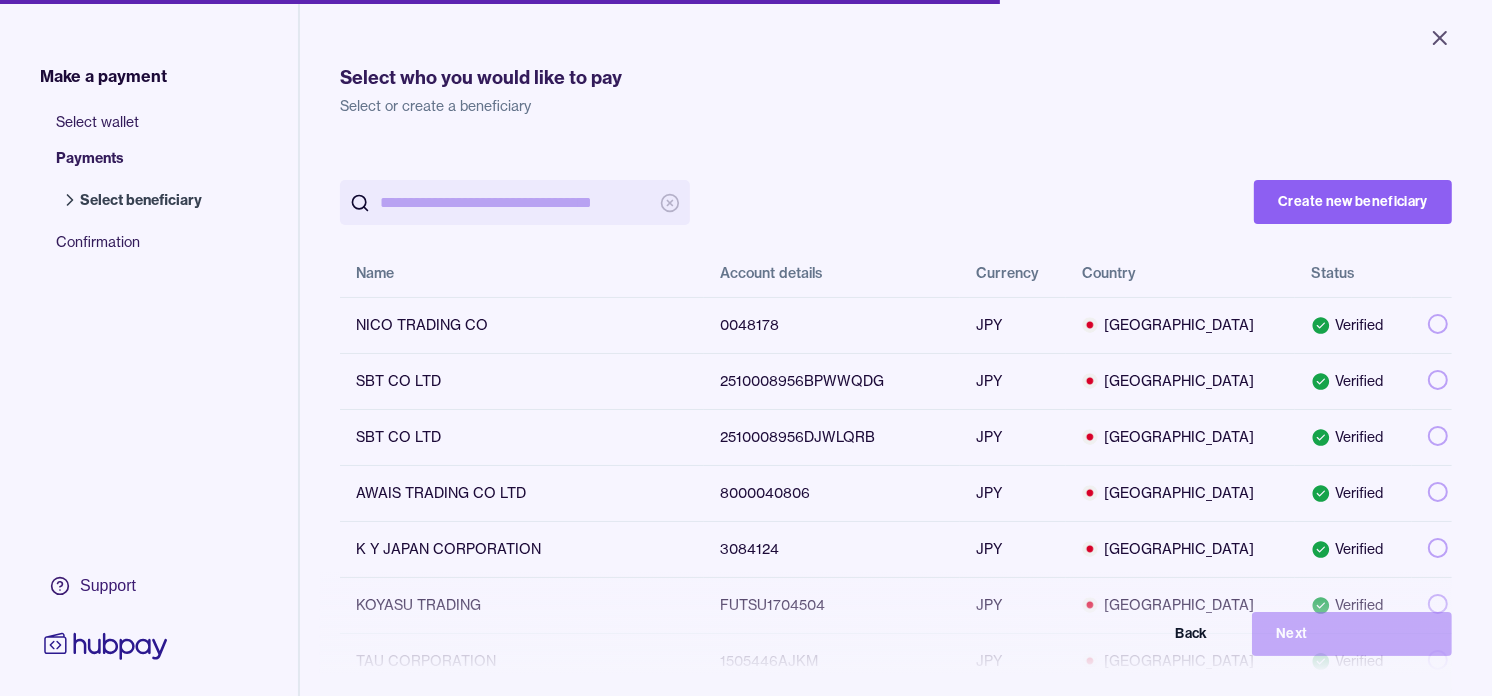 click at bounding box center (515, 202) 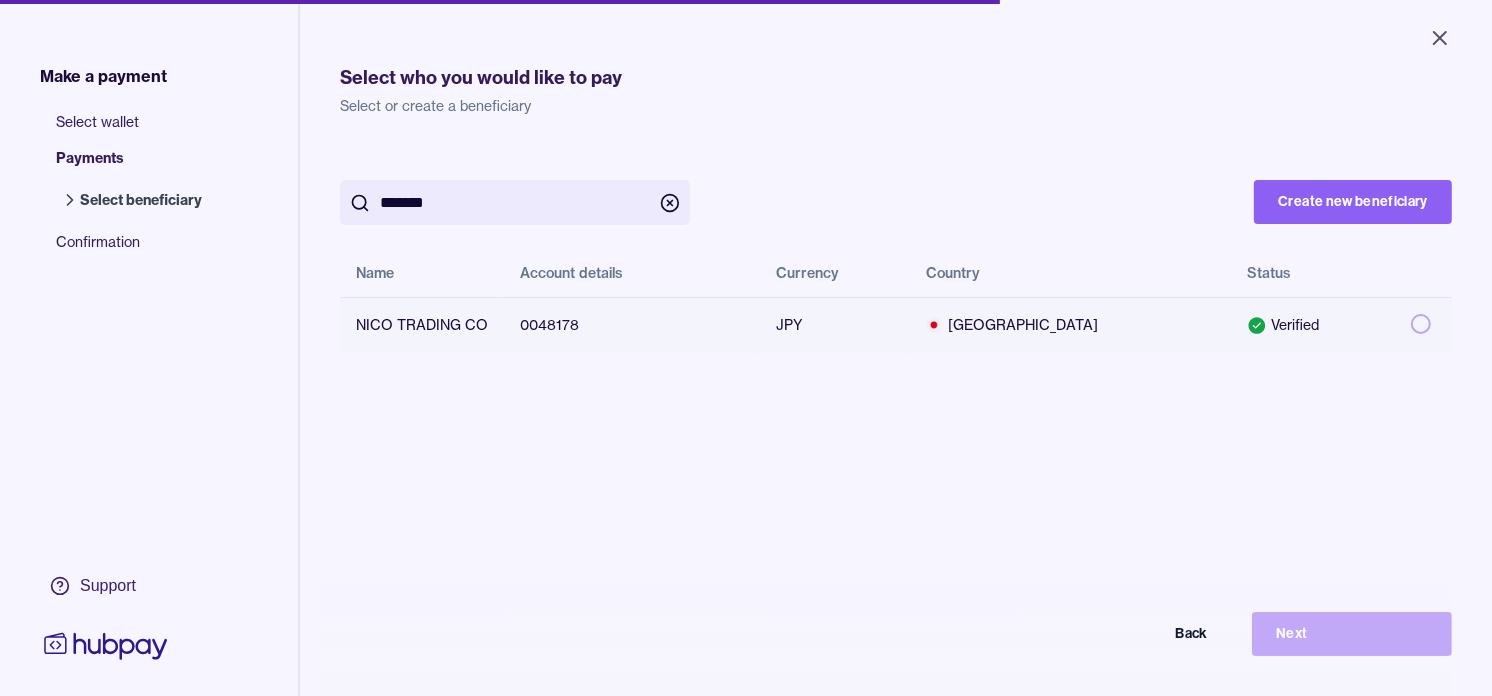 type on "*******" 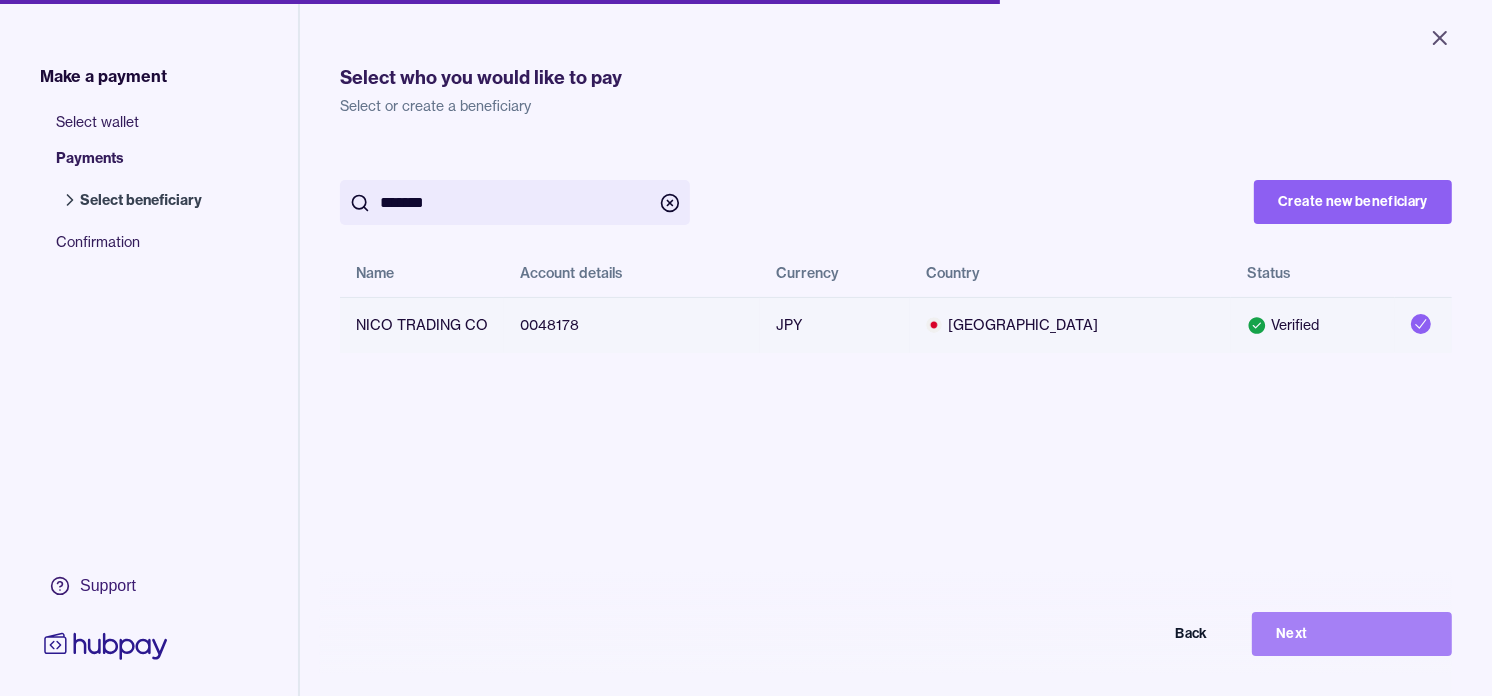 click on "Next" at bounding box center [1352, 634] 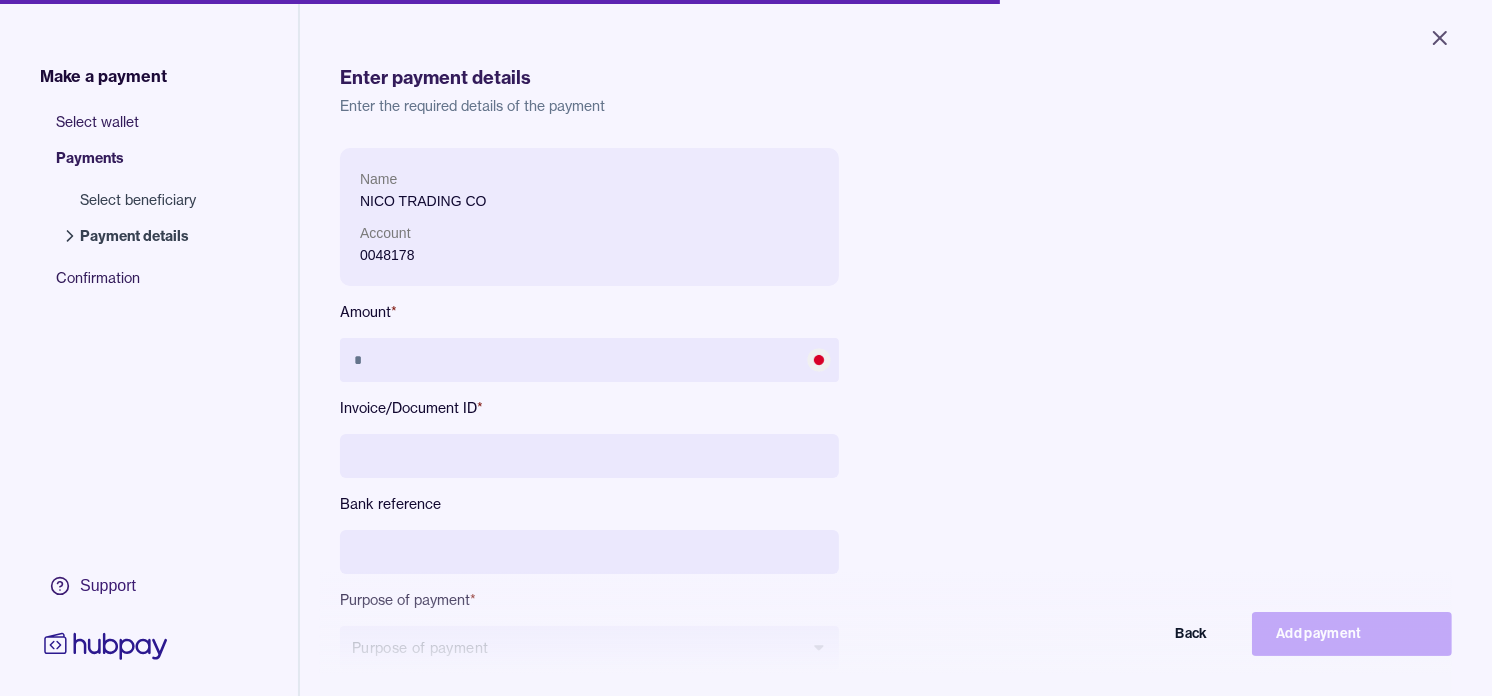 click on "Amount  *" at bounding box center (589, 312) 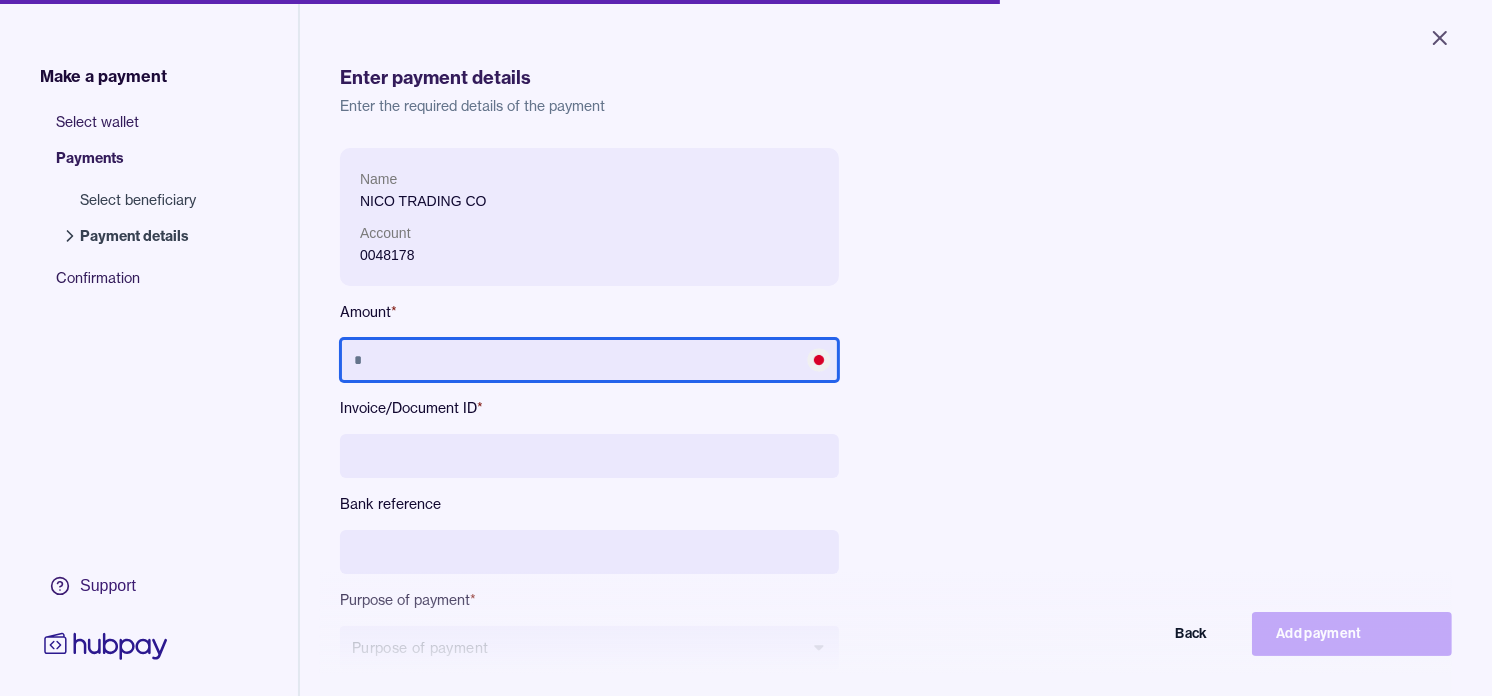 click at bounding box center [589, 360] 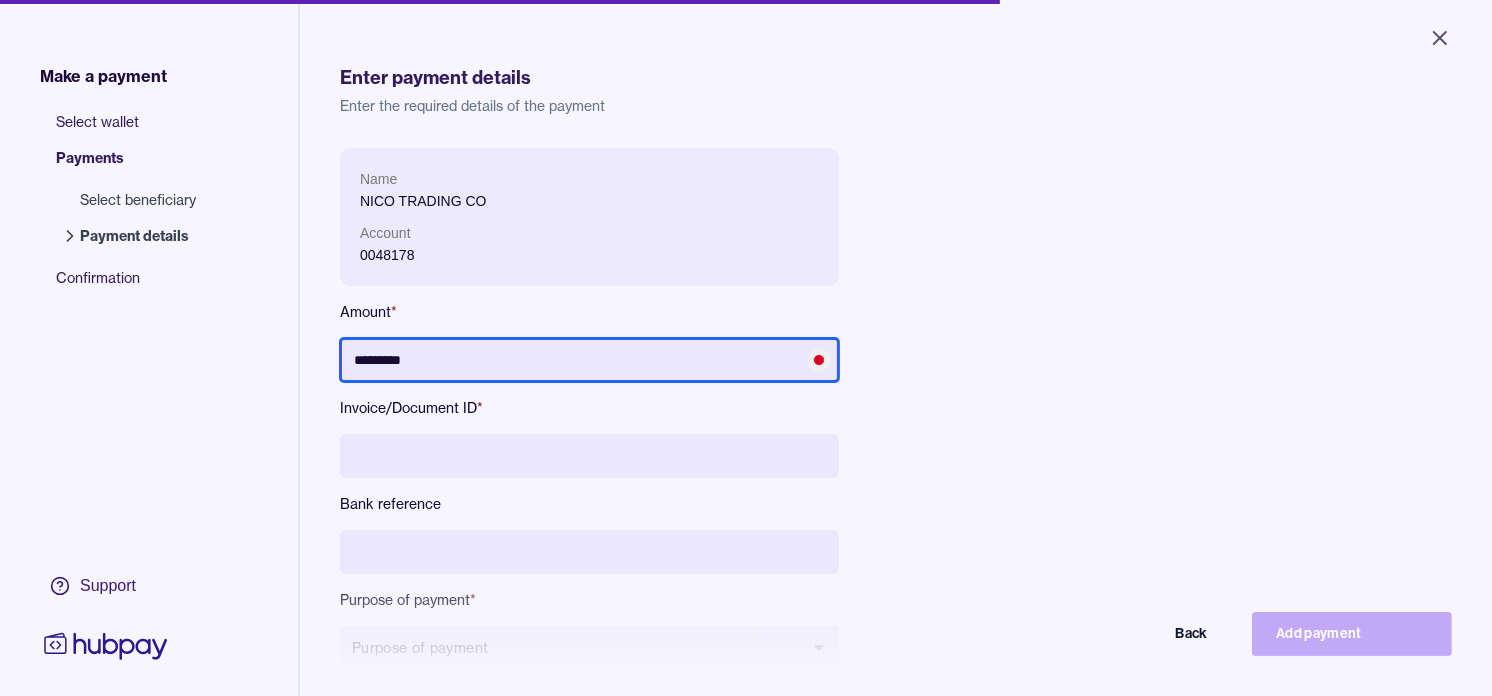 type on "*********" 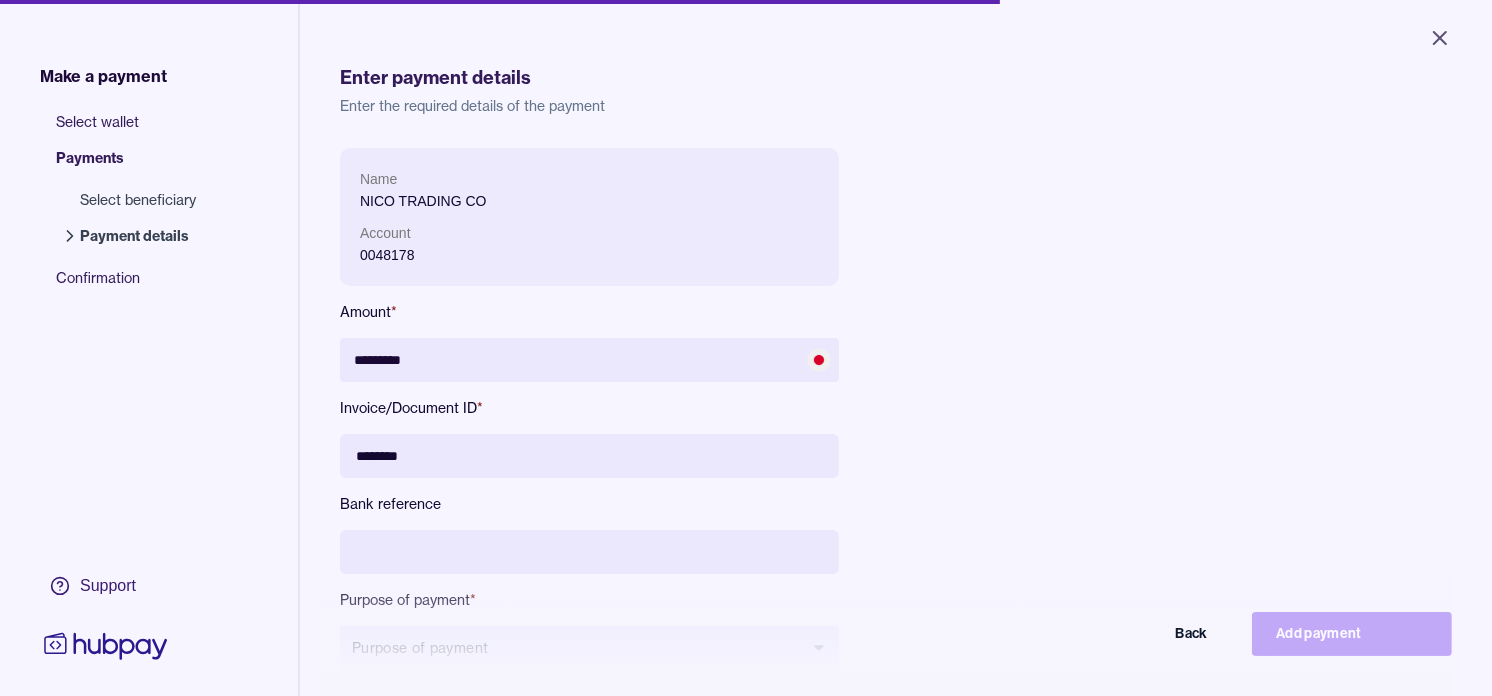 type on "********" 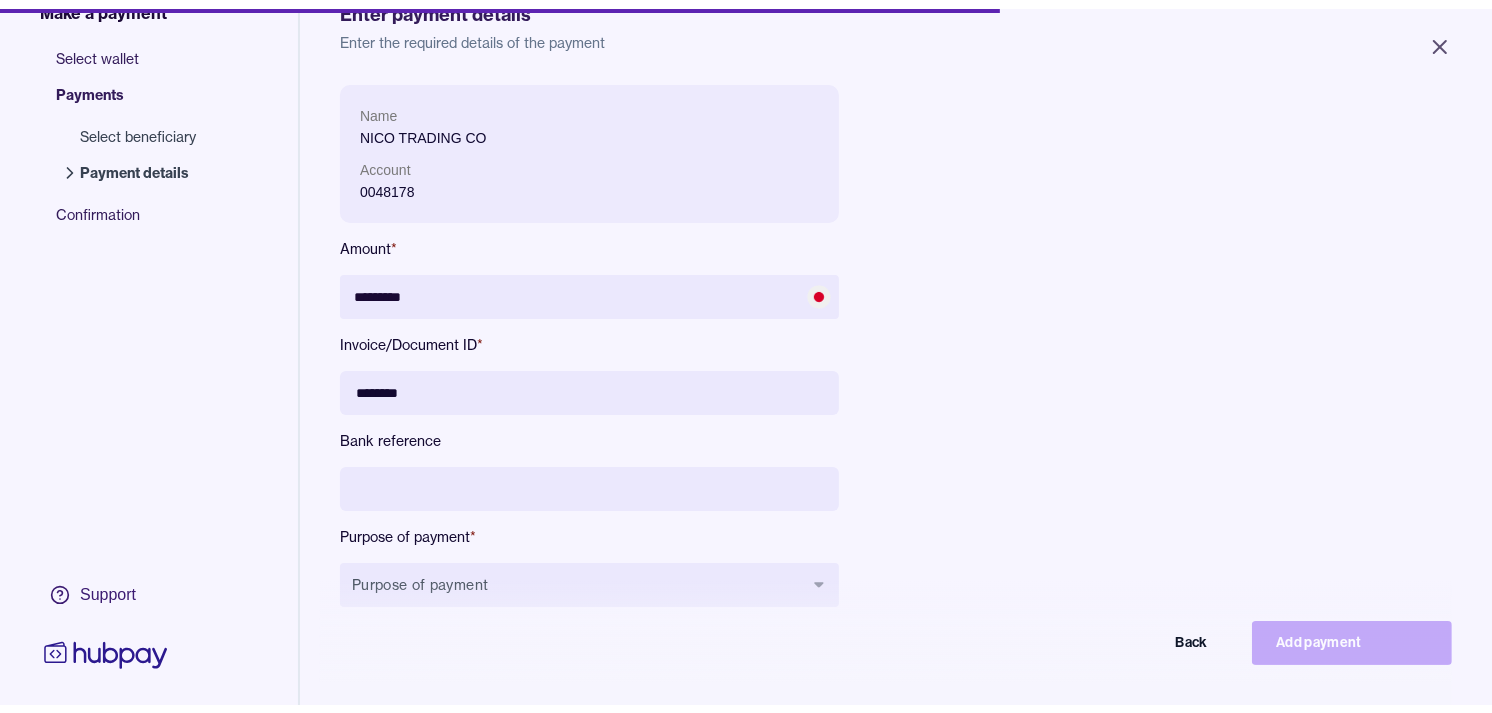 scroll, scrollTop: 111, scrollLeft: 0, axis: vertical 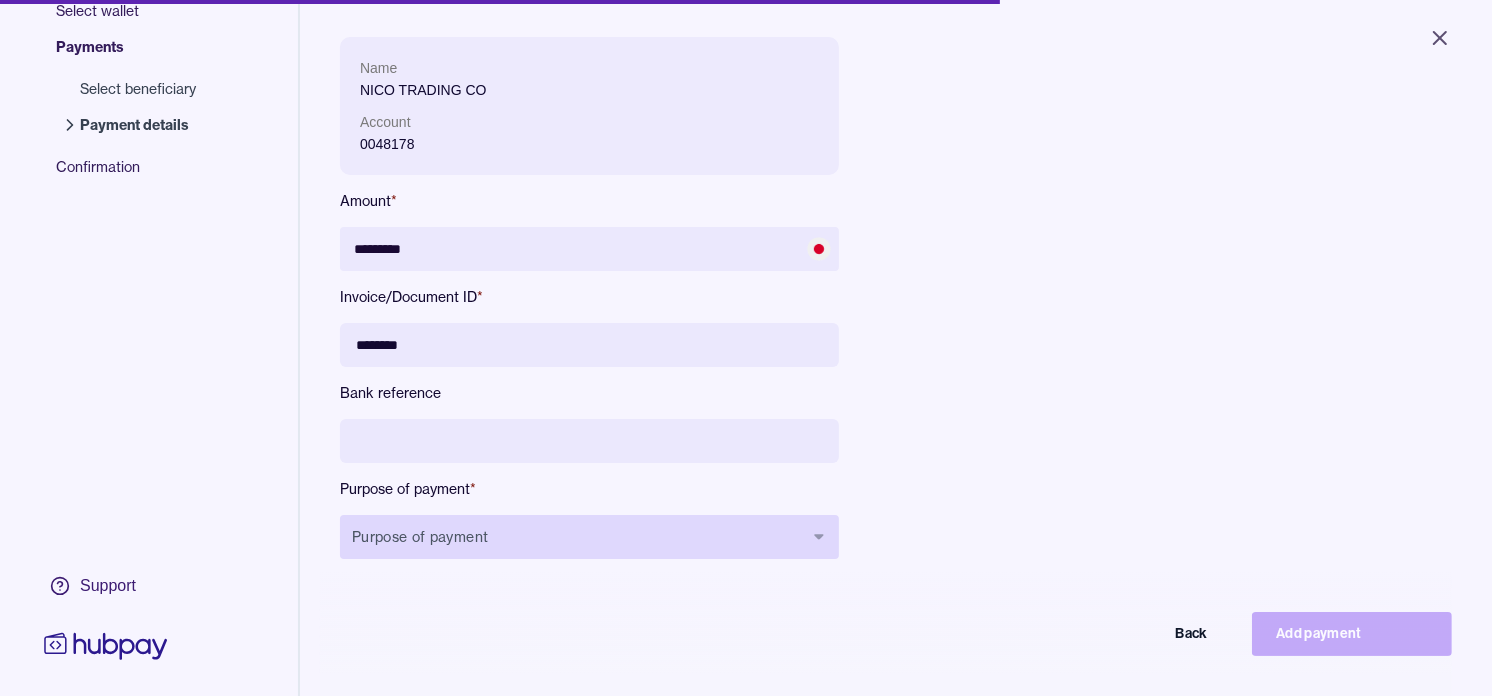 click on "Purpose of payment" at bounding box center (589, 537) 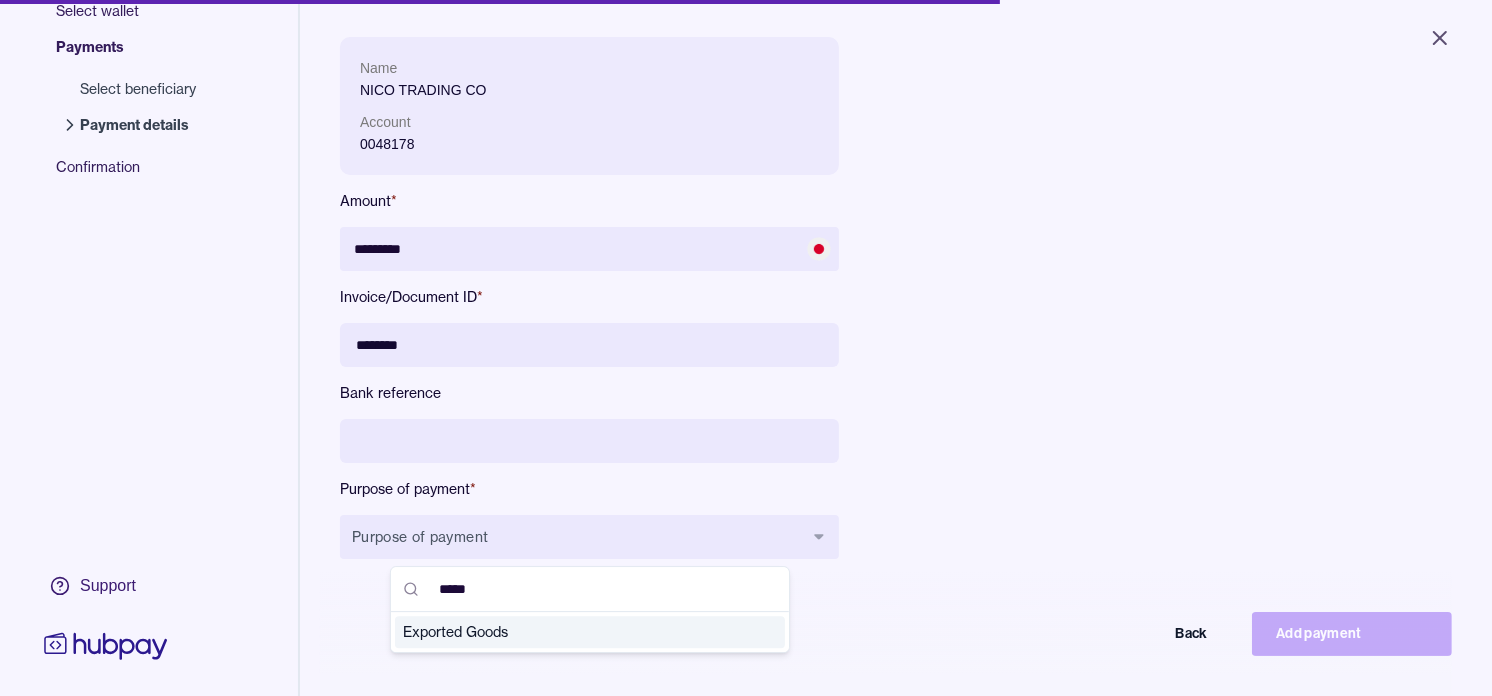 type on "*****" 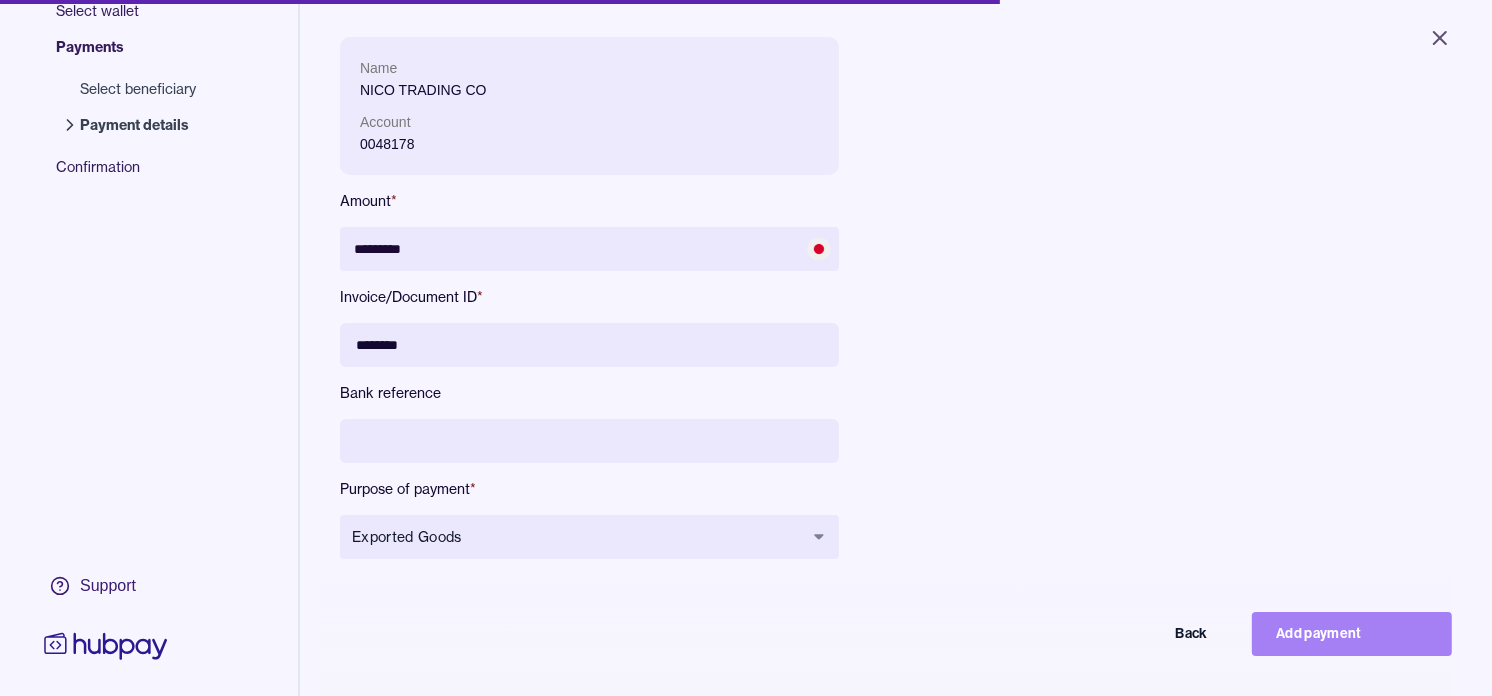 click on "Add payment" at bounding box center (1352, 634) 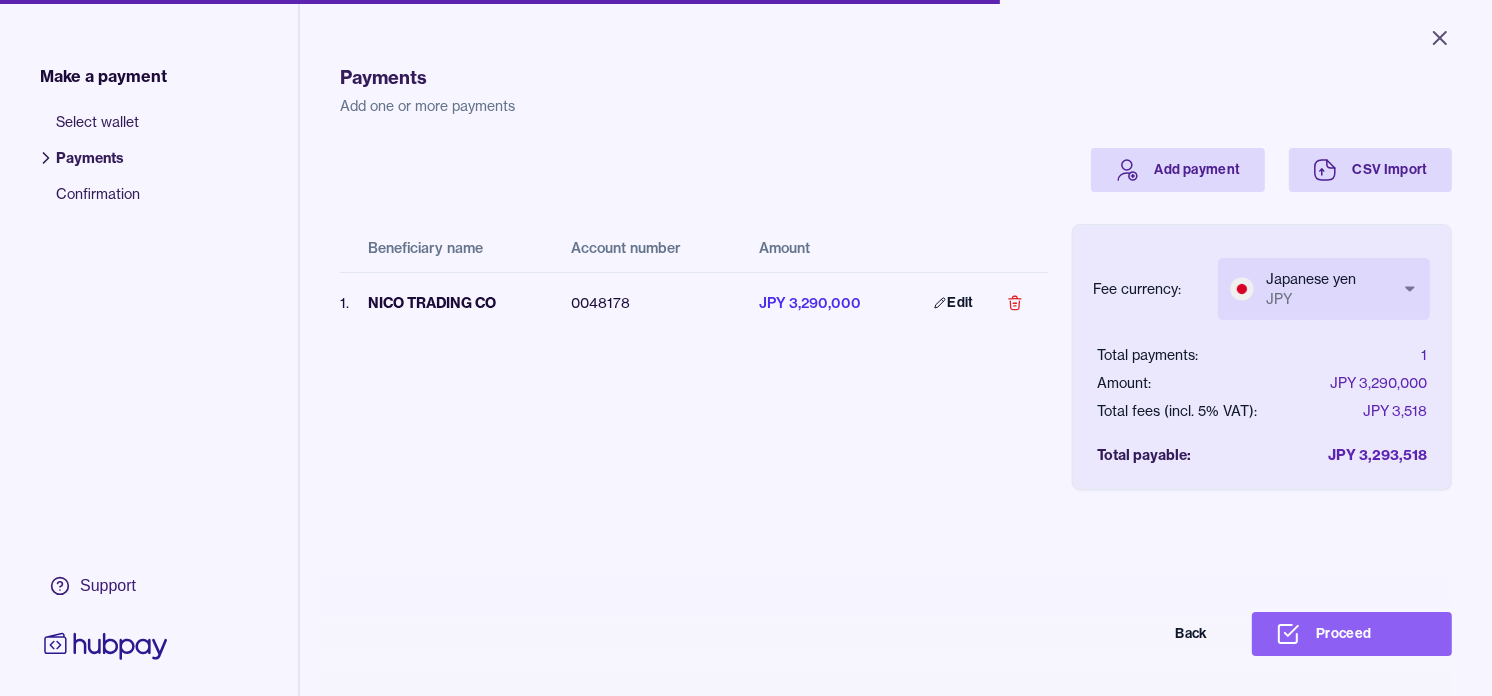 click on "Close Make a payment Select wallet Payments Confirmation Support Payments Add one or more payments Add payment CSV Import Beneficiary name Account number Amount 1 . NICO TRADING CO 0048178 JPY 3,290,000 Edit Fee currency: Japanese yen JPY *** *** Total payments: 1 Amount: JPY 3,290,000 Total fees (incl. 5% VAT): JPY 3,518 Total payable: JPY 3,293,518 Back Proceed Payment | Hubpay" at bounding box center [746, 348] 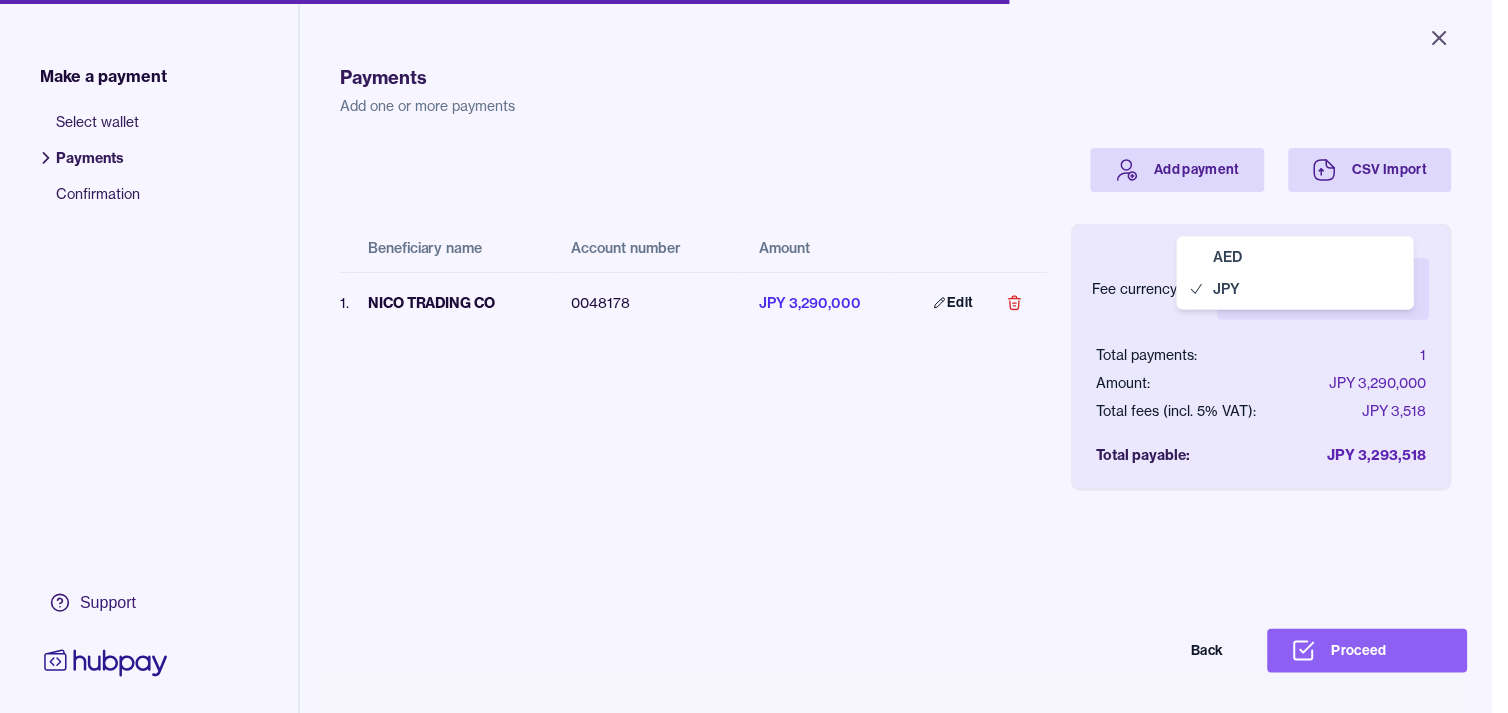 select on "***" 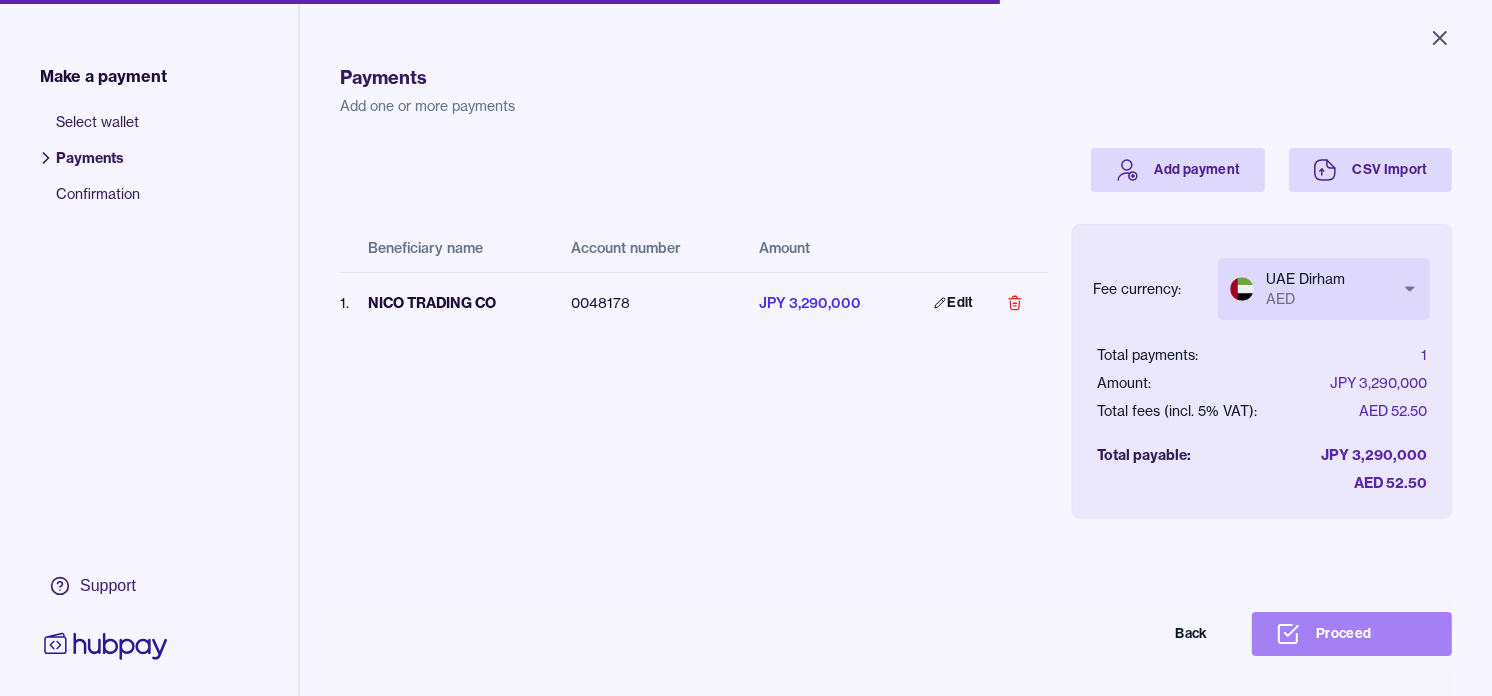 click on "Proceed" at bounding box center (1352, 634) 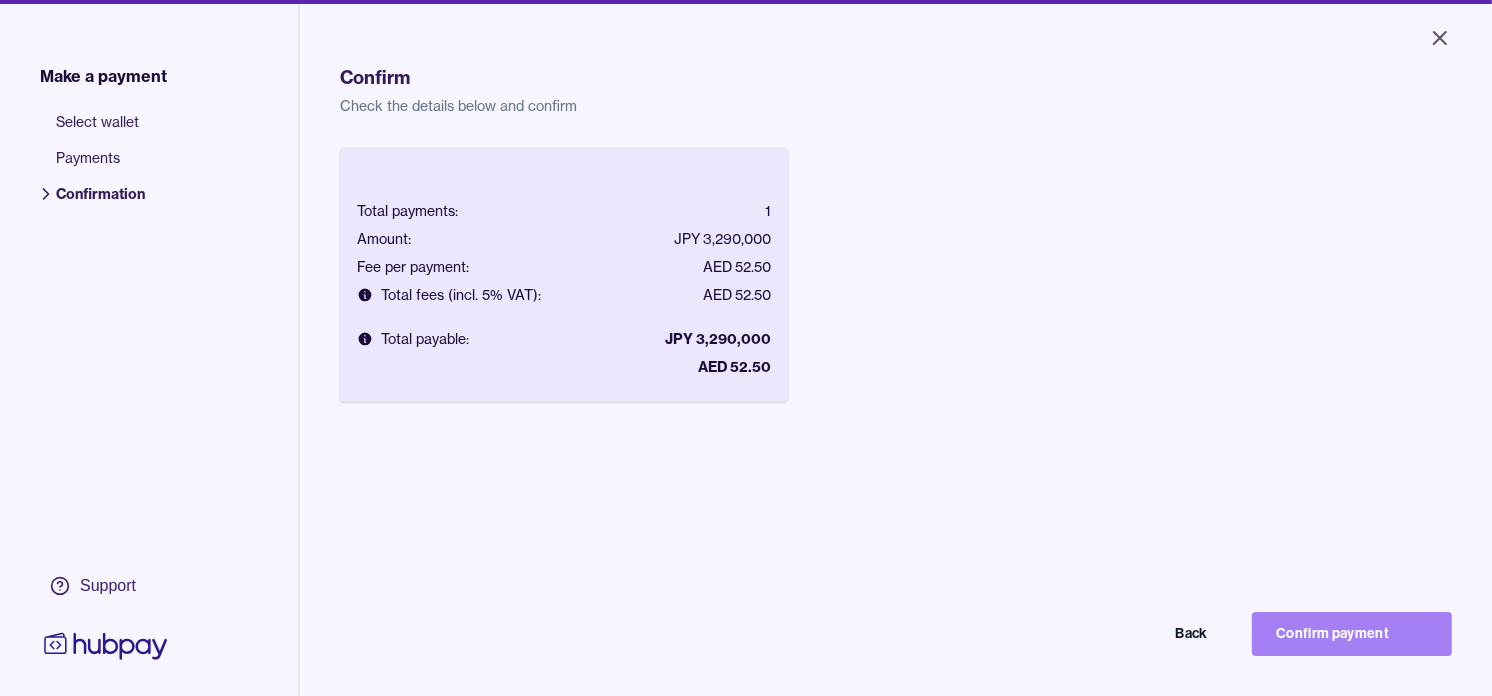 click on "Confirm payment" at bounding box center (1352, 634) 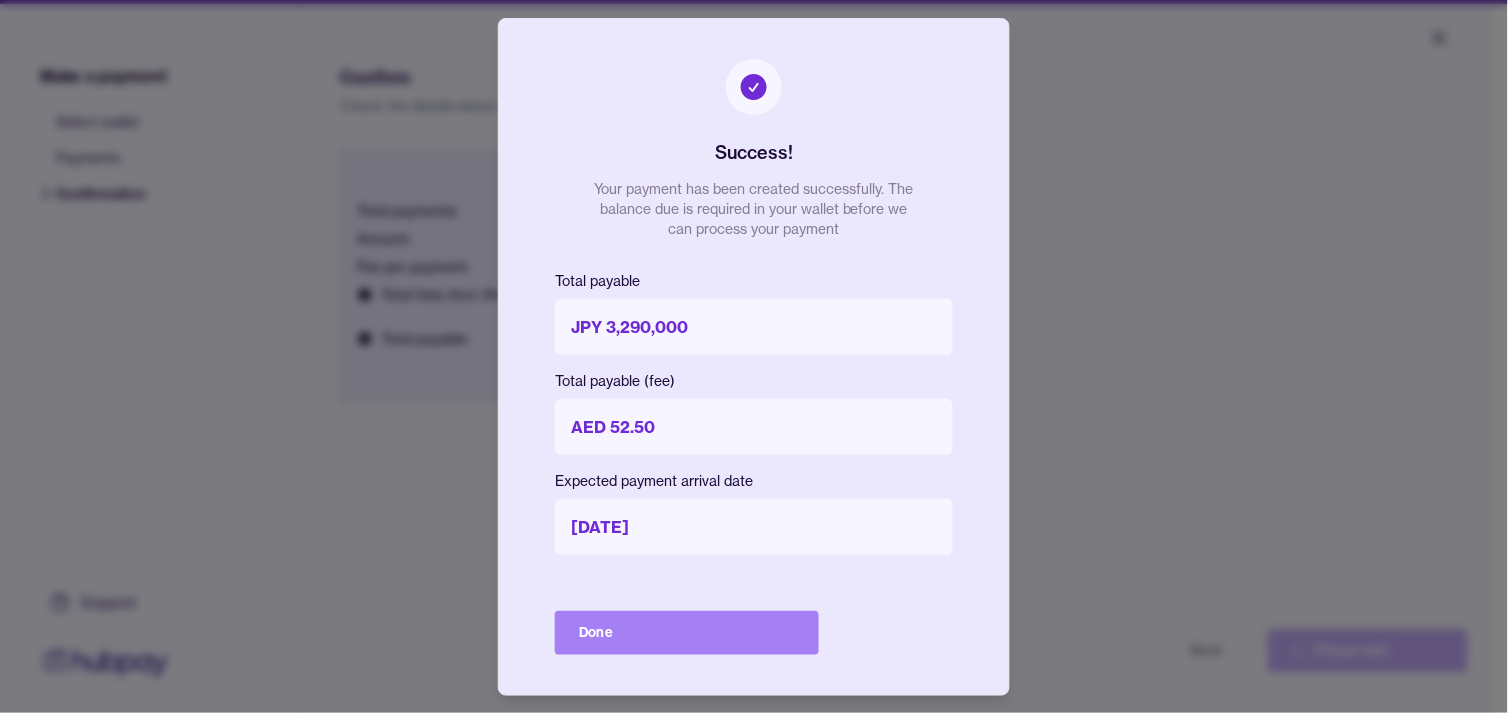 click on "Done" at bounding box center (687, 633) 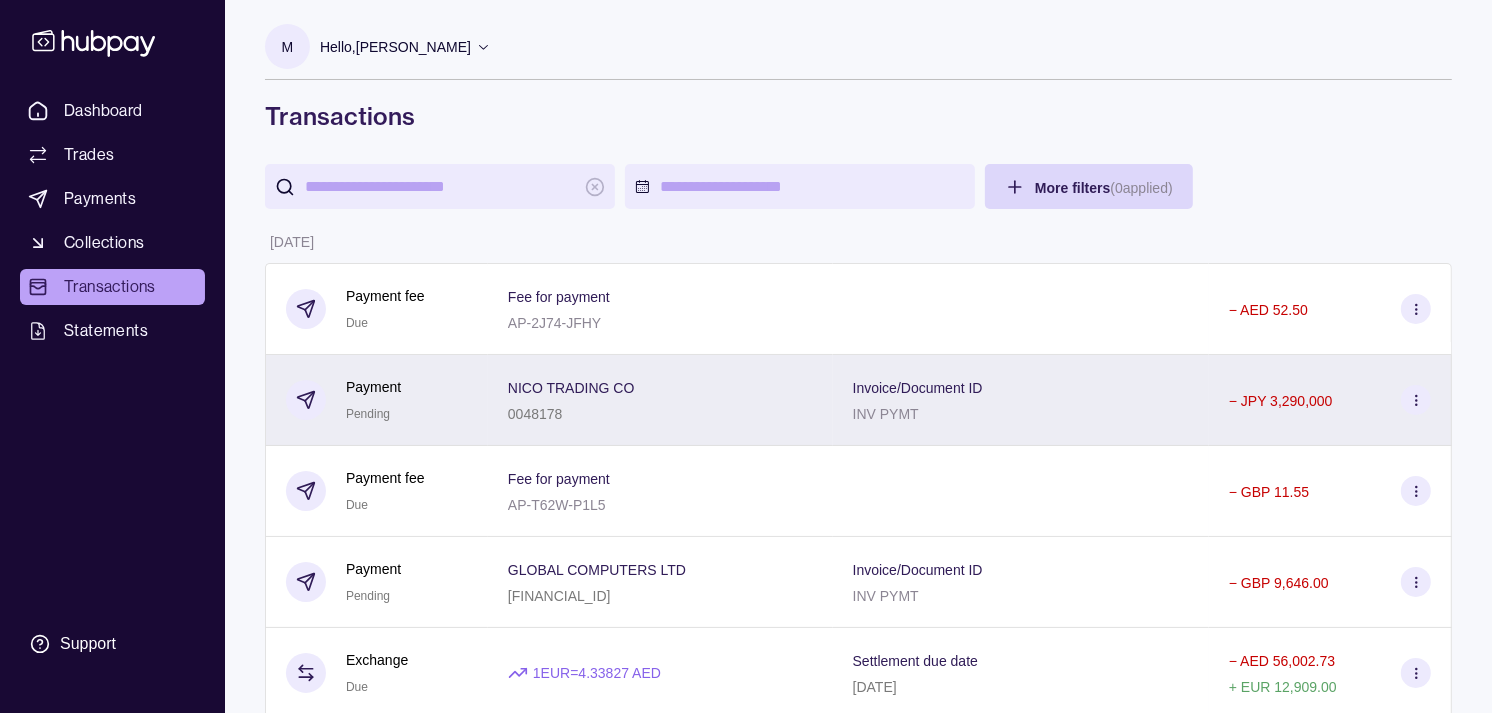 click on "NICO TRADING CO 0048178" at bounding box center (660, 400) 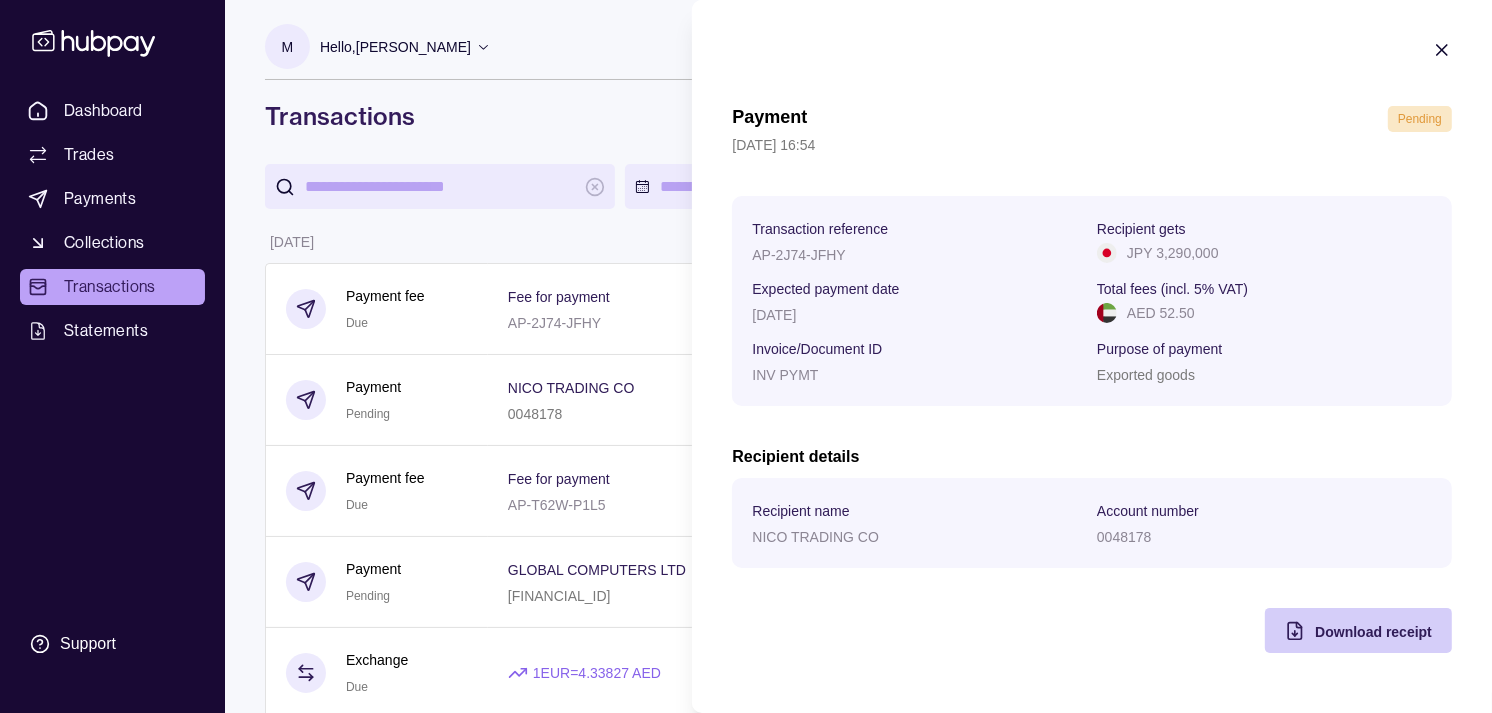 click on "Download receipt" at bounding box center [1373, 632] 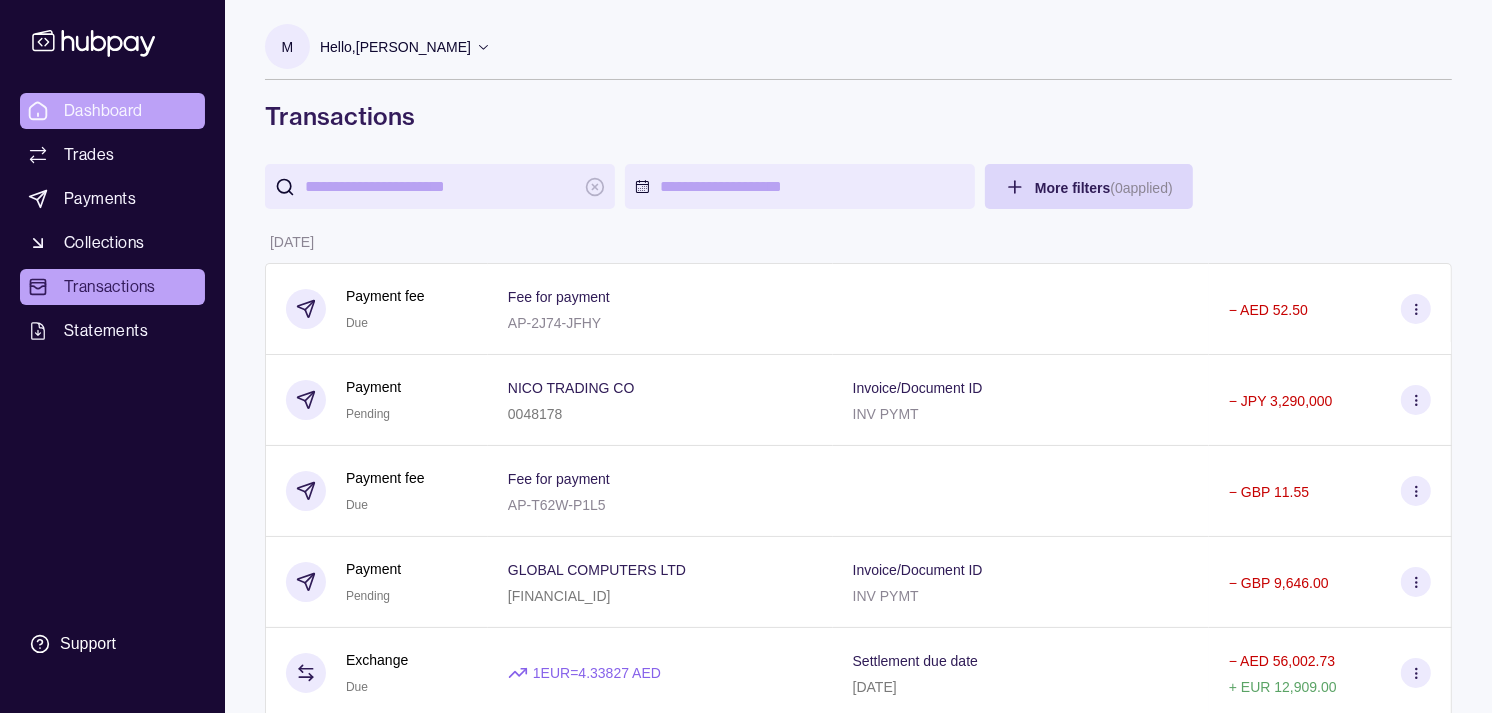 click on "Dashboard Trades Payments Collections Transactions Statements Support M Hello,  Muralenath Nadarajah Strides Trading LLC Account Terms and conditions Privacy policy Sign out Transactions More filters  ( 0  applied) Details Amount 02 Jul 2025 Payment fee Due Fee for payment AP-2J74-JFHY −   AED 52.50 Payment Pending NICO TRADING CO 0048178 Invoice/Document ID INV PYMT −   JPY 3,290,000 Payment fee Due Fee for payment AP-T62W-P1L5 −   GBP 11.55 Payment Pending GLOBAL COMPUTERS LTD GB54TRWI23147064294127 Invoice/Document ID INV PYMT −   GBP 9,646.00 Exchange Due 1  EUR  =  4.33827   AED Settlement due date 03 Jul 2025 −   AED 56,002.73 +   EUR 12,909.00 Payment fee Due Fee for payment AP-KN56-RD27 −   EUR 12.60 Payment Pending MK Tools Service GmbH DE06740500000008712689 Invoice/Document ID INV PYMT −   EUR 12,909.00 Exchange Due 1  AED  =  39.0625   JPY Settlement due date 03 Jul 2025 −   AED 269,565.44 +   JPY 10,529,900 Collection Success Document reference STR2506101 Remitter name +   Due 1" at bounding box center [746, 1084] 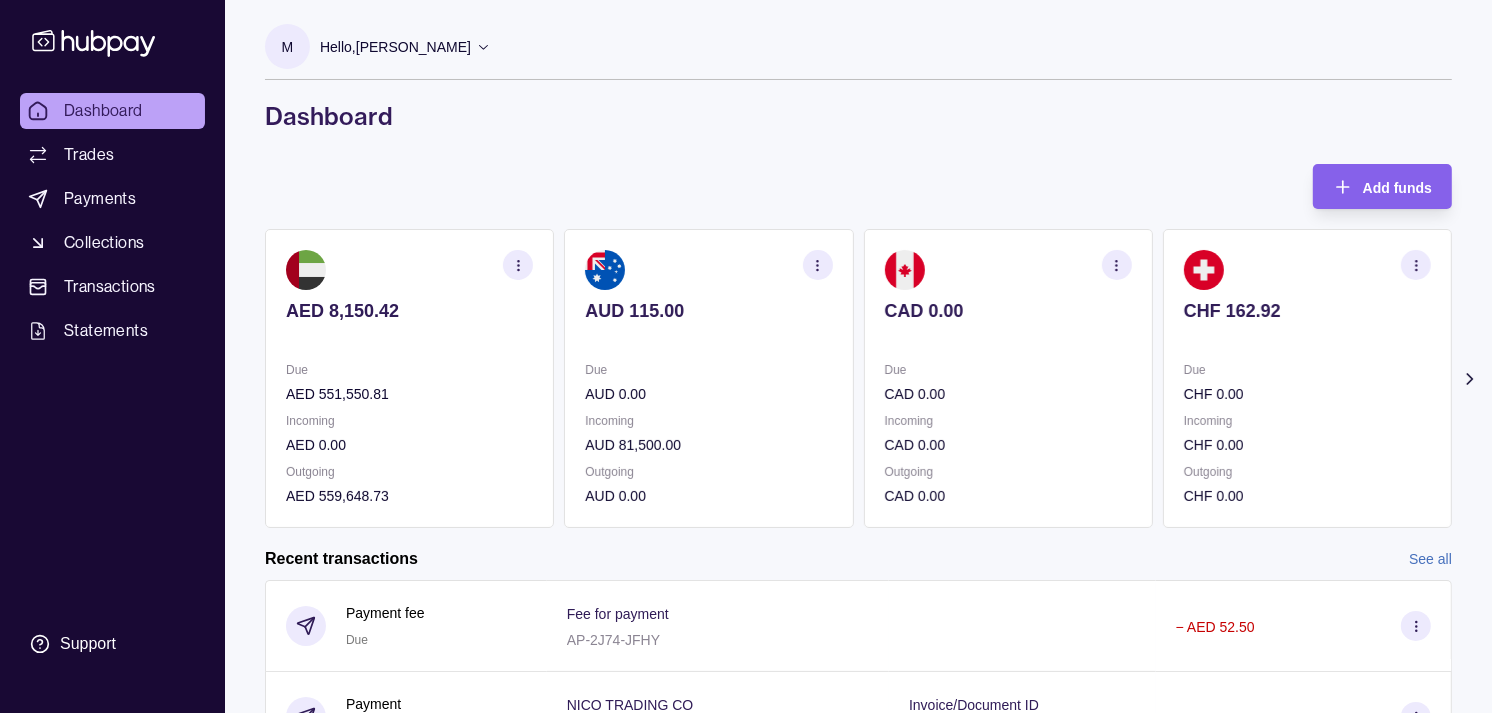 click on "Due" at bounding box center (1307, 370) 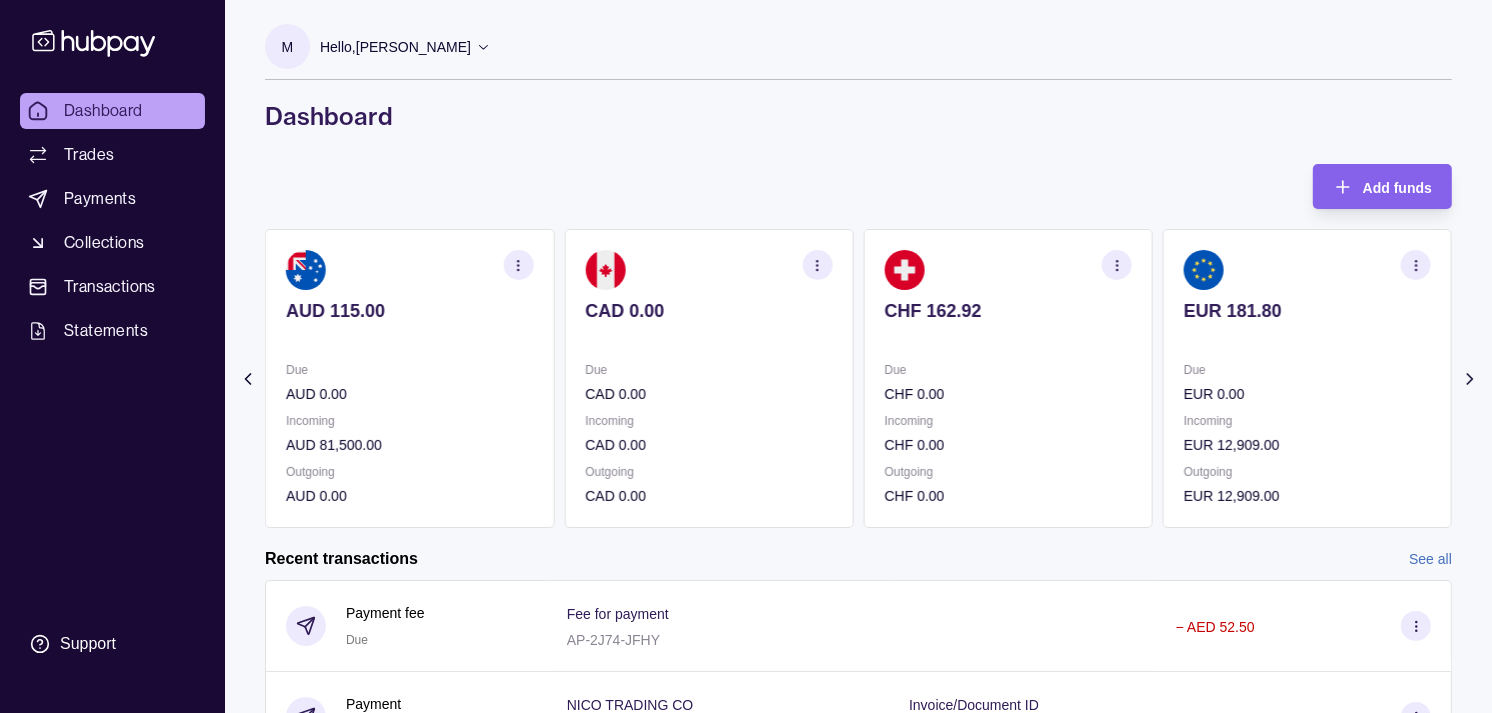 click on "Due" at bounding box center [1307, 370] 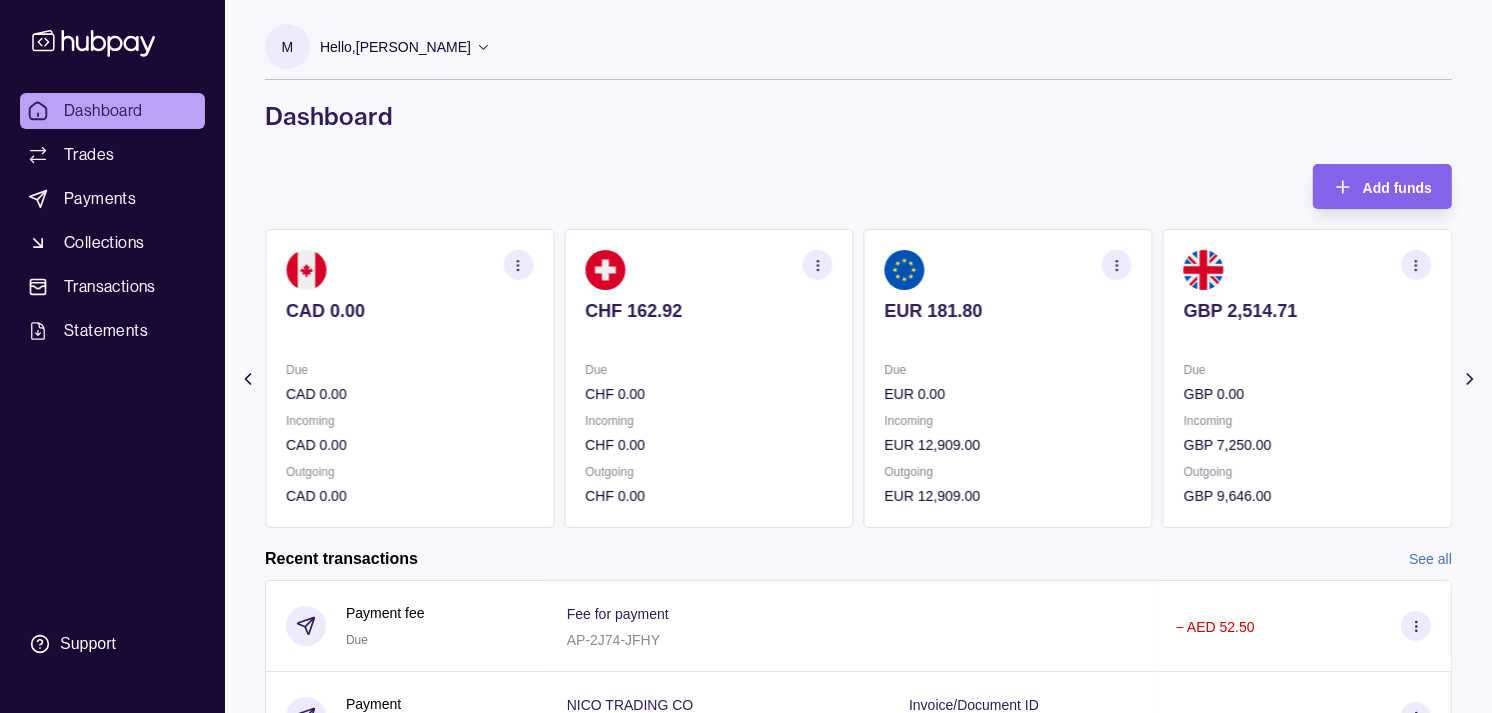 click 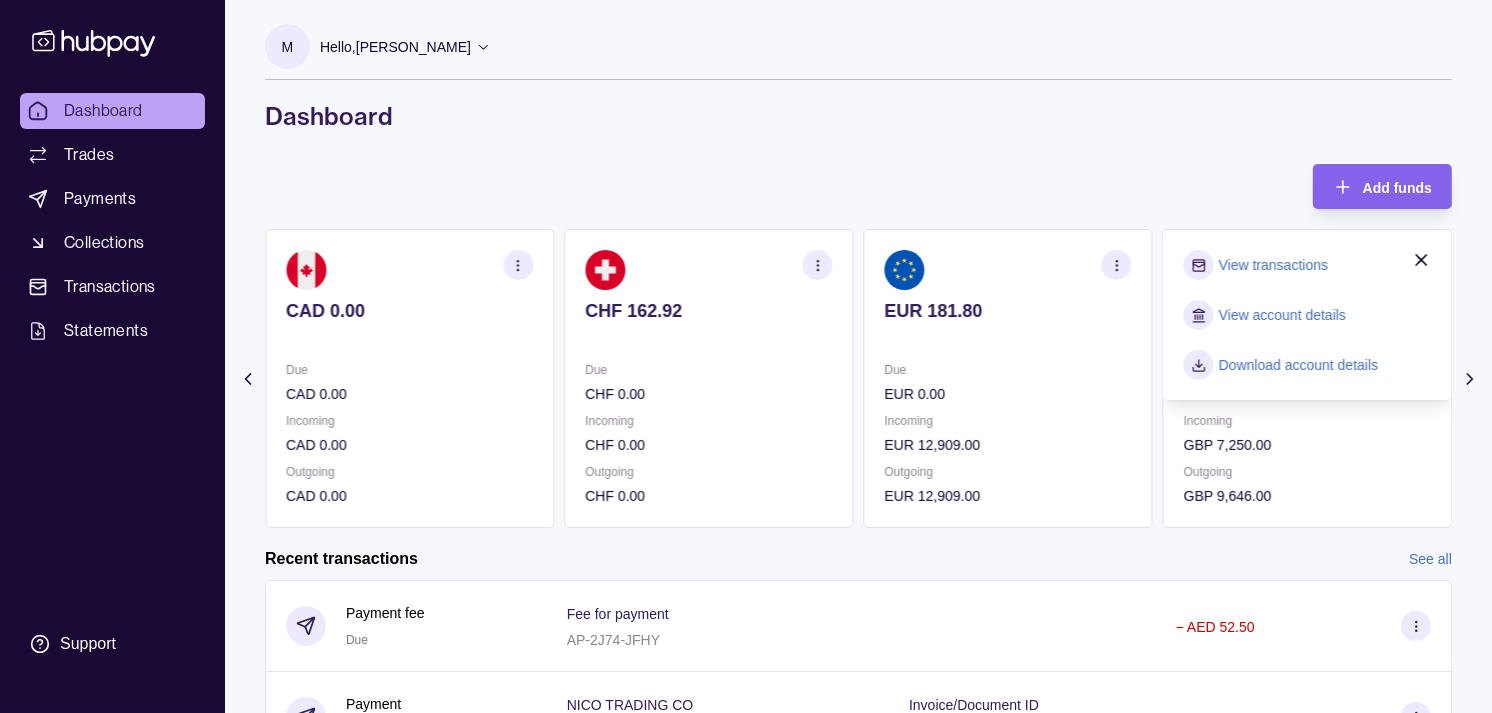 click on "View transactions" at bounding box center (1273, 265) 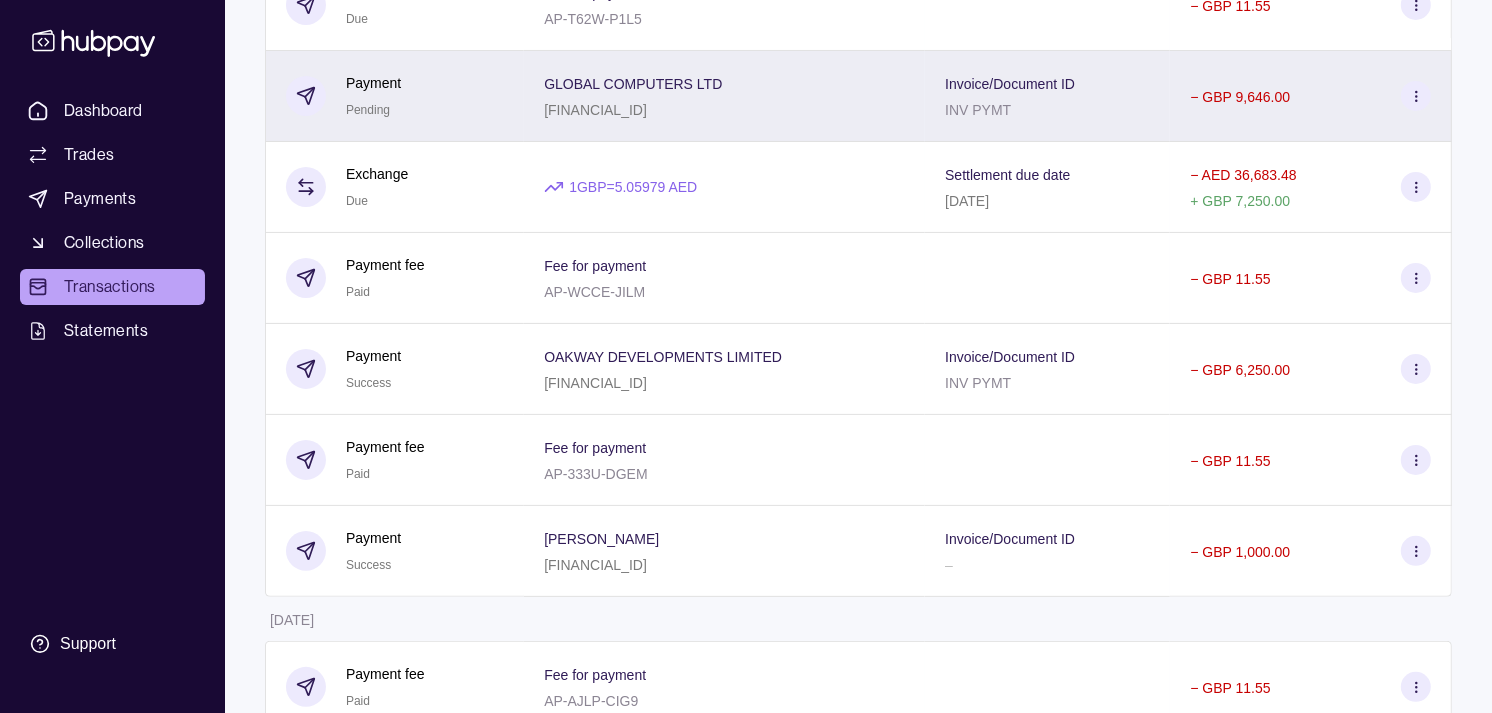 scroll, scrollTop: 333, scrollLeft: 0, axis: vertical 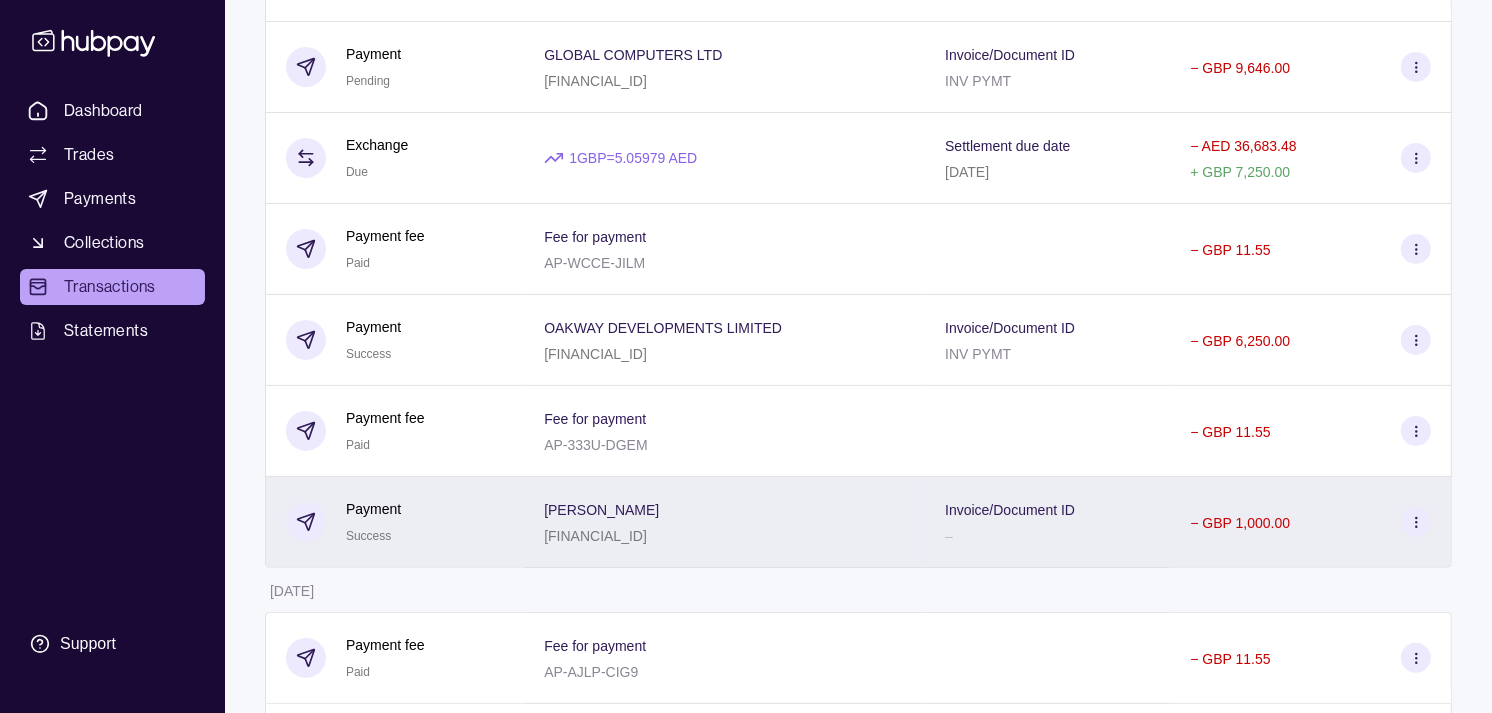 click on "Payment Success" at bounding box center (395, 522) 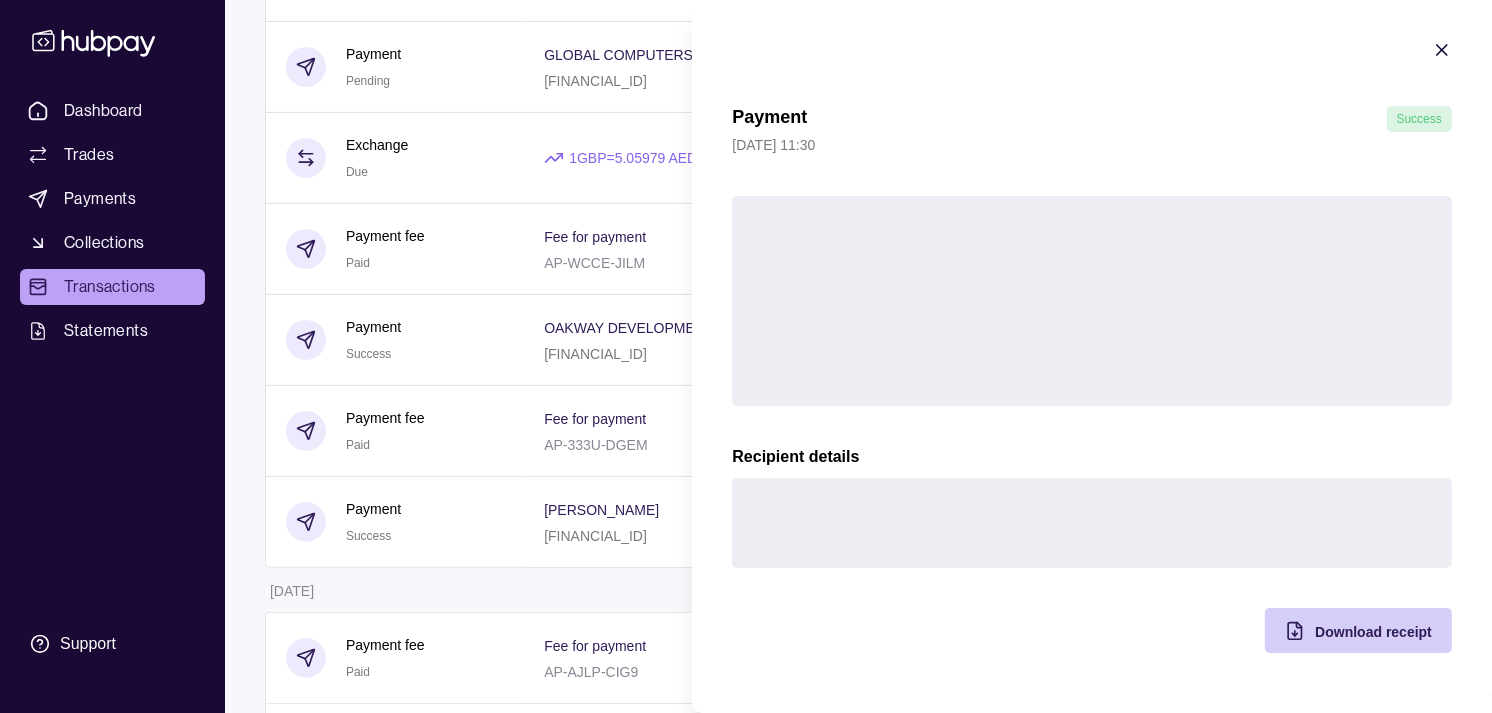 click on "Download receipt" at bounding box center (1373, 631) 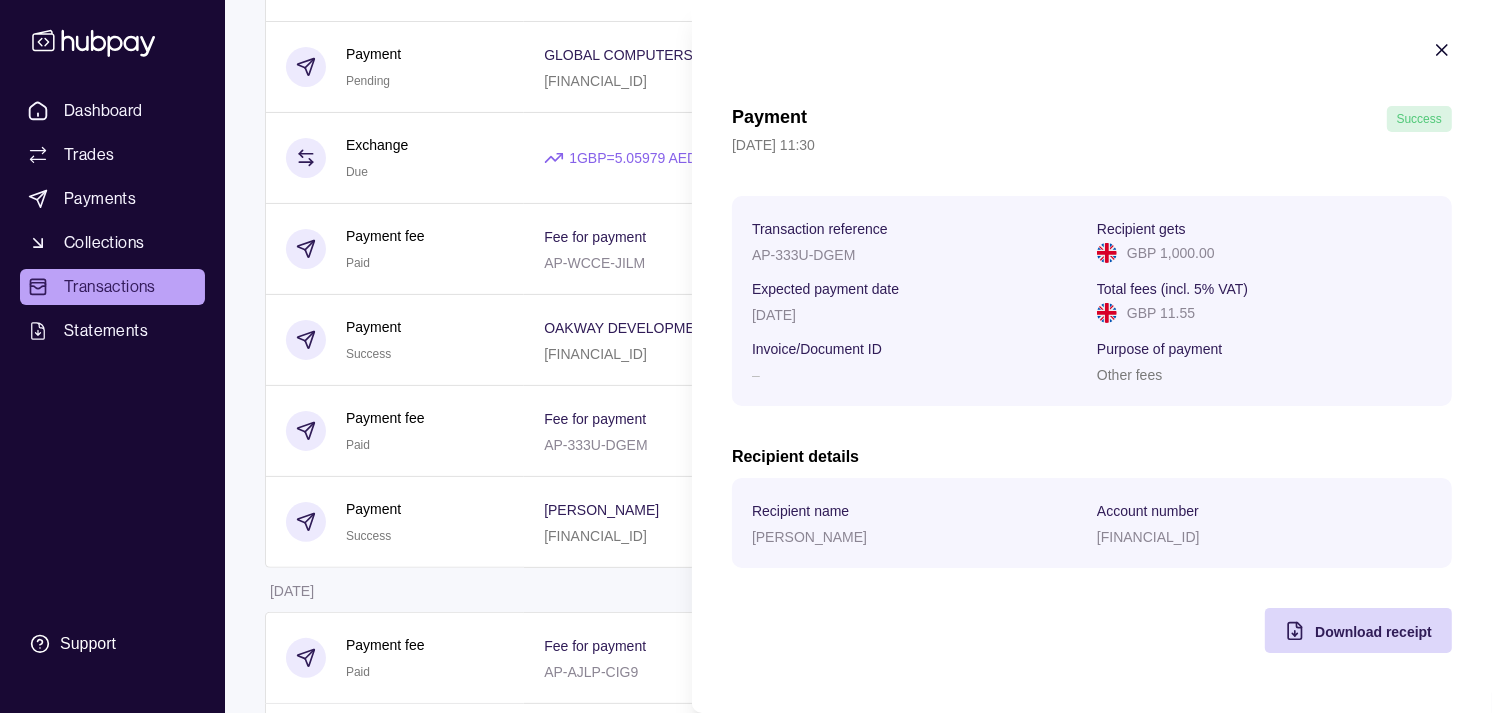 click on "Payment Success 02 Jul 2025 | 11:30 Transaction reference AP-333U-DGEM Recipient gets GBP 1,000.00 Expected payment date 02 Jul 2025 Total fees (incl. 5% VAT) GBP 11.55 Invoice/Document ID – Purpose of payment Other fees Recipient details Recipient name STEPHEN HAZELL Account number GB94ABBY09012978110638 Download receipt" at bounding box center [1092, 379] 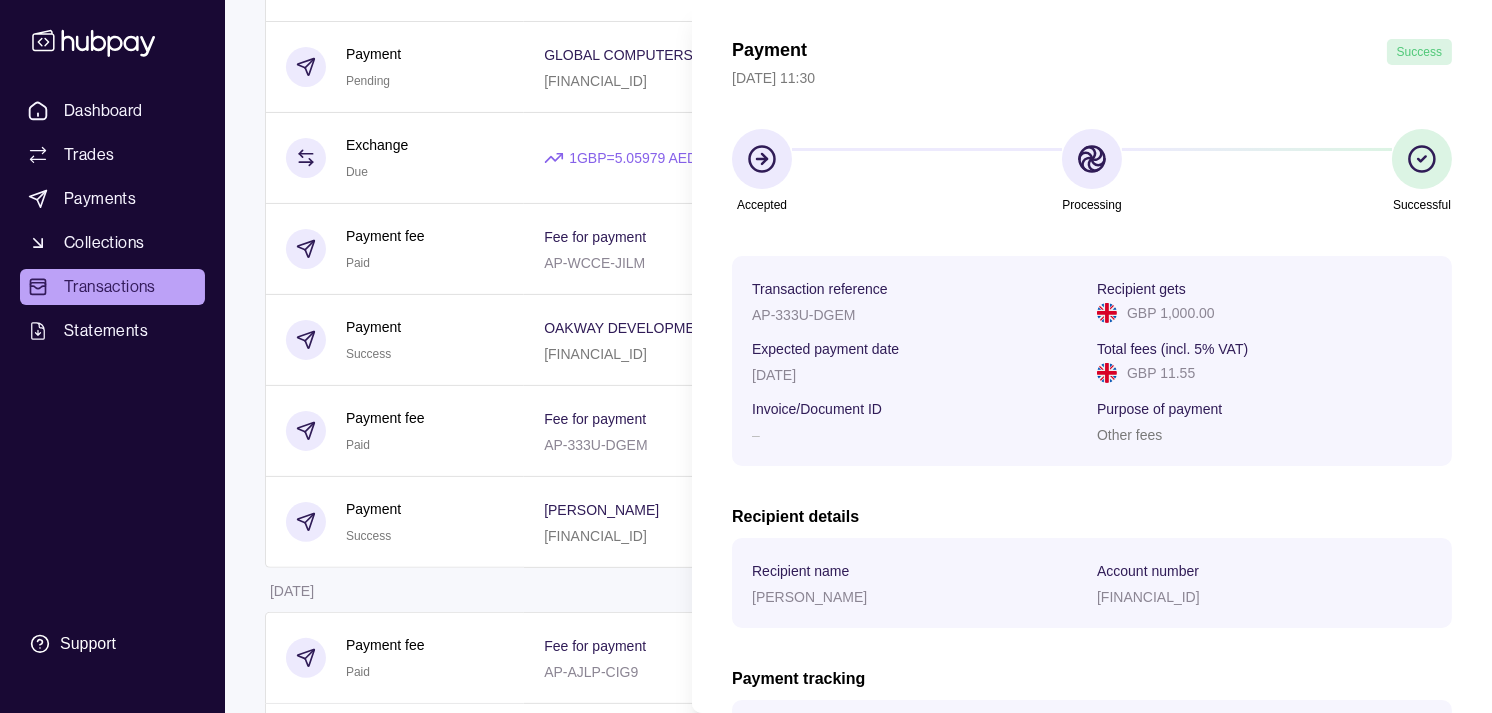 scroll, scrollTop: 334, scrollLeft: 0, axis: vertical 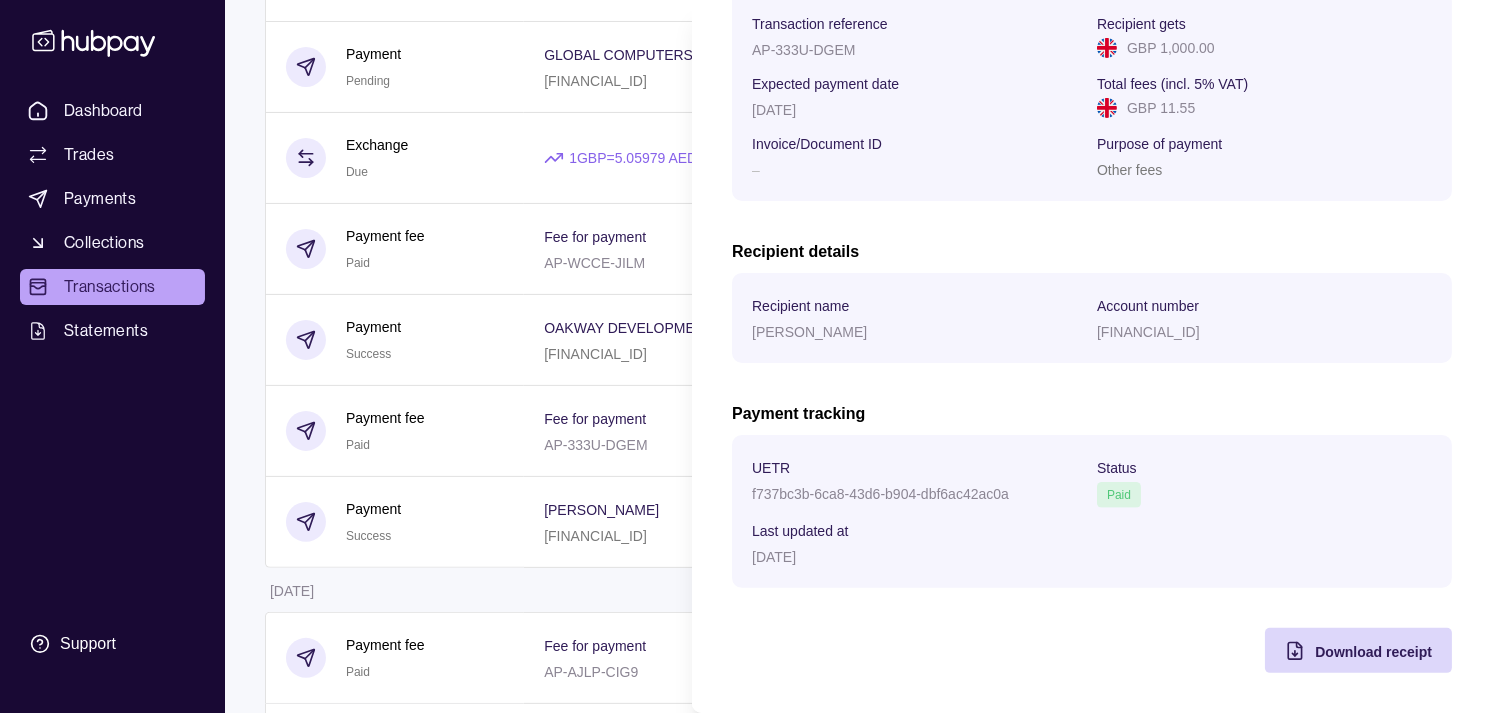 click on "Dashboard Trades Payments Collections Transactions Statements Support M Hello,  Muralenath Nadarajah Strides Trading LLC Account Terms and conditions Privacy policy Sign out Transactions More filters  ( 1  applied) Details Amount 02 Jul 2025 Payment fee Due Fee for payment AP-T62W-P1L5 −   GBP 11.55 Payment Pending GLOBAL COMPUTERS LTD GB54TRWI23147064294127 Invoice/Document ID INV PYMT −   GBP 9,646.00 Exchange Due 1  GBP  =  5.05979   AED Settlement due date 03 Jul 2025 −   AED 36,683.48 +   GBP 7,250.00 Payment fee Paid Fee for payment AP-WCCE-JILM −   GBP 11.55 Payment Success OAKWAY DEVELOPMENTS LIMITED GB35HBUK40402961582178 Invoice/Document ID INV PYMT −   GBP 6,250.00 Payment fee Paid Fee for payment AP-333U-DGEM −   GBP 11.55 Payment Success STEPHEN HAZELL GB94ABBY09012978110638 Invoice/Document ID – −   GBP 1,000.00 01 Jul 2025 Payment fee Paid Fee for payment AP-AJLP-CIG9 −   GBP 11.55 Payment Success LIFE PAY LIMITED GB78HBUK40115630851523 Invoice/Document ID INV PYMT −   1" at bounding box center (746, 819) 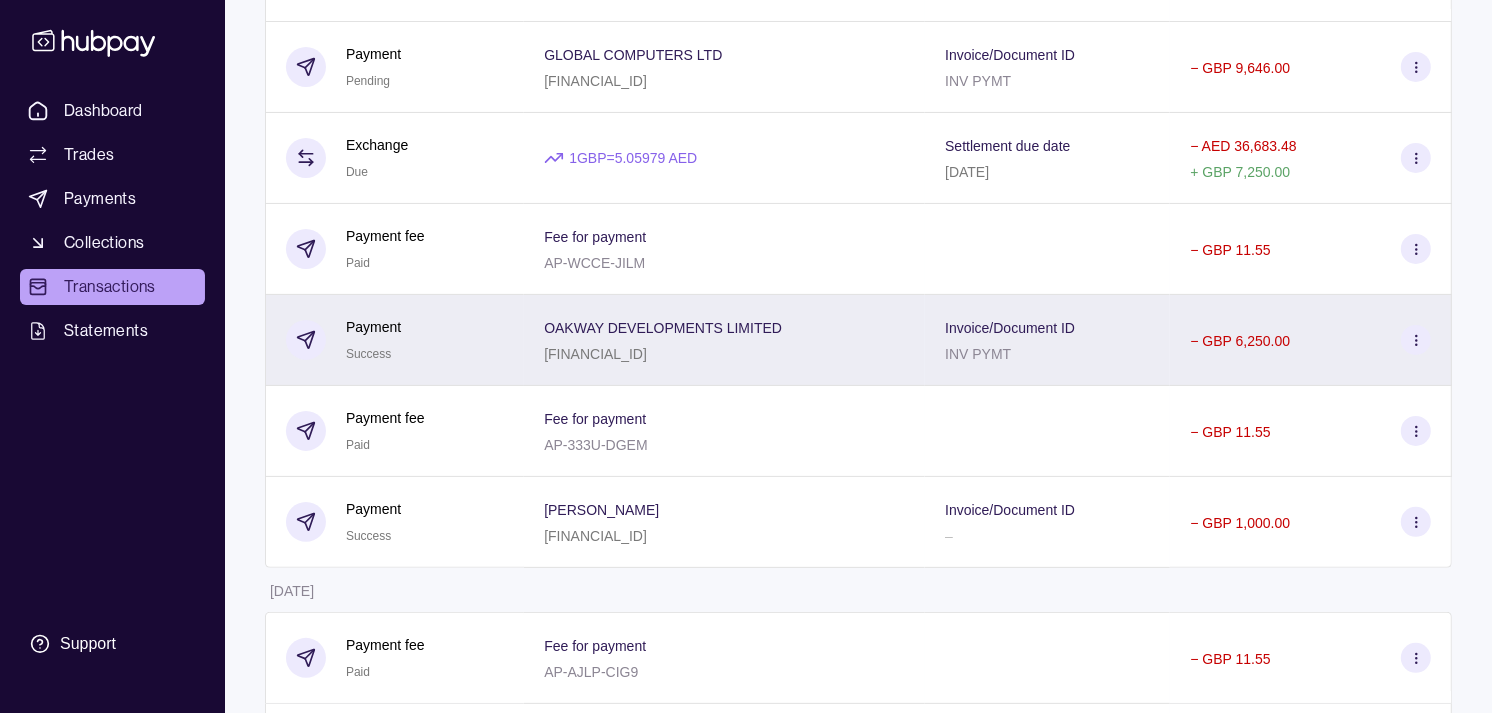 click on "Payment Success" at bounding box center [395, 340] 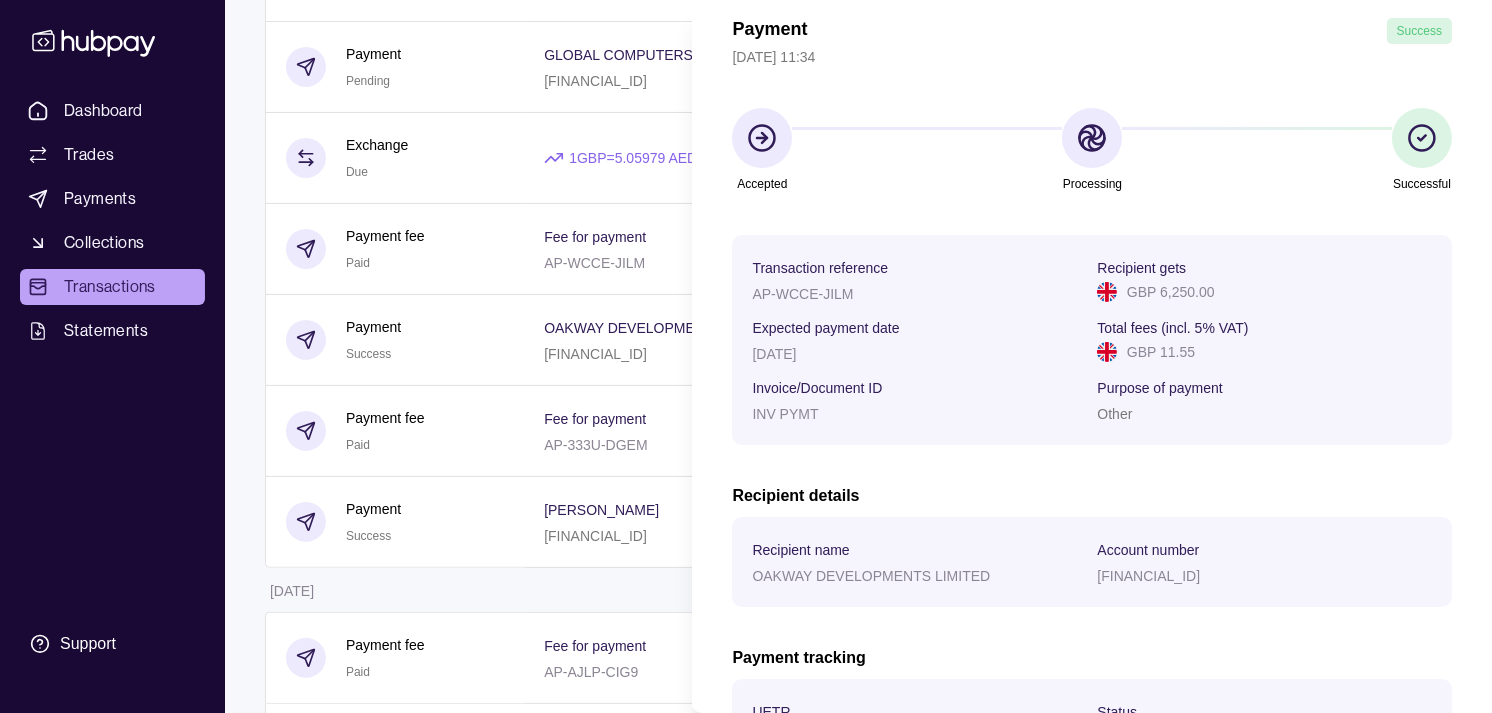 scroll, scrollTop: 333, scrollLeft: 0, axis: vertical 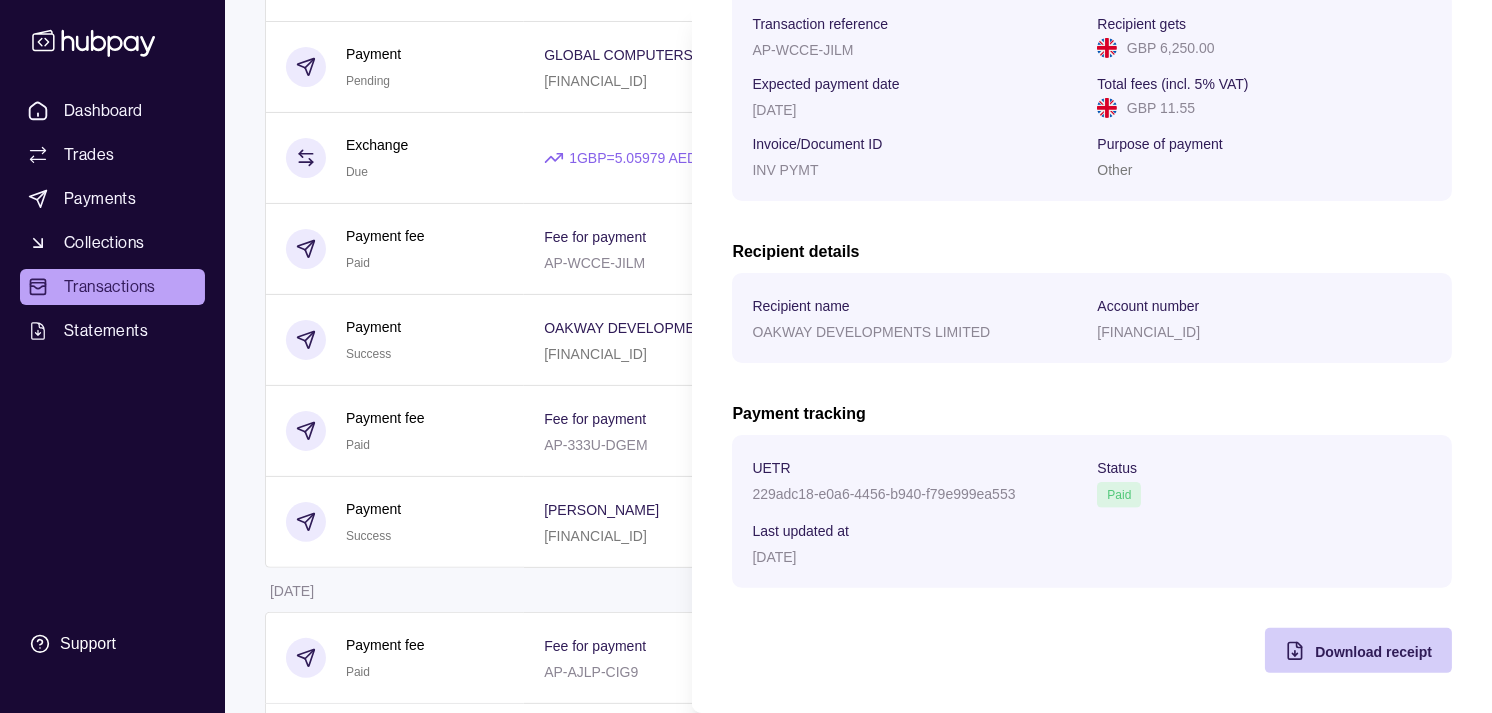 click on "Download receipt" at bounding box center [1343, 650] 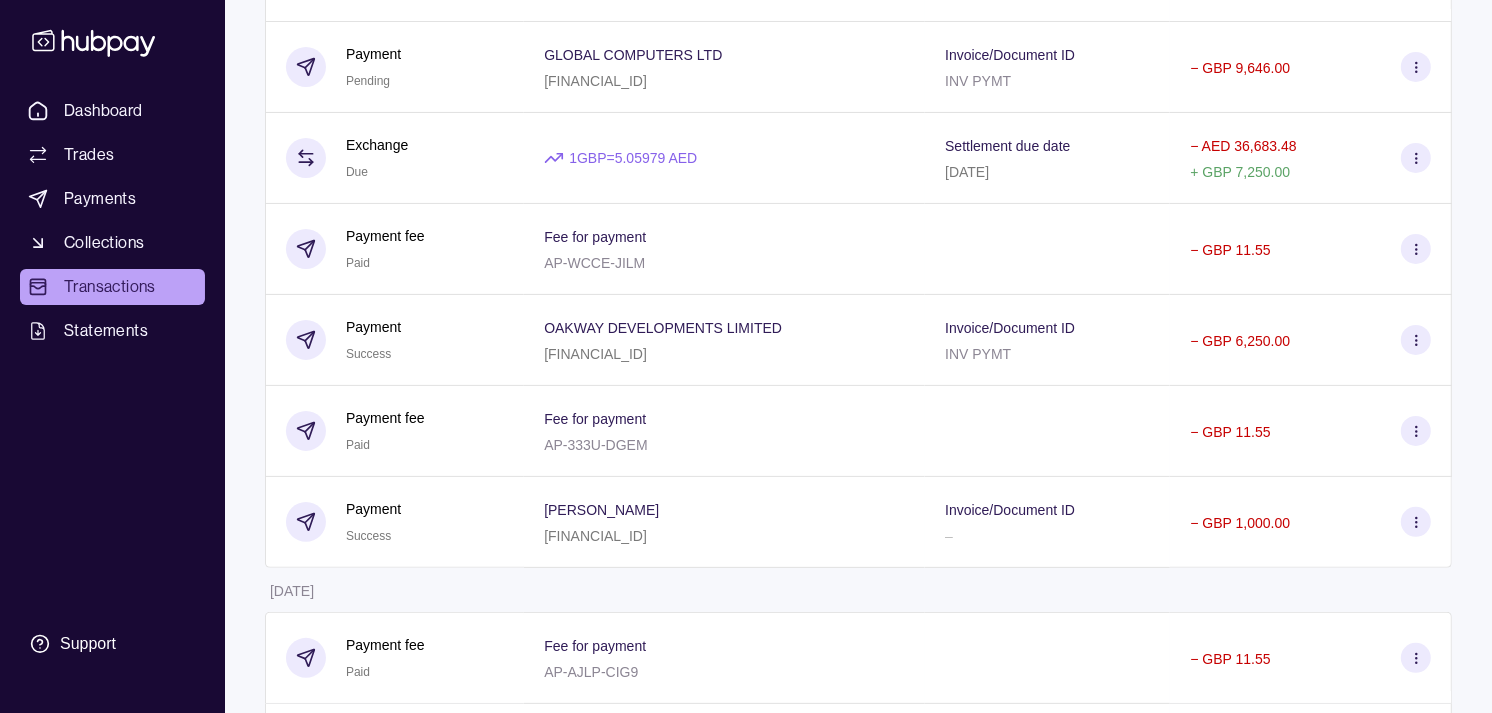 click on "Dashboard Trades Payments Collections Transactions Statements Support M Hello,  Muralenath Nadarajah Strides Trading LLC Account Terms and conditions Privacy policy Sign out Transactions More filters  ( 1  applied) Details Amount 02 Jul 2025 Payment fee Due Fee for payment AP-T62W-P1L5 −   GBP 11.55 Payment Pending GLOBAL COMPUTERS LTD GB54TRWI23147064294127 Invoice/Document ID INV PYMT −   GBP 9,646.00 Exchange Due 1  GBP  =  5.05979   AED Settlement due date 03 Jul 2025 −   AED 36,683.48 +   GBP 7,250.00 Payment fee Paid Fee for payment AP-WCCE-JILM −   GBP 11.55 Payment Success OAKWAY DEVELOPMENTS LIMITED GB35HBUK40402961582178 Invoice/Document ID INV PYMT −   GBP 6,250.00 Payment fee Paid Fee for payment AP-333U-DGEM −   GBP 11.55 Payment Success STEPHEN HAZELL GB94ABBY09012978110638 Invoice/Document ID – −   GBP 1,000.00 01 Jul 2025 Payment fee Paid Fee for payment AP-AJLP-CIG9 −   GBP 11.55 Payment Success LIFE PAY LIMITED GB78HBUK40115630851523 Invoice/Document ID INV PYMT −   1" at bounding box center [746, 819] 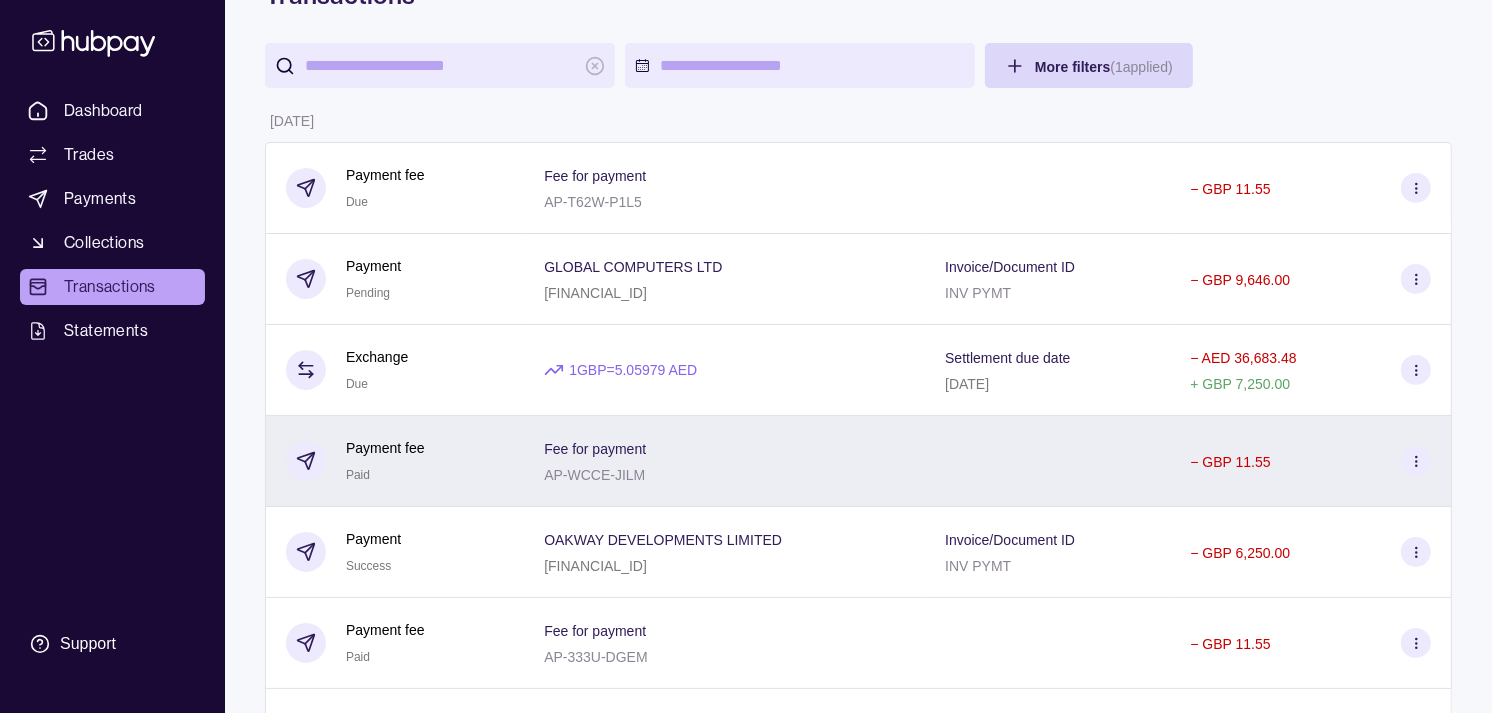 scroll, scrollTop: 0, scrollLeft: 0, axis: both 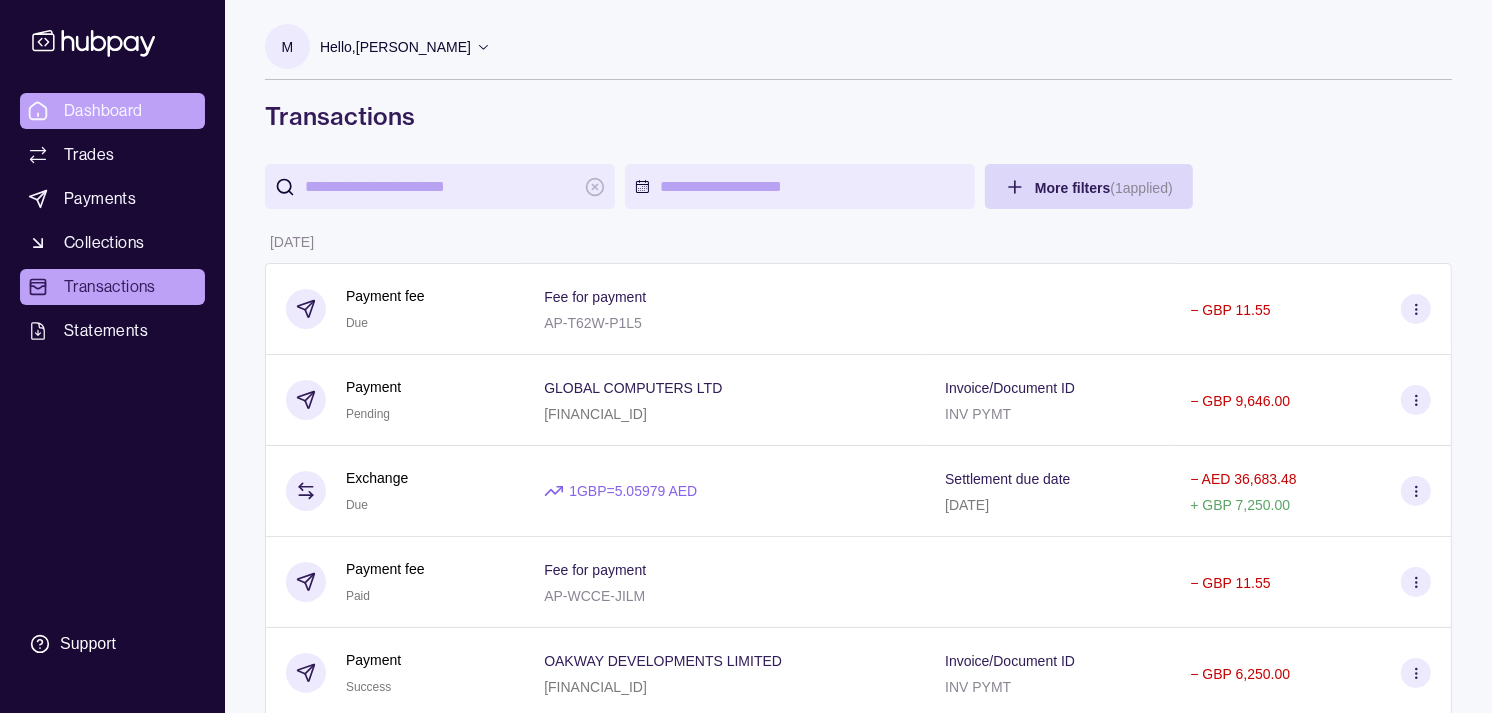 click on "Dashboard" at bounding box center [112, 111] 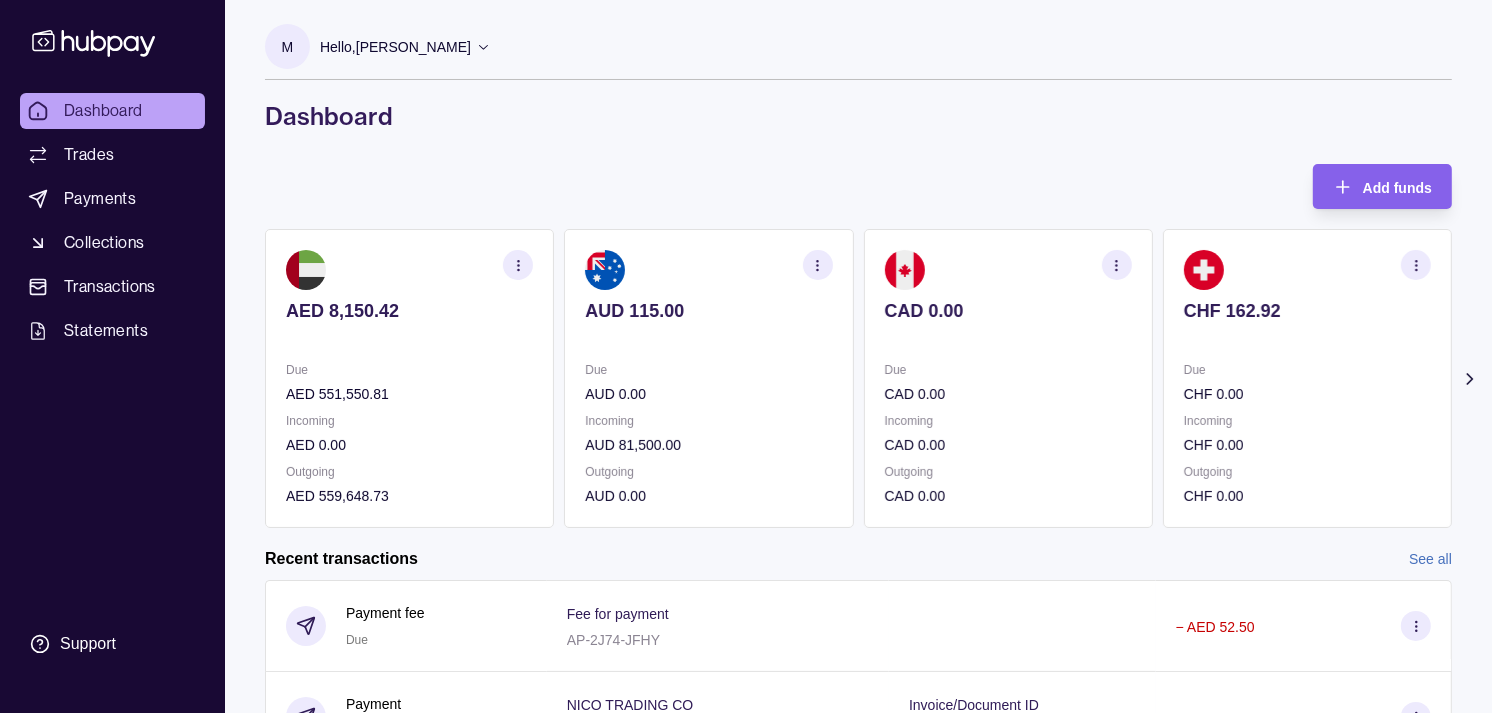 click on "Due" at bounding box center (1008, 370) 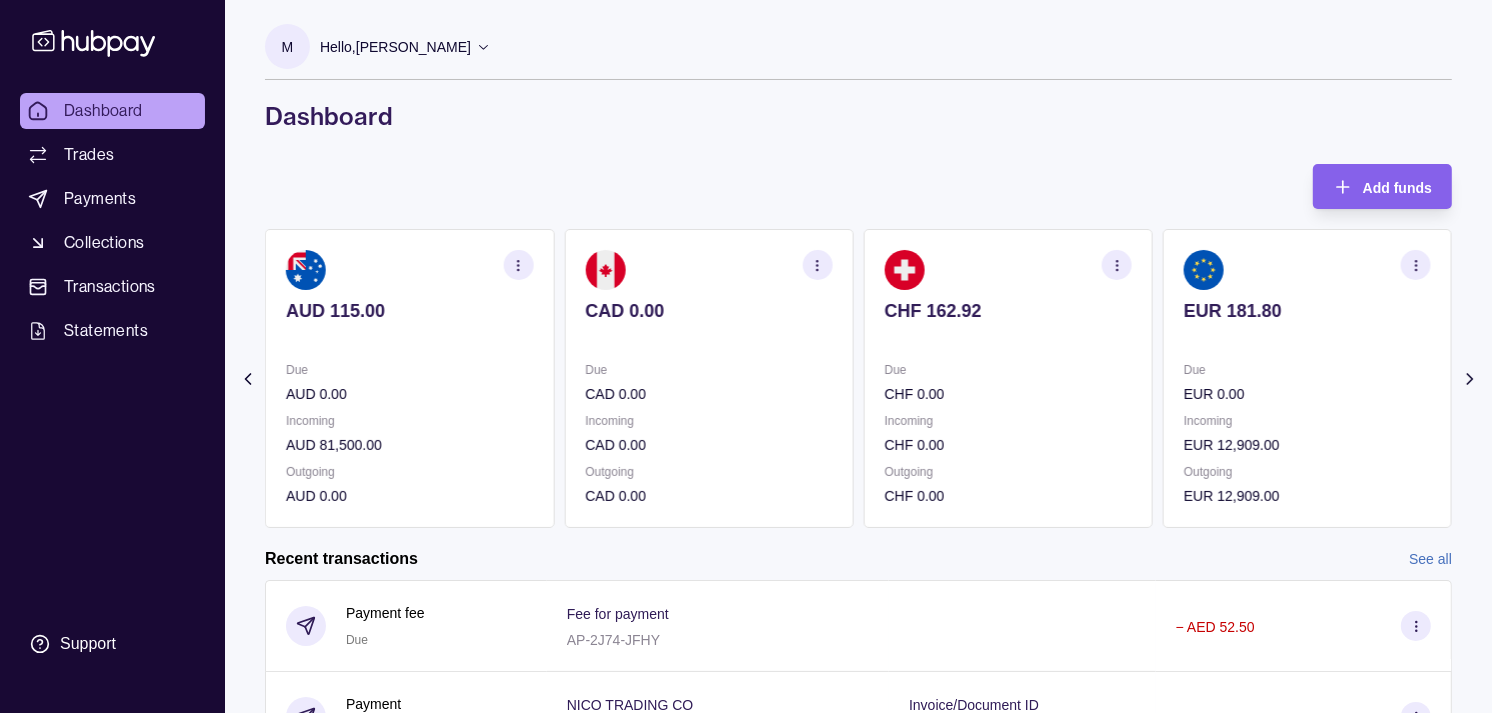 click on "Due" at bounding box center [1008, 370] 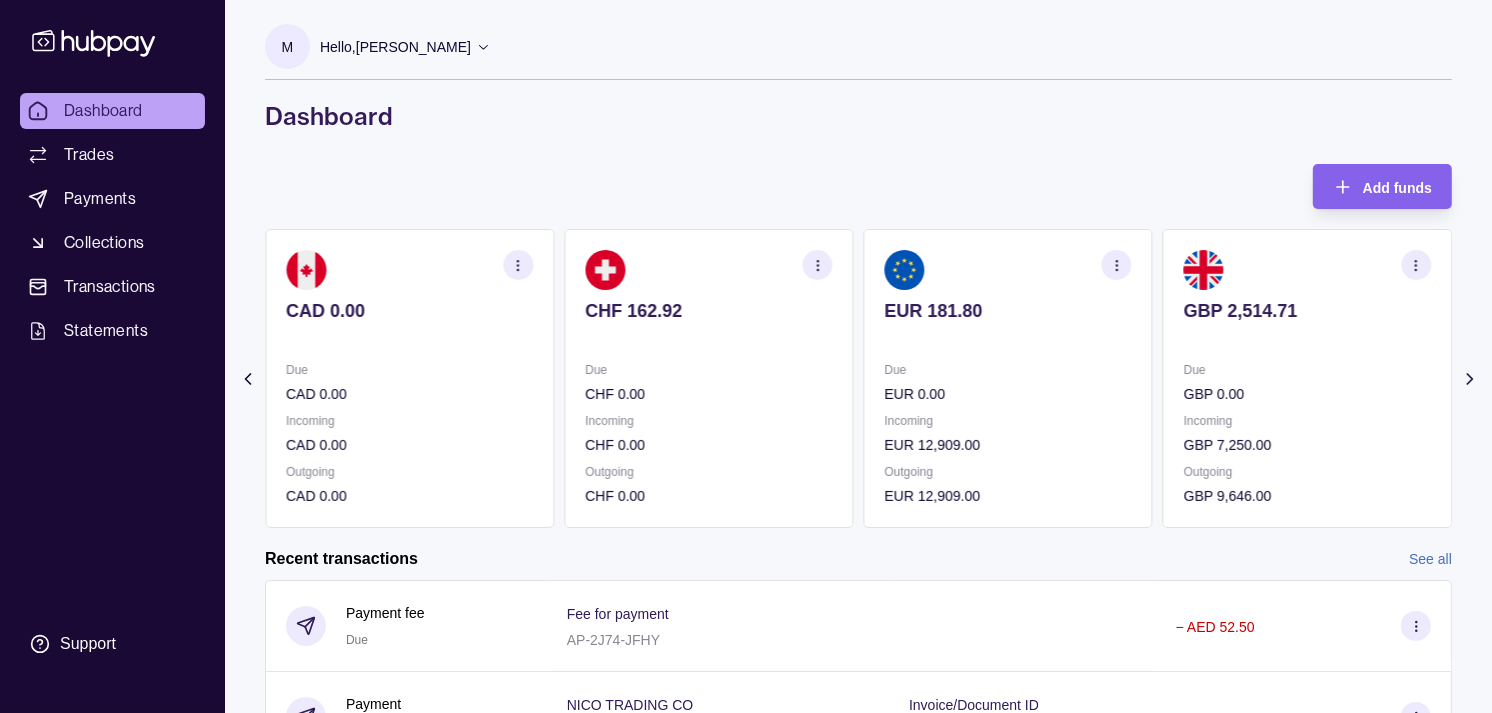 click on "Due" at bounding box center (1008, 370) 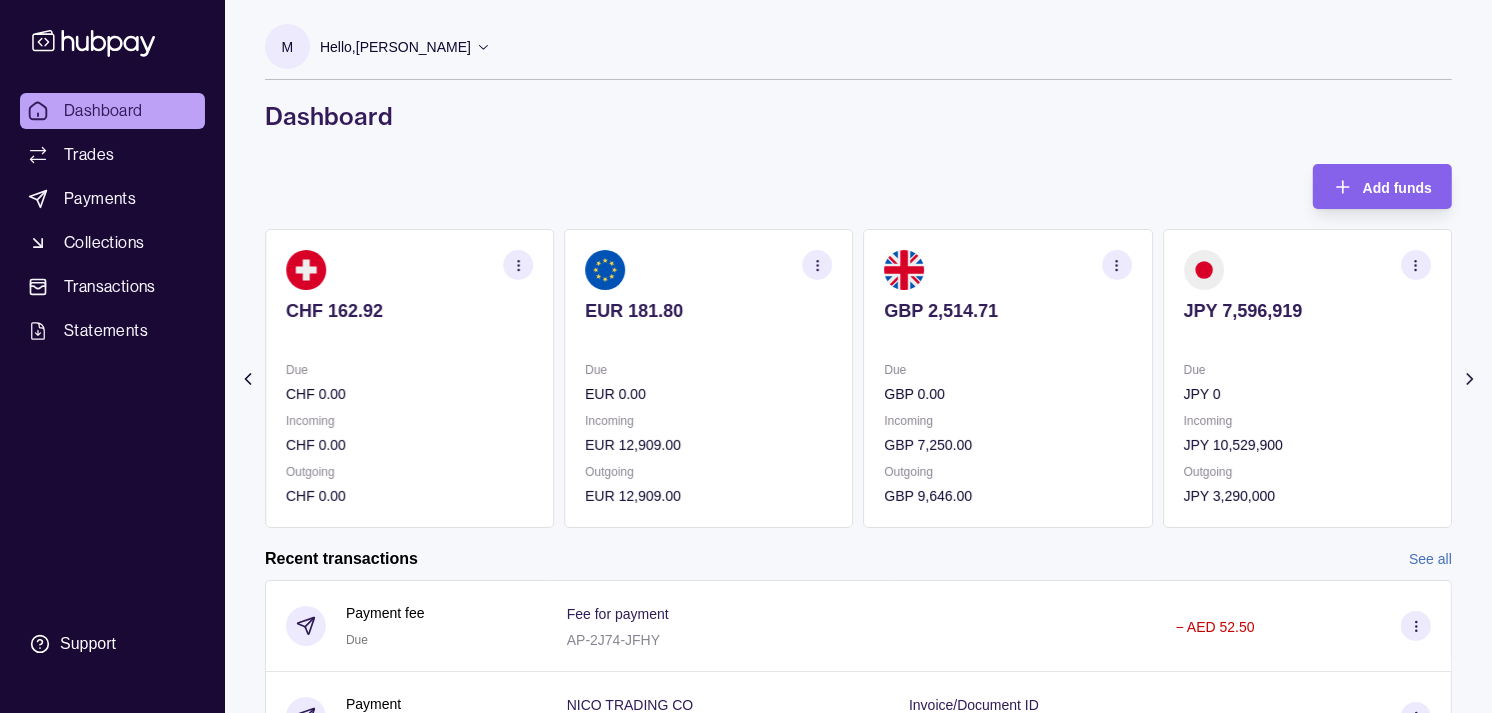 click 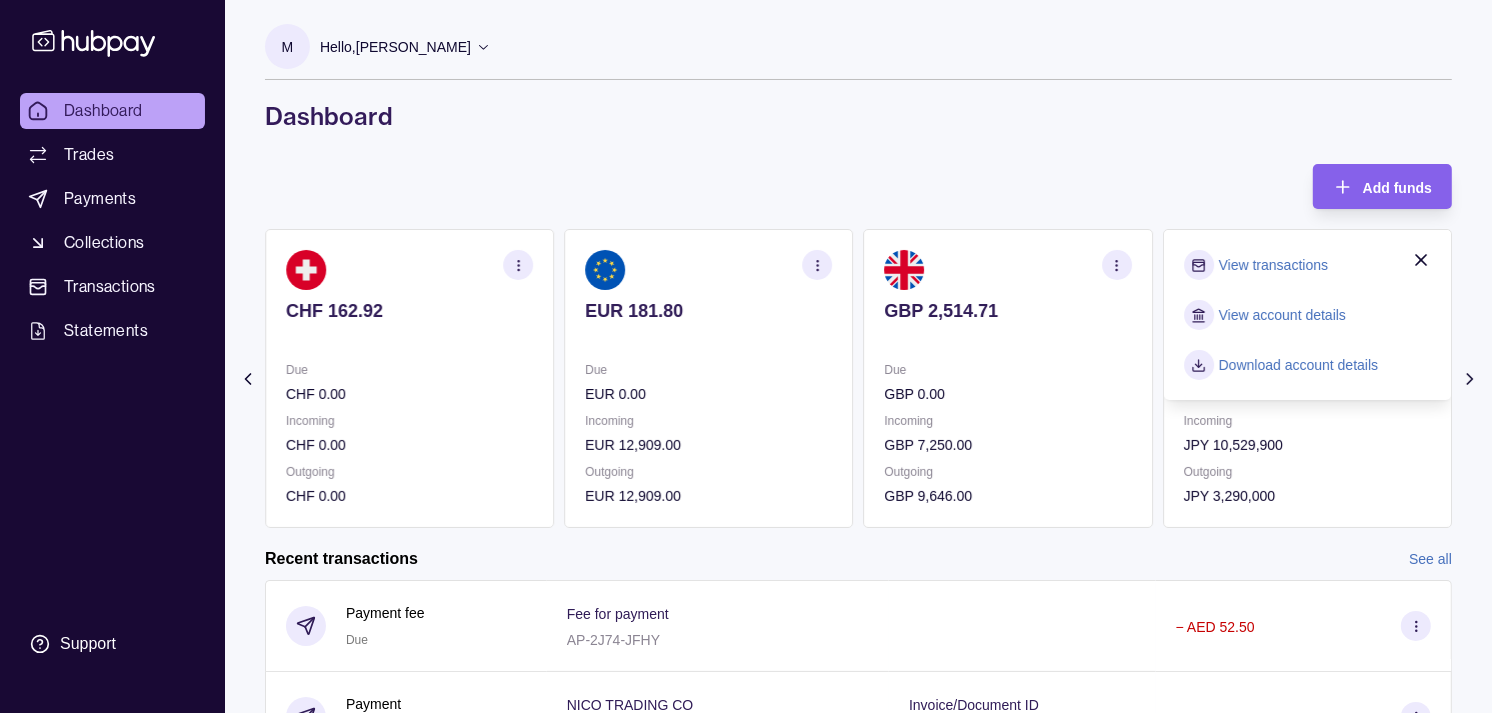 click on "View transactions" at bounding box center [1273, 265] 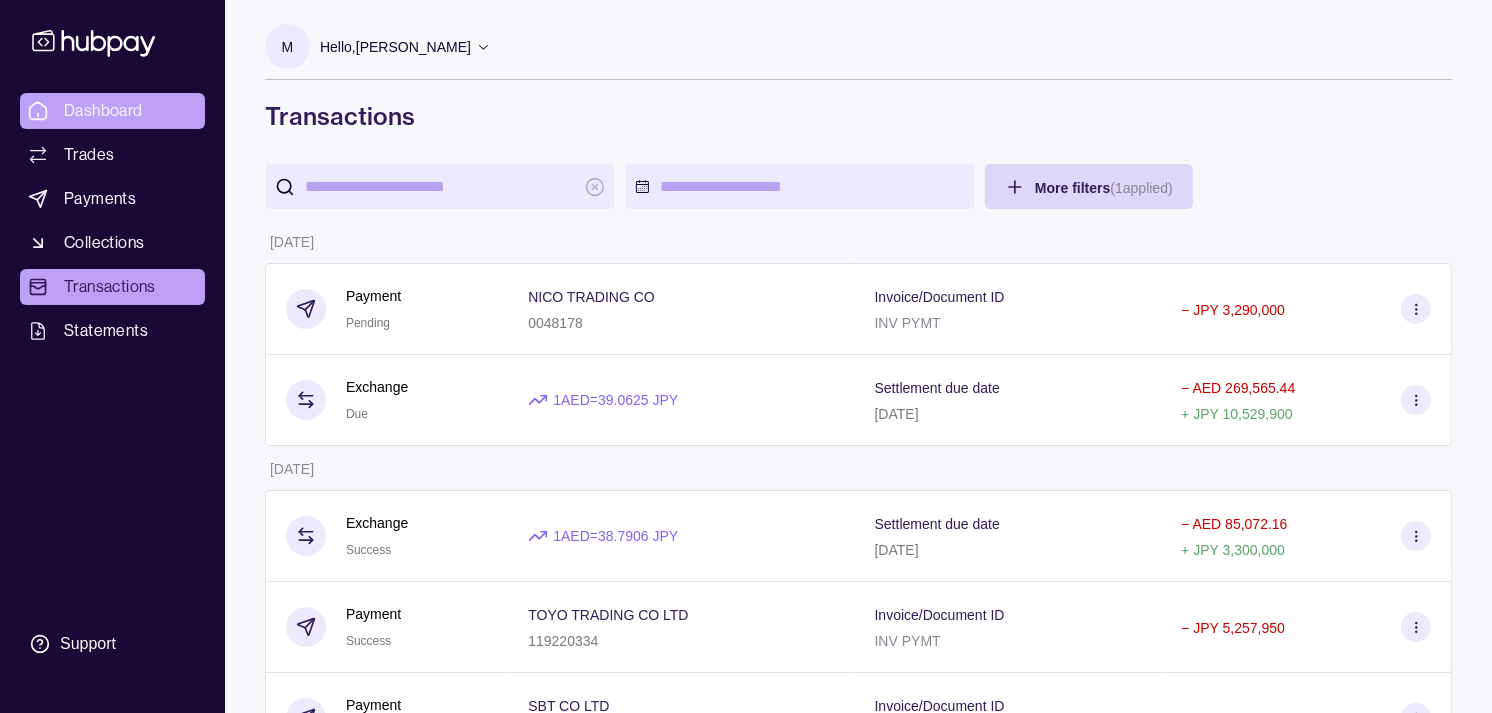 click on "Dashboard" at bounding box center [103, 111] 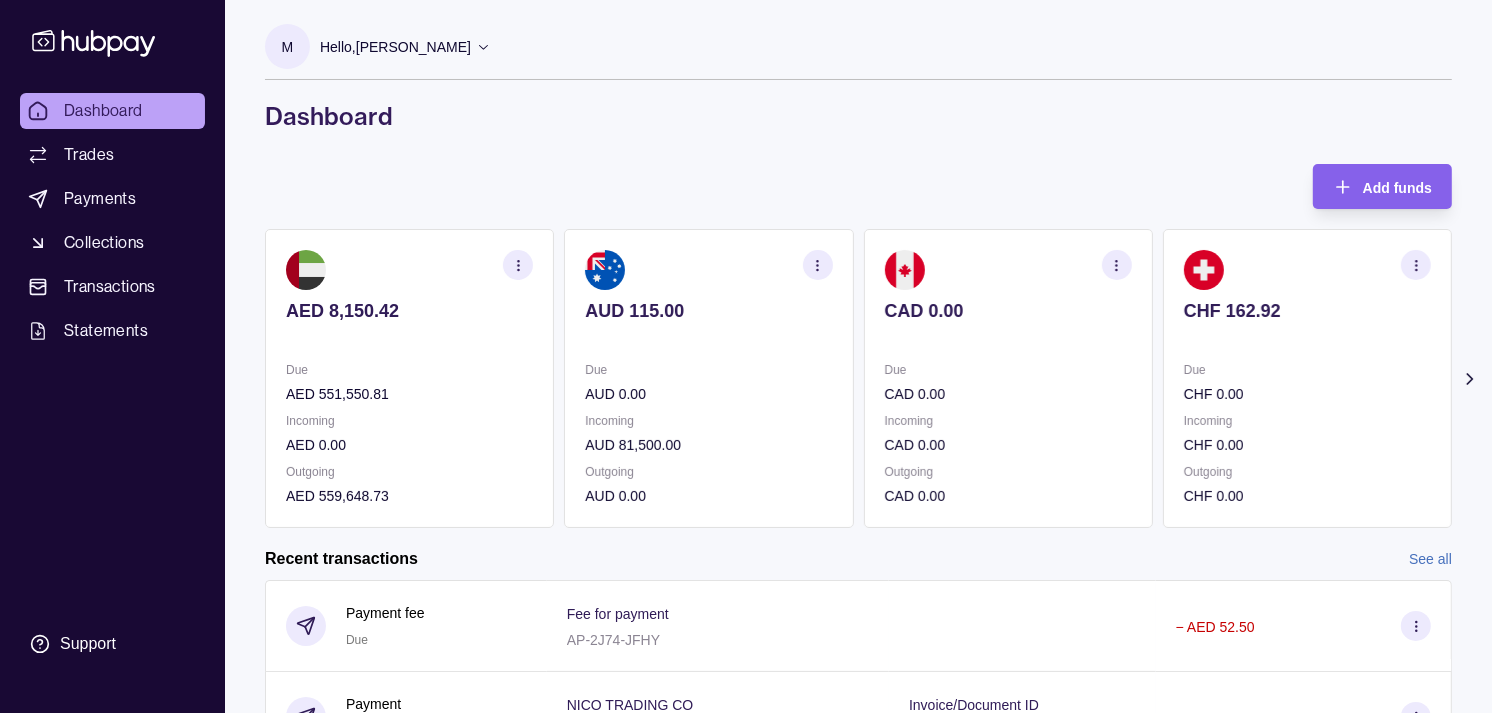 click on "CHF 162.92                                                                                                               Due CHF 0.00 Incoming CHF 0.00 Outgoing CHF 0.00" at bounding box center [1307, 378] 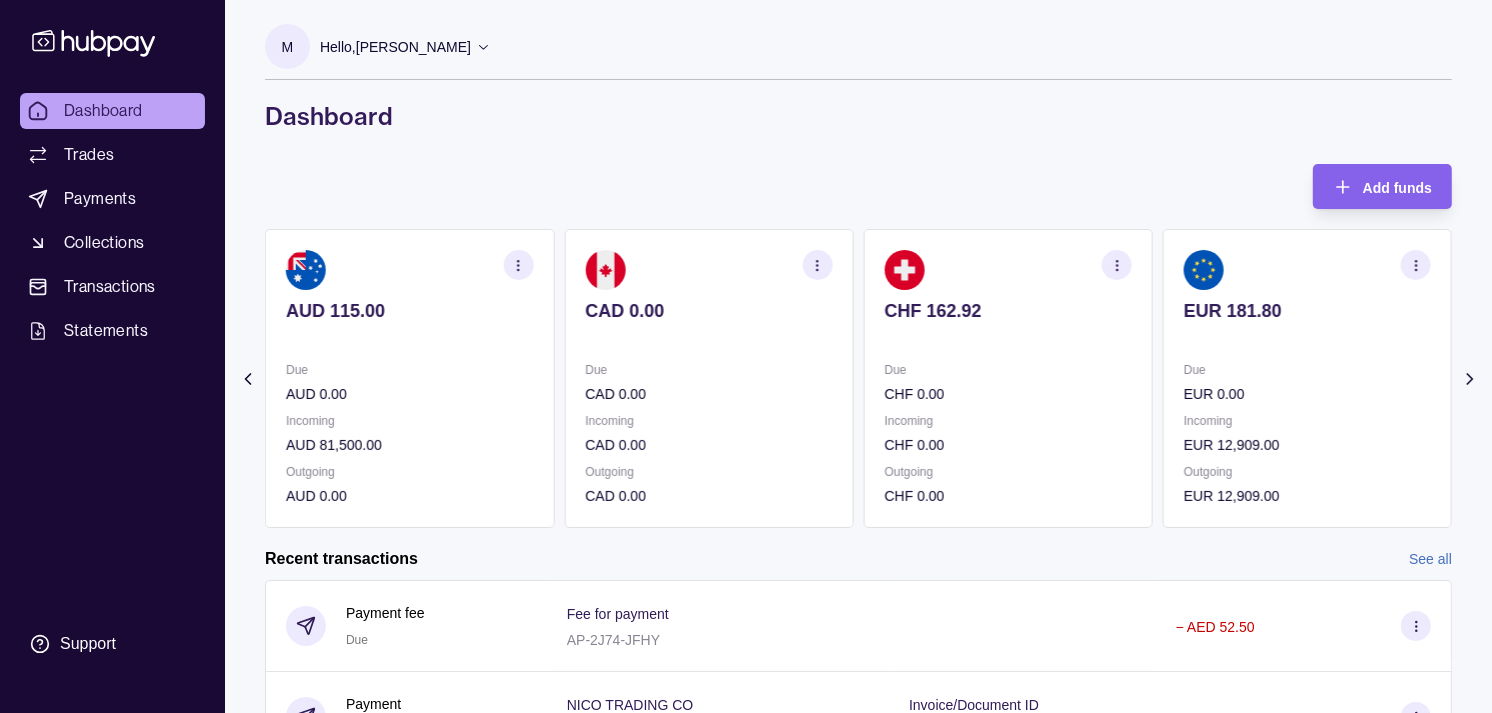 click on "EUR 181.80                                                                                                               Due EUR 0.00 Incoming EUR 12,909.00 Outgoing EUR 12,909.00" at bounding box center [1307, 378] 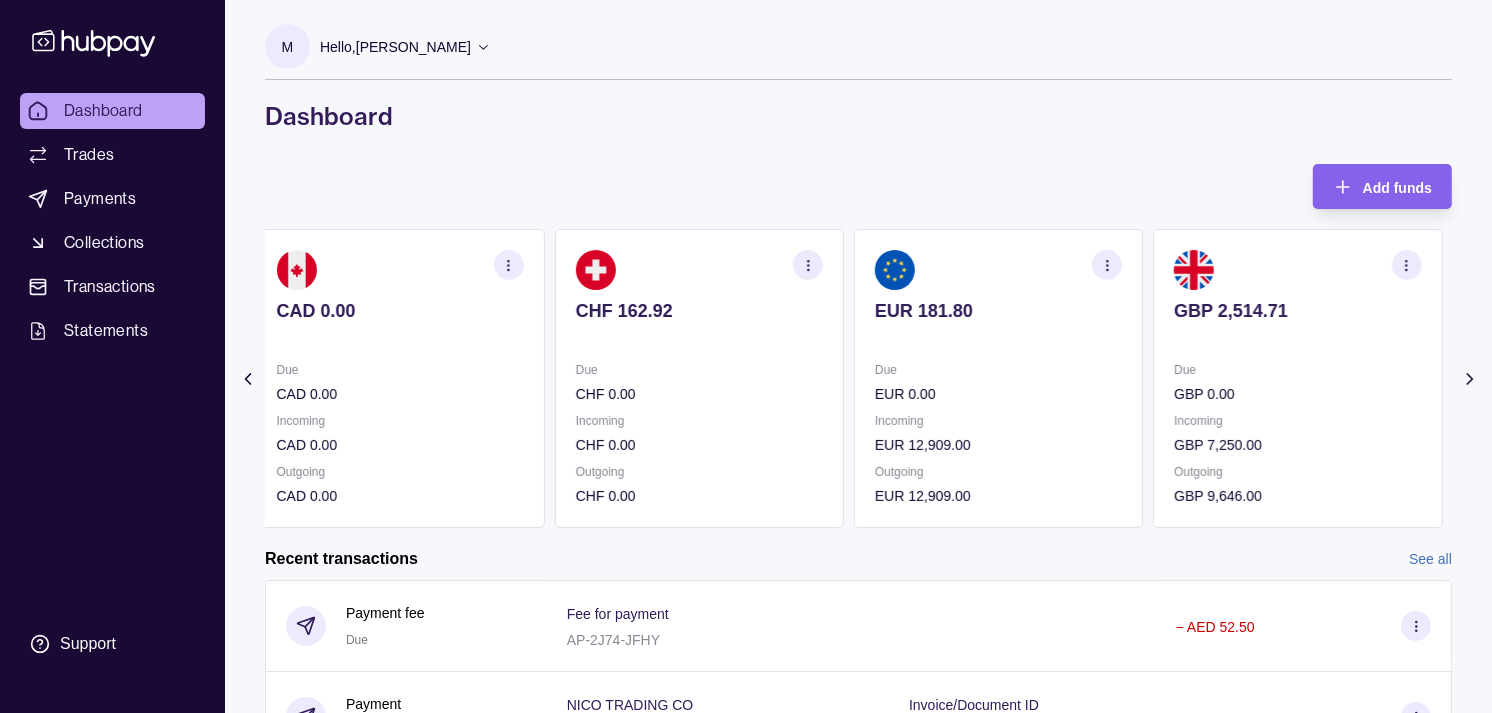 click on "GBP 2,514.71                                                                                                               Due GBP 0.00 Incoming GBP 7,250.00 Outgoing GBP 9,646.00" at bounding box center [1297, 378] 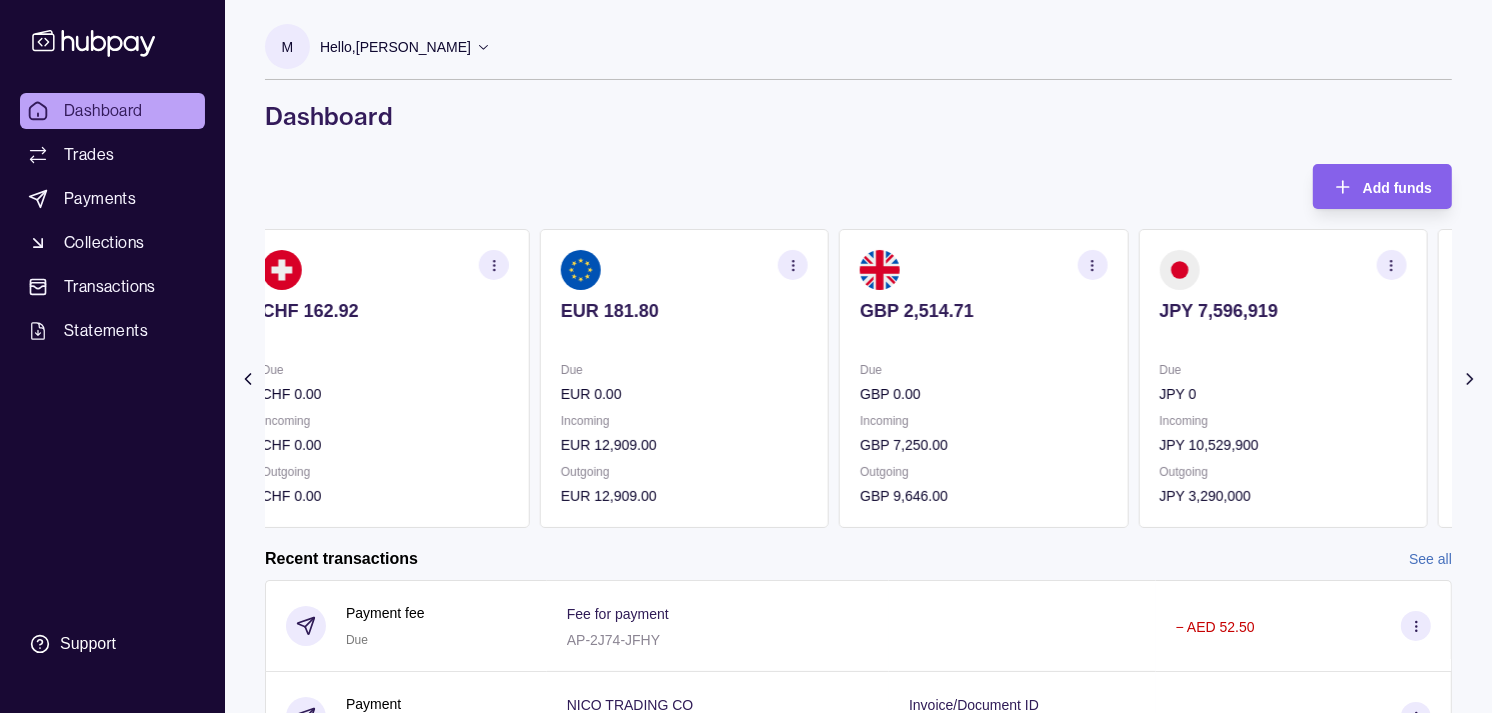 click at bounding box center [1282, 338] 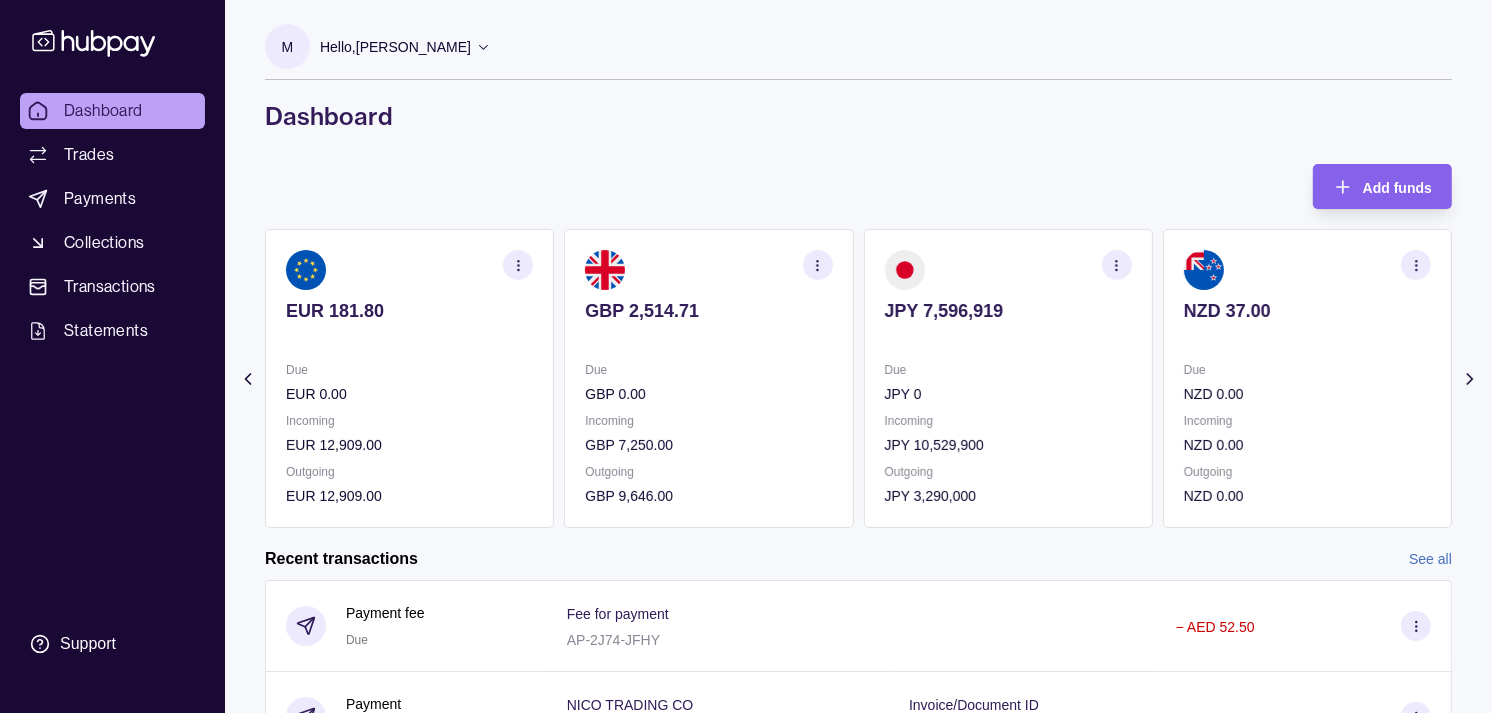 click 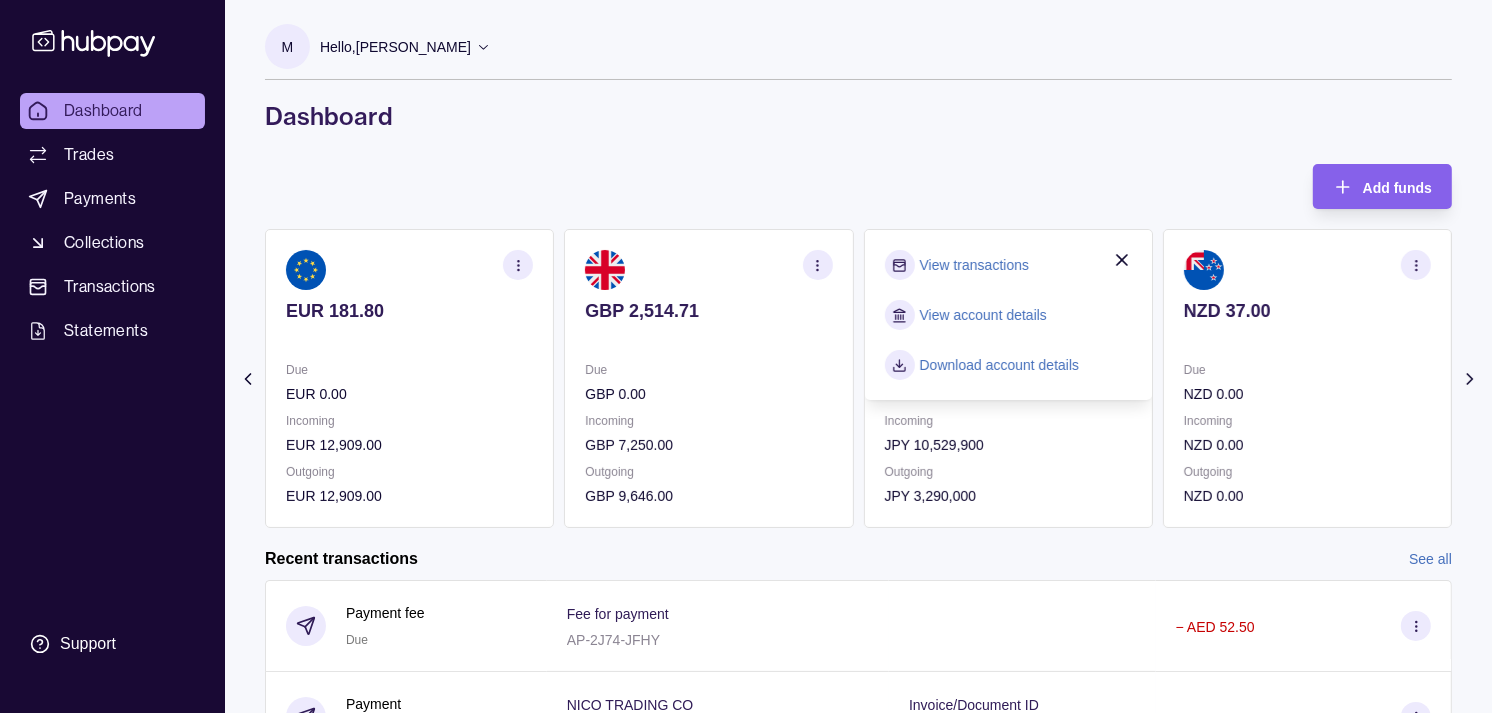 click on "View transactions" at bounding box center (974, 265) 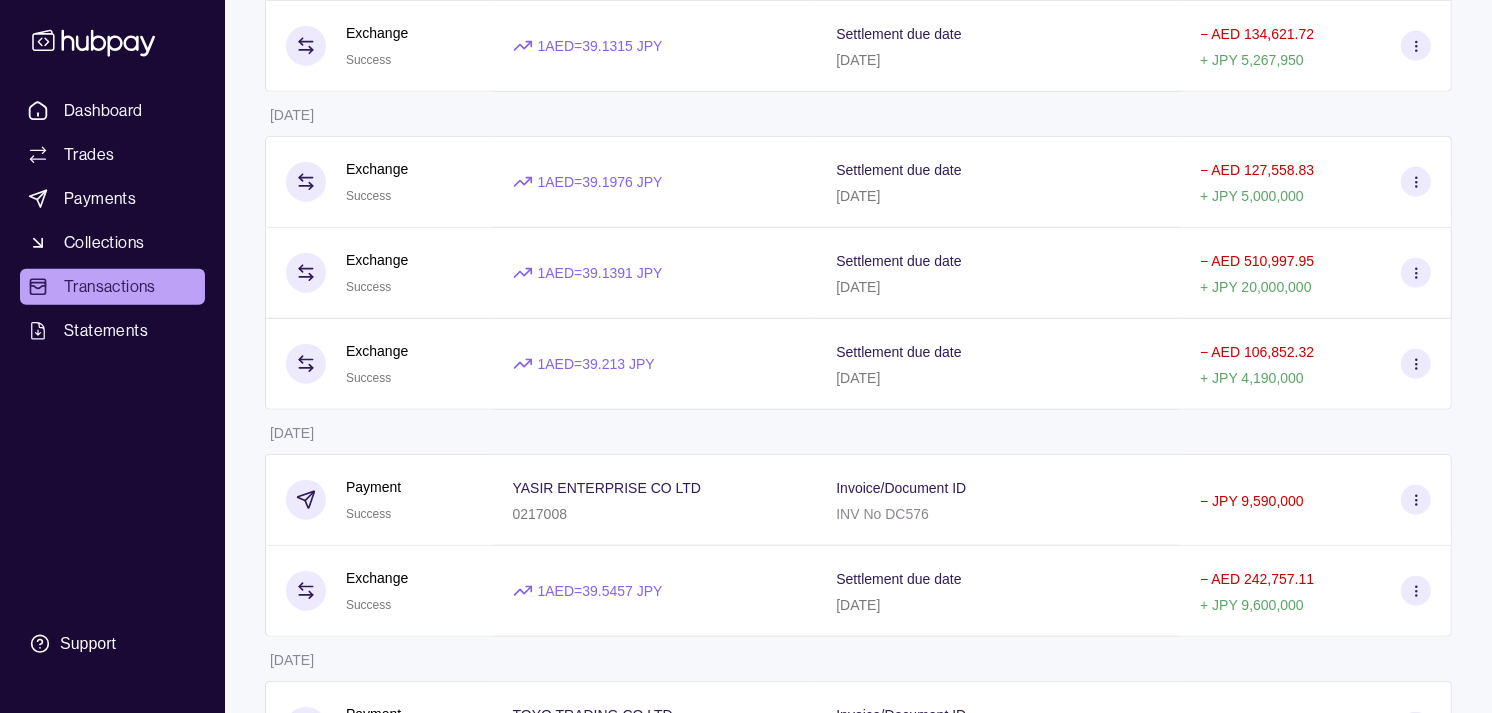 scroll, scrollTop: 1666, scrollLeft: 0, axis: vertical 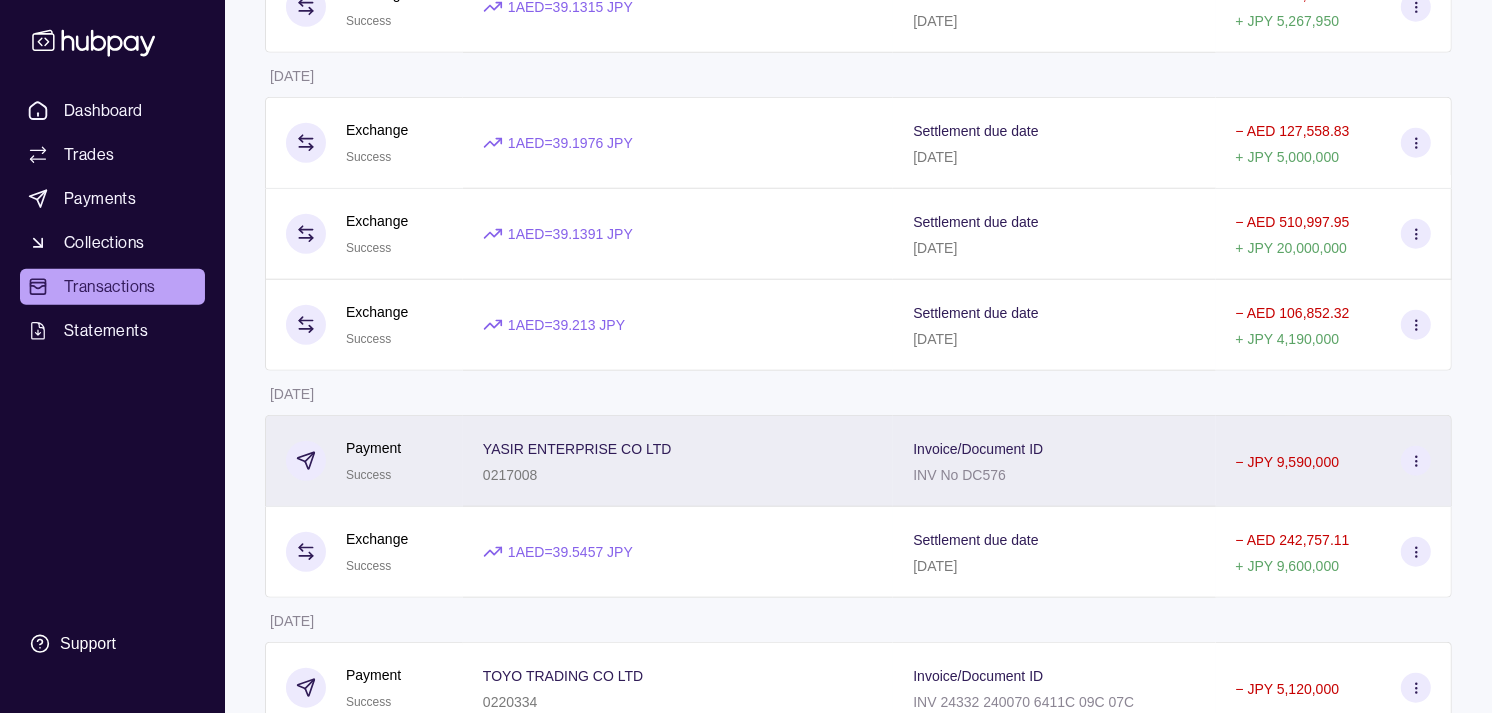 click on "YASIR ENTERPRISE CO LTD" at bounding box center (577, 449) 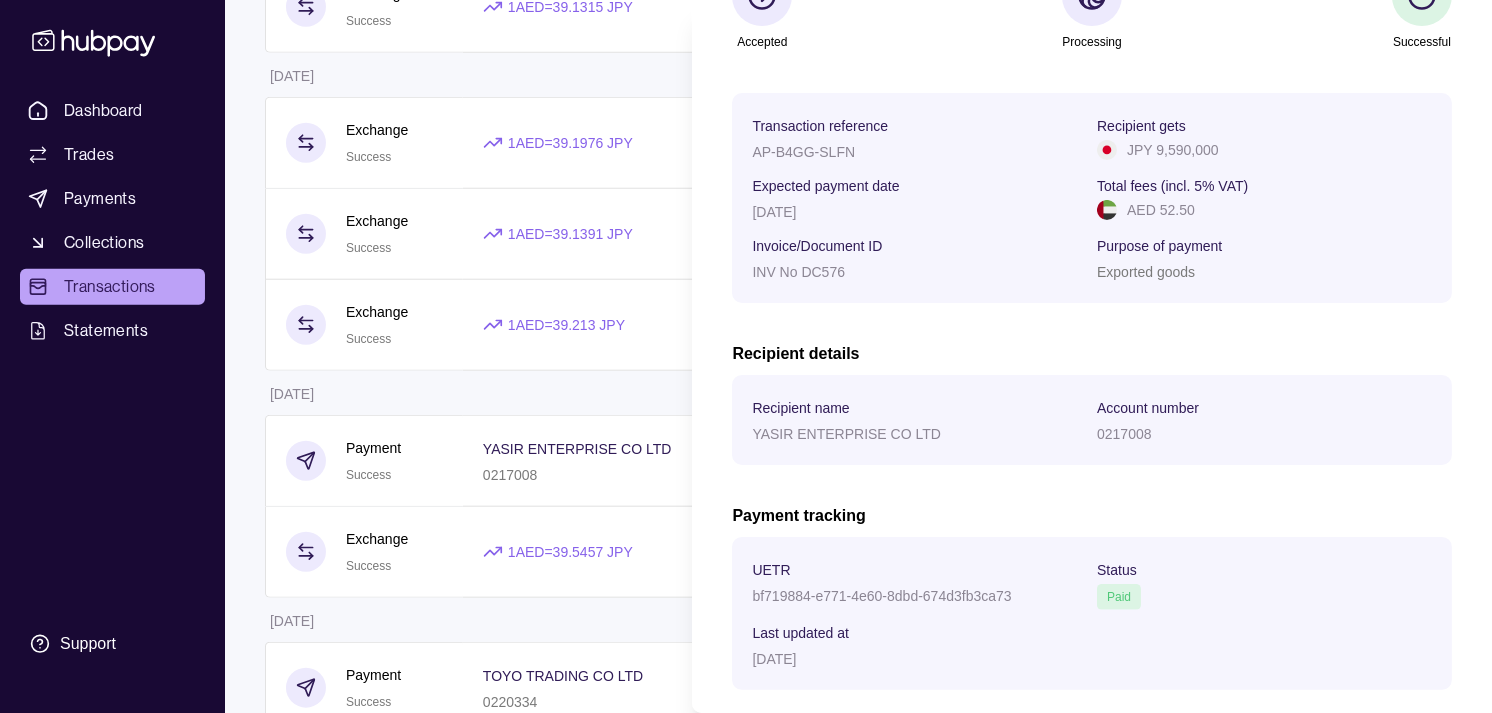 scroll, scrollTop: 334, scrollLeft: 0, axis: vertical 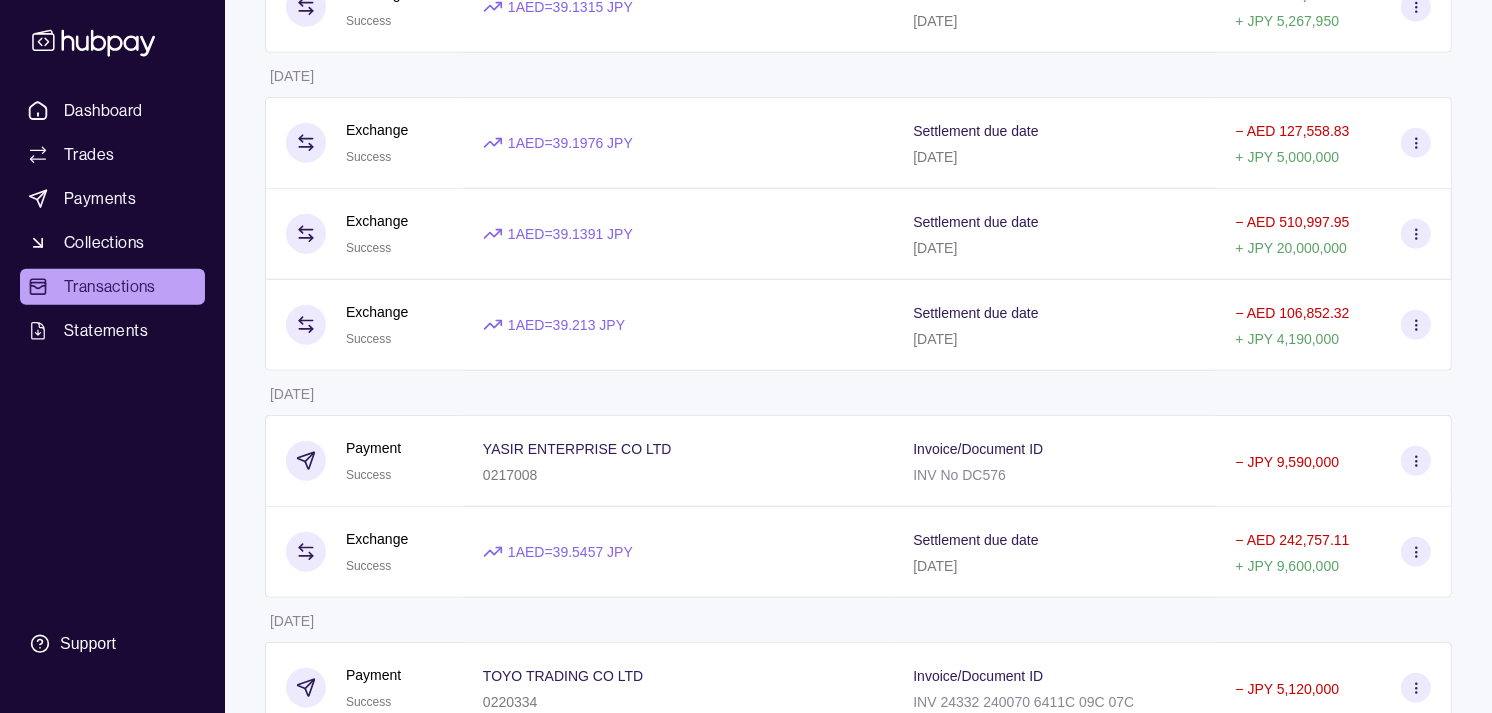 click on "Dashboard Trades Payments Collections Transactions Statements Support M Hello,  Muralenath Nadarajah Strides Trading LLC Account Terms and conditions Privacy policy Sign out Transactions More filters  ( 1  applied) Details Amount 02 Jul 2025 Payment Pending NICO TRADING CO 0048178 Invoice/Document ID INV PYMT −   JPY 3,290,000 Exchange Due 1  AED  =  39.0625   JPY Settlement due date 03 Jul 2025 −   AED 269,565.44 +   JPY 10,529,900 01 Jul 2025 Exchange Success 1  AED  =  38.7906   JPY Settlement due date 02 Jul 2025 −   AED 85,072.16 +   JPY 3,300,000 Payment Success TOYO TRADING CO LTD 119220334 Invoice/Document ID INV PYMT −   JPY 5,257,950 Payment Success SBT CO LTD 2510008956BPWWQDG Invoice/Document ID INV No 20250630.02.0196 −   JPY 2,422,500 Payment Success TAU CORPORATION 1505446AJKM Invoice/Document ID INV No 25.0041367 −   JPY 640,000 Payment Success SBT CO LTD 2510008956DJWLQRB Invoice/Document ID INV No 25F26AF090 −   JPY 850,000 Payment Success MDK CORPORATION CO LTD 0043215 −" at bounding box center [746, 1486] 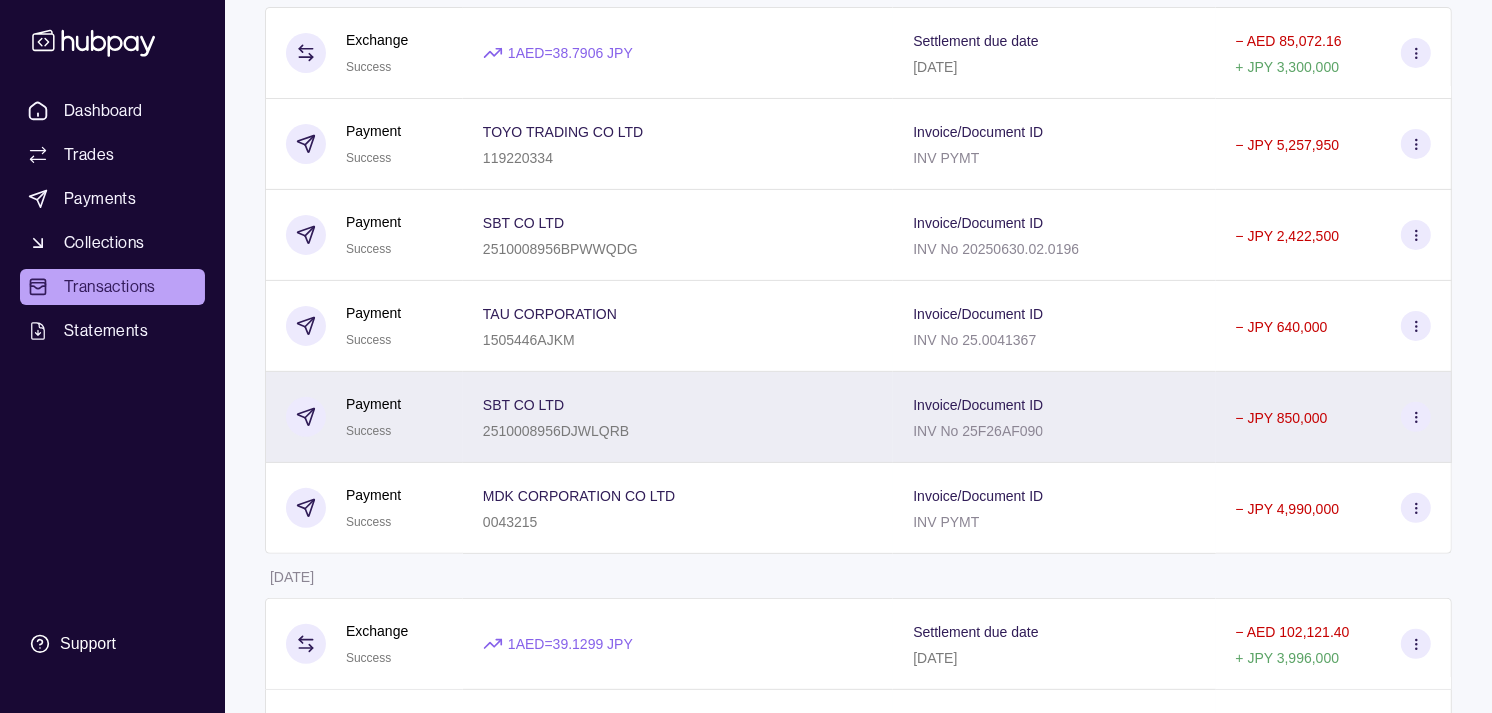 scroll, scrollTop: 444, scrollLeft: 0, axis: vertical 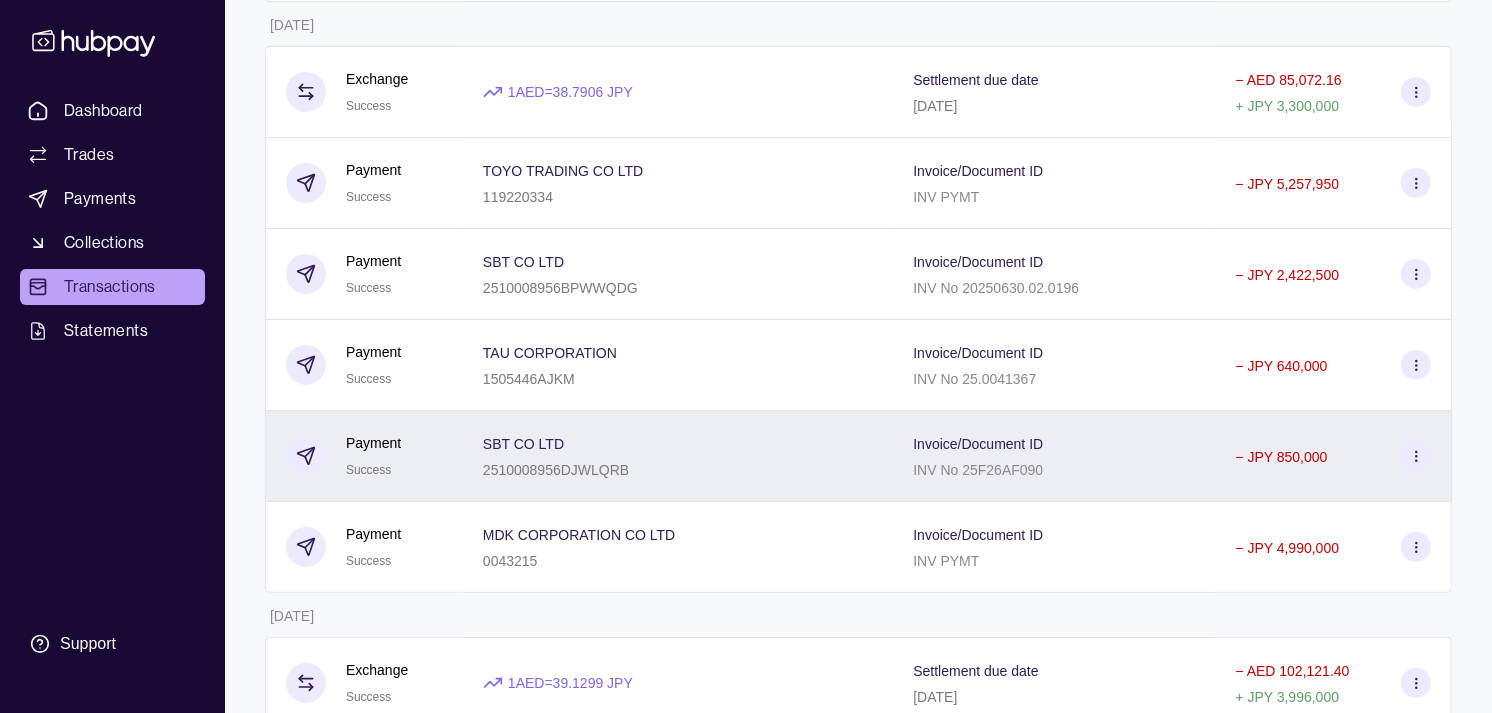 click on "SBT CO LTD 2510008956DJWLQRB" at bounding box center (678, 456) 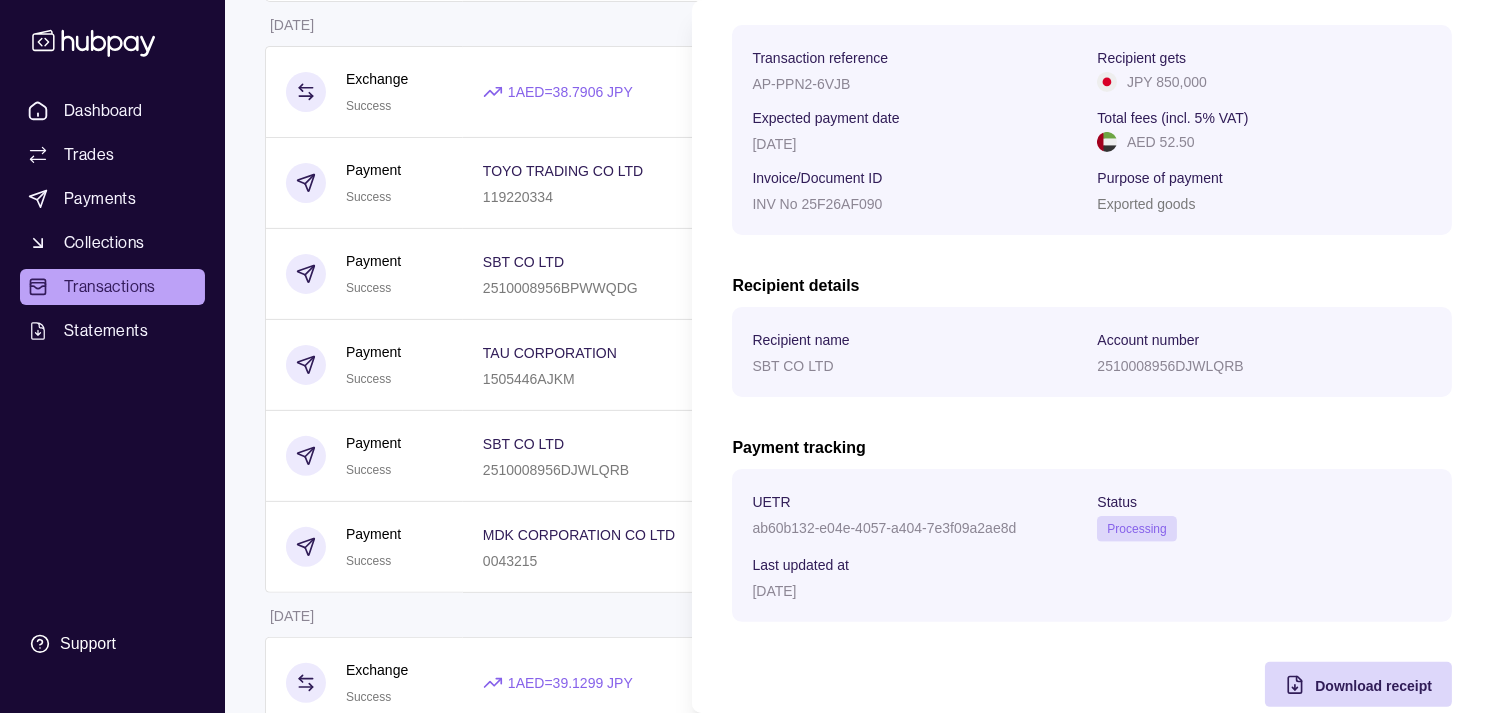 scroll, scrollTop: 333, scrollLeft: 0, axis: vertical 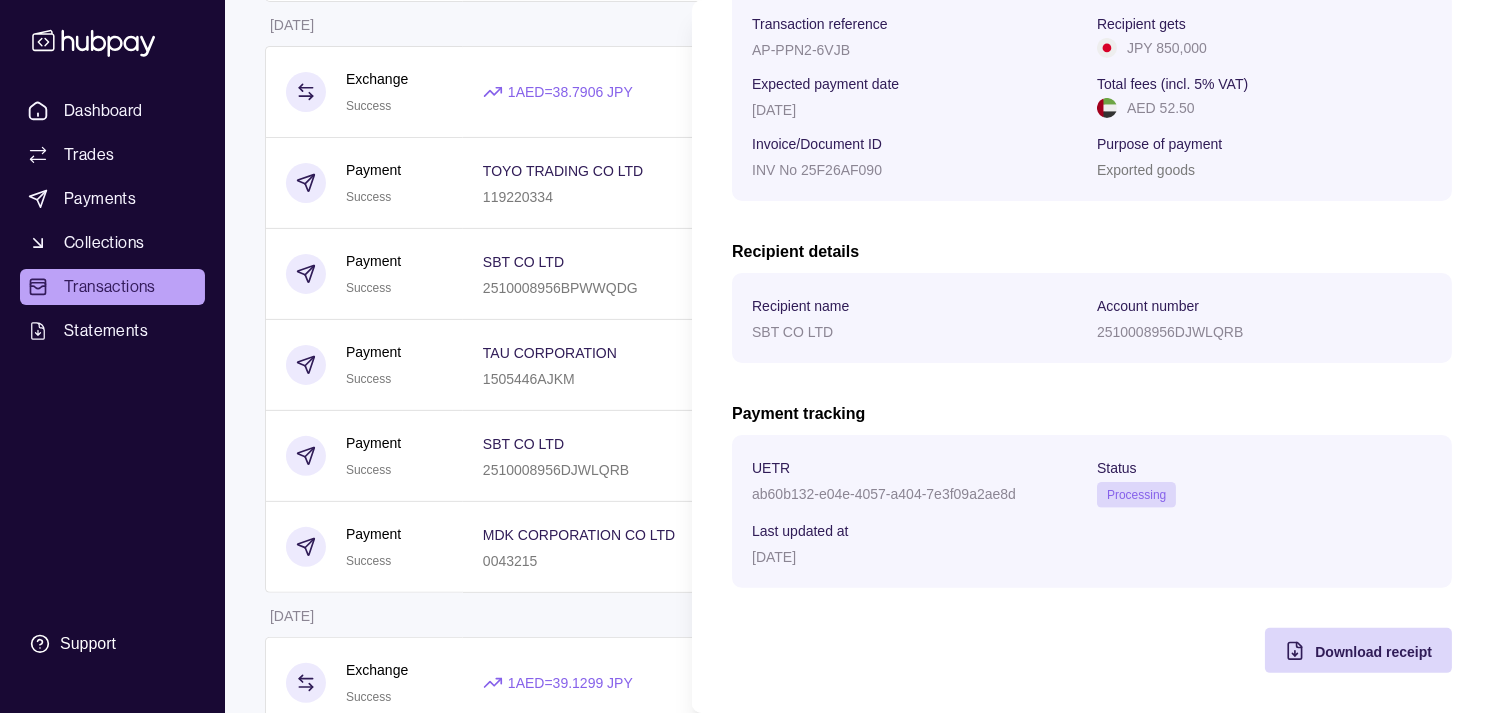 type 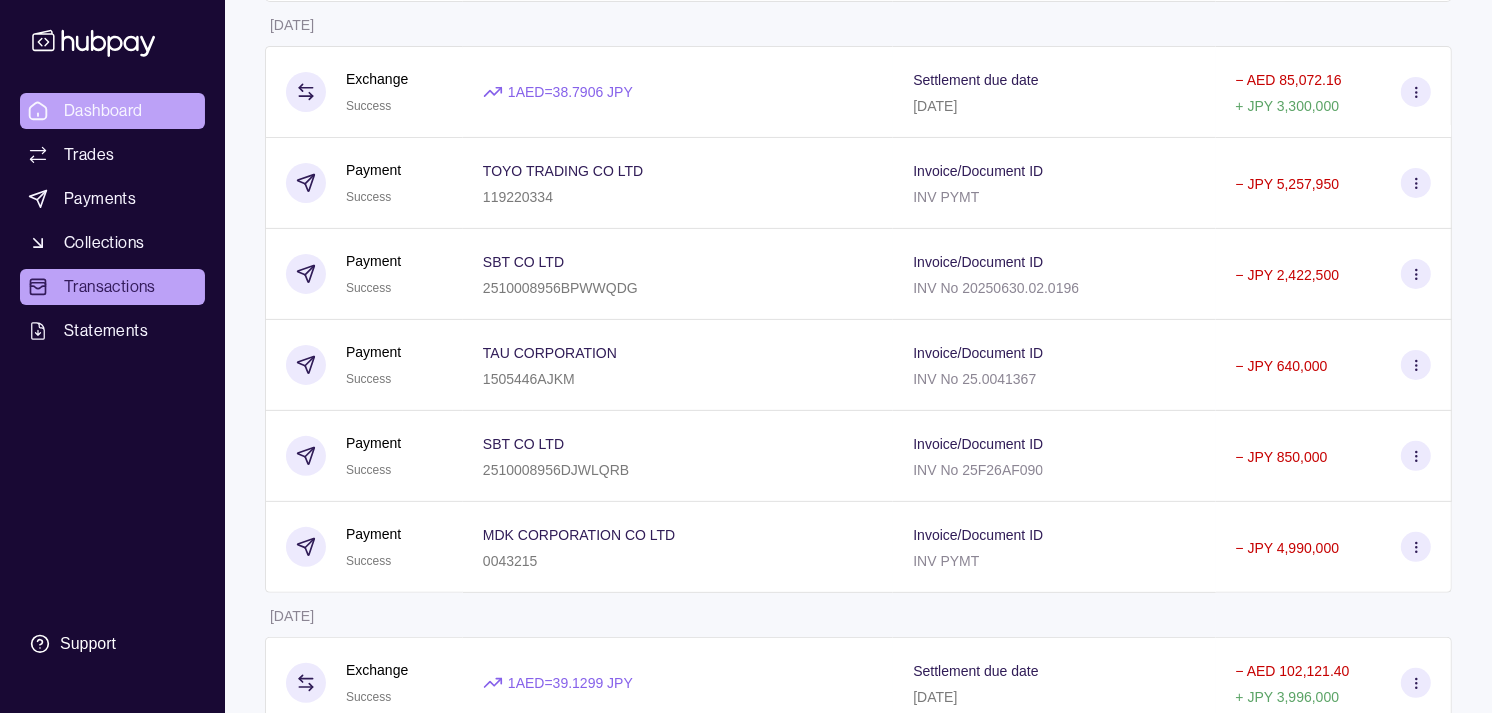 click on "Dashboard" at bounding box center (103, 111) 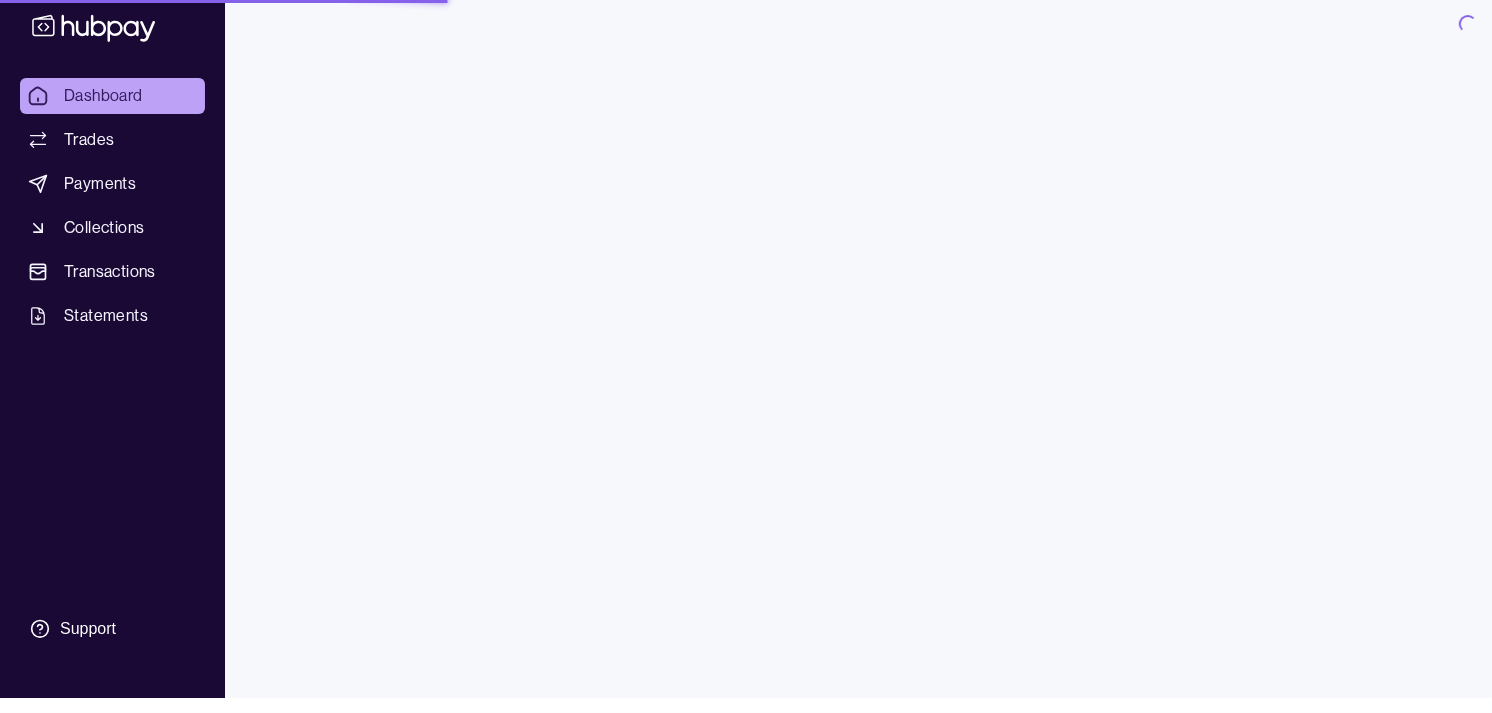 scroll, scrollTop: 0, scrollLeft: 0, axis: both 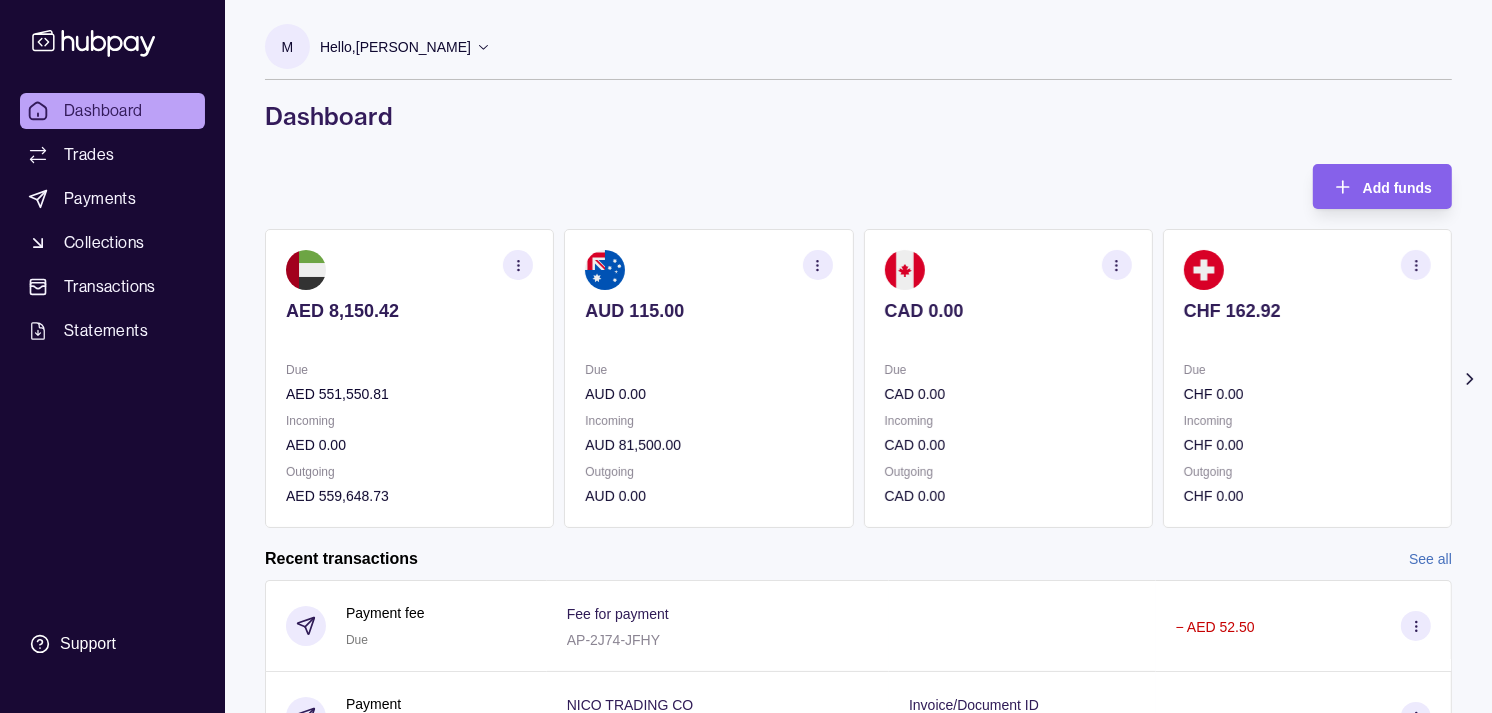 click on "Due CAD 0.00" at bounding box center [1008, 382] 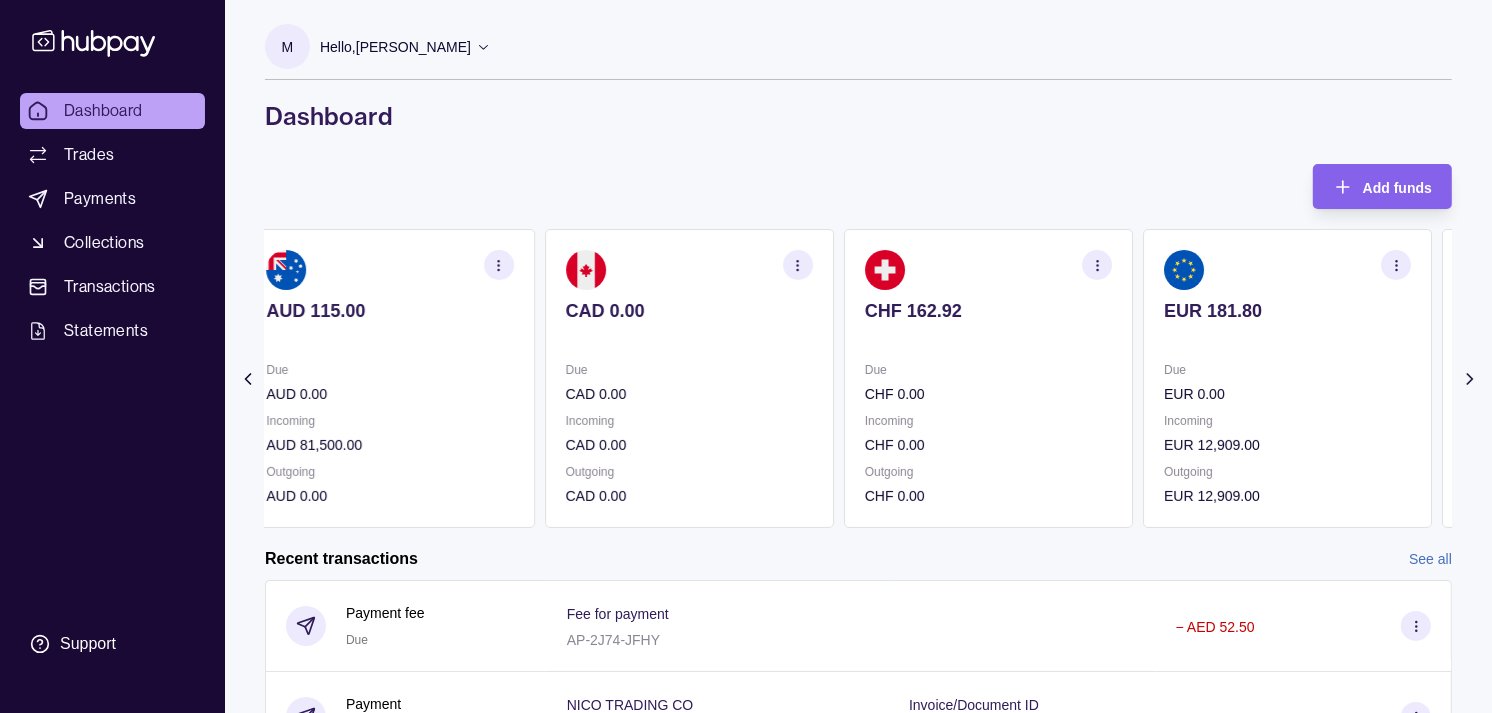 click on "Due" at bounding box center [988, 370] 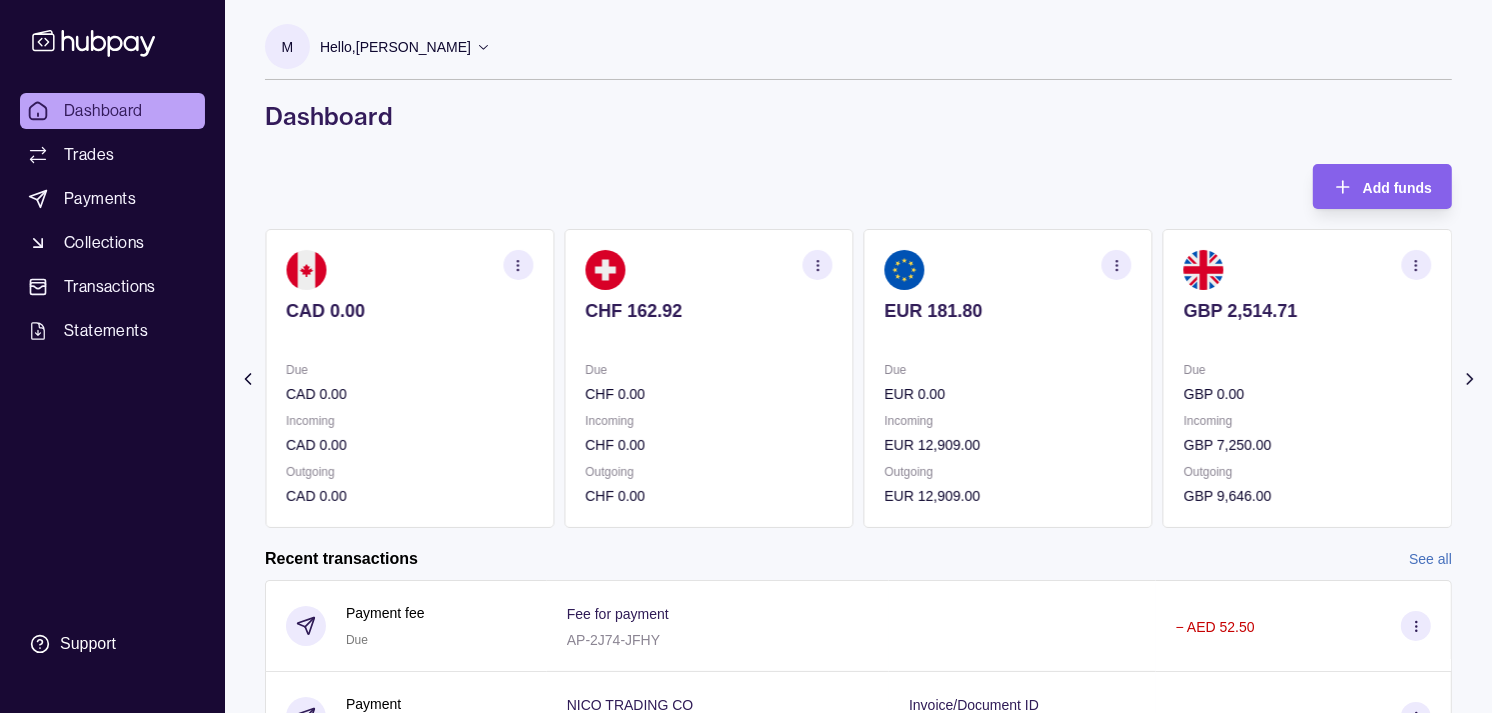 click on "EUR 181.80                                                                                                               Due EUR 0.00 Incoming EUR 12,909.00 Outgoing EUR 12,909.00" at bounding box center [1008, 378] 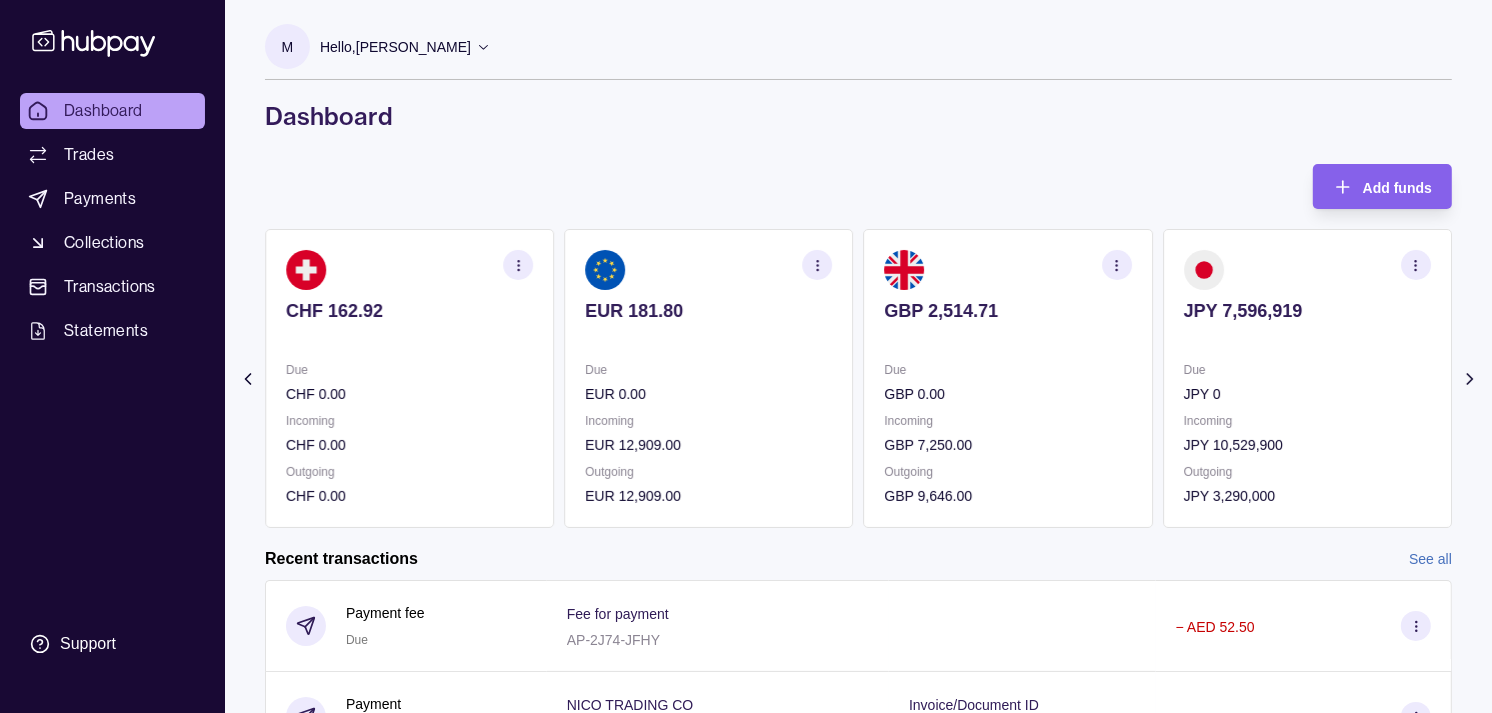 click on "GBP 2,514.71                                                                                                               Due GBP 0.00 Incoming GBP 7,250.00 Outgoing GBP 9,646.00" at bounding box center [1008, 378] 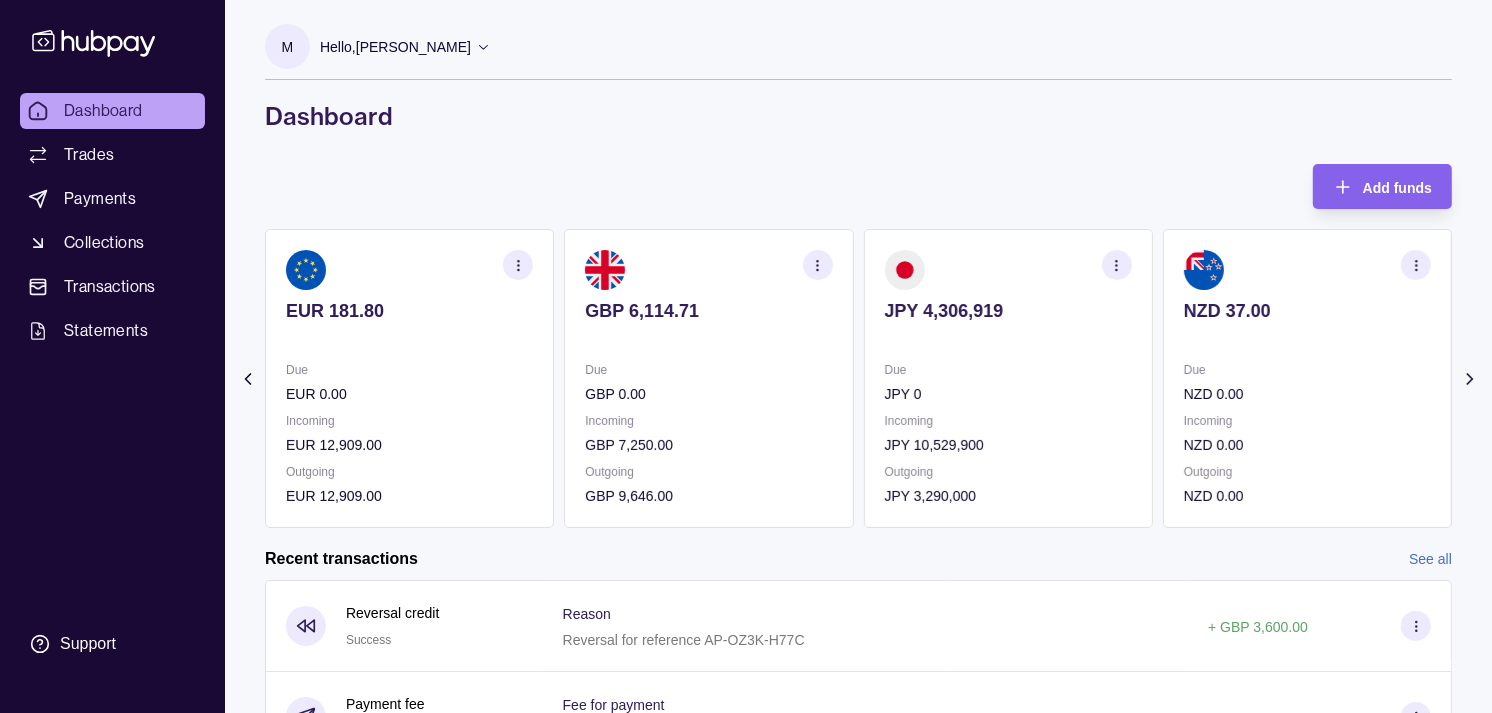 click 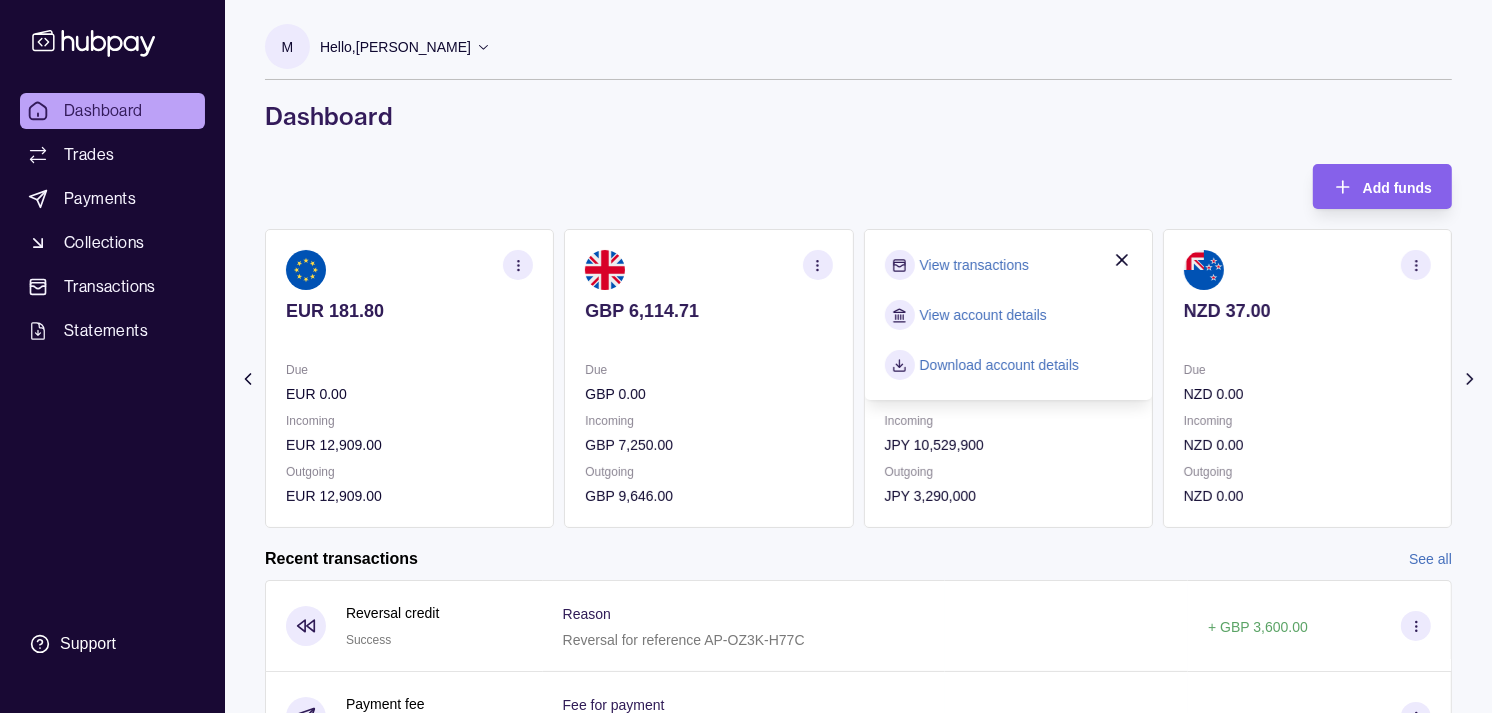 click on "View transactions" at bounding box center [974, 265] 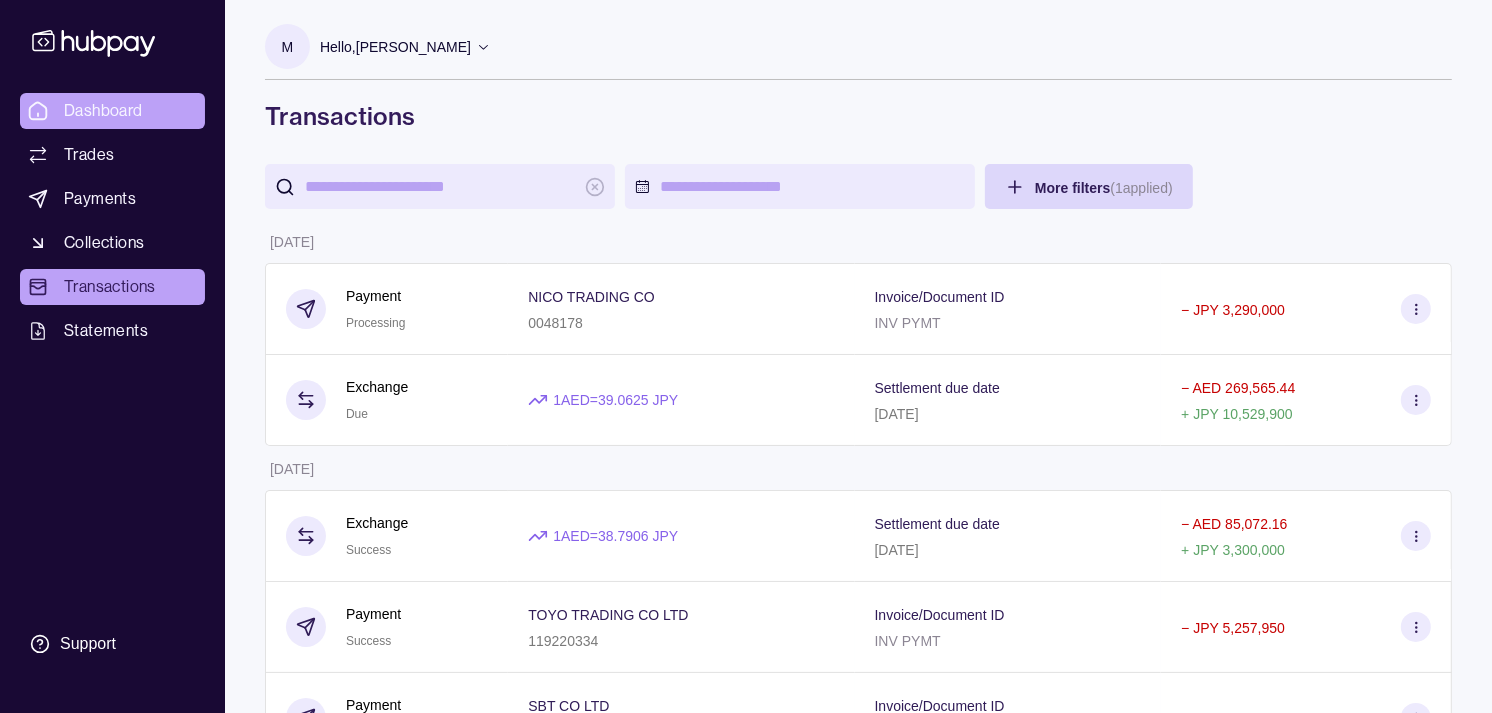 click on "Dashboard" at bounding box center (103, 111) 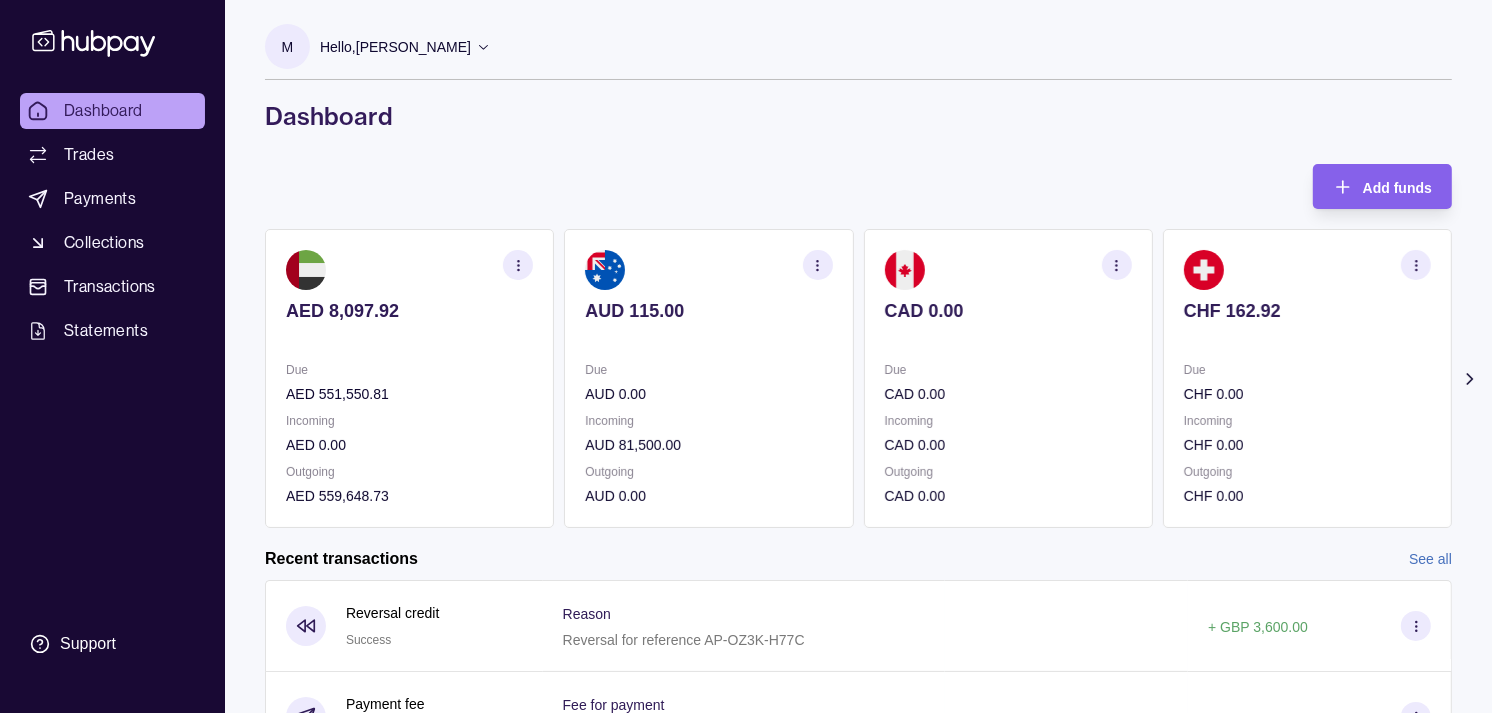 click on "Due" at bounding box center (1008, 370) 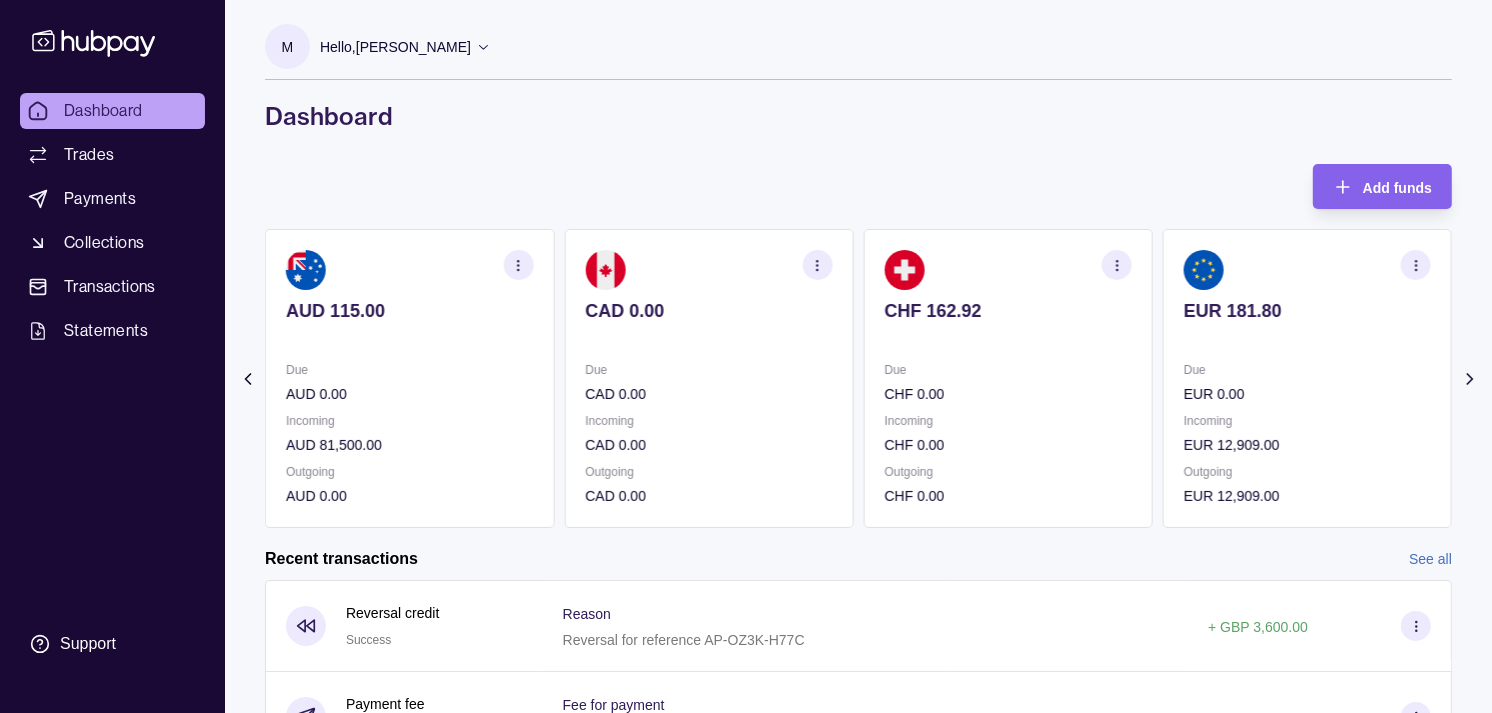 click on "Due" at bounding box center (1008, 370) 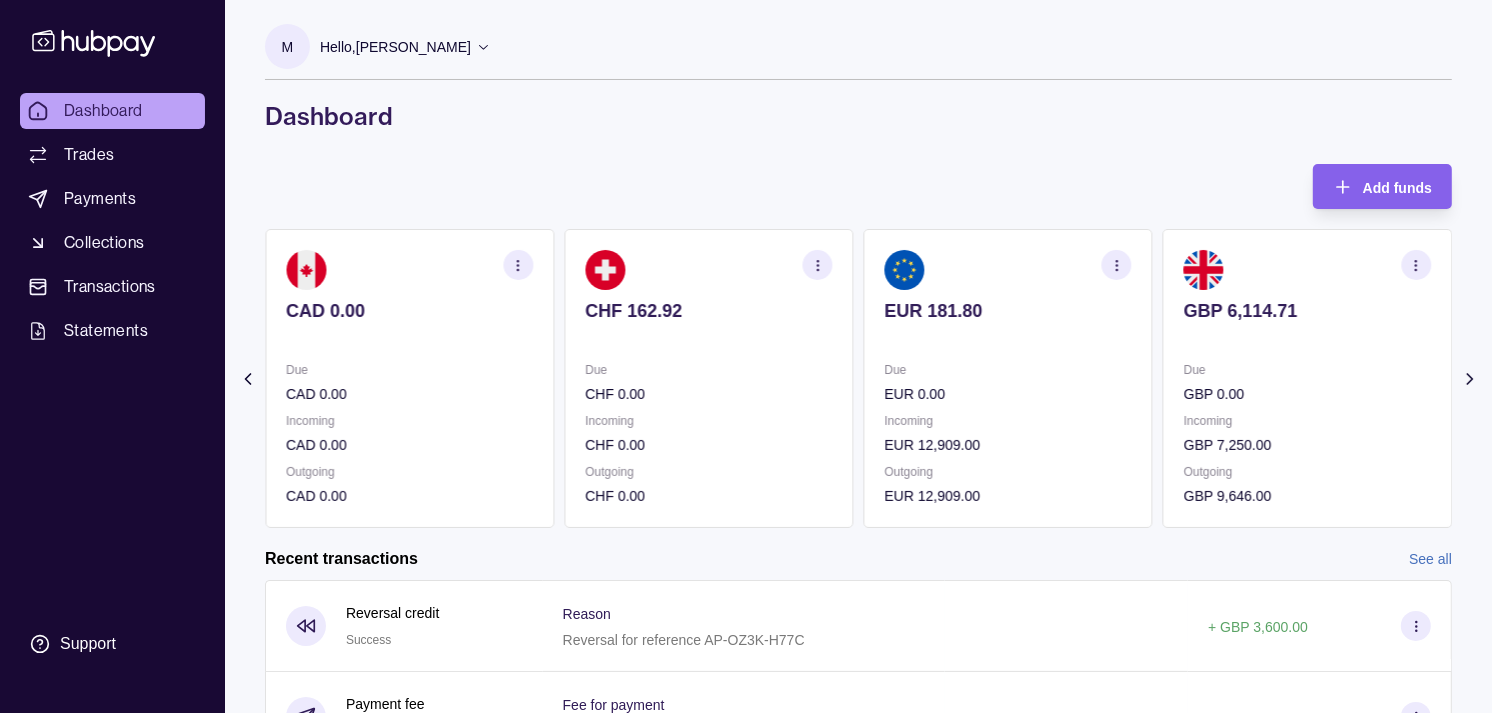 click on "Due" at bounding box center [1008, 370] 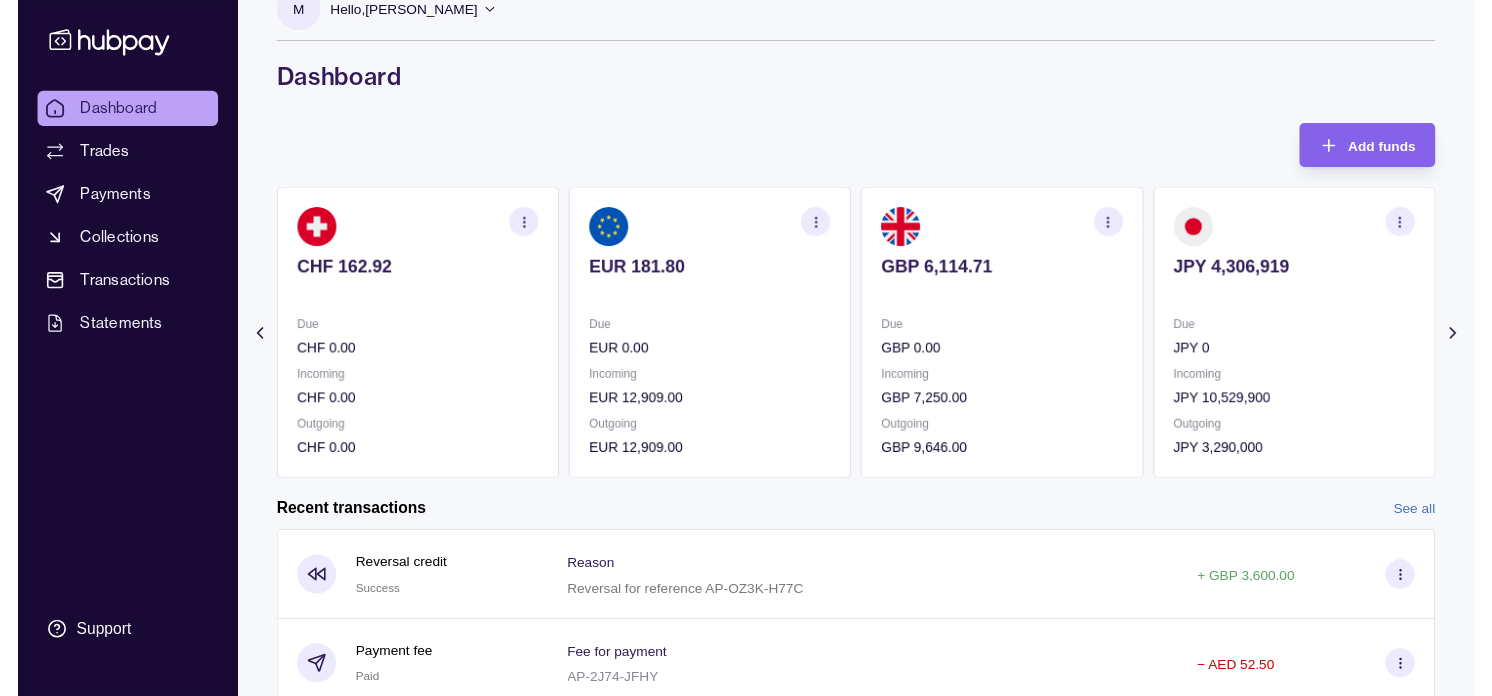 scroll, scrollTop: 0, scrollLeft: 0, axis: both 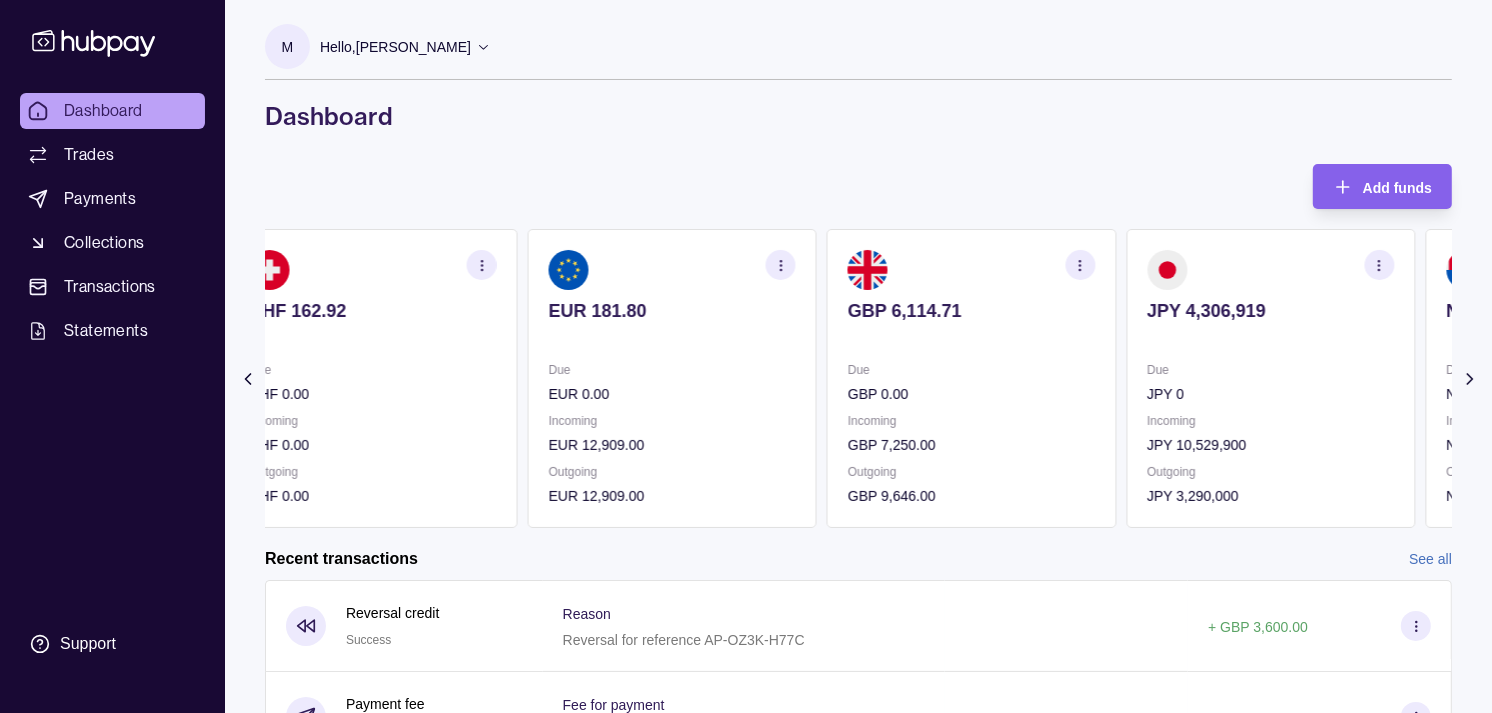 click on "Due" at bounding box center (1270, 370) 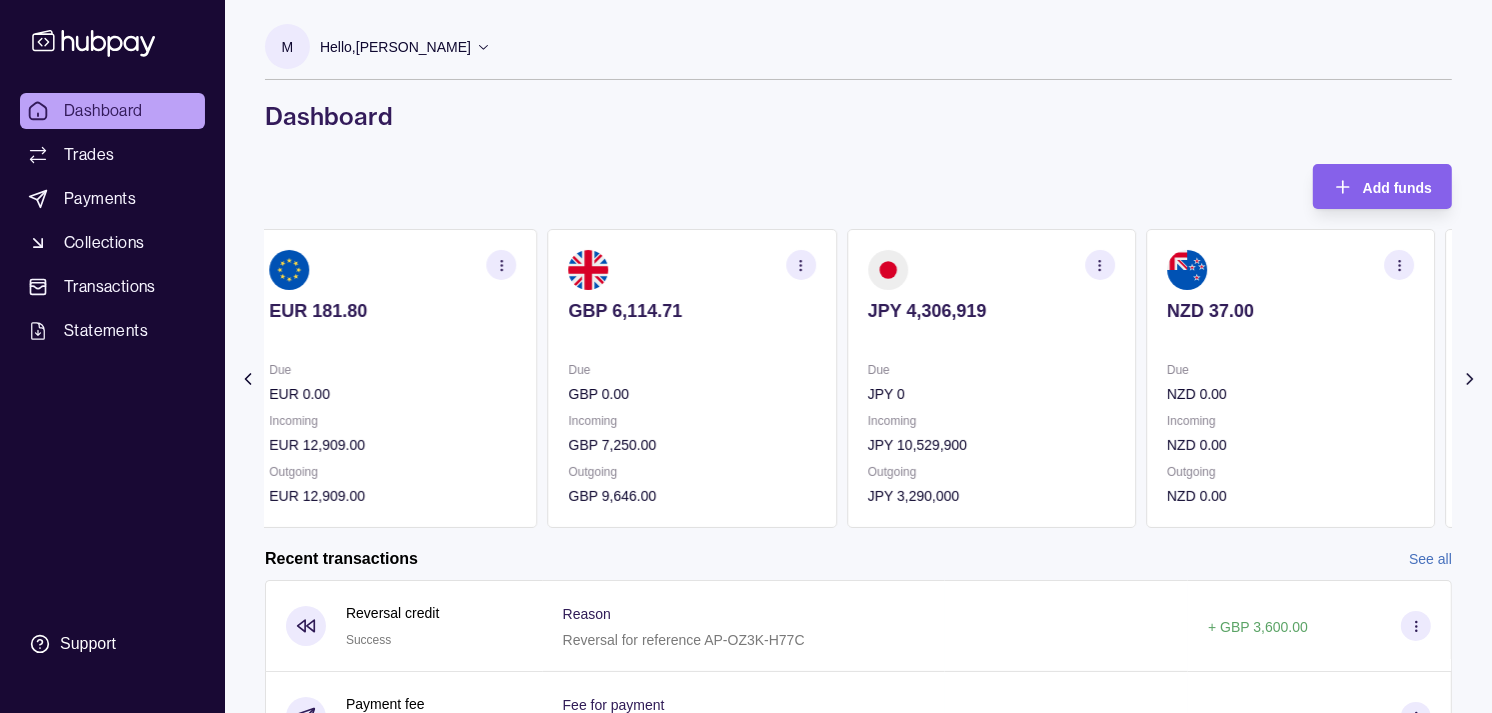 click on "Due" at bounding box center [1290, 370] 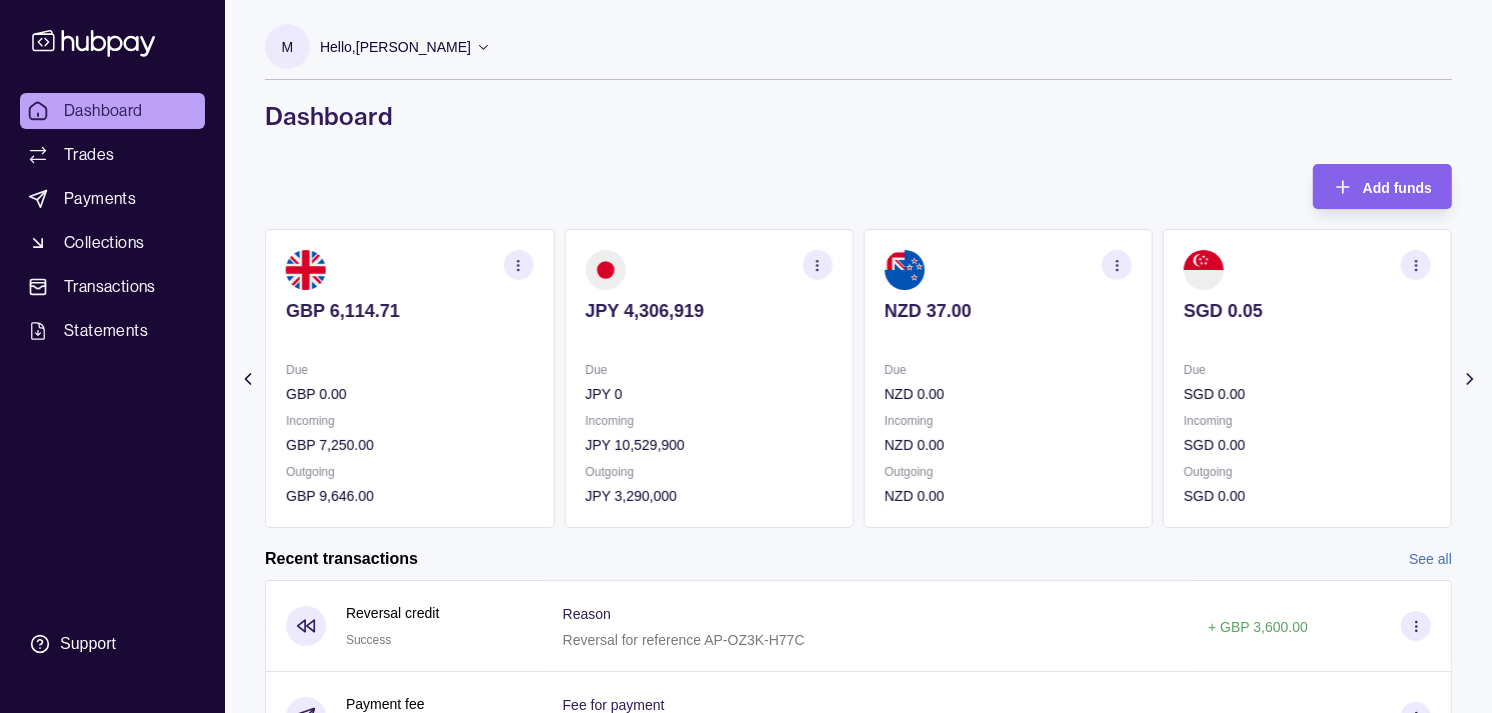 click on "SGD 0.05                                                                                                               Due SGD 0.00 Incoming SGD 0.00 Outgoing SGD 0.00" at bounding box center [1307, 378] 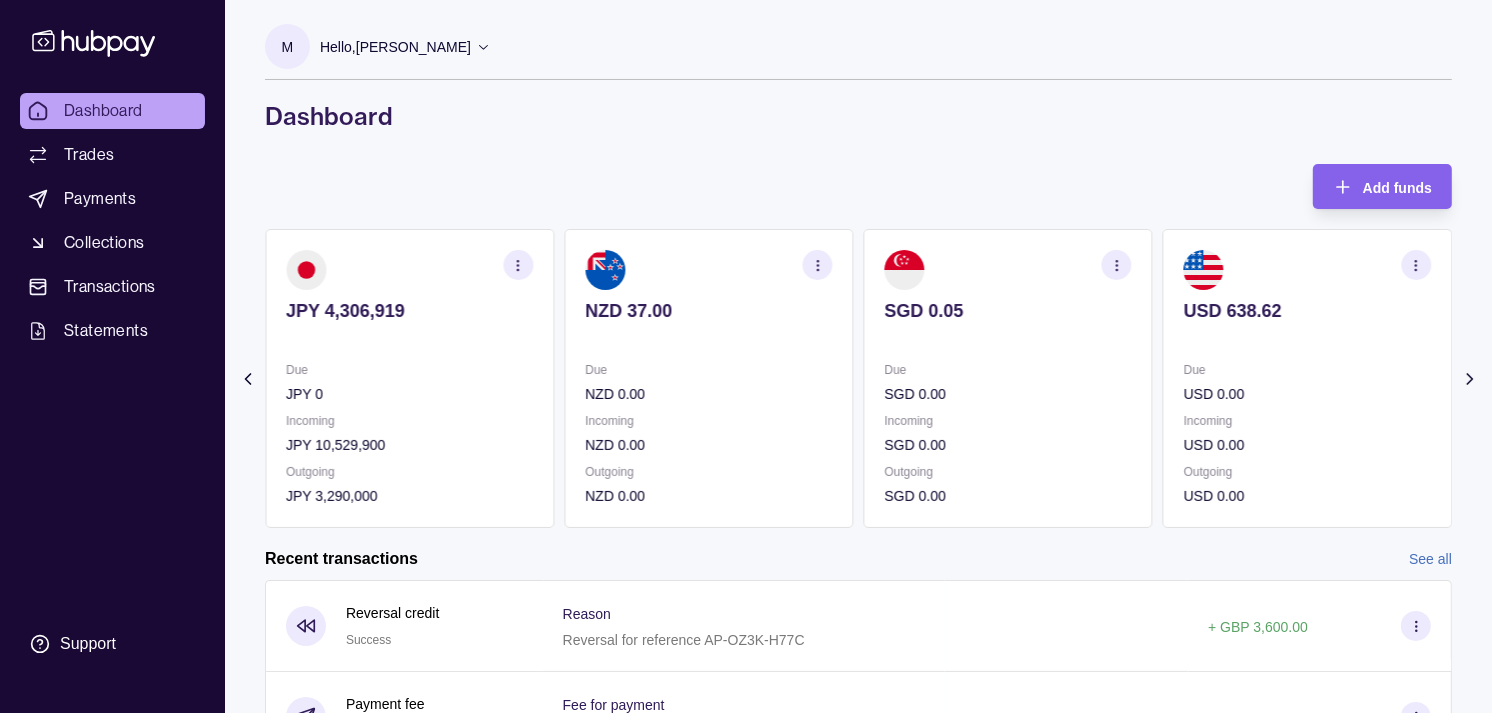 click on "USD 638.62                                                                                                               Due USD 0.00 Incoming USD 0.00 Outgoing USD 0.00" at bounding box center (1307, 378) 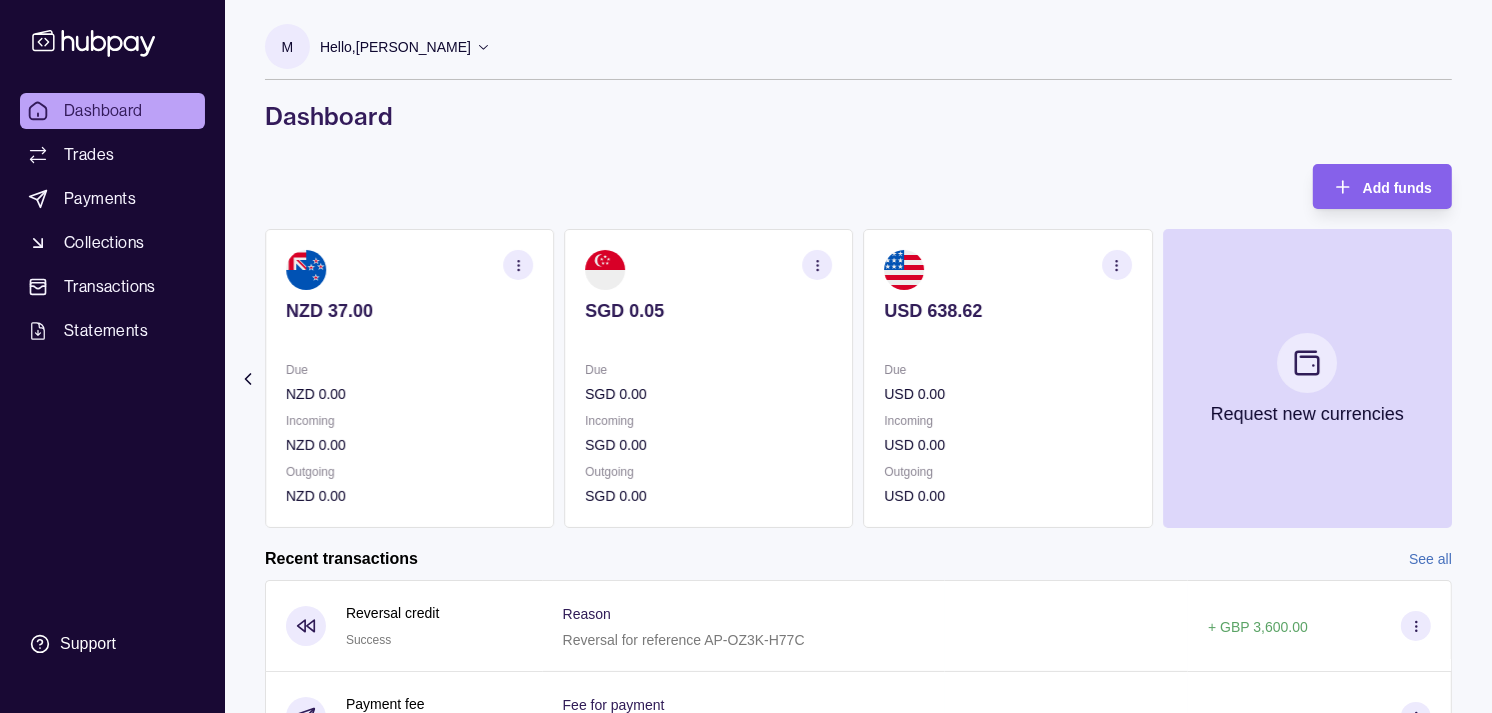 click on "USD 638.62                                                                                                               Due USD 0.00 Incoming USD 0.00 Outgoing USD 0.00" at bounding box center [1008, 378] 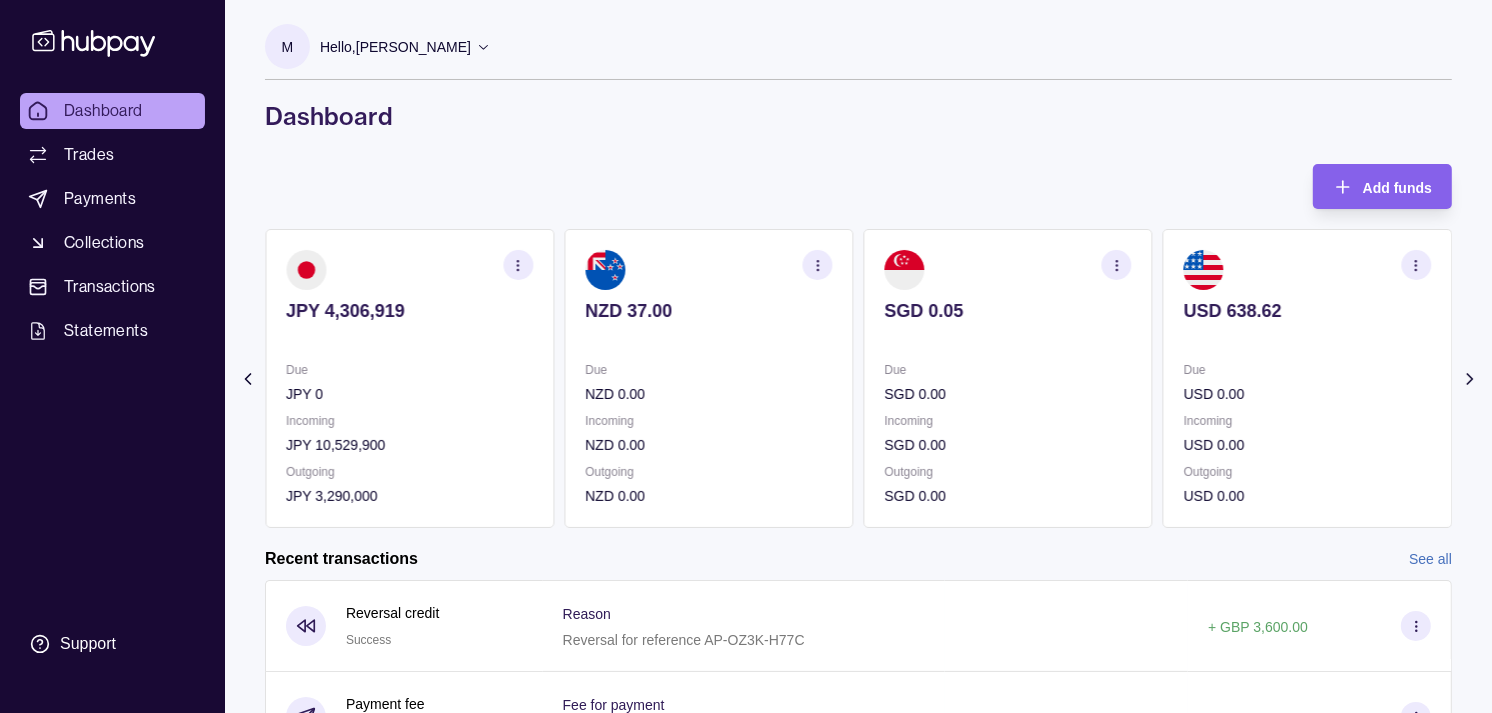 click on "Due" at bounding box center [1008, 370] 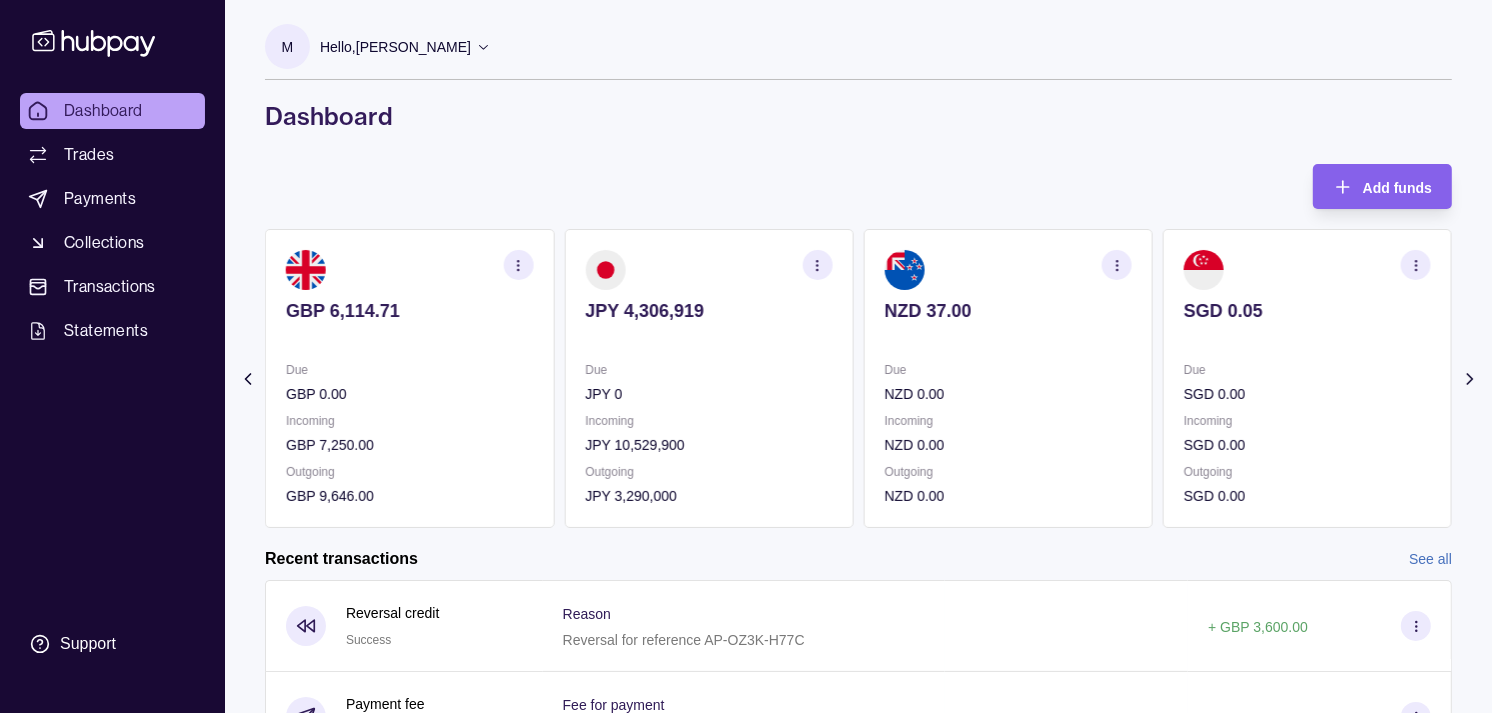 click on "NZD 0.00" at bounding box center [1008, 394] 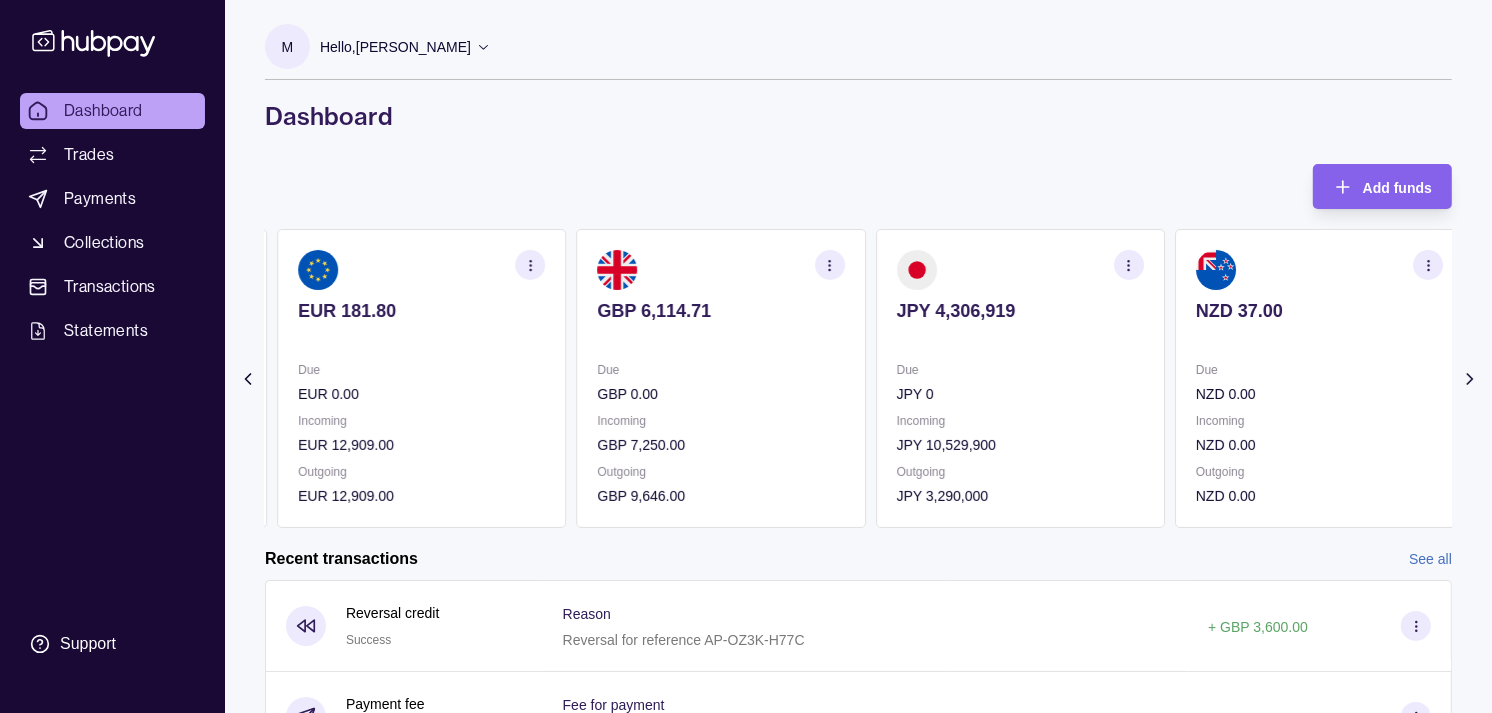 click on "JPY 4,306,919                                                                                                               Due JPY 0 Incoming JPY 10,529,900 Outgoing JPY 3,290,000" at bounding box center [1020, 378] 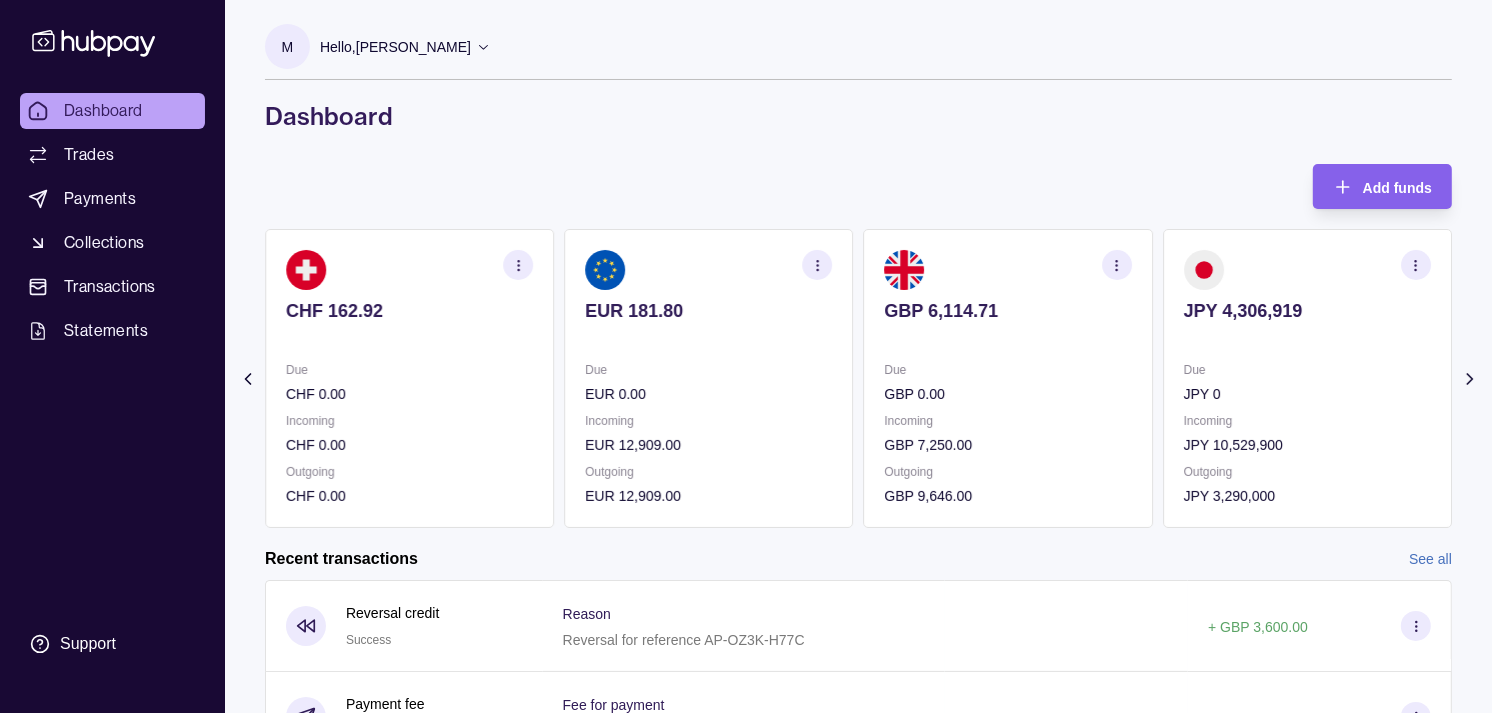 click 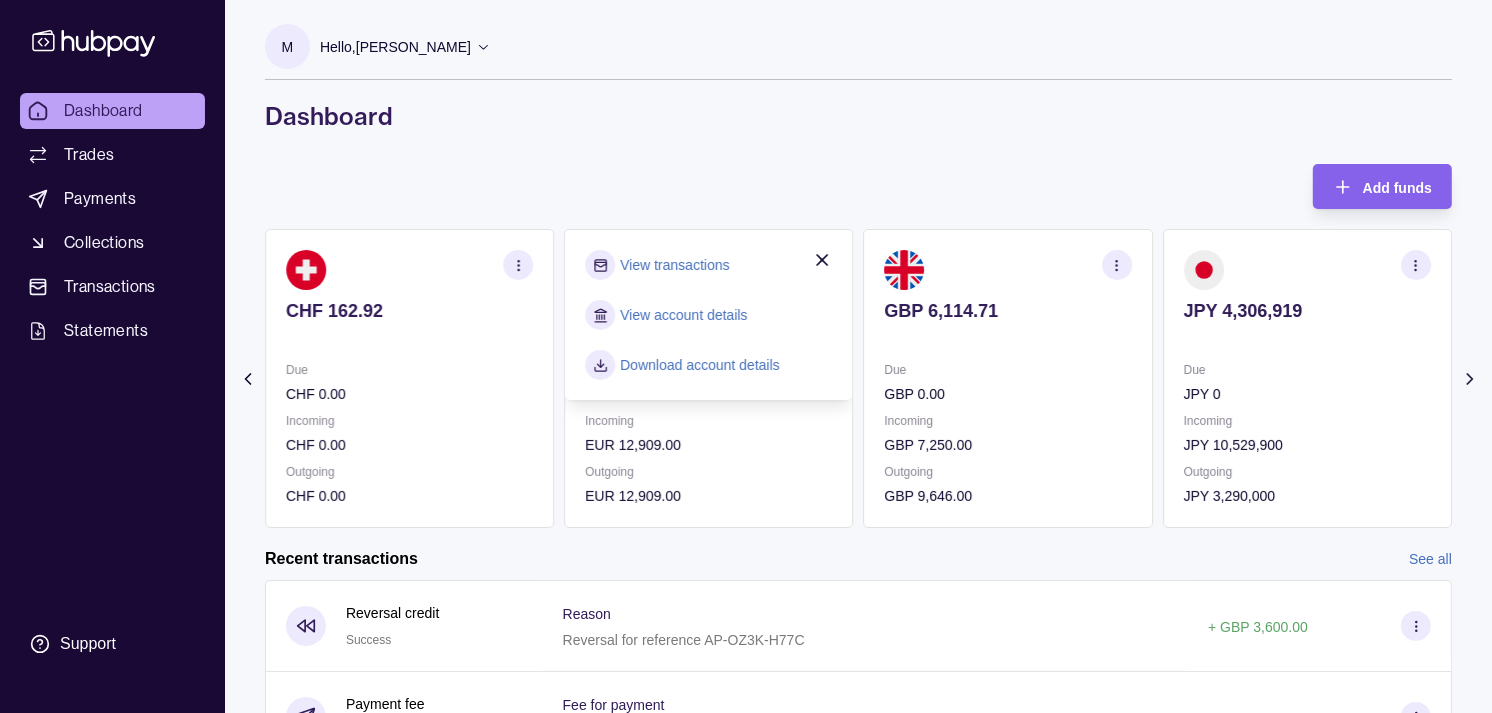 click on "View transactions" at bounding box center [674, 265] 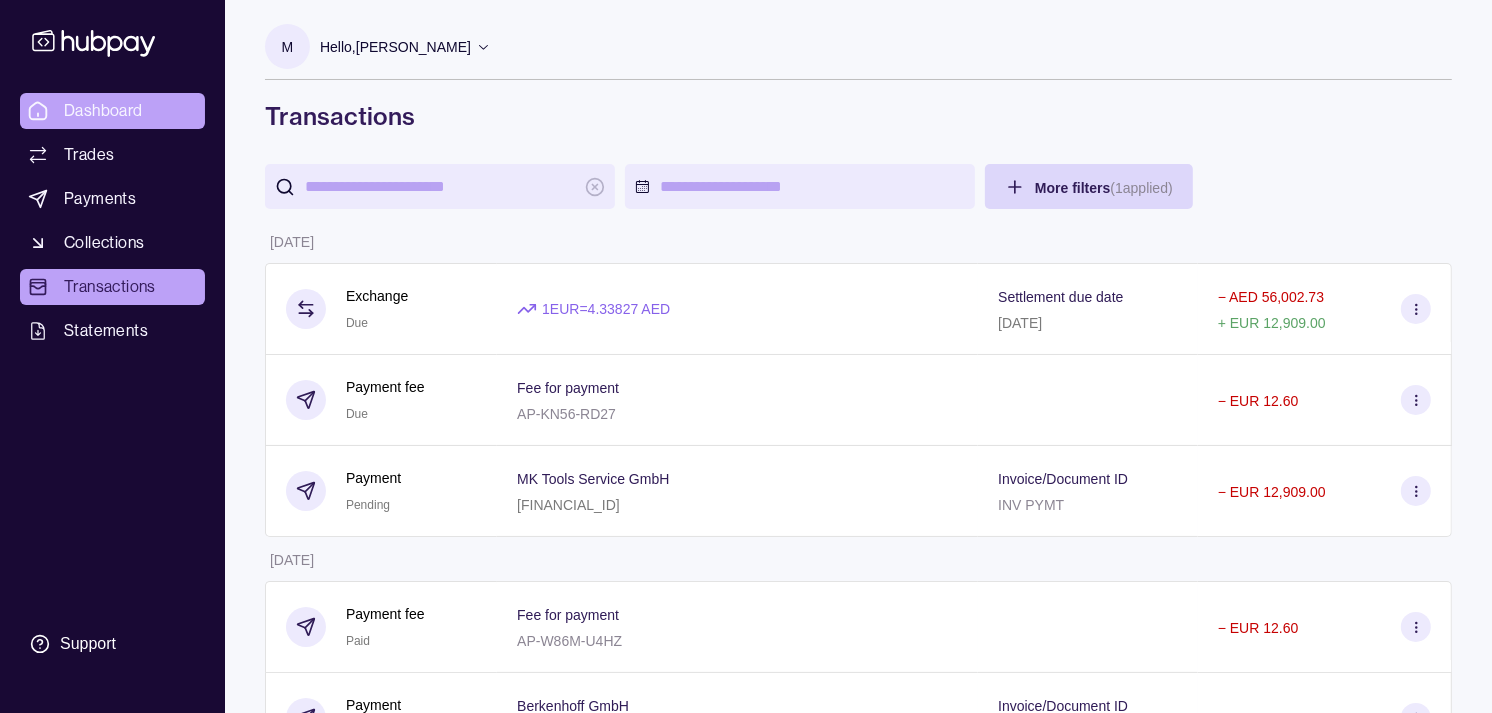 click on "Dashboard" at bounding box center (103, 111) 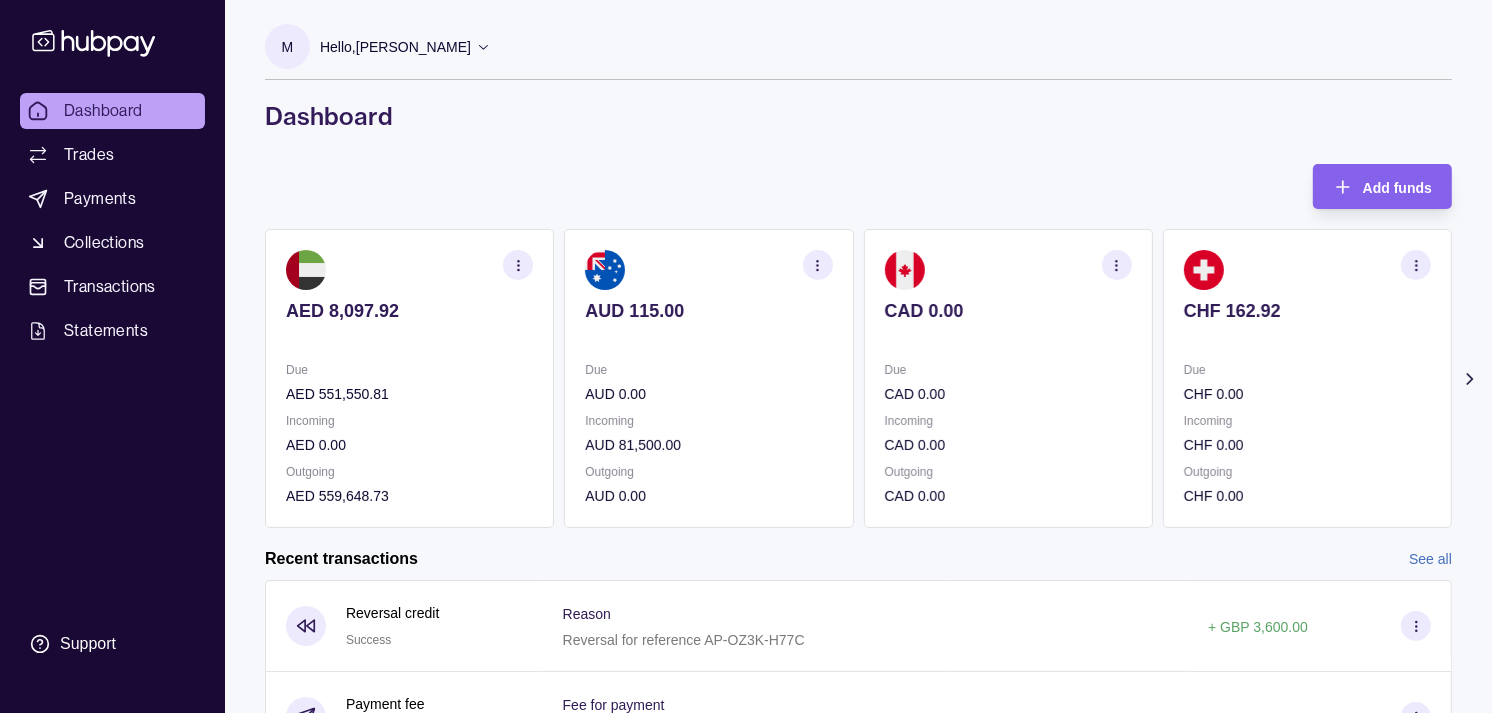 click on "CHF 162.92" at bounding box center (1307, 324) 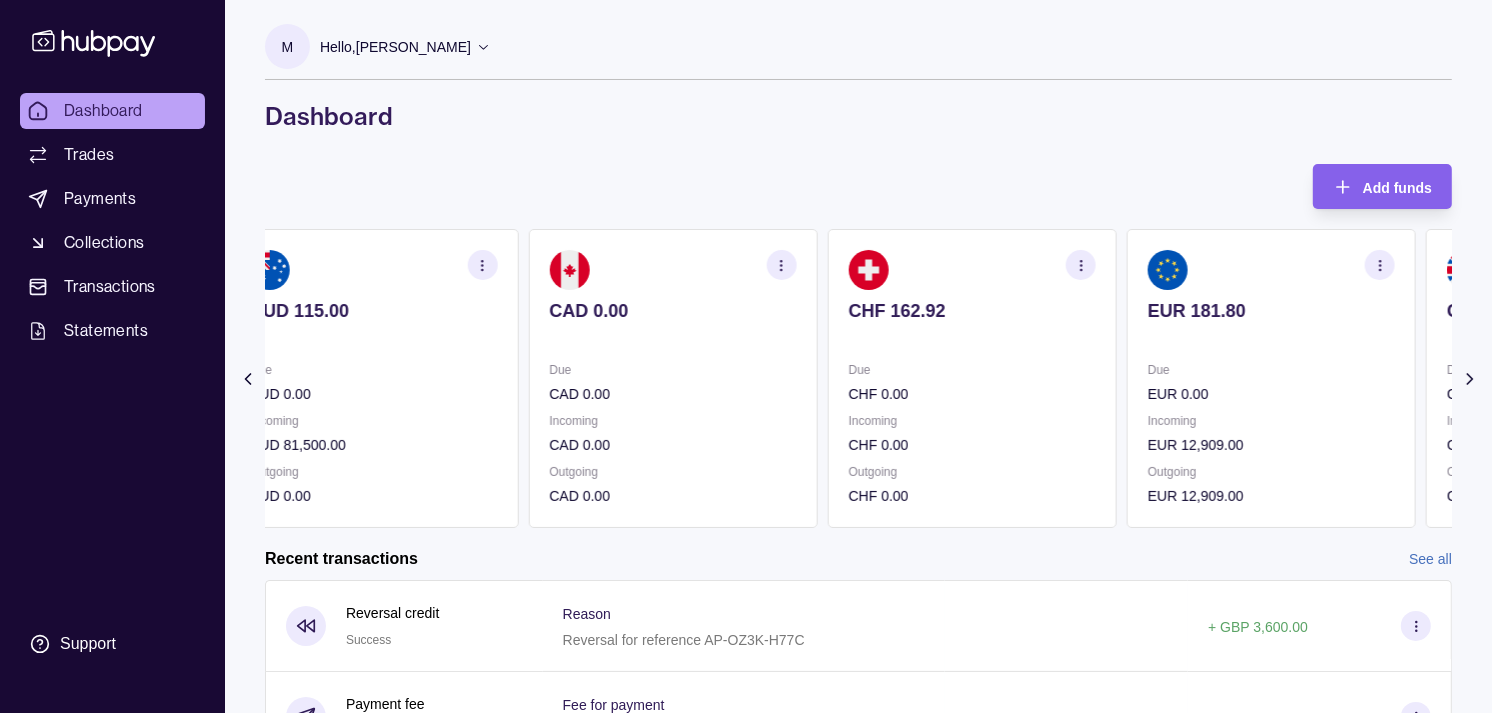 click on "EUR 181.80" at bounding box center [1271, 311] 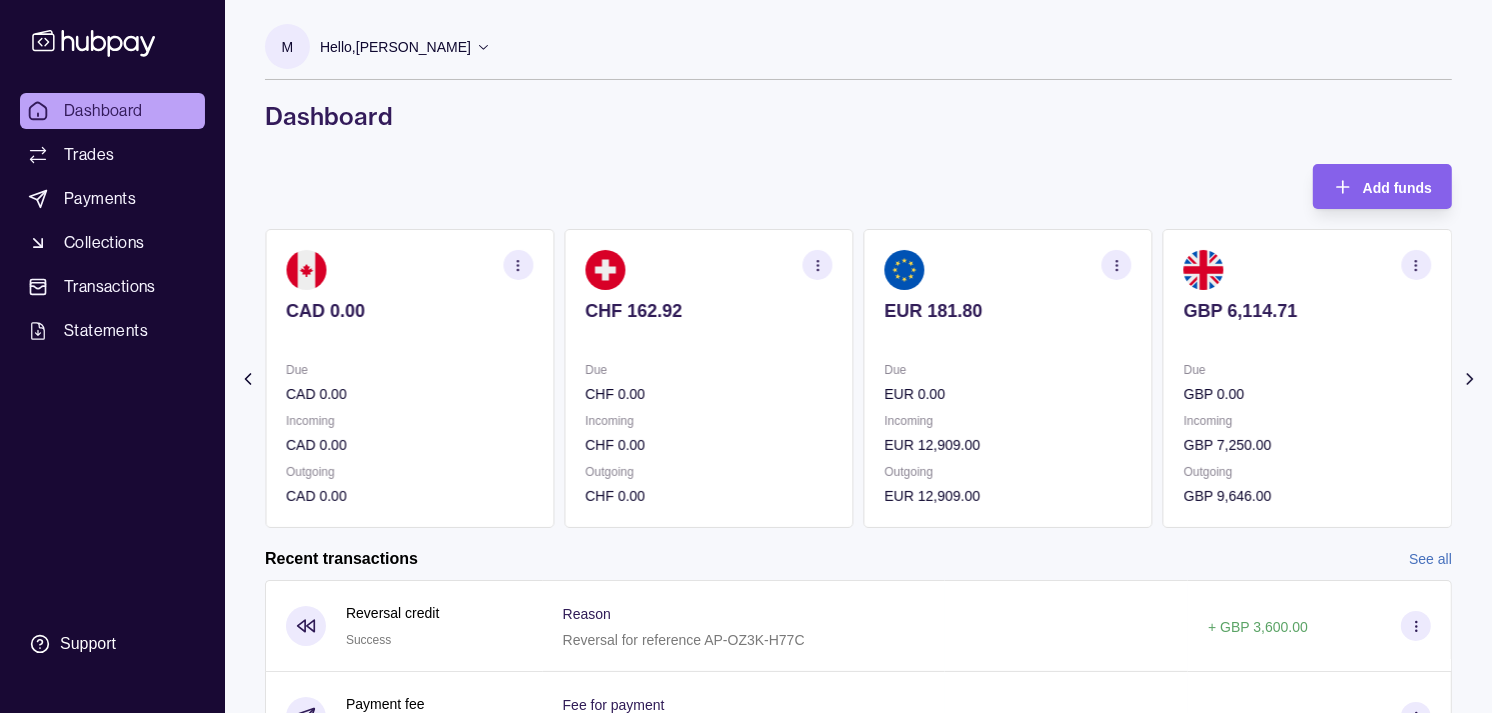 click on "GBP 6,114.71" at bounding box center (1307, 311) 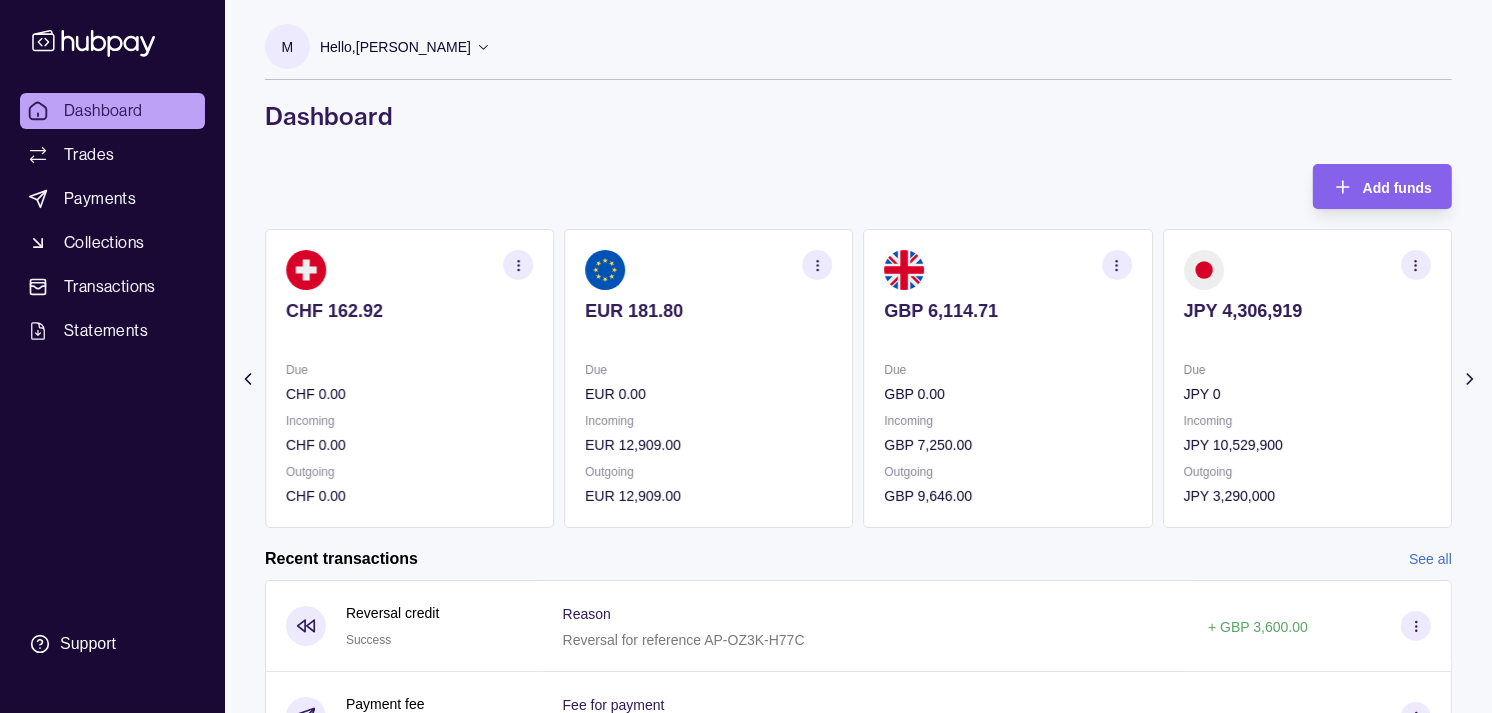 click on "AED 8,097.92                                                                                                               Due AED 551,550.81 Incoming AED 0.00 Outgoing AED 559,648.73 AUD 115.00                                                                                                               Due AUD 0.00 Incoming AUD 81,500.00 Outgoing AUD 0.00 CAD 0.00                                                                                                               Due CAD 0.00 Incoming CAD 0.00 Outgoing CAD 0.00 CHF 162.92                                                                                                               Due CHF 0.00 Incoming CHF 0.00 Outgoing CHF 0.00 EUR 181.80" at bounding box center [858, 378] 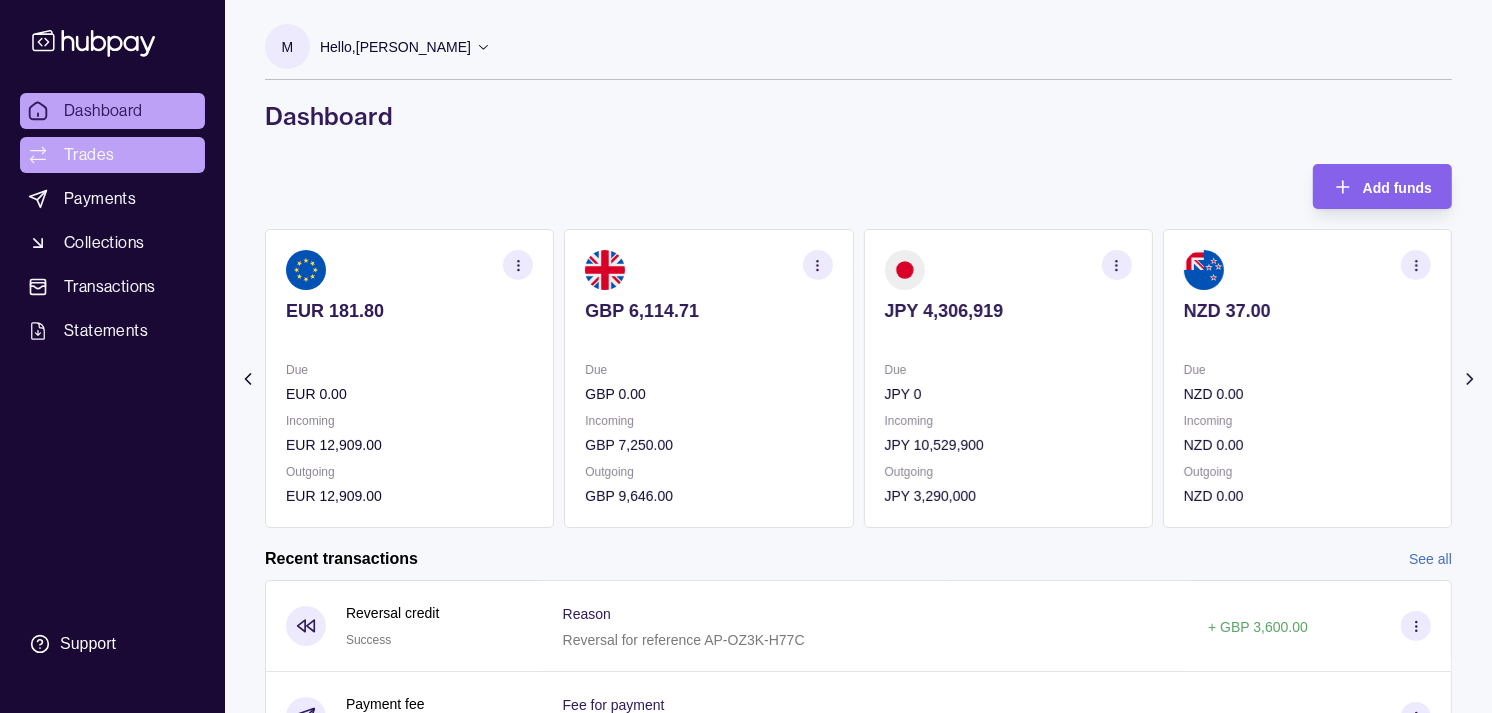 click on "Trades" at bounding box center (112, 155) 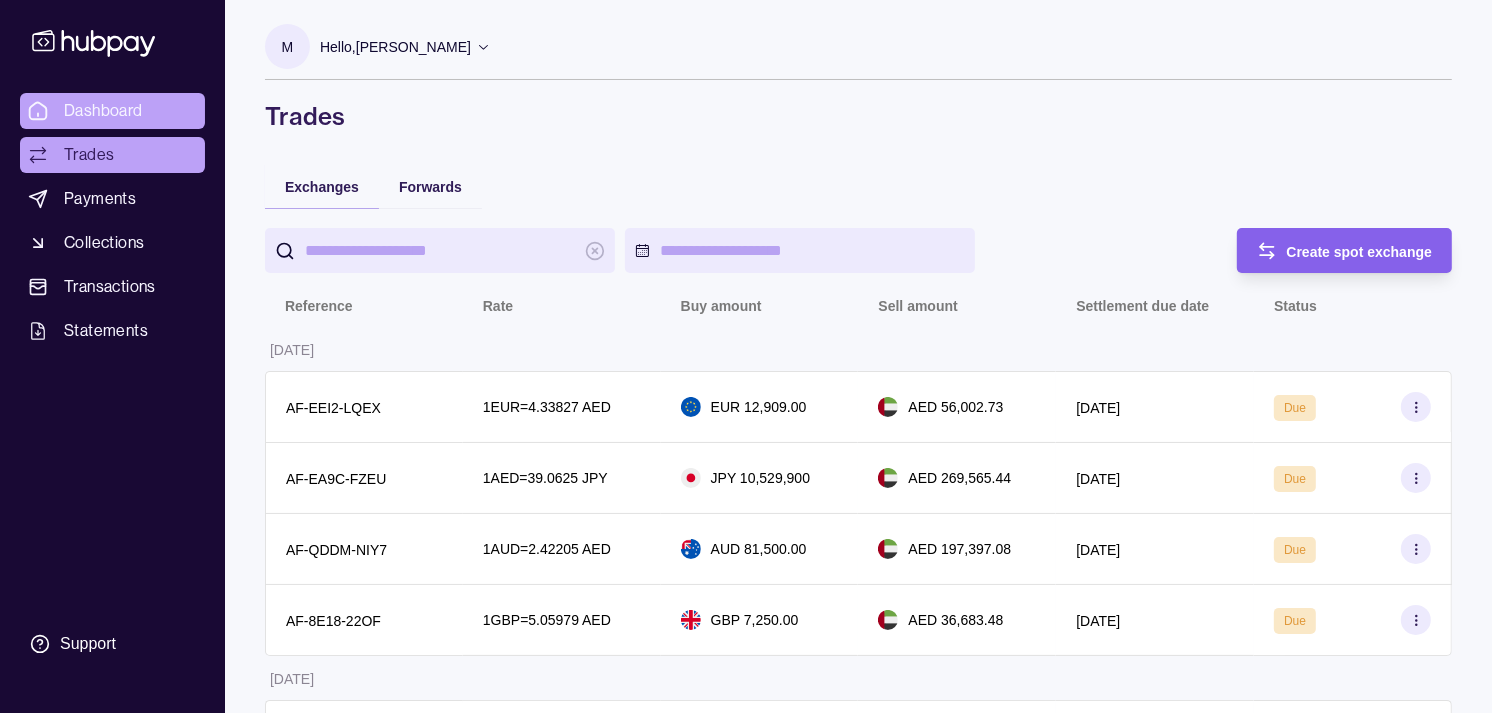 click on "Dashboard" at bounding box center (103, 111) 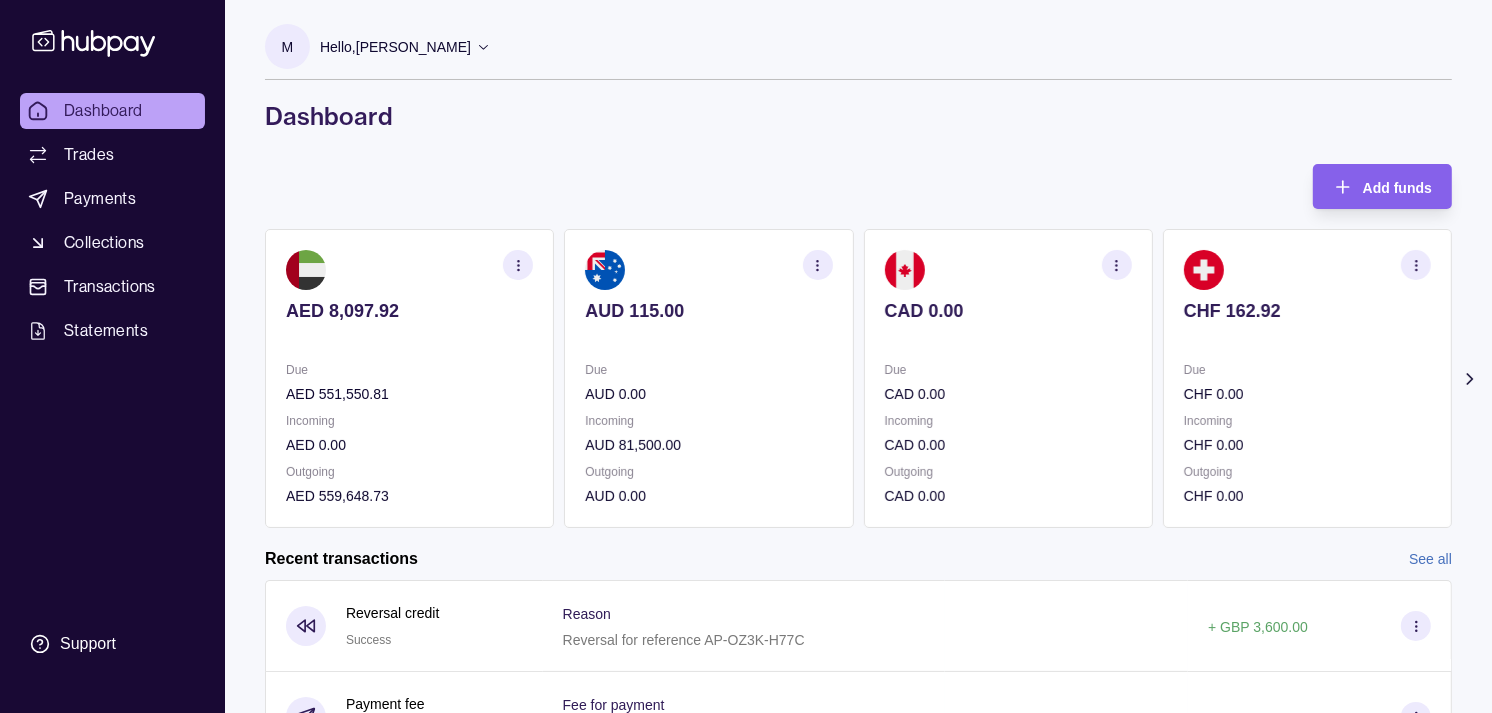 click on "Incoming" at bounding box center (1307, 421) 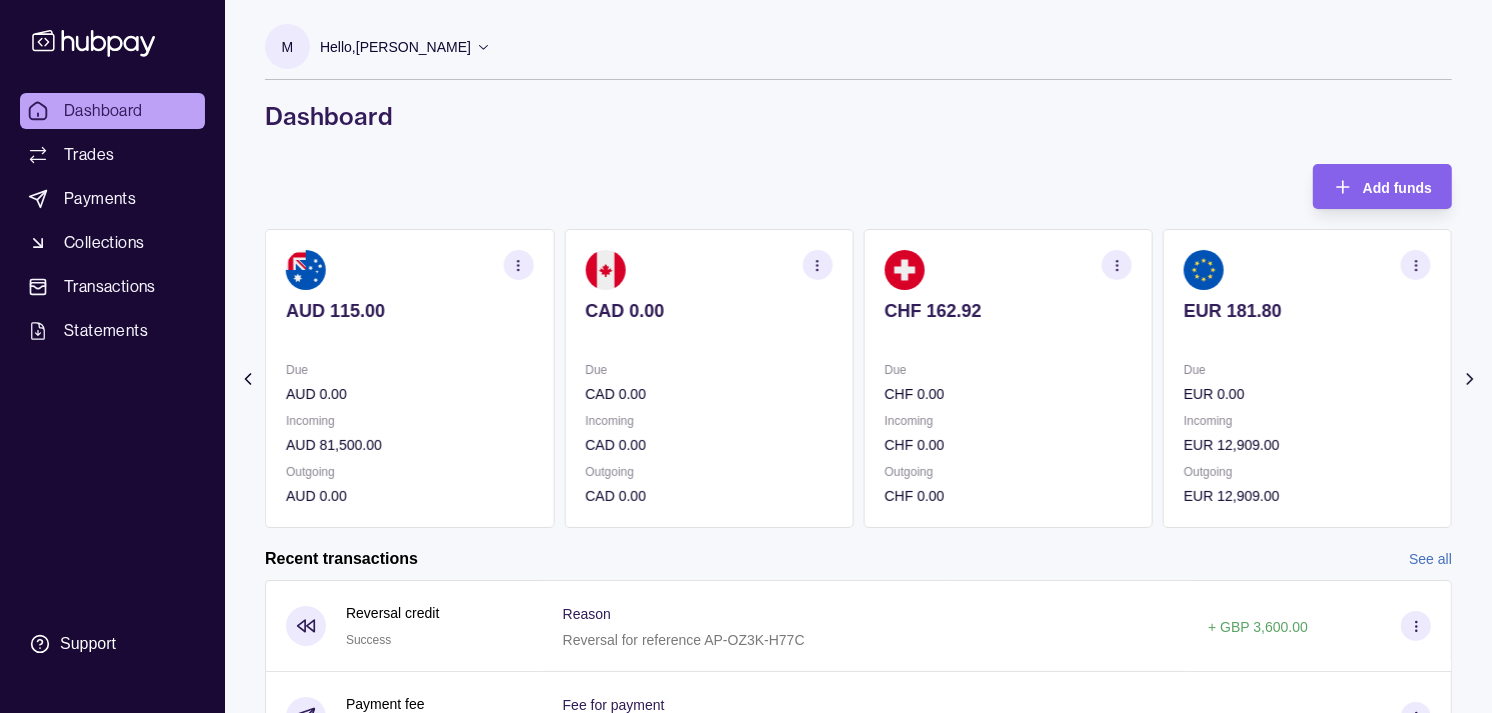 click on "Due EUR 0.00 Incoming EUR 12,909.00 Outgoing EUR 12,909.00" at bounding box center [1307, 433] 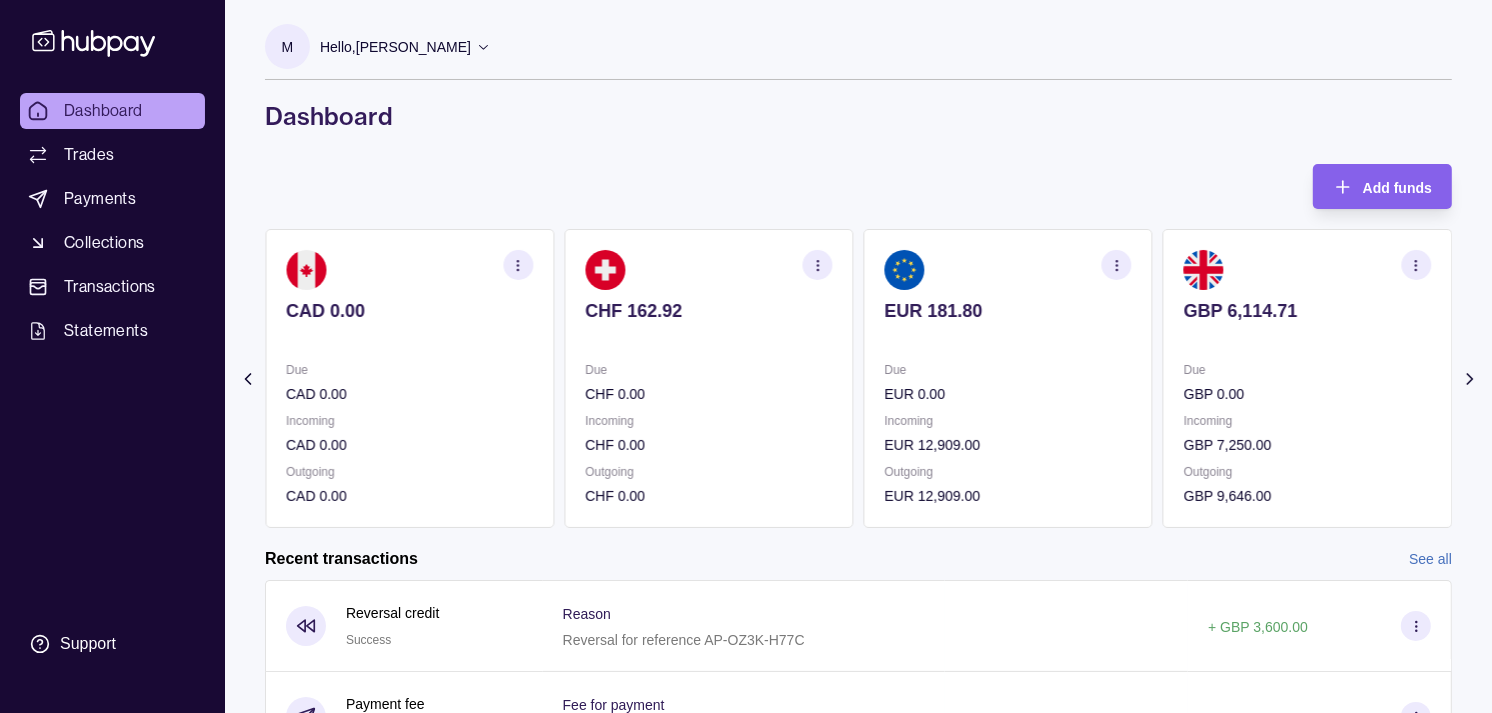 click on "Due GBP 0.00 Incoming GBP 7,250.00 Outgoing GBP 9,646.00" at bounding box center (1307, 433) 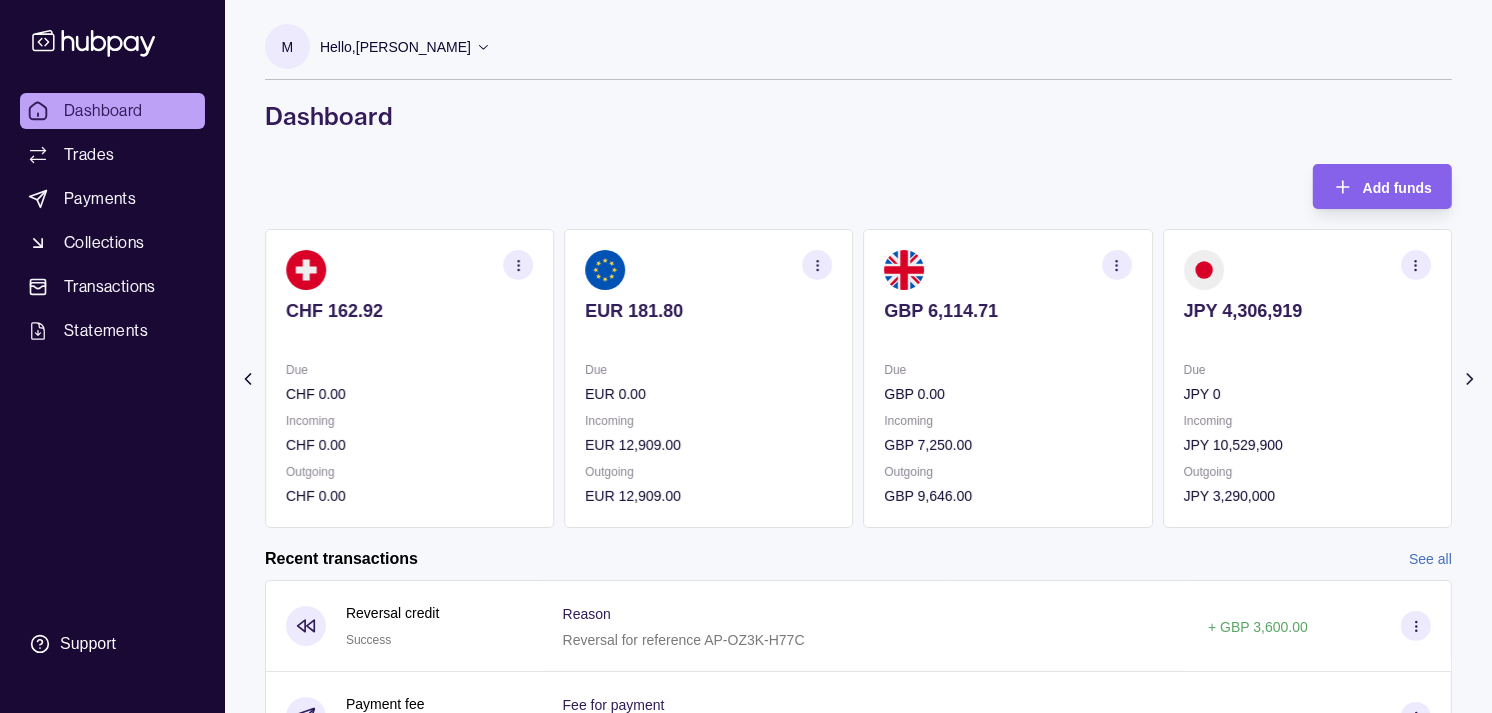 click on "JPY 0" at bounding box center (1307, 394) 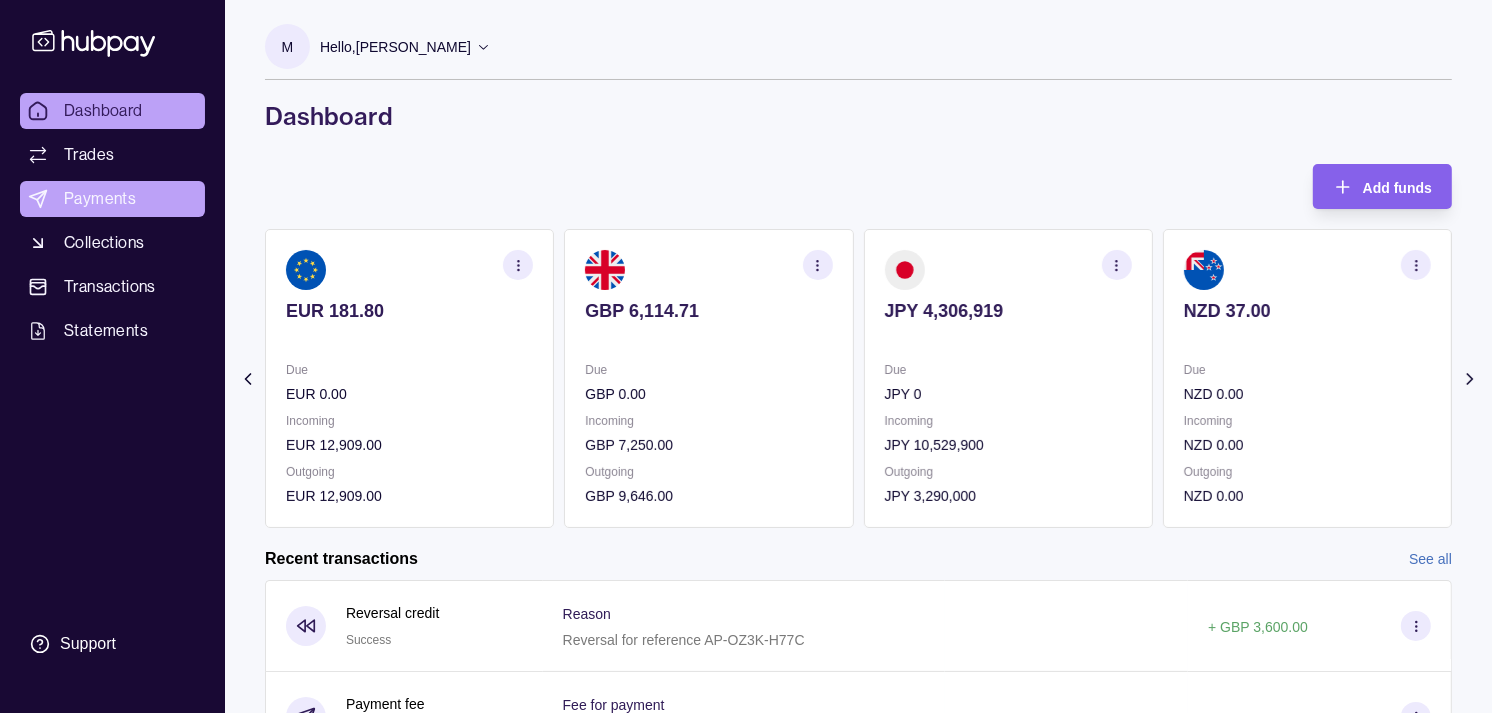 click on "Payments" at bounding box center (100, 199) 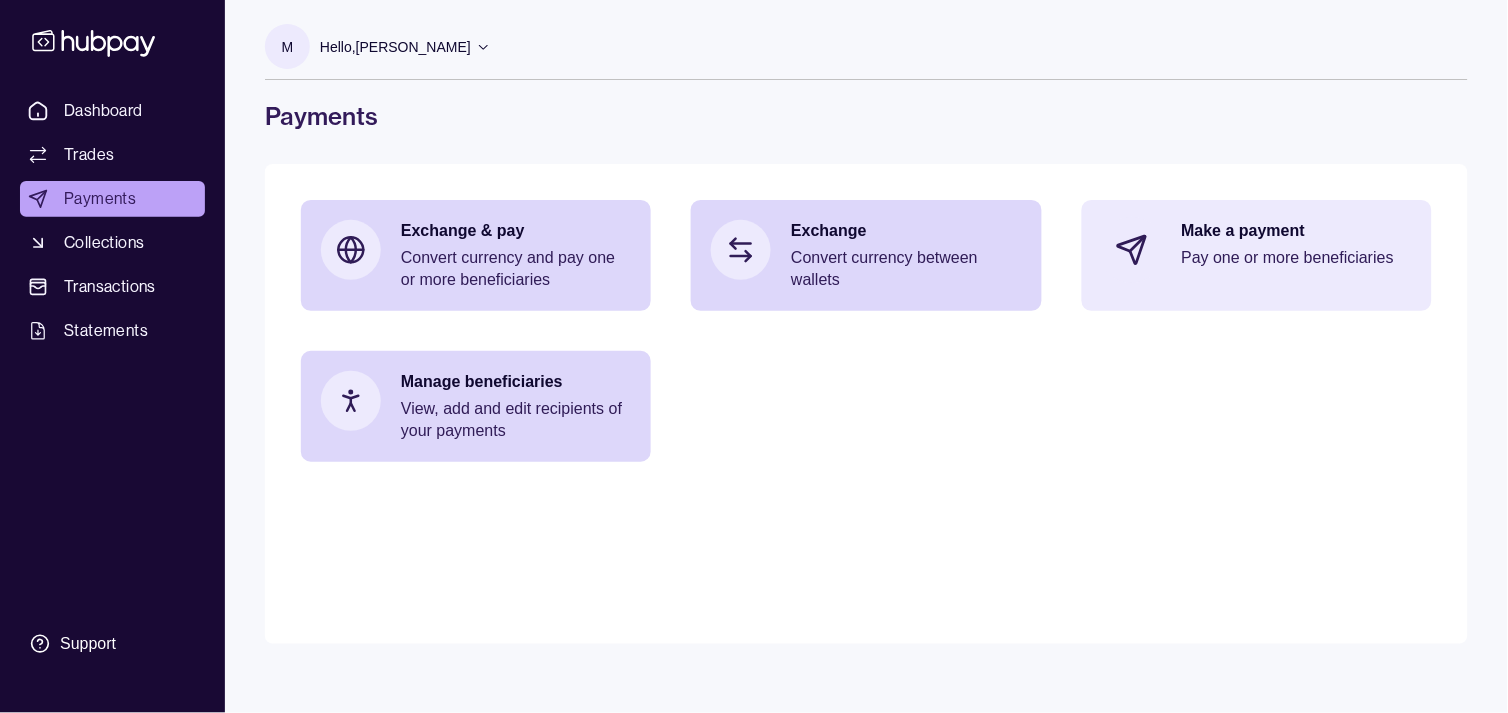 click on "Pay one or more beneficiaries" at bounding box center (1297, 258) 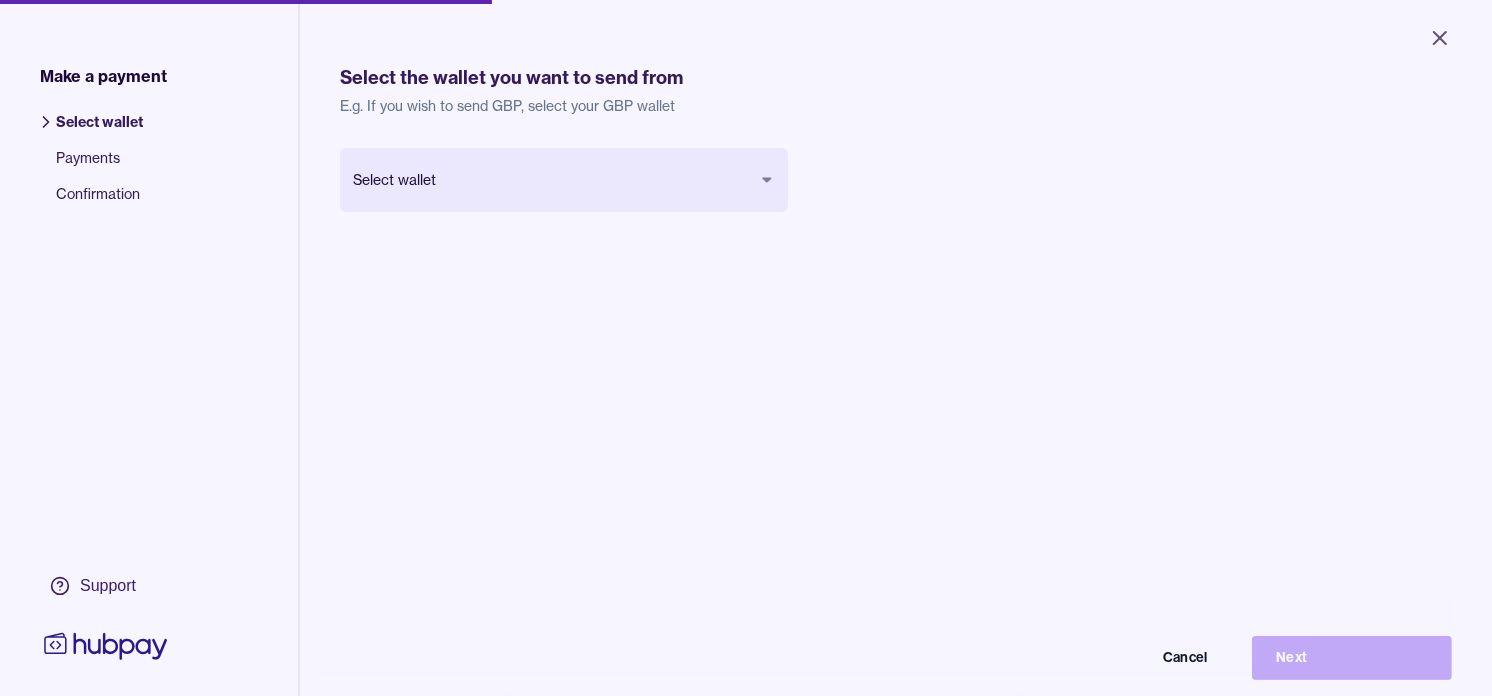 click on "Close Make a payment Select wallet Payments Confirmation Support Select the wallet you want to send from E.g. If you wish to send GBP, select your GBP wallet Select wallet Cancel Next Make a payment | Hubpay" at bounding box center (746, 348) 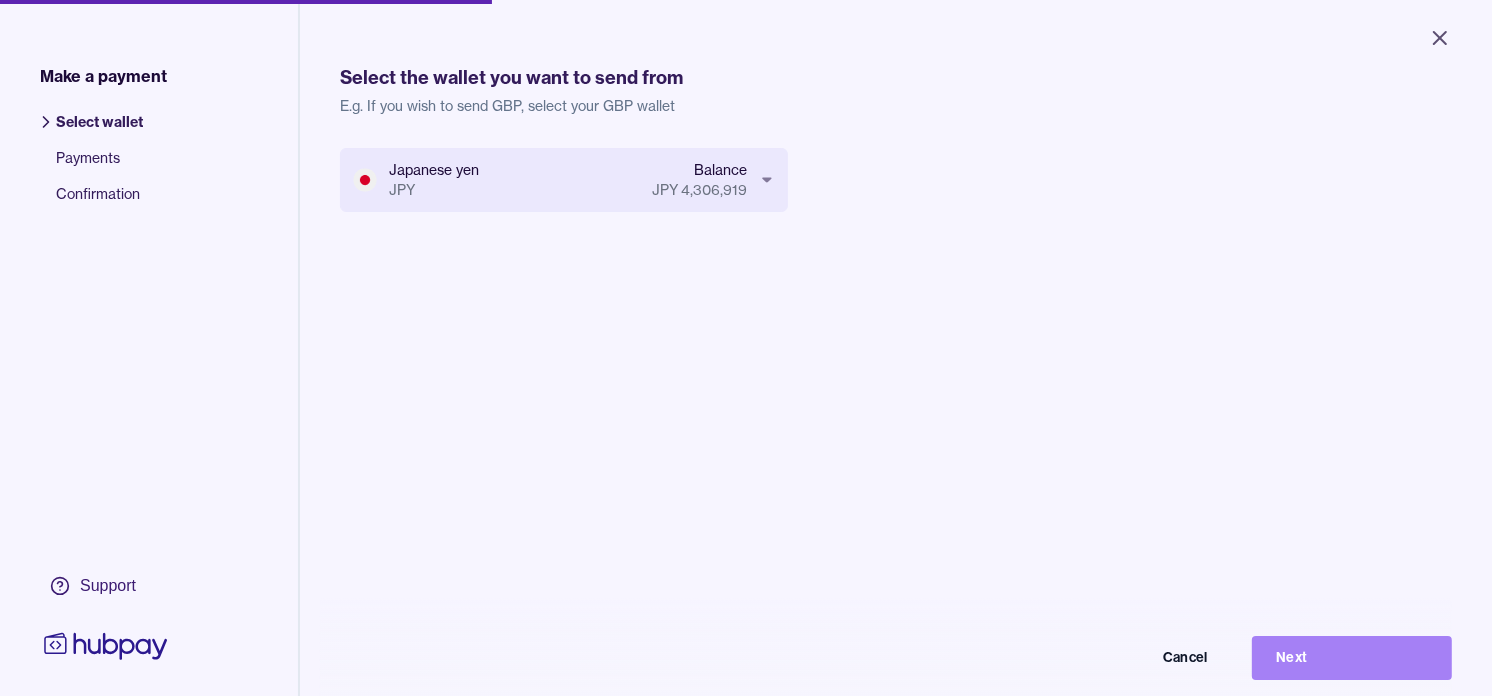 click on "Next" at bounding box center (1352, 658) 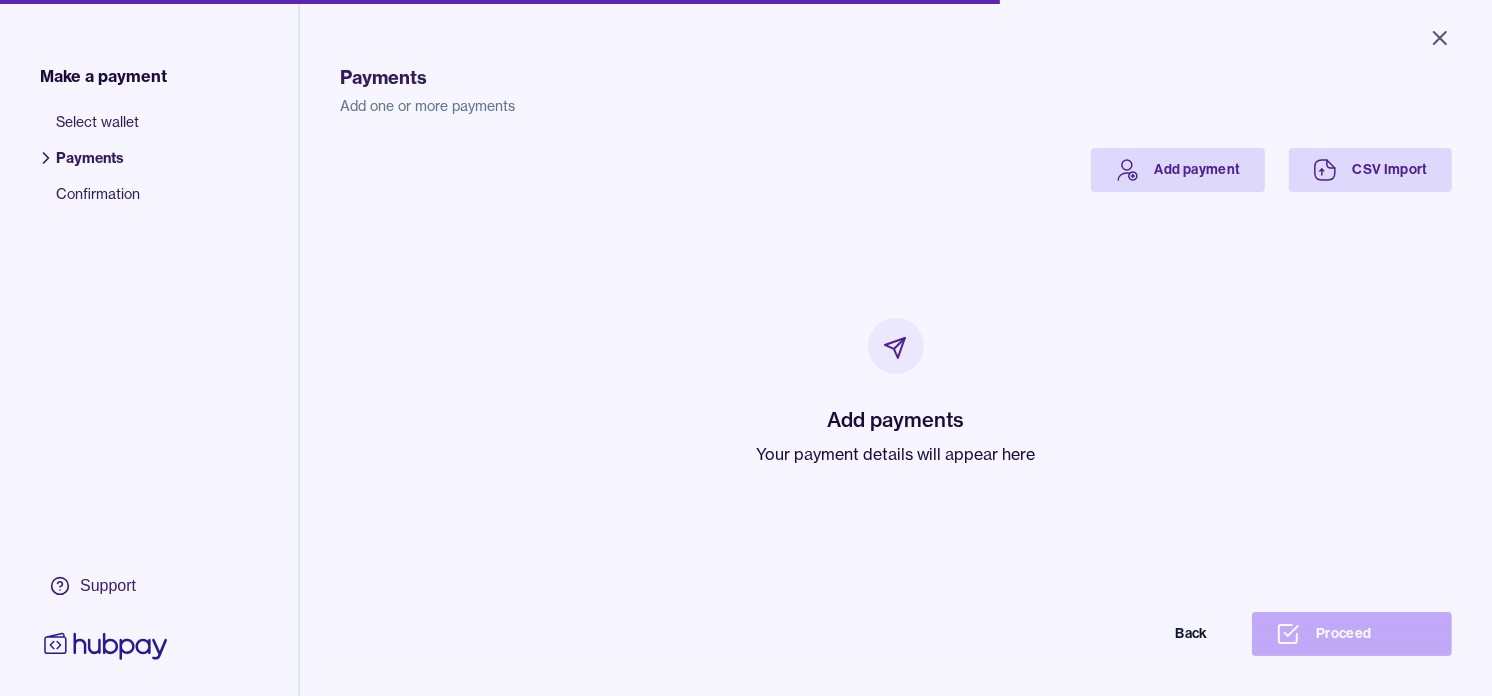 click on "Your payment details will appear here" at bounding box center [896, 454] 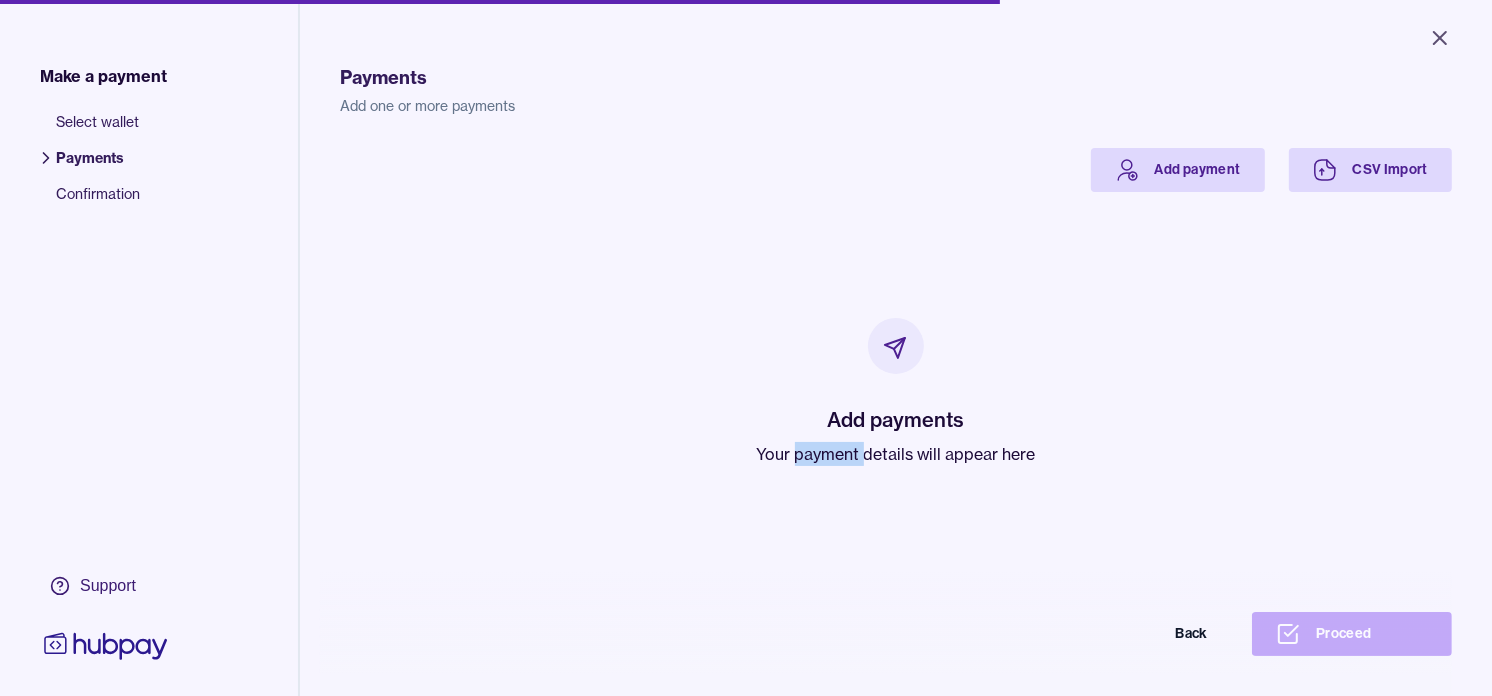 click on "Your payment details will appear here" at bounding box center (896, 454) 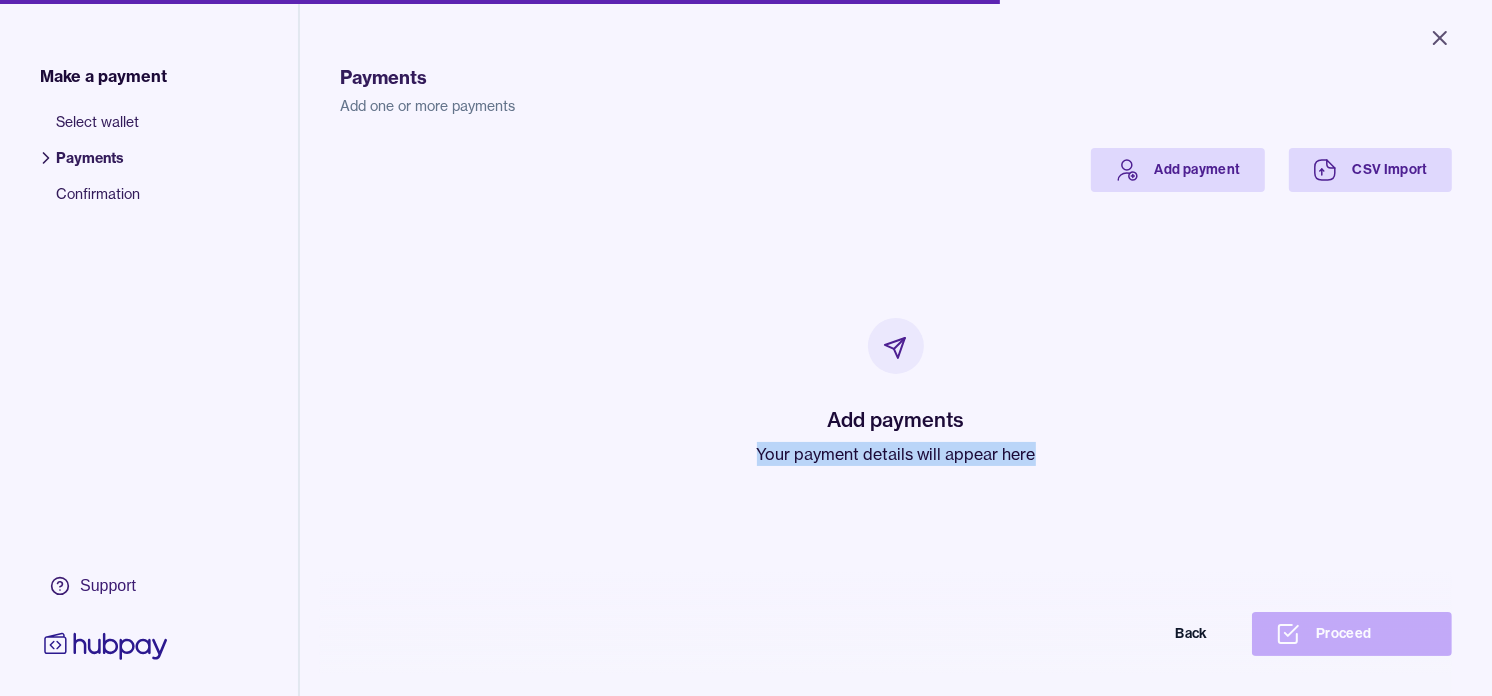 click on "Your payment details will appear here" at bounding box center [896, 454] 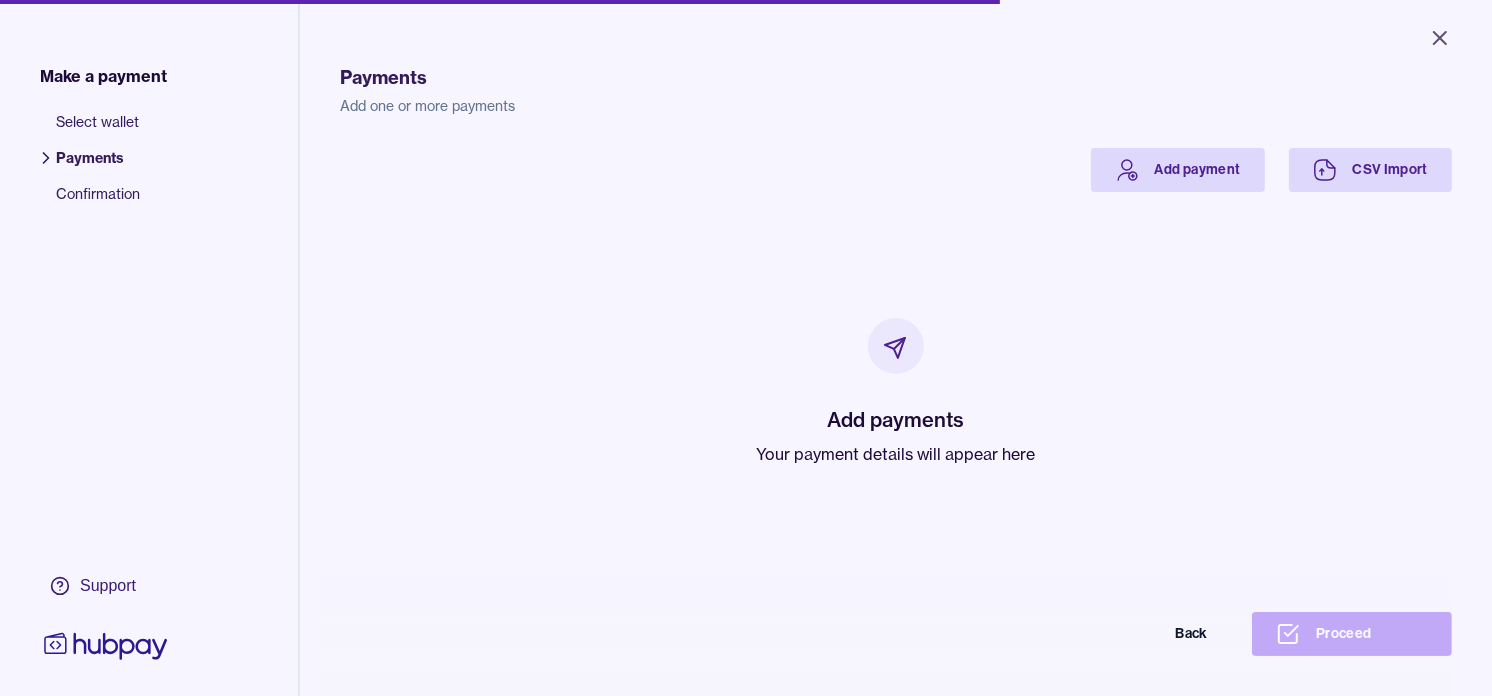 drag, startPoint x: 847, startPoint y: 452, endPoint x: 698, endPoint y: 304, distance: 210.0119 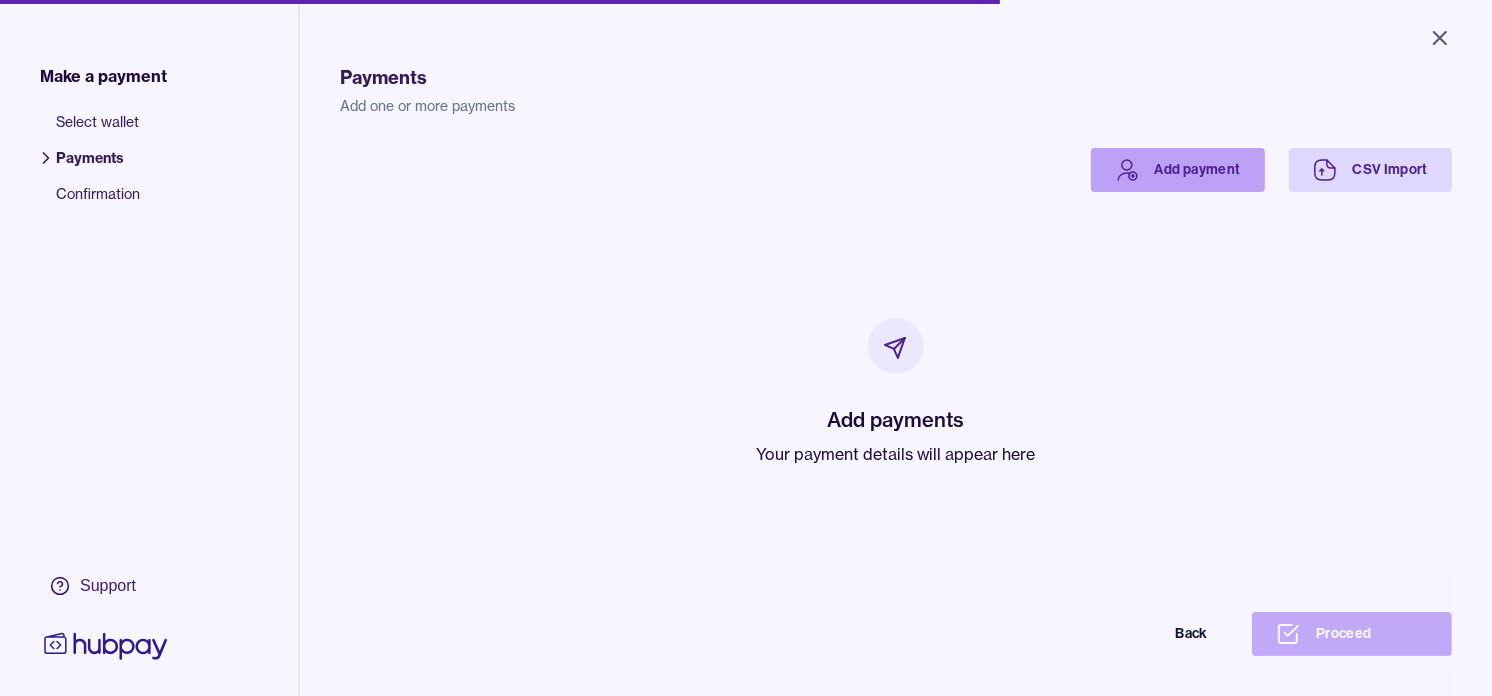 click on "Add payment" at bounding box center (1178, 170) 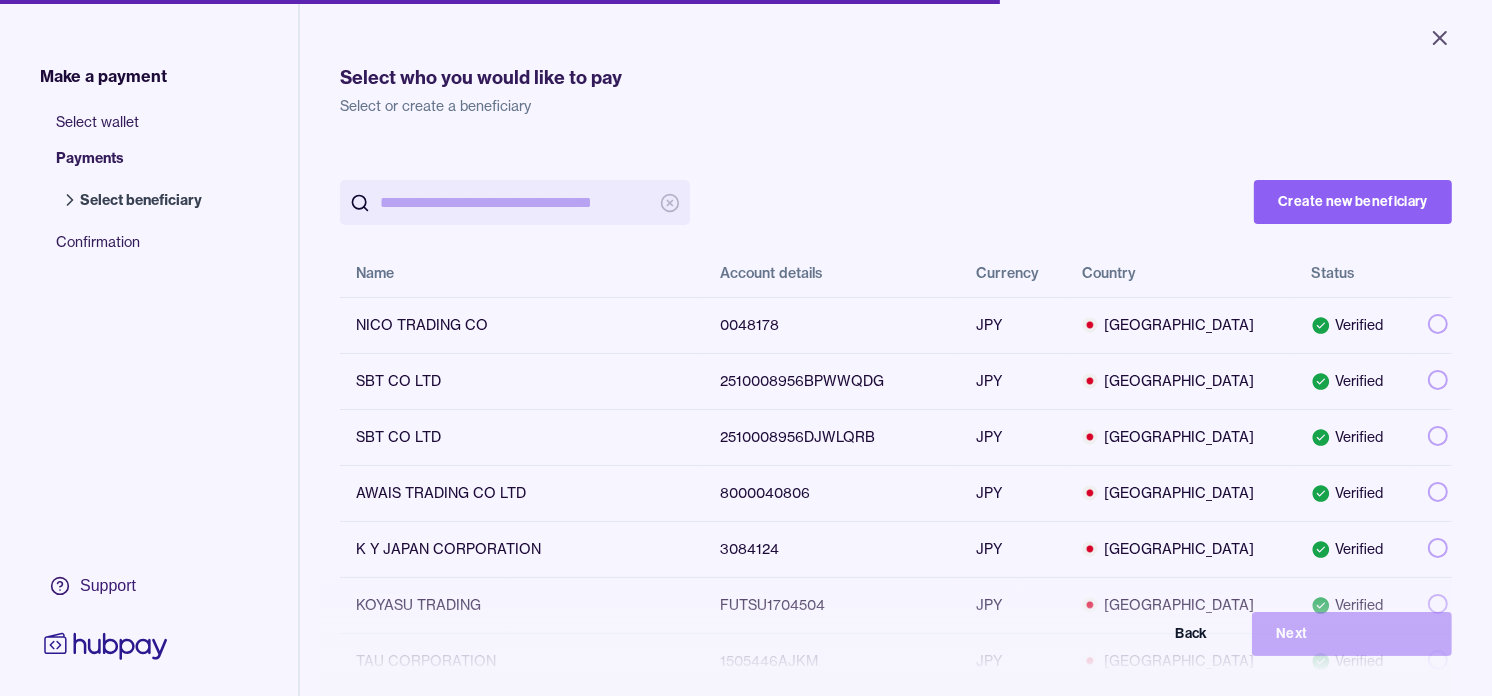 click at bounding box center (515, 202) 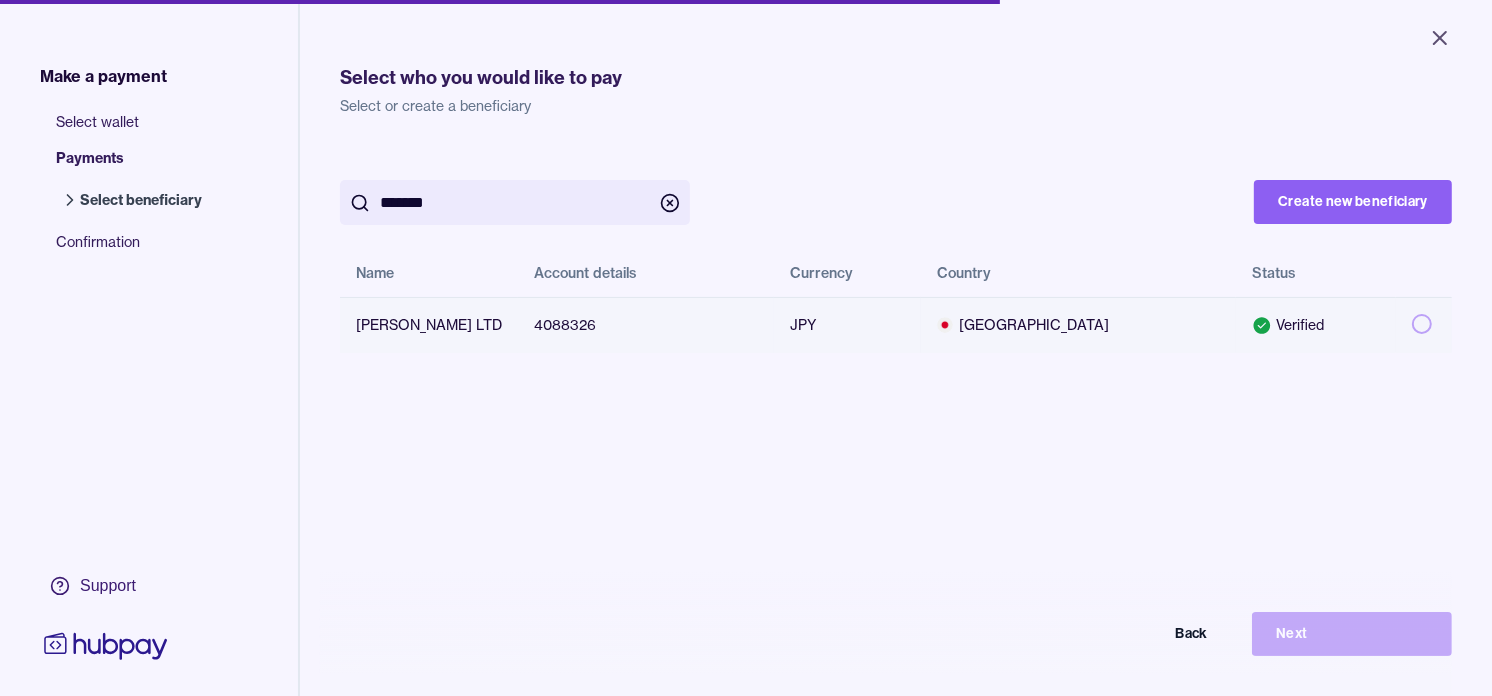 type on "*******" 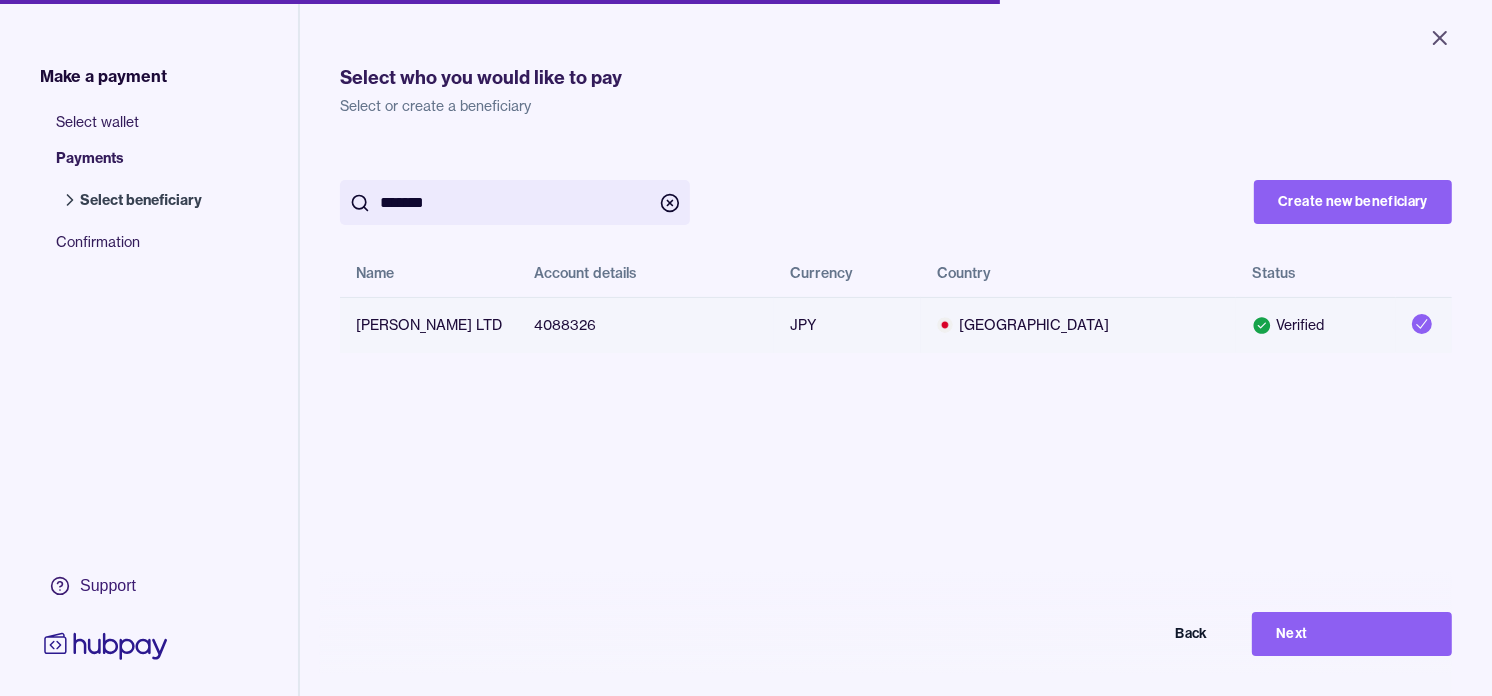 click on "Next" at bounding box center [1352, 634] 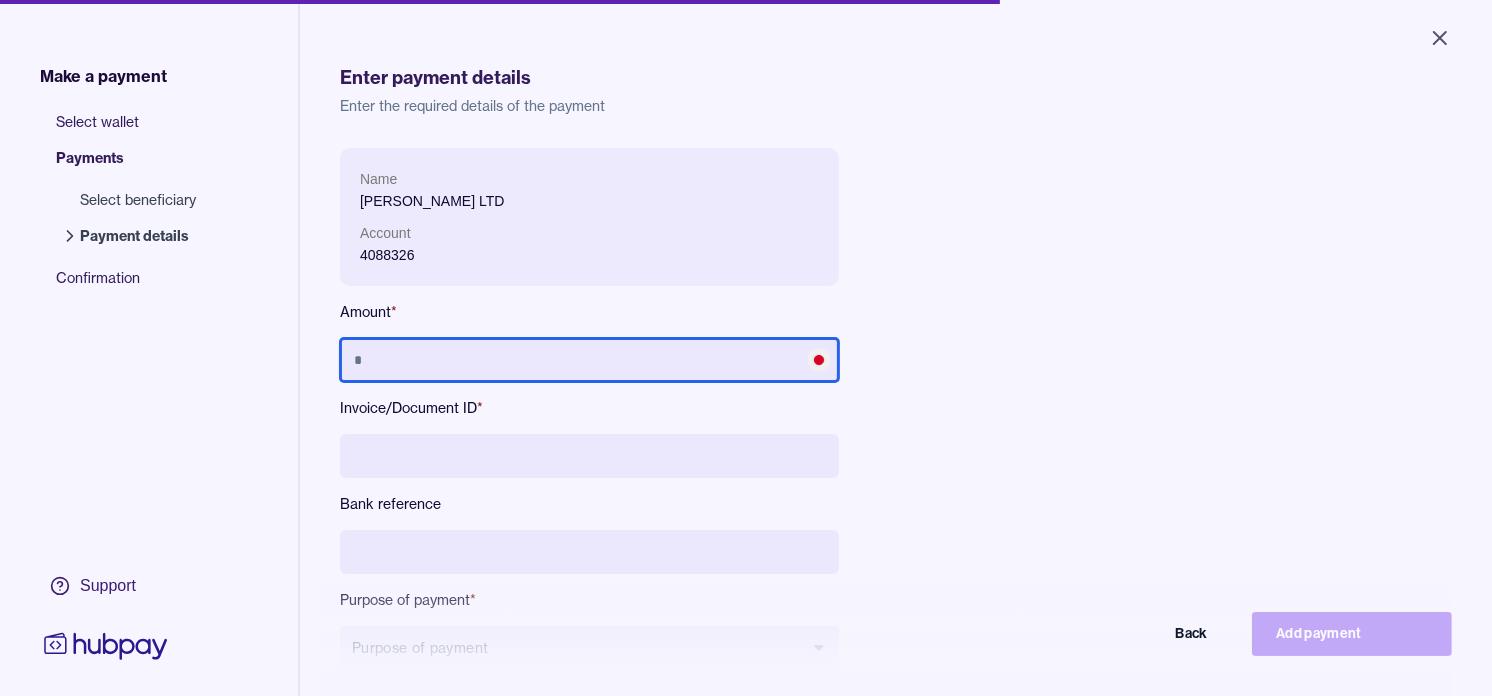 click at bounding box center (589, 360) 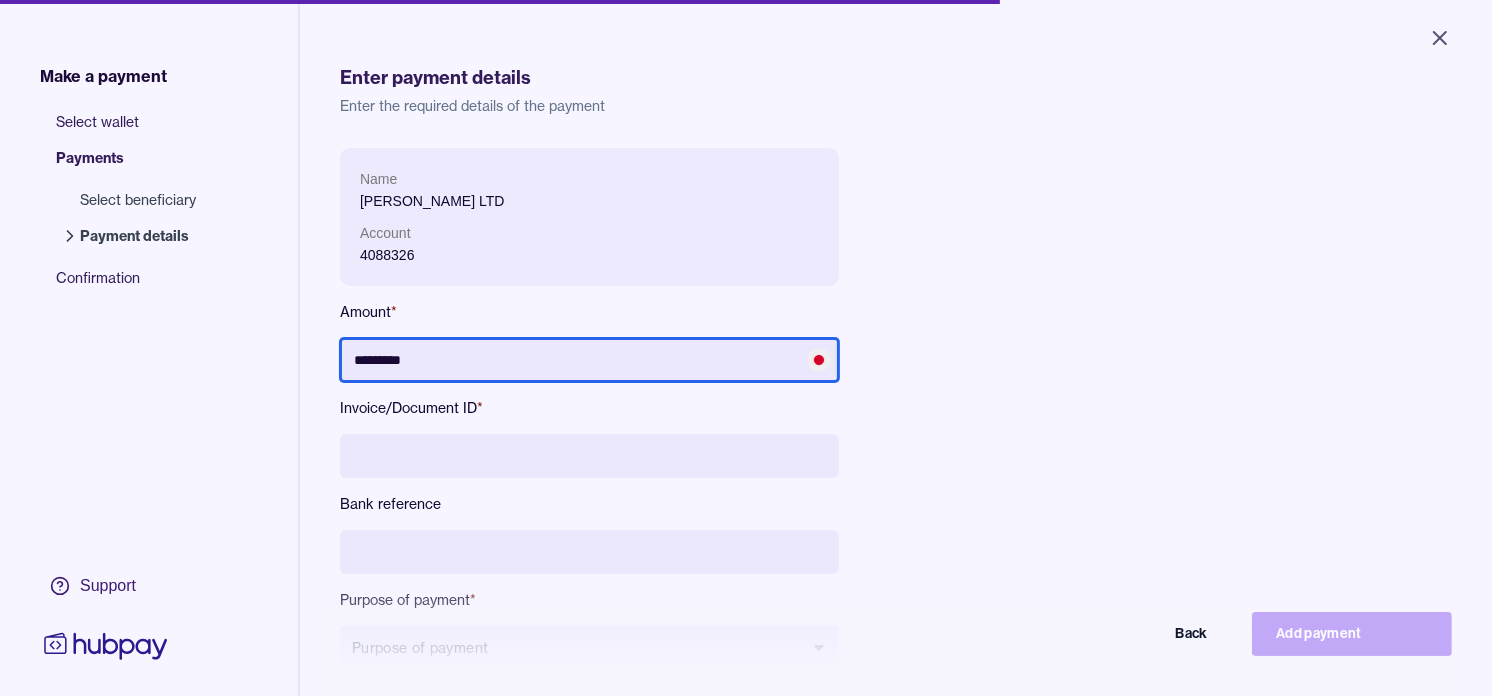 type on "*********" 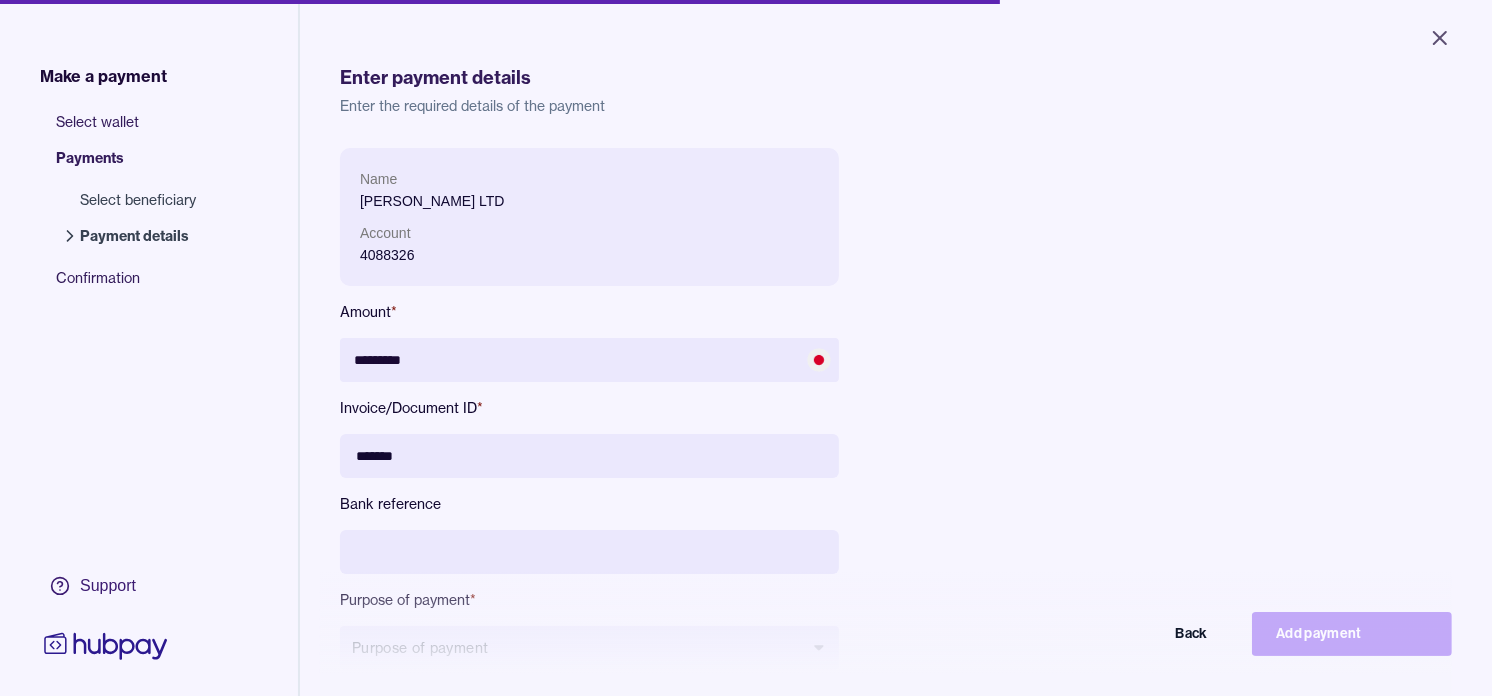 paste on "********" 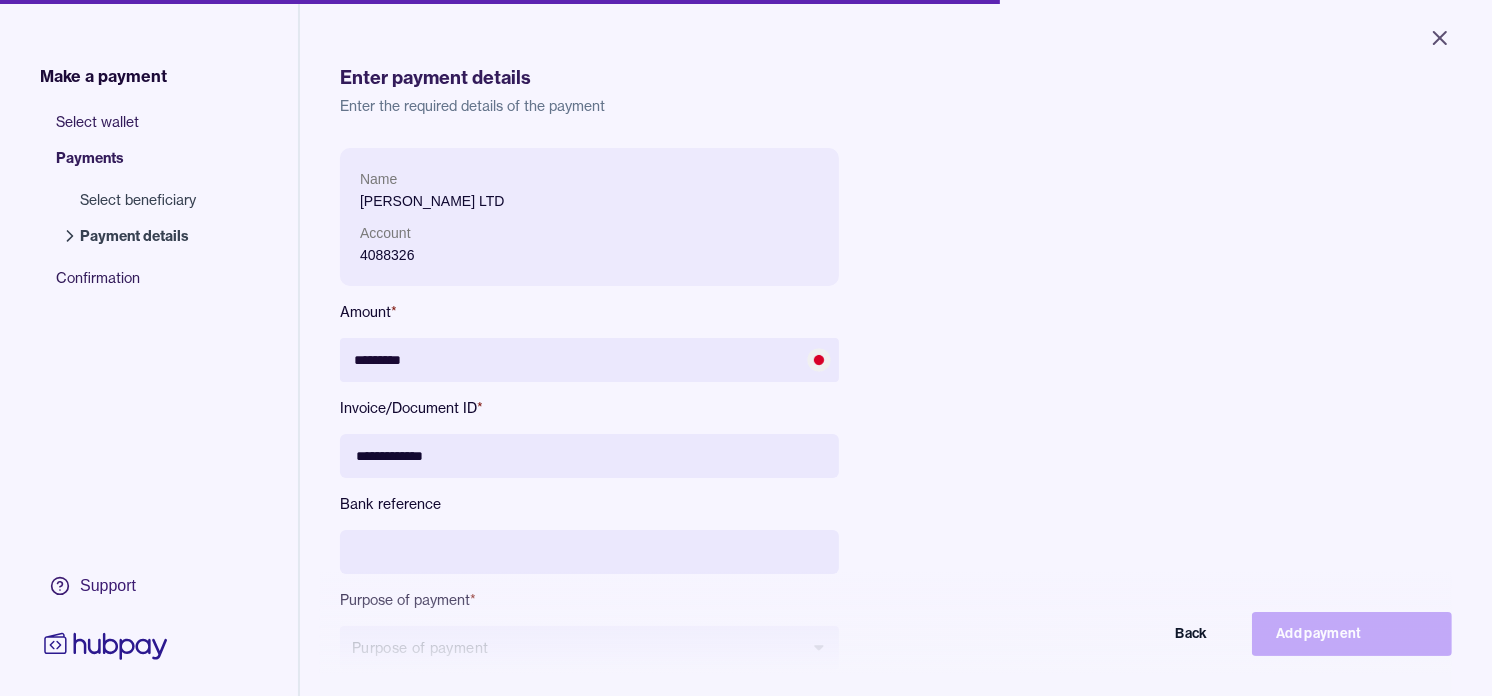 type on "**********" 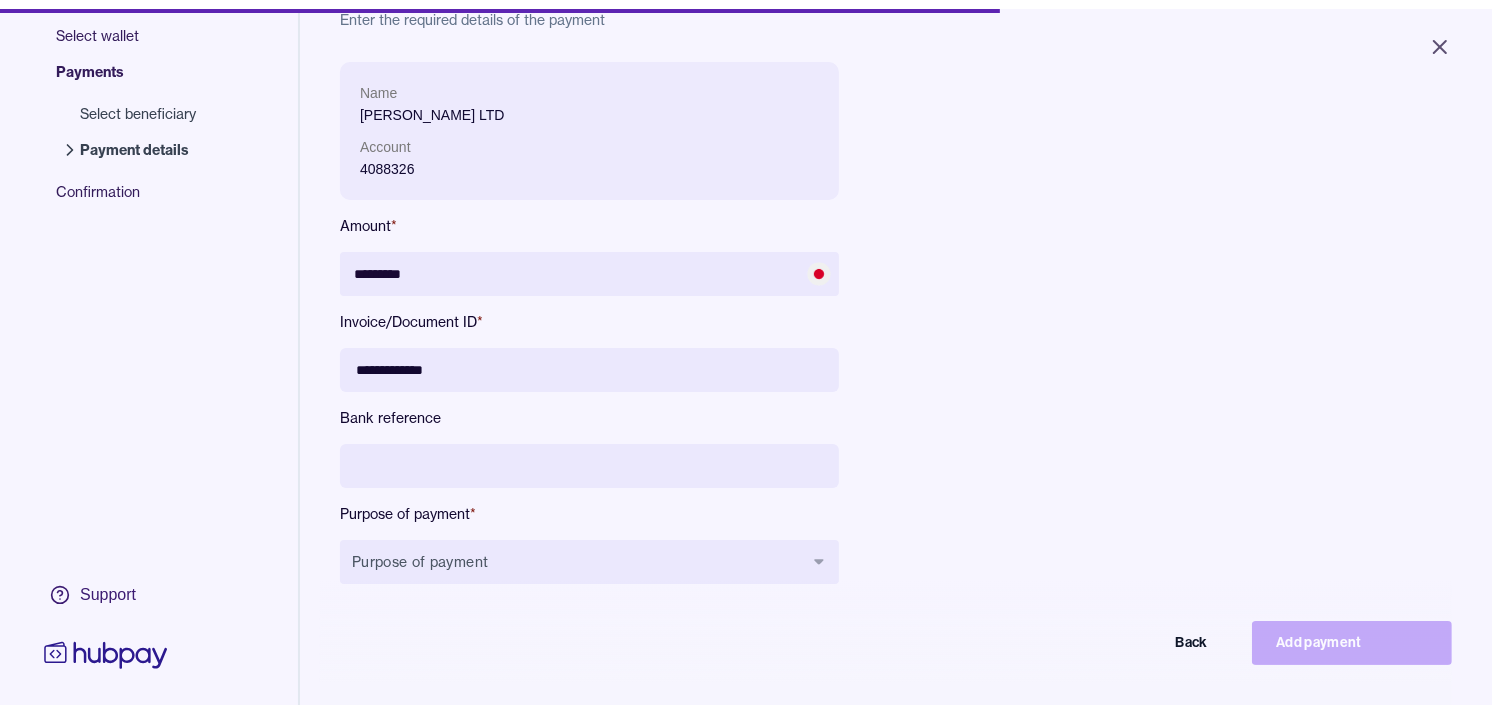 scroll, scrollTop: 222, scrollLeft: 0, axis: vertical 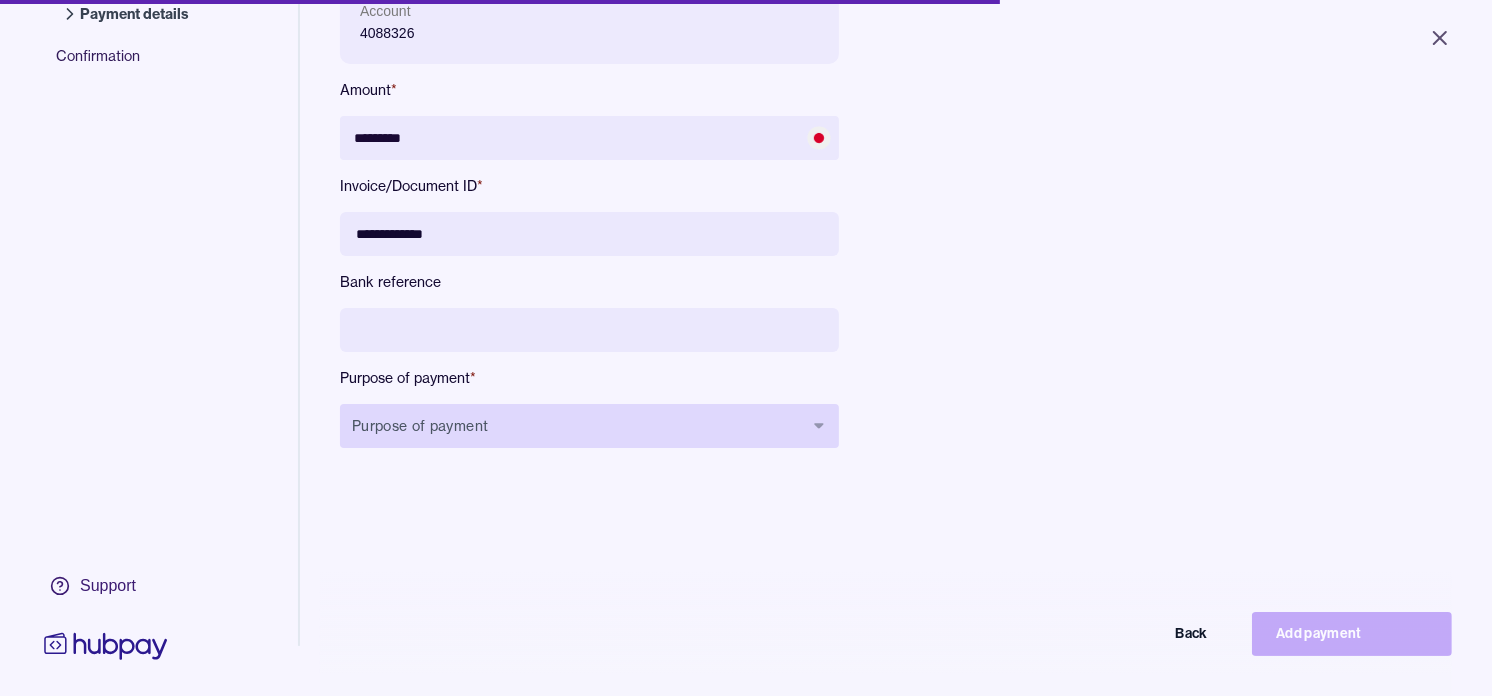 click on "Purpose of payment" at bounding box center [589, 426] 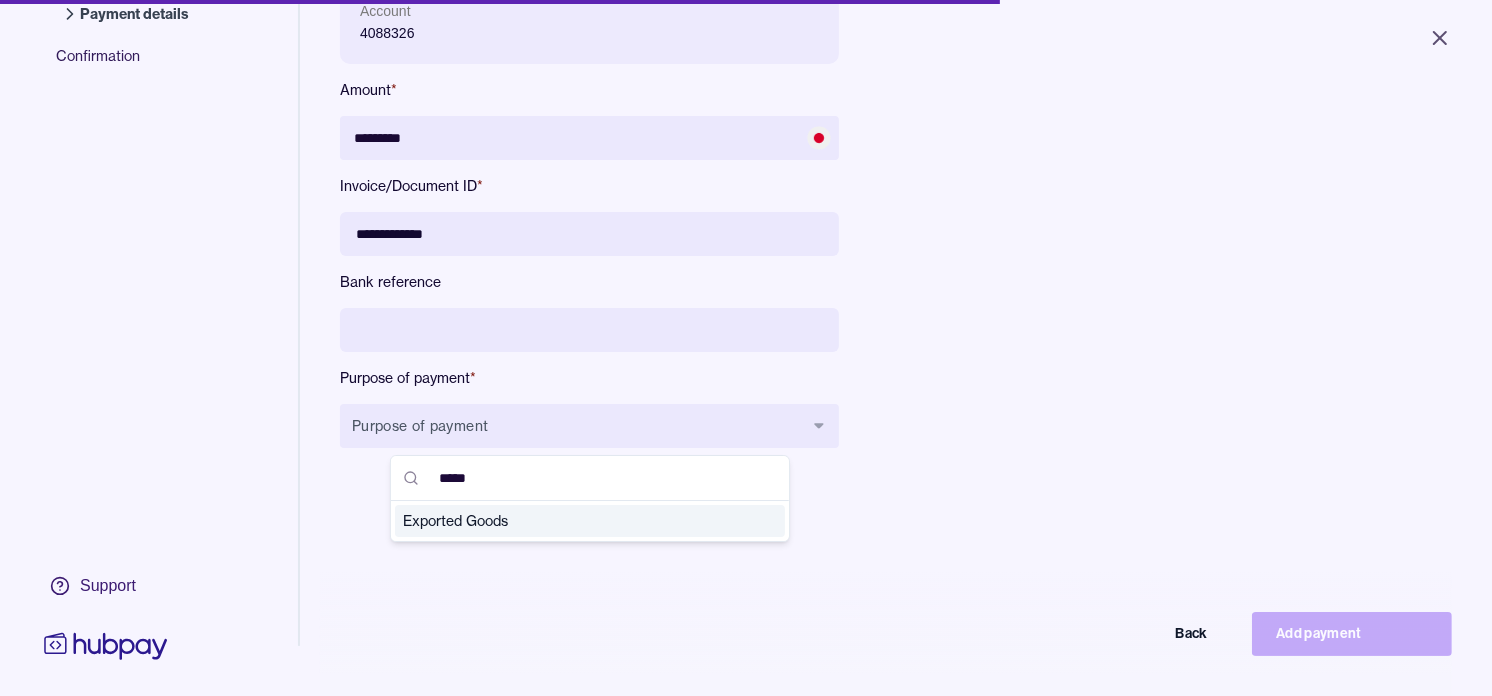 type on "*****" 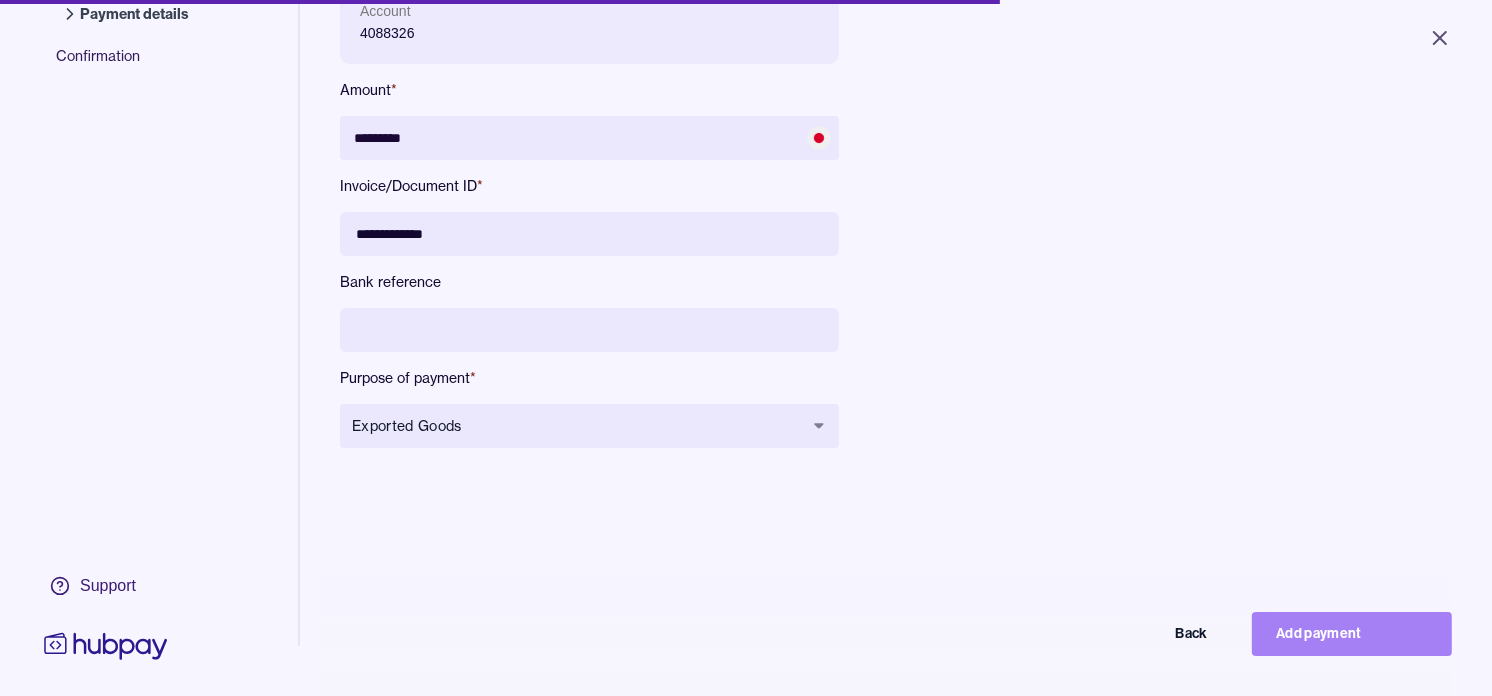 click on "Add payment" at bounding box center (1352, 634) 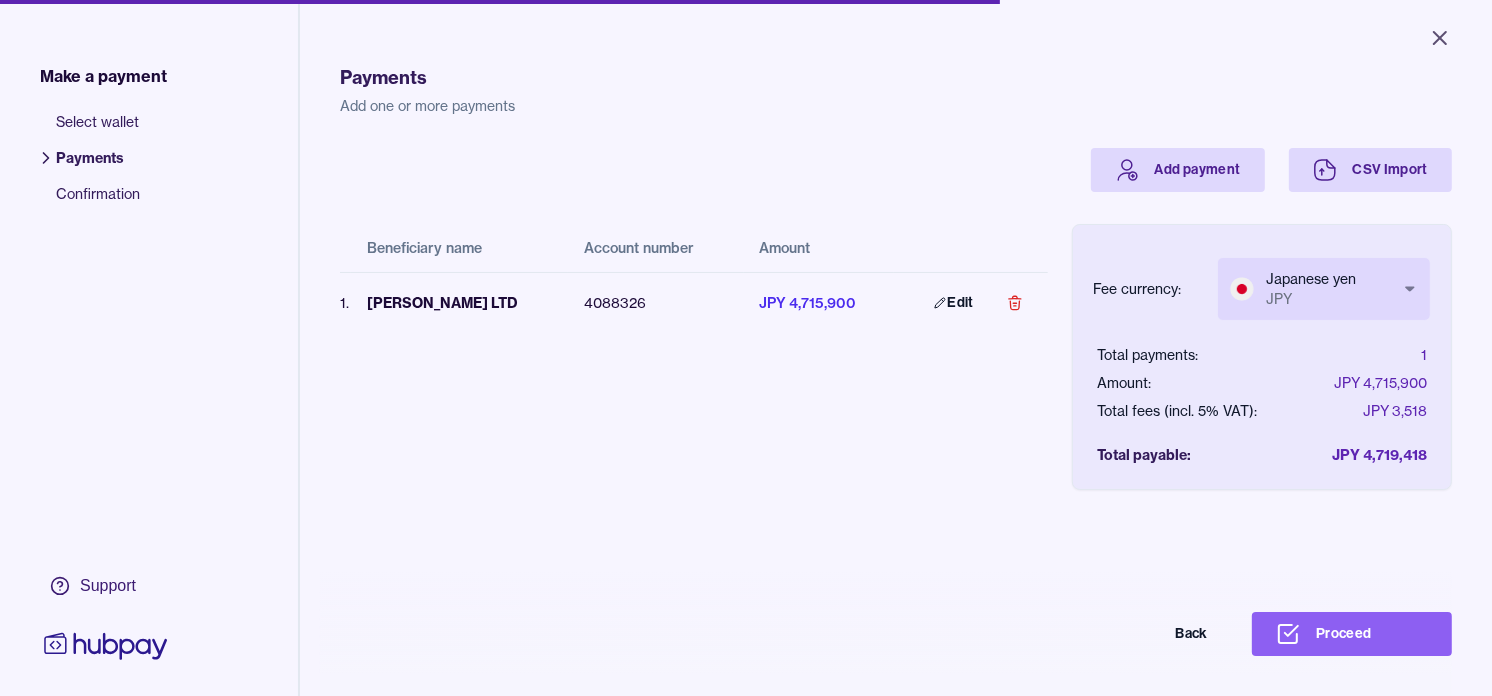 click on "Close Make a payment Select wallet Payments Confirmation Support Payments Add one or more payments Add payment CSV Import Beneficiary name Account number Amount 1 . HUNJRA LTD 4088326 JPY 4,715,900 Edit Fee currency: Japanese yen JPY *** *** Total payments: 1 Amount: JPY 4,715,900 Total fees (incl. 5% VAT): JPY 3,518 Total payable: JPY 4,719,418 Back Proceed Payment | Hubpay" at bounding box center (746, 348) 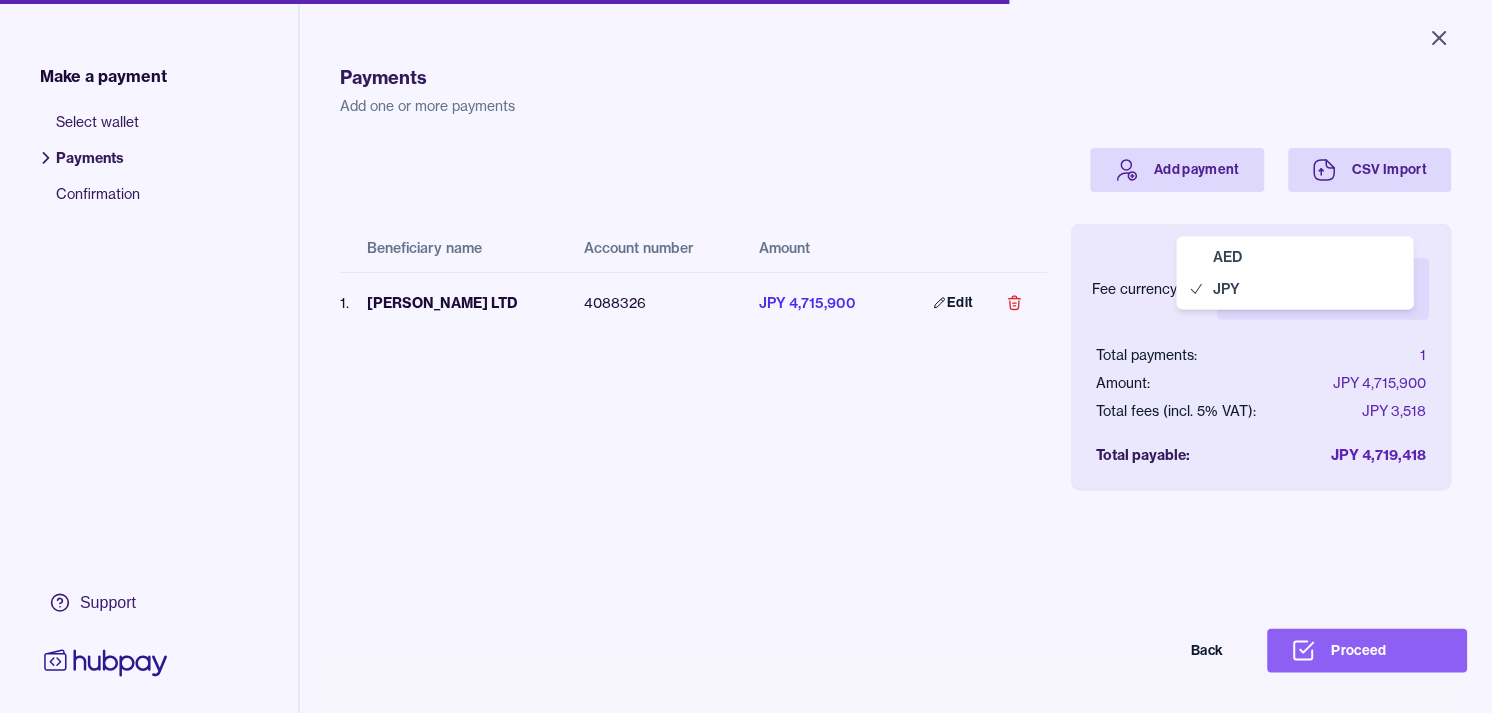 select on "***" 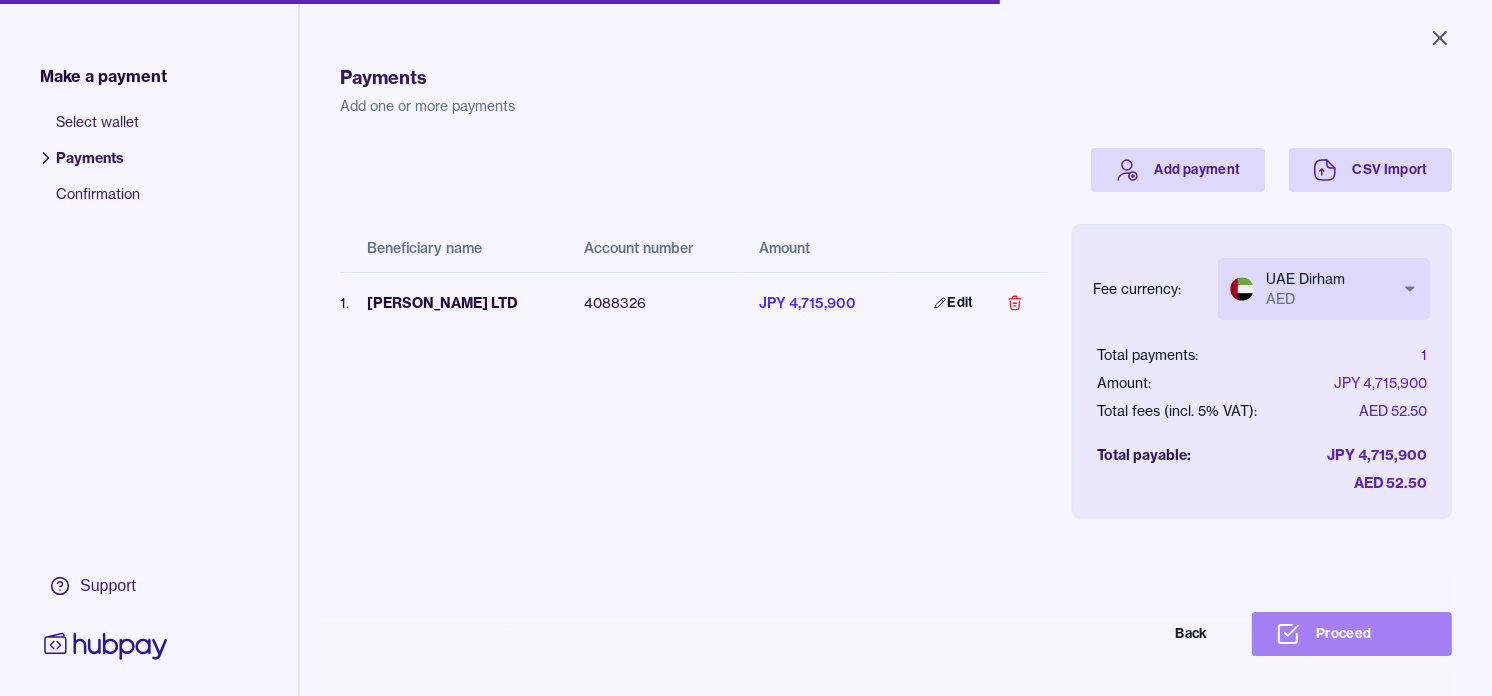 click on "Proceed" at bounding box center [1352, 634] 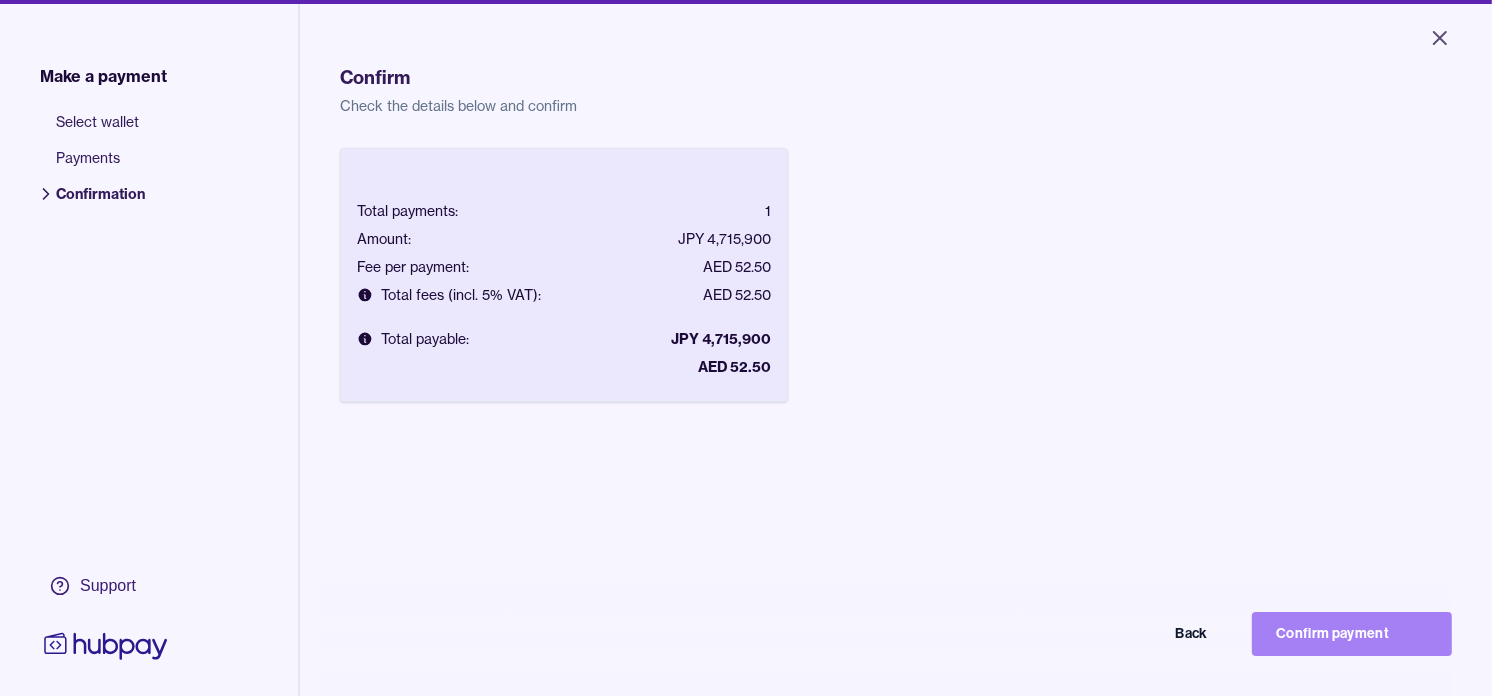 click on "Confirm payment" at bounding box center [1352, 634] 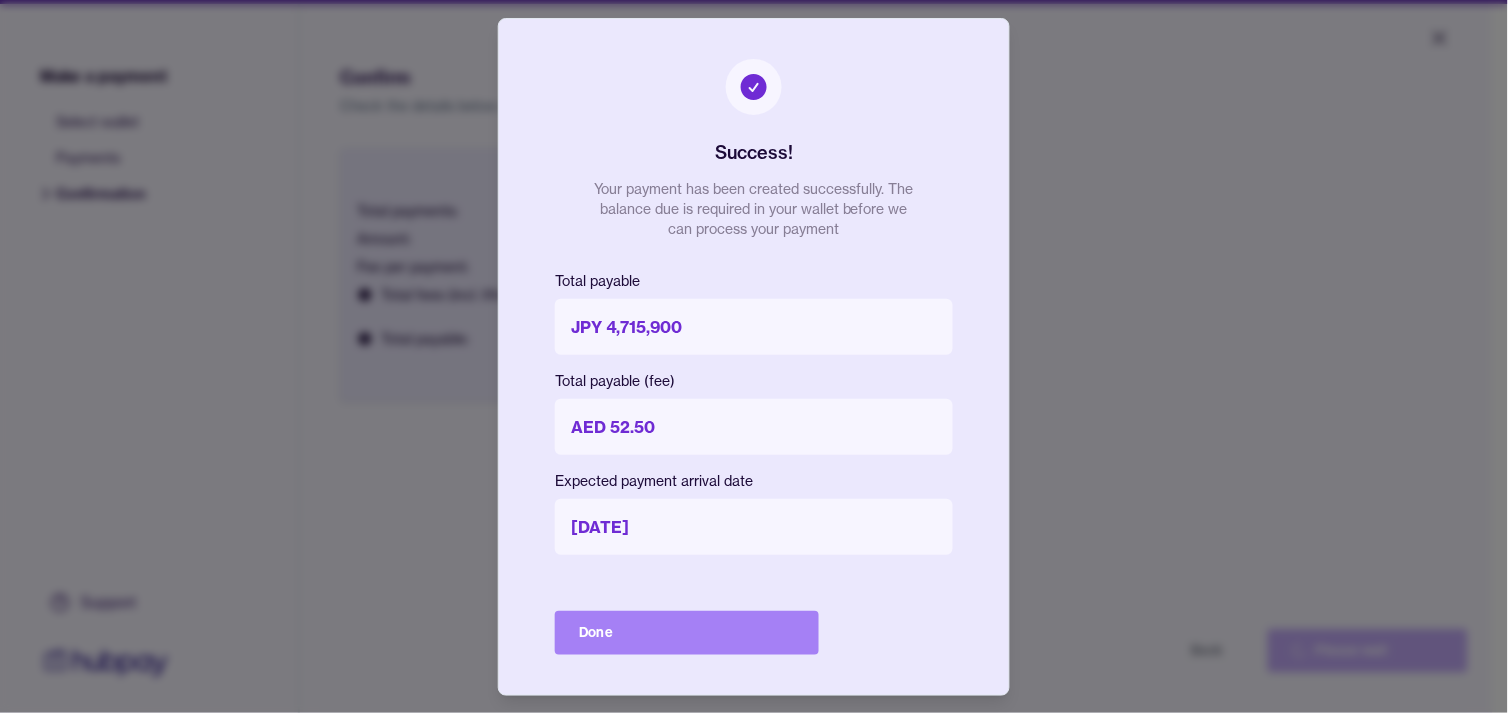 click on "Done" at bounding box center [687, 633] 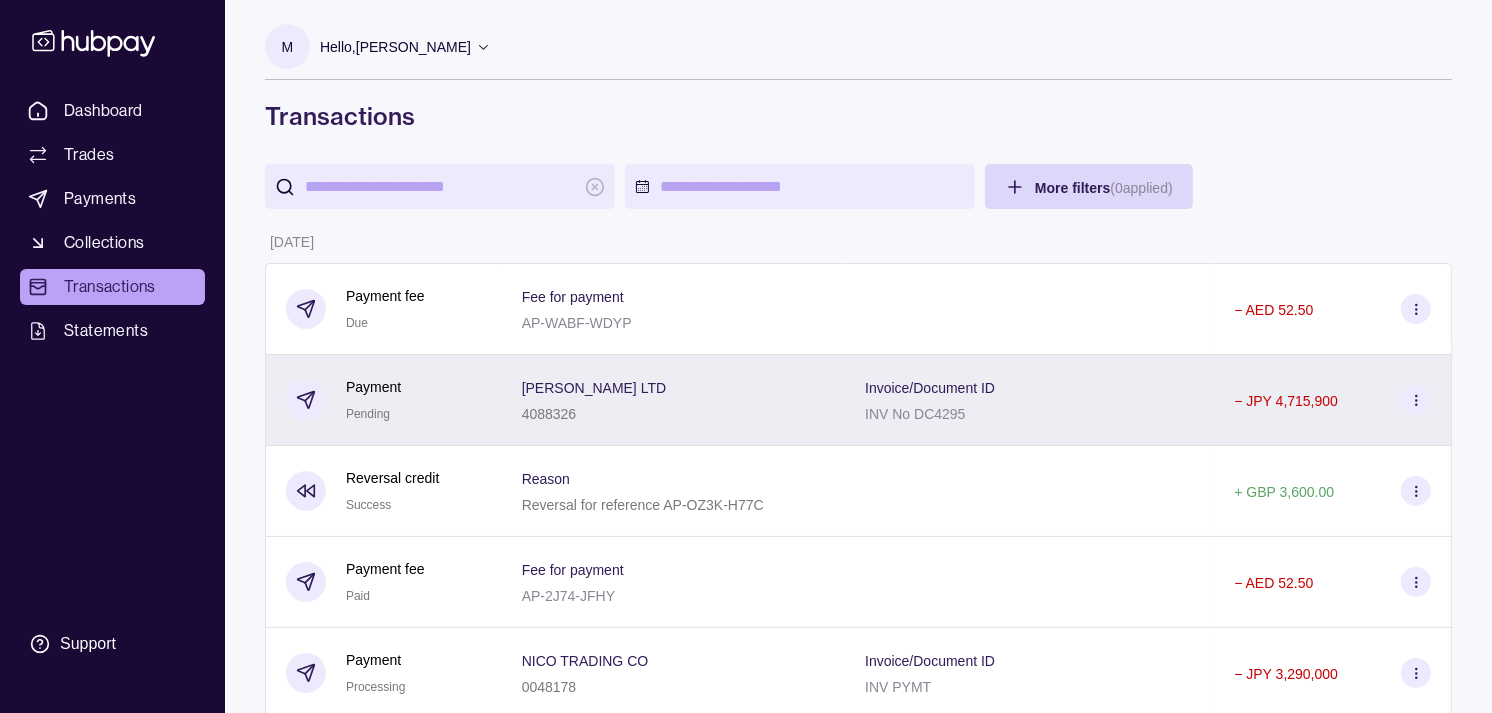 click on "Payment Pending" at bounding box center [384, 400] 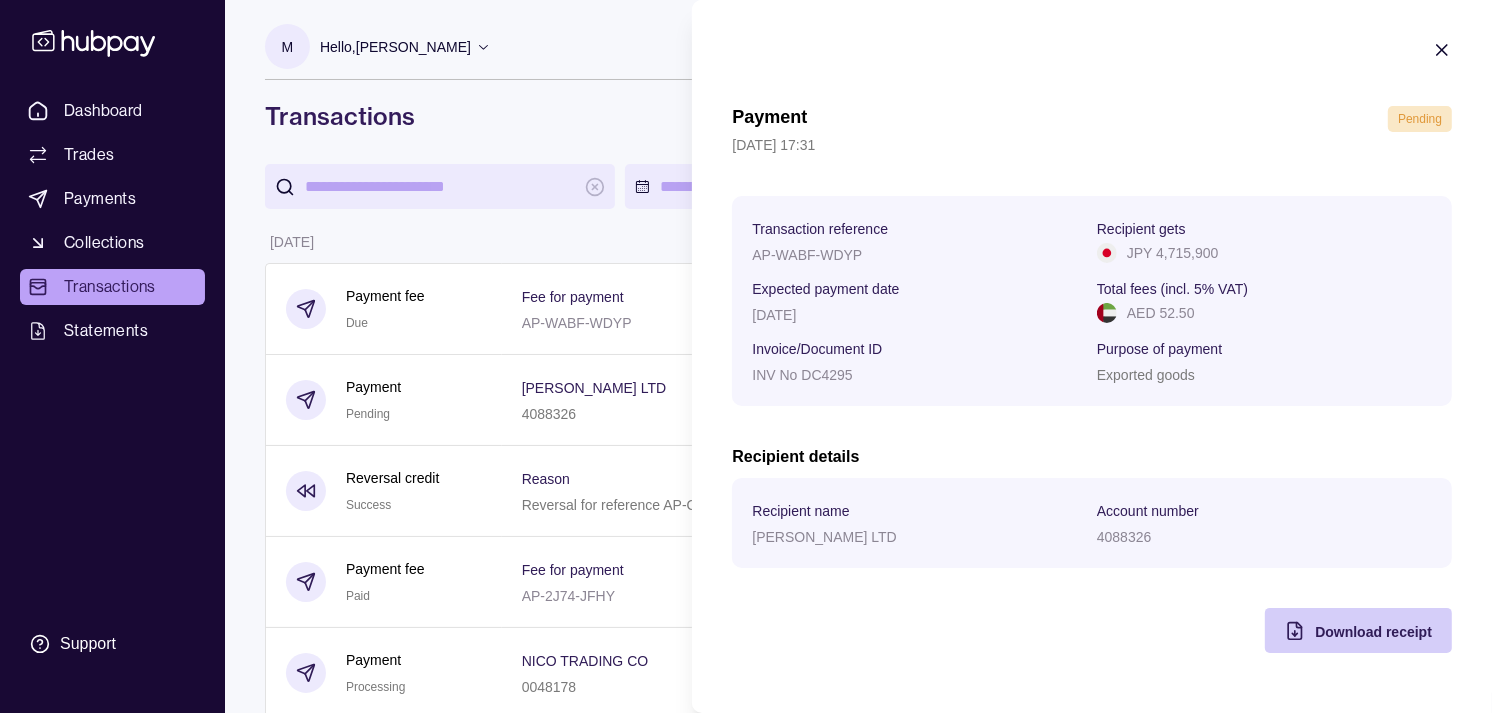 click on "Download receipt" at bounding box center [1373, 632] 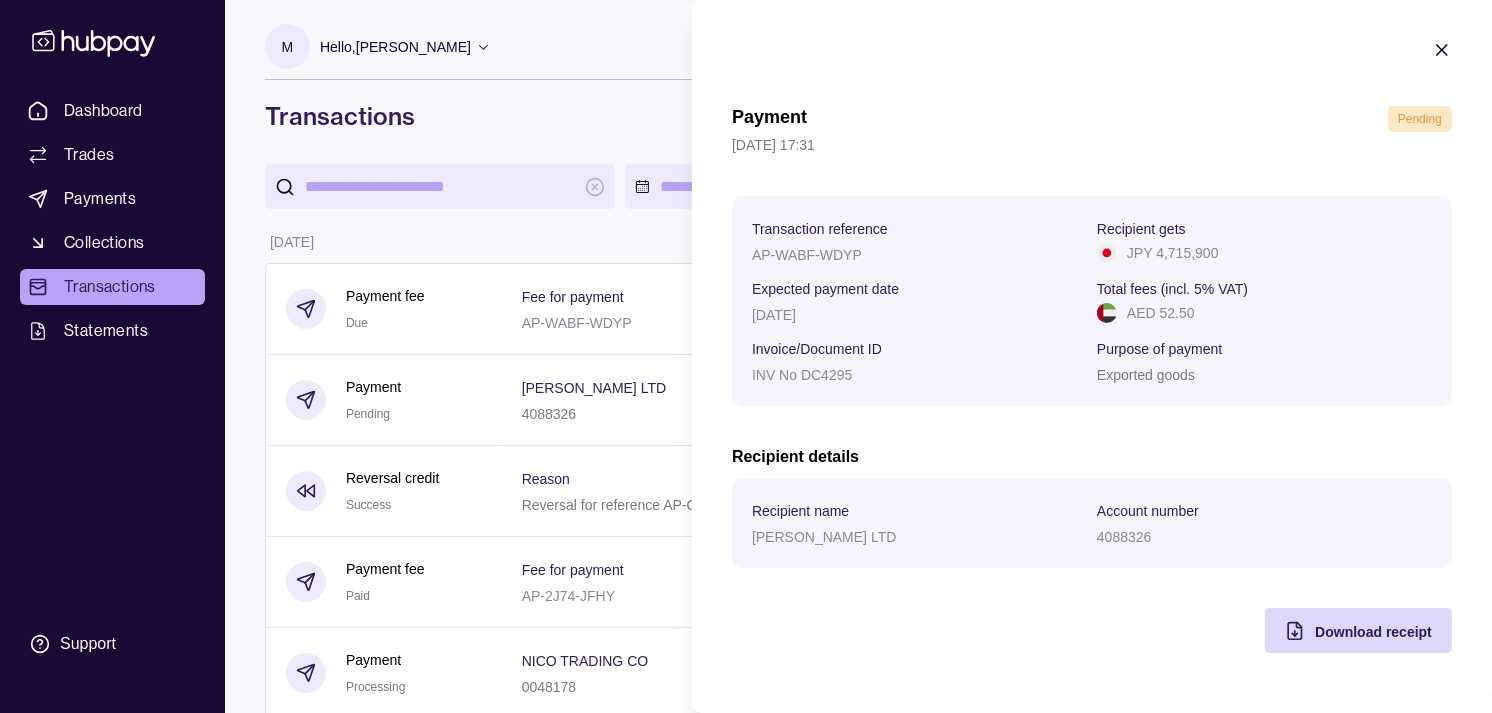 click on "Dashboard Trades Payments Collections Transactions Statements Support M Hello,  Muralenath Nadarajah Strides Trading LLC Account Terms and conditions Privacy policy Sign out Transactions More filters  ( 0  applied) Details Amount 02 Jul 2025 Payment fee Due Fee for payment AP-WABF-WDYP −   AED 52.50 Payment Pending HUNJRA LTD 4088326 Invoice/Document ID INV No DC4295 −   JPY 4,715,900 Reversal credit Success Reason Reversal for reference AP-OZ3K-H77C +   GBP 3,600.00 Payment fee Paid Fee for payment AP-2J74-JFHY −   AED 52.50 Payment Processing NICO TRADING CO 0048178 Invoice/Document ID INV PYMT −   JPY 3,290,000 Payment fee Due Fee for payment AP-T62W-P1L5 −   GBP 11.55 Payment Pending GLOBAL COMPUTERS LTD GB54TRWI23147064294127 Invoice/Document ID INV PYMT −   GBP 9,646.00 Exchange Due 1  EUR  =  4.33827   AED Settlement due date 03 Jul 2025 −   AED 56,002.73 +   EUR 12,909.00 Payment fee Due Fee for payment AP-KN56-RD27 −   EUR 12.60 Payment Pending MK Tools Service GmbH INV PYMT −   Due" at bounding box center (746, 1084) 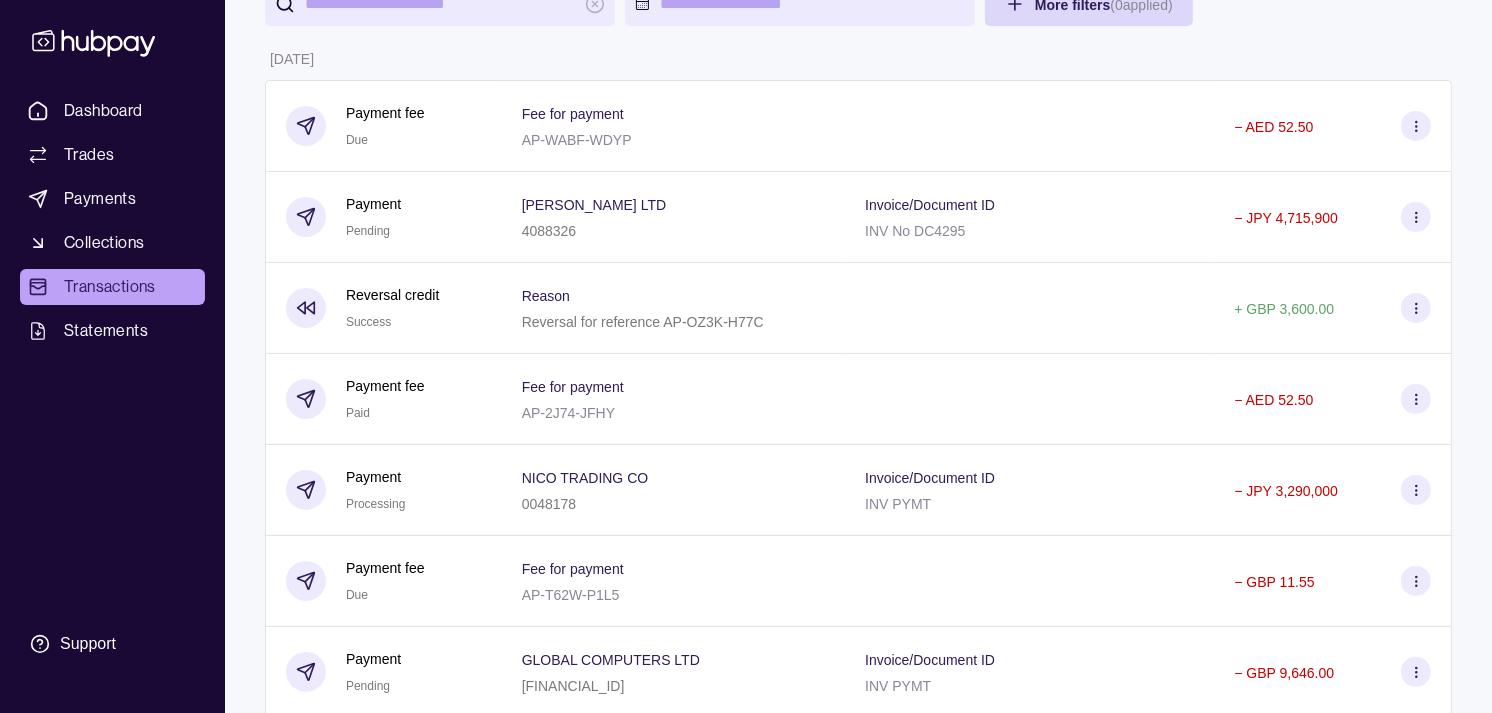 scroll, scrollTop: 222, scrollLeft: 0, axis: vertical 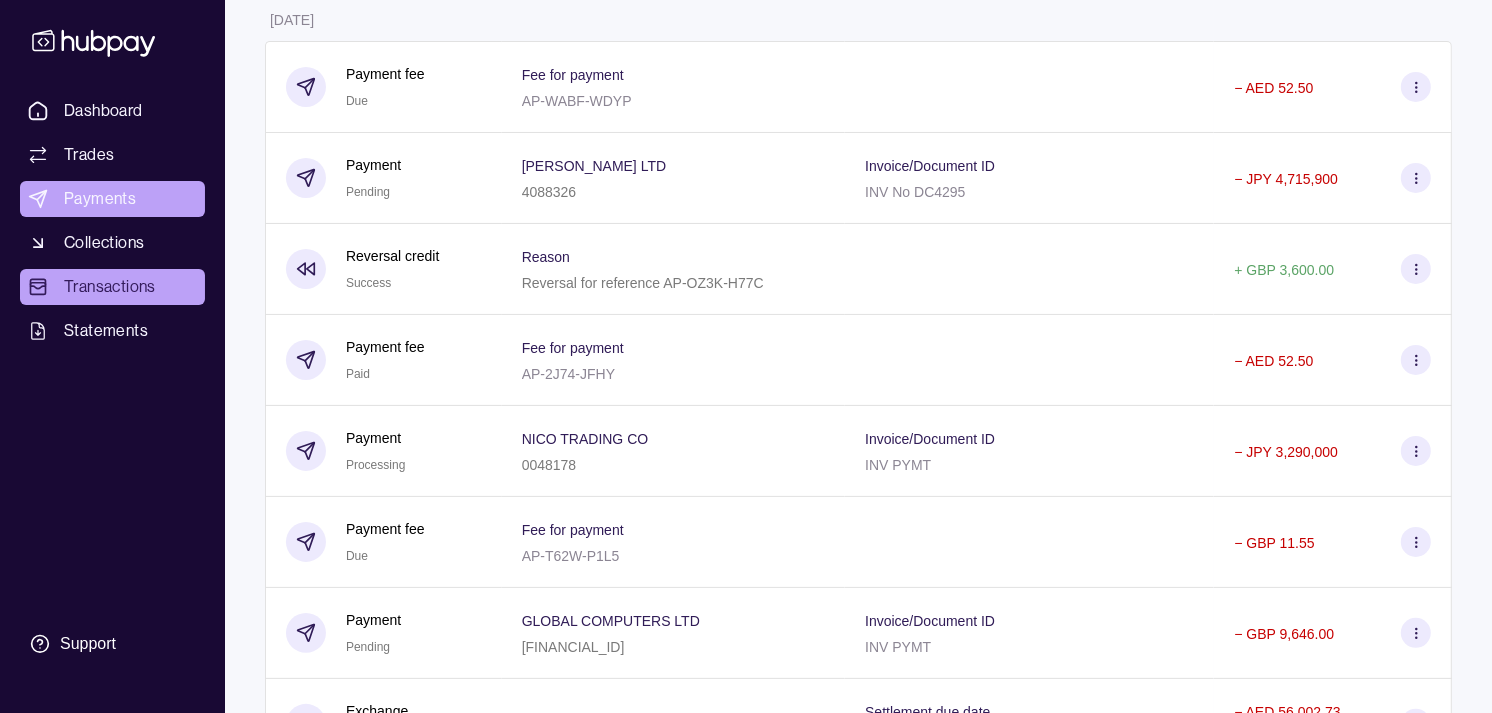 click on "Payments" at bounding box center (100, 199) 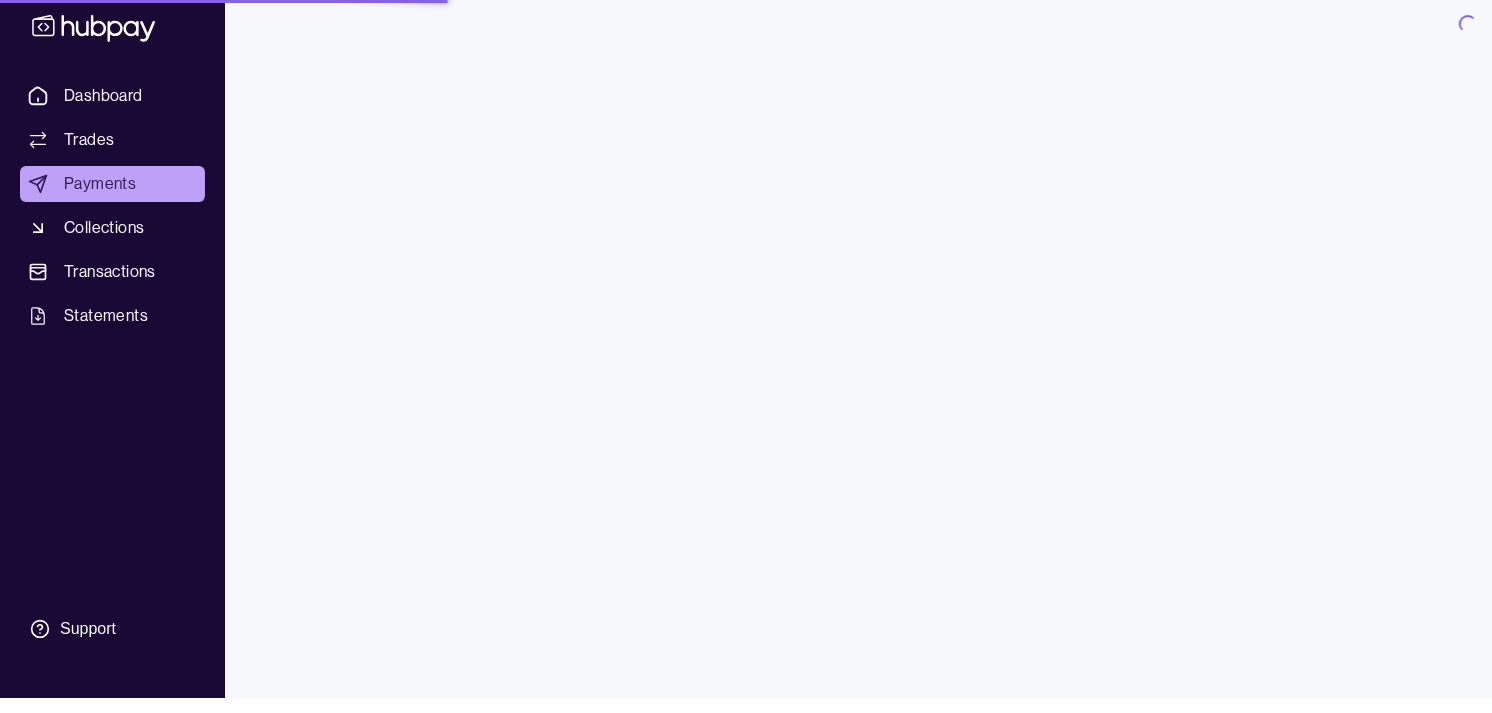 scroll, scrollTop: 0, scrollLeft: 0, axis: both 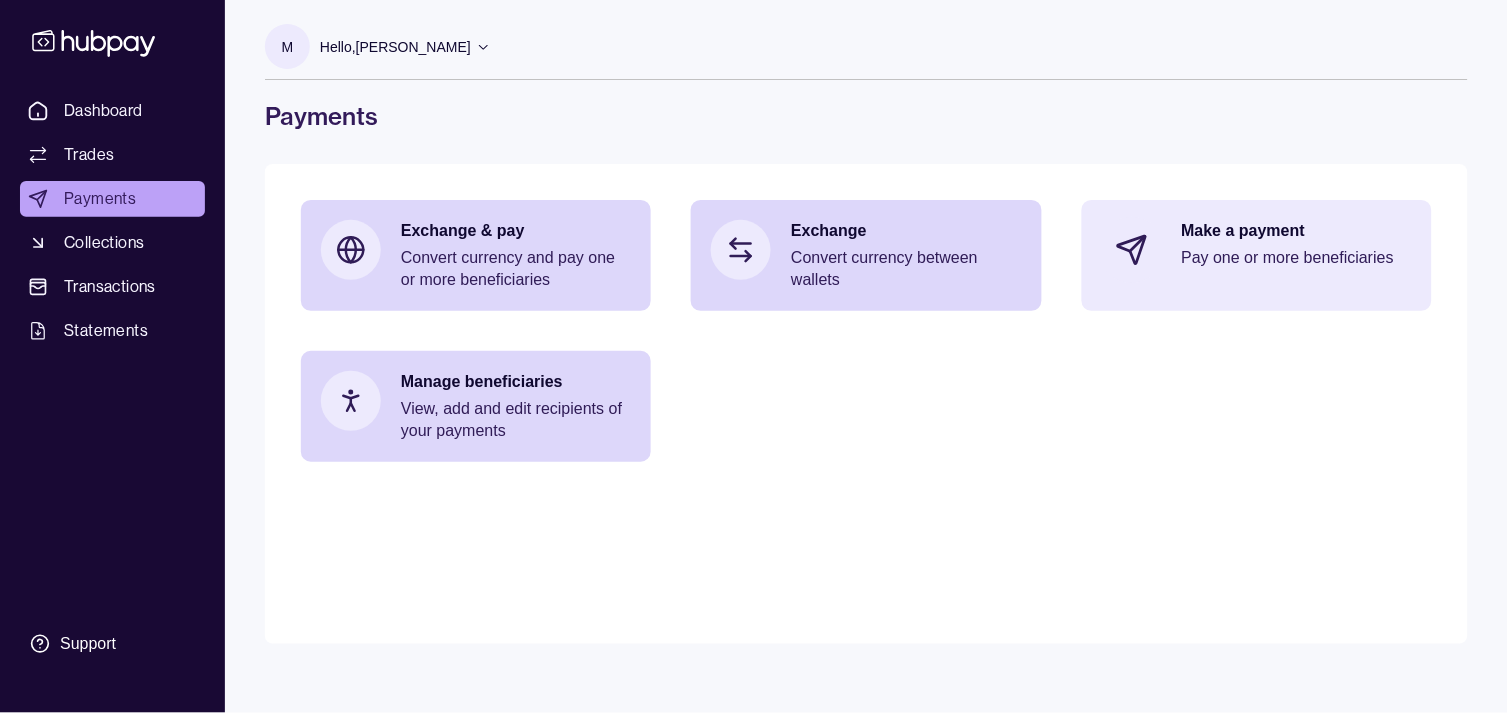 click on "Pay one or more beneficiaries" at bounding box center (1297, 258) 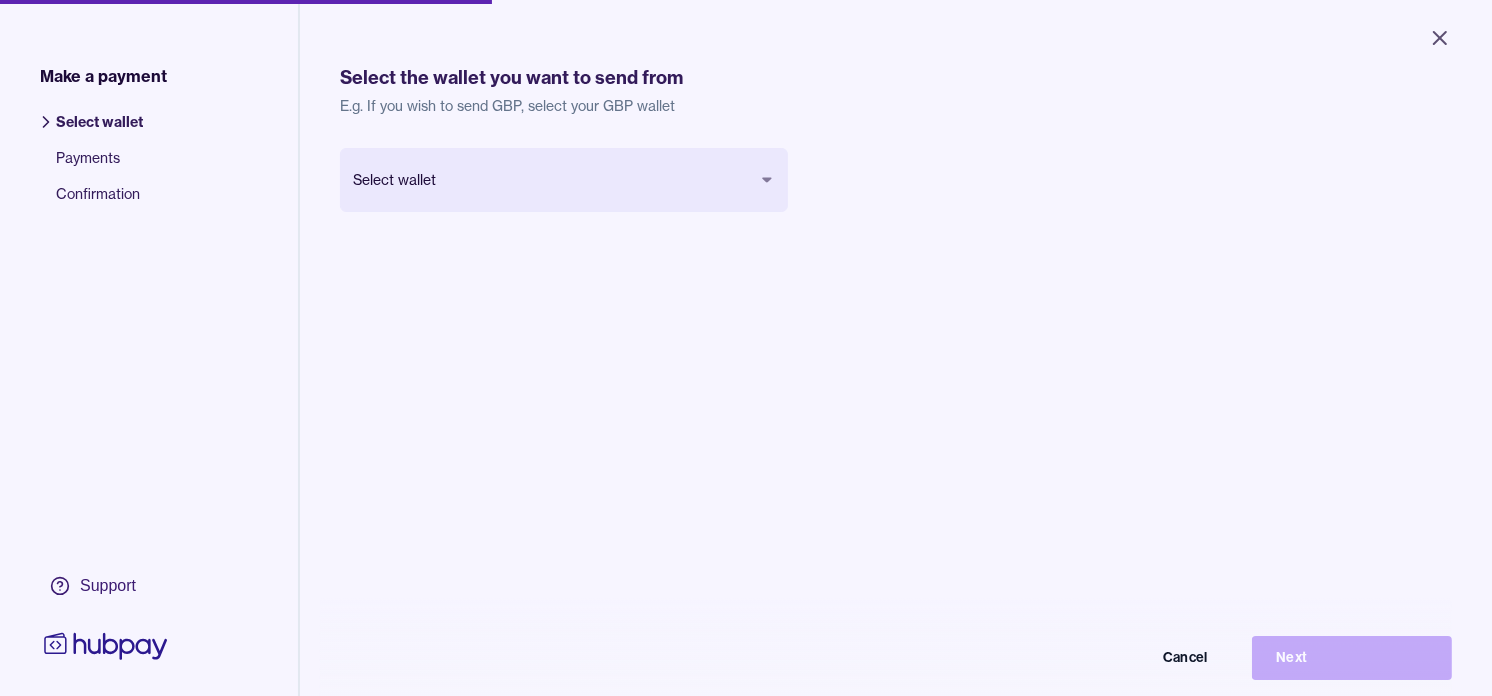 click on "Close Make a payment Select wallet Payments Confirmation Support Select the wallet you want to send from E.g. If you wish to send GBP, select your GBP wallet Select wallet Cancel Next Make a payment | Hubpay" at bounding box center [746, 348] 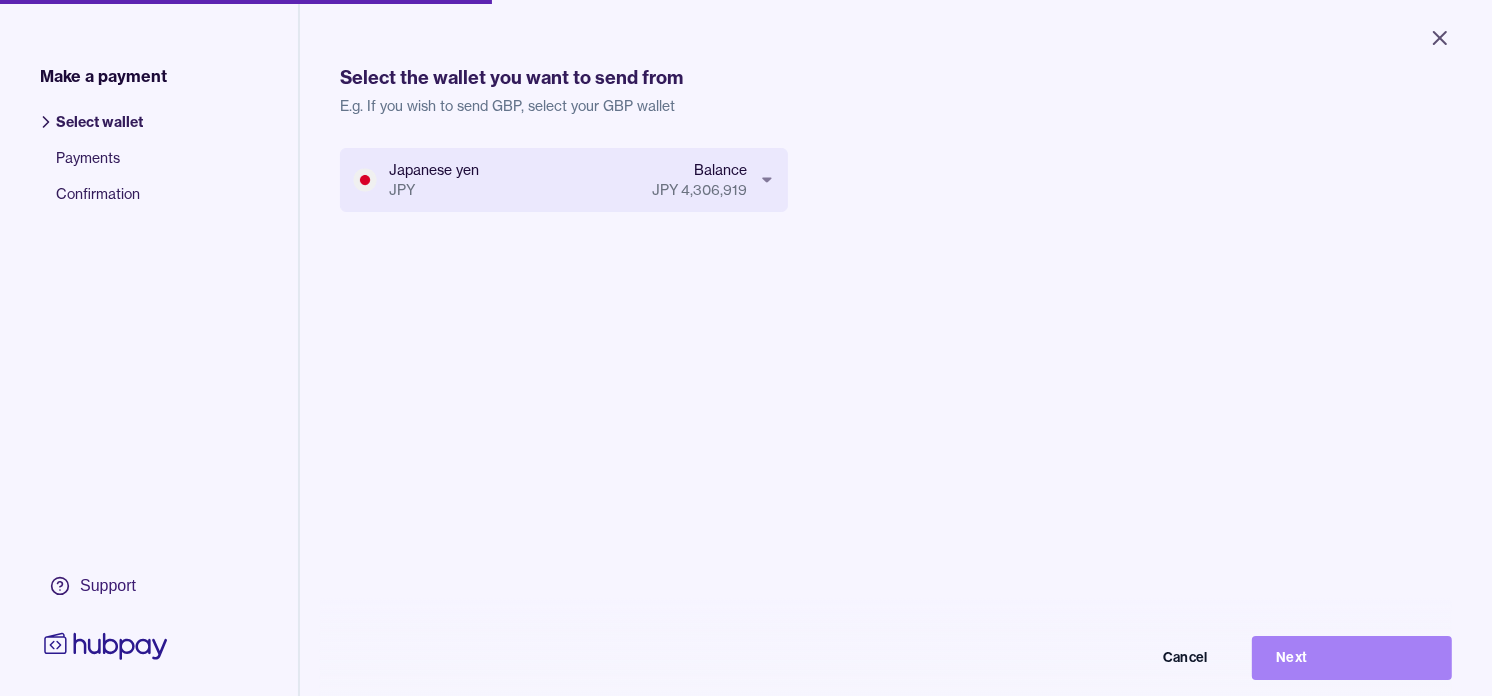 click on "Next" at bounding box center (1352, 658) 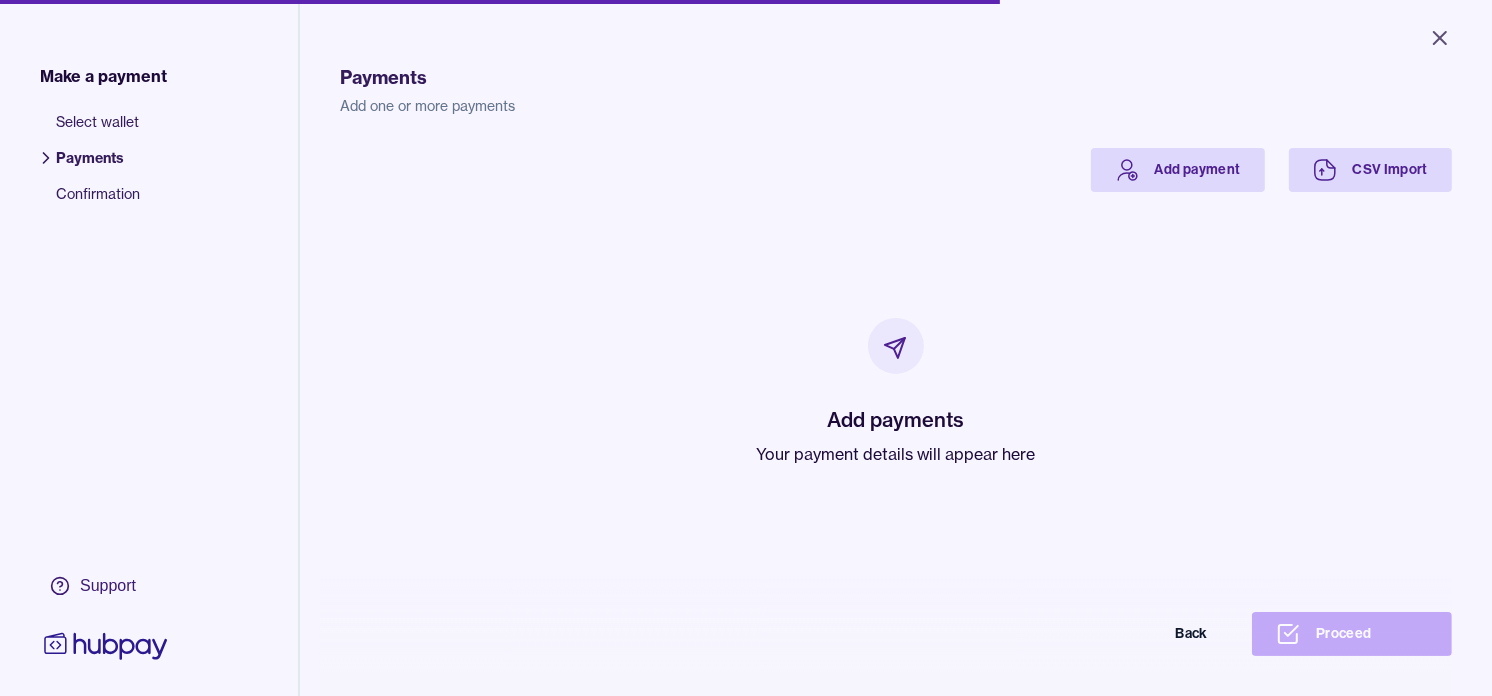 click on "Your payment details will appear here" at bounding box center (896, 454) 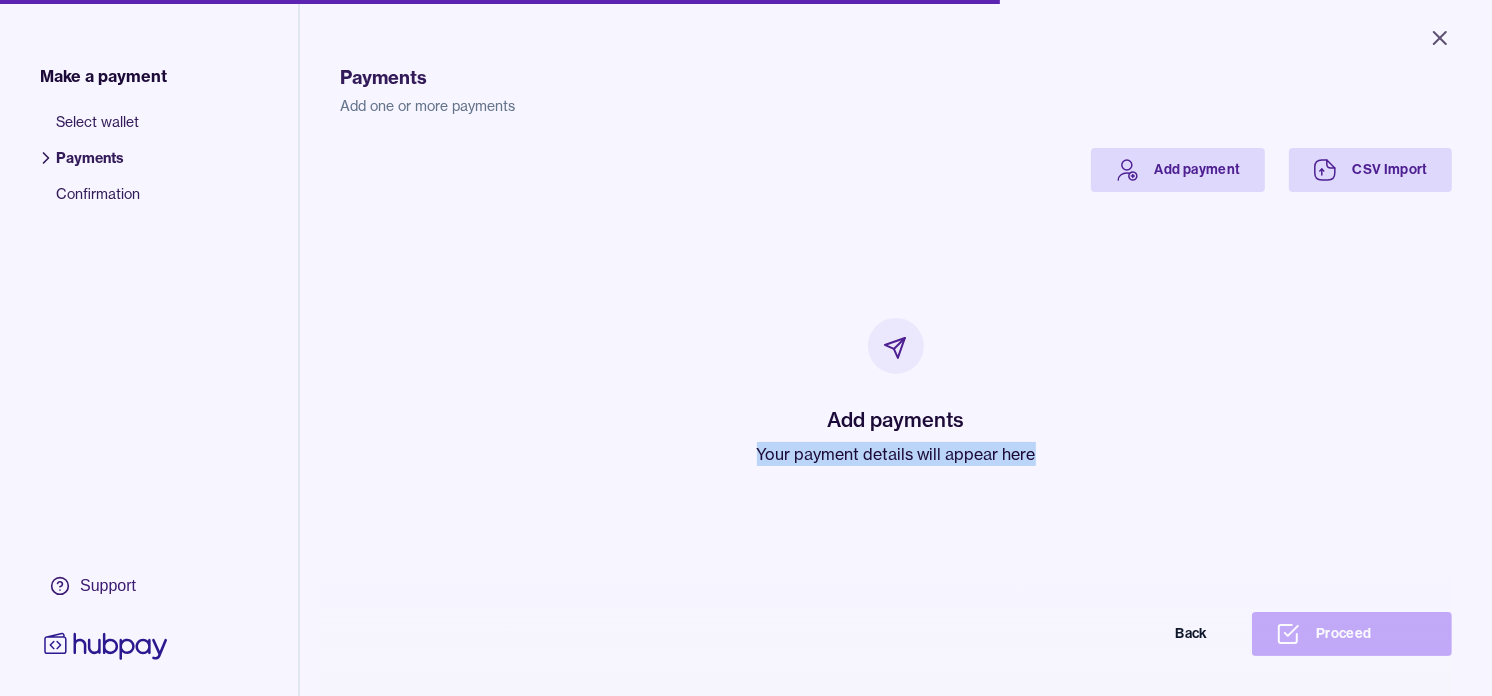 click on "Your payment details will appear here" at bounding box center (896, 454) 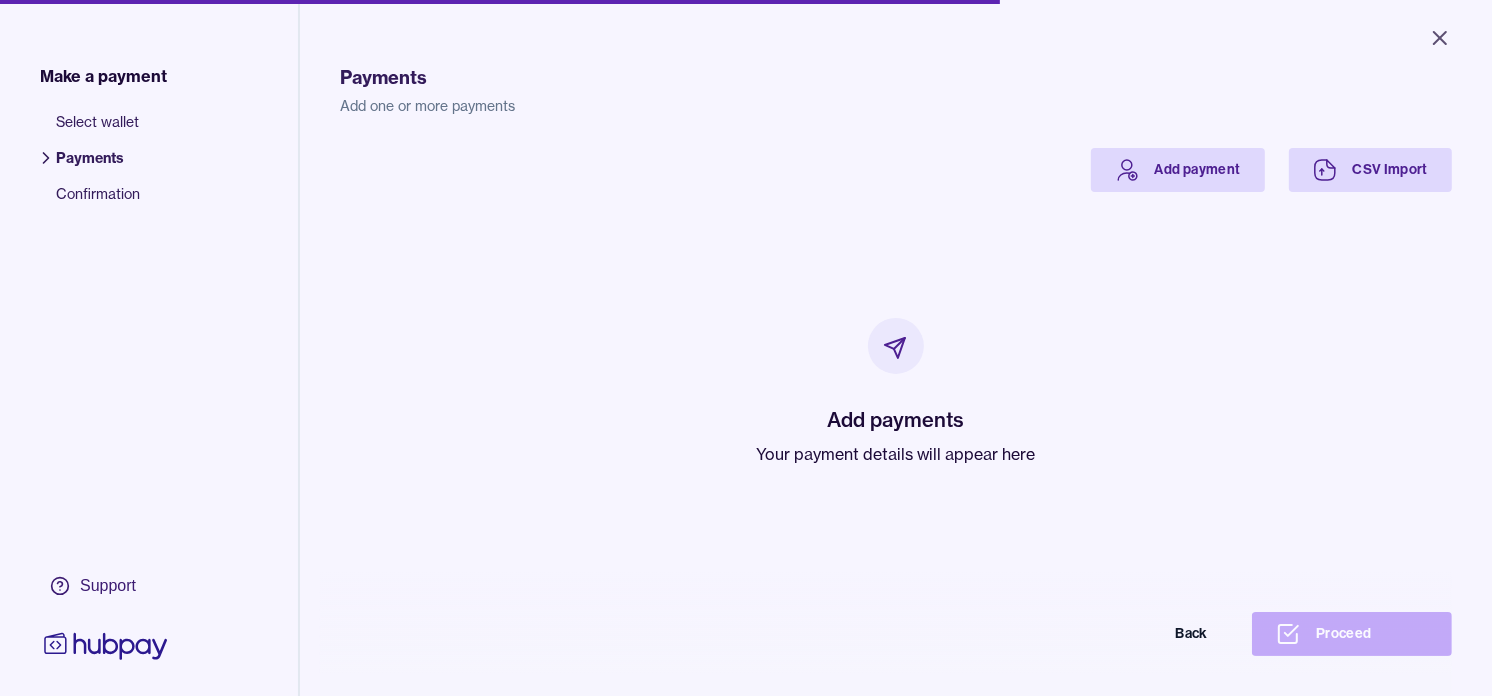 drag, startPoint x: 881, startPoint y: 446, endPoint x: 673, endPoint y: 314, distance: 246.34935 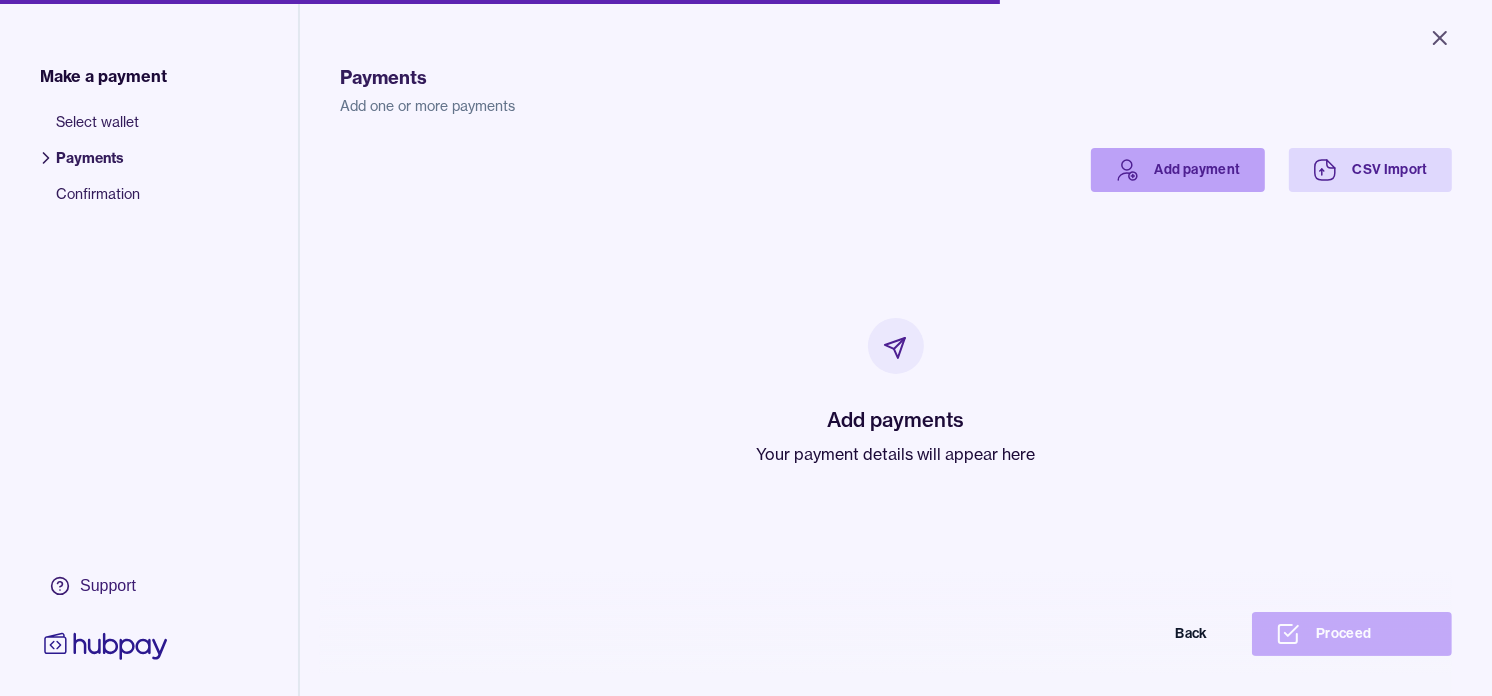 click on "Add payment" at bounding box center (1178, 170) 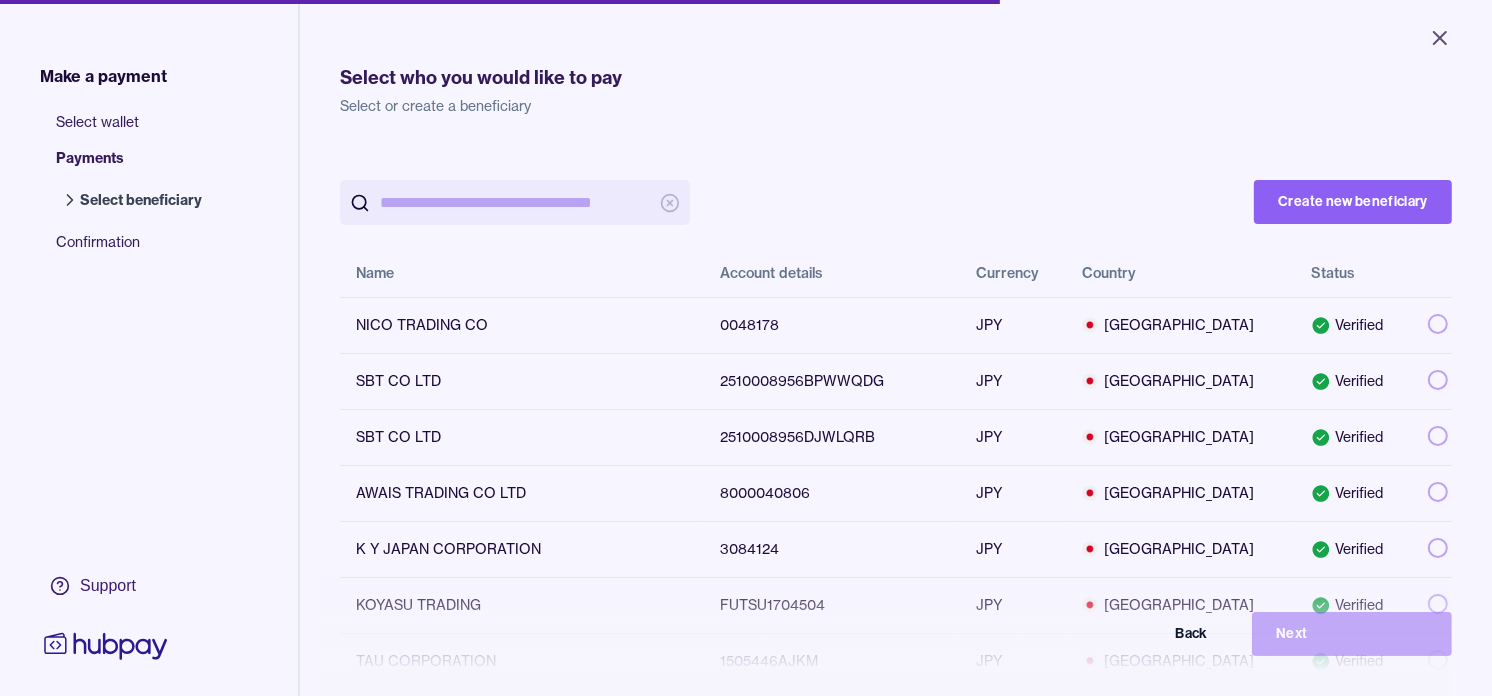 click at bounding box center [515, 202] 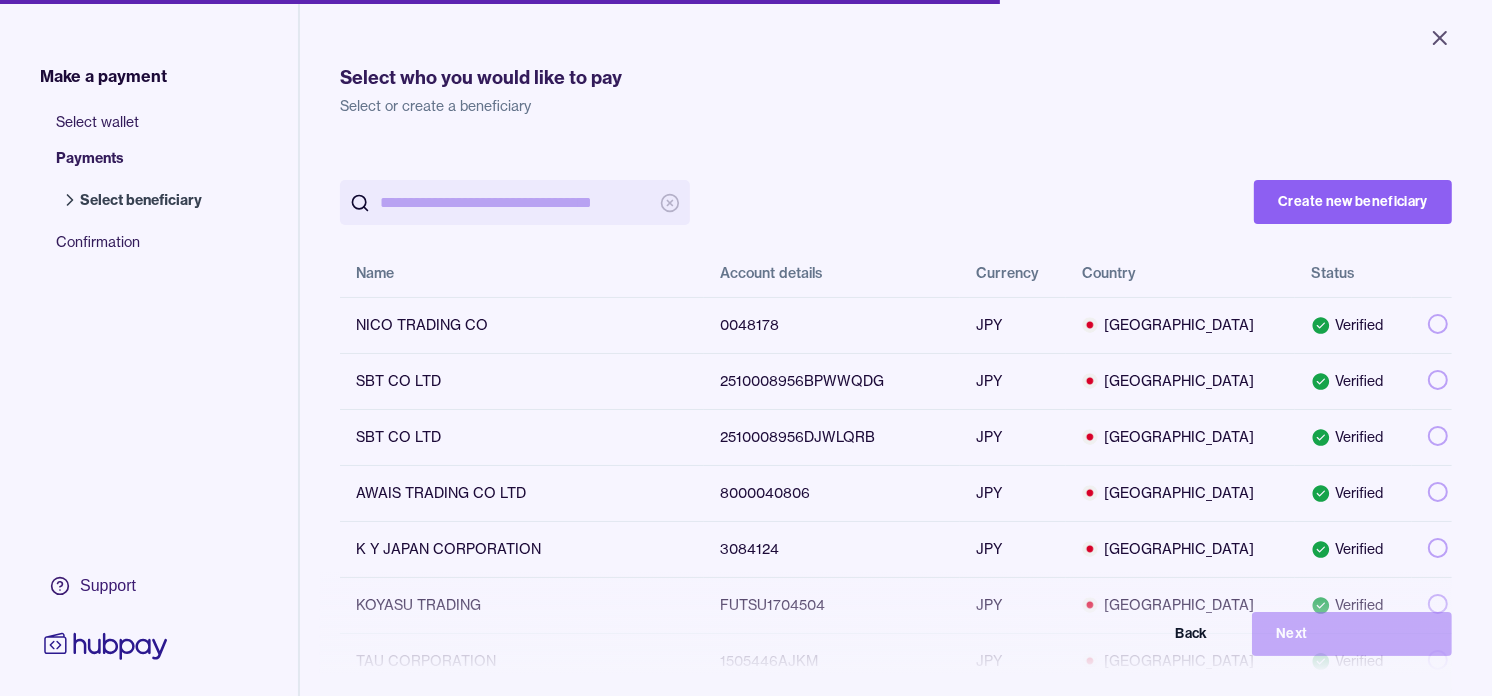 click at bounding box center [515, 202] 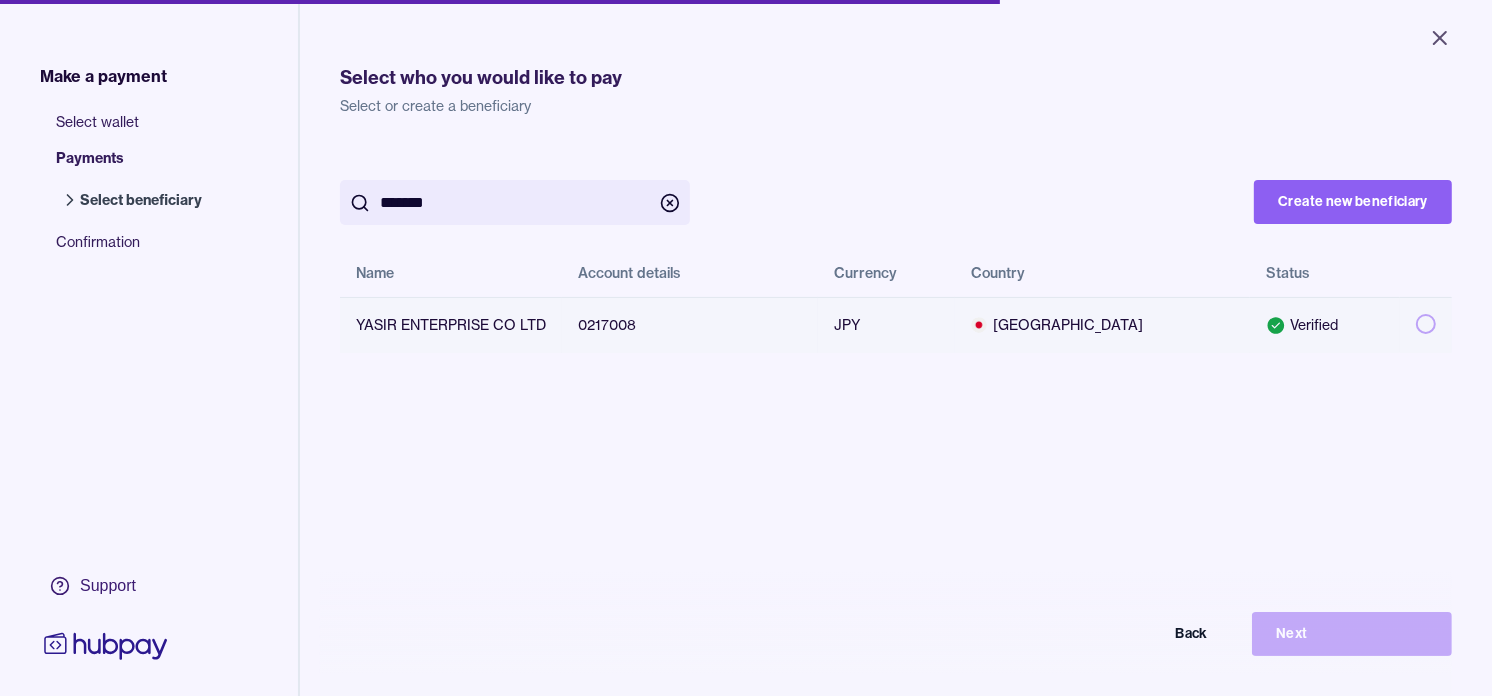type on "*******" 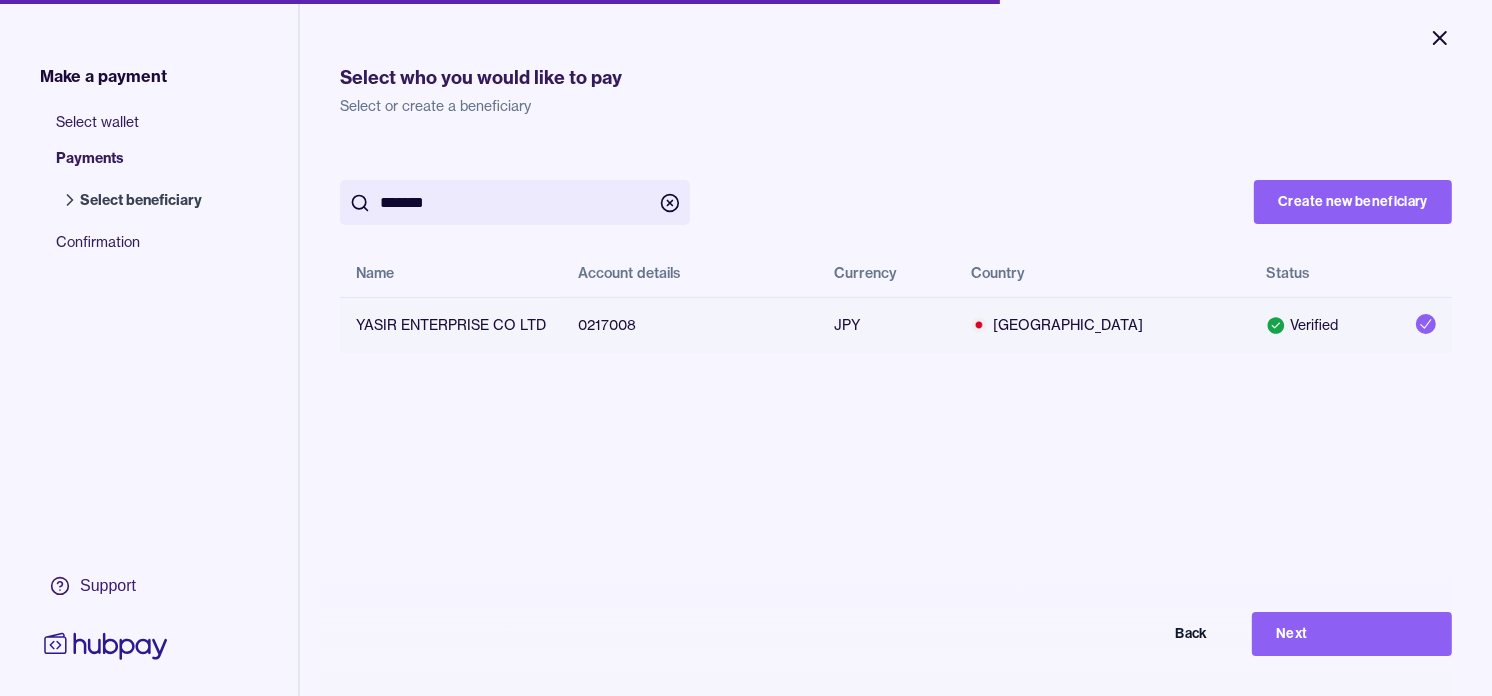 click 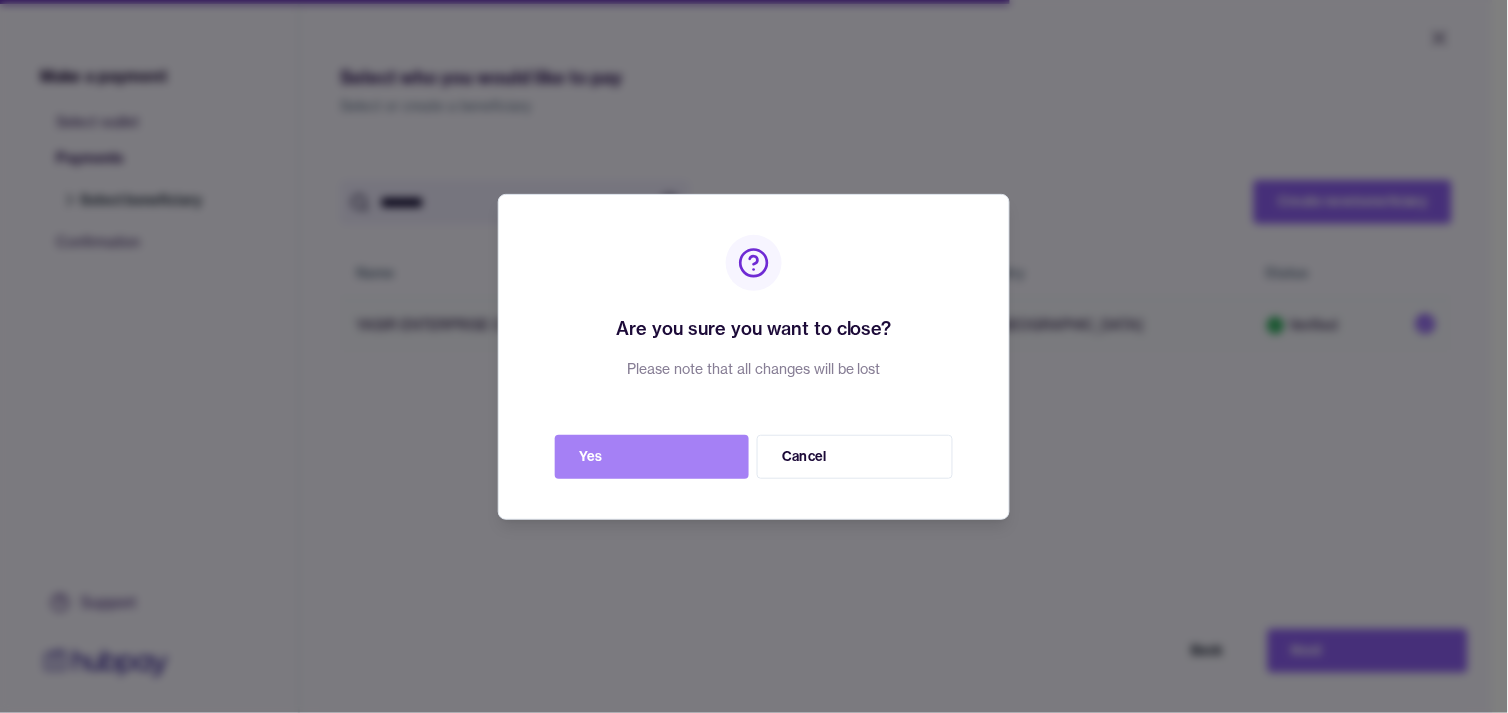 click on "Yes" at bounding box center [652, 457] 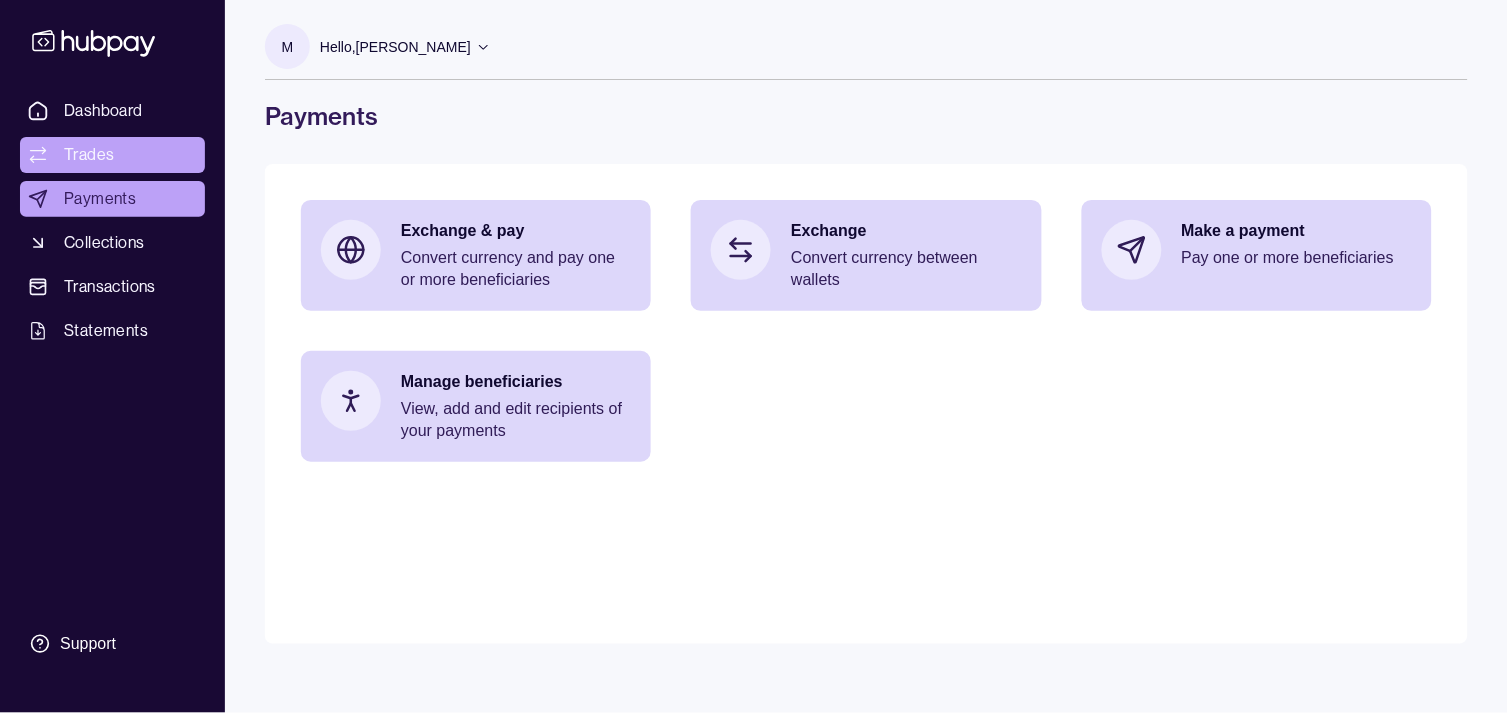 click on "Trades" at bounding box center (89, 155) 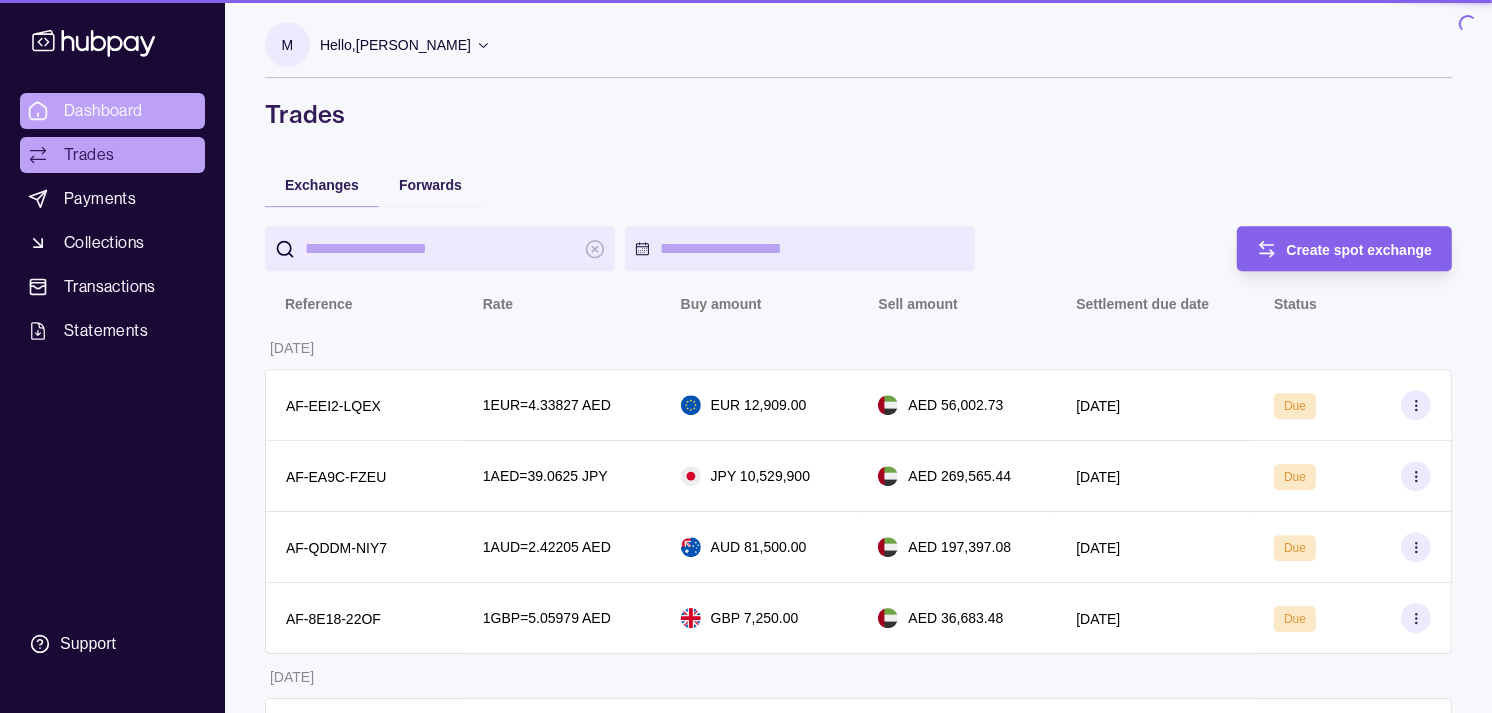 click on "Dashboard" at bounding box center (103, 111) 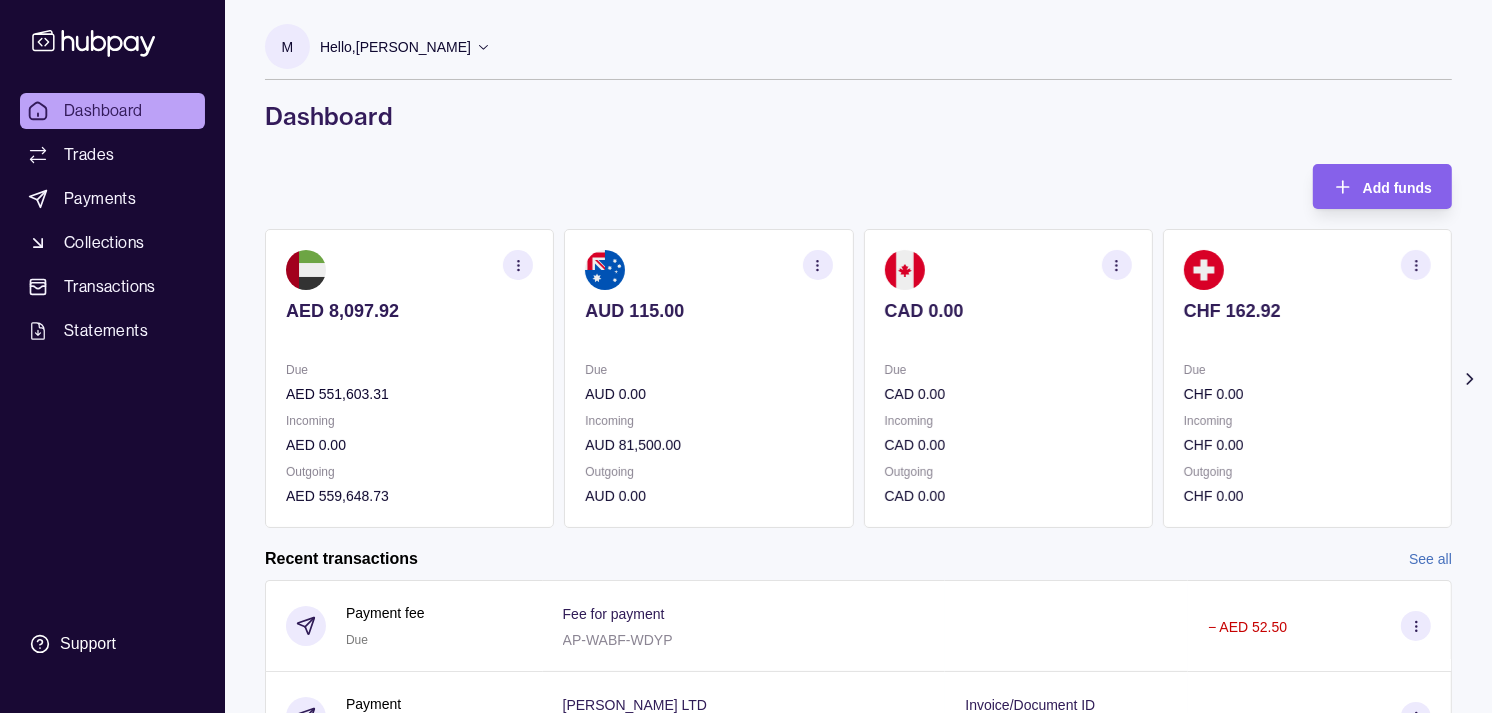 click on "AED 8,097.92                                                                                                               Due AED 551,603.31 Incoming AED 0.00 Outgoing AED 559,648.73 AUD 115.00                                                                                                               Due AUD 0.00 Incoming AUD 81,500.00 Outgoing AUD 0.00 CAD 0.00                                                                                                               Due CAD 0.00 Incoming CAD 0.00 Outgoing CAD 0.00 CHF 162.92                                                                                                               Due CHF 0.00 Incoming CHF 0.00 Outgoing CHF 0.00 EUR 181.80" at bounding box center [858, 378] 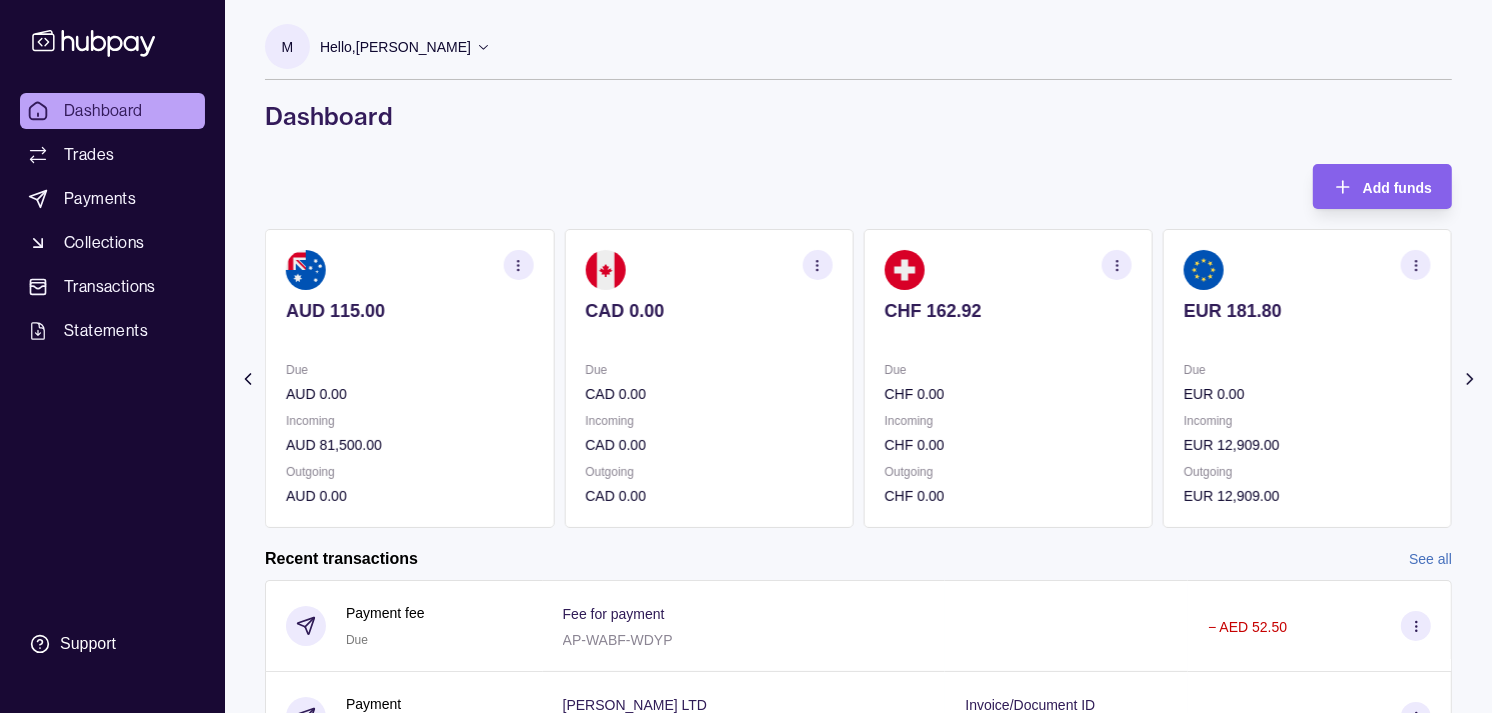 click on "EUR 181.80                                                                                                               Due EUR 0.00 Incoming EUR 12,909.00 Outgoing EUR 12,909.00" at bounding box center [1307, 378] 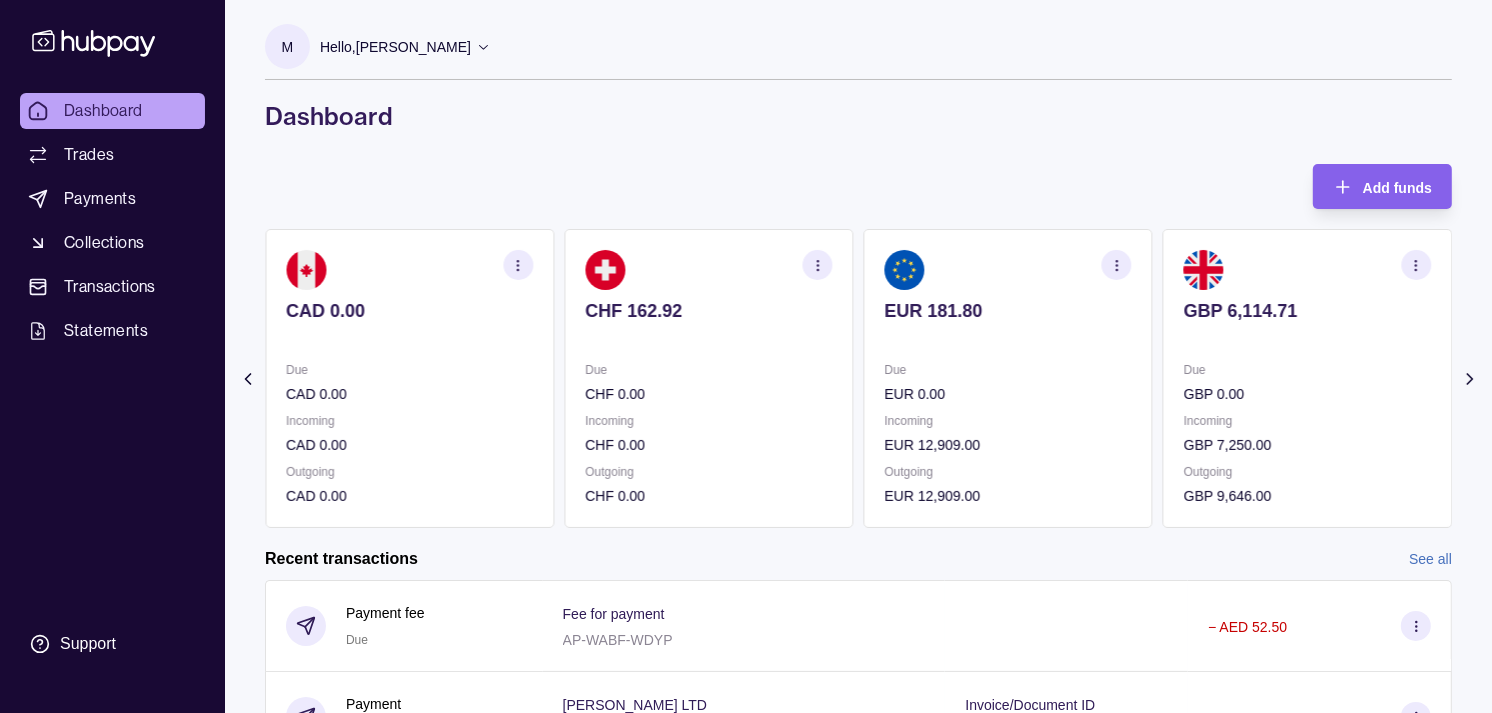 click on "GBP 6,114.71" at bounding box center (1307, 311) 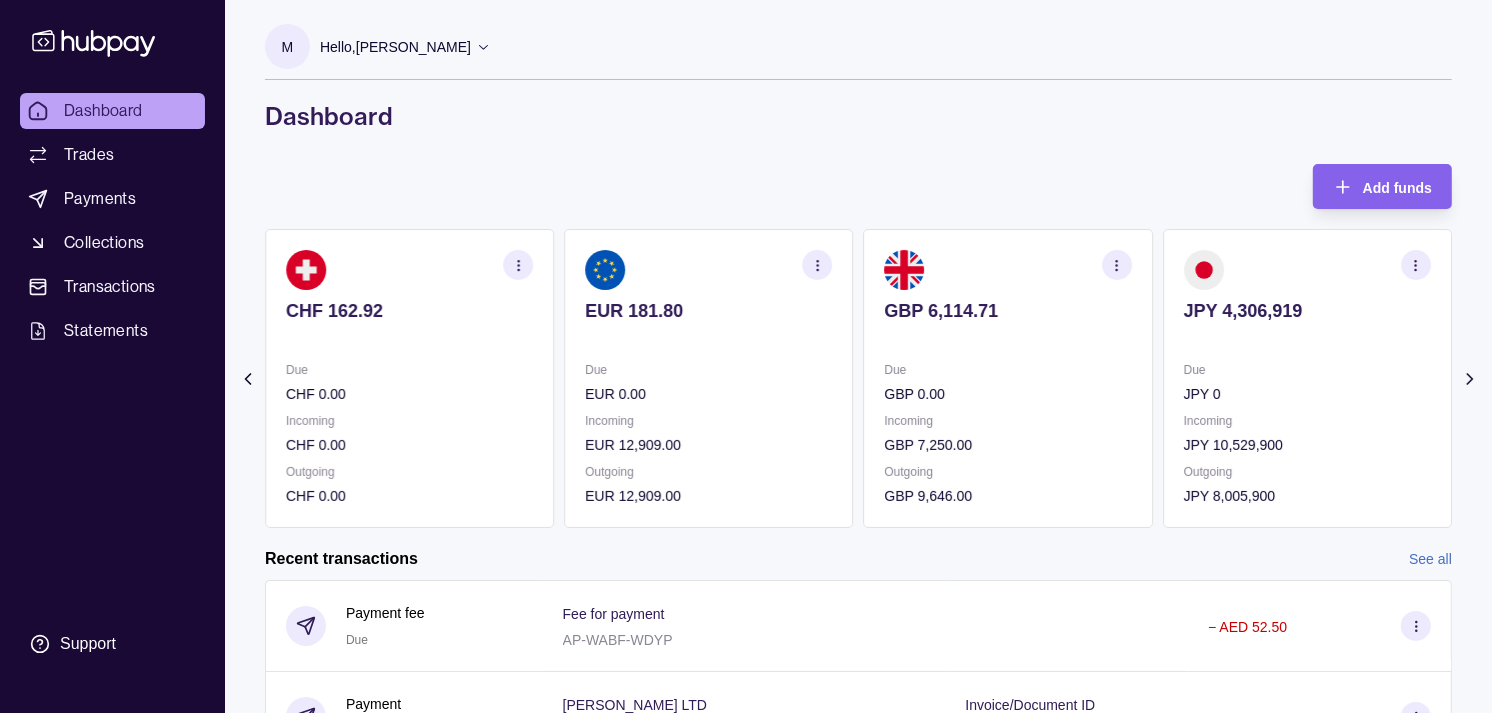 click 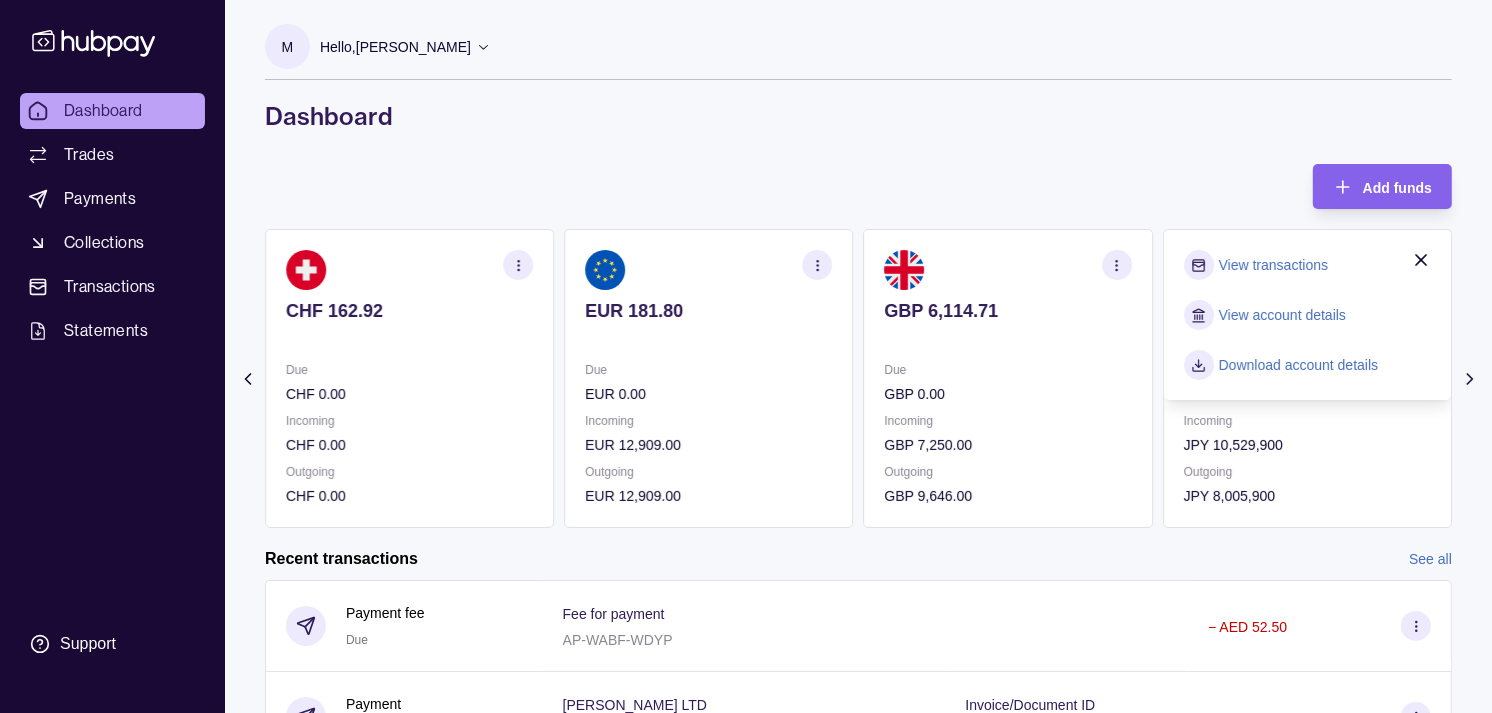 click on "View transactions" at bounding box center [1273, 265] 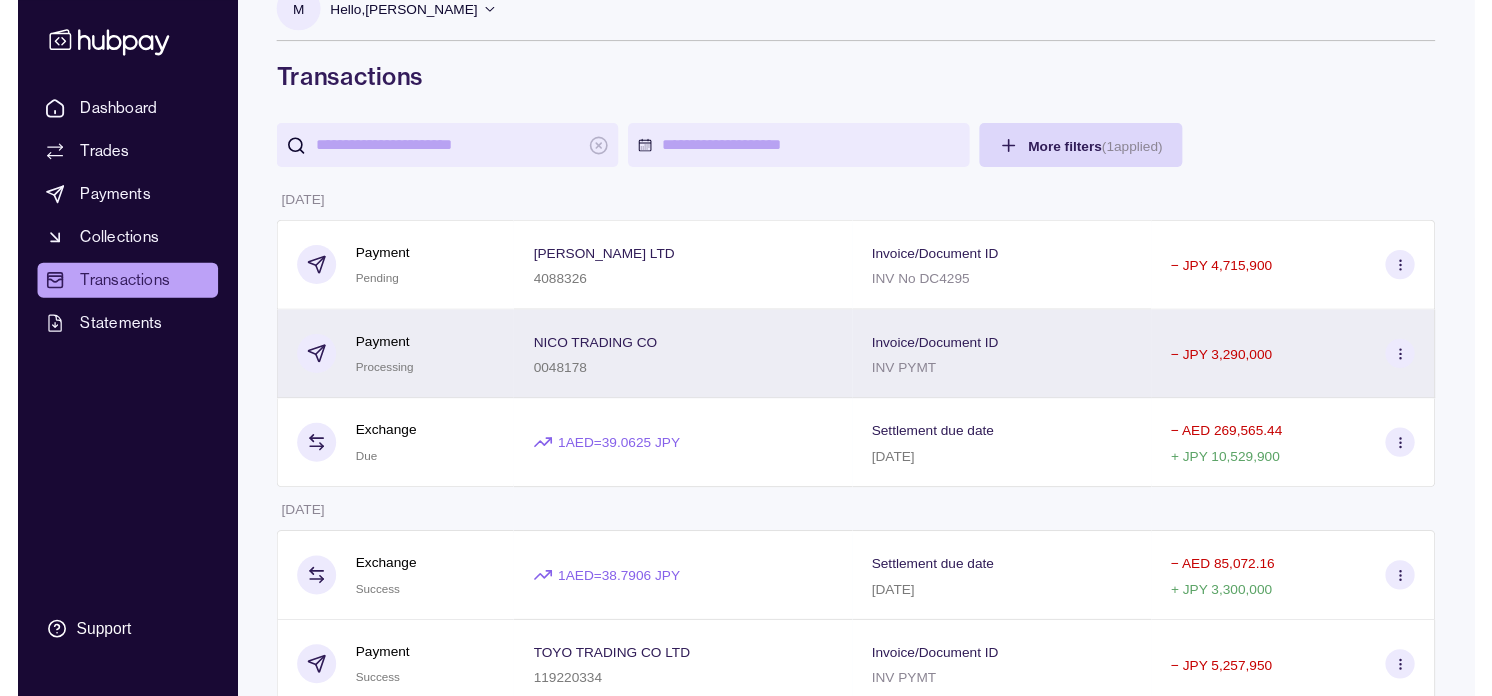 scroll, scrollTop: 0, scrollLeft: 0, axis: both 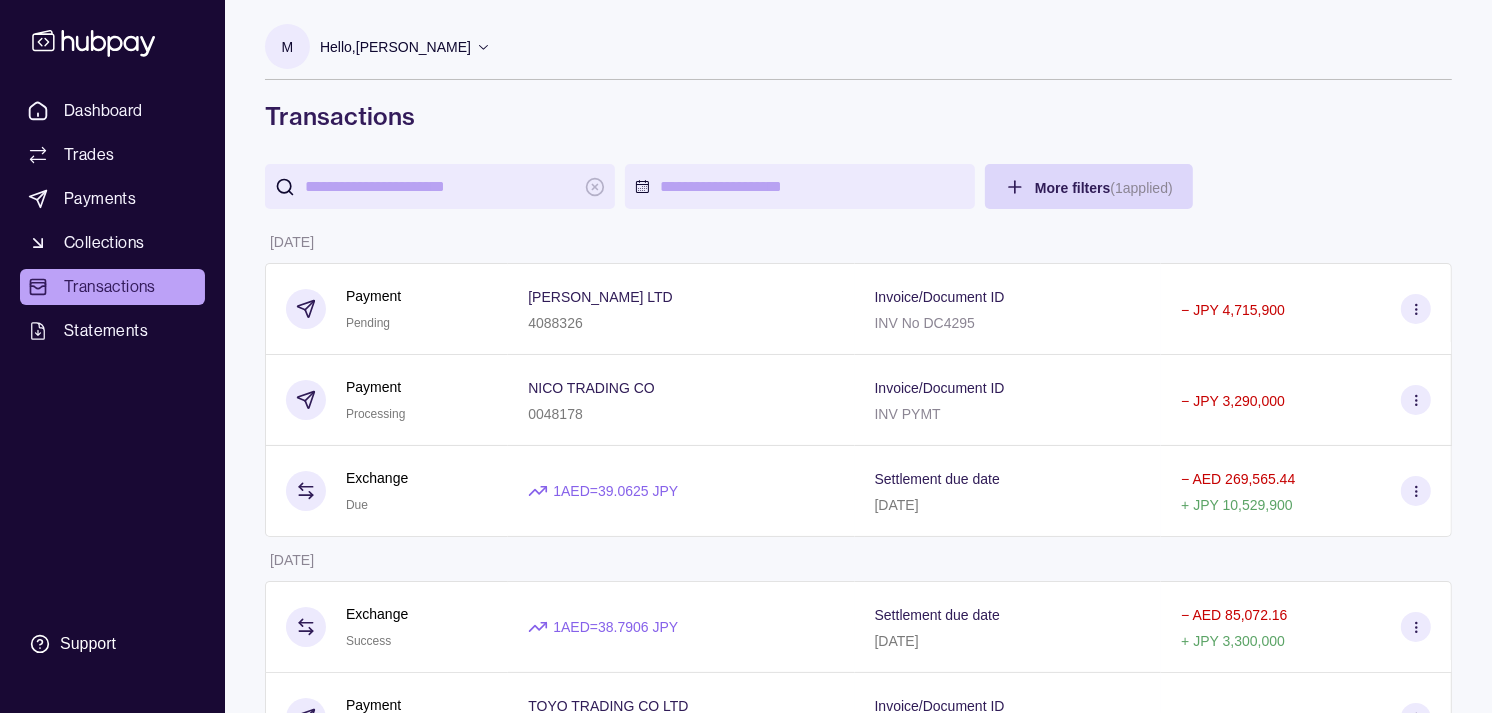 click at bounding box center (440, 186) 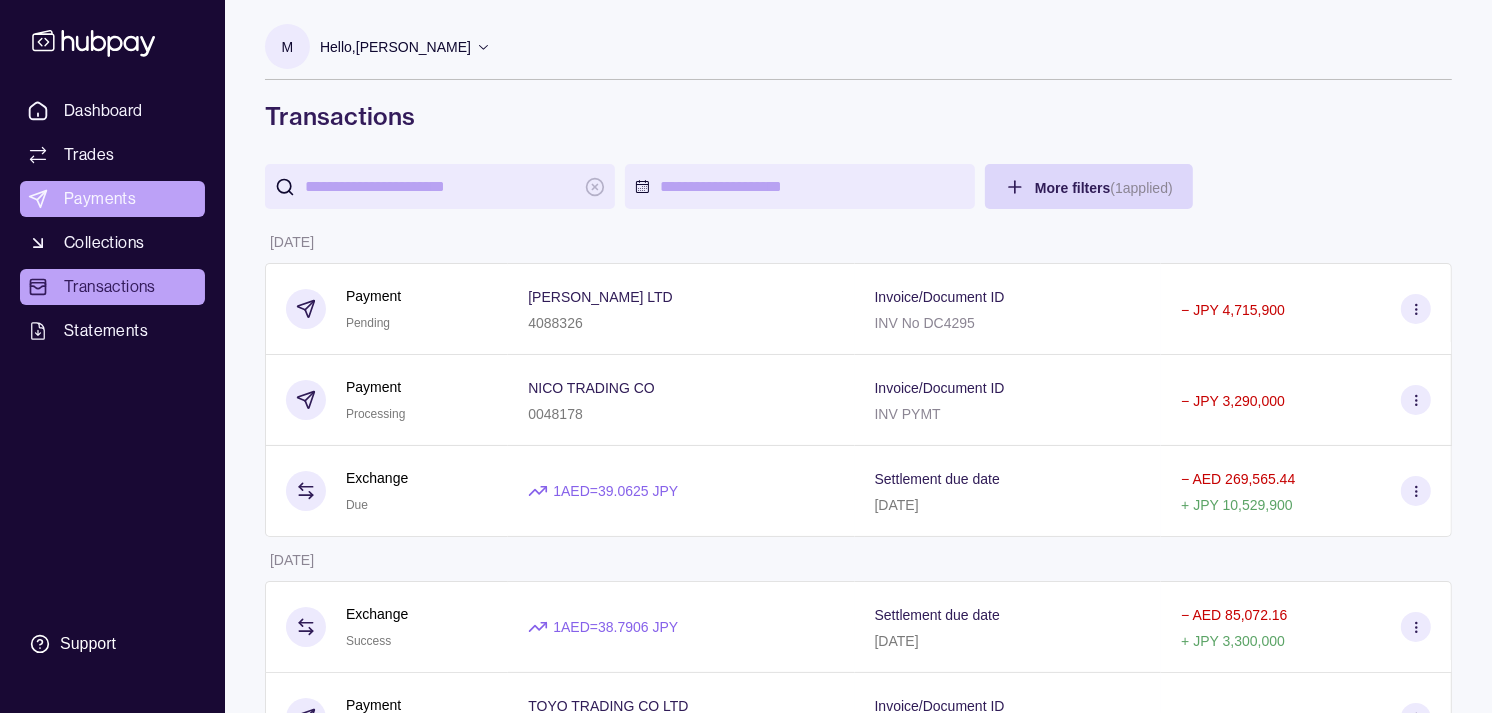 click on "Payments" at bounding box center (112, 199) 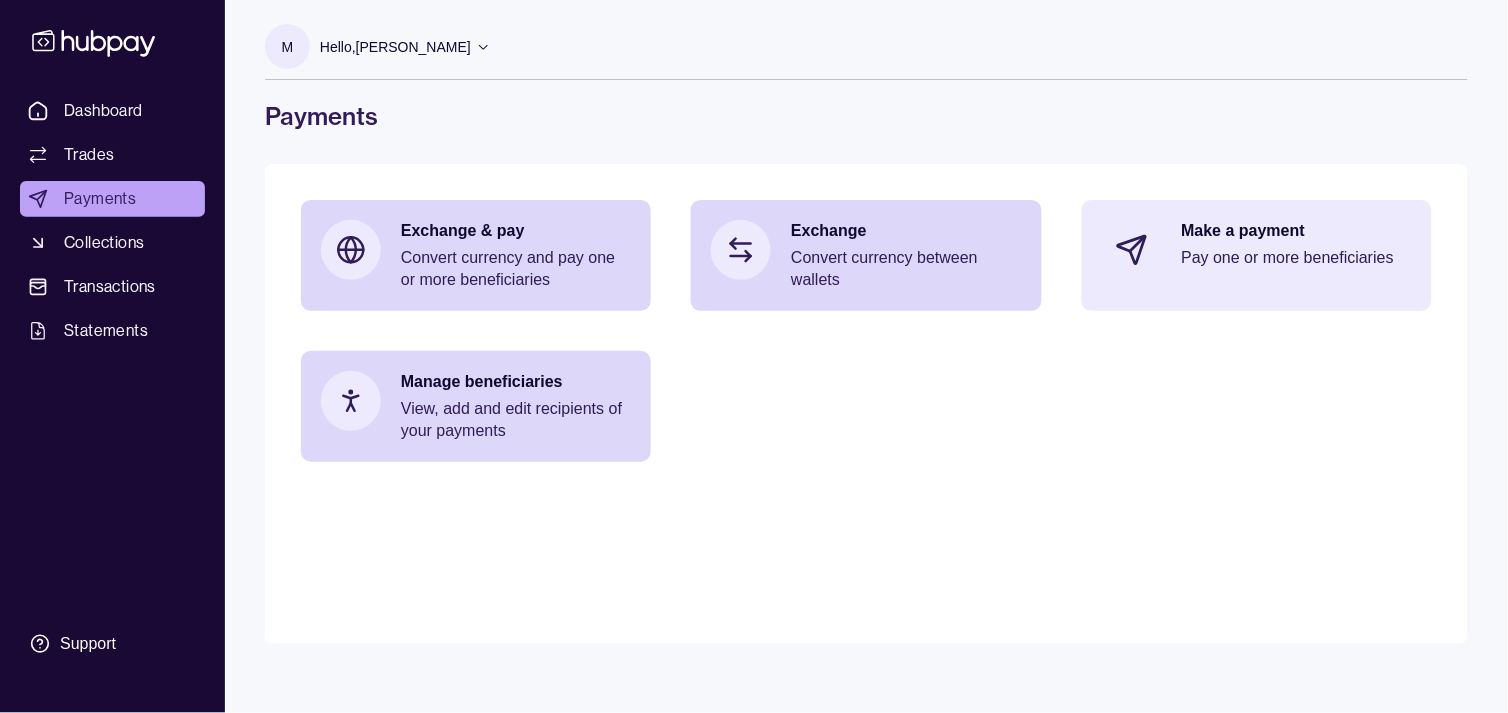 click on "Pay one or more beneficiaries" at bounding box center [1297, 258] 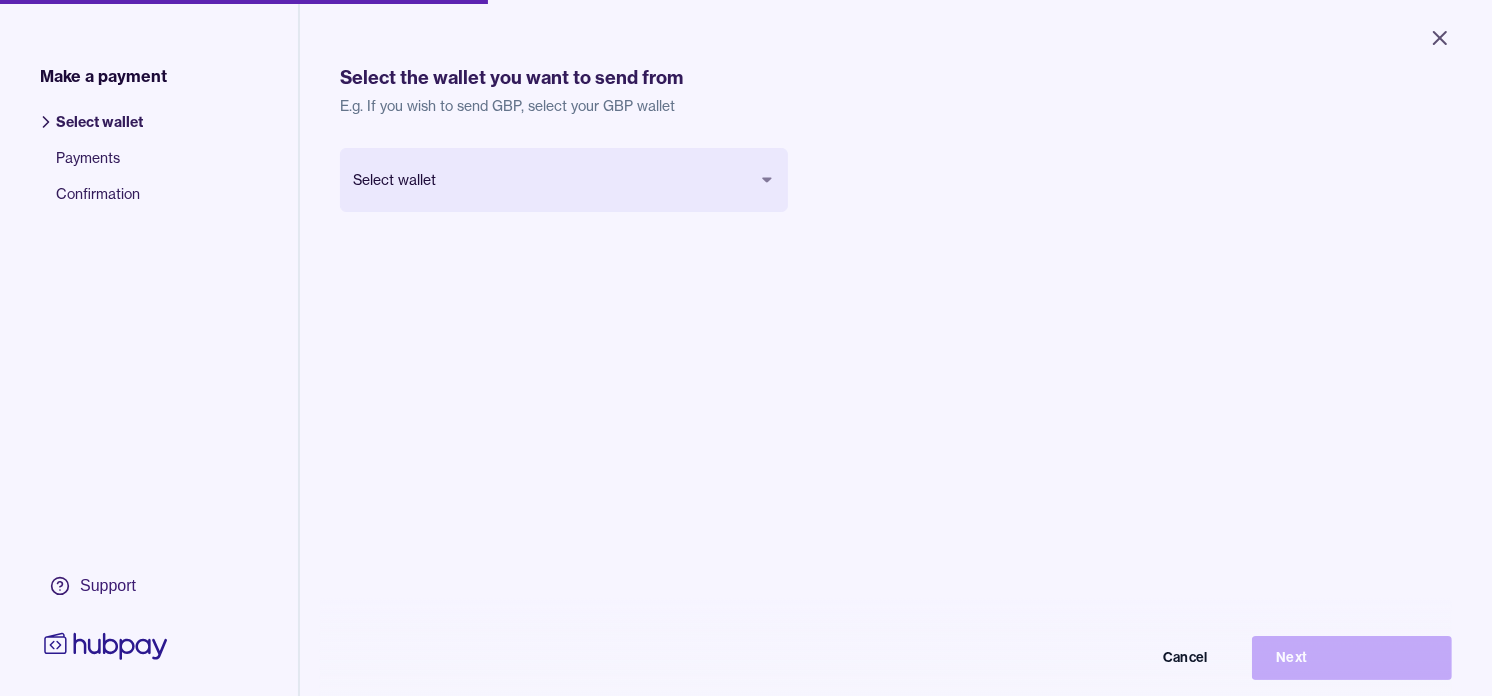 click on "Close Make a payment Select wallet Payments Confirmation Support Select the wallet you want to send from E.g. If you wish to send GBP, select your GBP wallet Select wallet Cancel Next Make a payment | Hubpay" at bounding box center (746, 348) 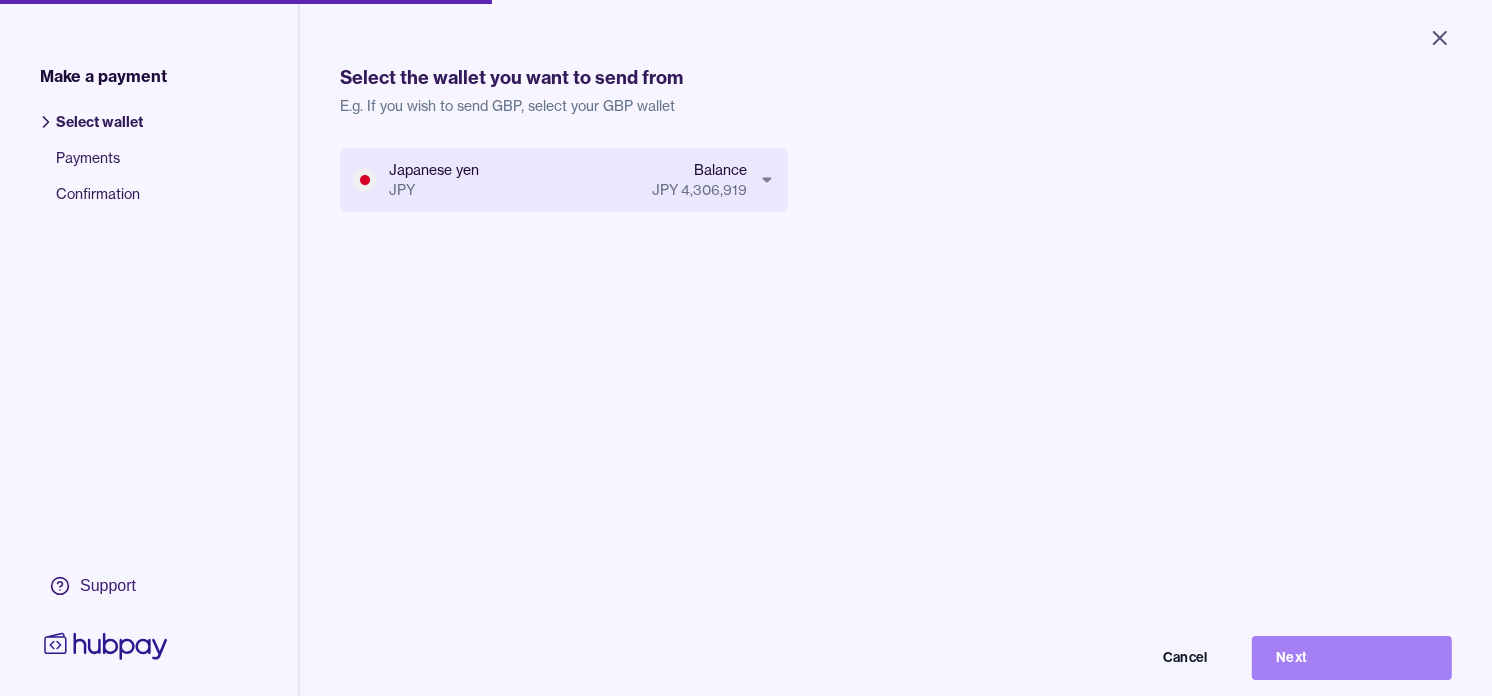 click on "Next" at bounding box center [1352, 658] 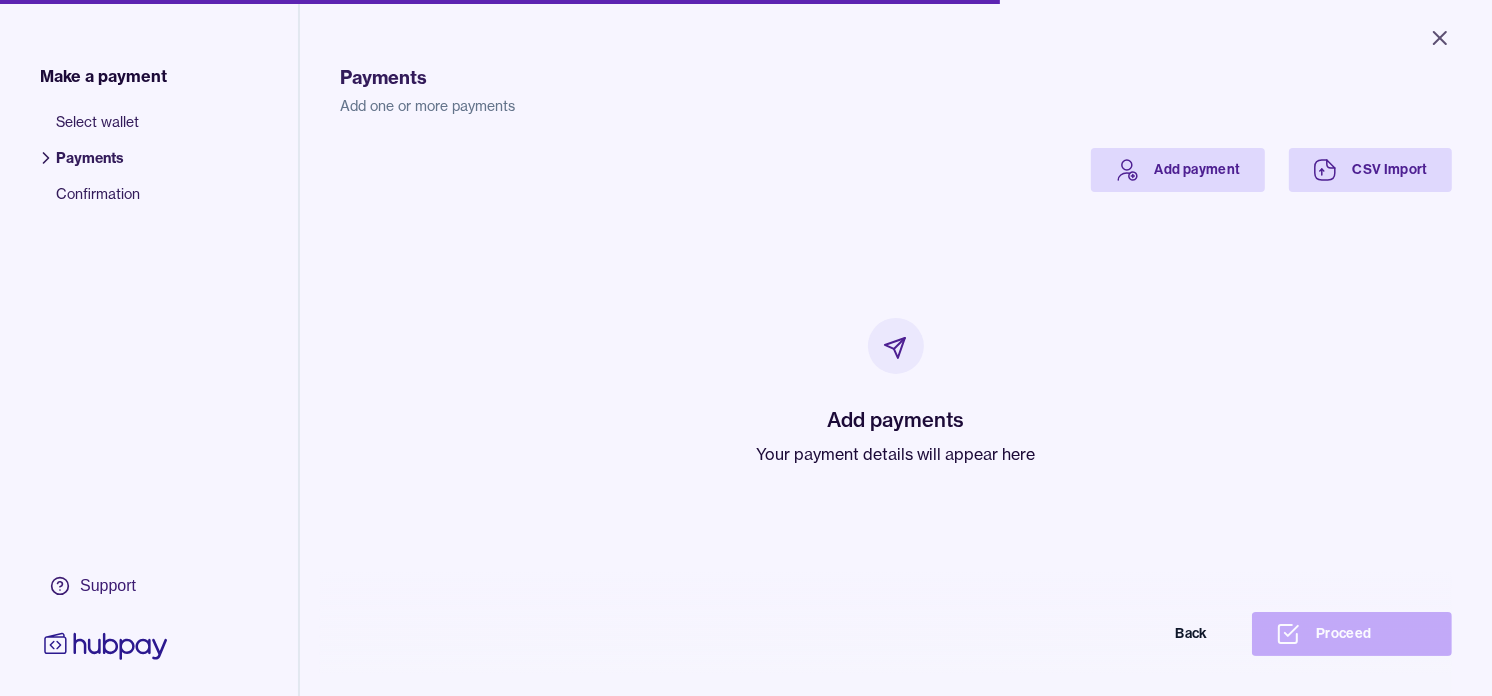 click on "Your payment details will appear here" at bounding box center (896, 454) 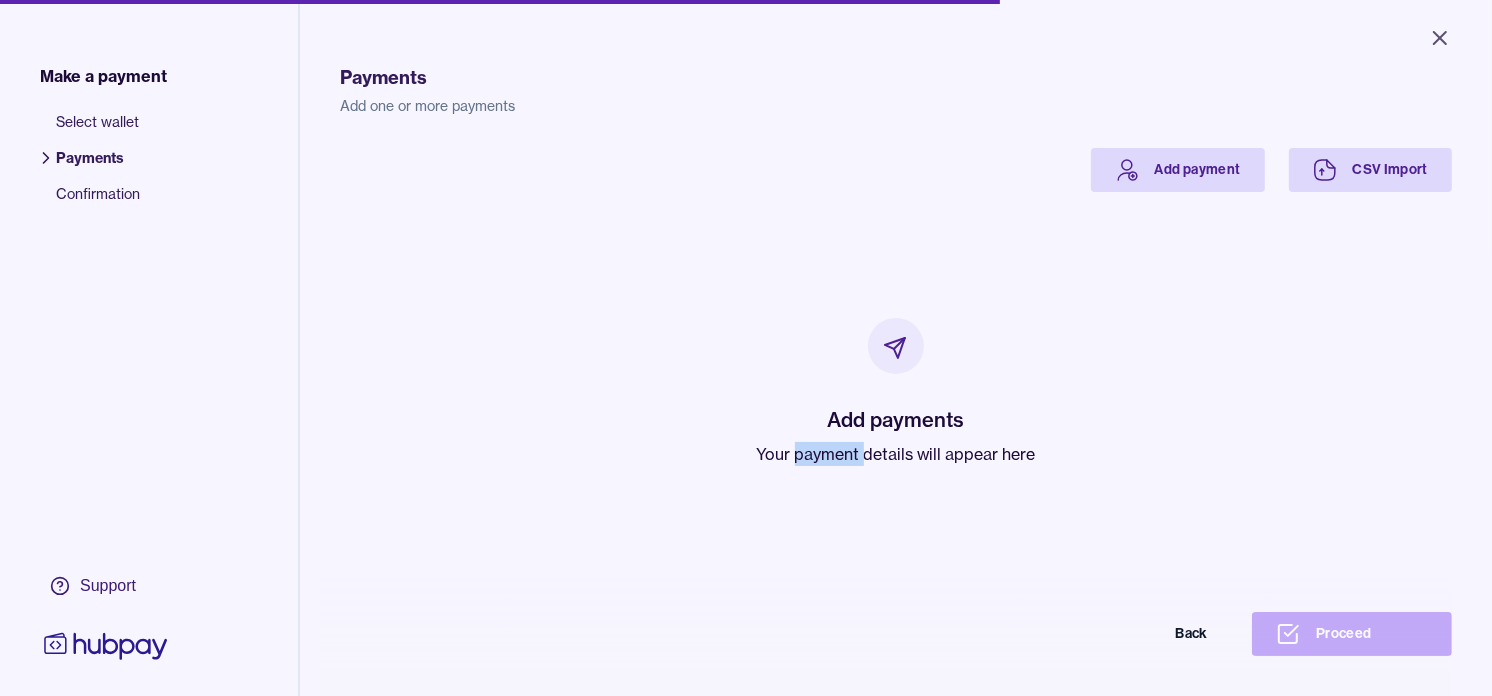 click on "Your payment details will appear here" at bounding box center [896, 454] 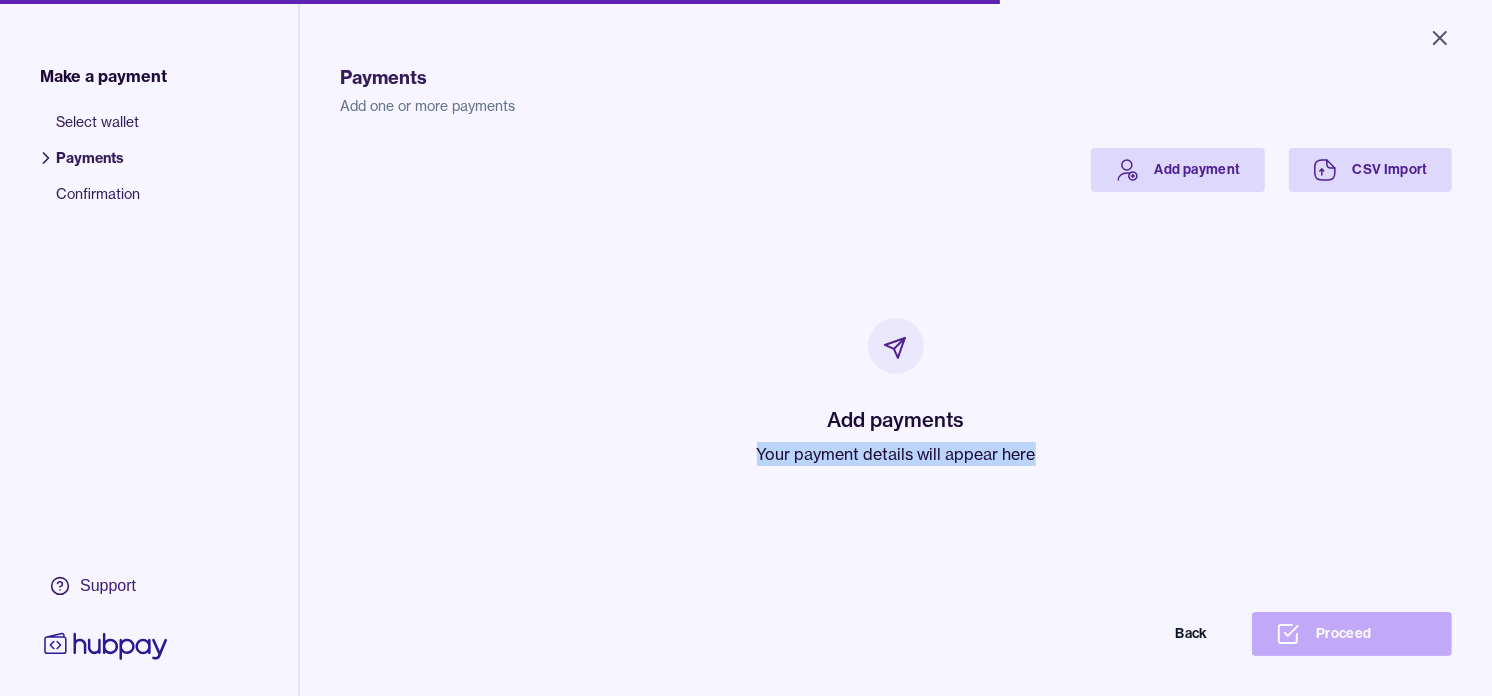 click on "Your payment details will appear here" at bounding box center (896, 454) 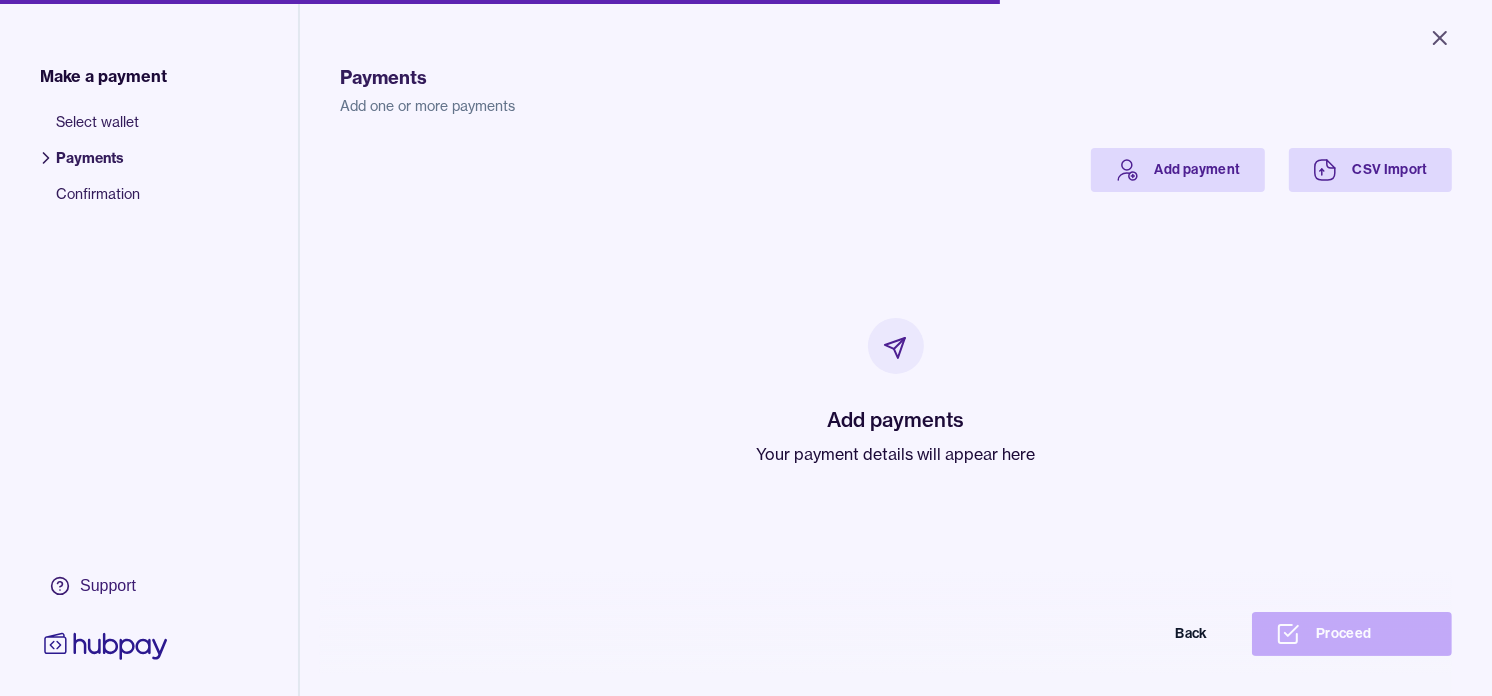 drag, startPoint x: 835, startPoint y: 452, endPoint x: 714, endPoint y: 332, distance: 170.4142 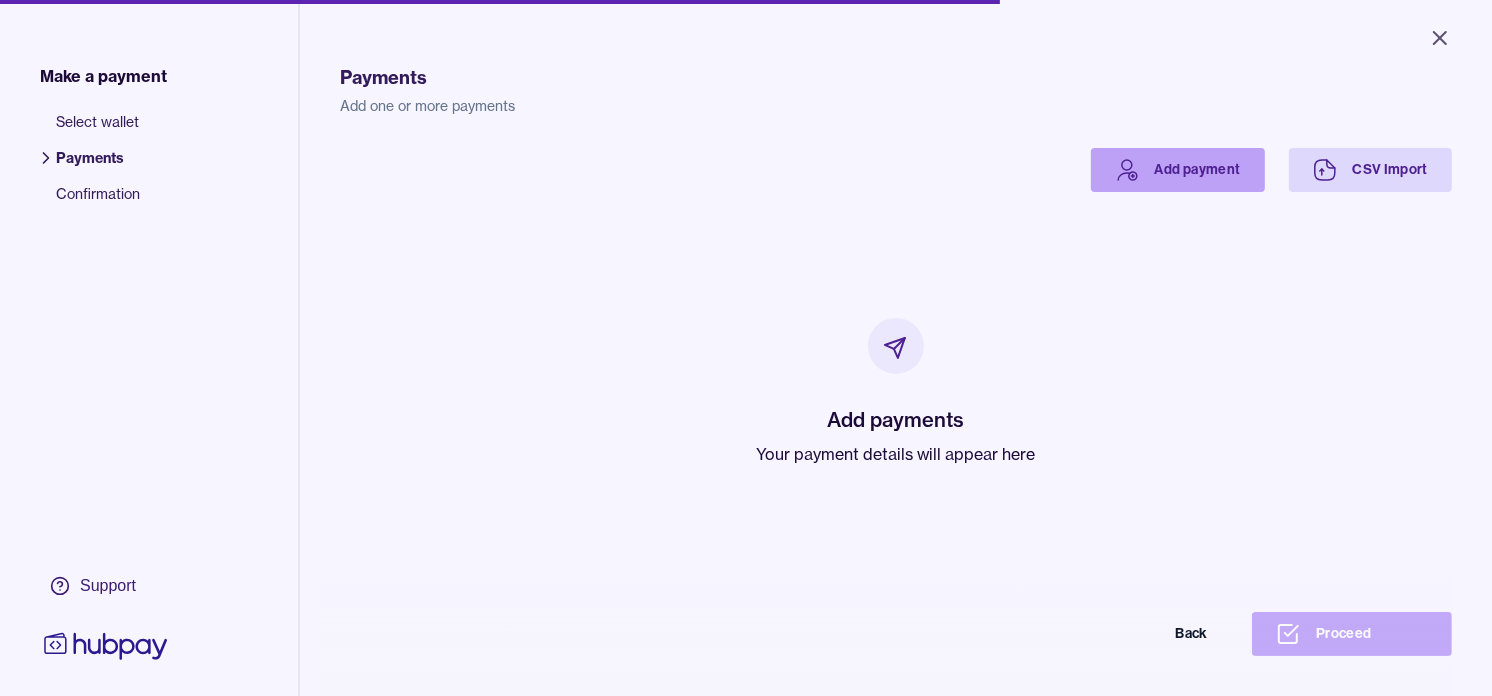 click on "Add payment" at bounding box center (1178, 170) 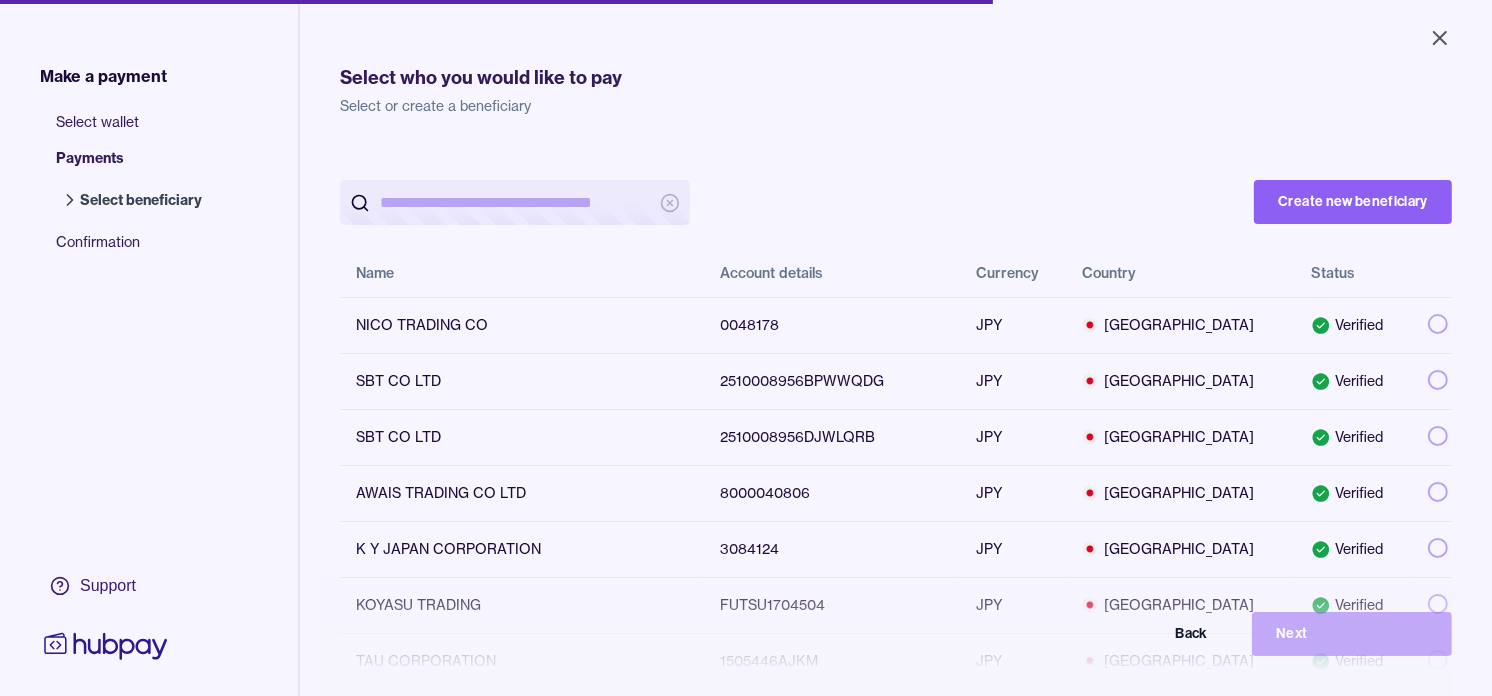 click at bounding box center [515, 202] 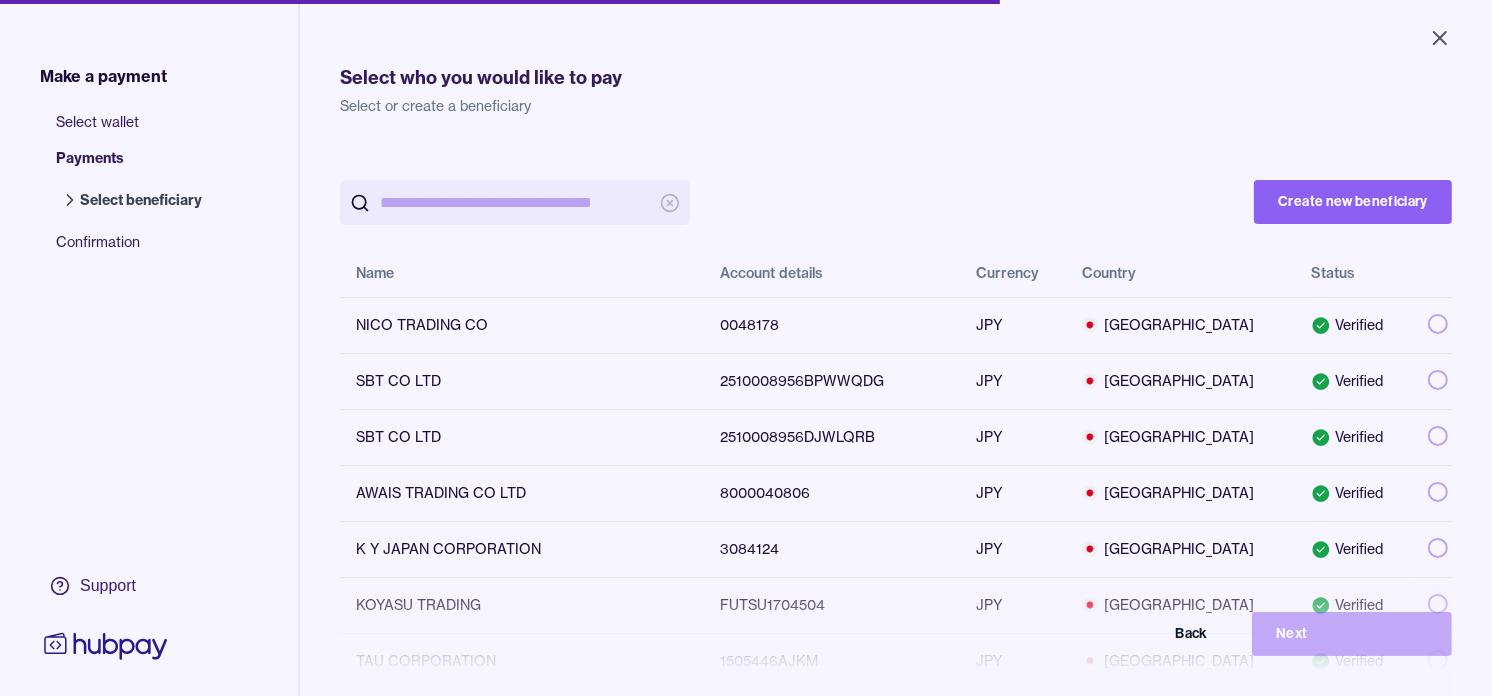 paste on "*******" 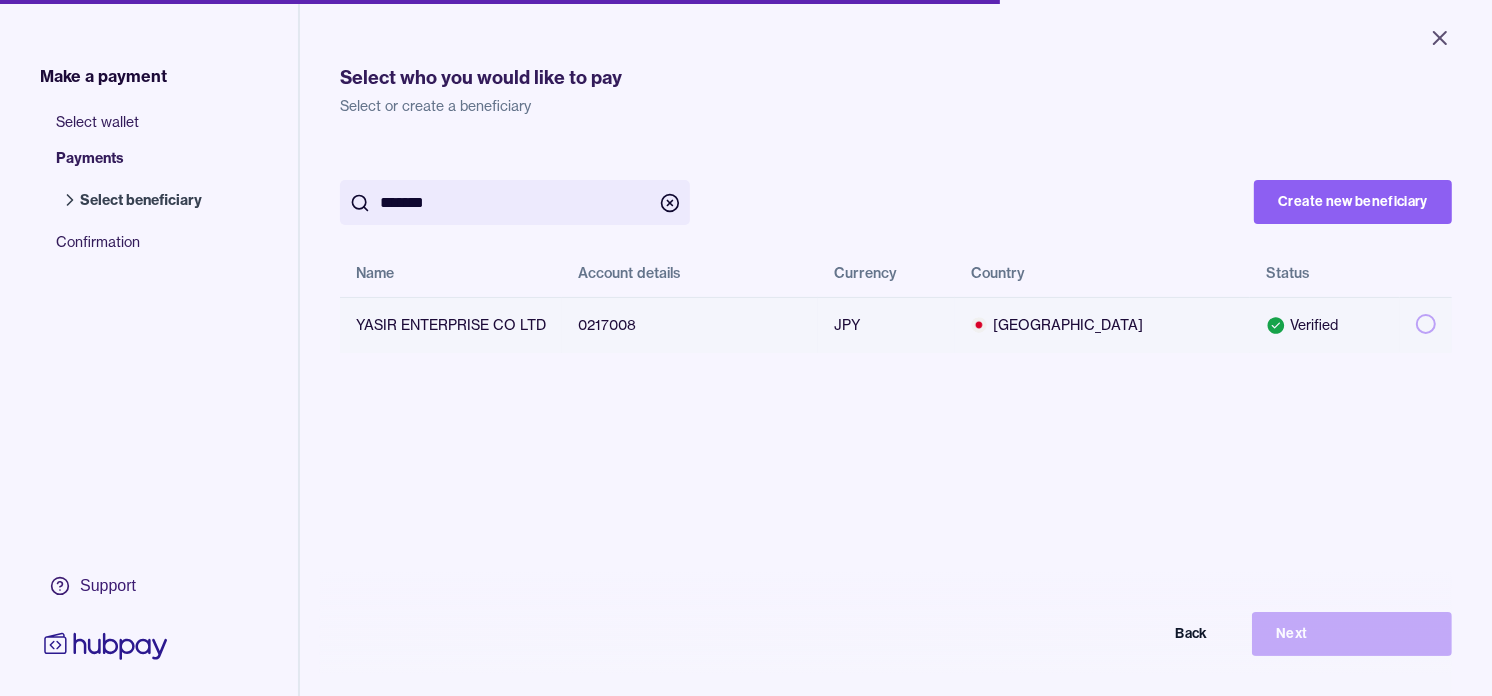 type on "*******" 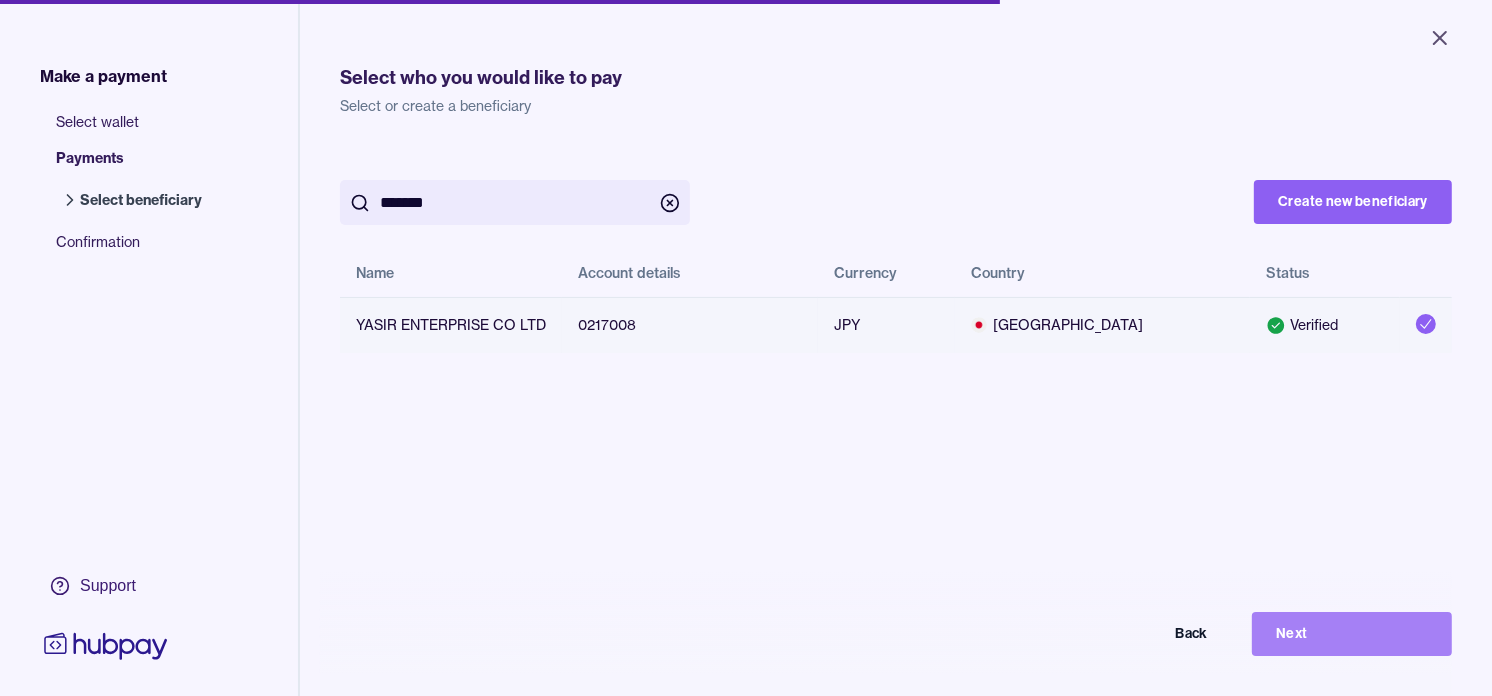click on "Next" at bounding box center [1352, 634] 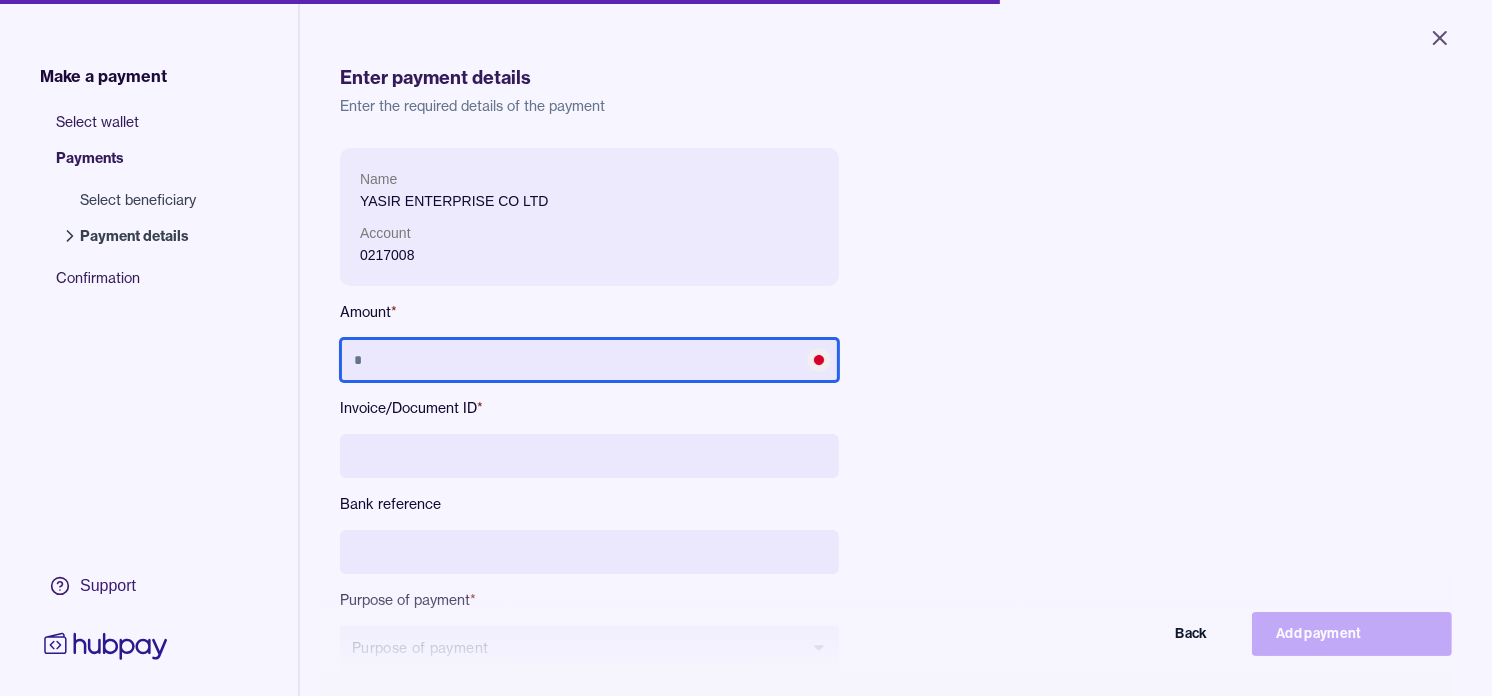 click at bounding box center [589, 360] 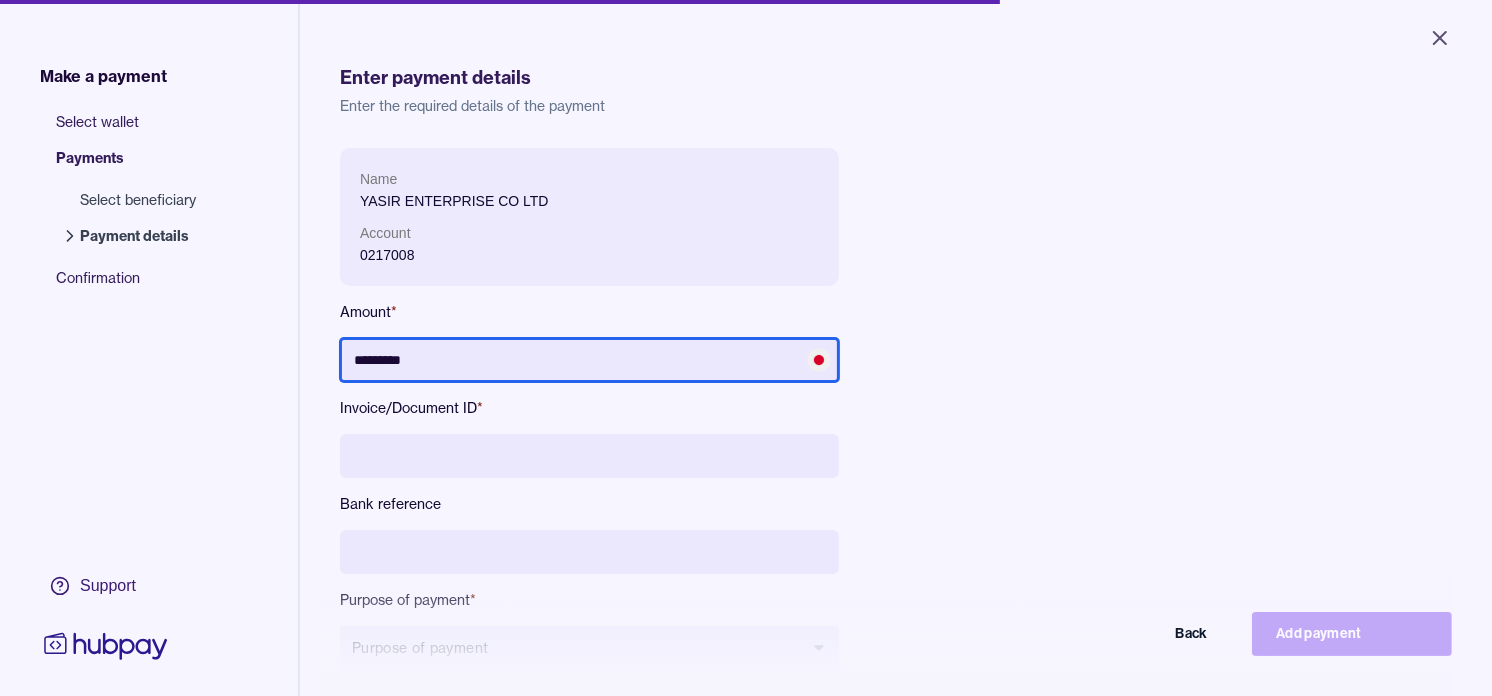 type on "*********" 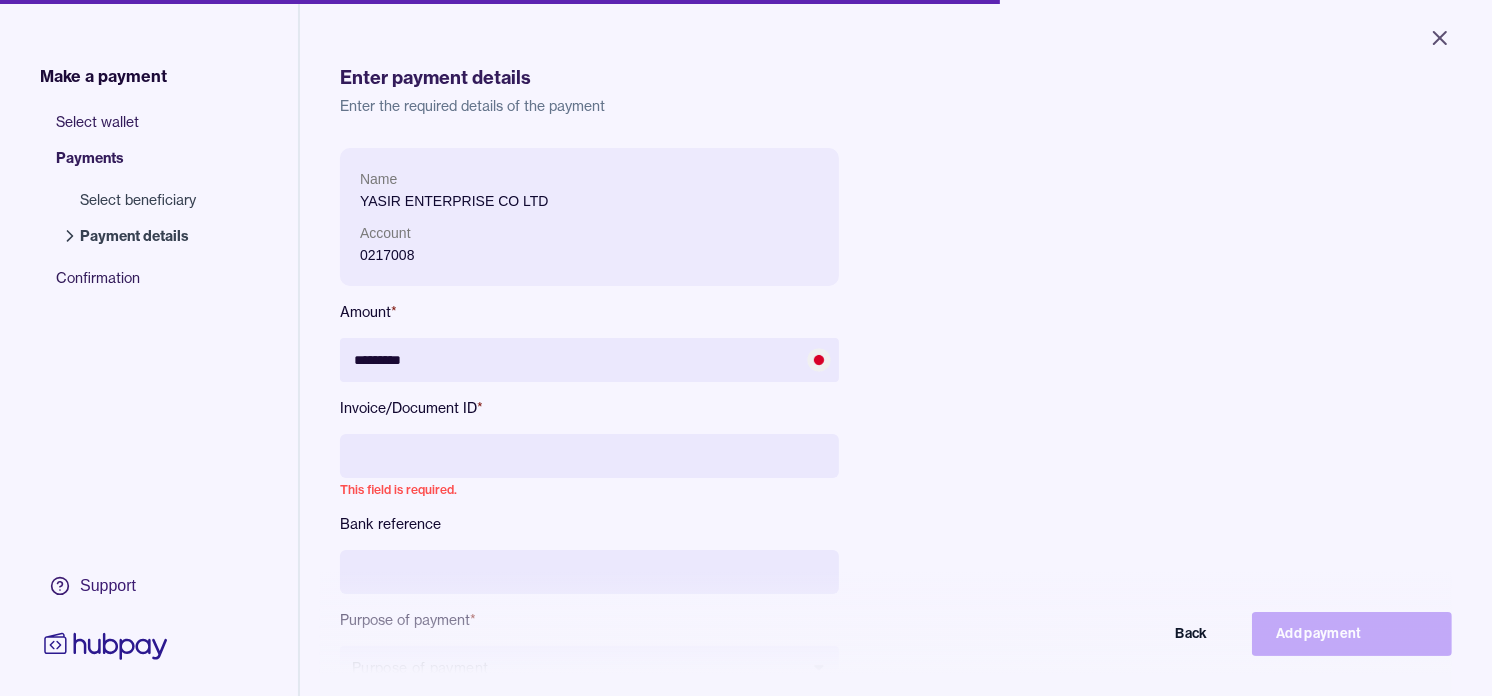 paste on "**********" 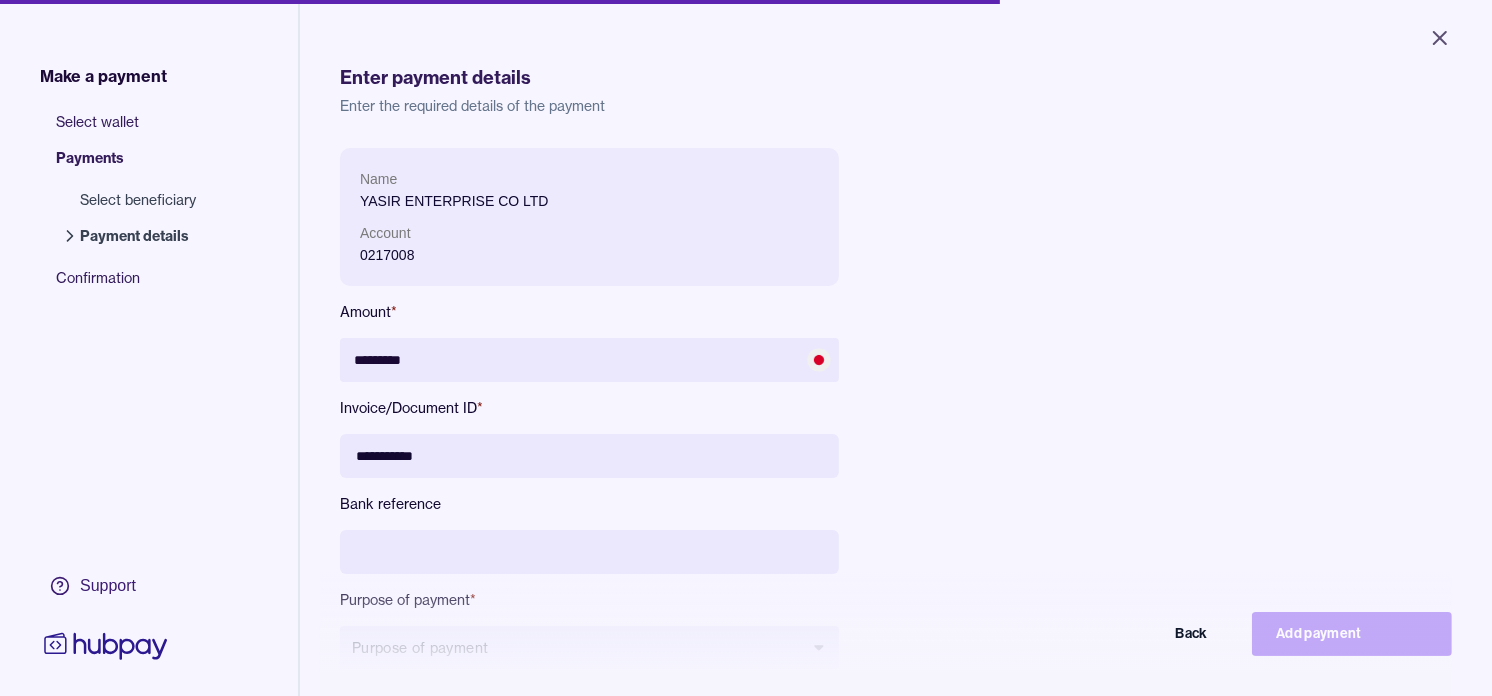 click on "**********" at bounding box center (589, 456) 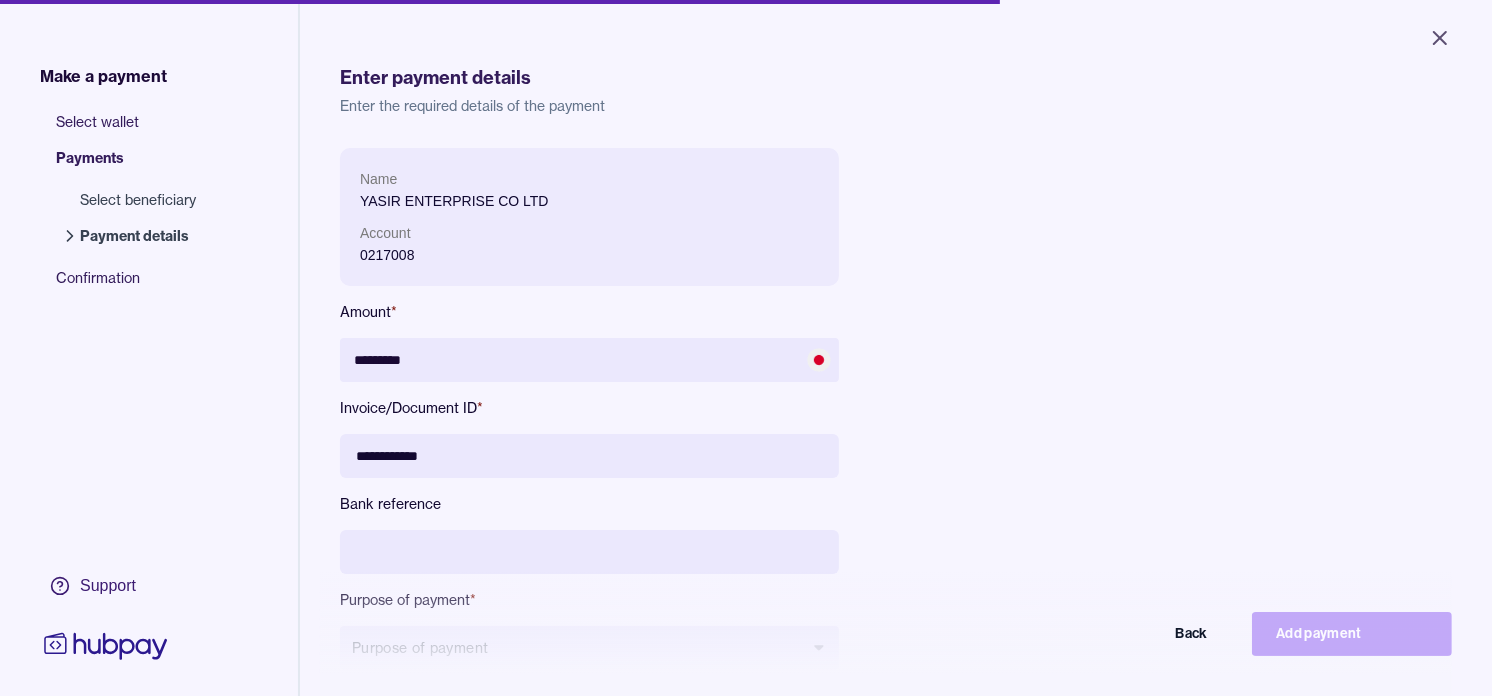 type on "**********" 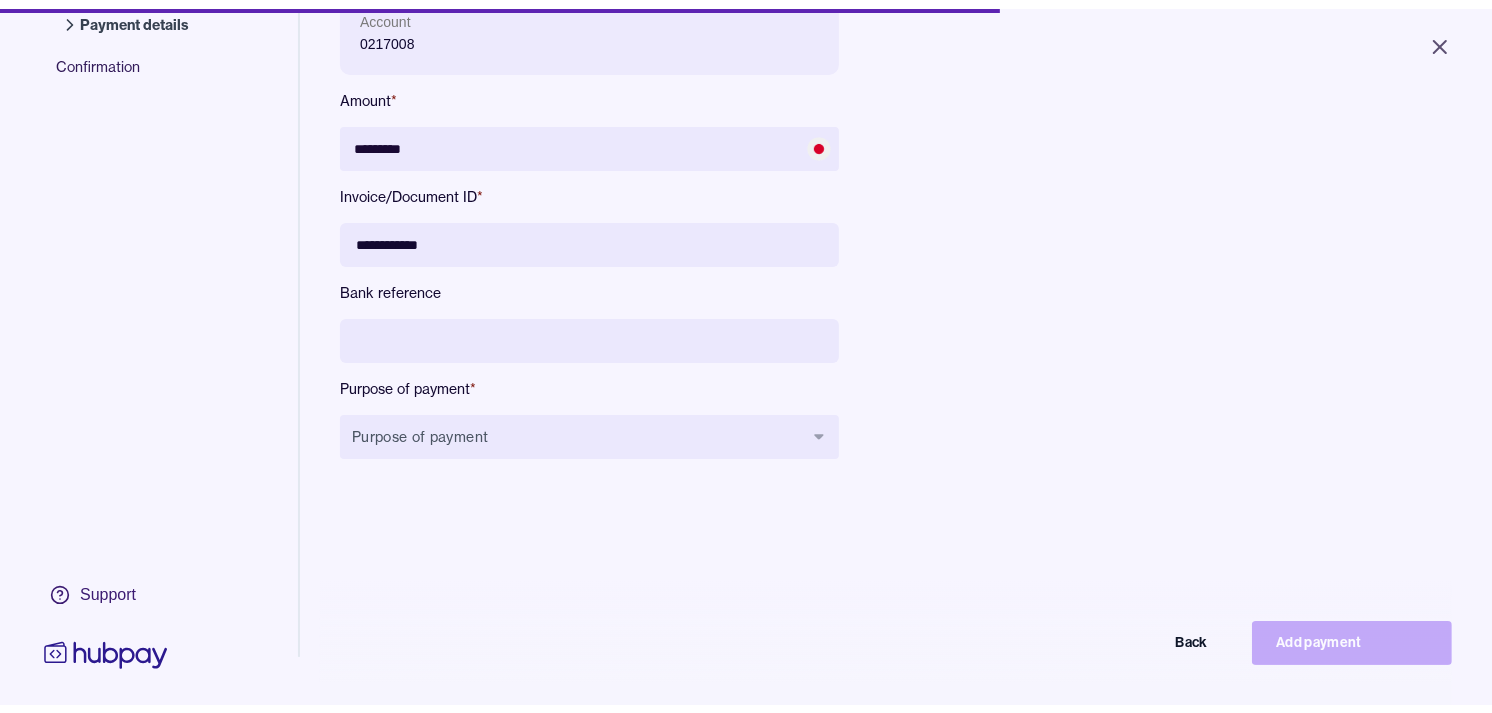 scroll, scrollTop: 222, scrollLeft: 0, axis: vertical 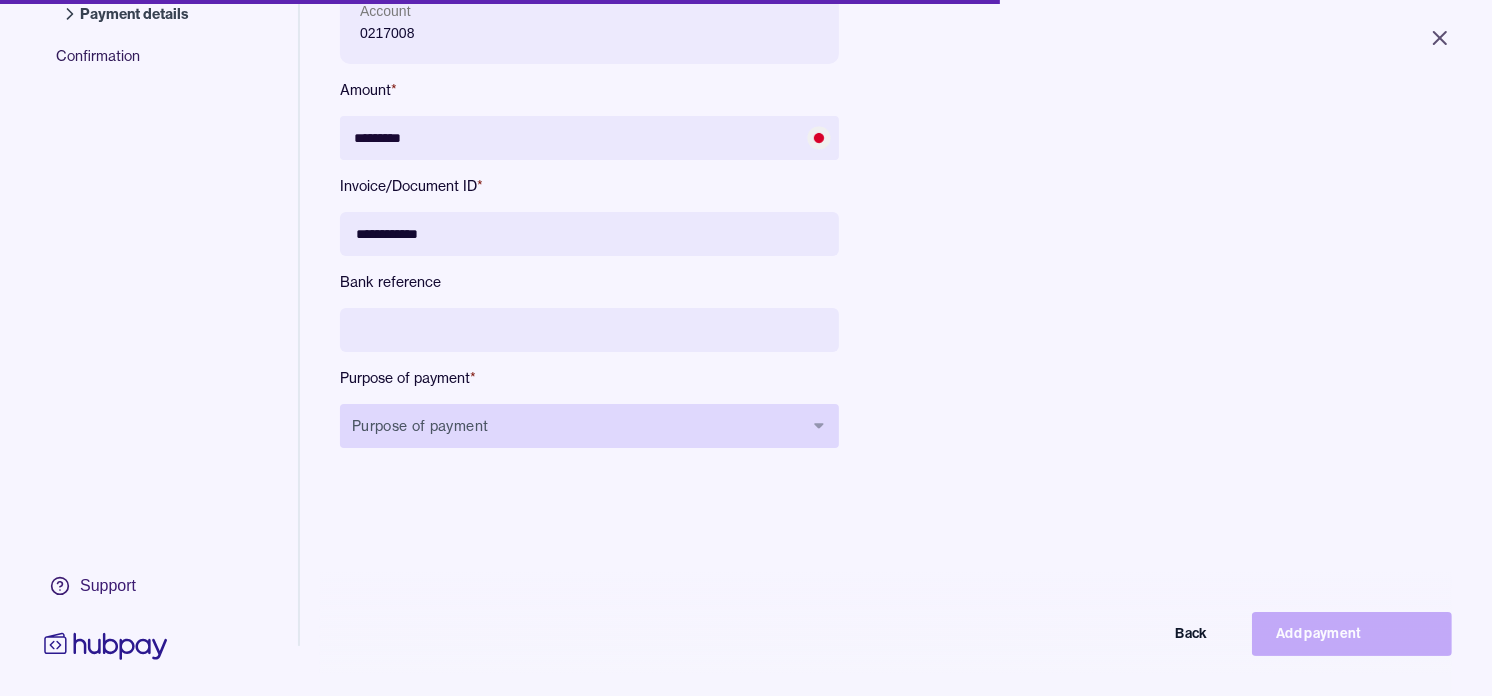 click on "Purpose of payment" at bounding box center [589, 426] 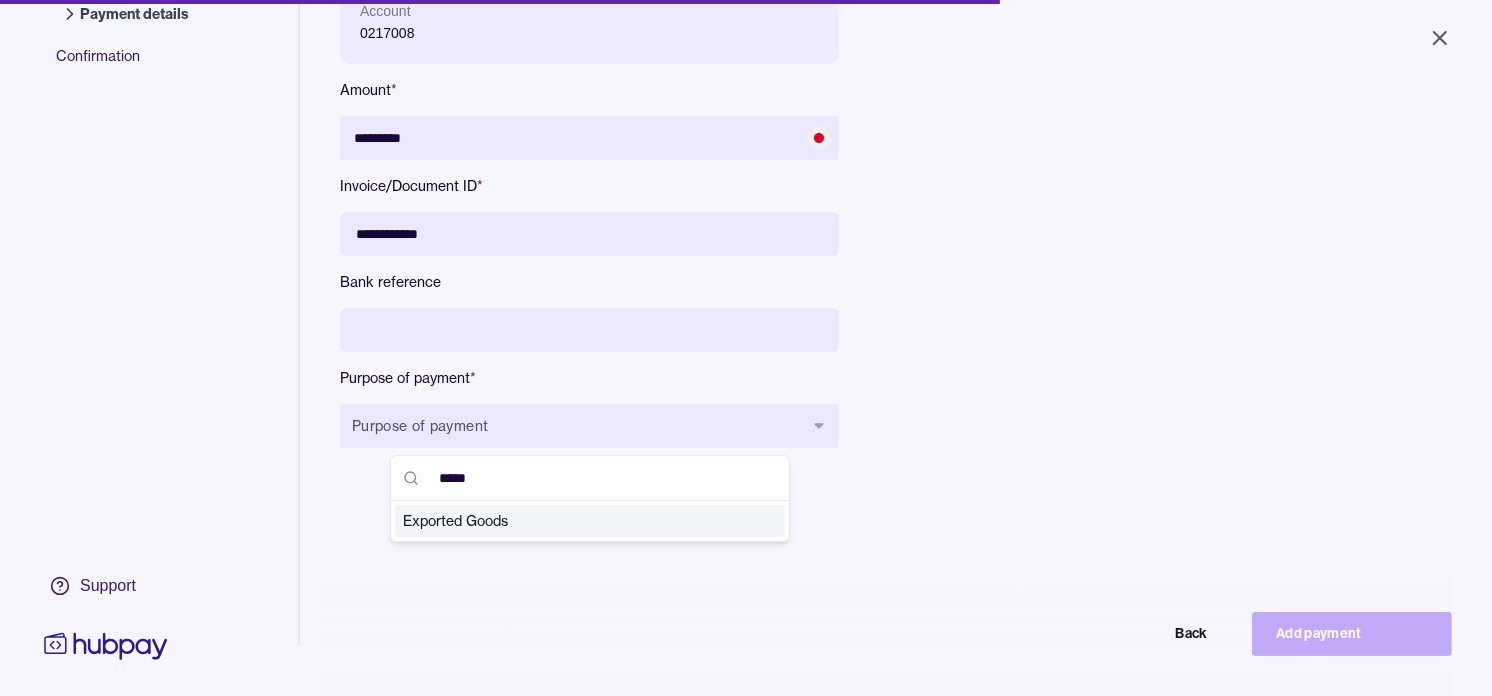 type on "*****" 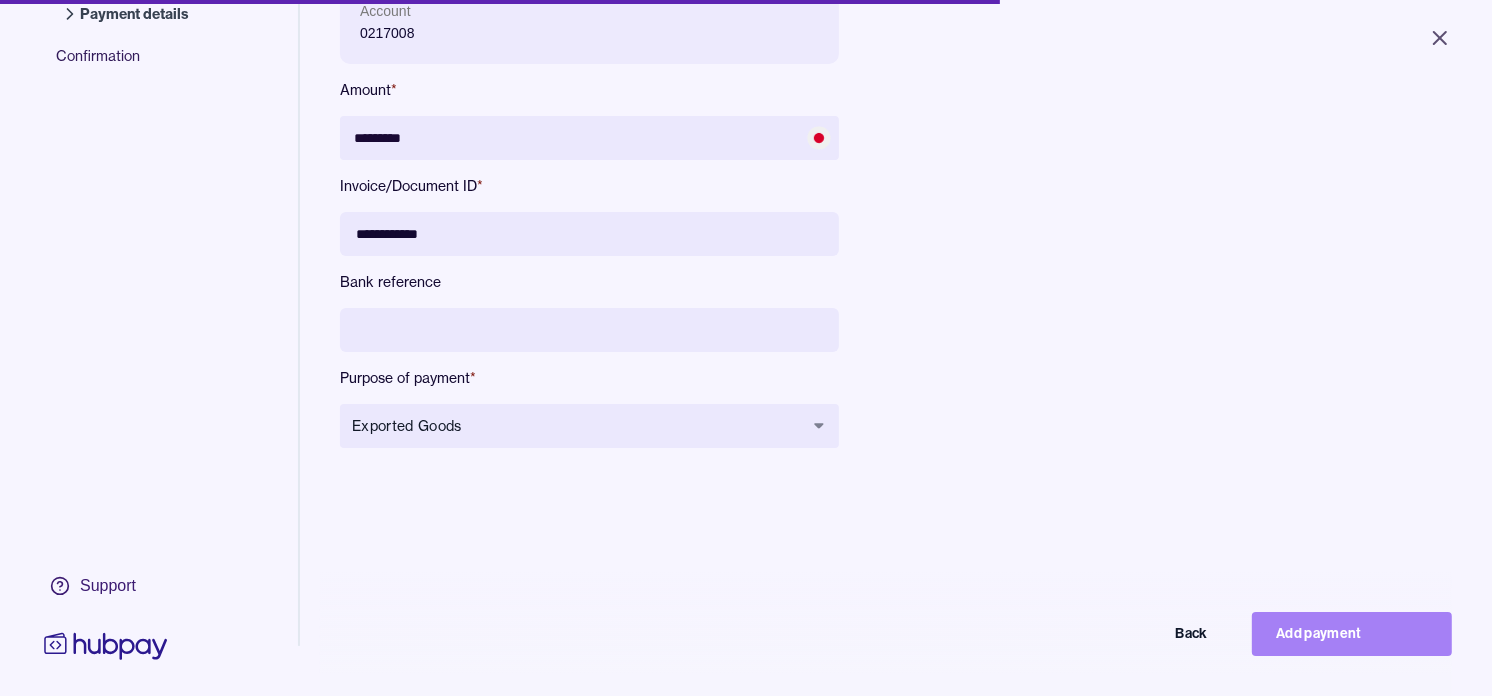 click on "Add payment" at bounding box center (1352, 634) 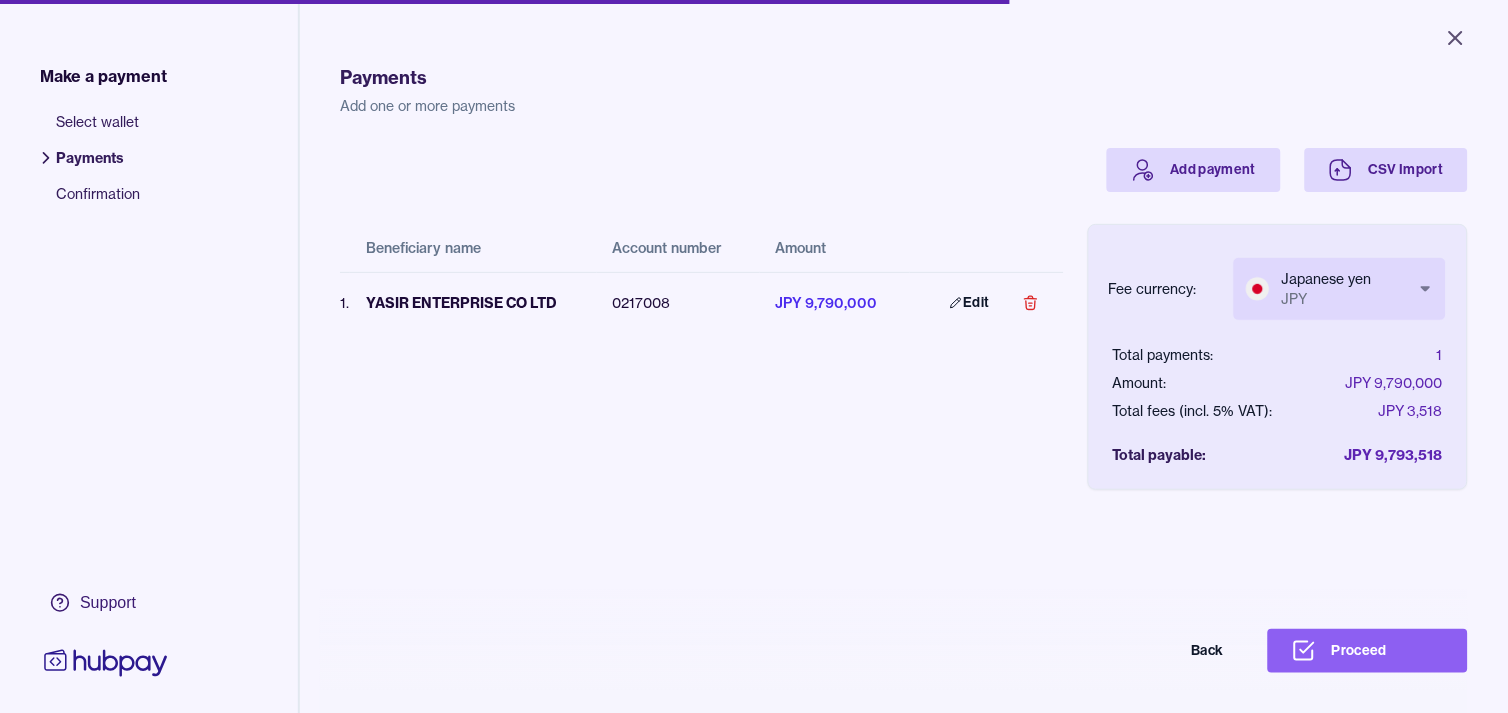 click on "Close Make a payment Select wallet Payments Confirmation Support Payments Add one or more payments Add payment CSV Import Beneficiary name Account number Amount 1 . YASIR ENTERPRISE CO LTD 0217008 JPY 9,790,000 Edit Fee currency: Japanese yen JPY *** *** Total payments: 1 Amount: JPY 9,790,000 Total fees (incl. 5% VAT): JPY 3,518 Total payable: JPY 9,793,518 Back Proceed Payment | Hubpay" at bounding box center [754, 356] 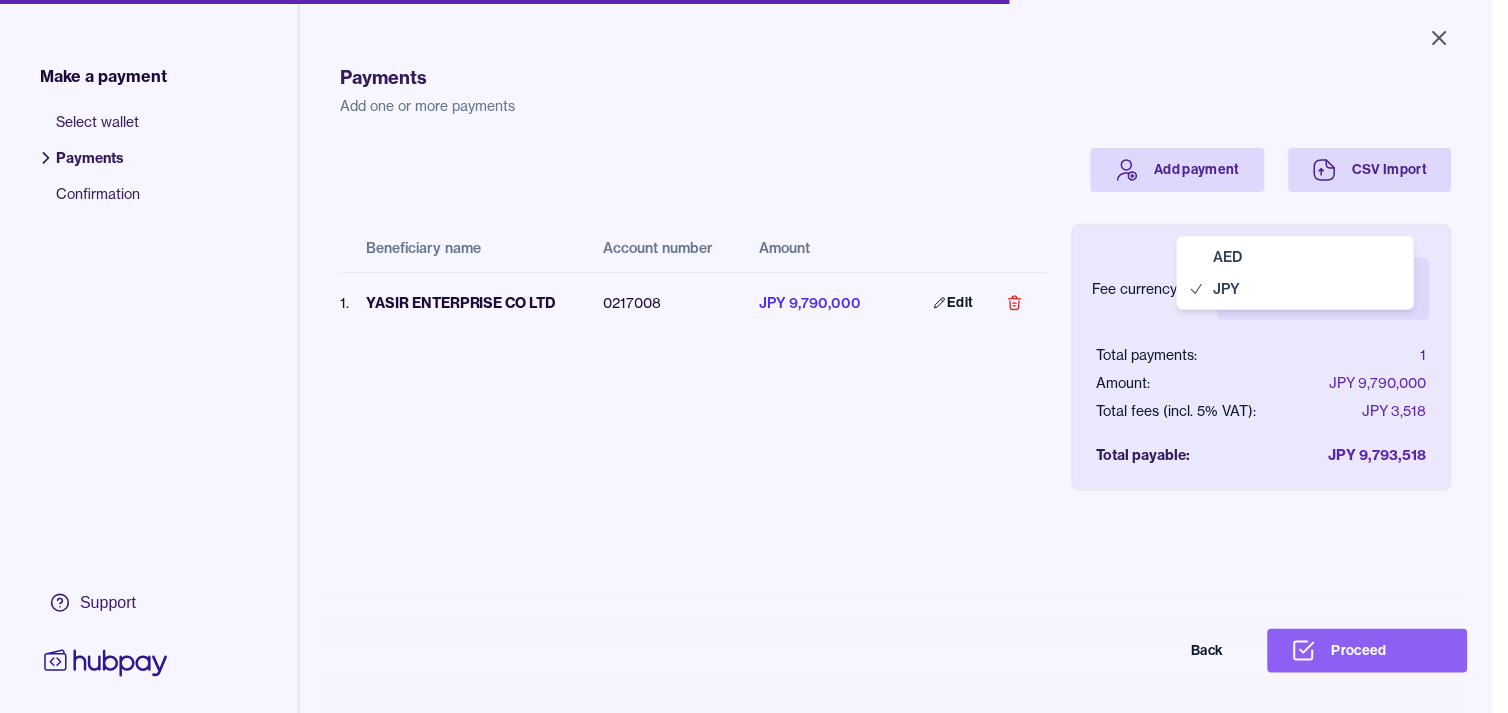 select on "***" 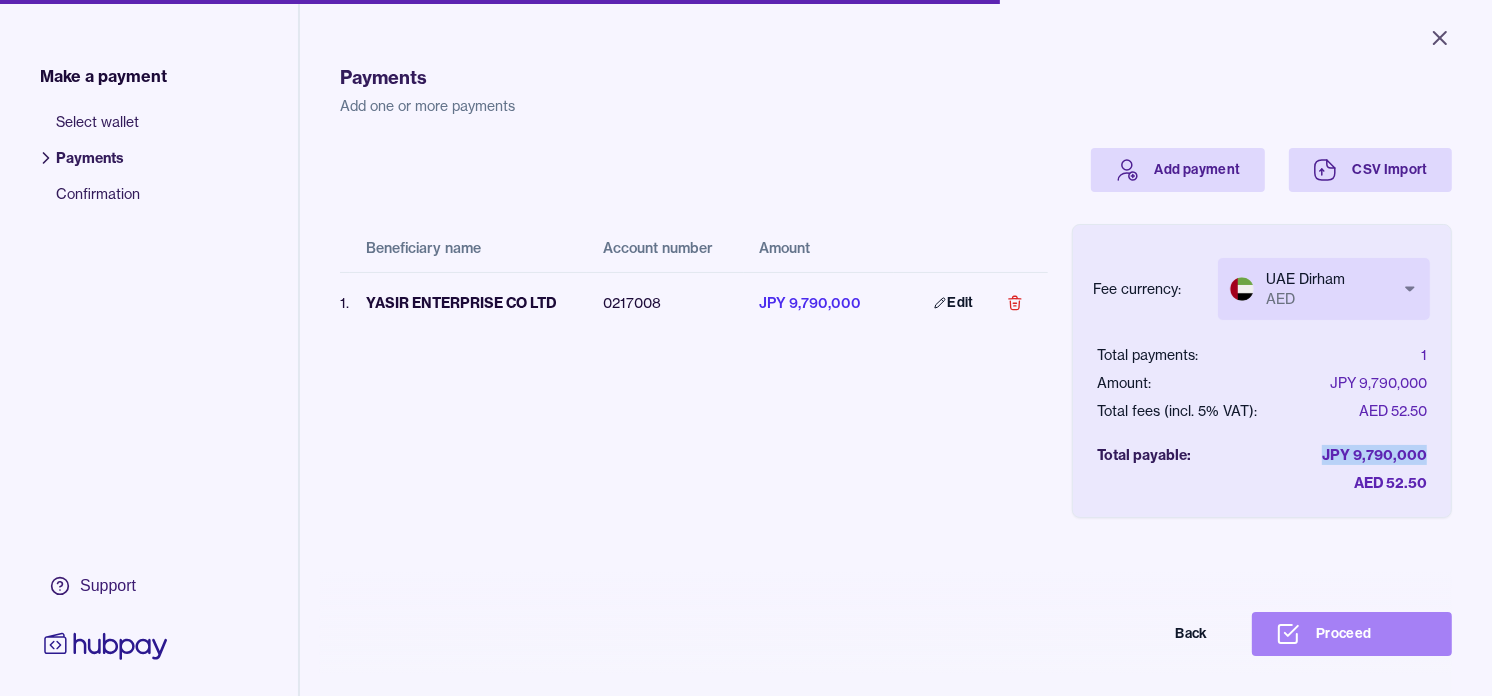 click on "Proceed" at bounding box center (1352, 634) 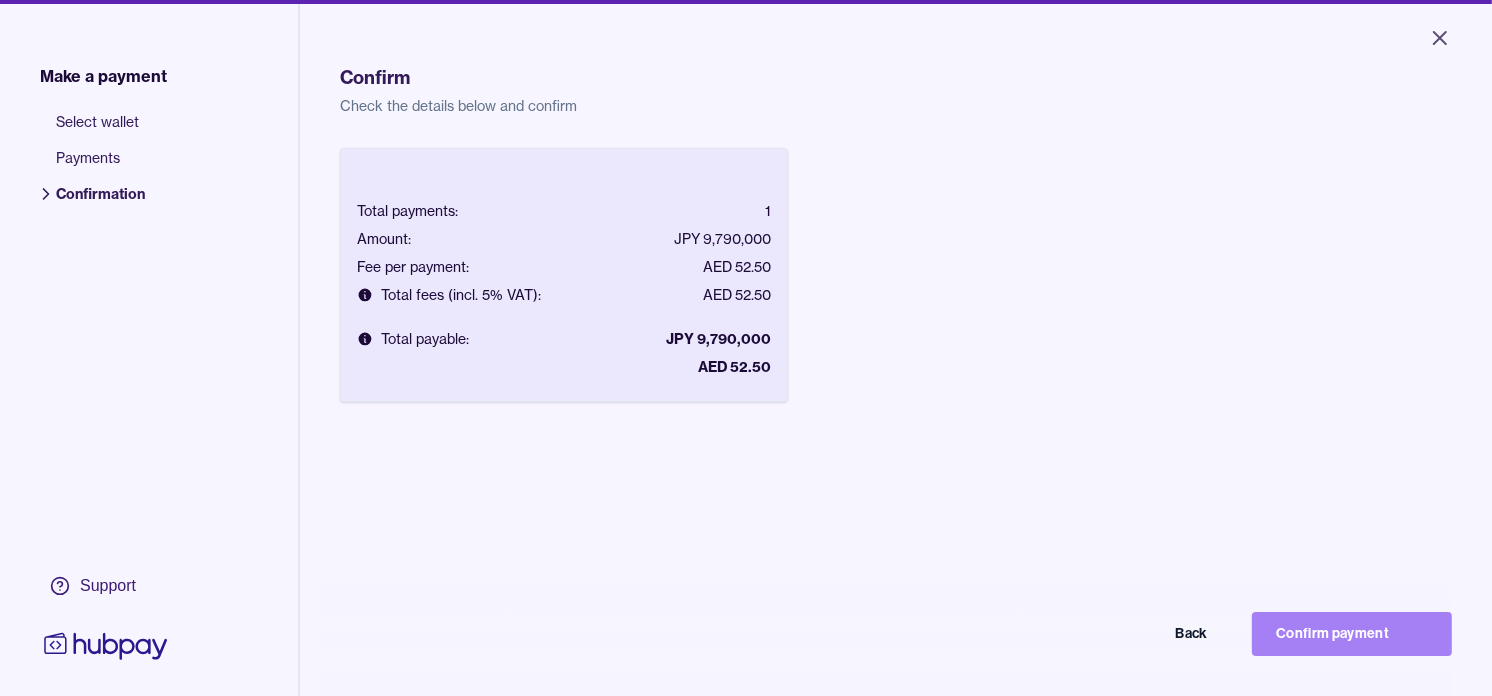 click on "Confirm payment" at bounding box center [1352, 634] 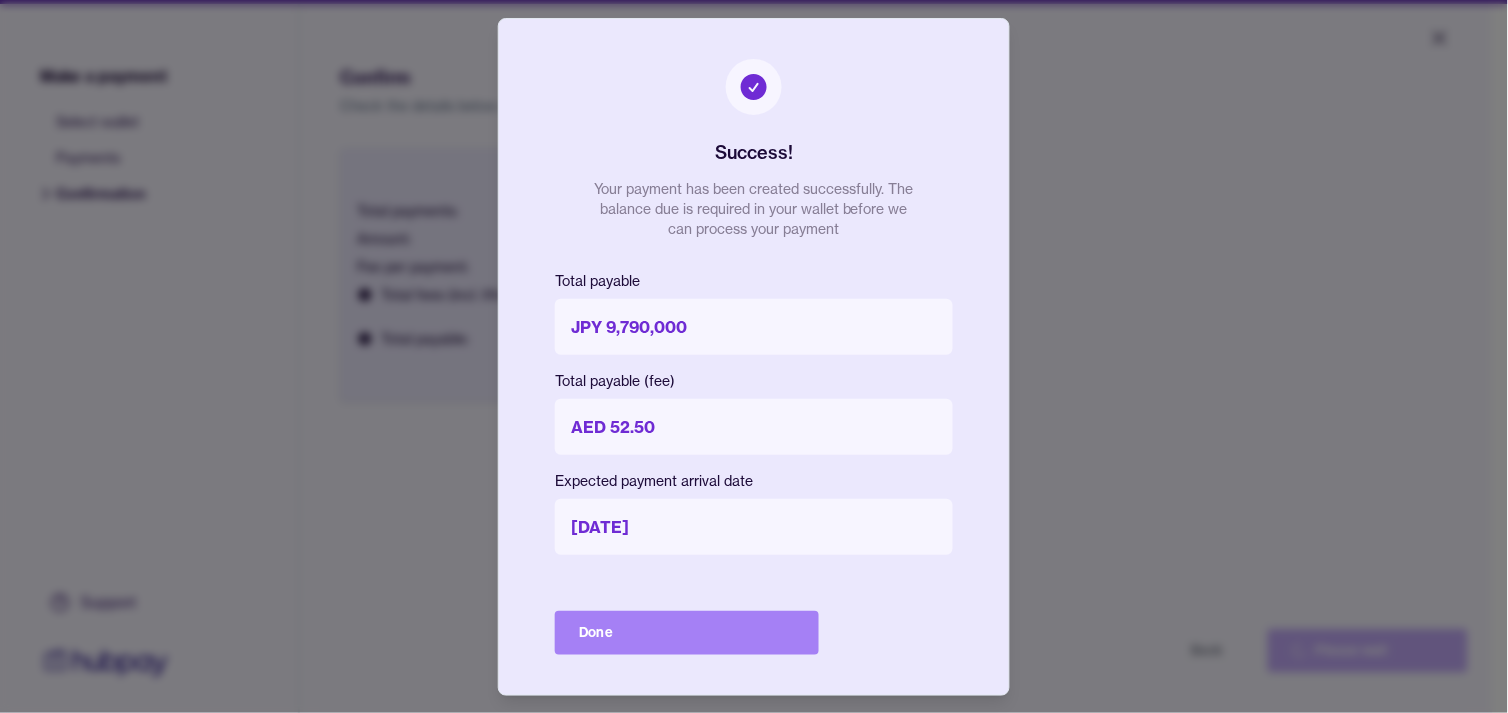 click on "Done" at bounding box center (687, 633) 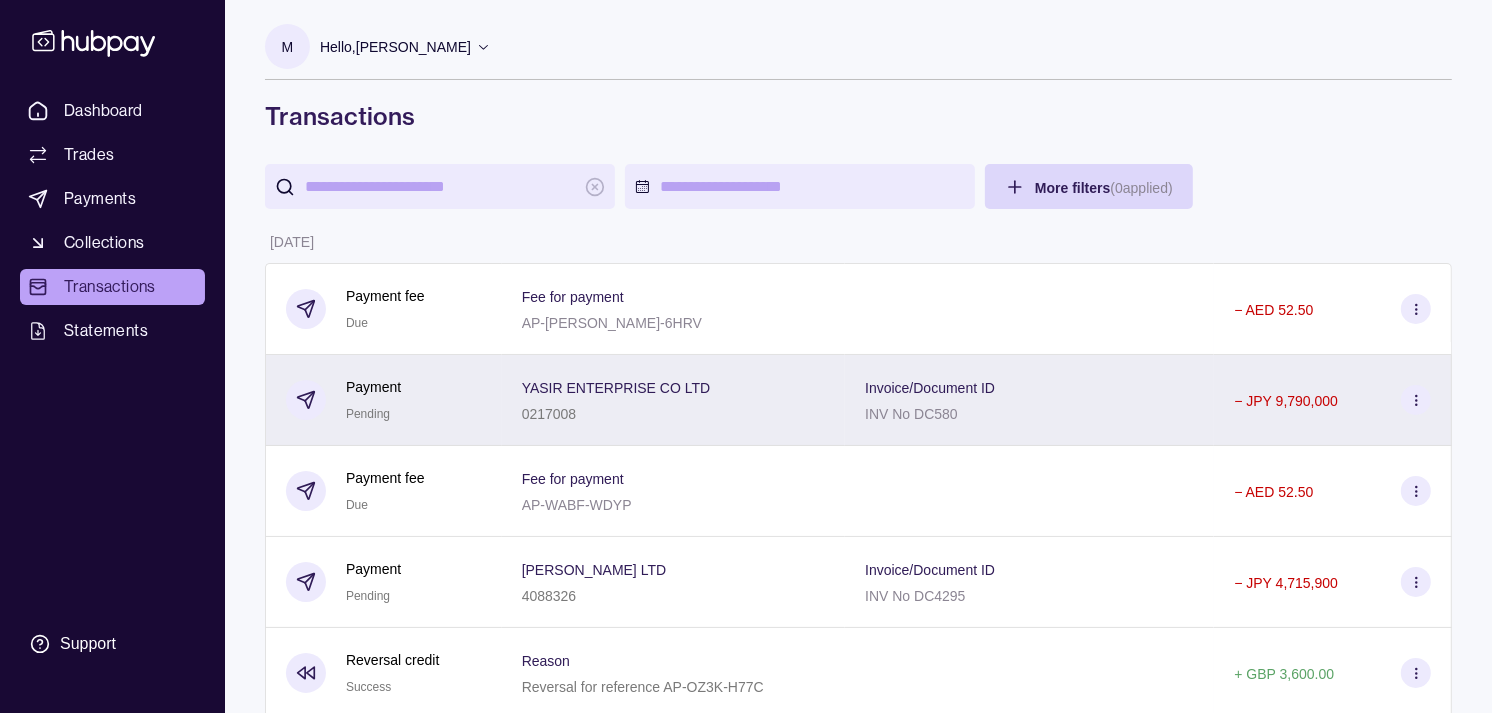 click on "Payment Pending" at bounding box center [384, 400] 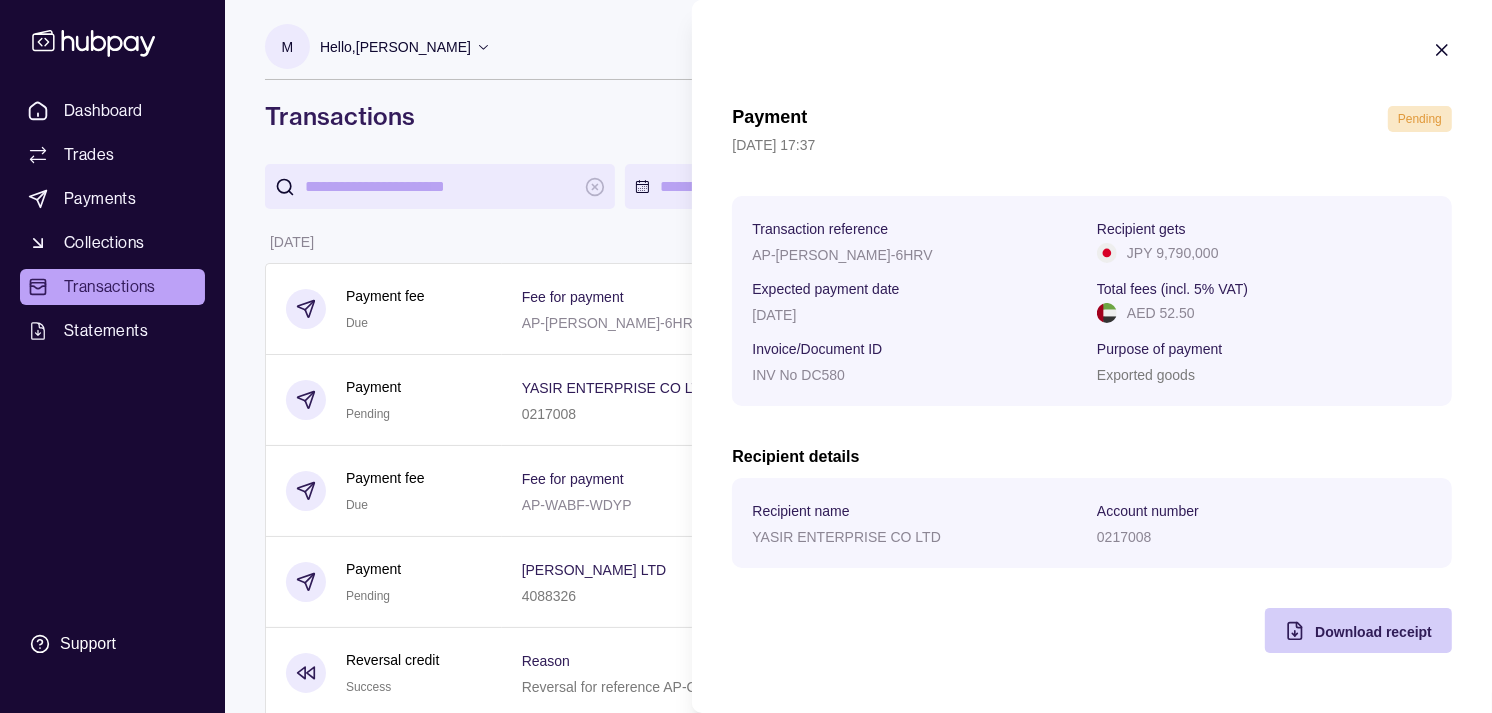 click on "Download receipt" at bounding box center [1373, 632] 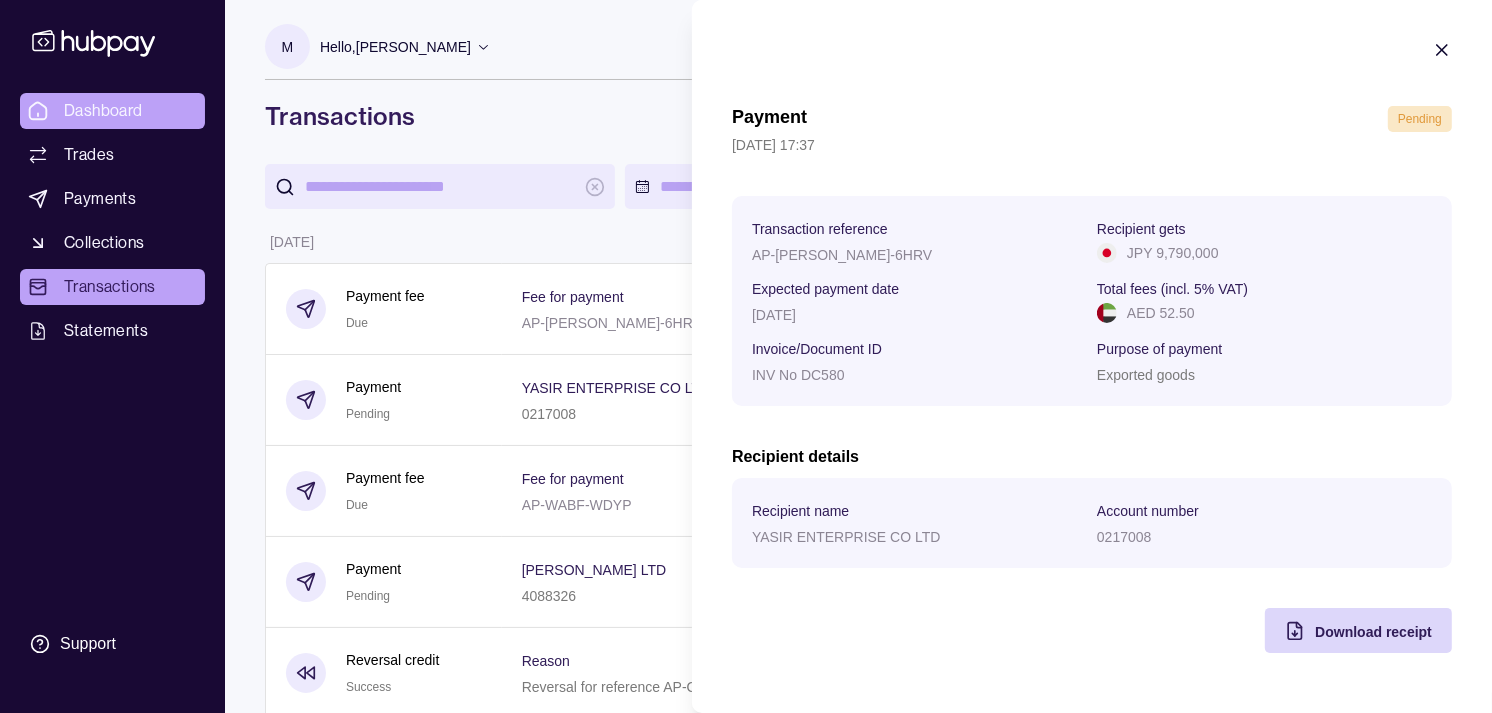 click on "Dashboard Trades Payments Collections Transactions Statements Support M Hello,  Muralenath Nadarajah Strides Trading LLC Account Terms and conditions Privacy policy Sign out Transactions More filters  ( 0  applied) Details Amount 02 Jul 2025 Payment fee Due Fee for payment AP-KUNY-6HRV −   AED 52.50 Payment Pending YASIR ENTERPRISE CO LTD 0217008 Invoice/Document ID INV No DC580 −   JPY 9,790,000 Payment fee Due Fee for payment AP-WABF-WDYP −   AED 52.50 Payment Pending HUNJRA LTD 4088326 Invoice/Document ID INV No DC4295 −   JPY 4,715,900 Reversal credit Success Reason Reversal for reference AP-OZ3K-H77C +   GBP 3,600.00 Payment fee Paid Fee for payment AP-2J74-JFHY −   AED 52.50 Payment Processing NICO TRADING CO 0048178 Invoice/Document ID INV PYMT −   JPY 3,290,000 Payment fee Due Fee for payment AP-T62W-P1L5 −   GBP 11.55 Payment Pending GLOBAL COMPUTERS LTD GB54TRWI23147064294127 Invoice/Document ID INV PYMT −   GBP 9,646.00 Exchange Due 1  EUR  =  4.33827   AED Settlement due date −" at bounding box center [746, 1062] 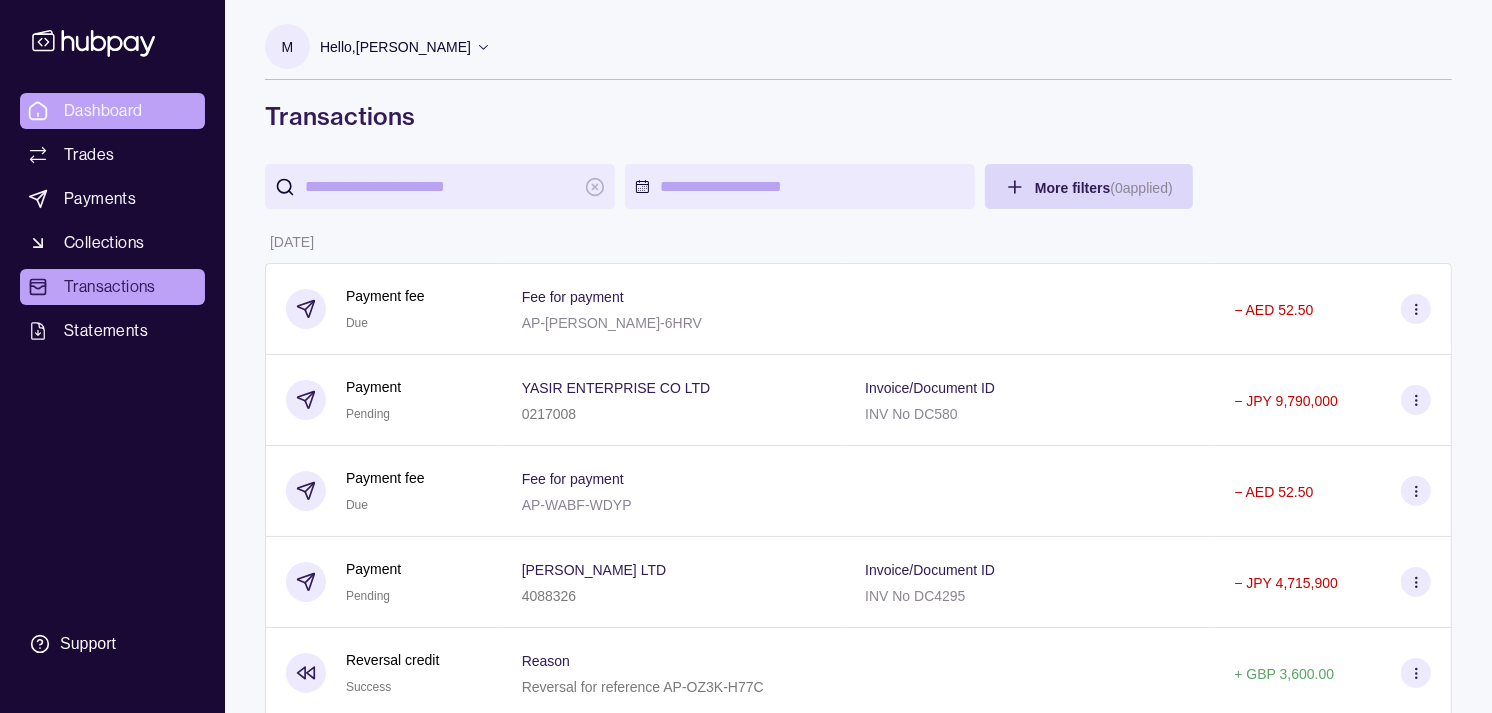 click on "Dashboard" at bounding box center [103, 111] 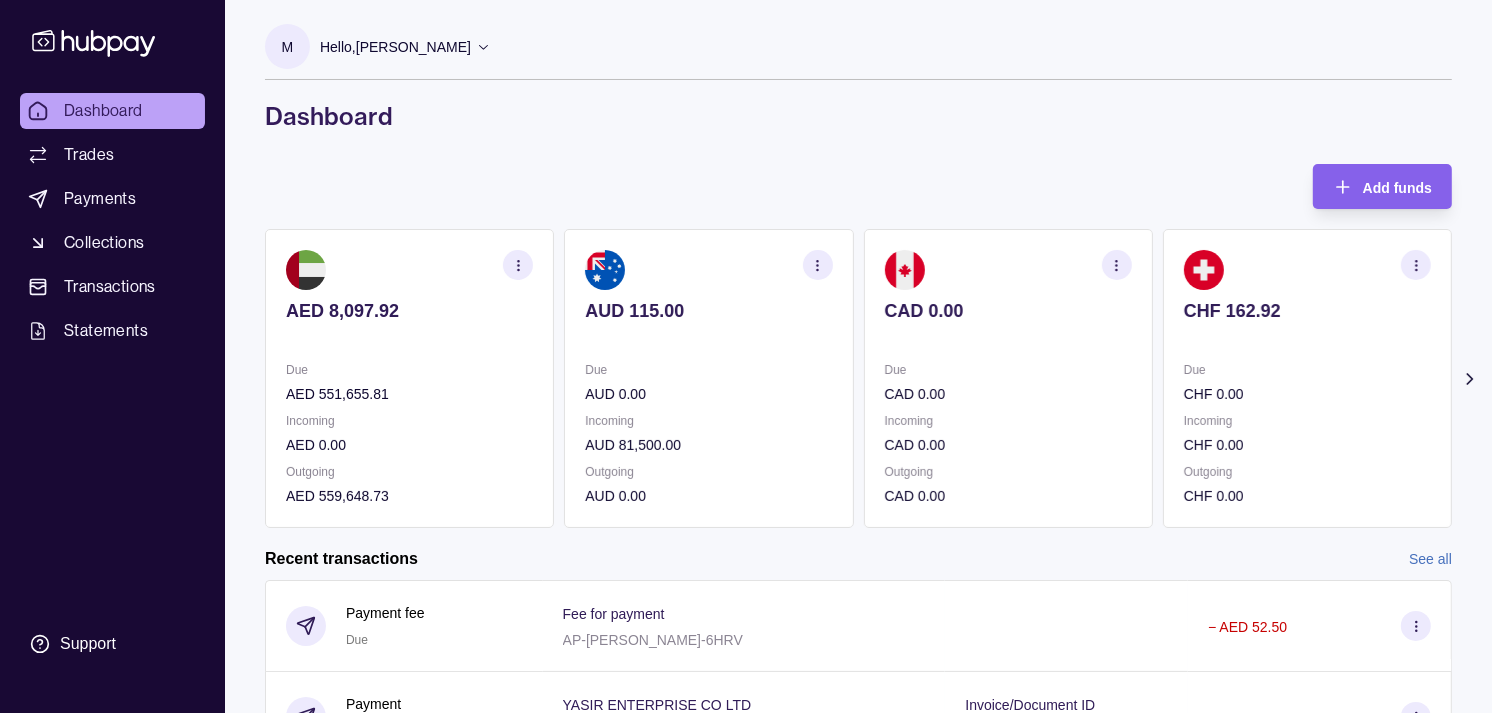 click on "Due" at bounding box center (1307, 370) 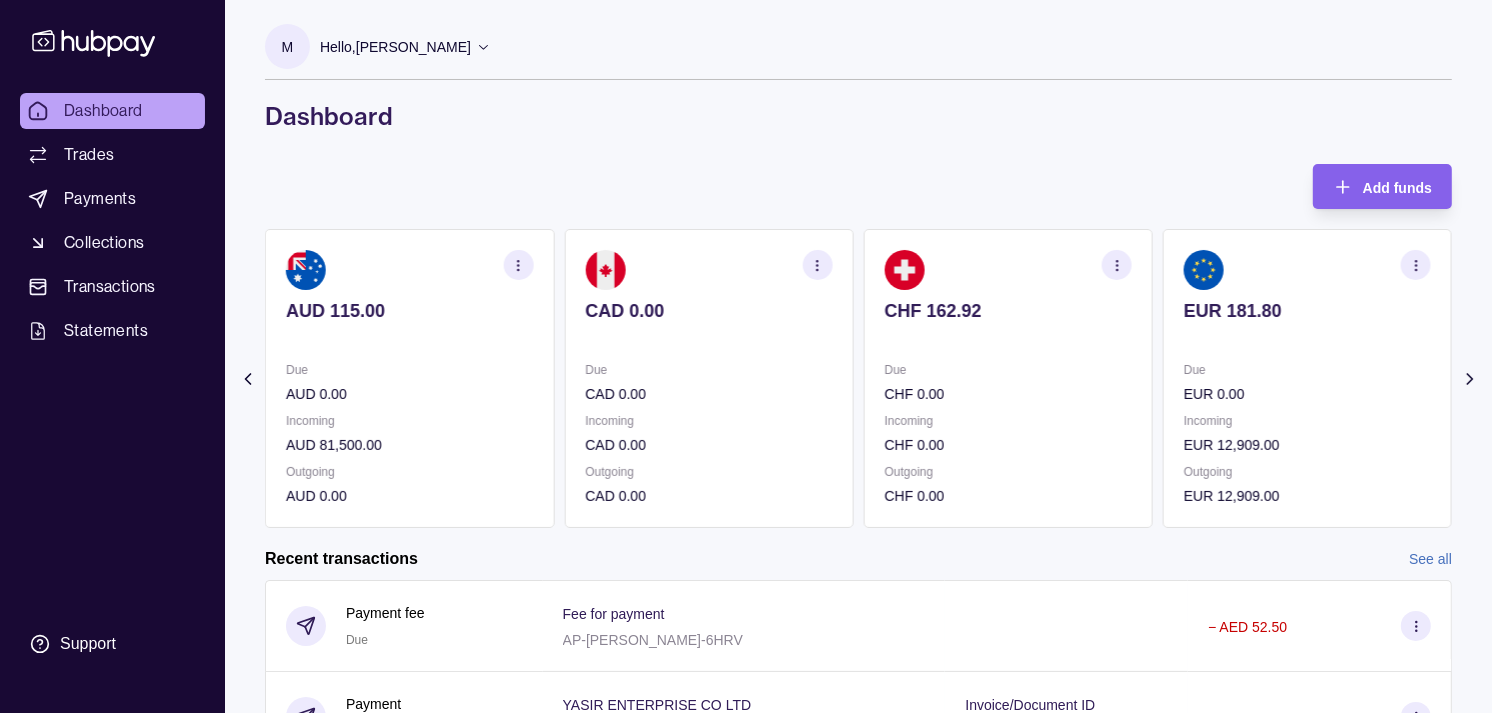 click on "Due" at bounding box center (1307, 370) 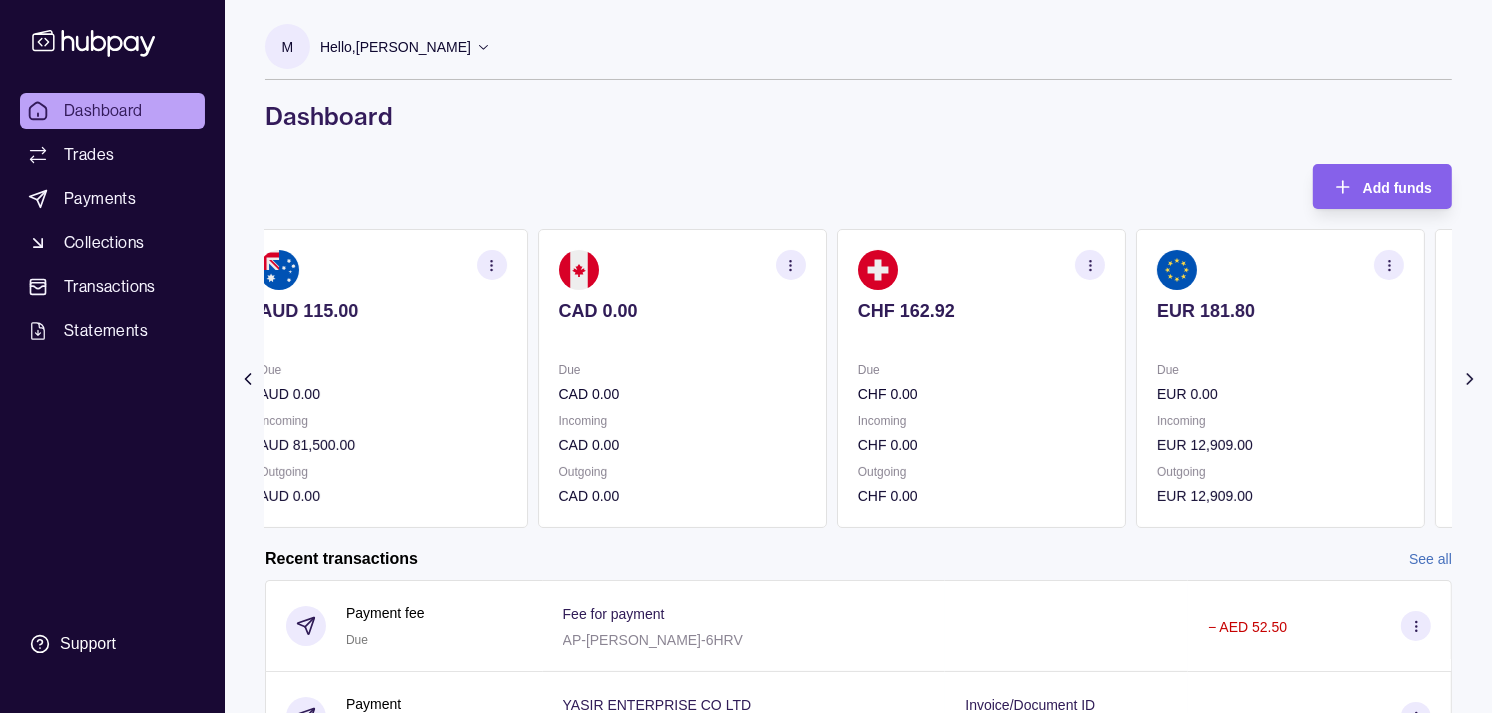 click on "Due" at bounding box center [1280, 370] 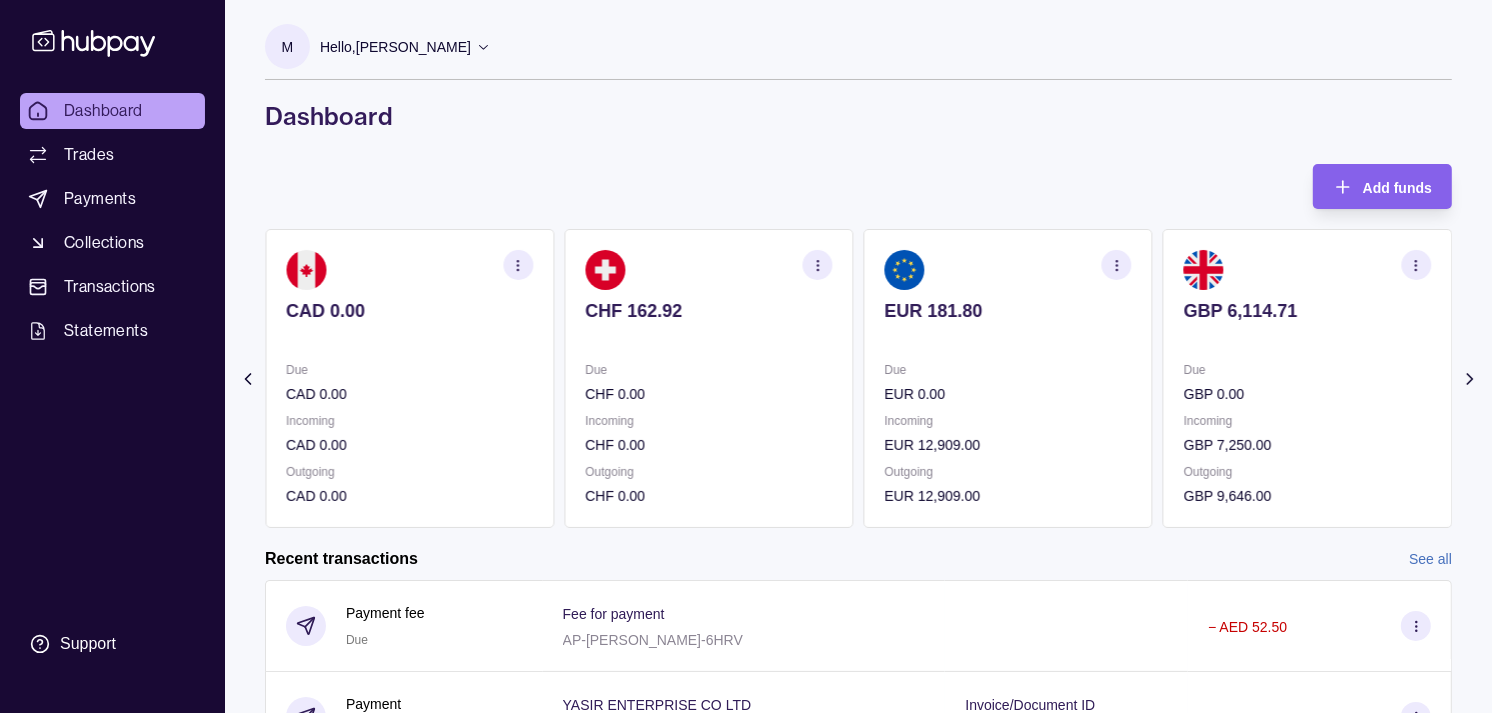 click on "Due GBP 0.00" at bounding box center (1307, 382) 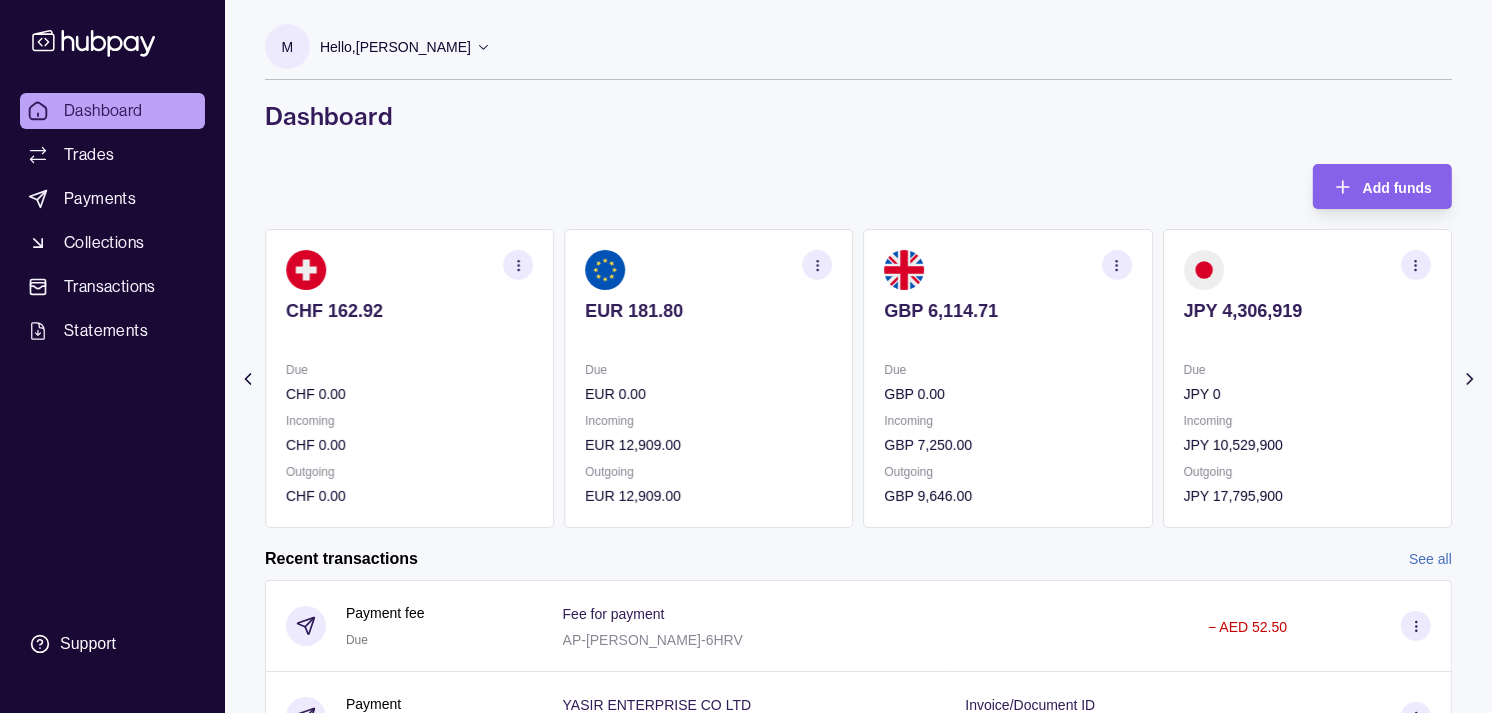 click on "Due JPY 0" at bounding box center [1307, 382] 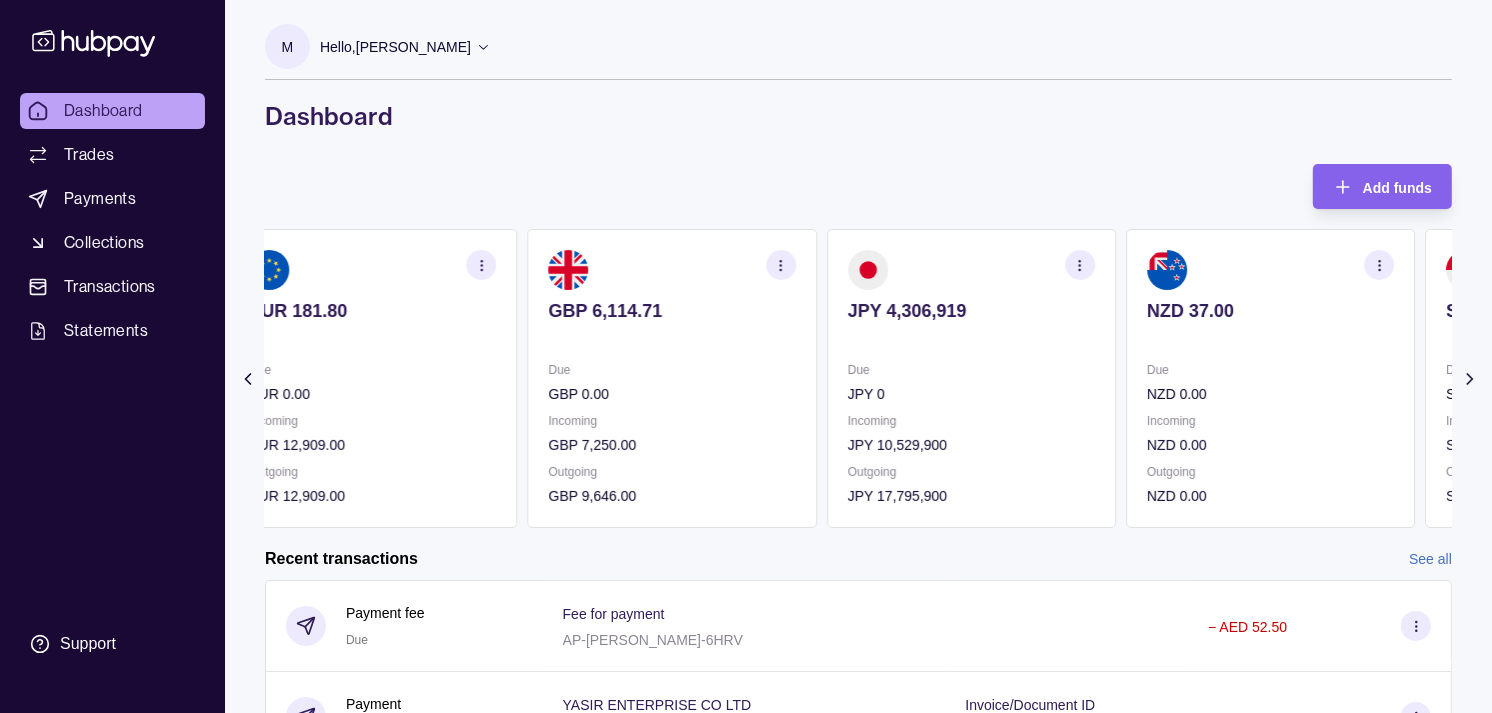 click on "Due" at bounding box center [1270, 370] 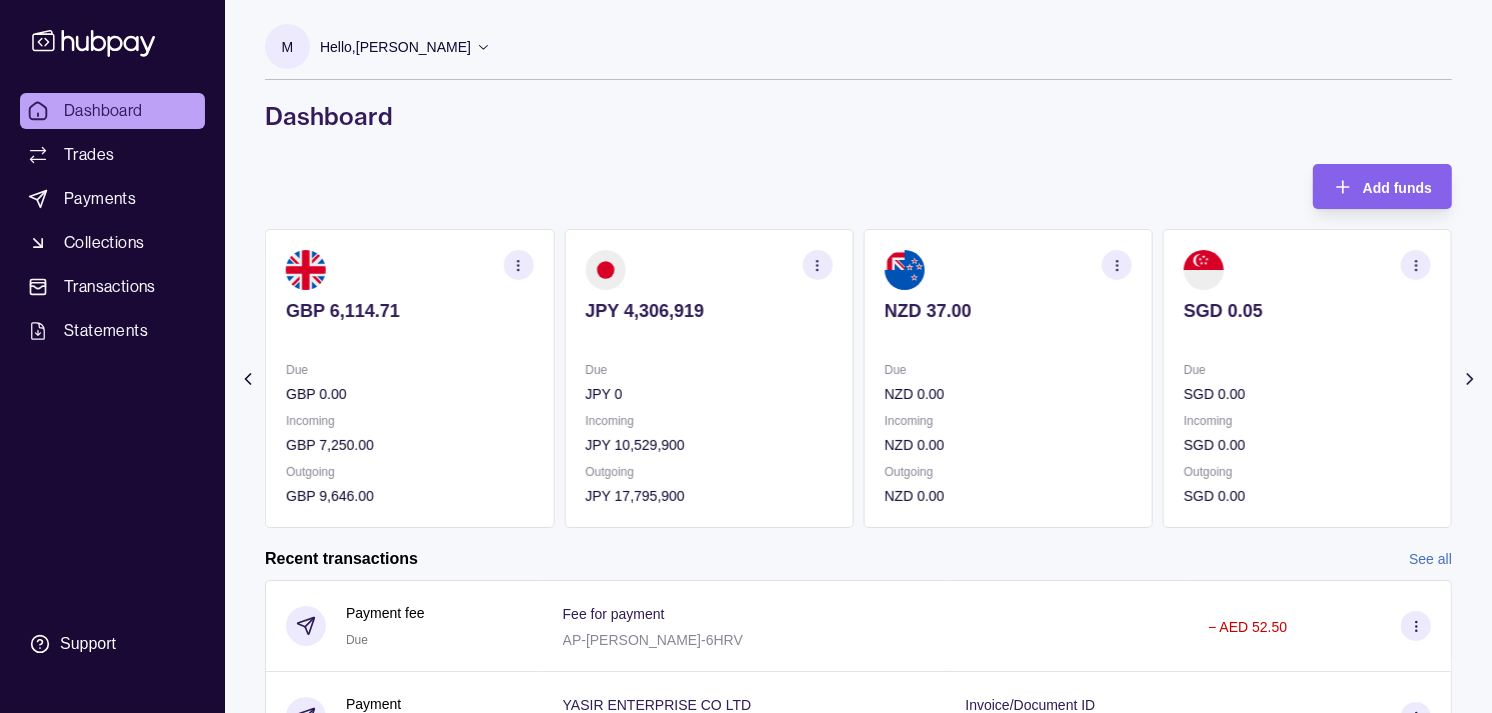 click on "SGD 0.00" at bounding box center [1307, 394] 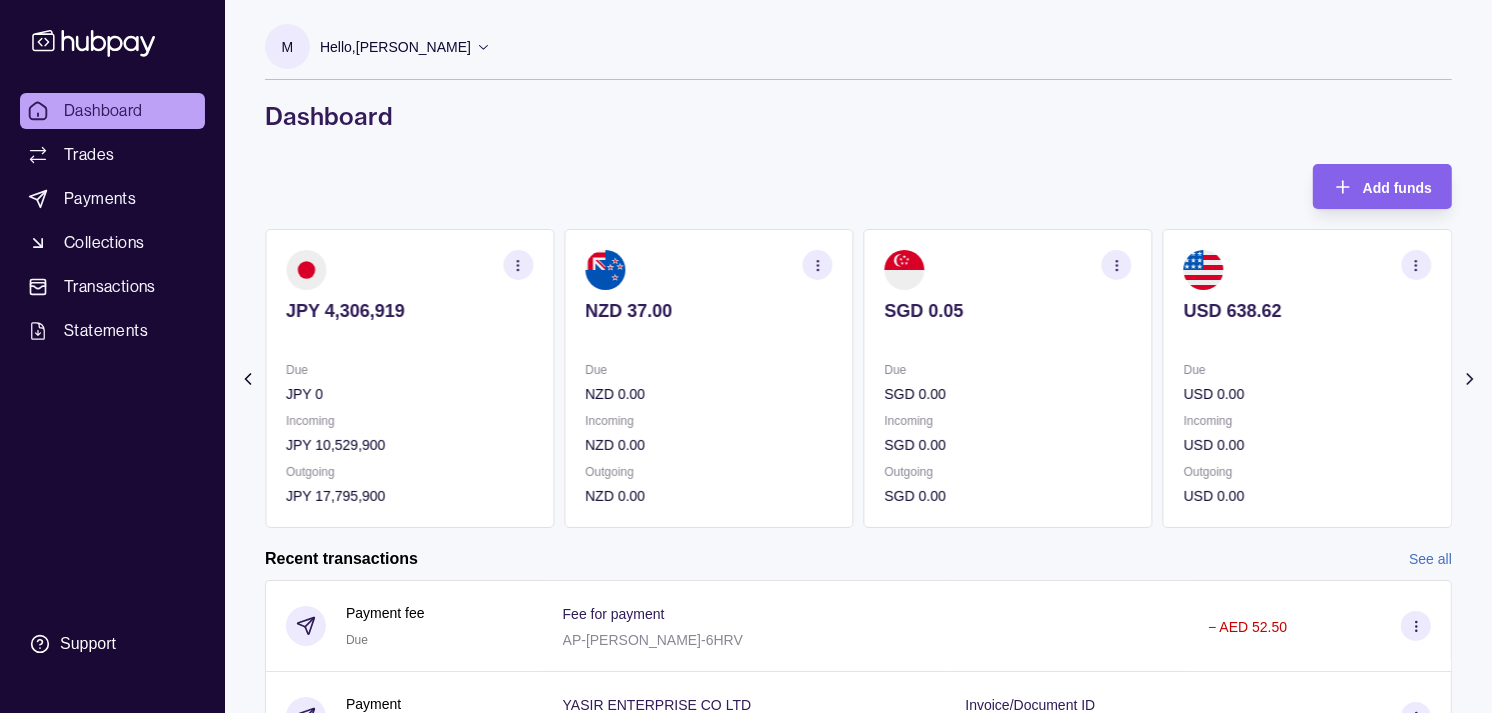 click on "SGD 0.05                                                                                                               Due SGD 0.00 Incoming SGD 0.00 Outgoing SGD 0.00" at bounding box center (1008, 378) 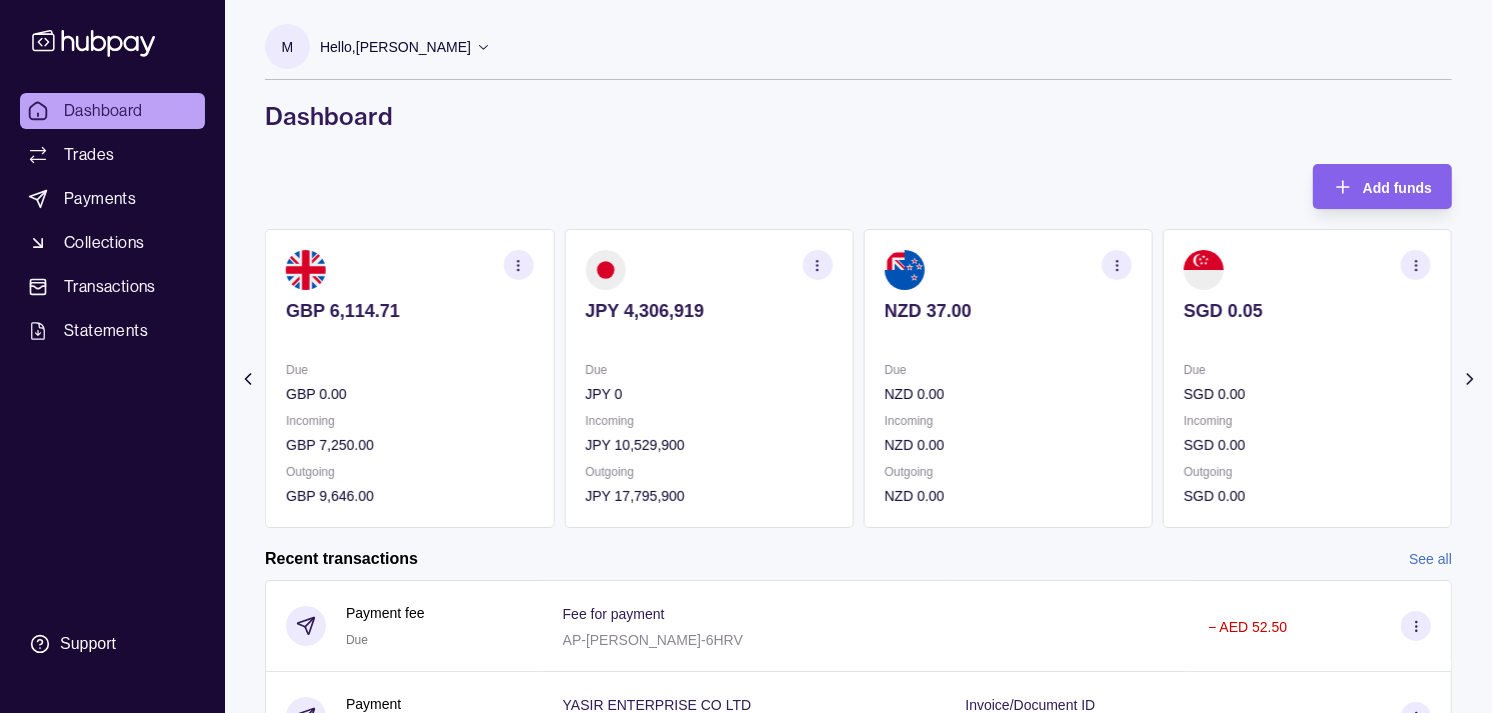 click on "Due NZD 0.00" at bounding box center (1008, 382) 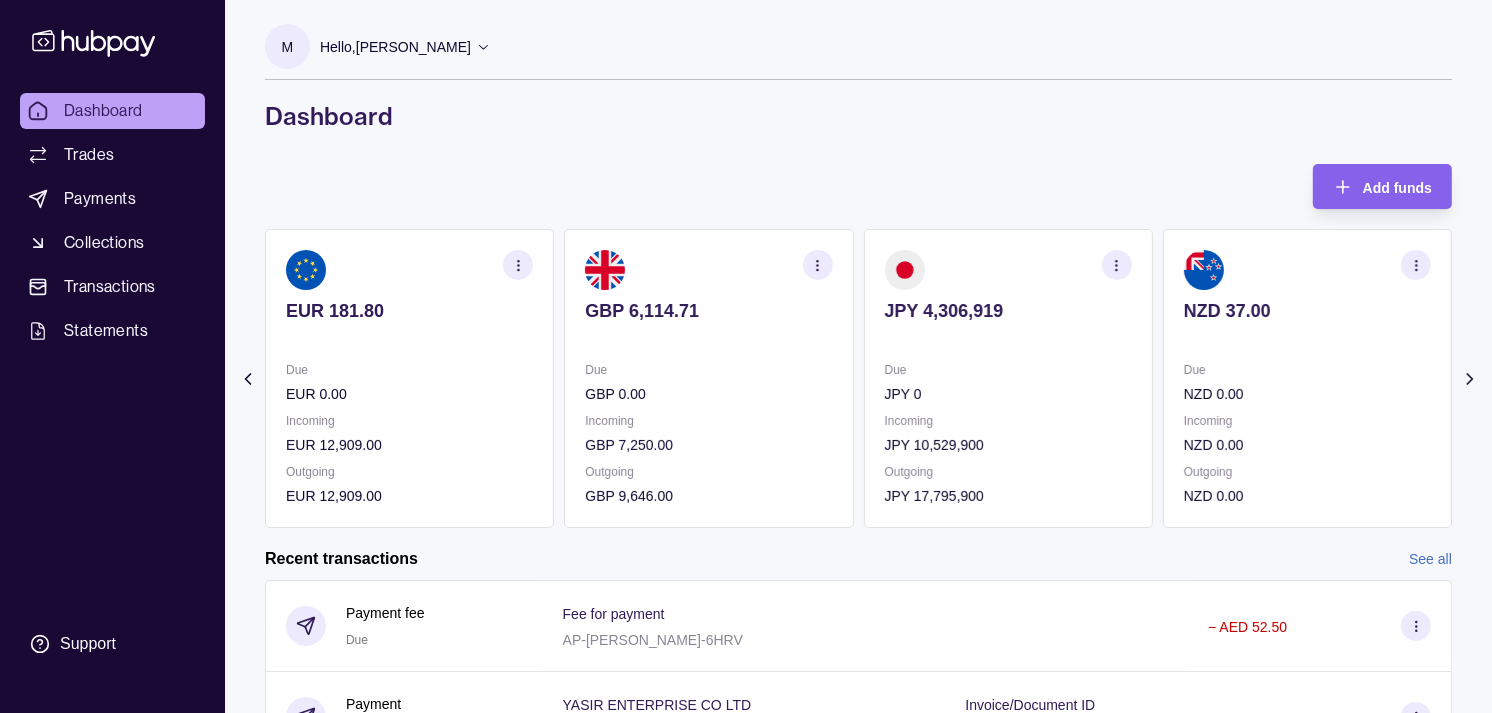 click on "Due GBP 0.00" at bounding box center (708, 382) 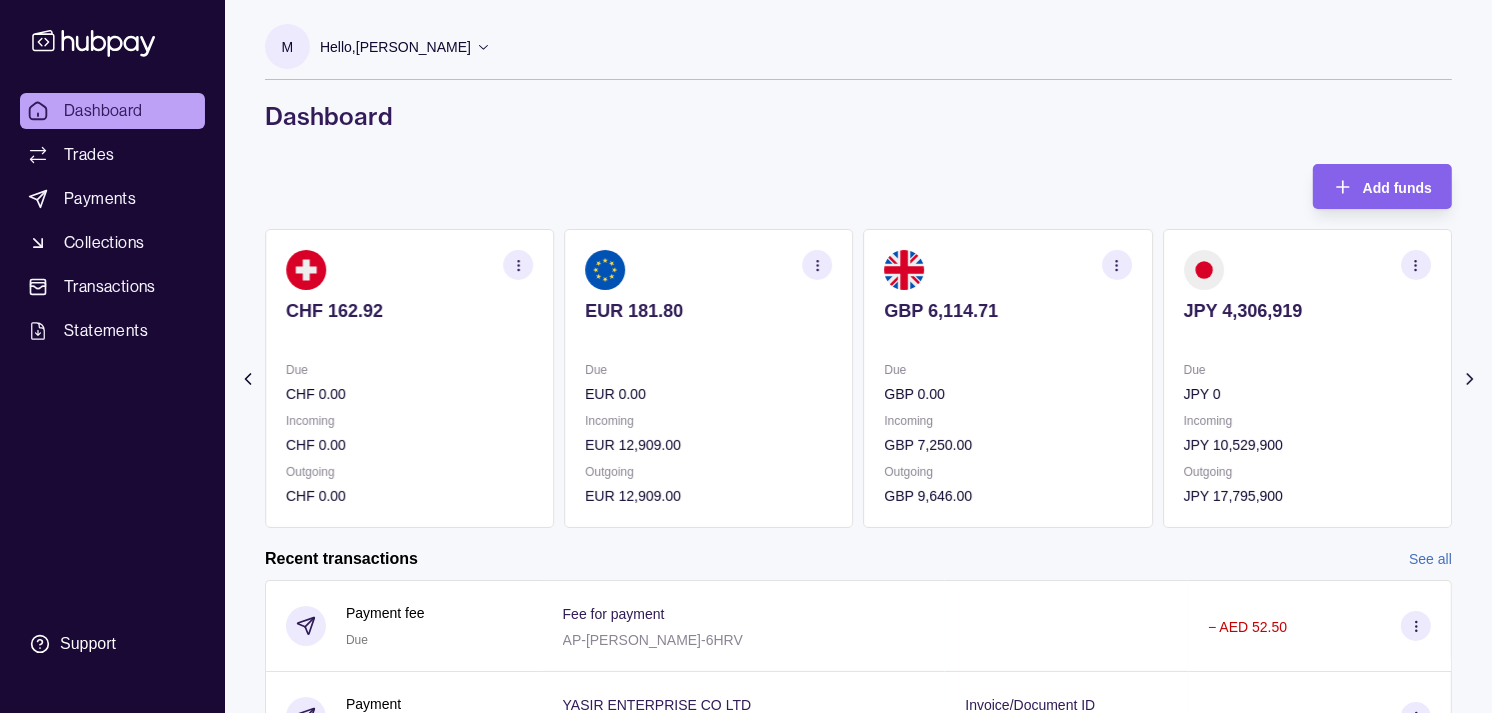 click on "CHF 0.00" at bounding box center [409, 394] 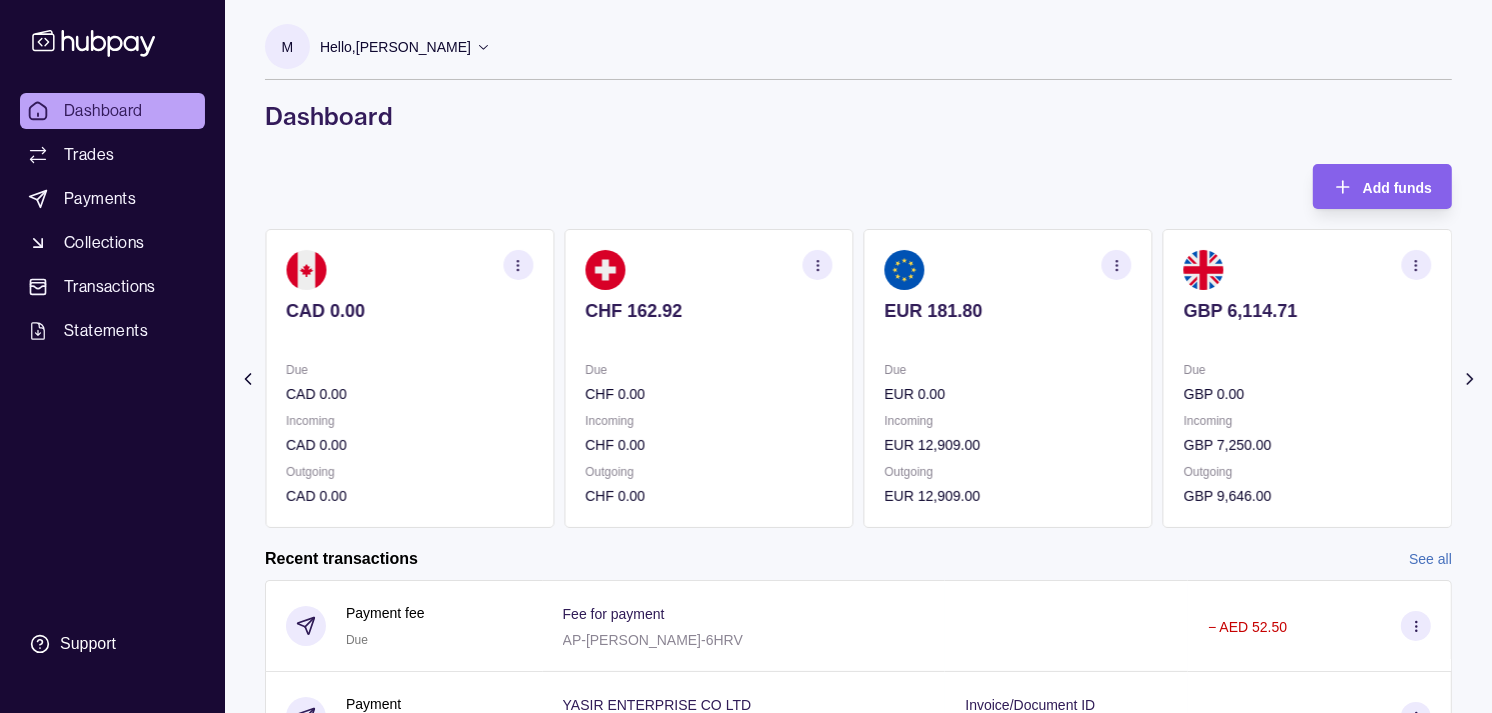 click on "Incoming" at bounding box center [409, 421] 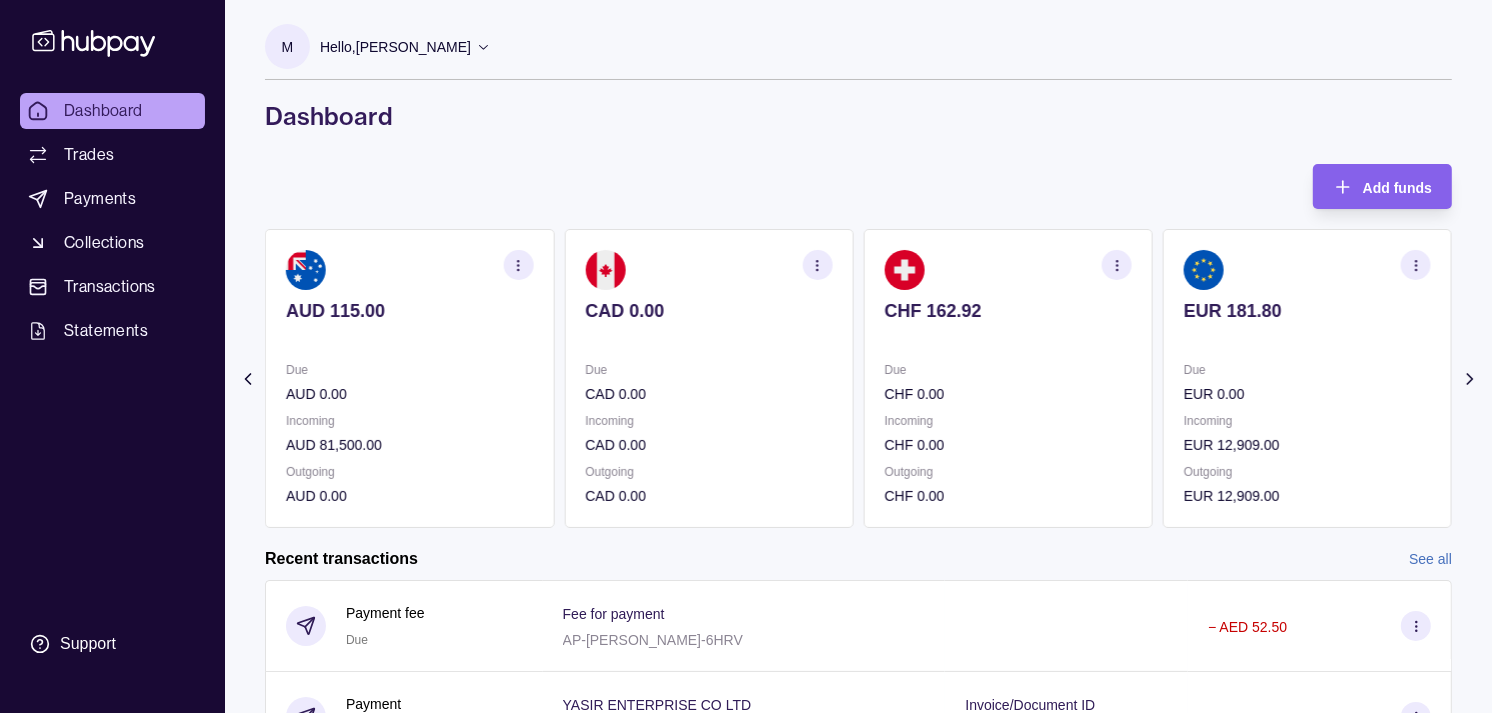 click on "Incoming" at bounding box center (409, 421) 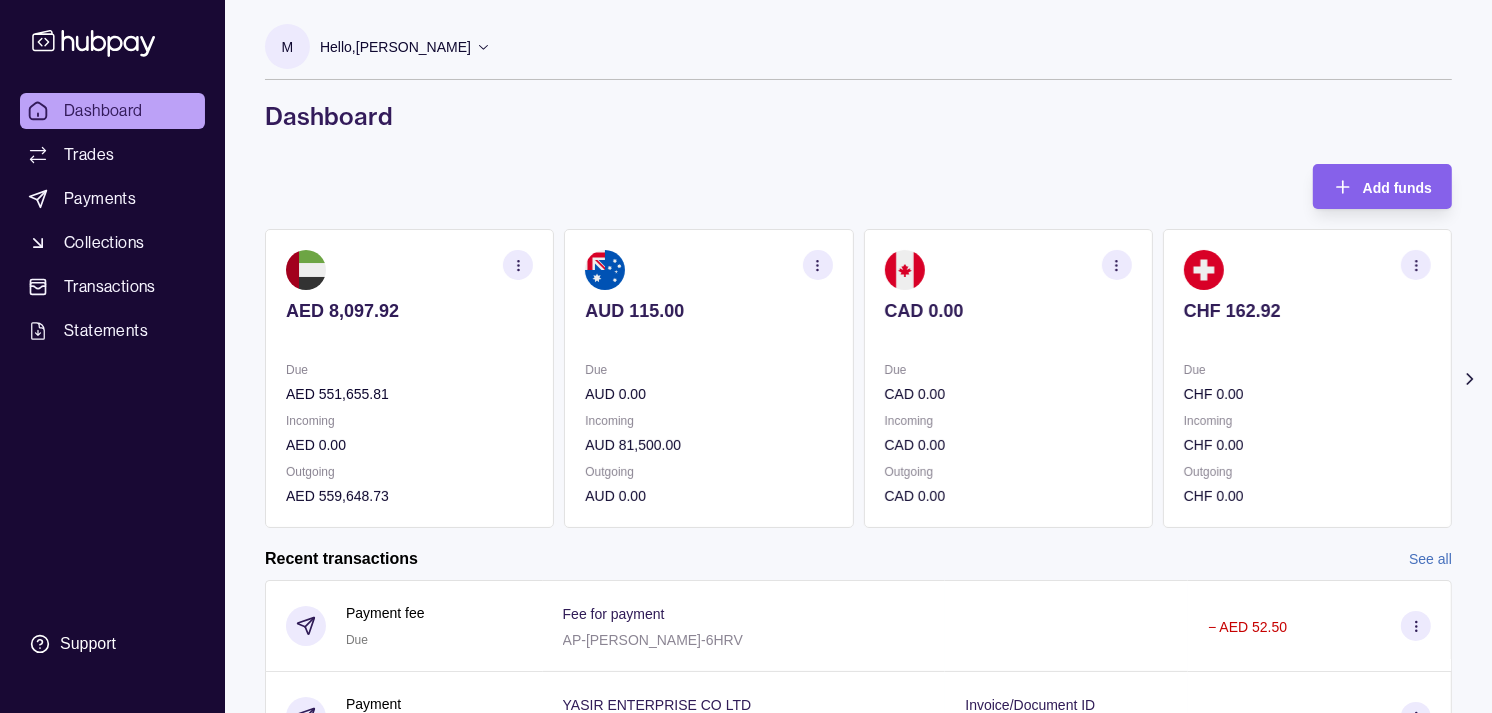 click on "AUD 115.00                                                                                                               Due AUD 0.00 Incoming AUD 81,500.00 Outgoing AUD 0.00" at bounding box center [708, 378] 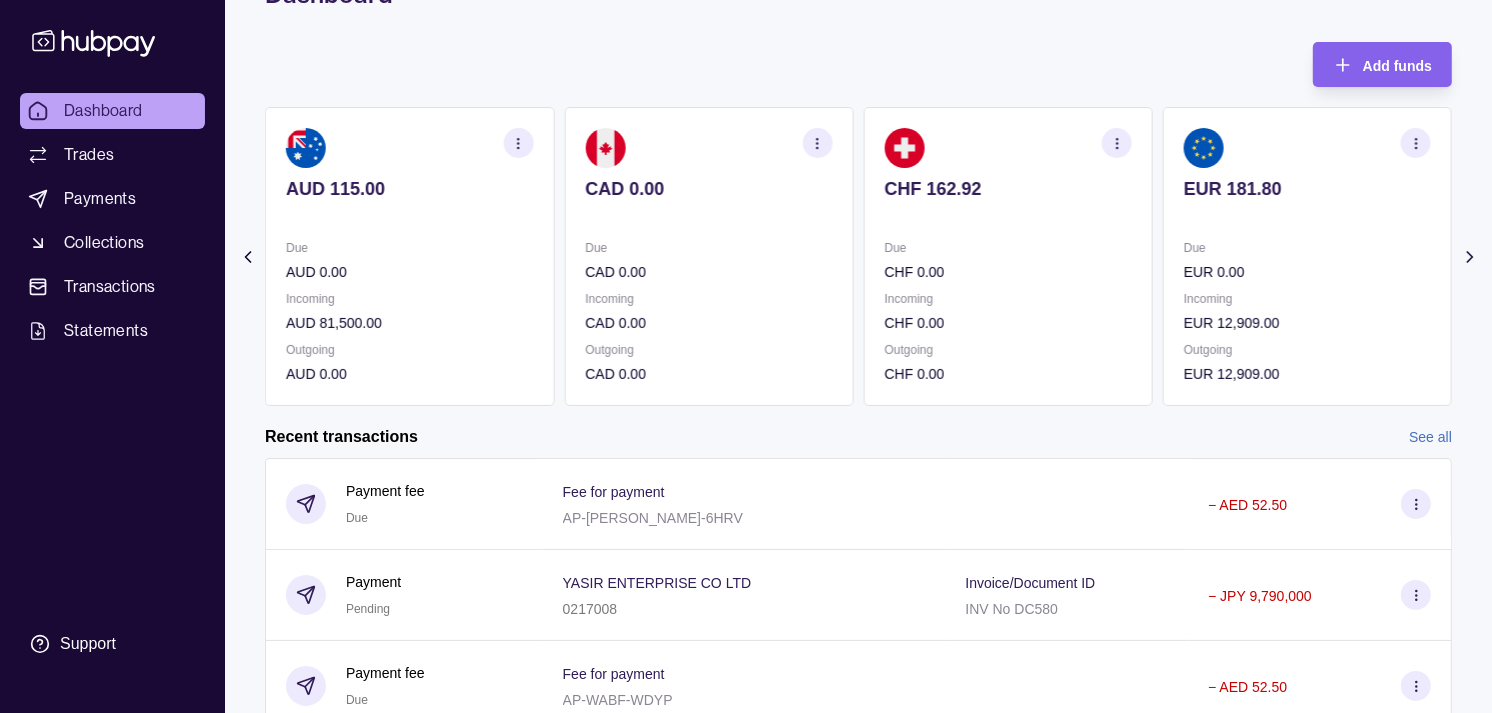 scroll, scrollTop: 56, scrollLeft: 0, axis: vertical 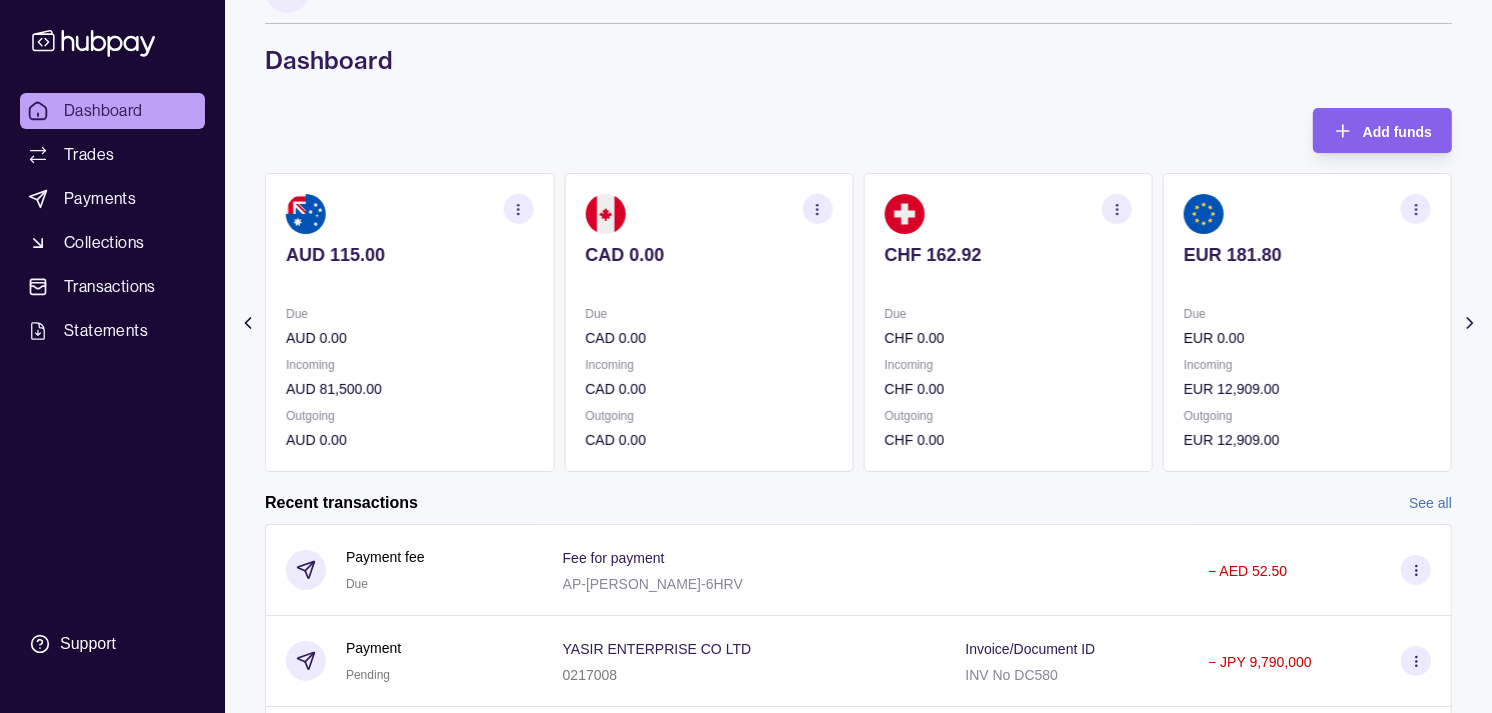 click on "Due EUR 0.00" at bounding box center (1307, 326) 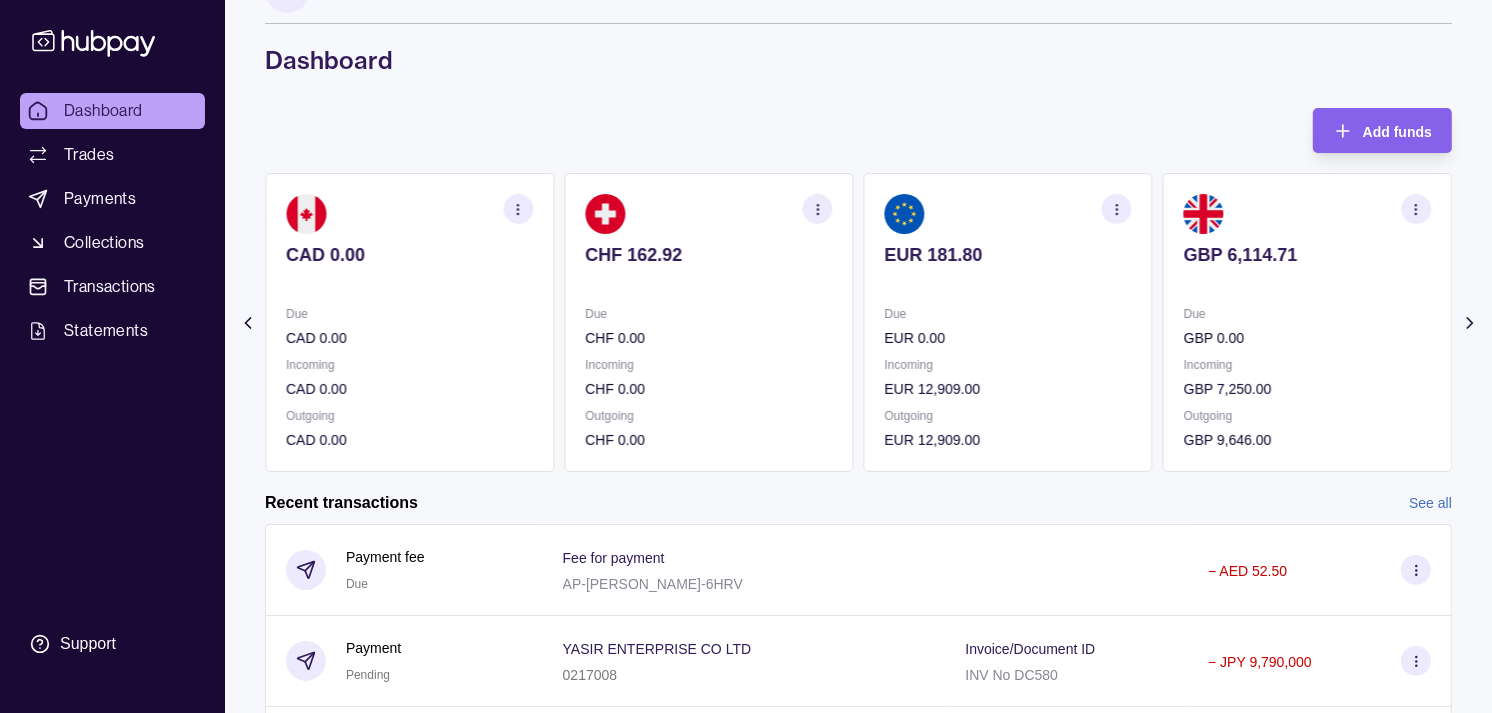 click on "GBP 0.00" at bounding box center [1307, 338] 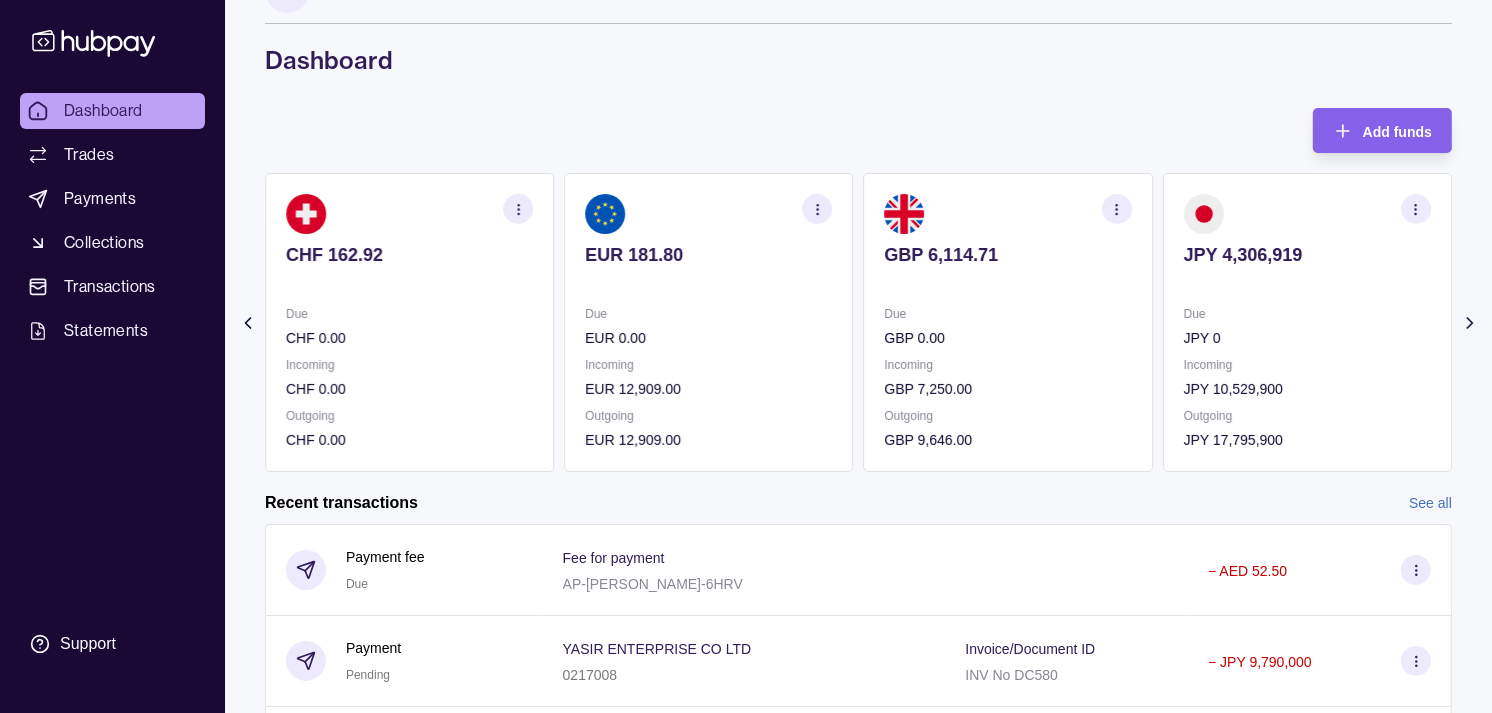 click 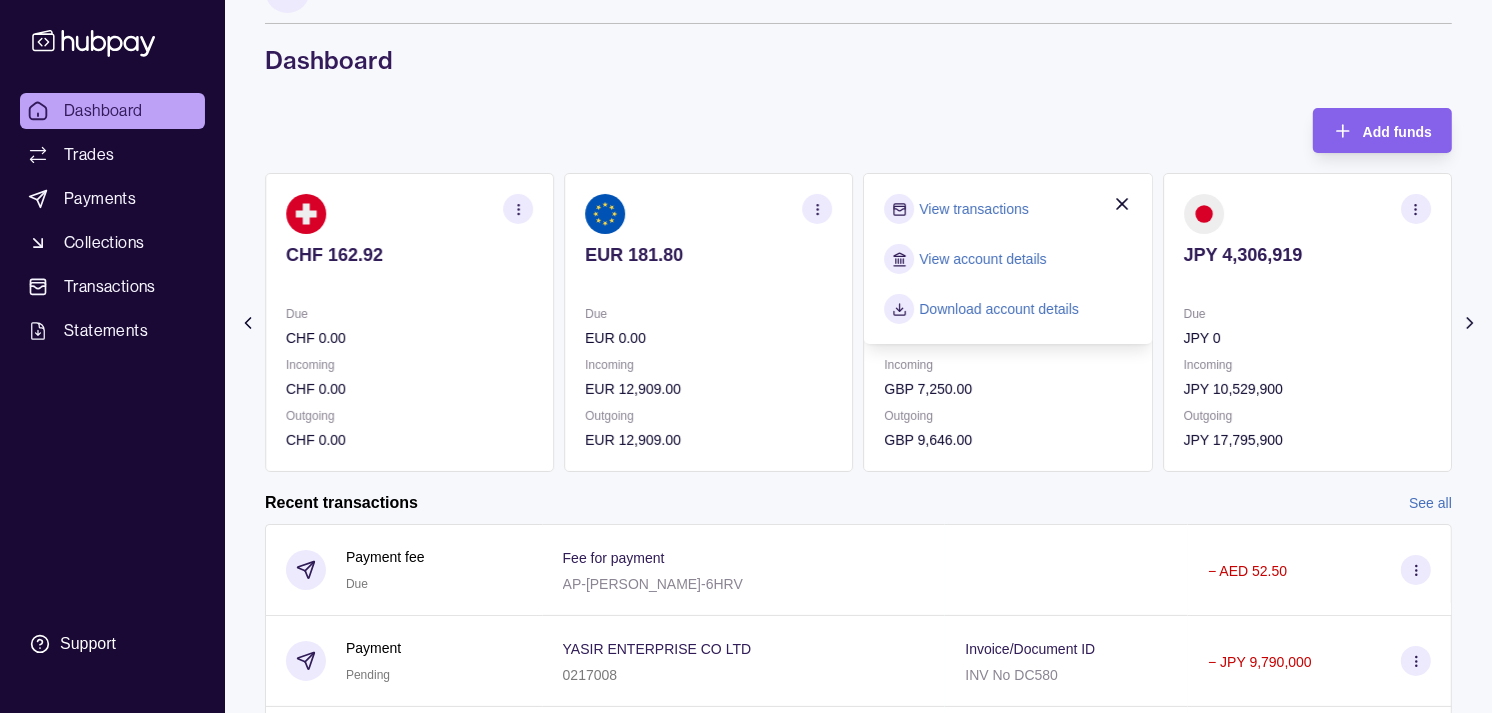 click on "View transactions" at bounding box center [974, 209] 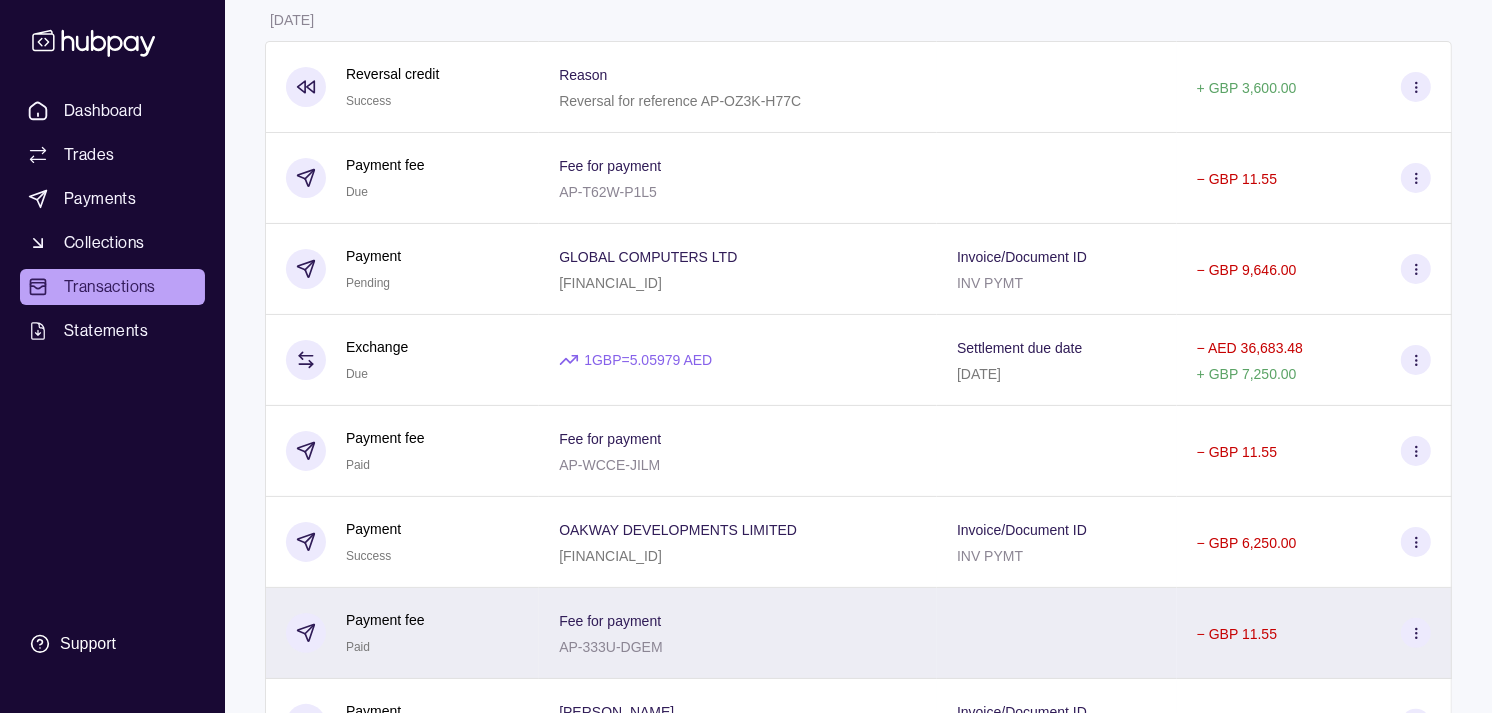 scroll, scrollTop: 111, scrollLeft: 0, axis: vertical 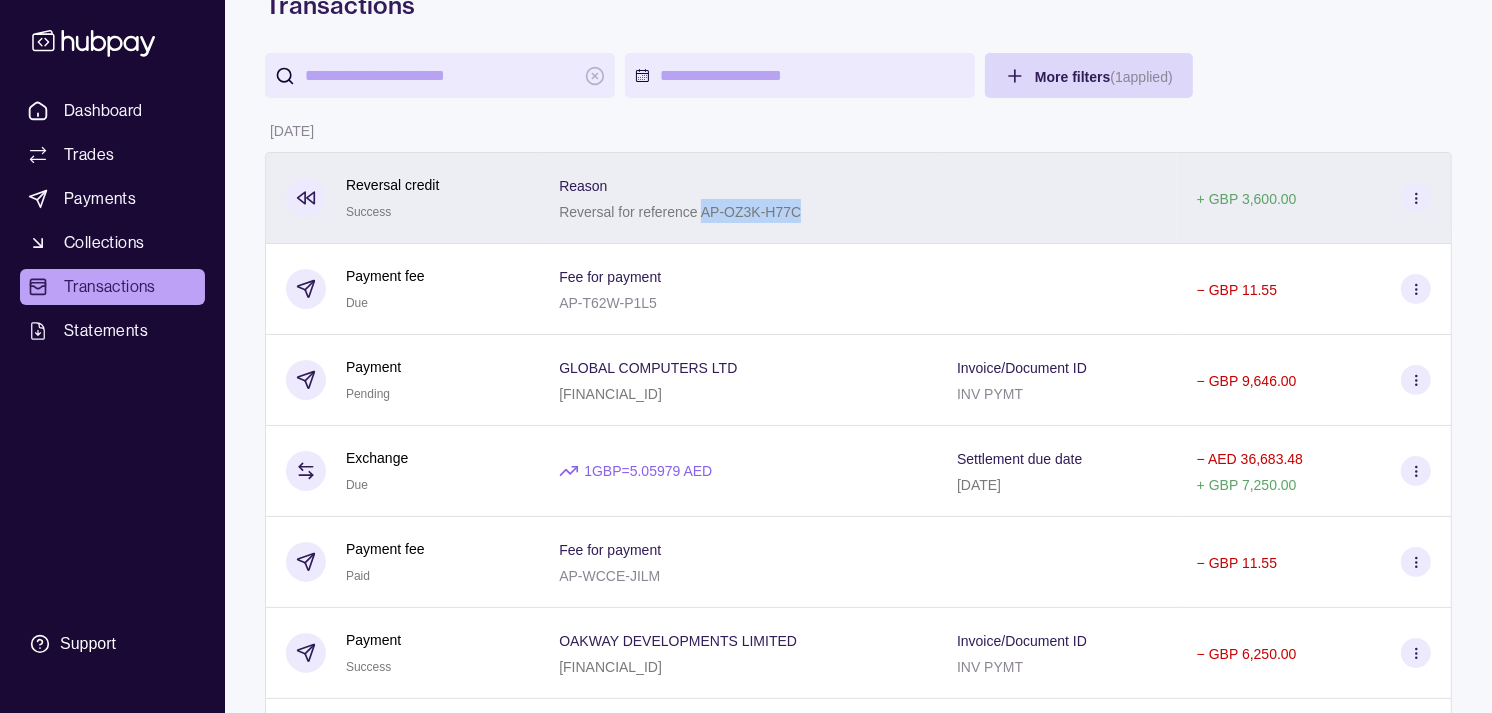 drag, startPoint x: 702, startPoint y: 214, endPoint x: 797, endPoint y: 212, distance: 95.02105 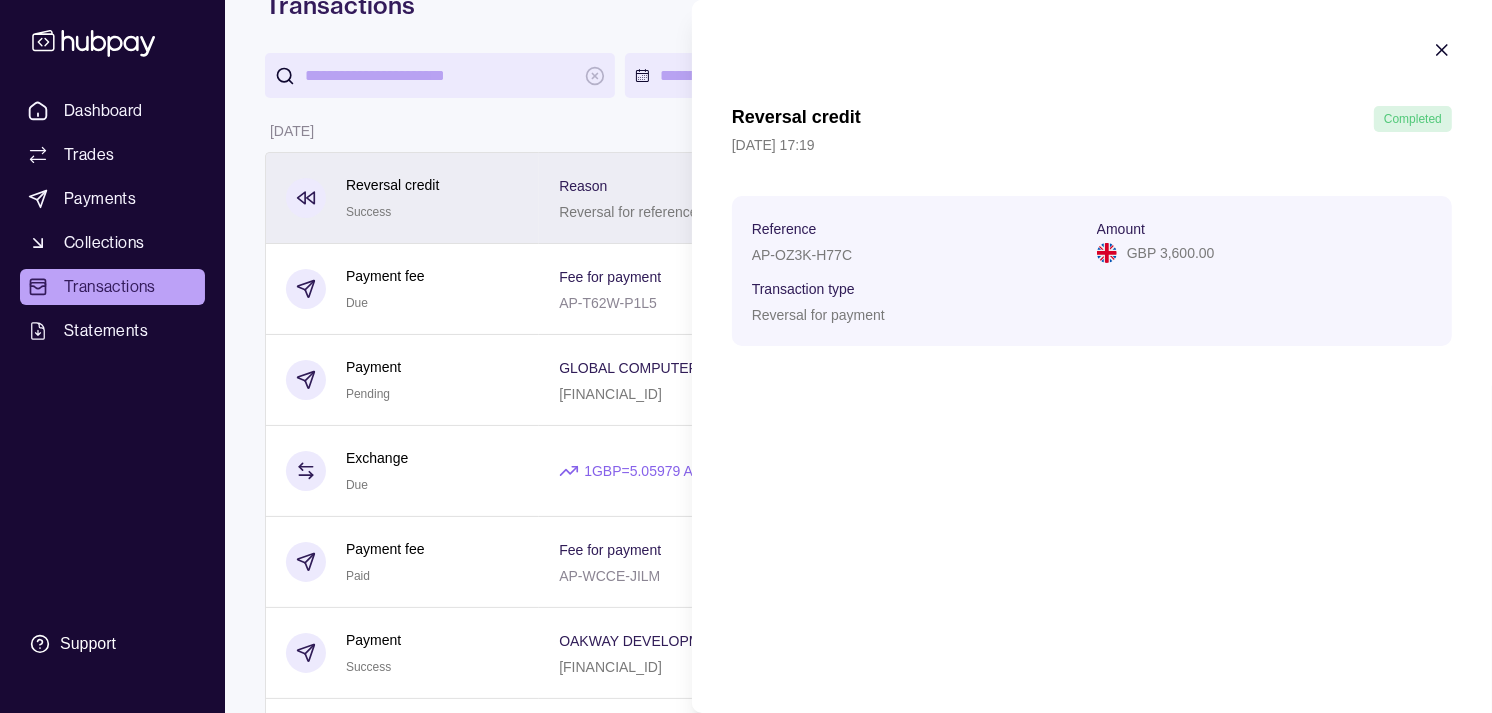 copy on "AP-OZ3K-H77C" 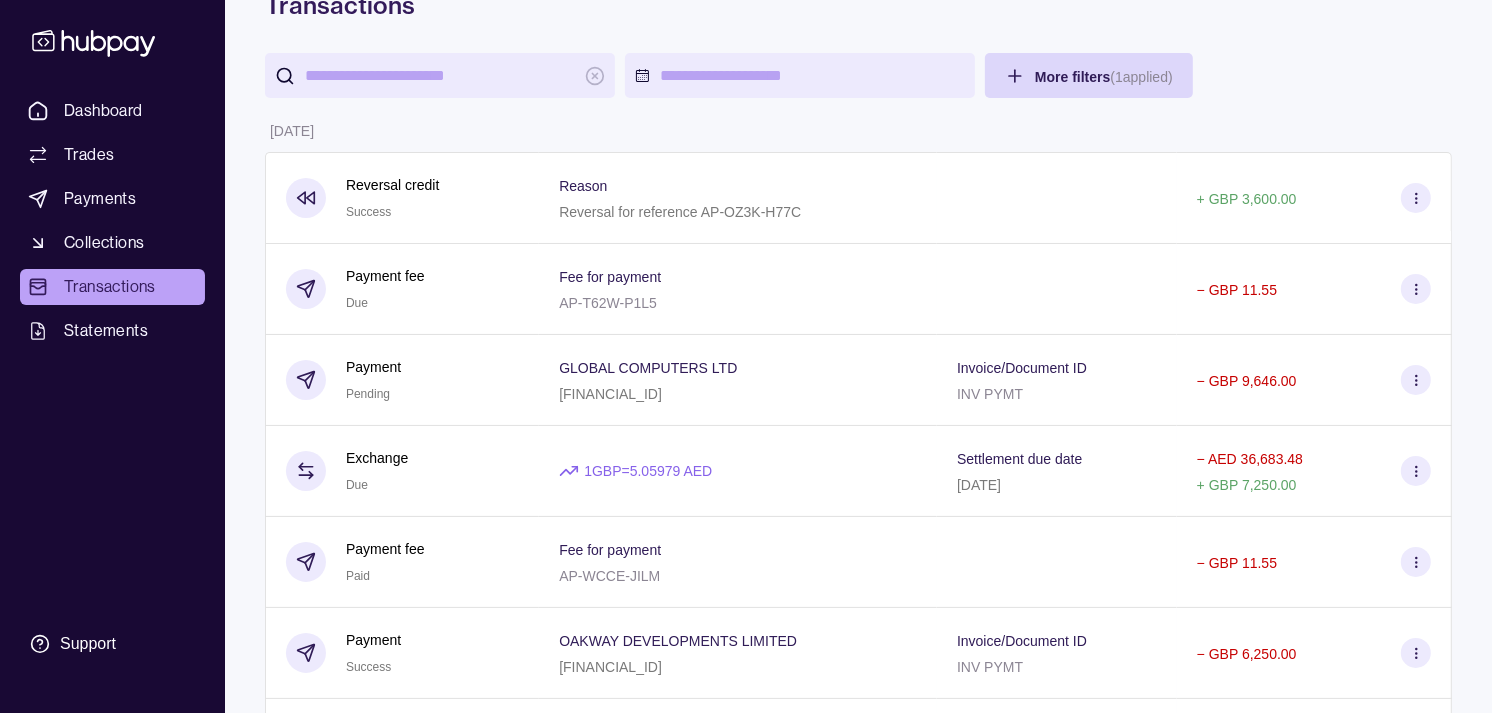 click on "Dashboard Trades Payments Collections Transactions Statements Support M Hello,  Muralenath Nadarajah Strides Trading LLC Account Terms and conditions Privacy policy Sign out Transactions More filters  ( 1  applied) Details Amount 02 Jul 2025 Reversal credit Success Reason Reversal for reference AP-OZ3K-H77C +   GBP 3,600.00 Payment fee Due Fee for payment AP-T62W-P1L5 −   GBP 11.55 Payment Pending GLOBAL COMPUTERS LTD GB54TRWI23147064294127 Invoice/Document ID INV PYMT −   GBP 9,646.00 Exchange Due 1  GBP  =  5.05979   AED Settlement due date 03 Jul 2025 −   AED 36,683.48 +   GBP 7,250.00 Payment fee Paid Fee for payment AP-WCCE-JILM −   GBP 11.55 Payment Success OAKWAY DEVELOPMENTS LIMITED GB35HBUK40402961582178 Invoice/Document ID INV PYMT −   GBP 6,250.00 Payment fee Paid Fee for payment AP-333U-DGEM −   GBP 11.55 Payment Success STEPHEN HAZELL GB94ABBY09012978110638 Invoice/Document ID – −   GBP 1,000.00 01 Jul 2025 Payment fee Paid Fee for payment AP-AJLP-CIG9 −   GBP 11.55 Payment −" at bounding box center (746, 1041) 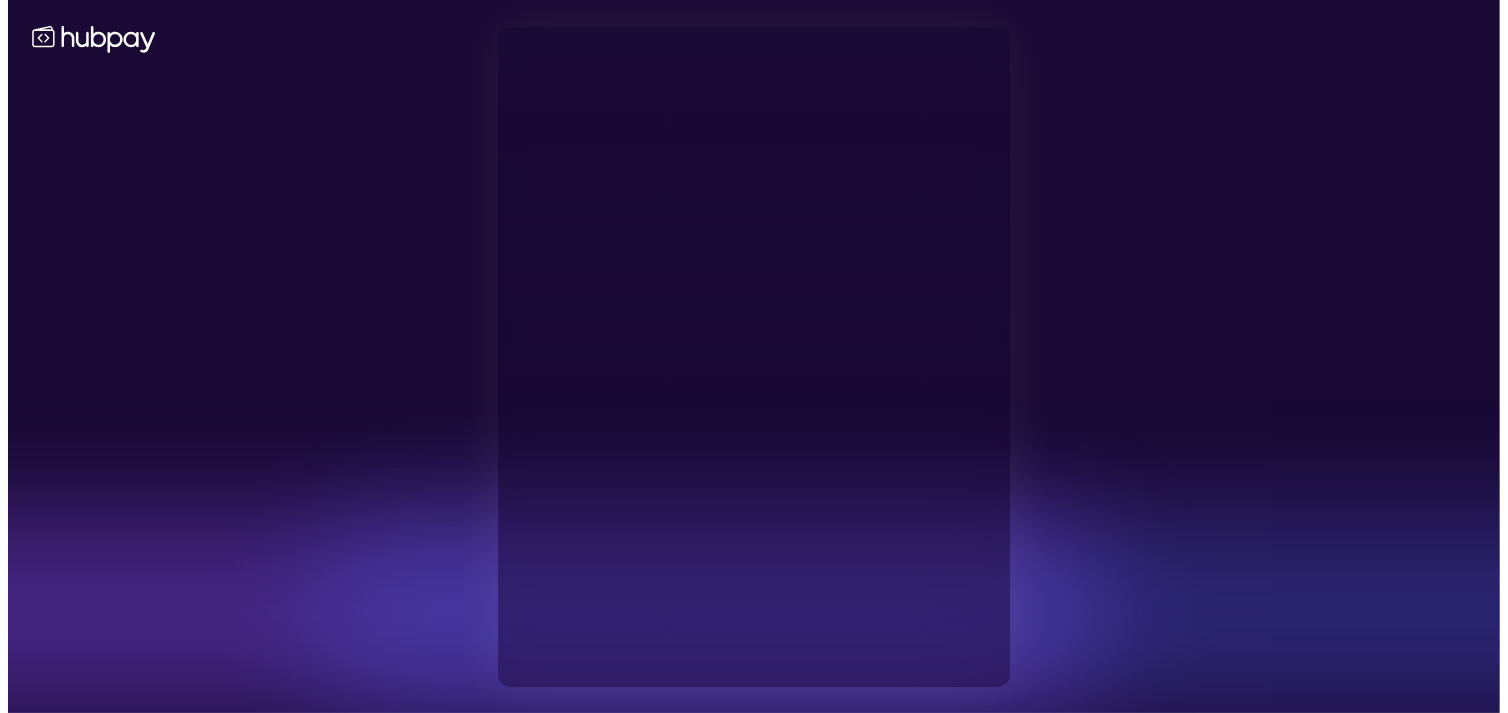 scroll, scrollTop: 0, scrollLeft: 0, axis: both 